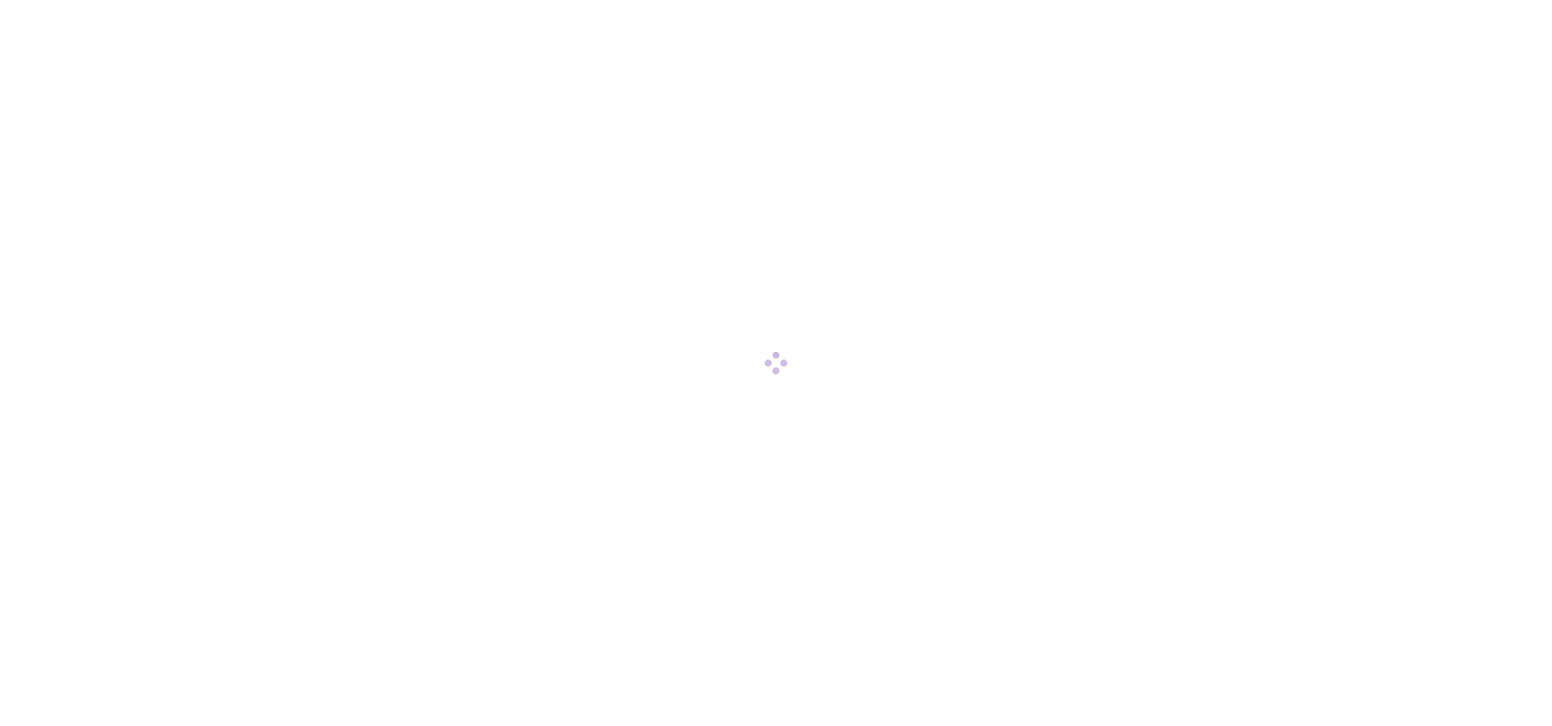 scroll, scrollTop: 0, scrollLeft: 0, axis: both 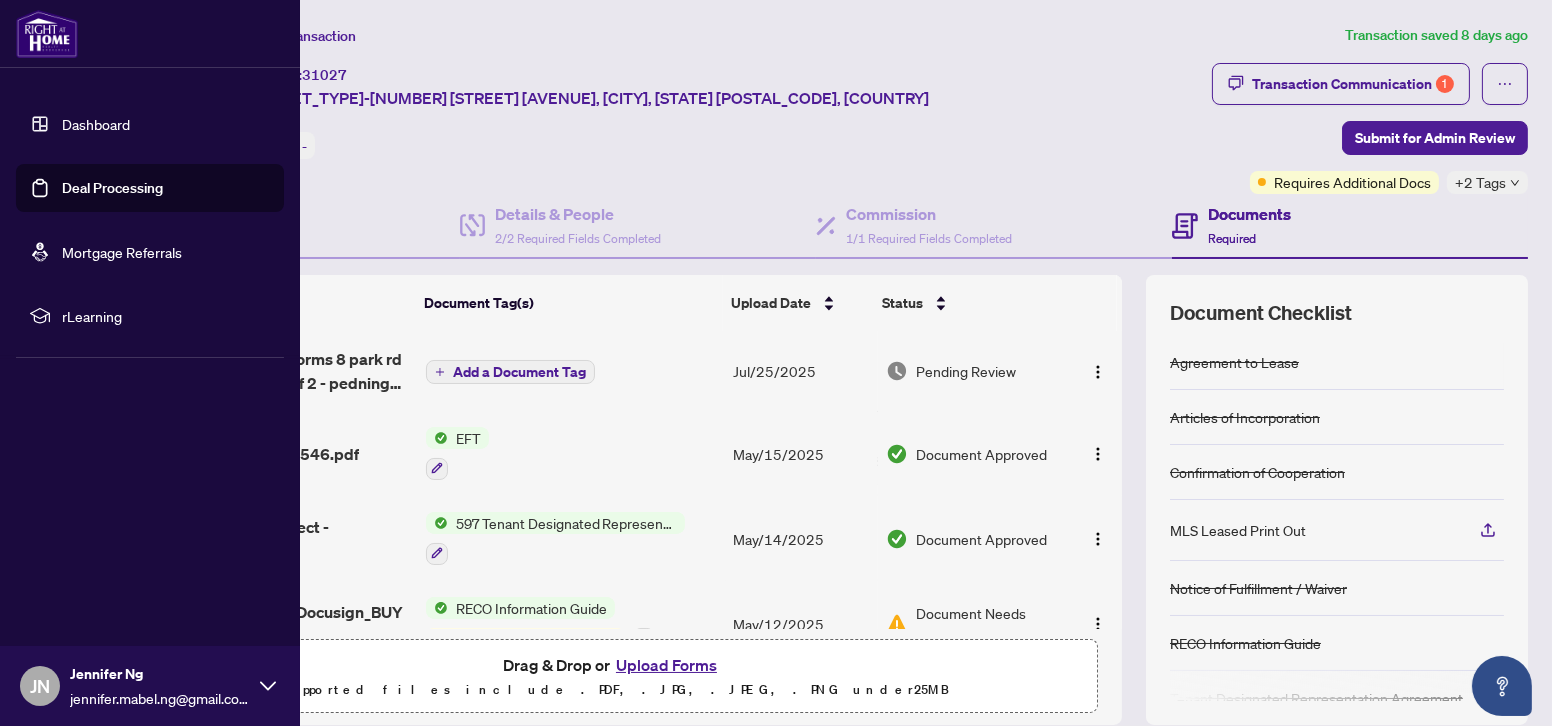 click on "Dashboard" at bounding box center [96, 124] 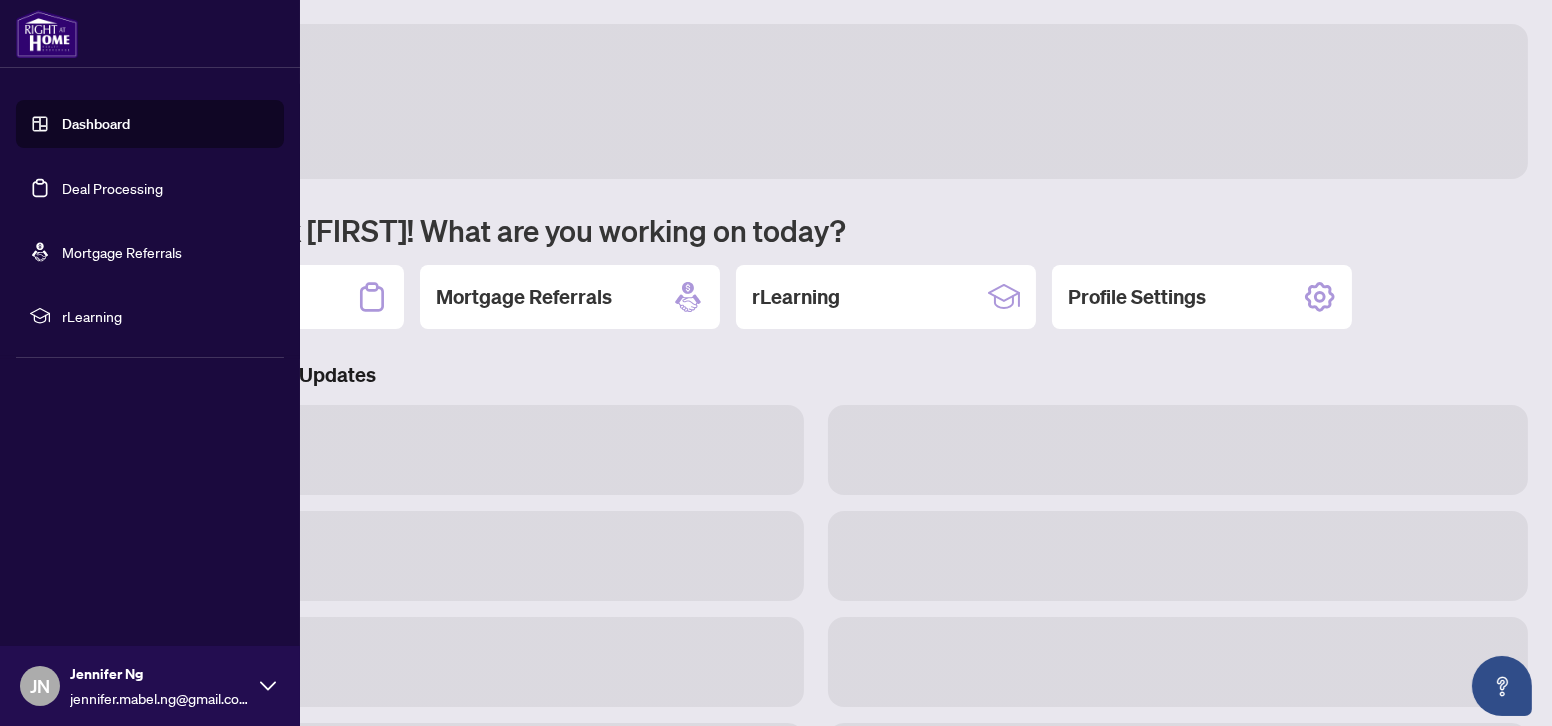 click on "Deal Processing" at bounding box center [112, 188] 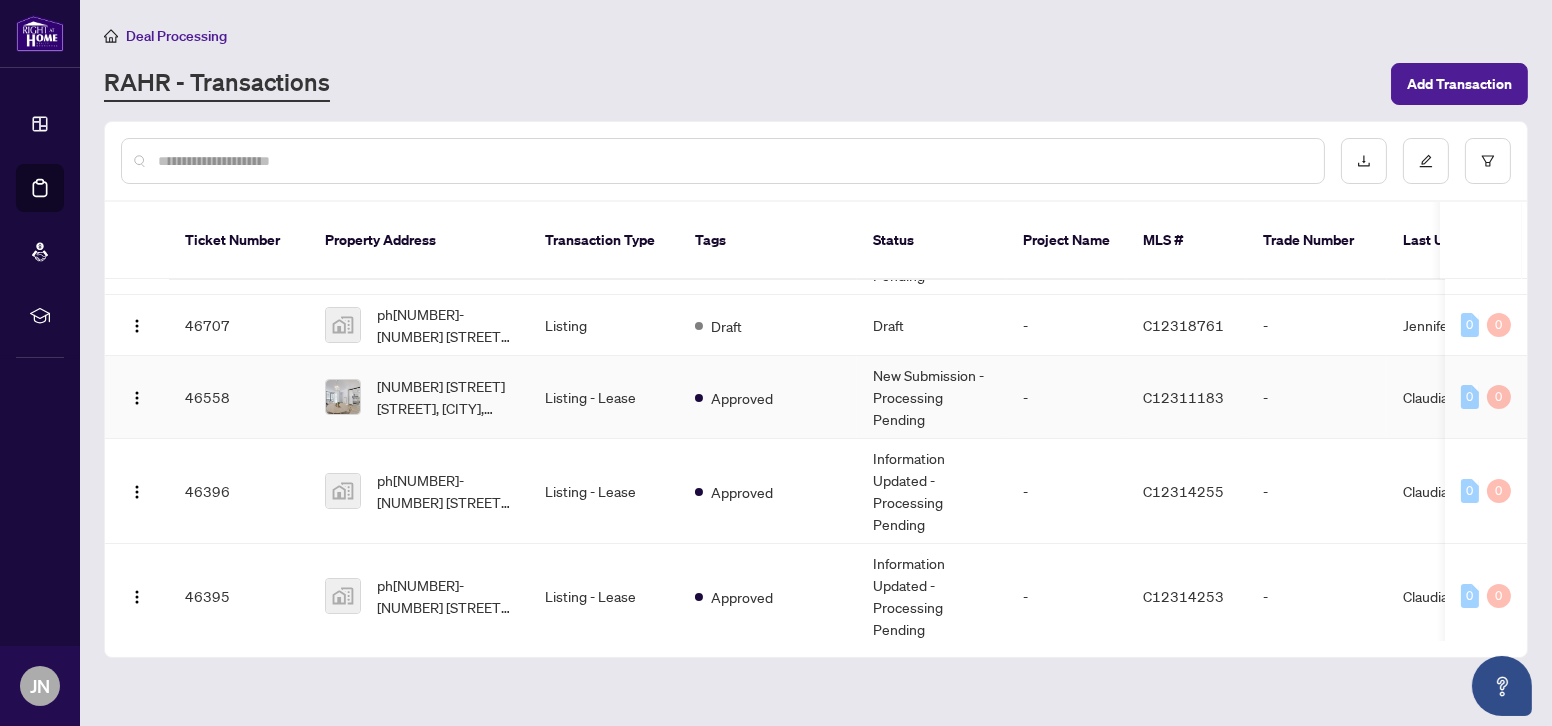 scroll, scrollTop: 0, scrollLeft: 0, axis: both 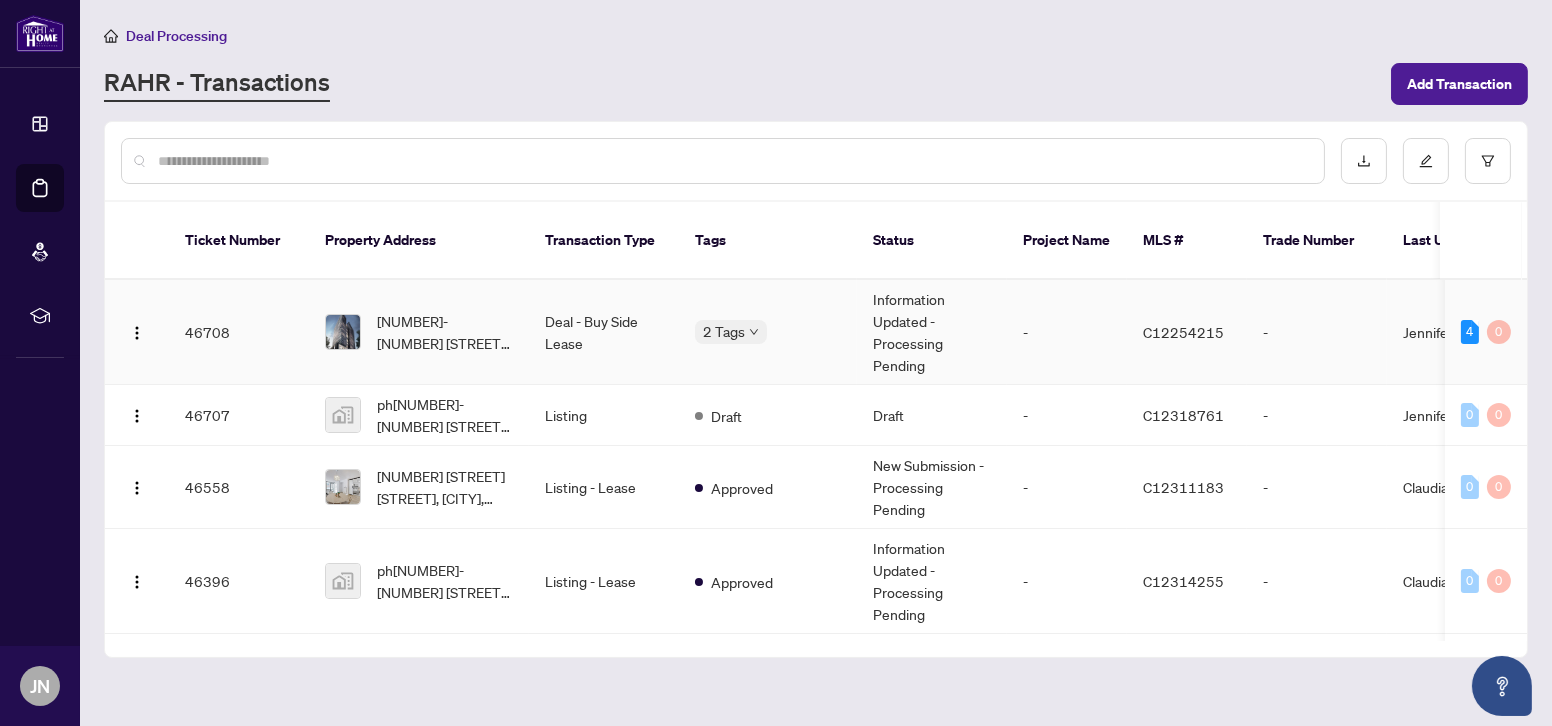 click on "Deal - Buy Side Lease" at bounding box center (604, 332) 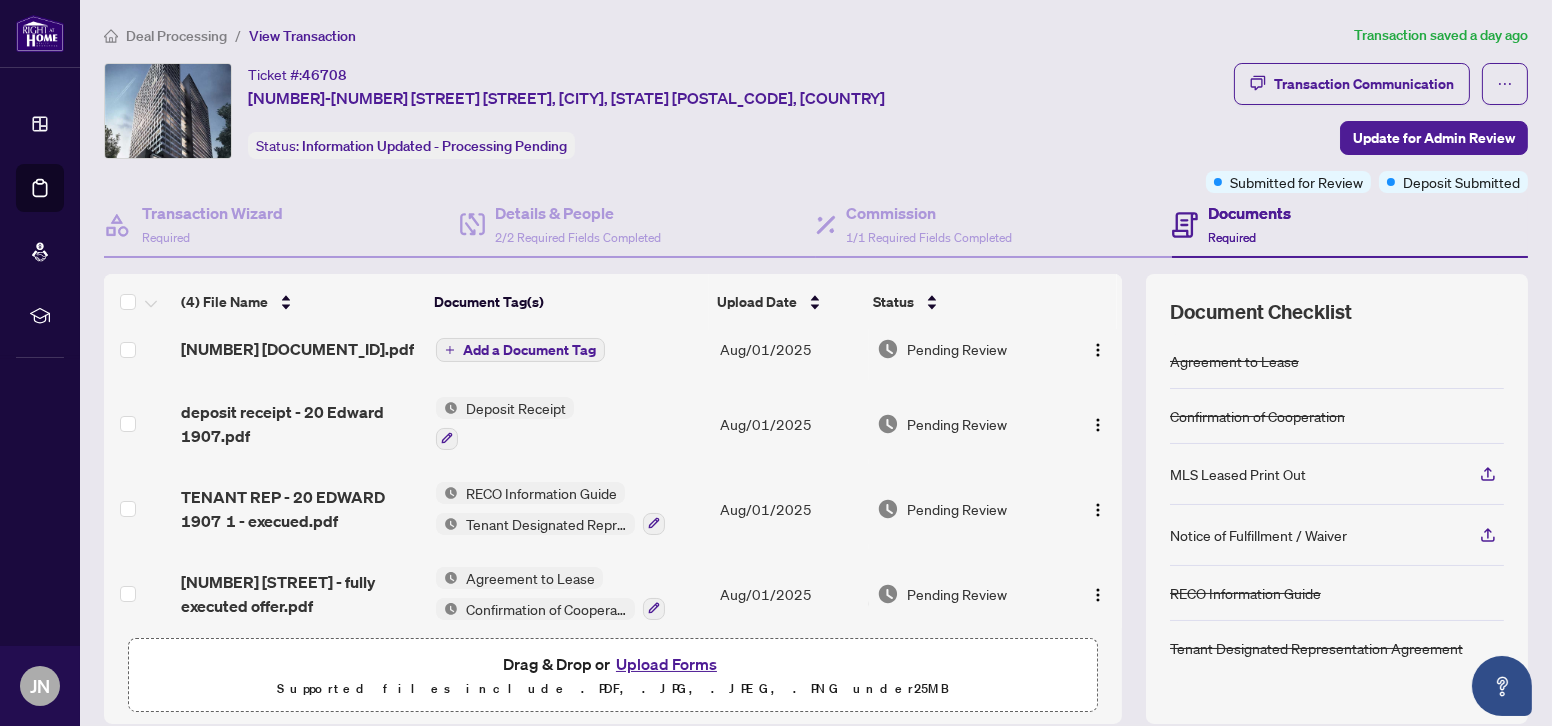 scroll, scrollTop: 0, scrollLeft: 0, axis: both 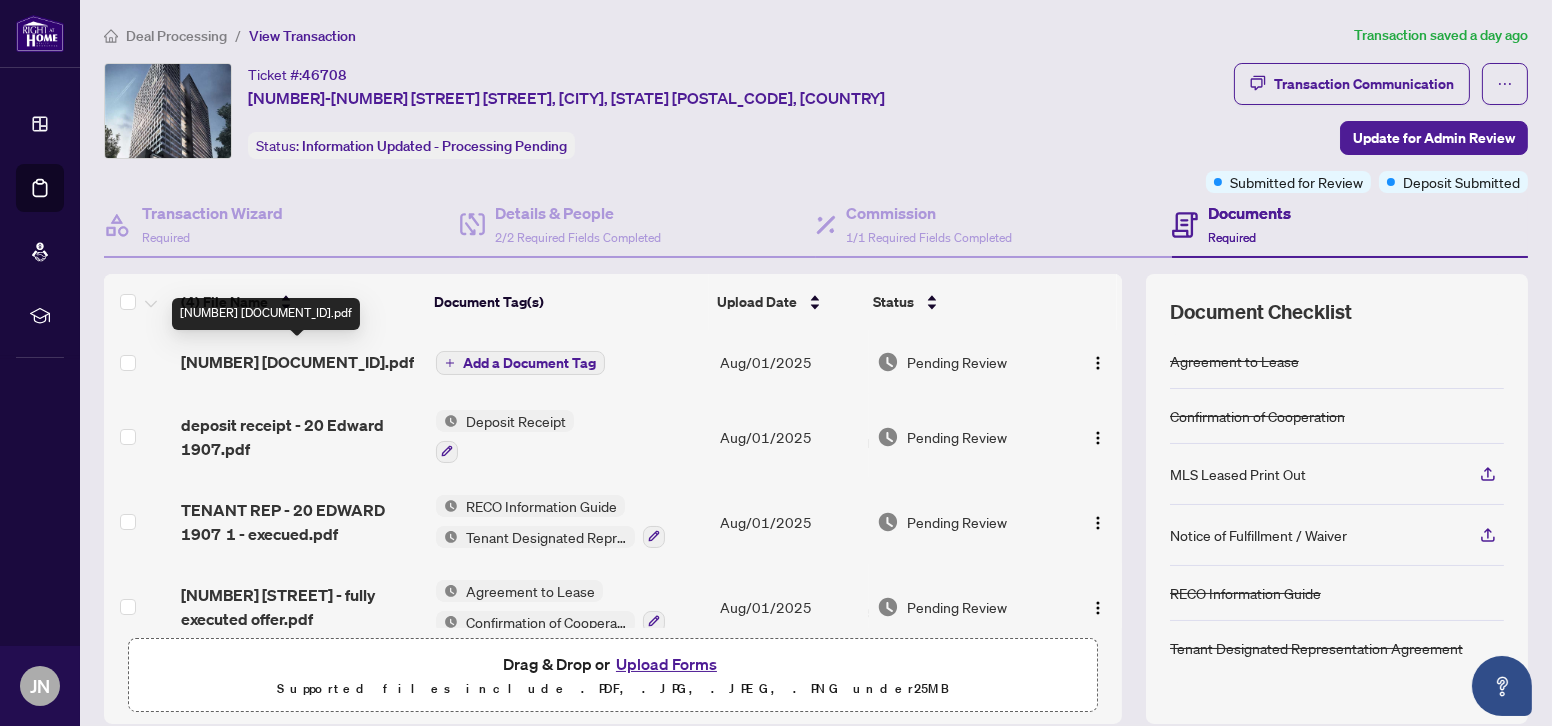 click on "[NUMBER] [DOCUMENT_ID].pdf" at bounding box center [297, 362] 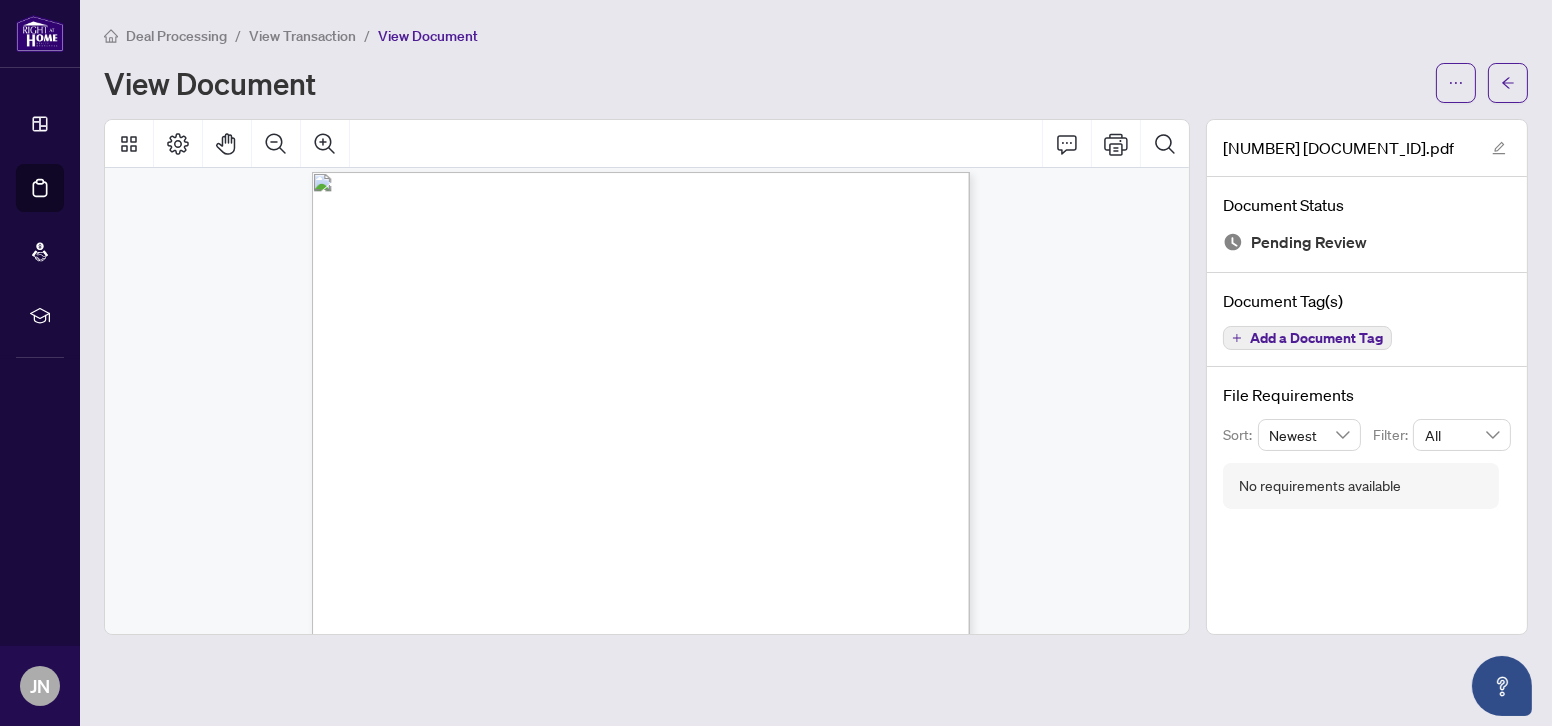 scroll, scrollTop: 0, scrollLeft: 0, axis: both 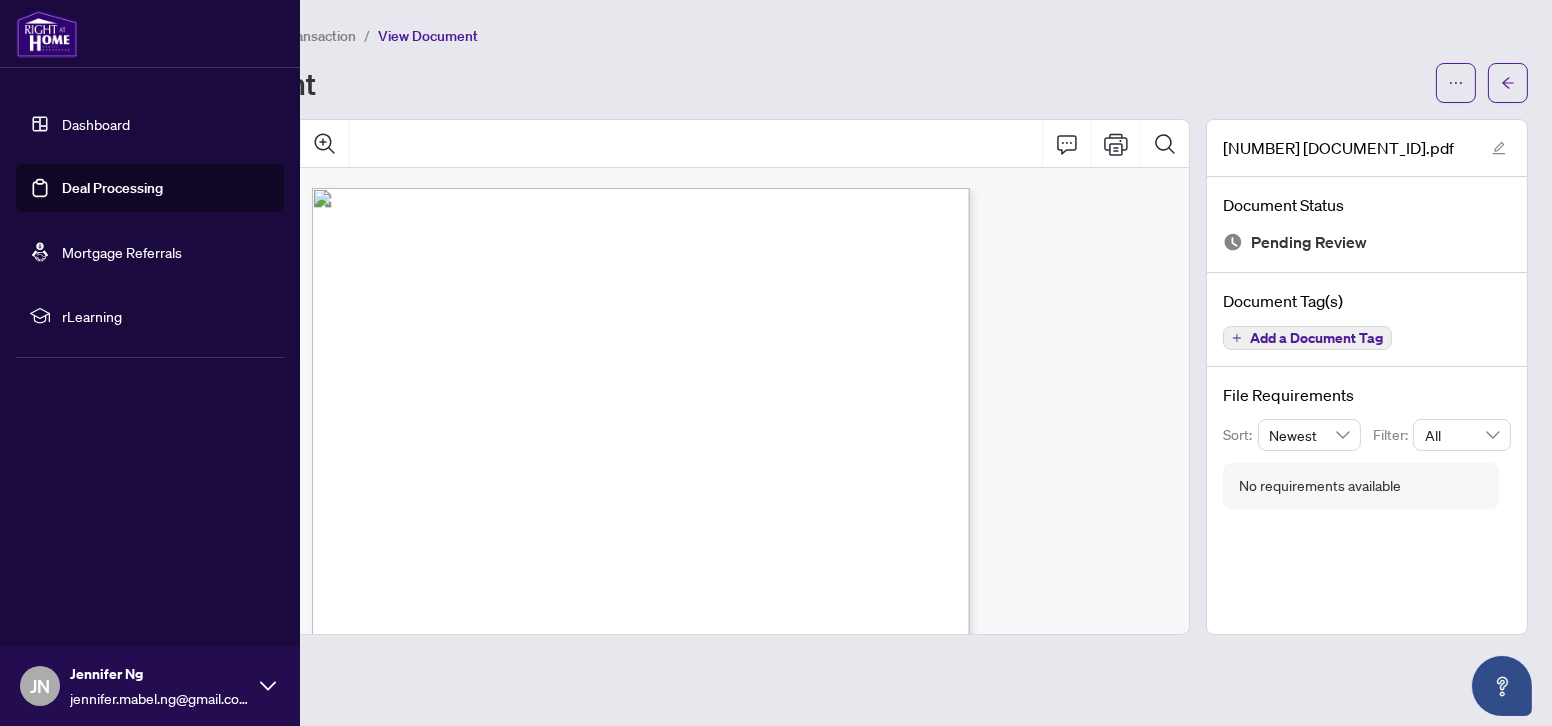 click on "Dashboard" at bounding box center (96, 124) 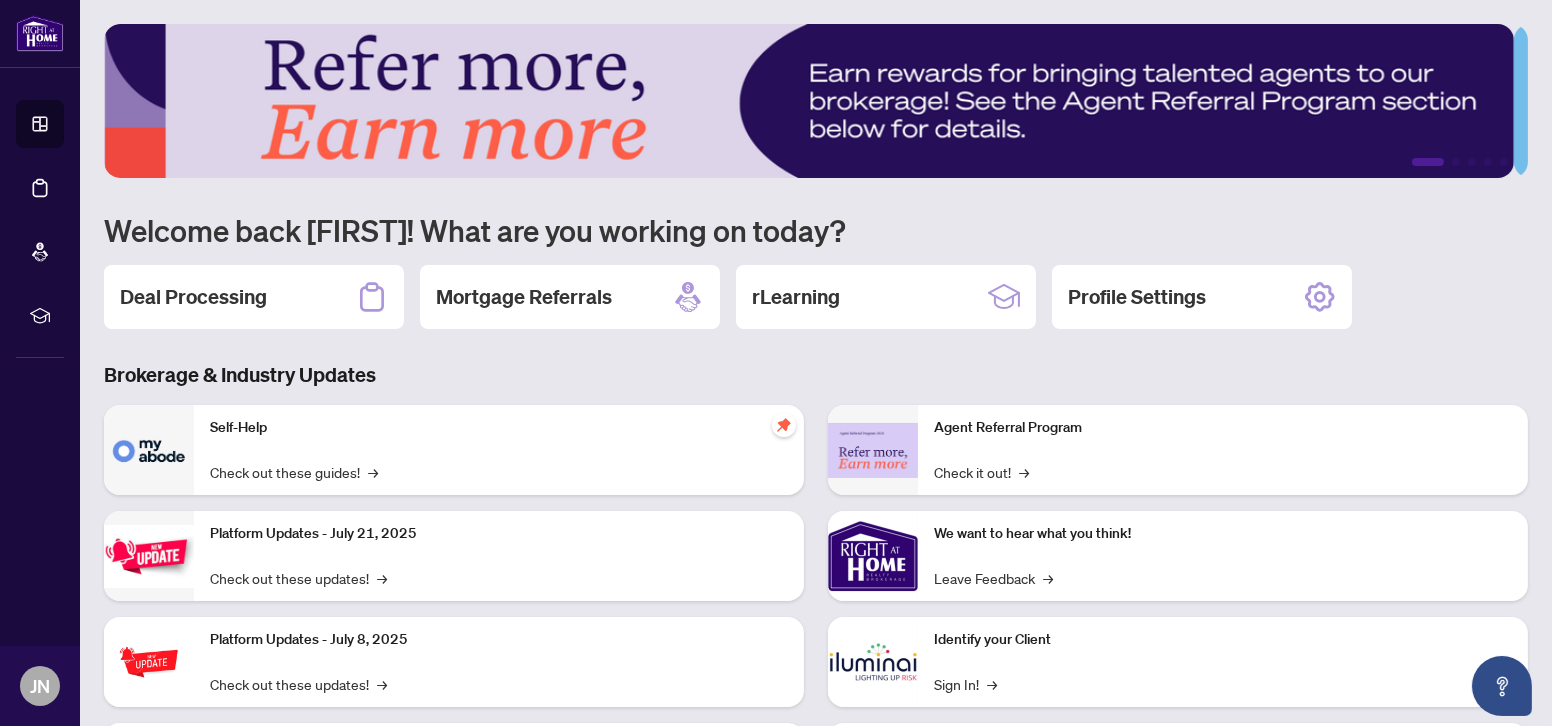 click on "Brokerage & Industry Updates" at bounding box center (816, 375) 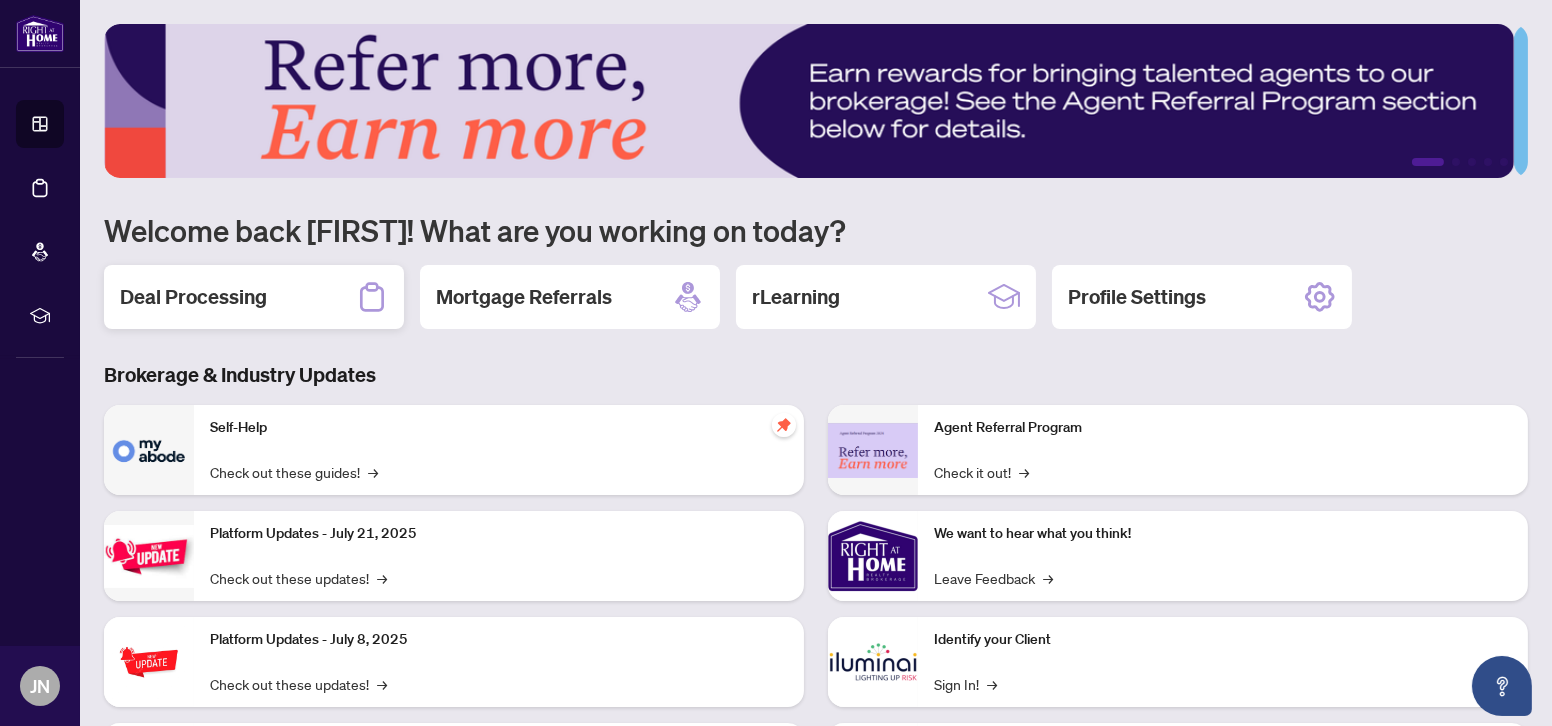 click on "Deal Processing" at bounding box center [193, 297] 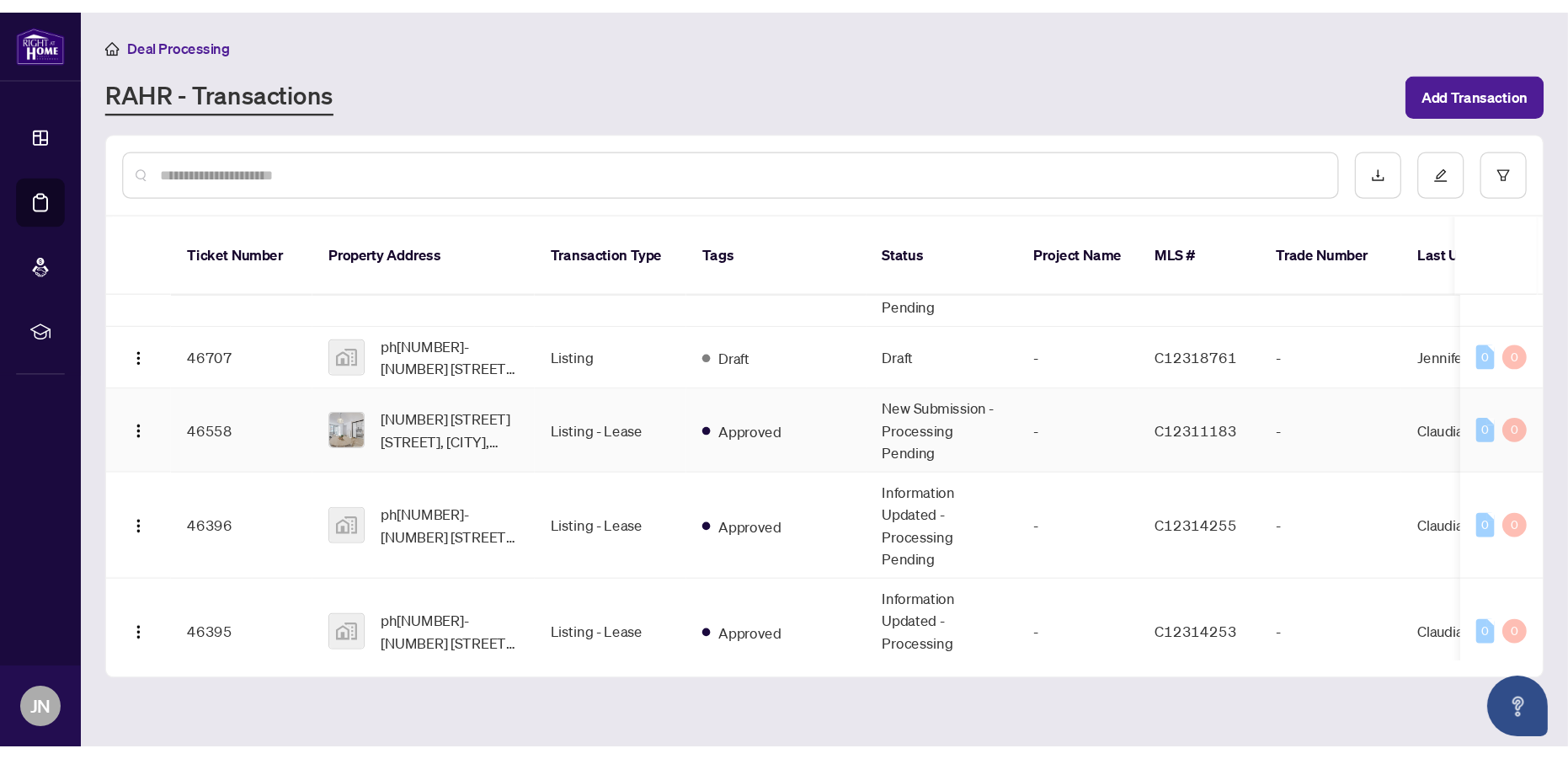 scroll, scrollTop: 0, scrollLeft: 0, axis: both 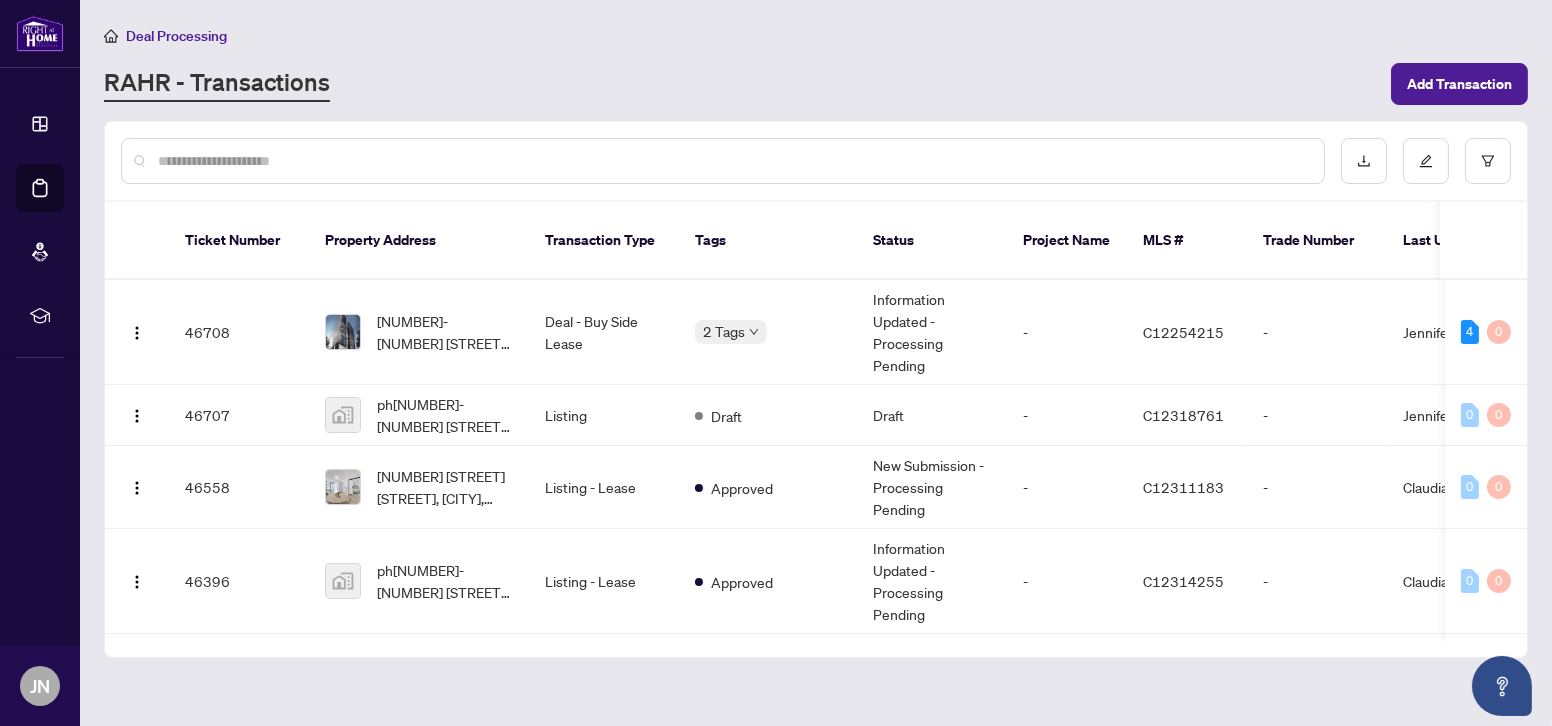 click at bounding box center [733, 161] 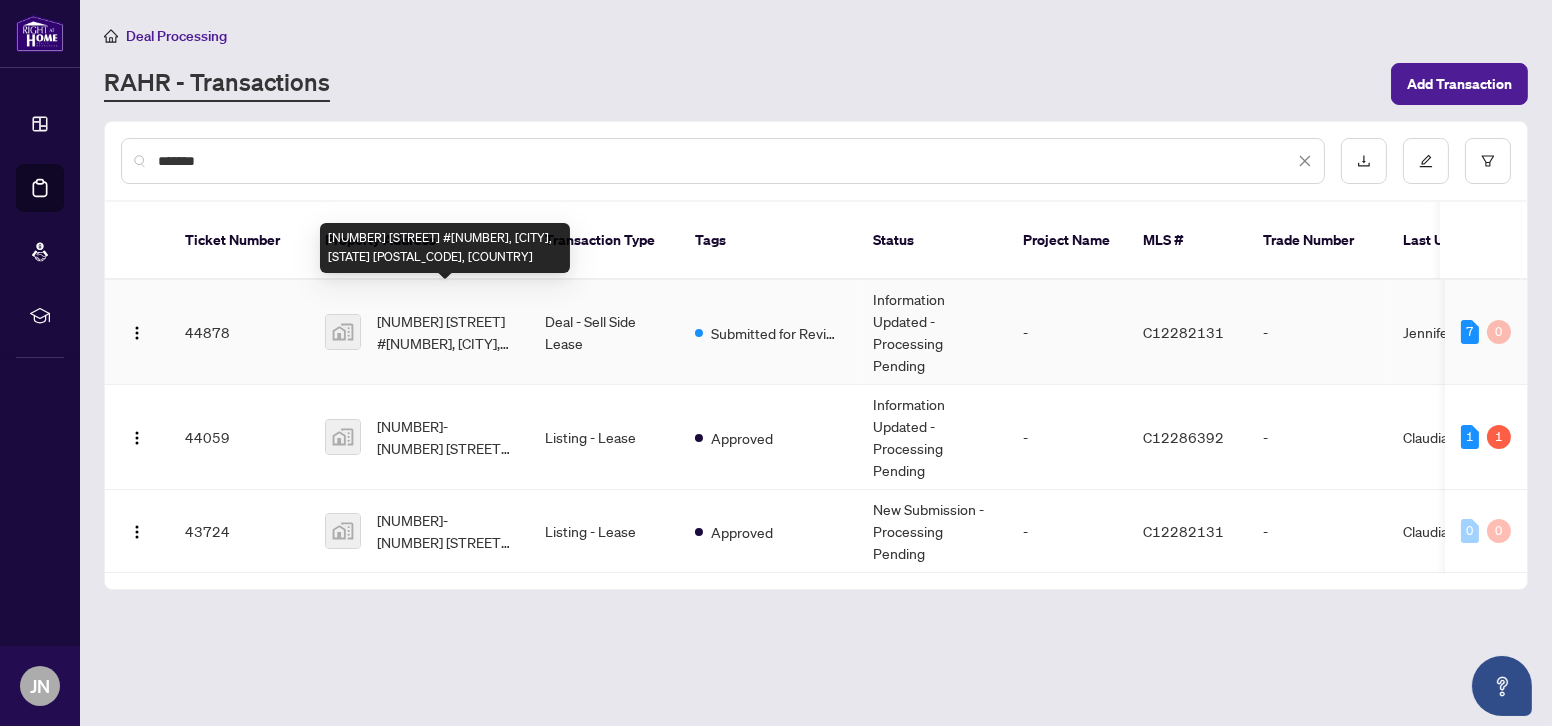 type on "*******" 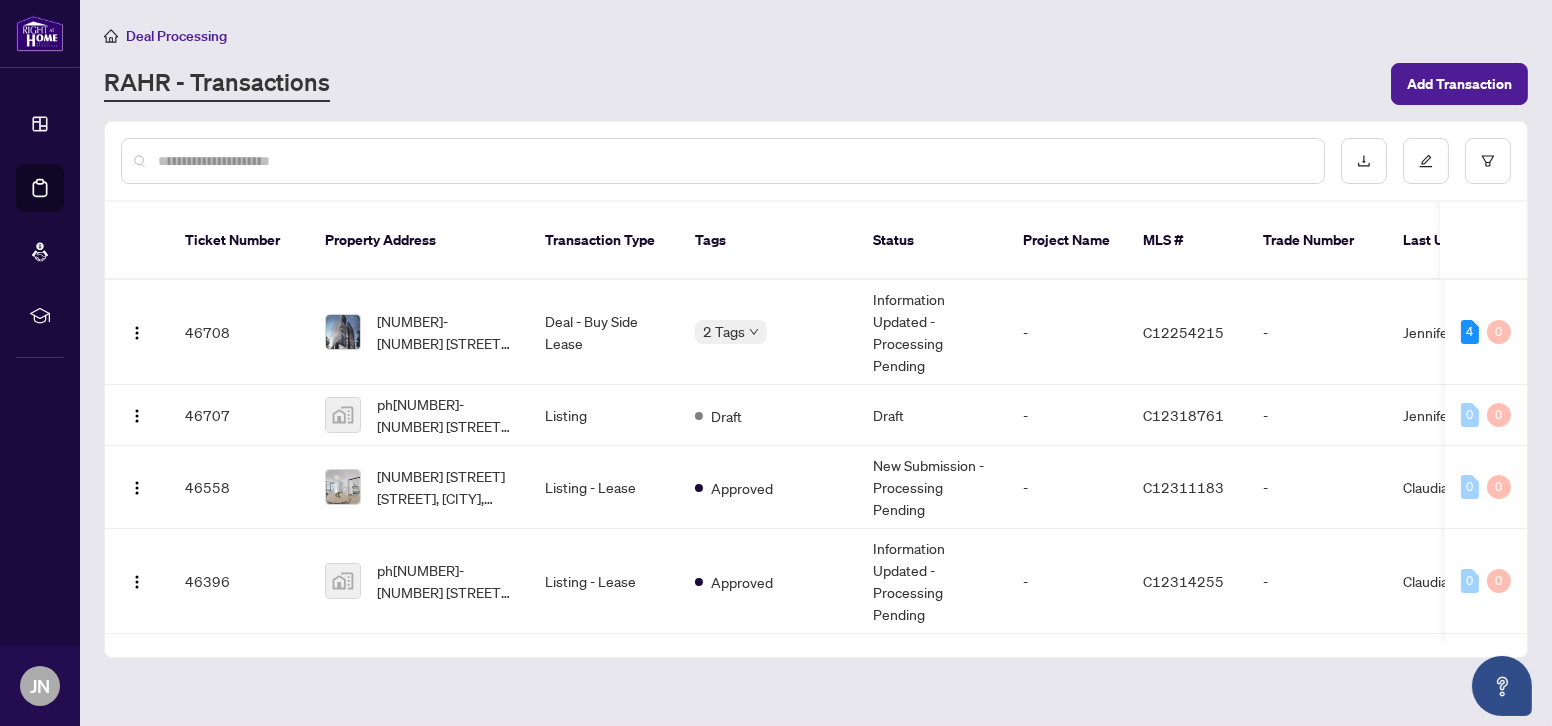 click at bounding box center [733, 161] 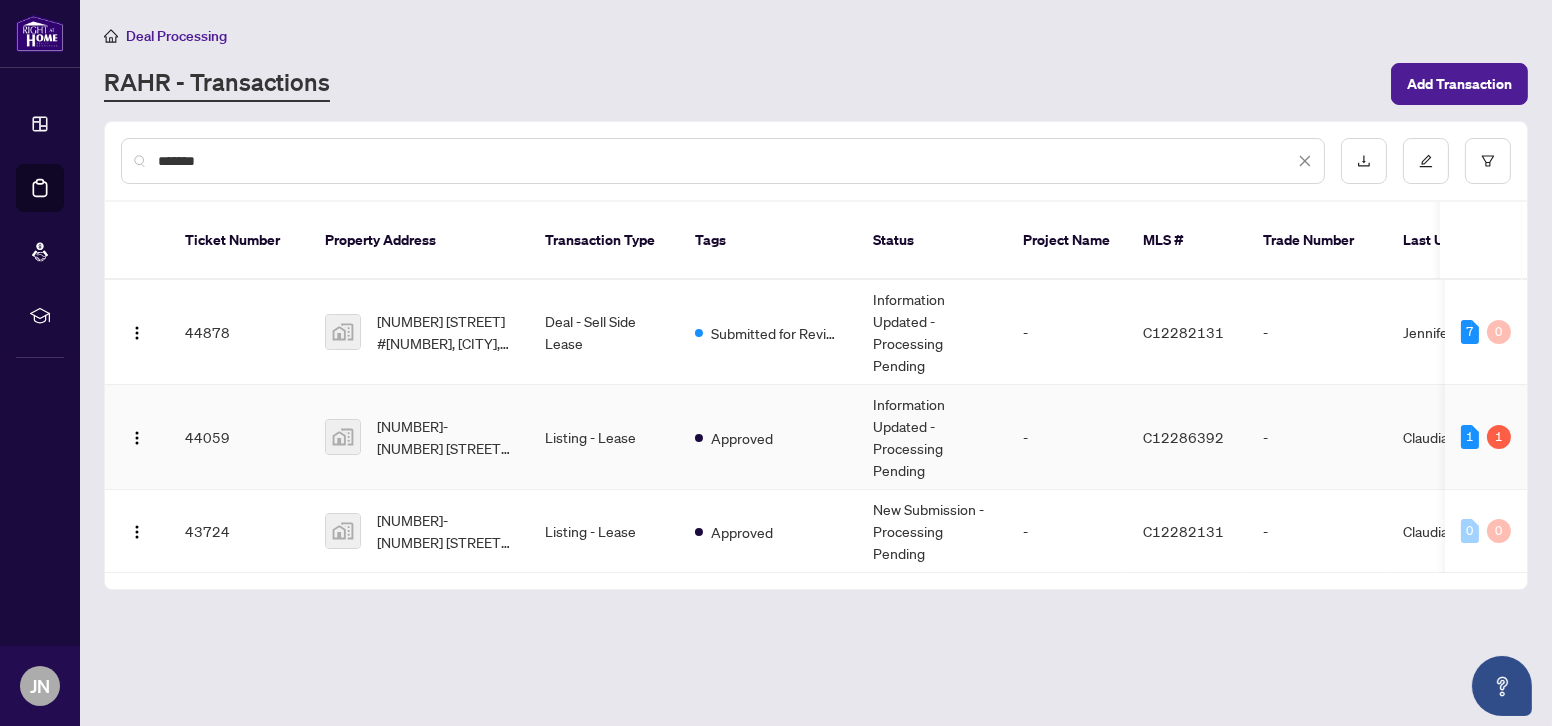 type on "*******" 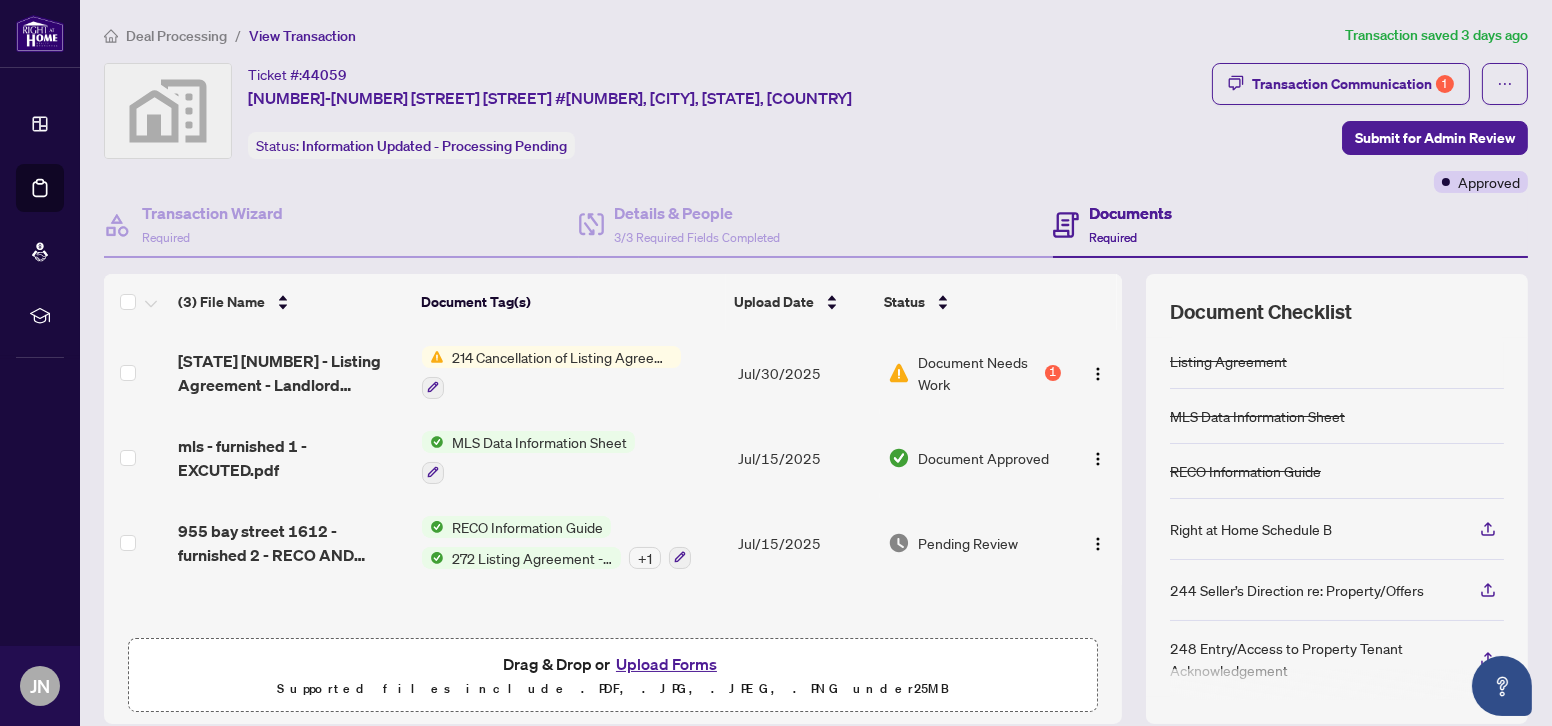 click on "214 Cancellation of Listing Agreement - Authority to Offer for Lease" at bounding box center (562, 357) 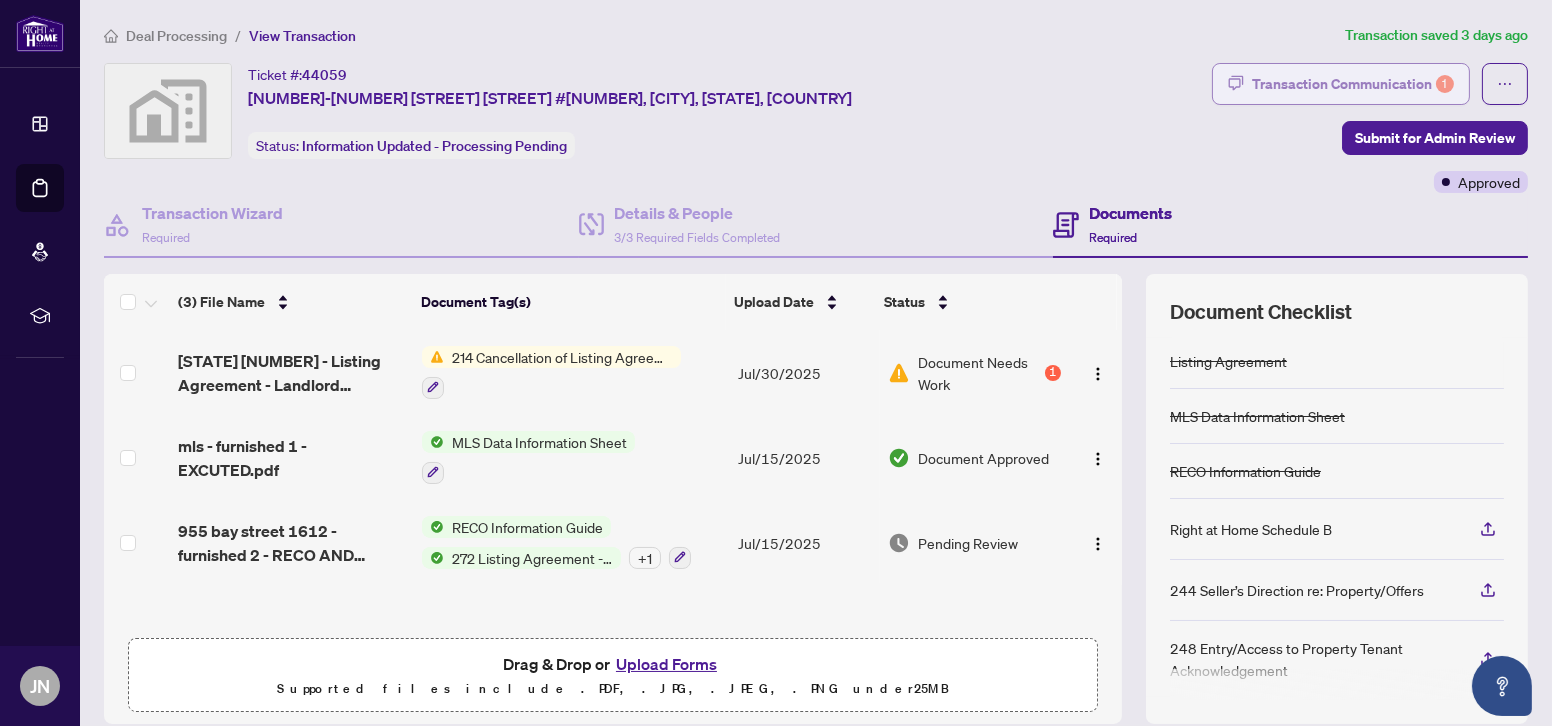 click on "Transaction Communication 1" at bounding box center [1353, 84] 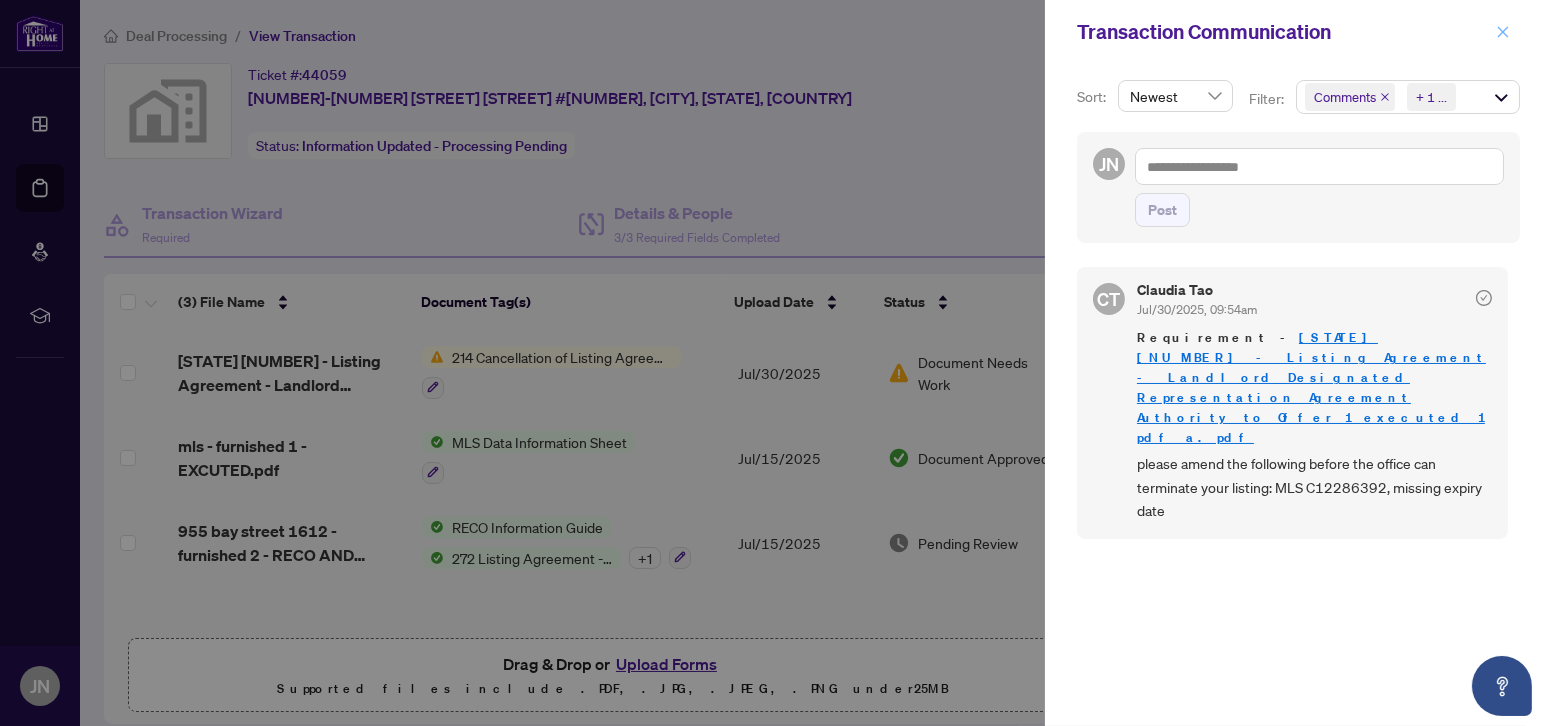 click 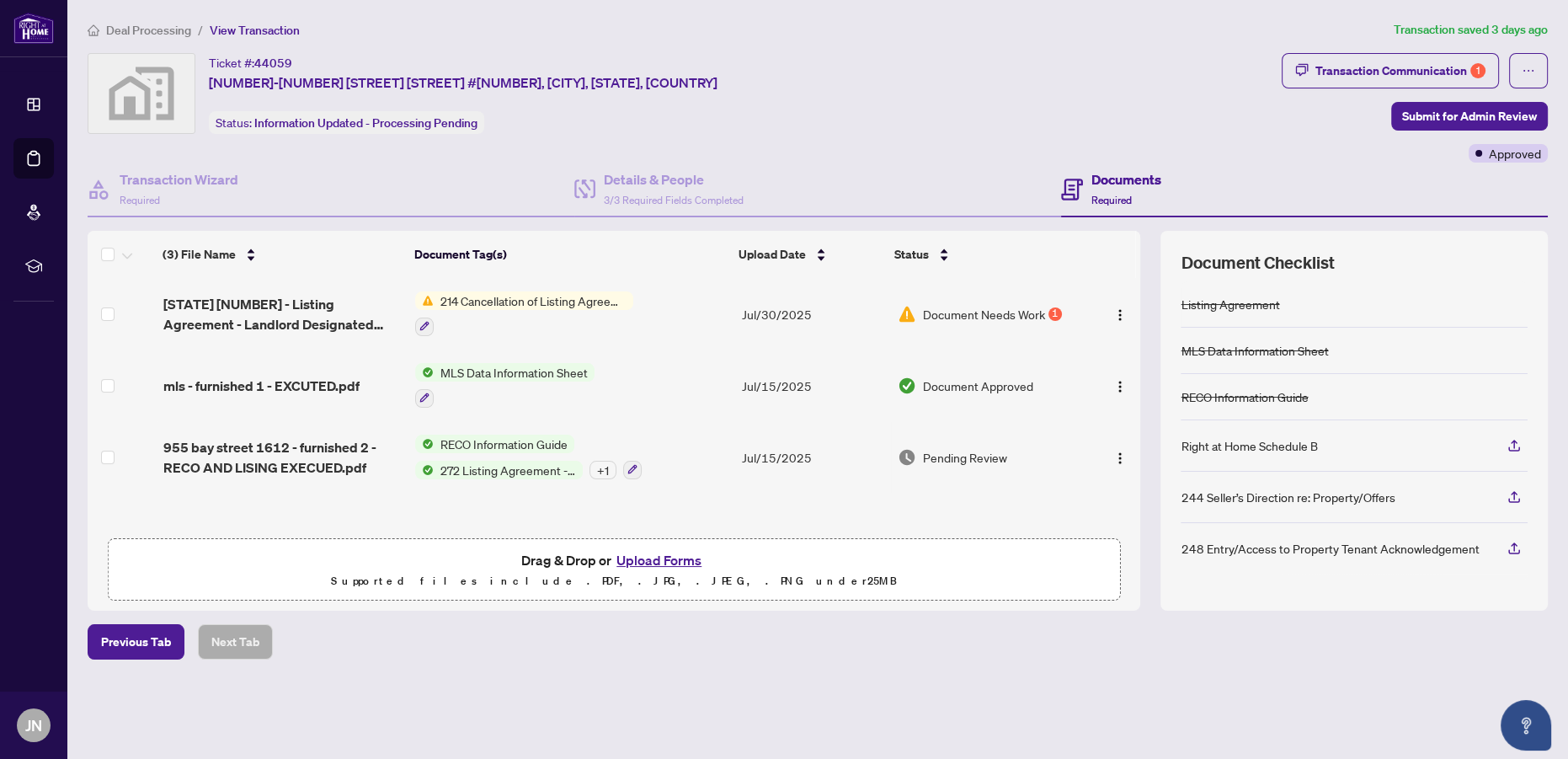 click on "214 Cancellation of Listing Agreement - Authority to Offer for Lease" at bounding box center (533, 301) 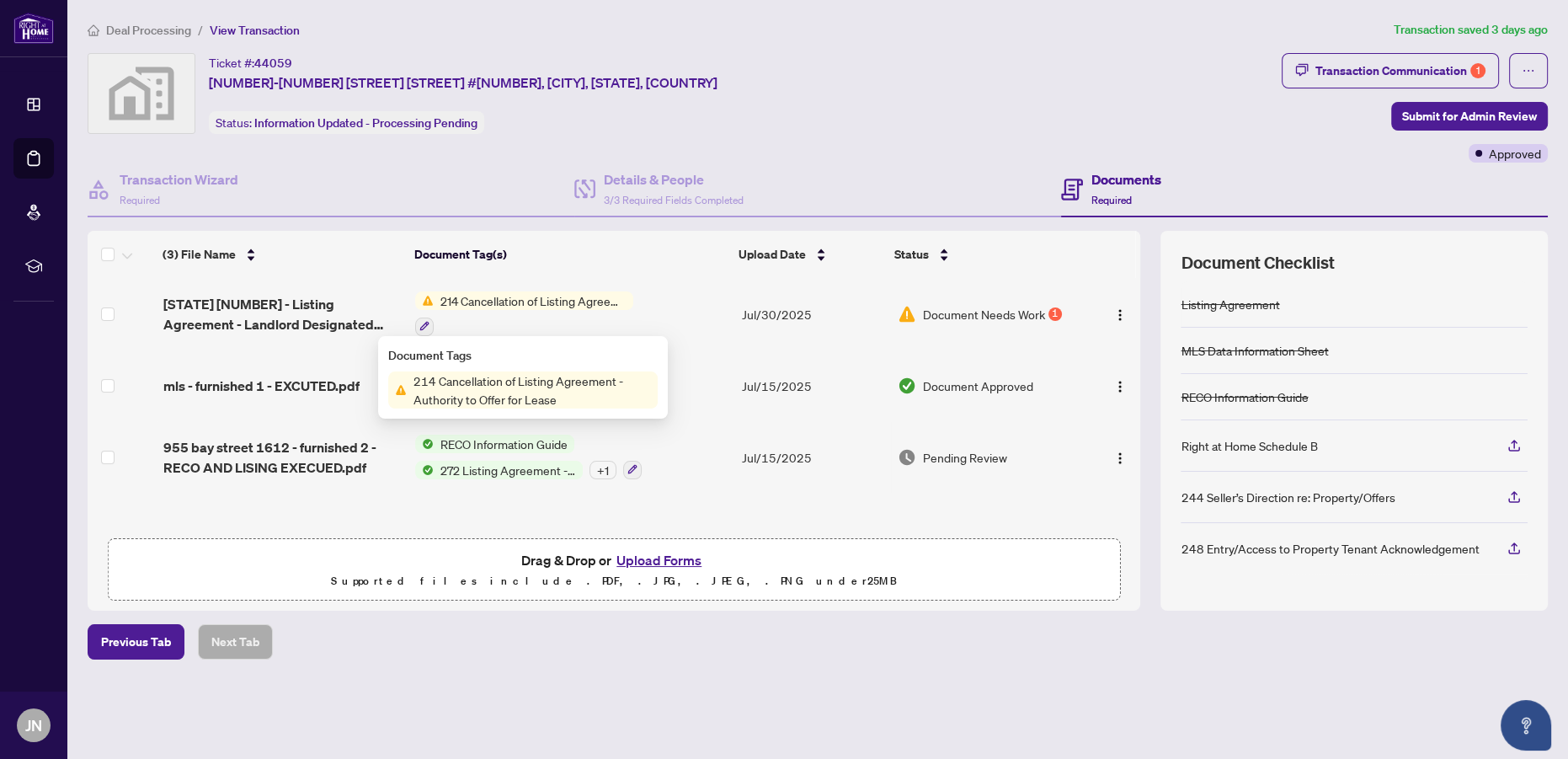 click on "214 Cancellation of Listing Agreement - Authority to Offer for Lease" at bounding box center (532, 390) 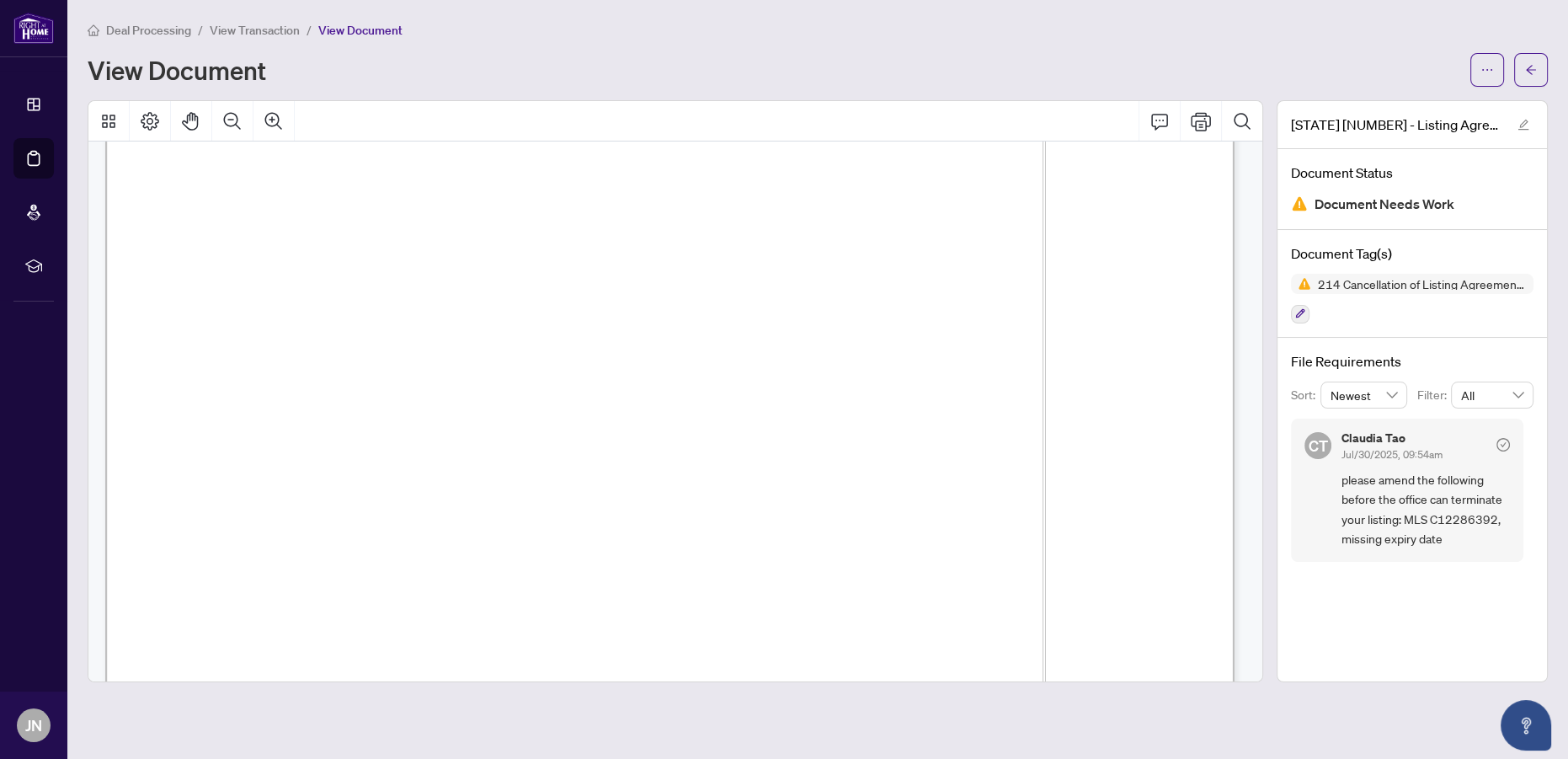 scroll, scrollTop: 229, scrollLeft: 0, axis: vertical 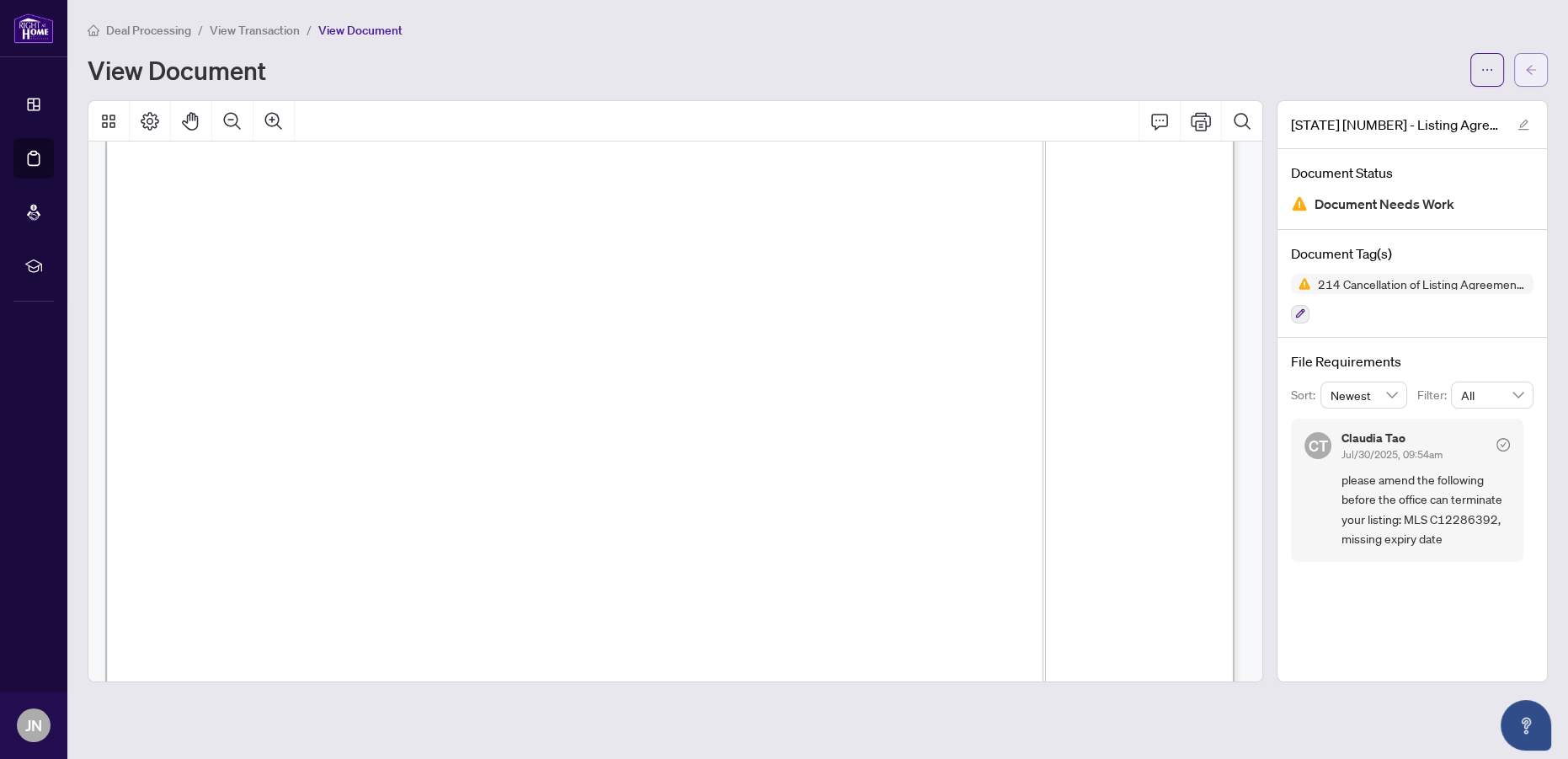 click 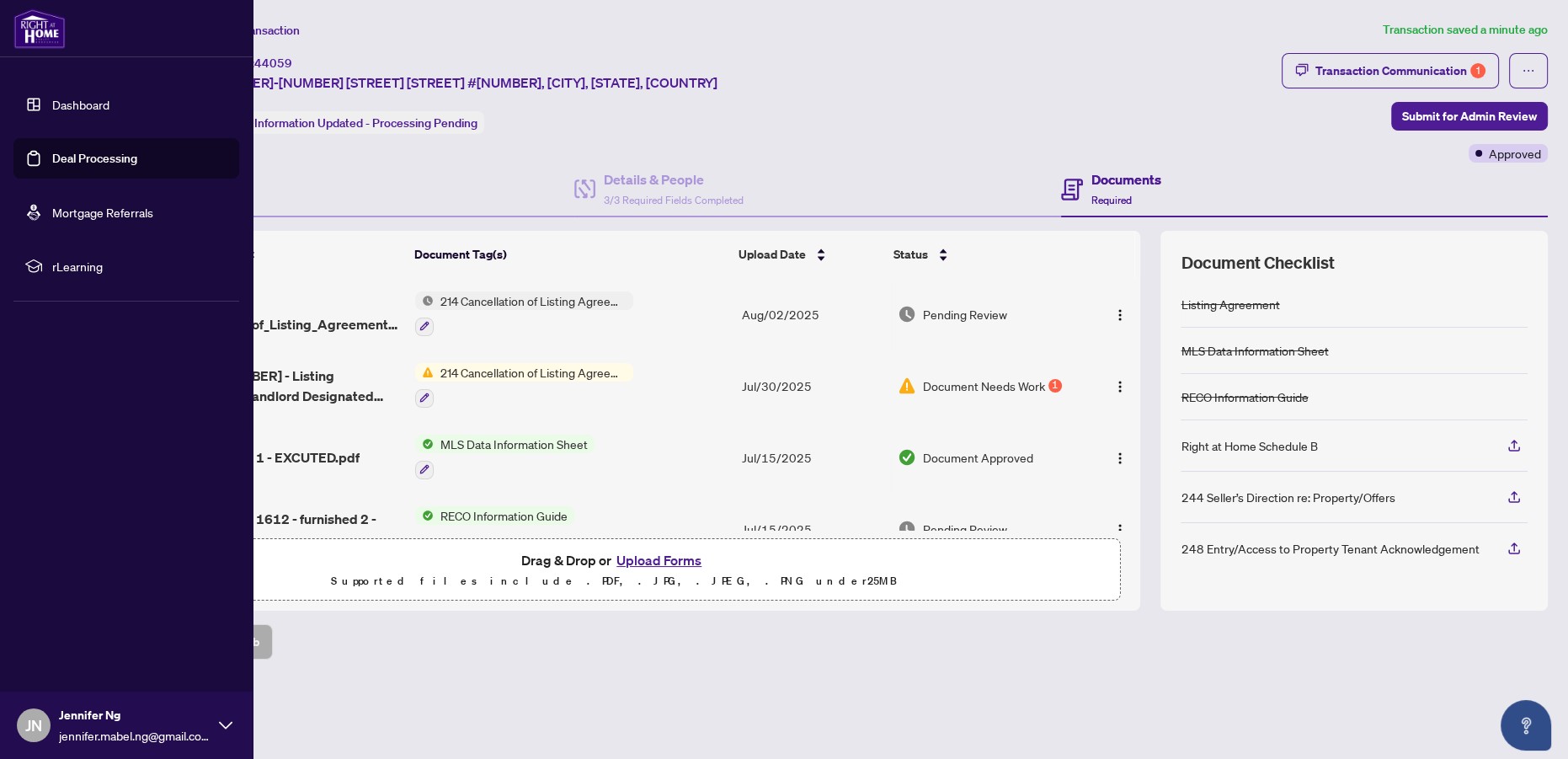 click on "Deal Processing" at bounding box center (94, 158) 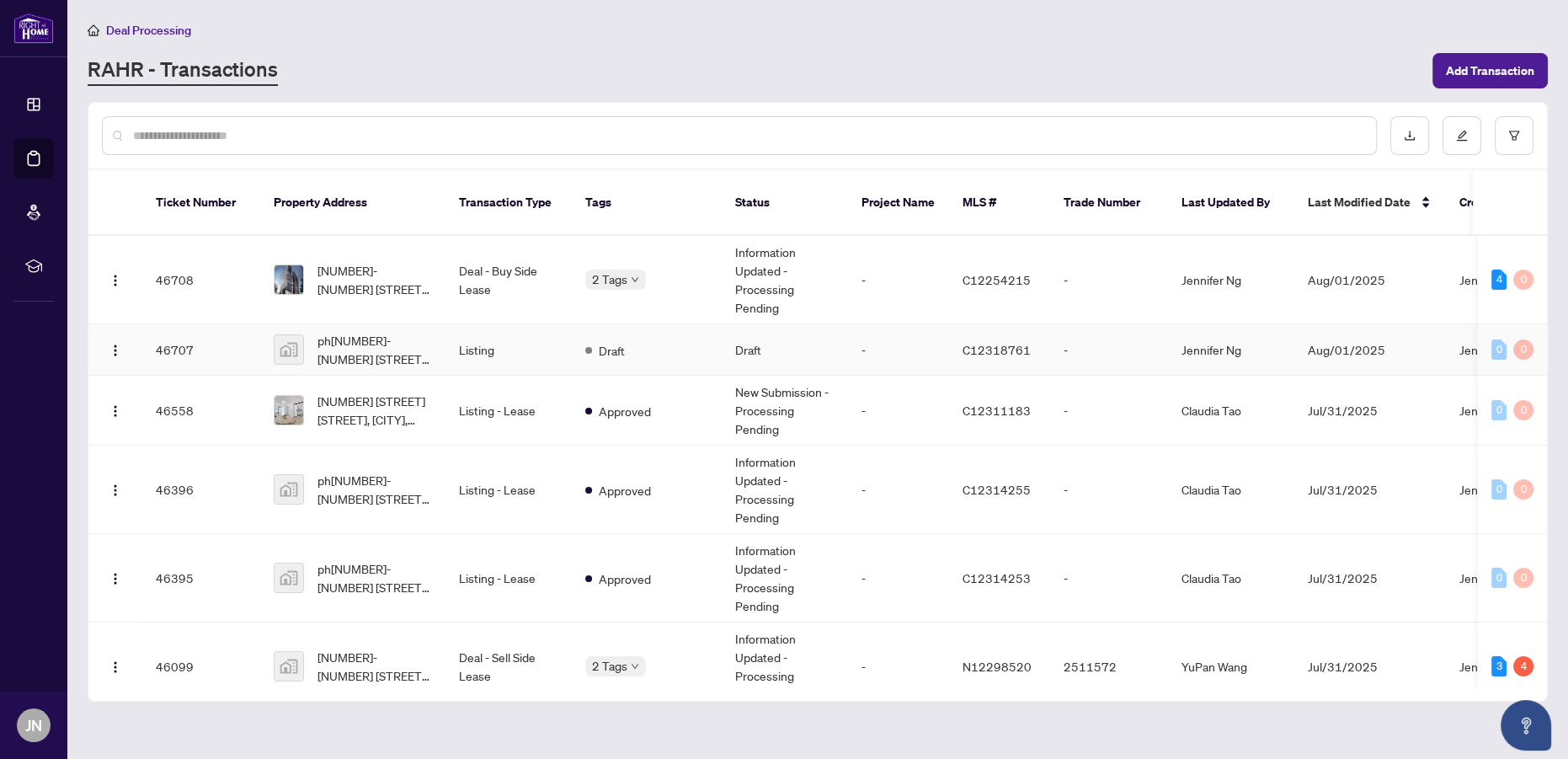 click on "Draft" at bounding box center (785, 350) 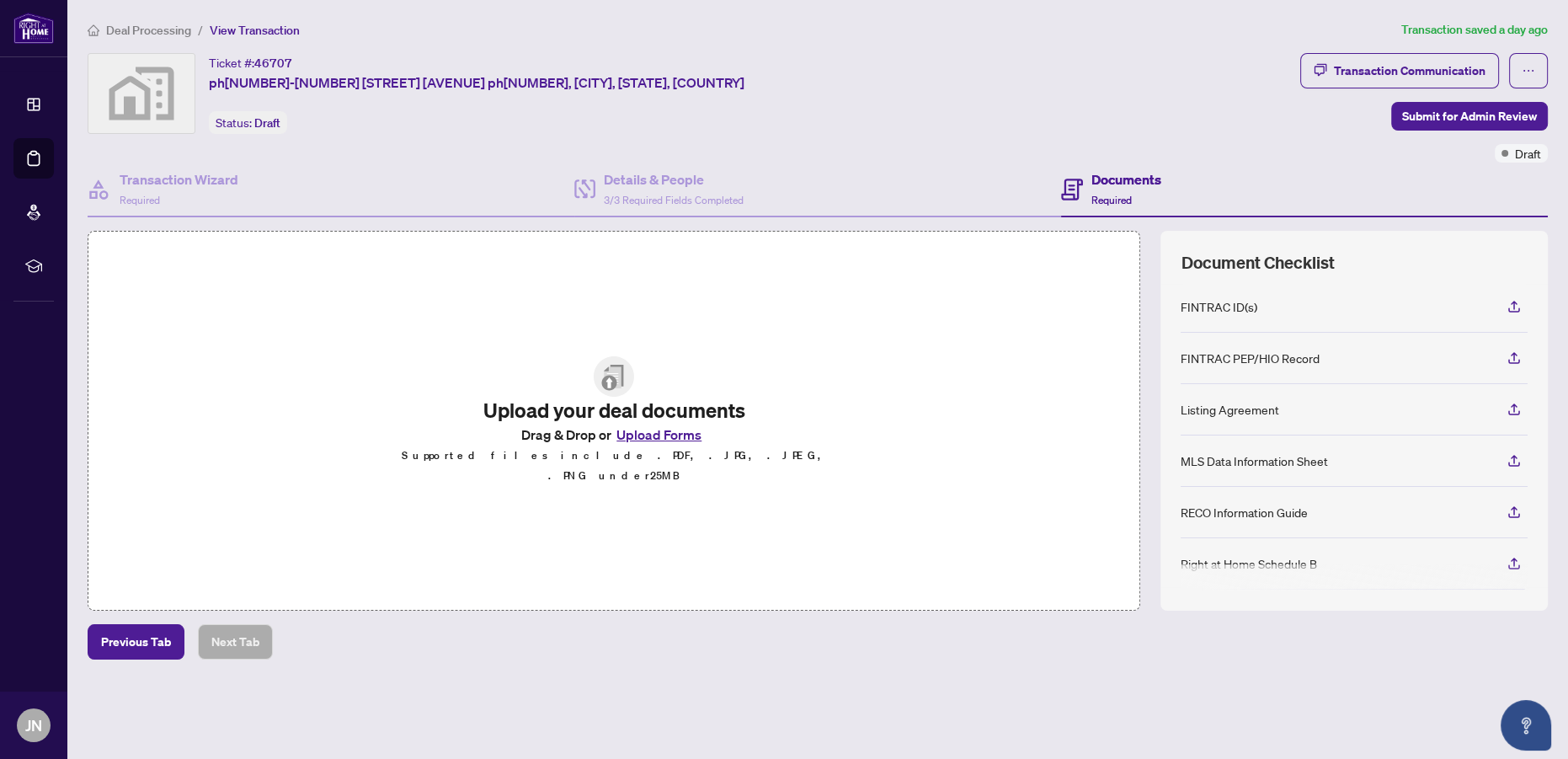 click on "Upload Forms" at bounding box center [659, 435] 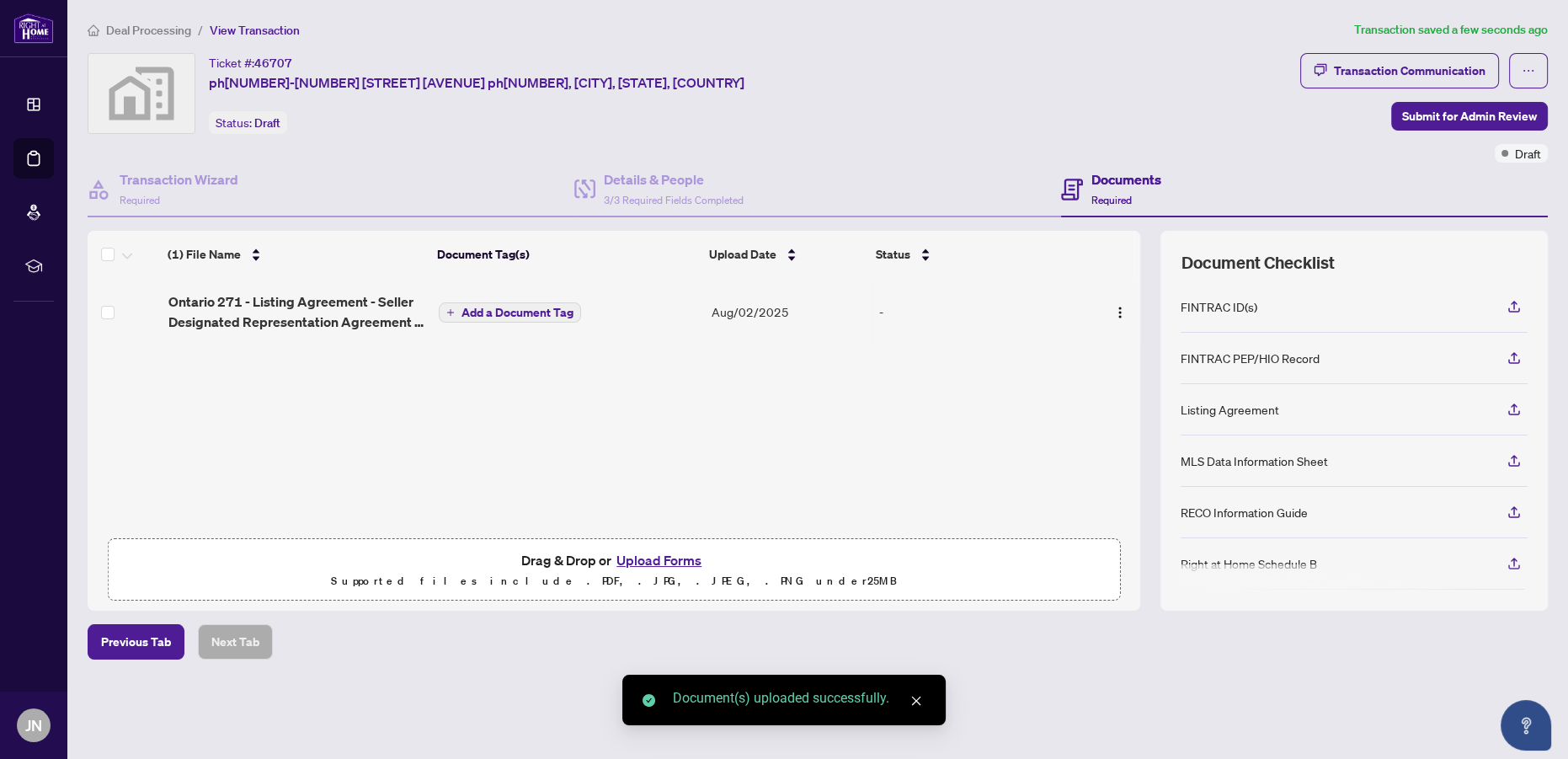 click on "Add a Document Tag" at bounding box center (517, 313) 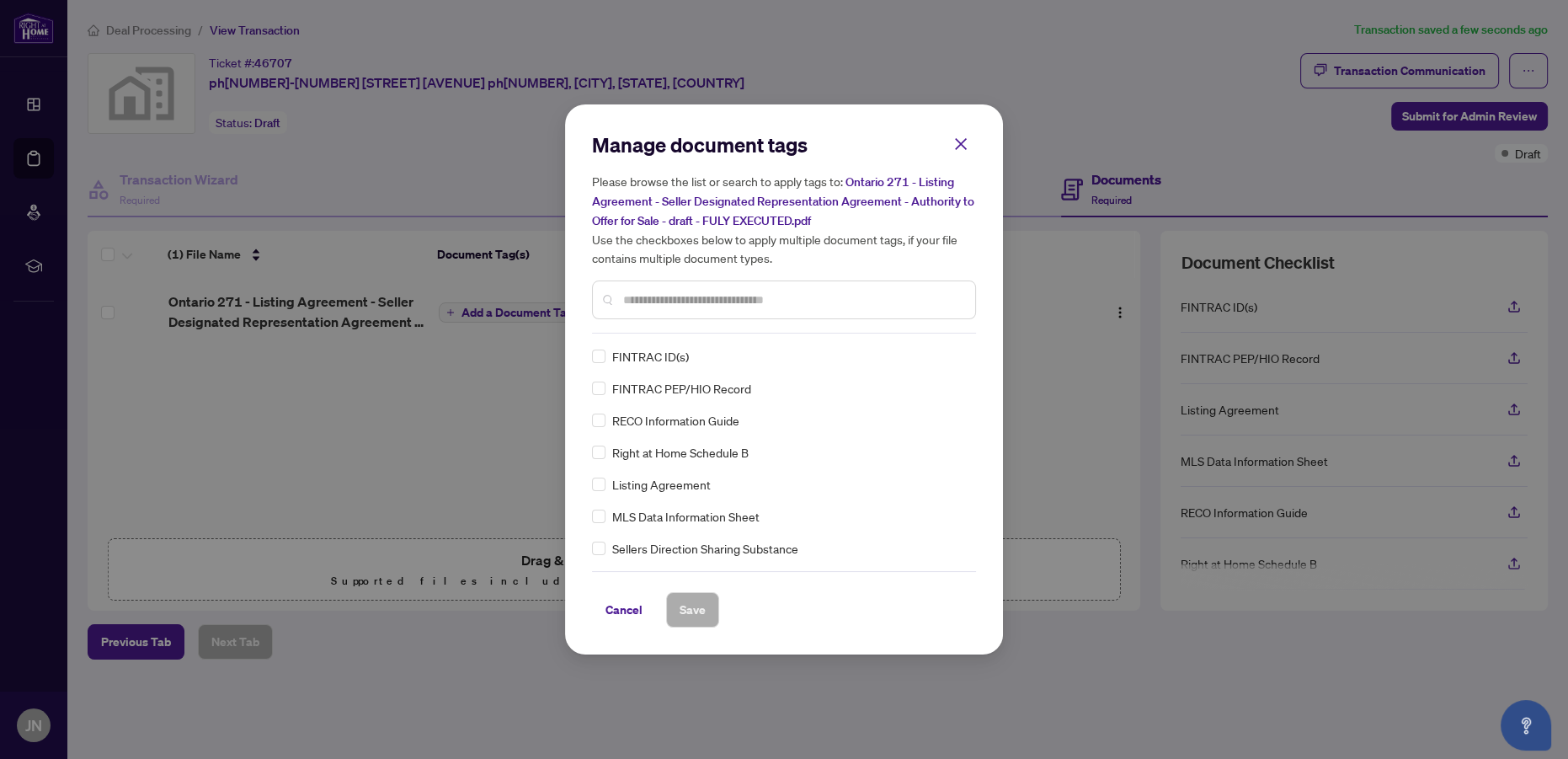click at bounding box center (792, 300) 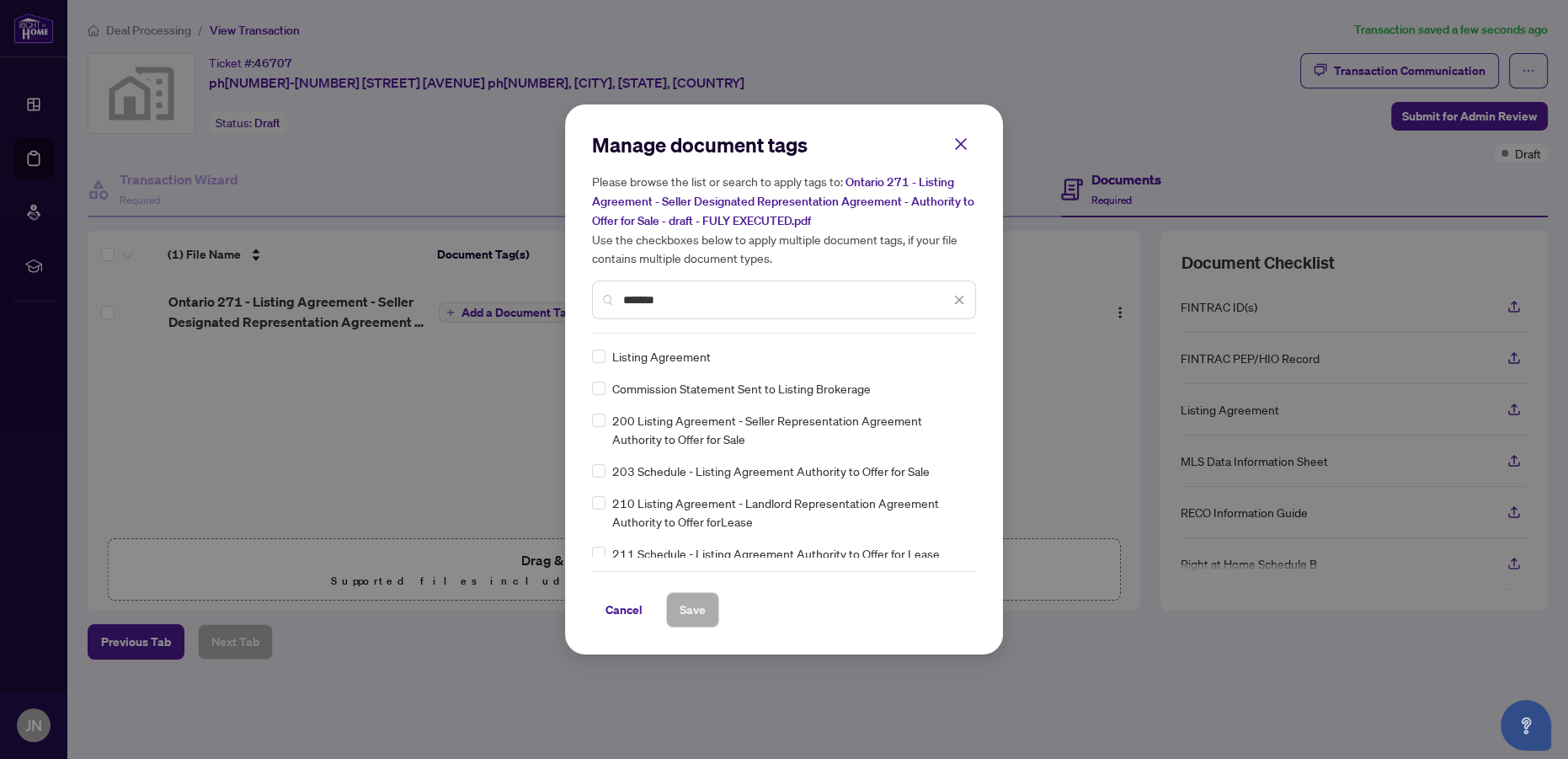 type on "*******" 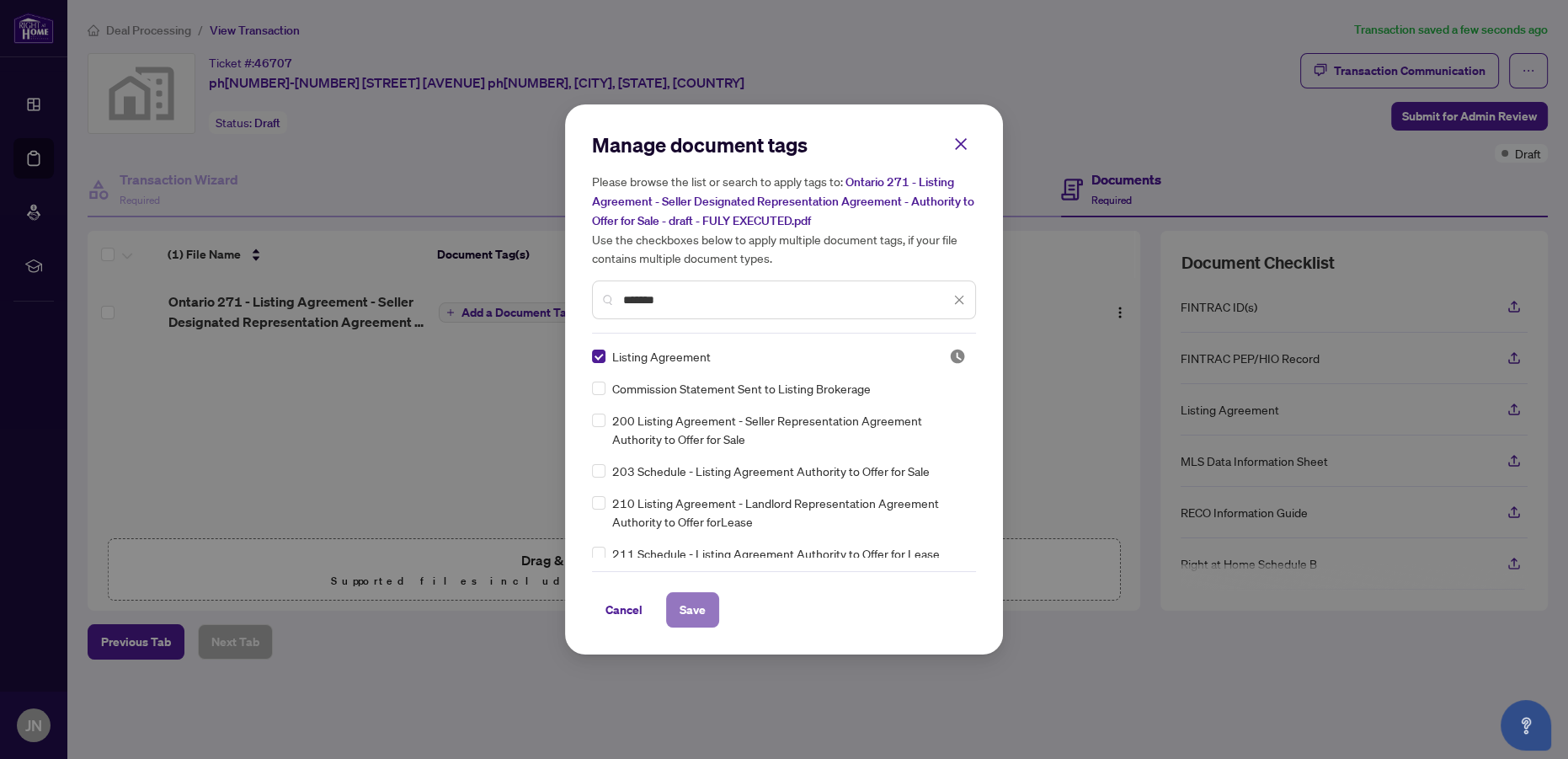 click on "Save" at bounding box center (692, 610) 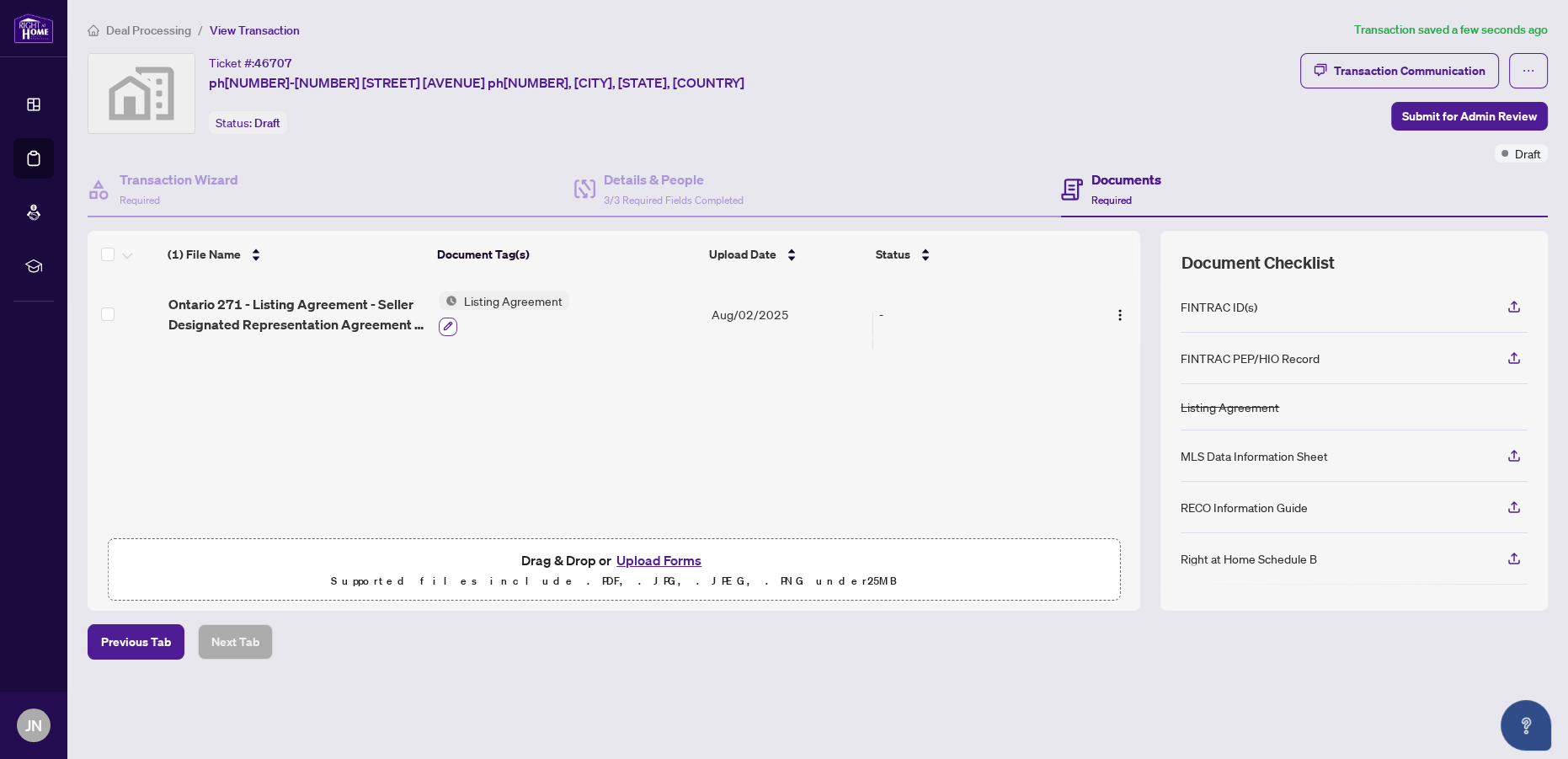 click at bounding box center (448, 327) 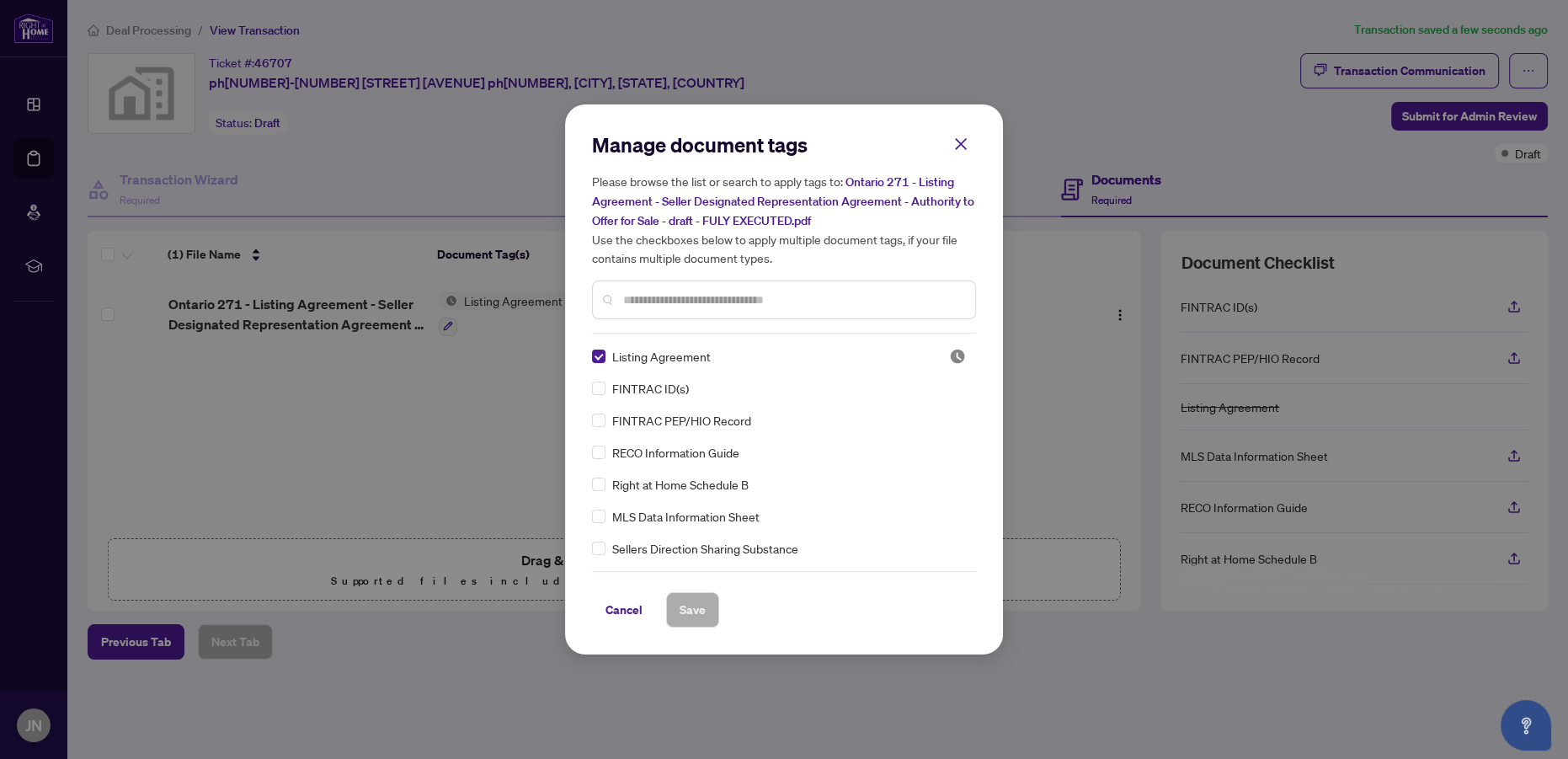 click at bounding box center [792, 300] 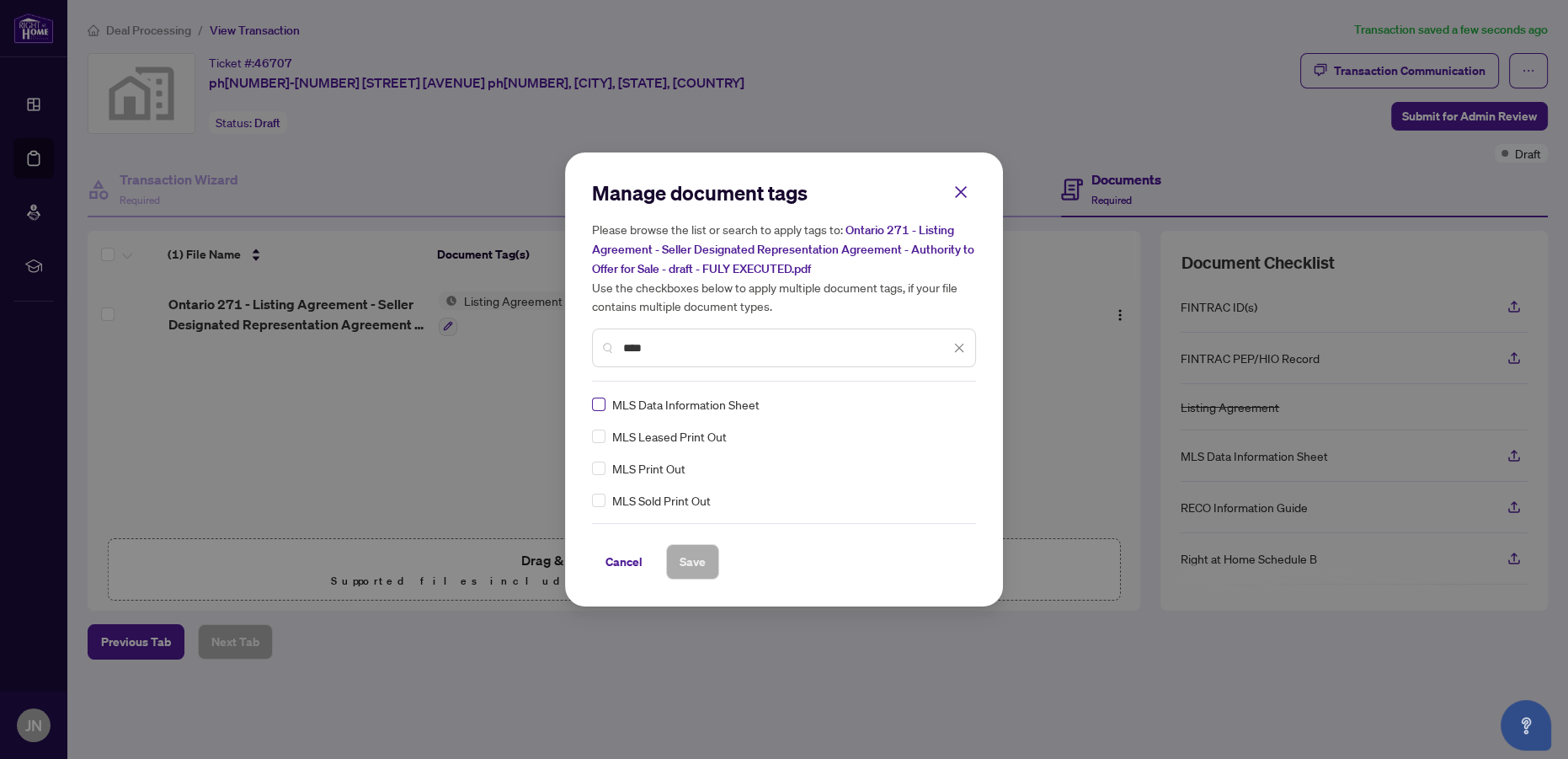 type on "***" 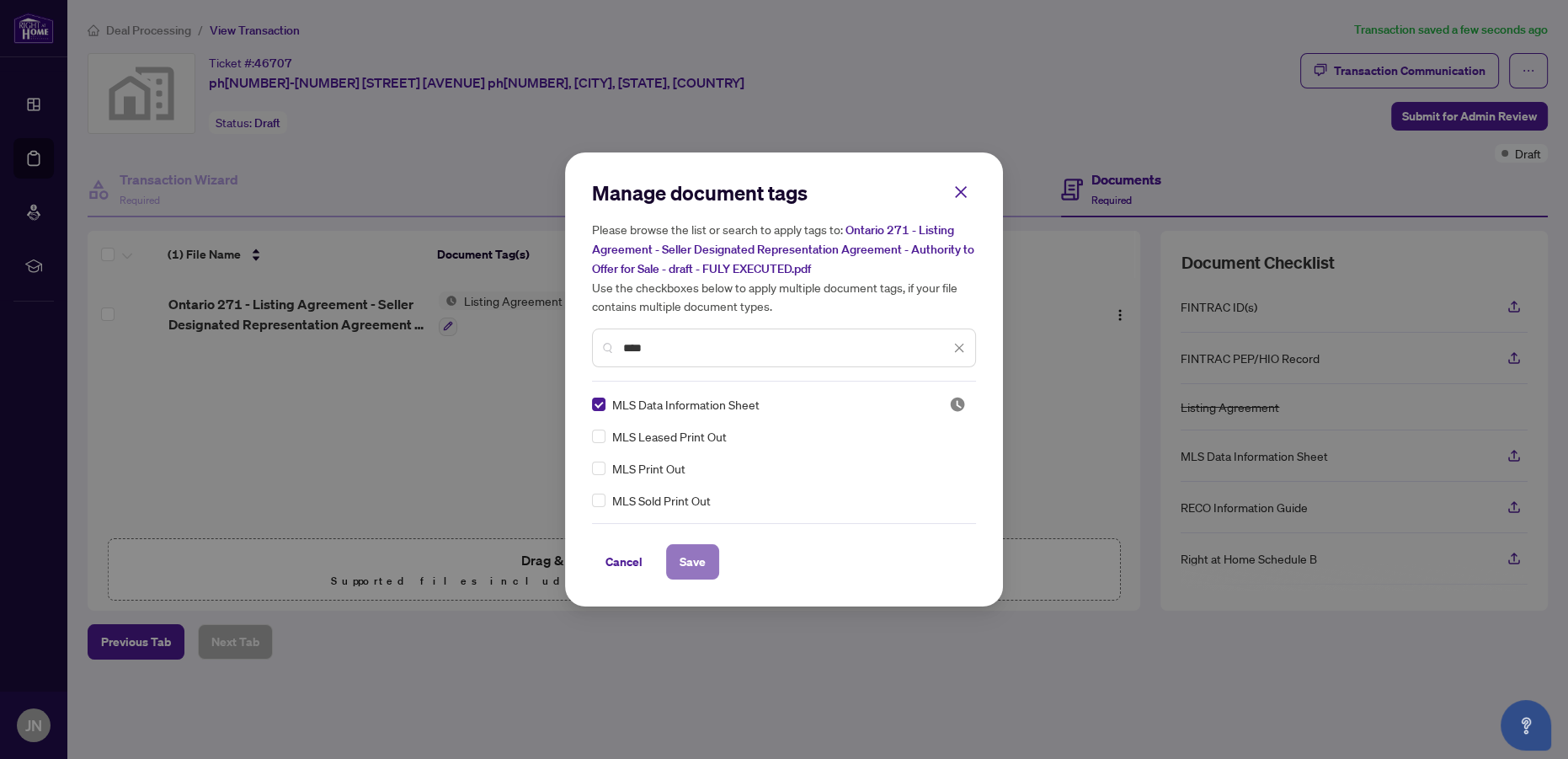 click on "Save" at bounding box center (692, 562) 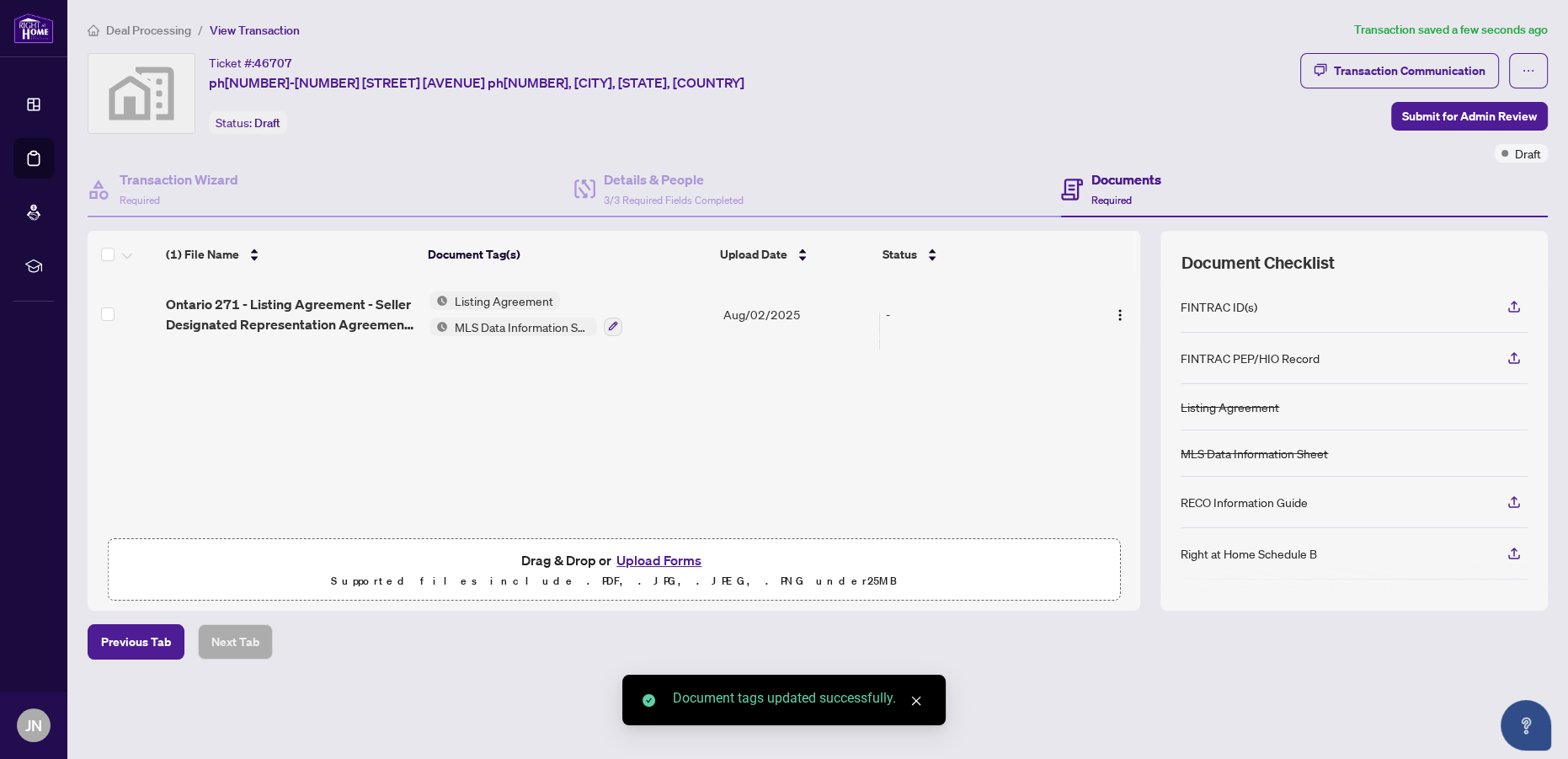 click on "(1) File Name Document Tag(s) Upload Date Status Ontario 271 - Listing Agreement - Seller Designated Representation Agreement - Authority to Offer for Sale - draft - FULY EXECUTED.pdf Listing Agreement MLS Data Information Sheet Aug/02/2025 - Drag & Drop or Upload Forms Supported files include .PDF, .JPG, .JPEG, .PNG under 25 MB" at bounding box center [614, 420] 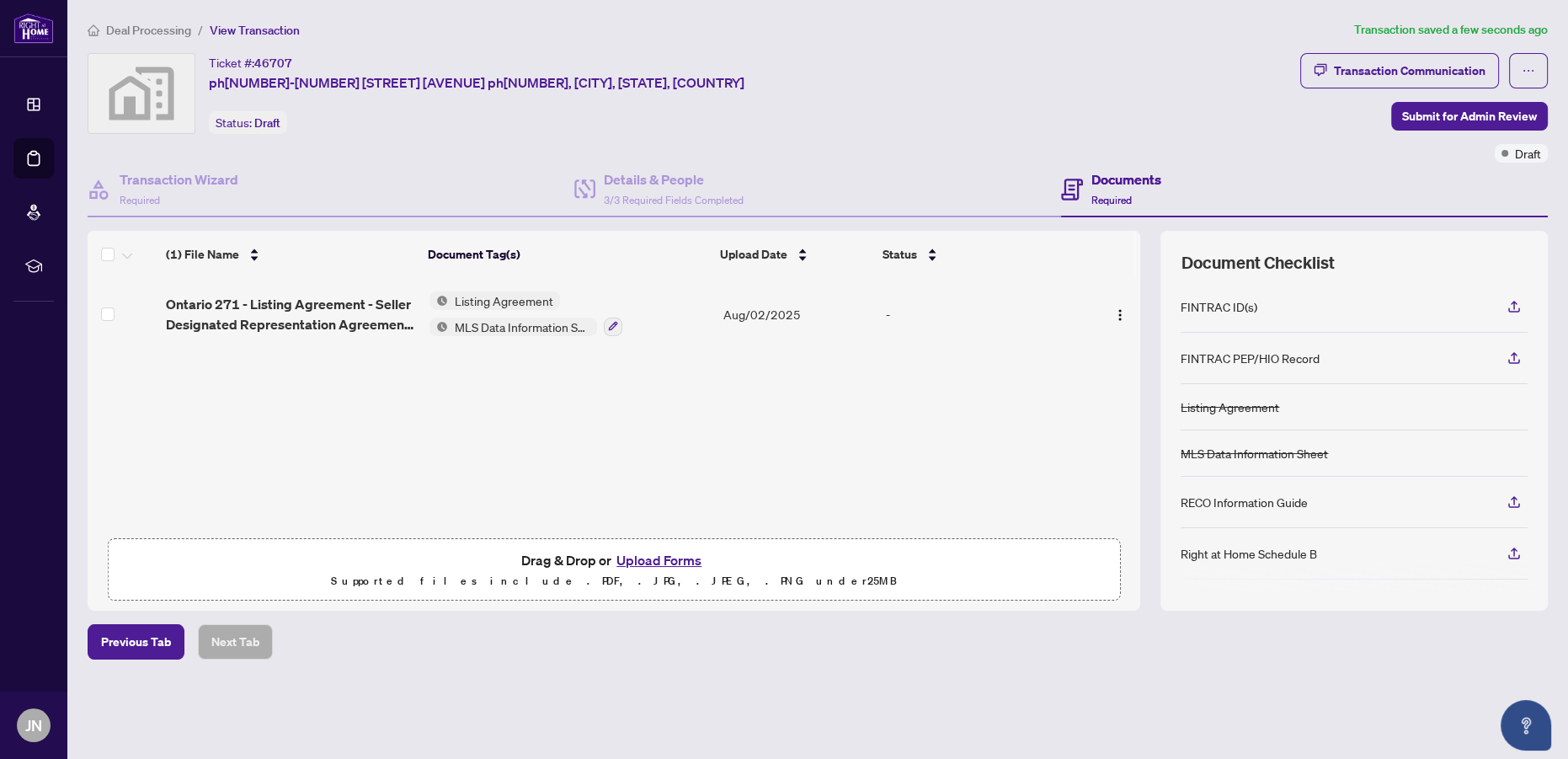 click on "Upload Forms" at bounding box center [659, 560] 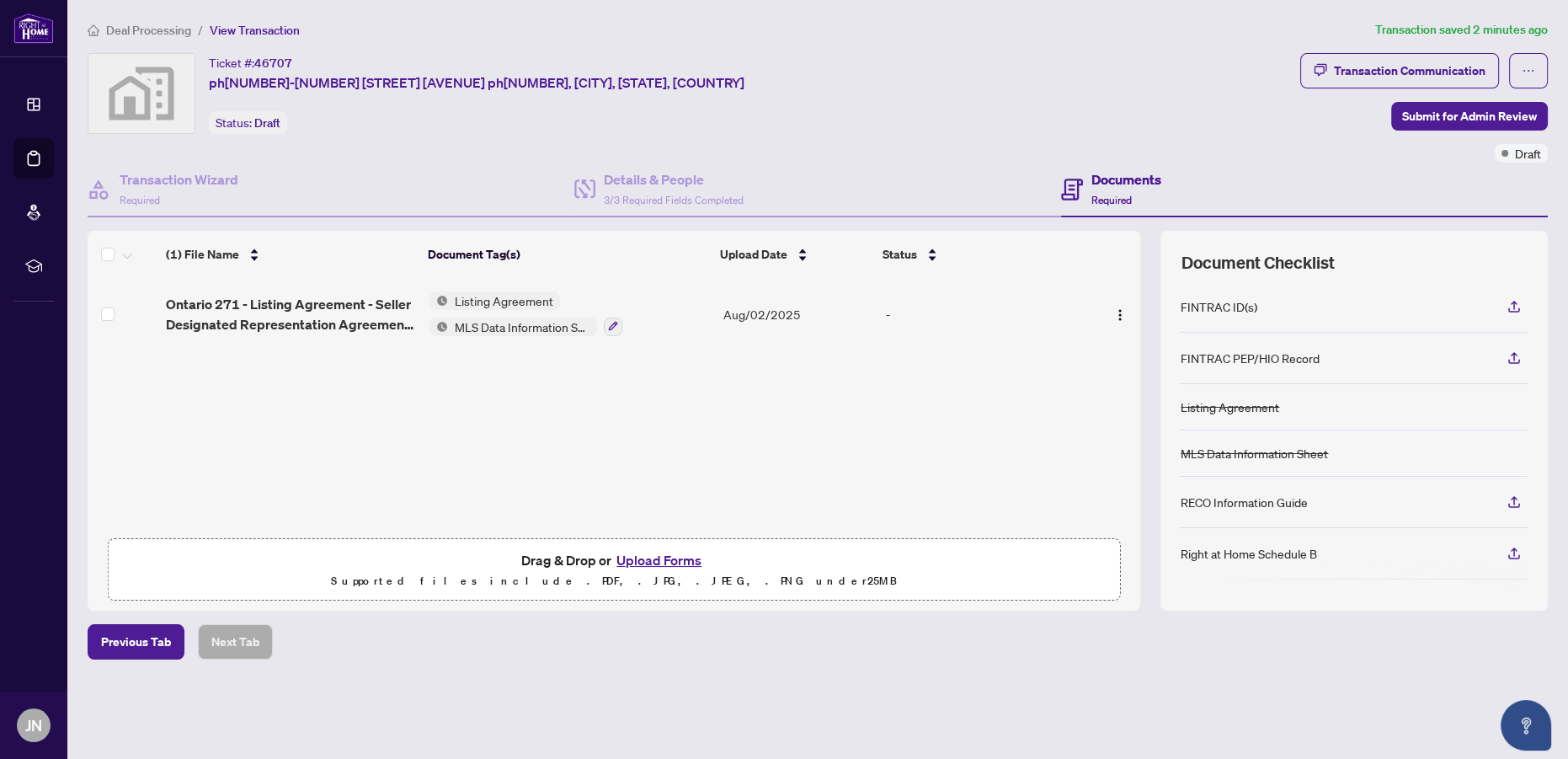click on "Upload Forms" at bounding box center [659, 560] 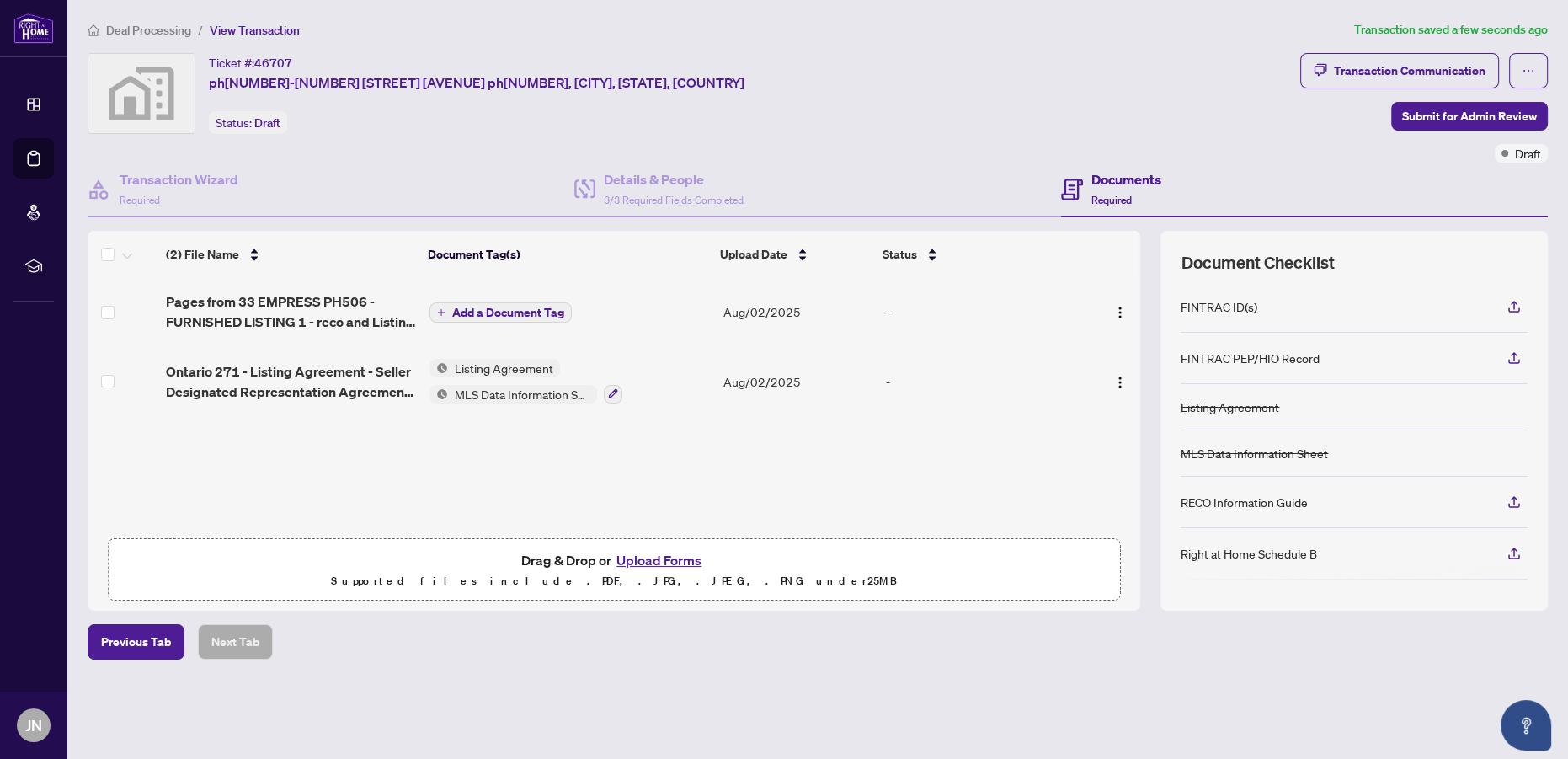 click on "Add a Document Tag" at bounding box center [508, 313] 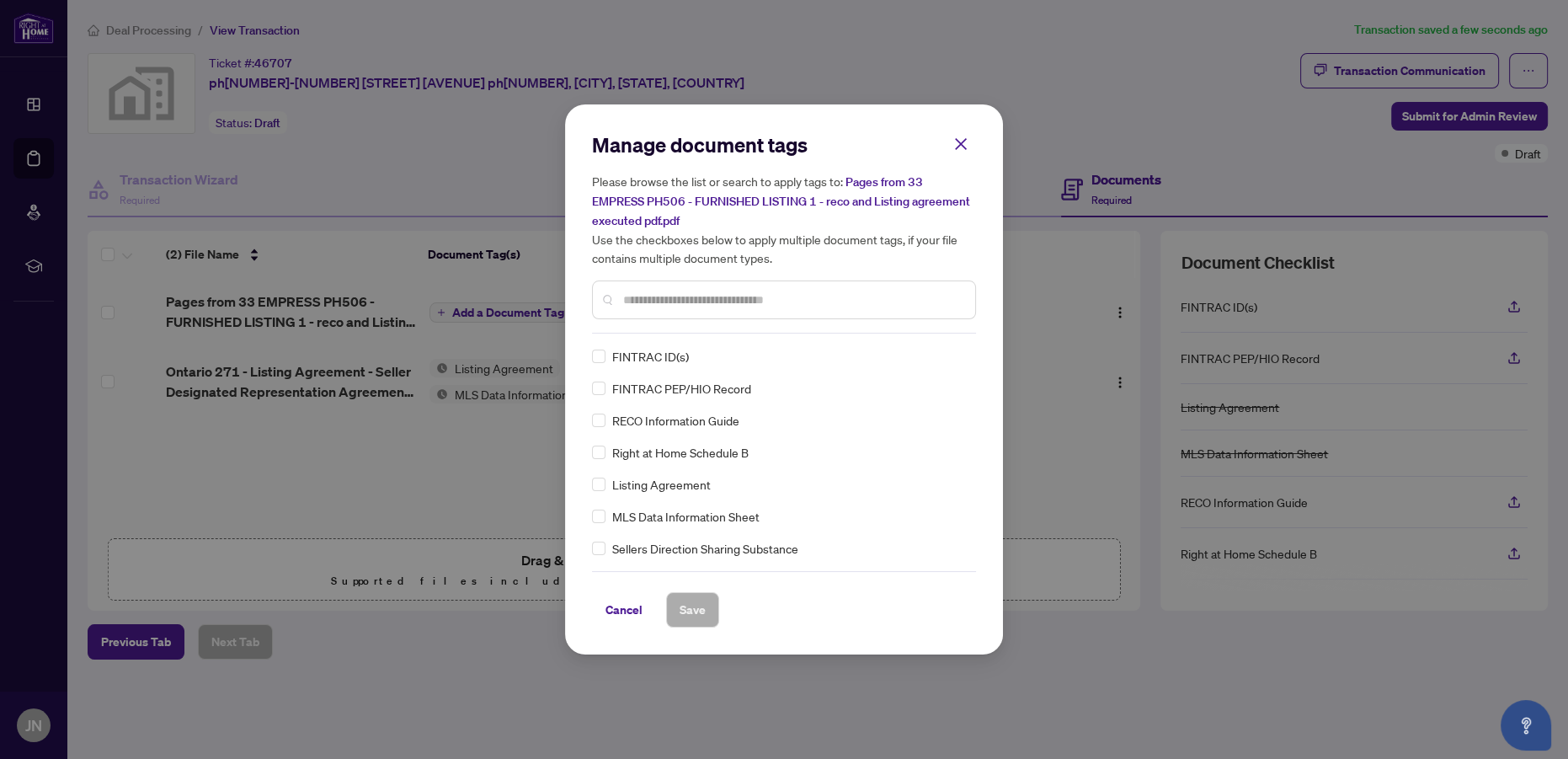 click at bounding box center (792, 300) 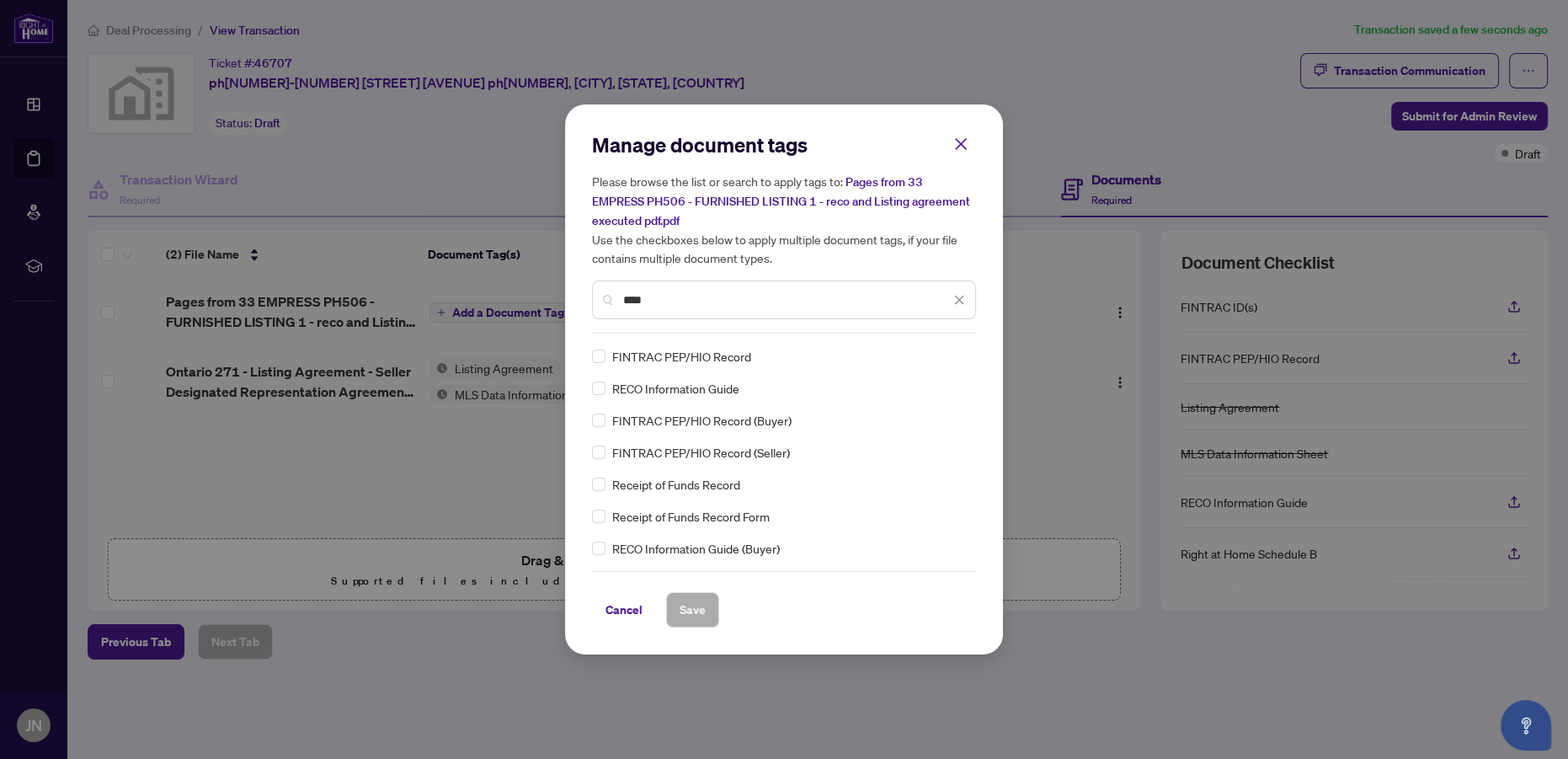 type on "****" 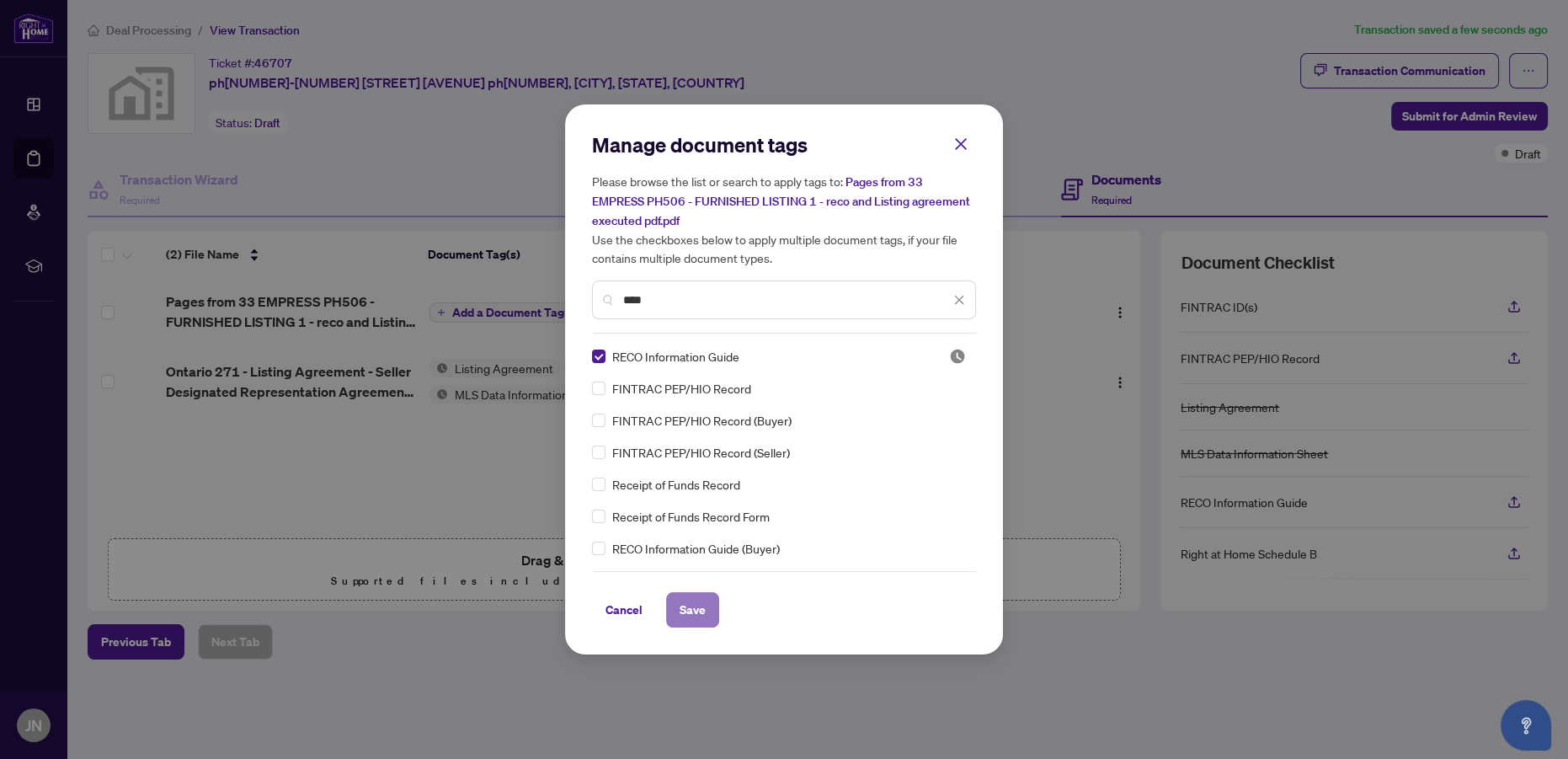 click on "Save" at bounding box center [692, 610] 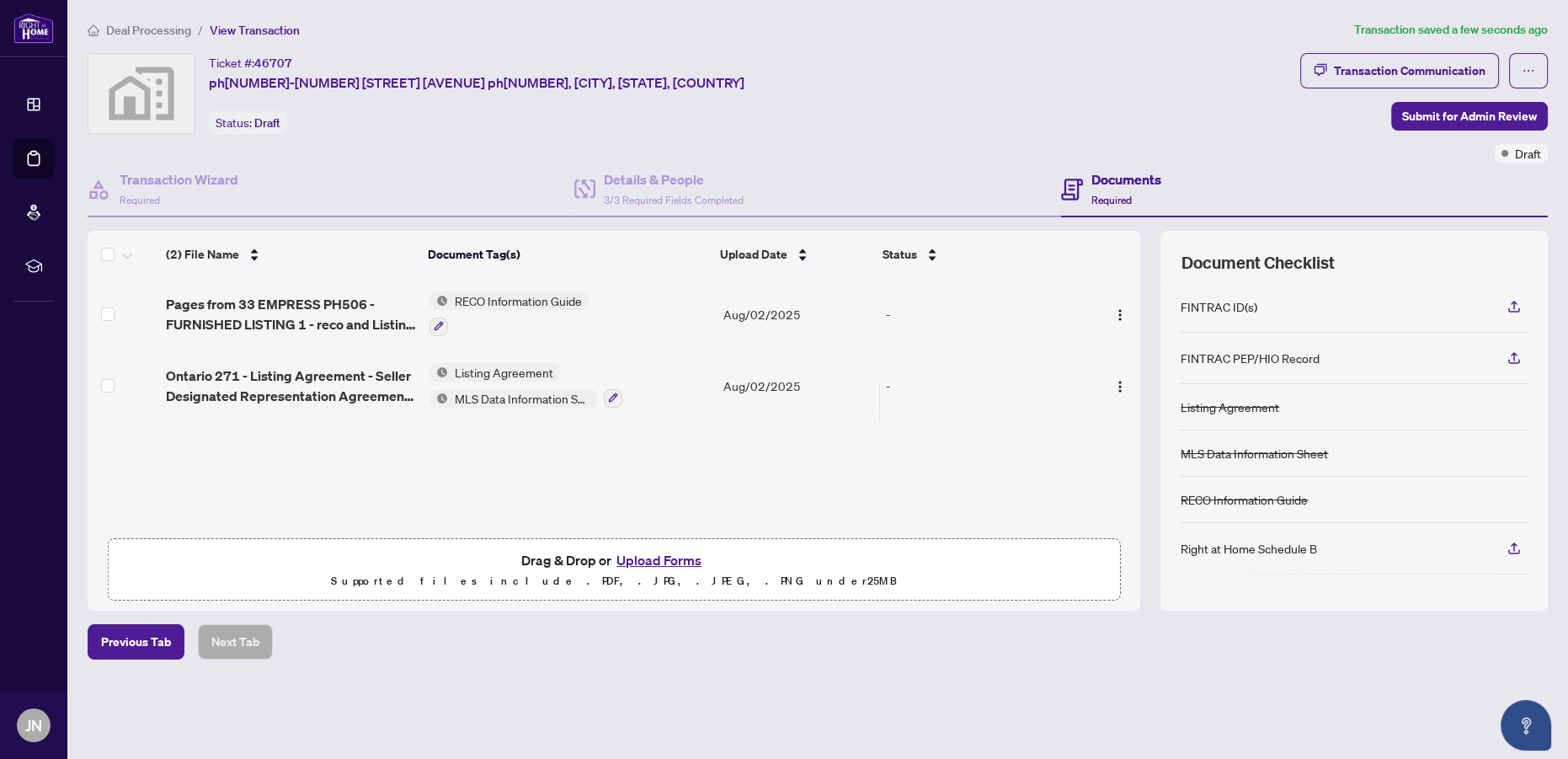 click on "Upload Forms" at bounding box center (659, 560) 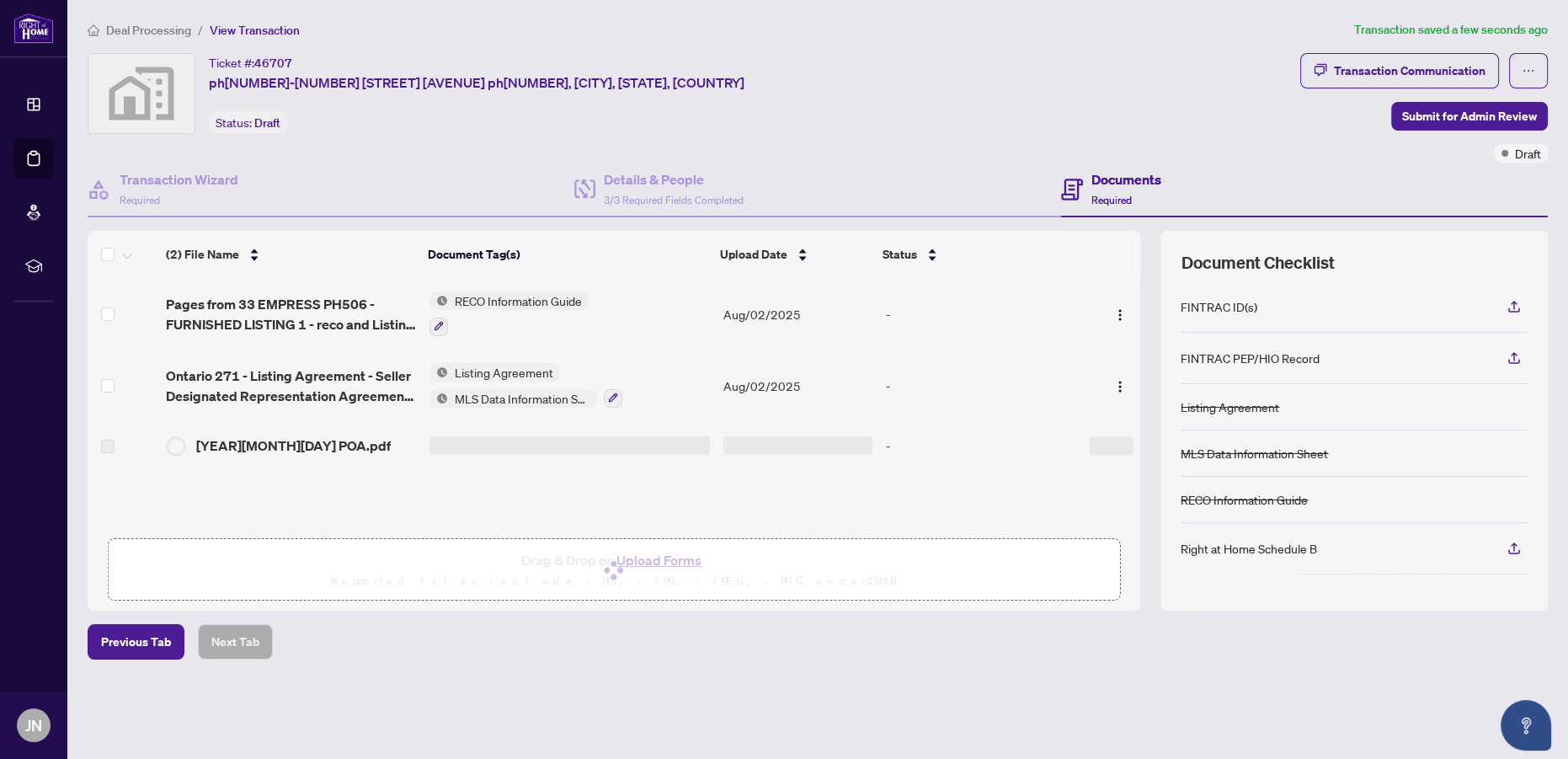 scroll, scrollTop: 0, scrollLeft: 0, axis: both 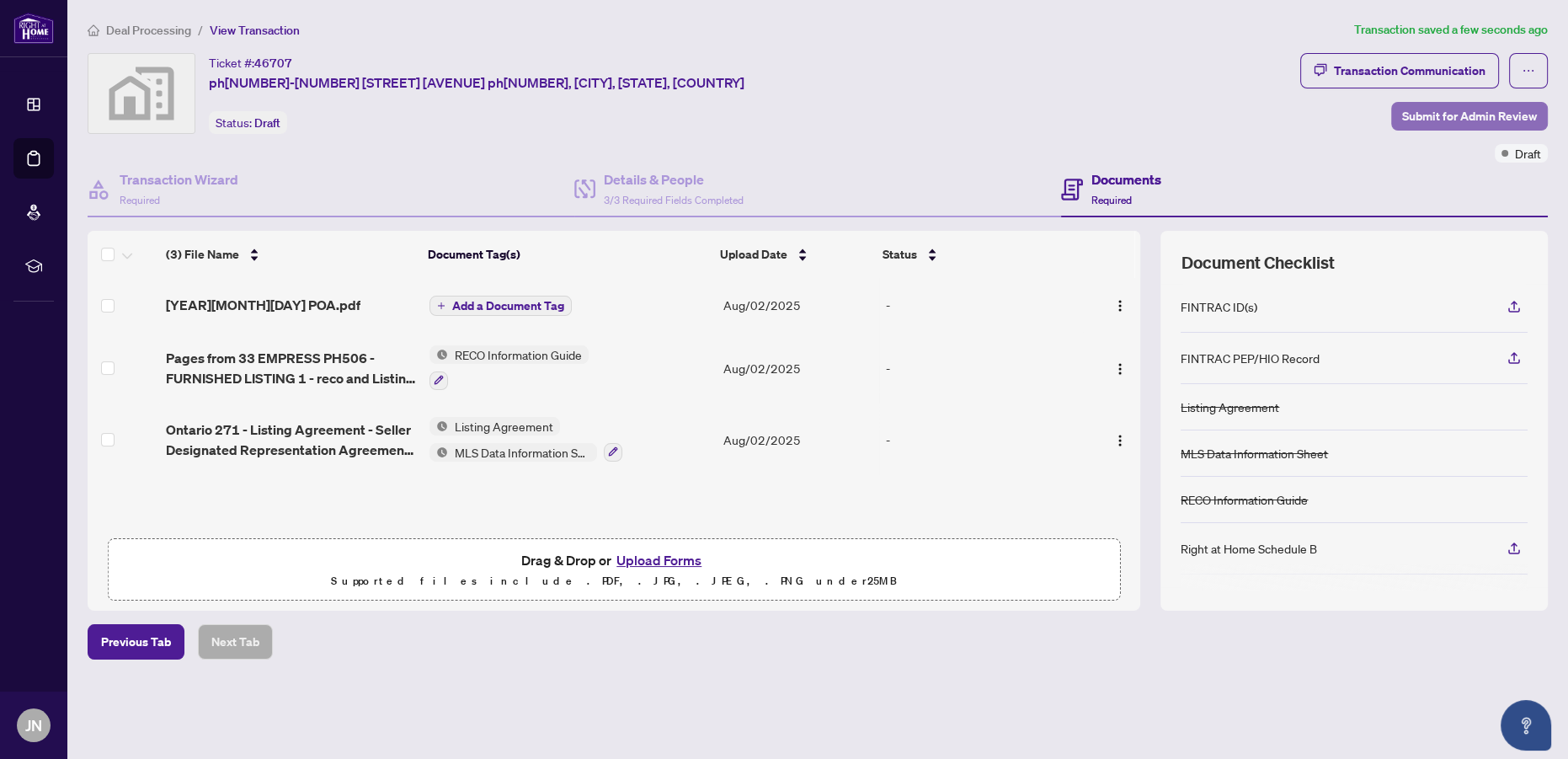 click on "Submit for Admin Review" at bounding box center (1469, 116) 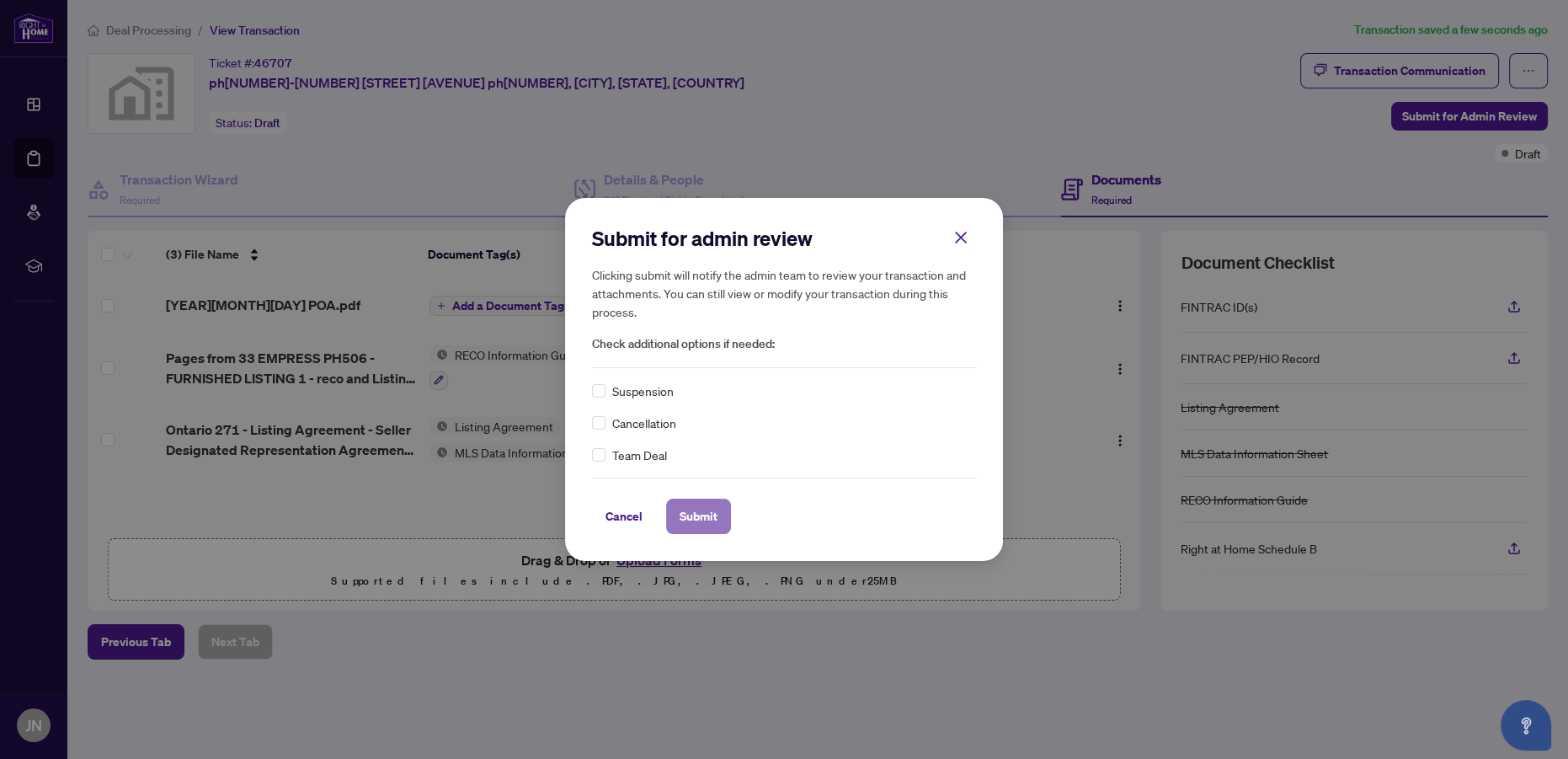 click on "Submit" at bounding box center [698, 516] 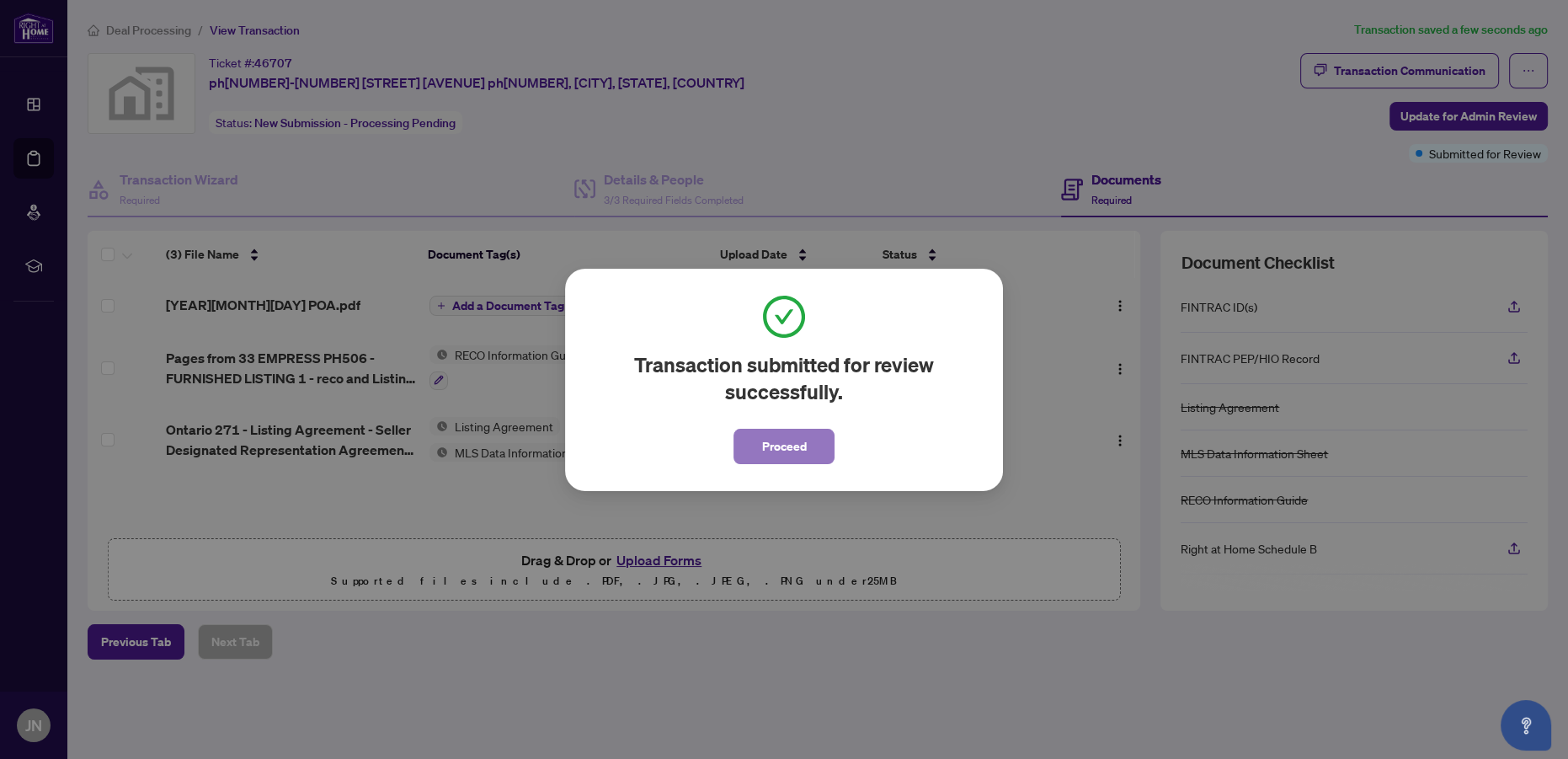 click on "Proceed" at bounding box center (784, 446) 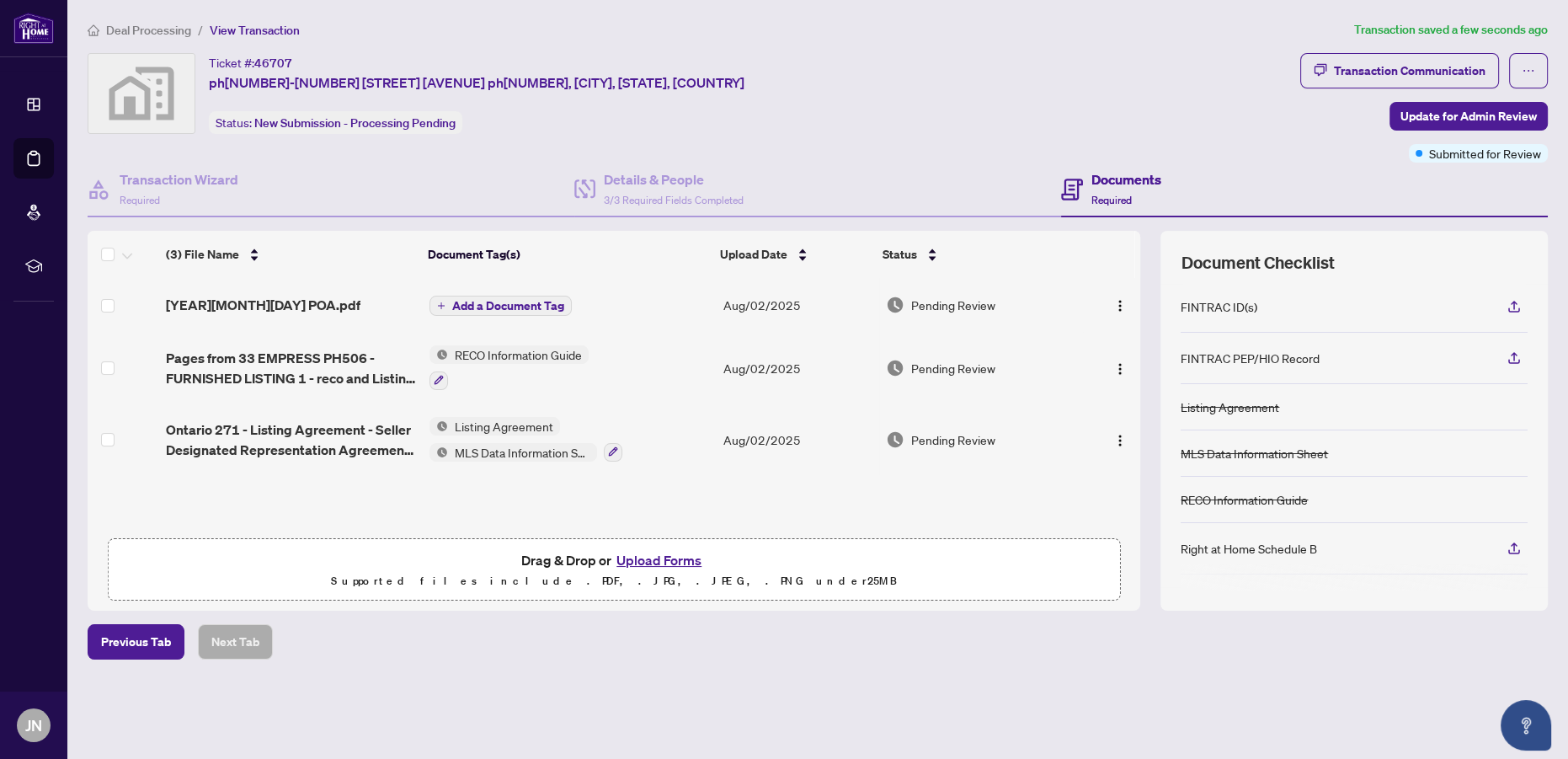 click at bounding box center [123, 305] 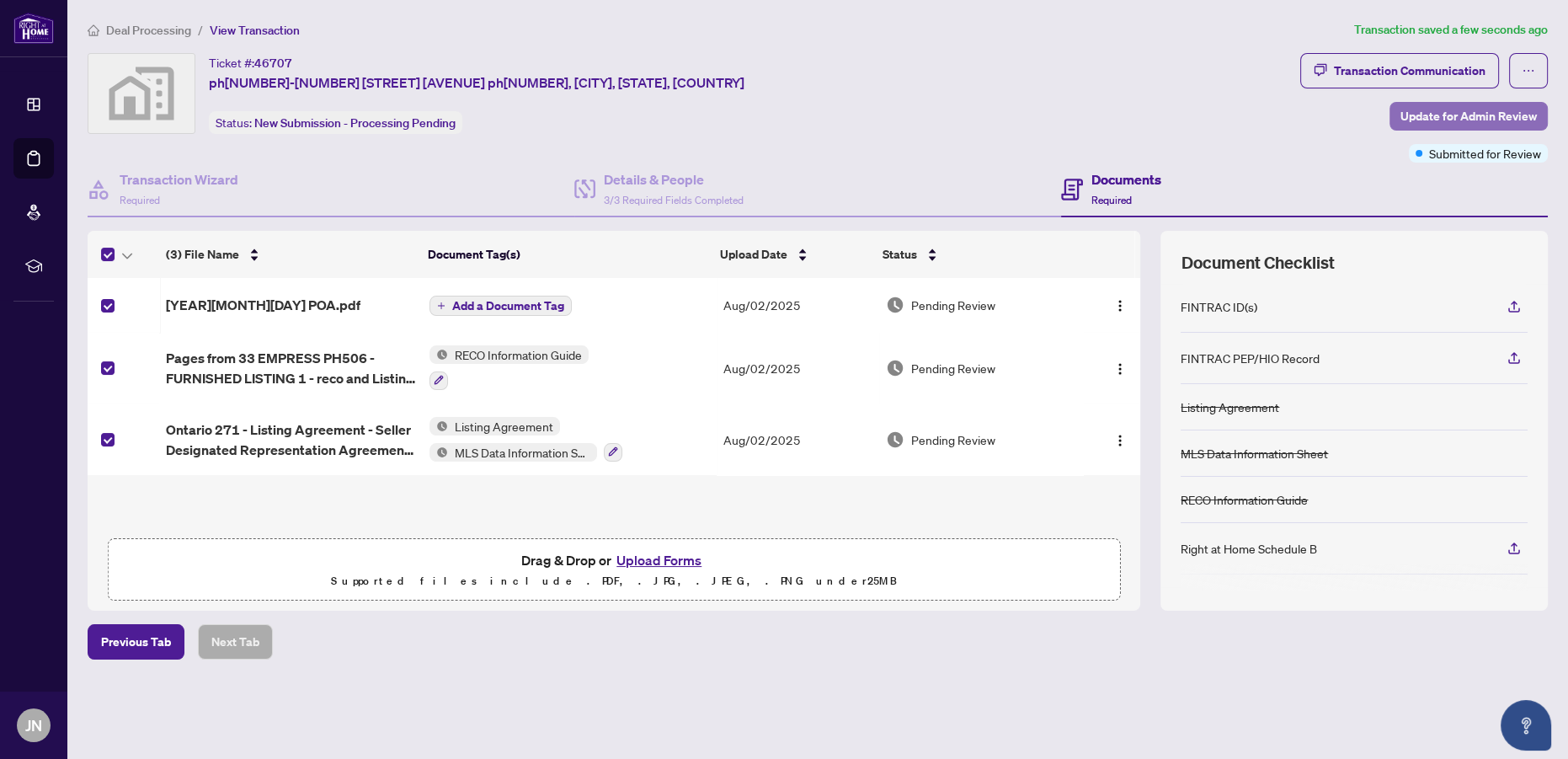 click on "Update for Admin Review" at bounding box center (1469, 116) 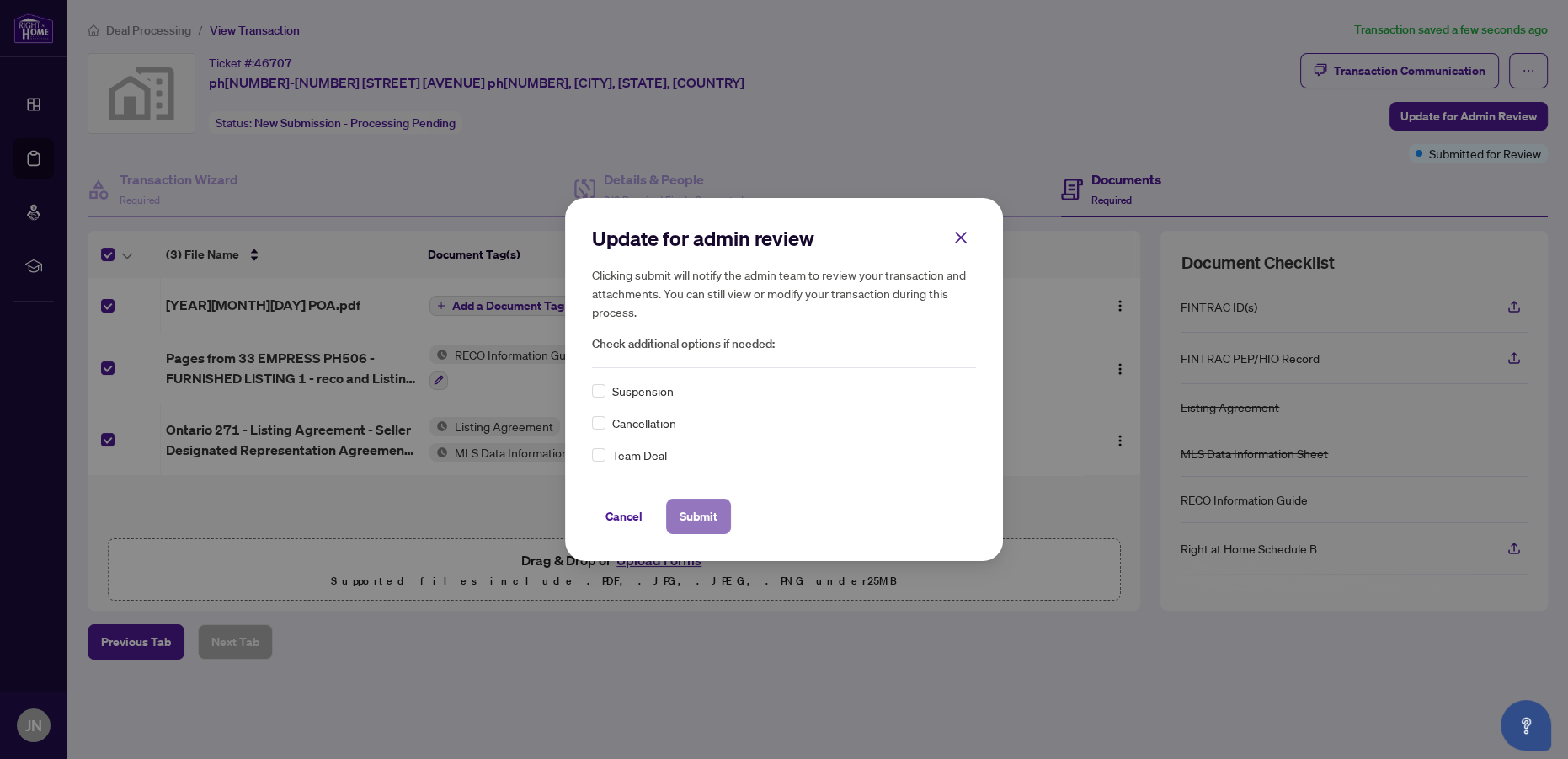 click on "Submit" at bounding box center [698, 516] 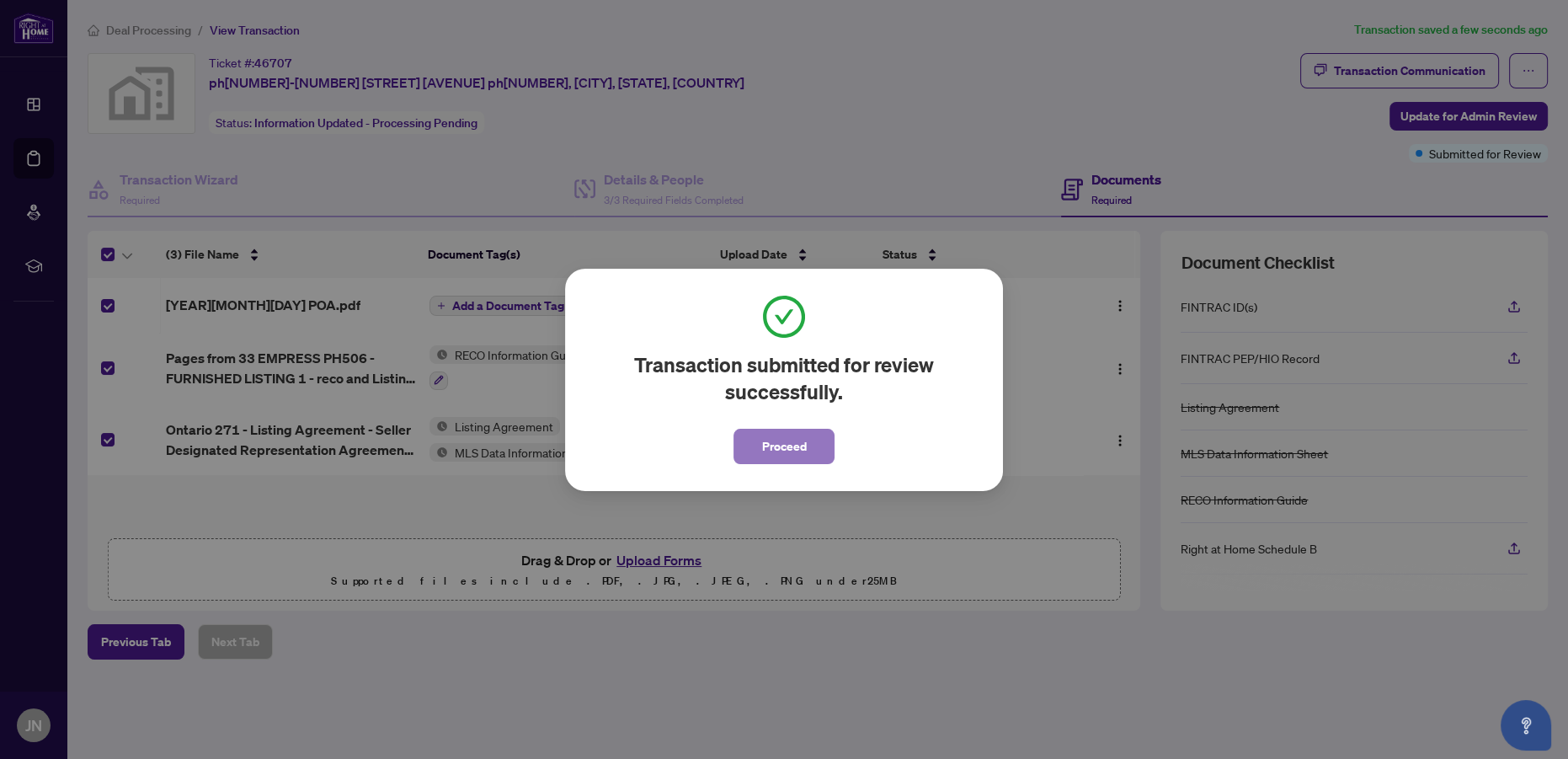 click on "Proceed" at bounding box center (784, 446) 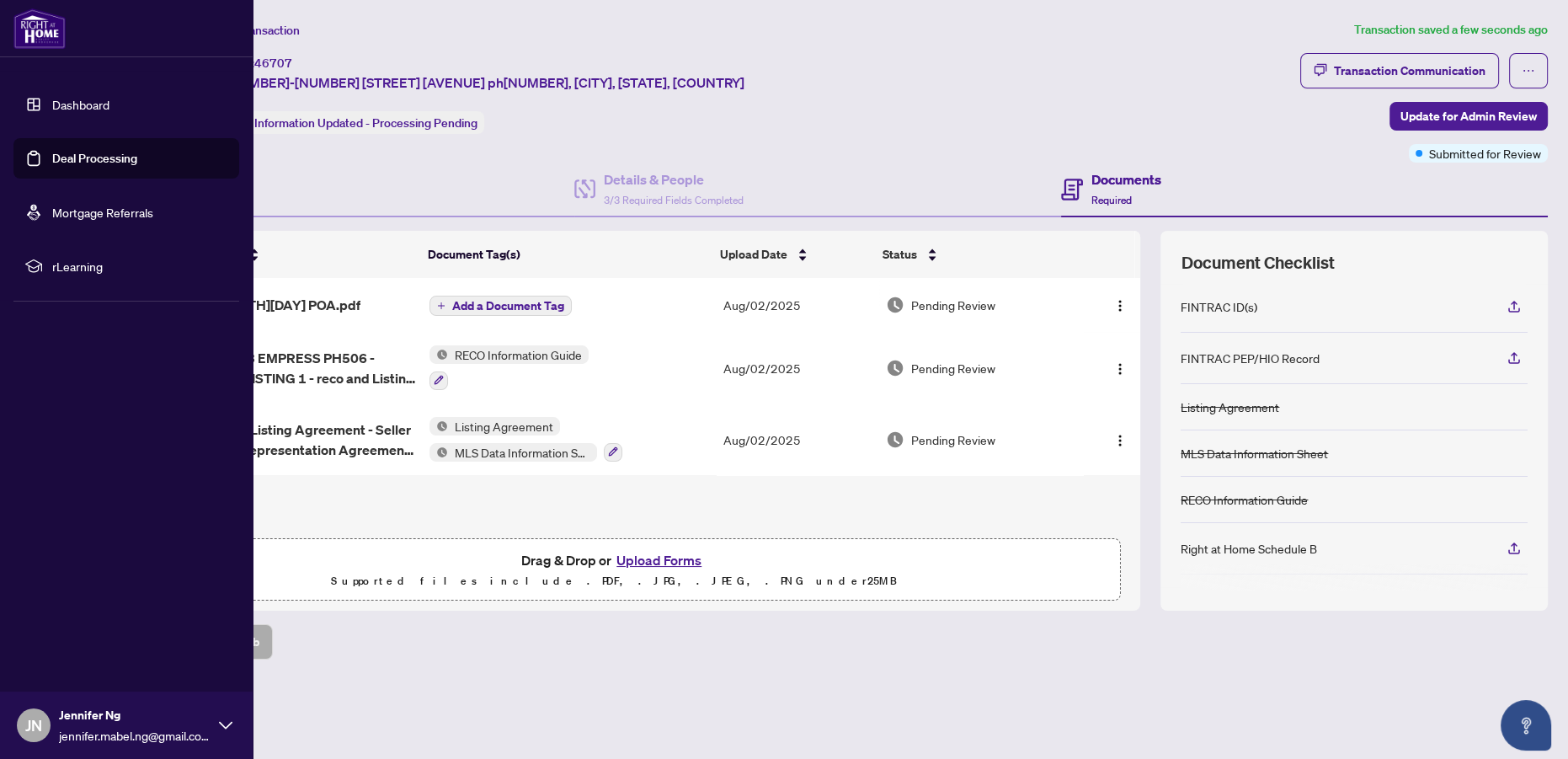 click on "Dashboard" at bounding box center (81, 104) 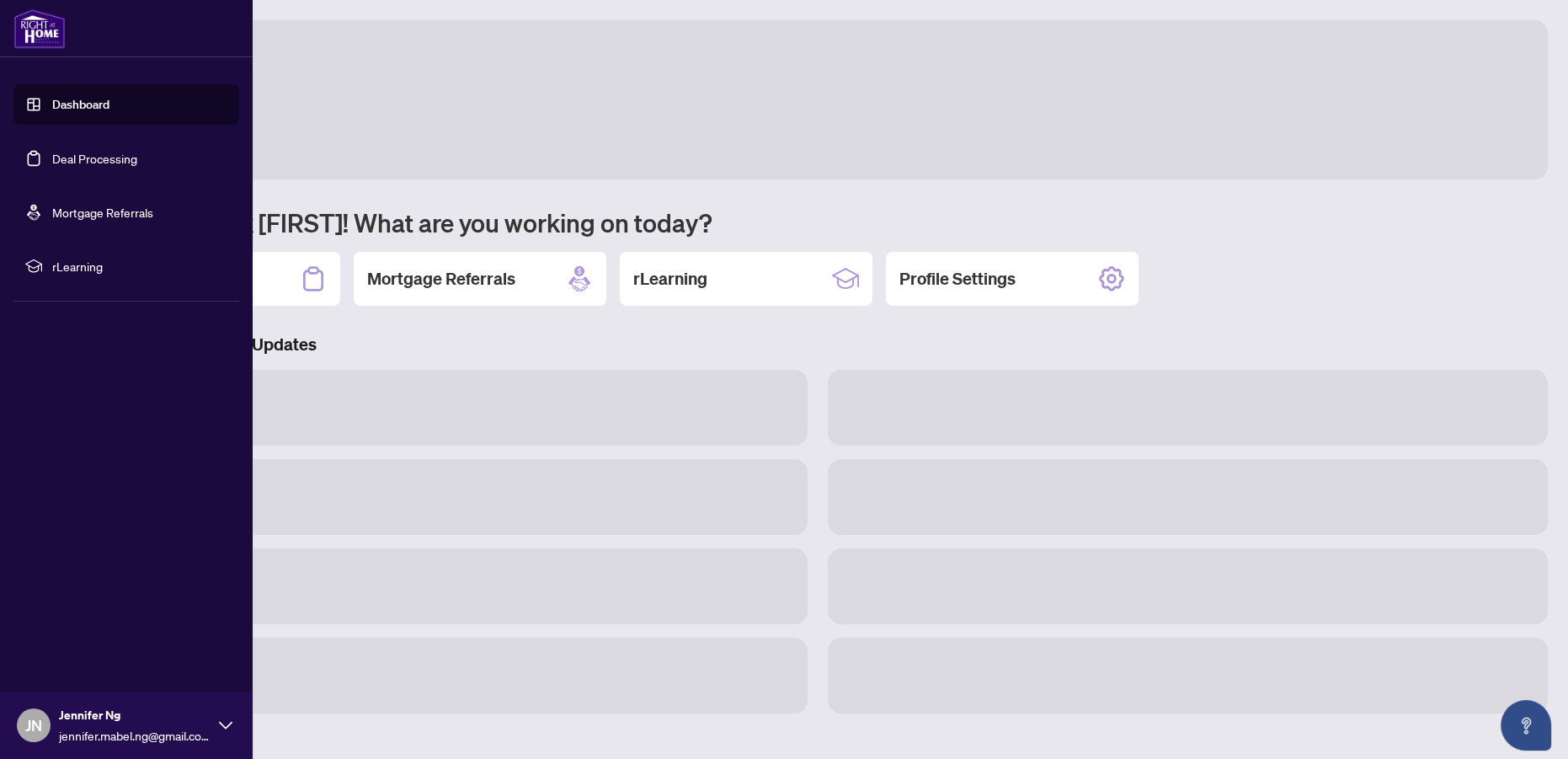 click on "Deal Processing" at bounding box center (94, 158) 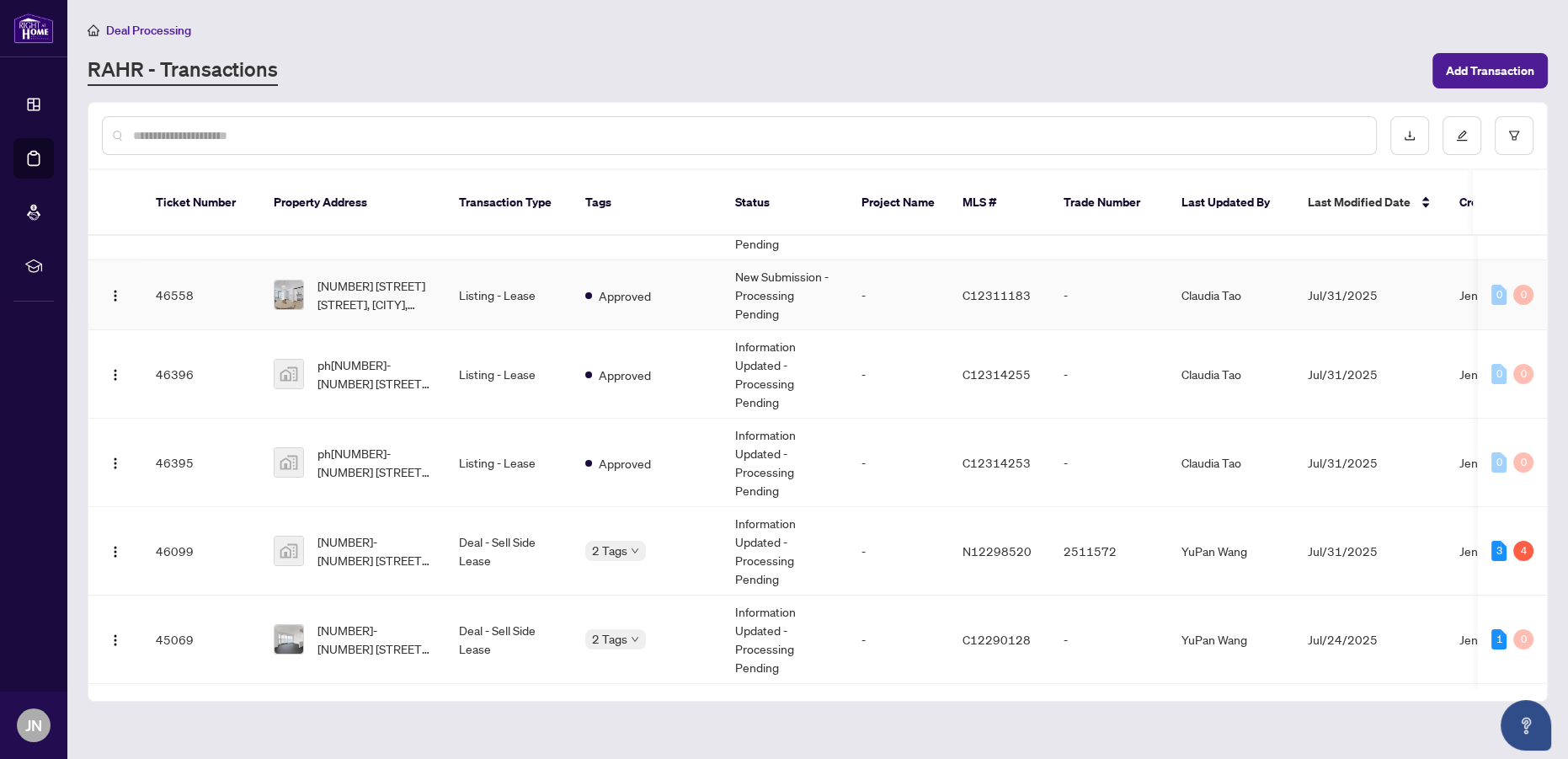 scroll, scrollTop: 229, scrollLeft: 0, axis: vertical 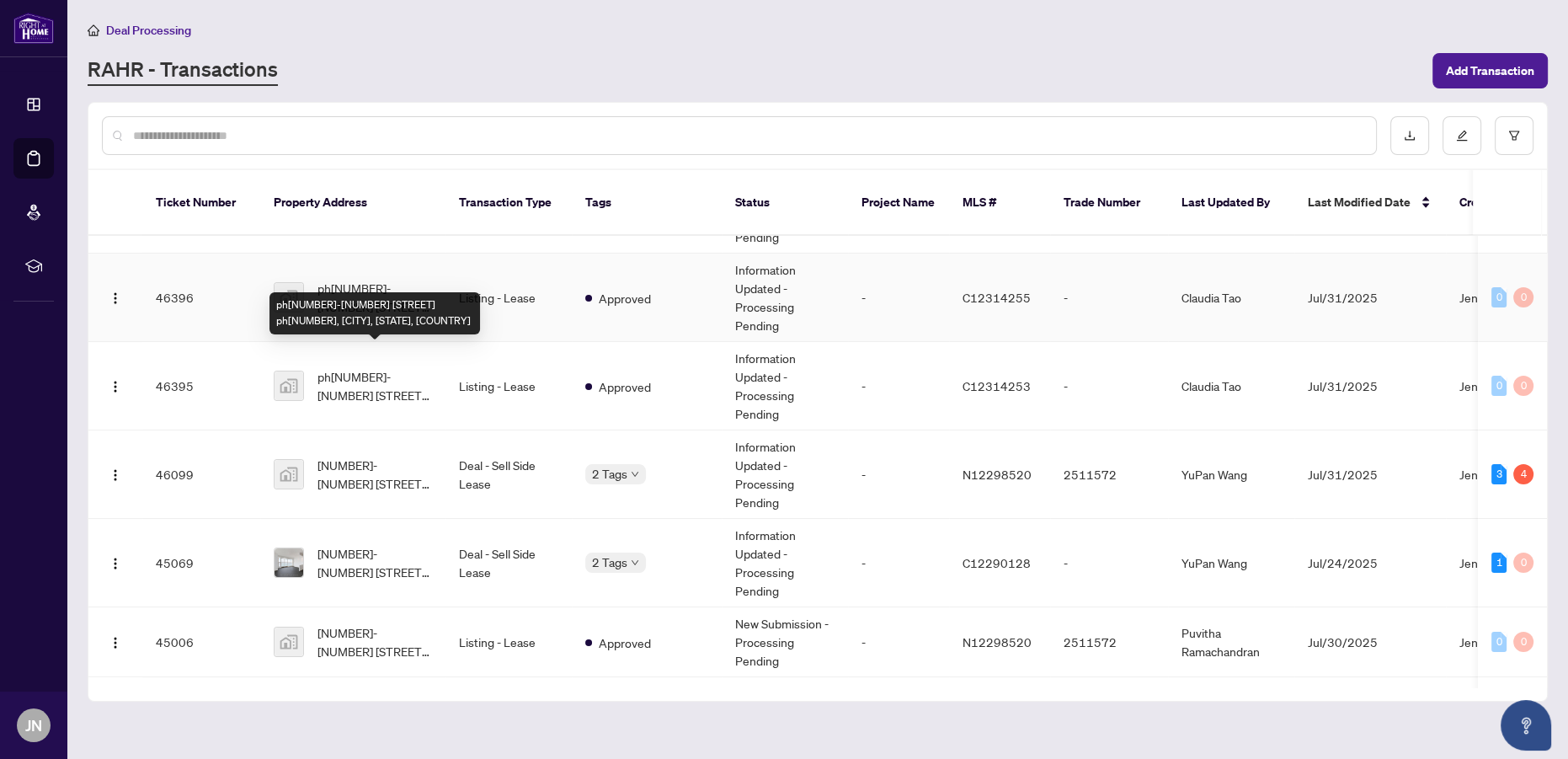 click on "ph[NUMBER]-[NUMBER] [STREET] [AVENUE] ph[NUMBER], [CITY], [STATE], [COUNTRY]" at bounding box center (375, 297) 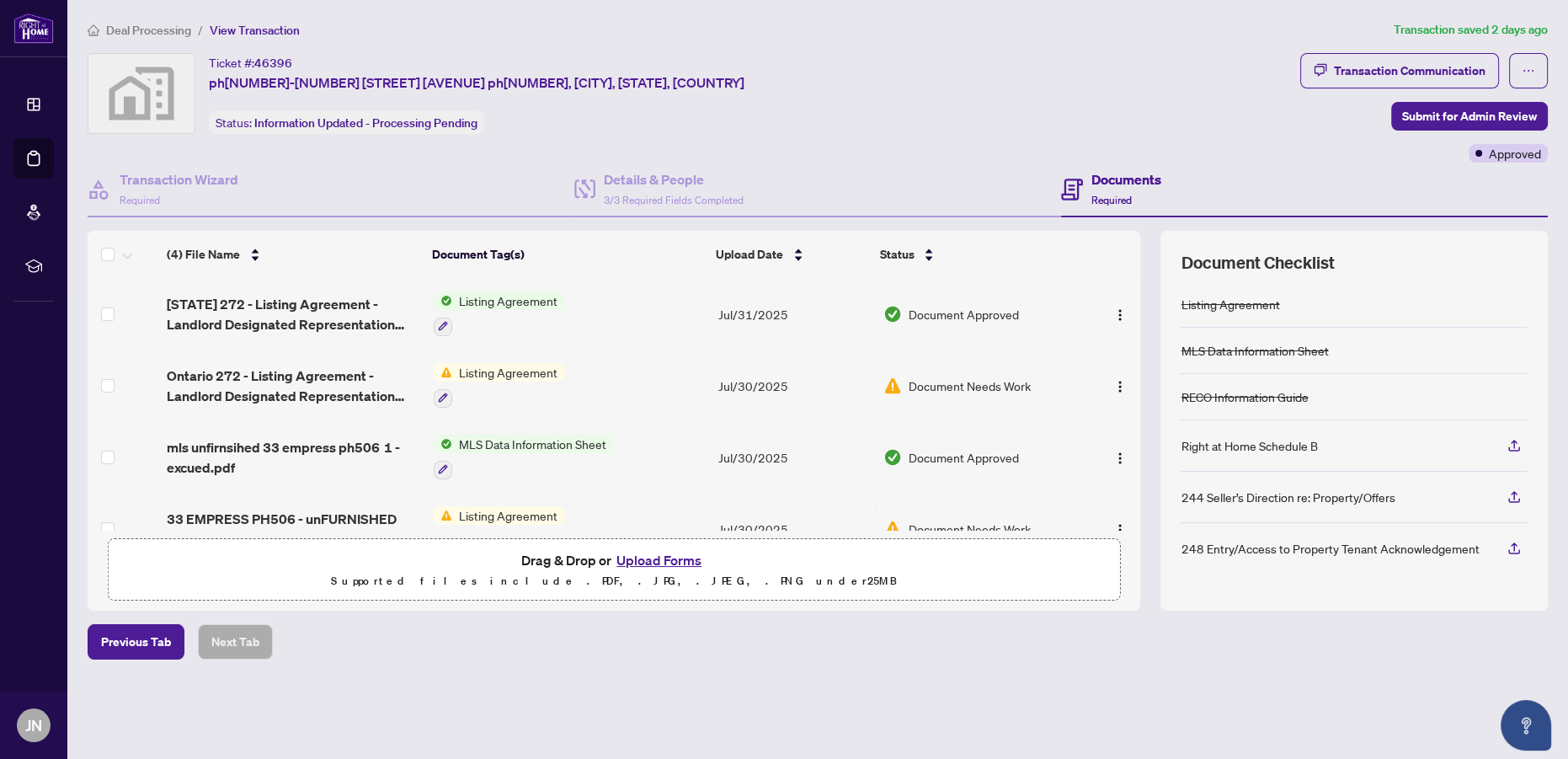 click on "MLS Data Information Sheet" at bounding box center [569, 457] 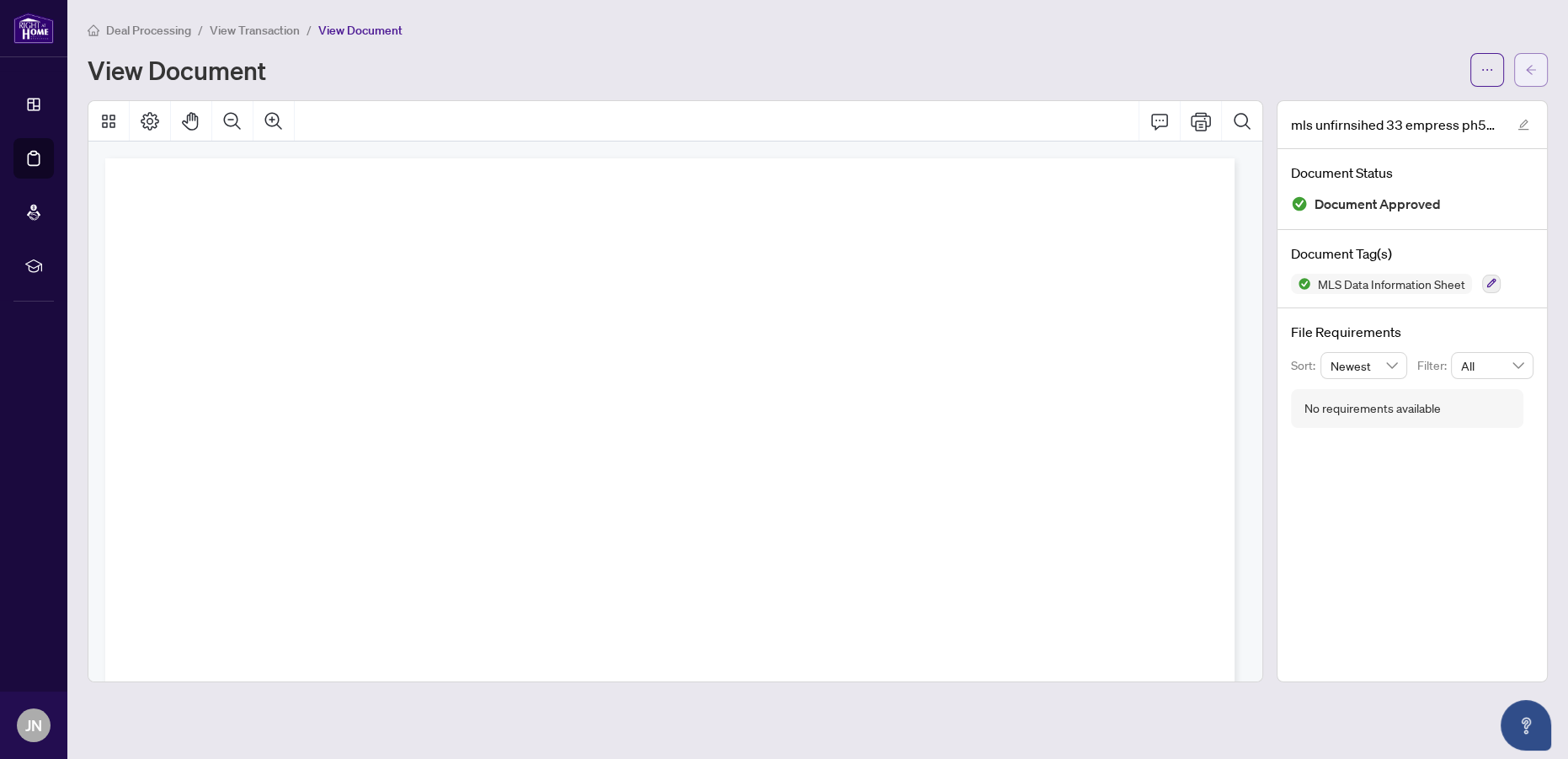 click at bounding box center (1531, 70) 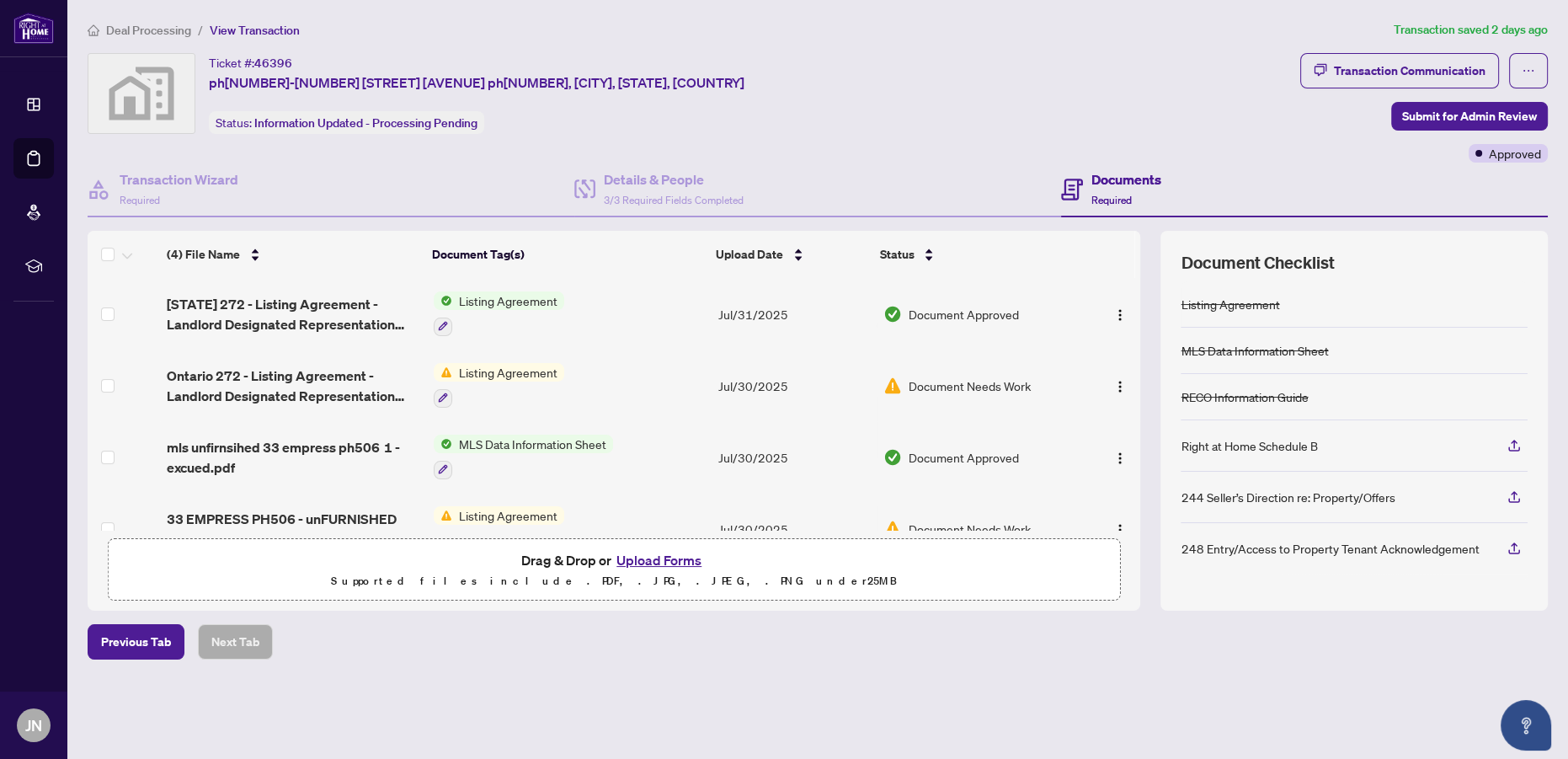 scroll, scrollTop: 38, scrollLeft: 0, axis: vertical 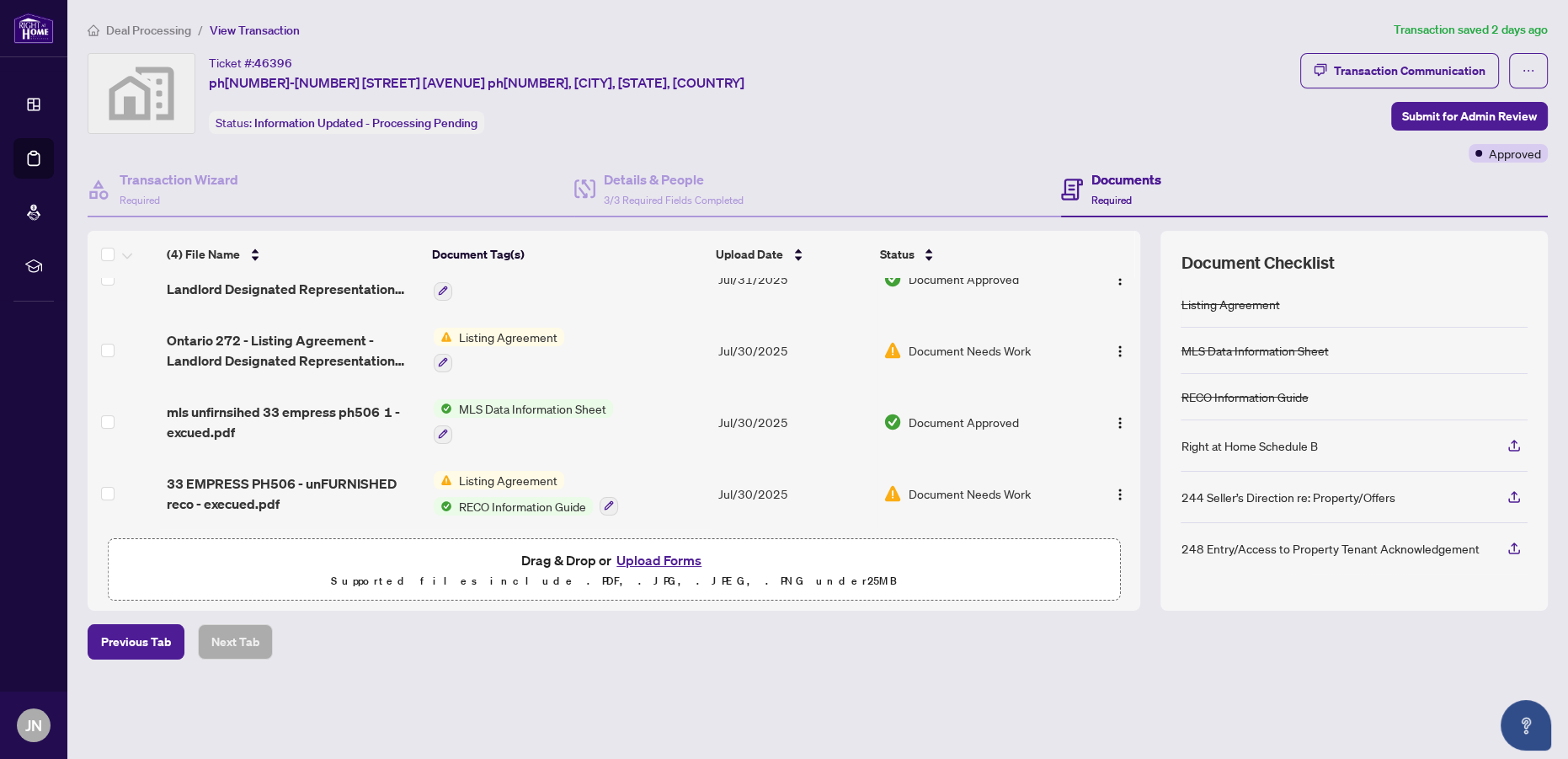 click on "Listing Agreement" at bounding box center [508, 337] 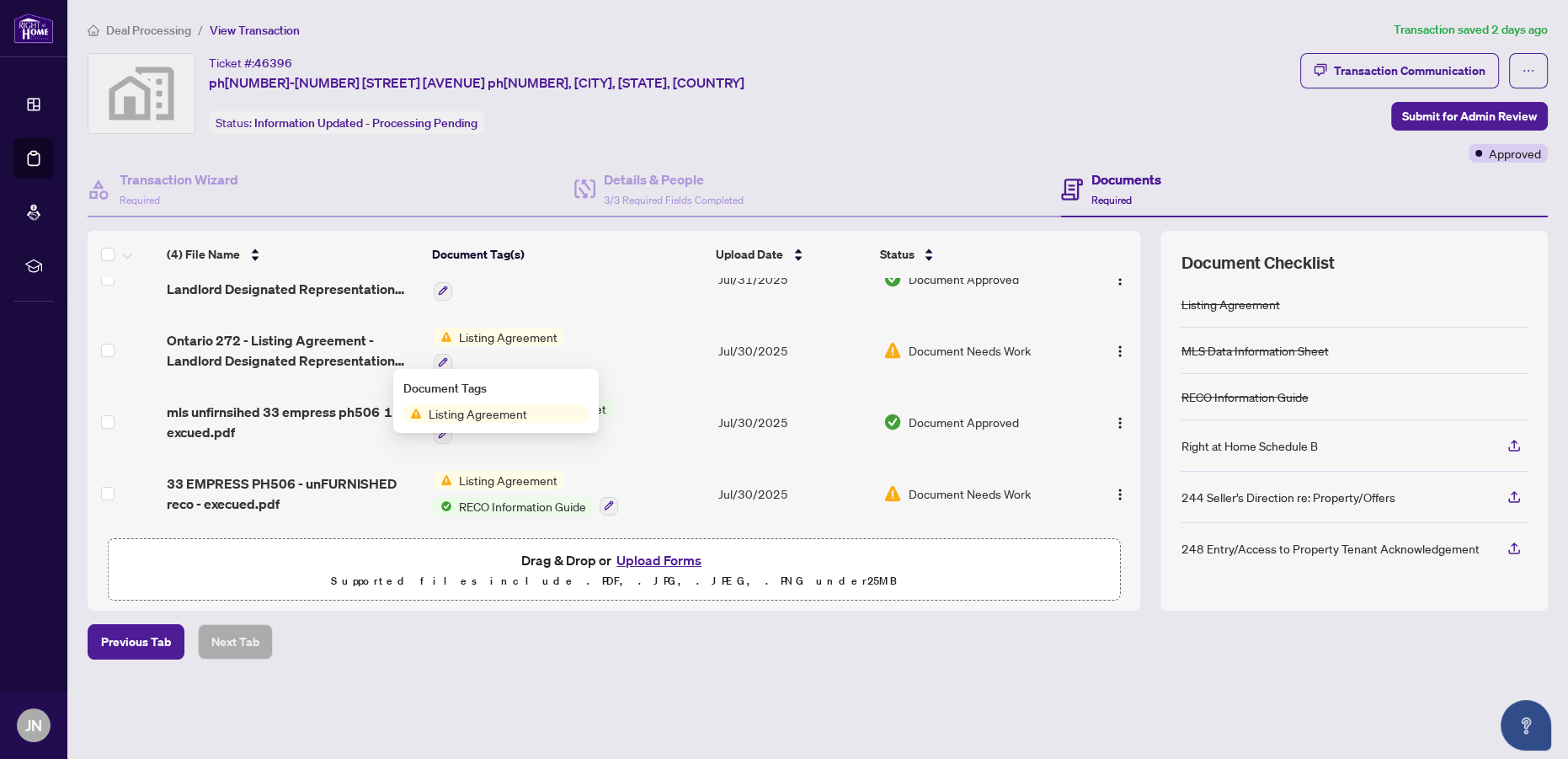 click on "Listing Agreement" at bounding box center [477, 414] 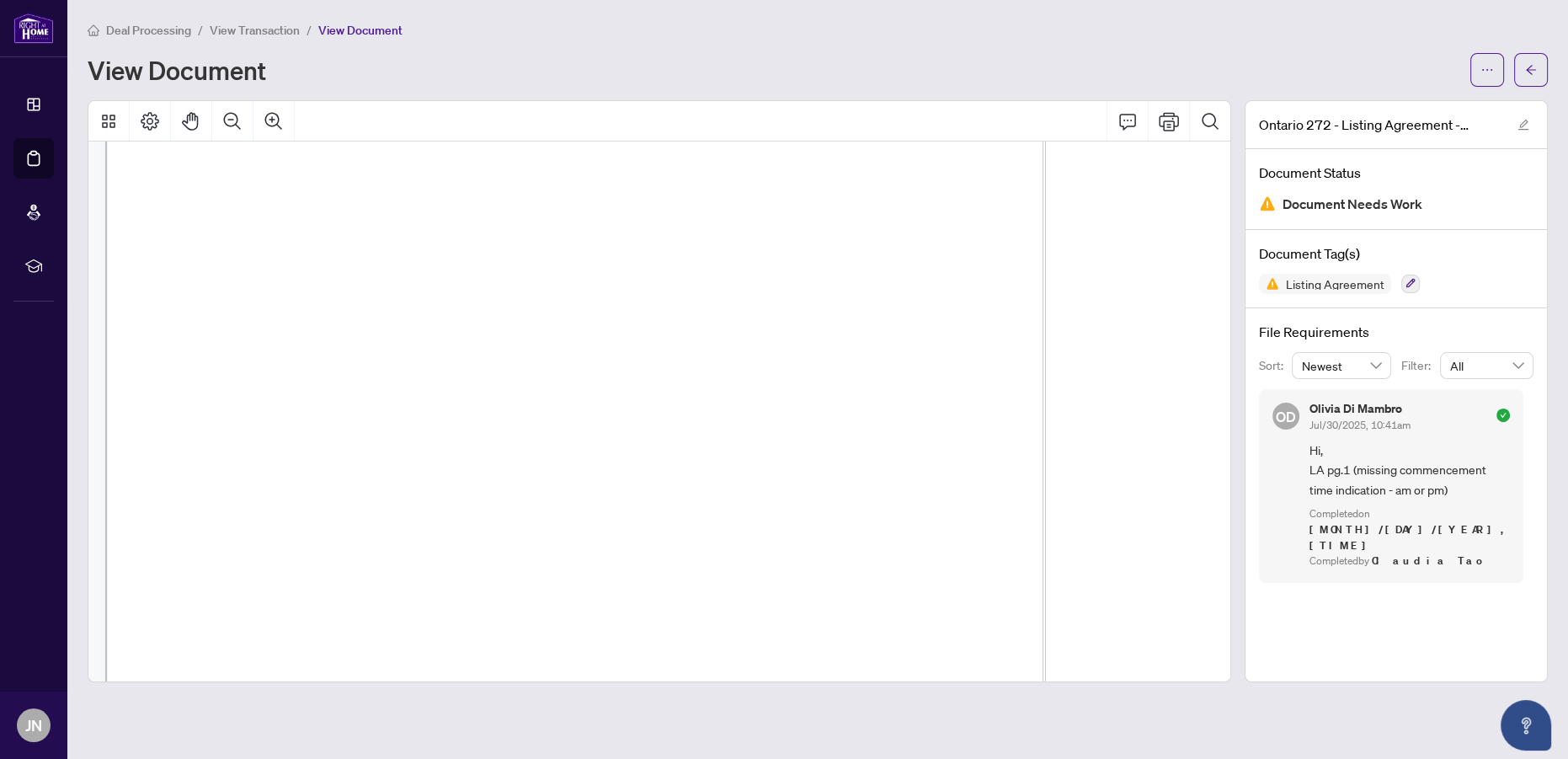 scroll, scrollTop: 382, scrollLeft: 0, axis: vertical 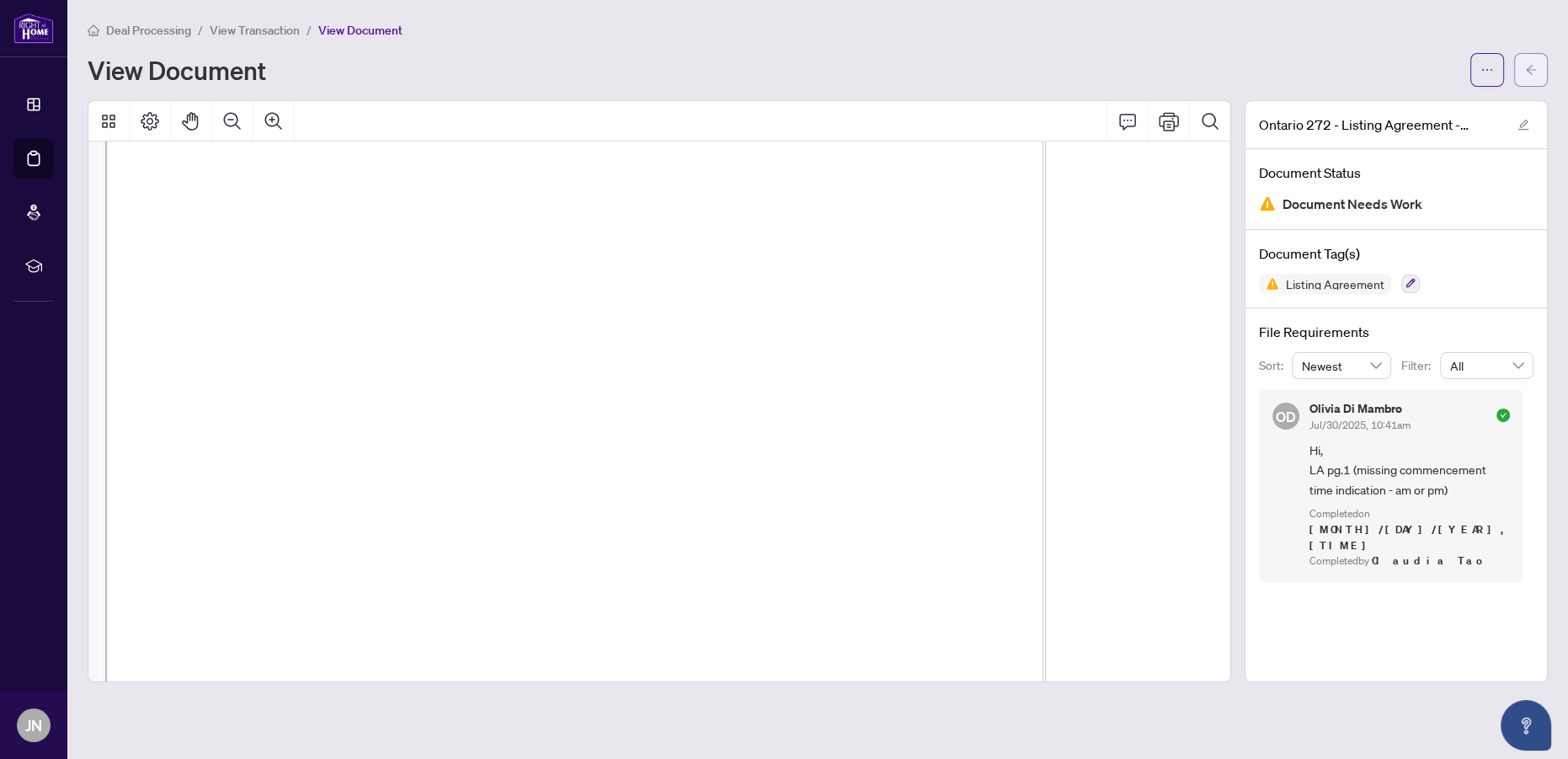 click at bounding box center (1531, 70) 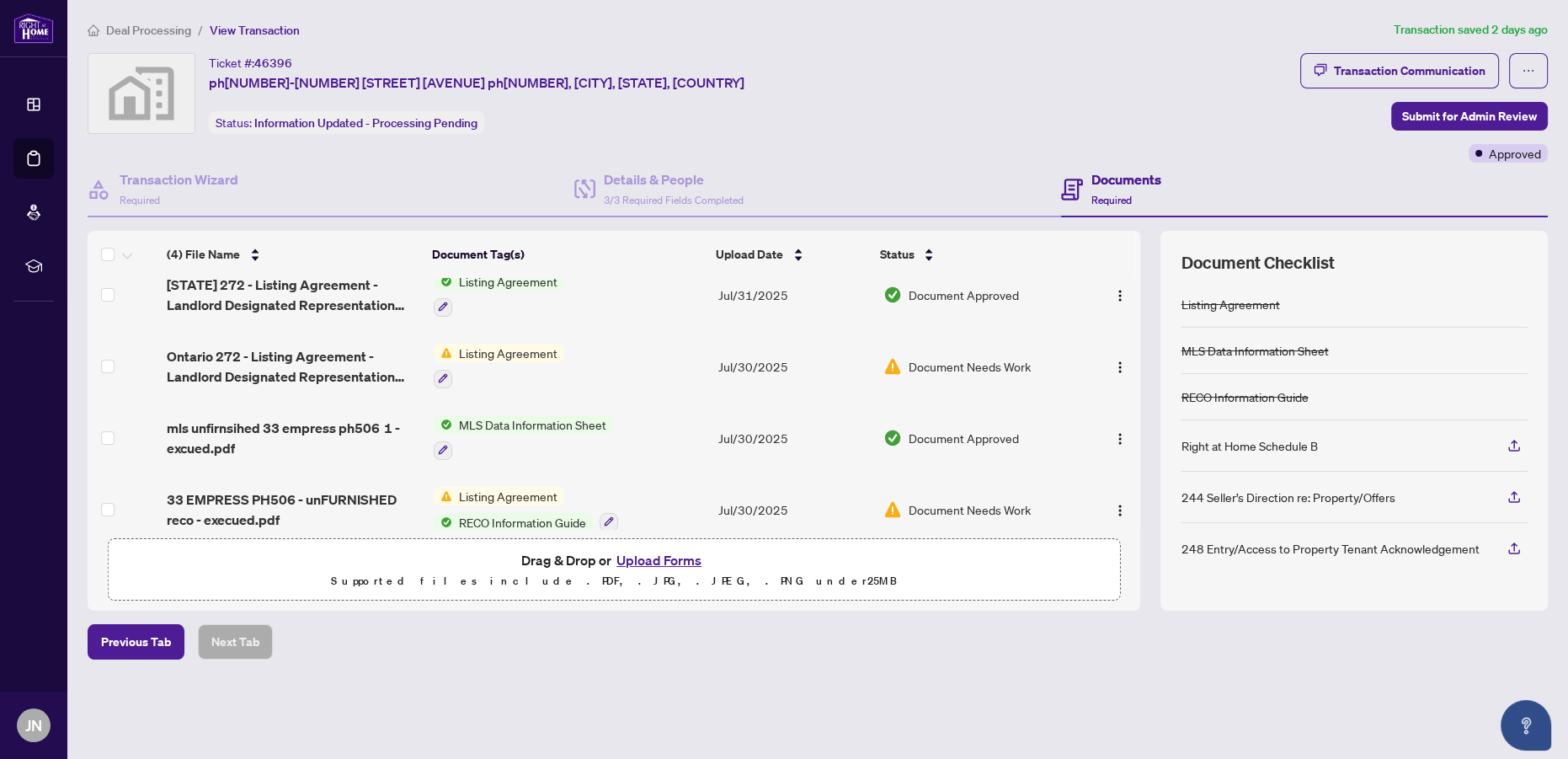 scroll, scrollTop: 38, scrollLeft: 0, axis: vertical 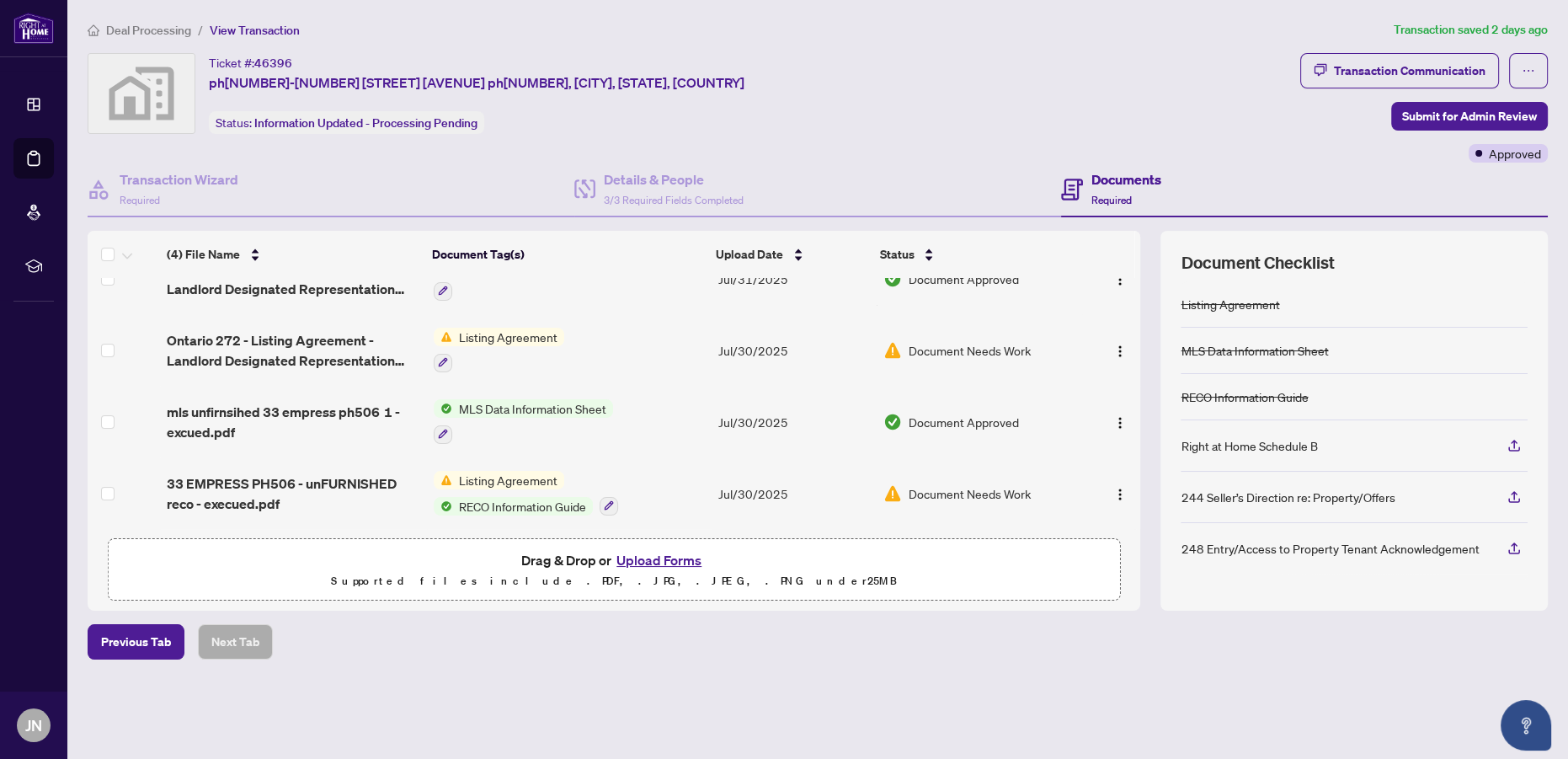 click on "Upload Forms" at bounding box center (659, 560) 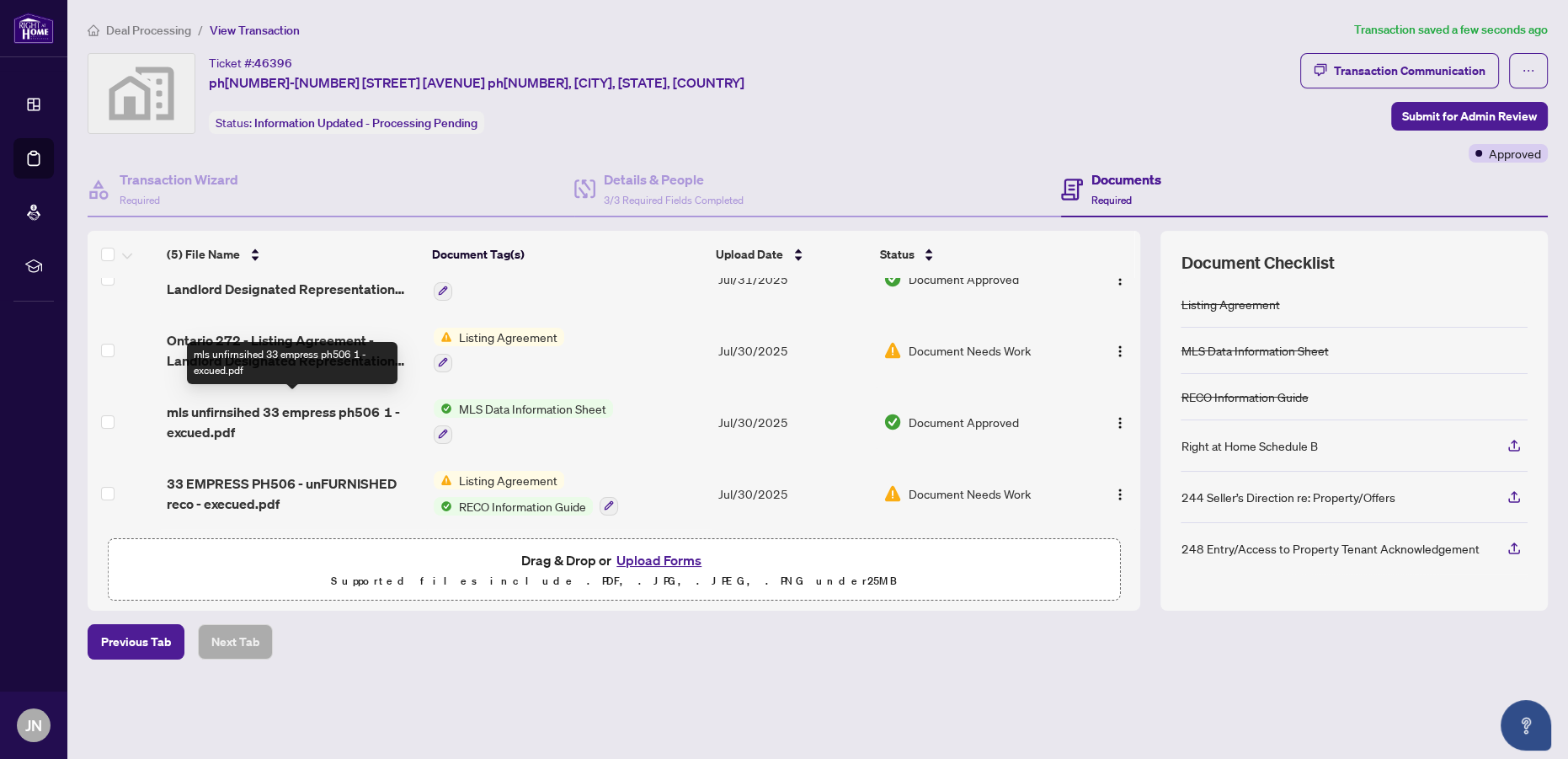 scroll, scrollTop: 0, scrollLeft: 0, axis: both 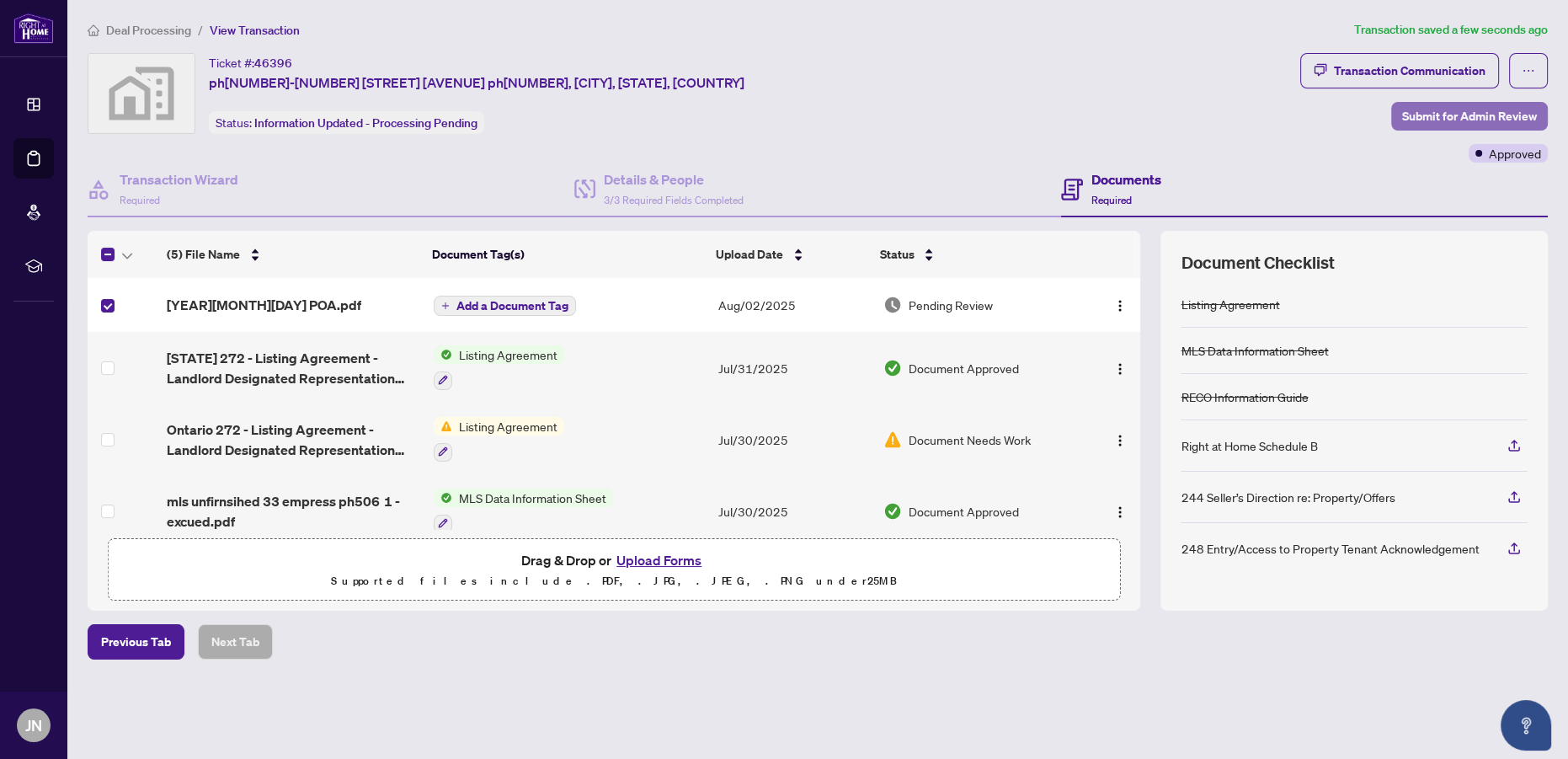click on "Submit for Admin Review" at bounding box center (1469, 116) 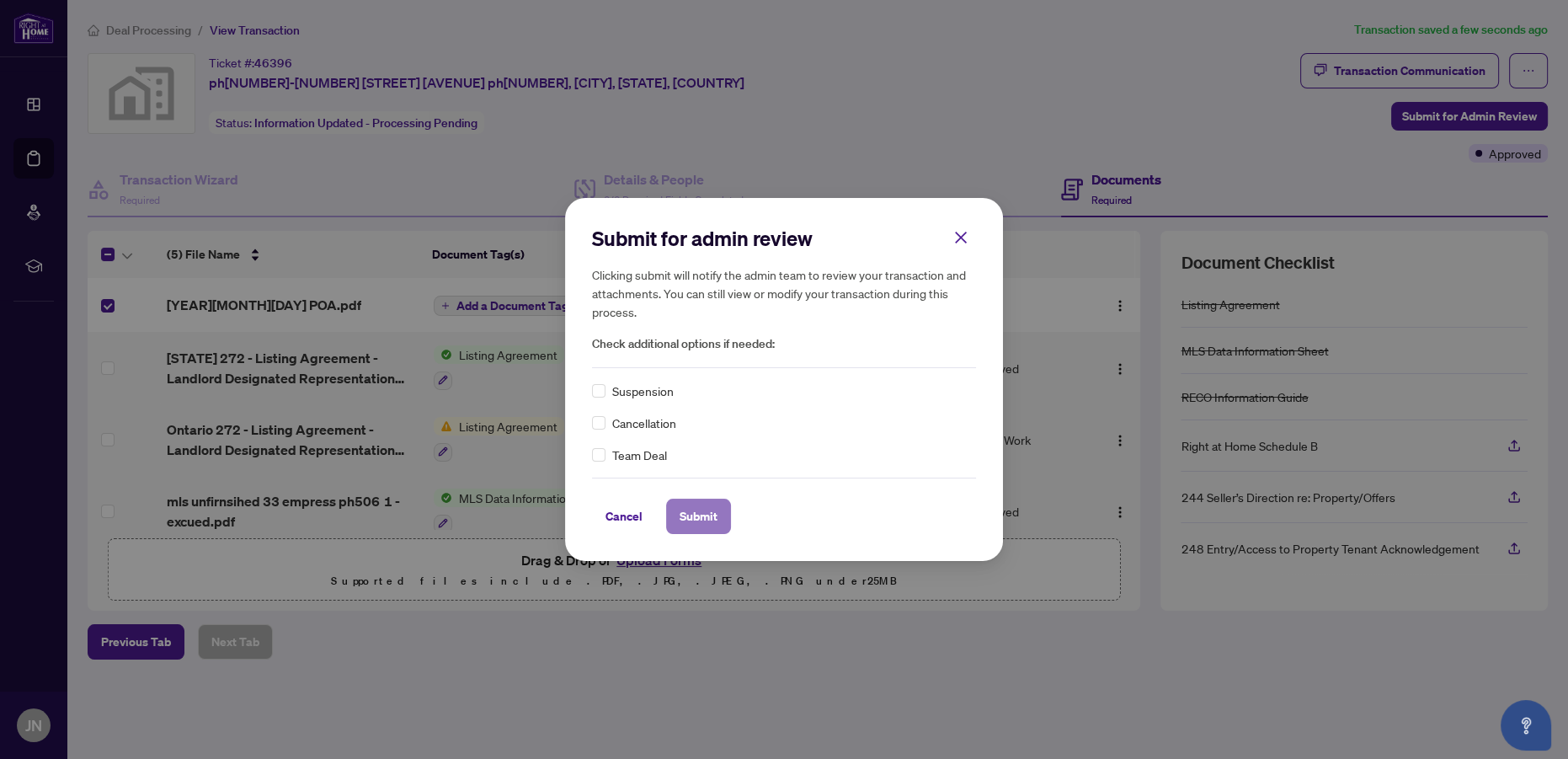 click on "Submit" at bounding box center (698, 516) 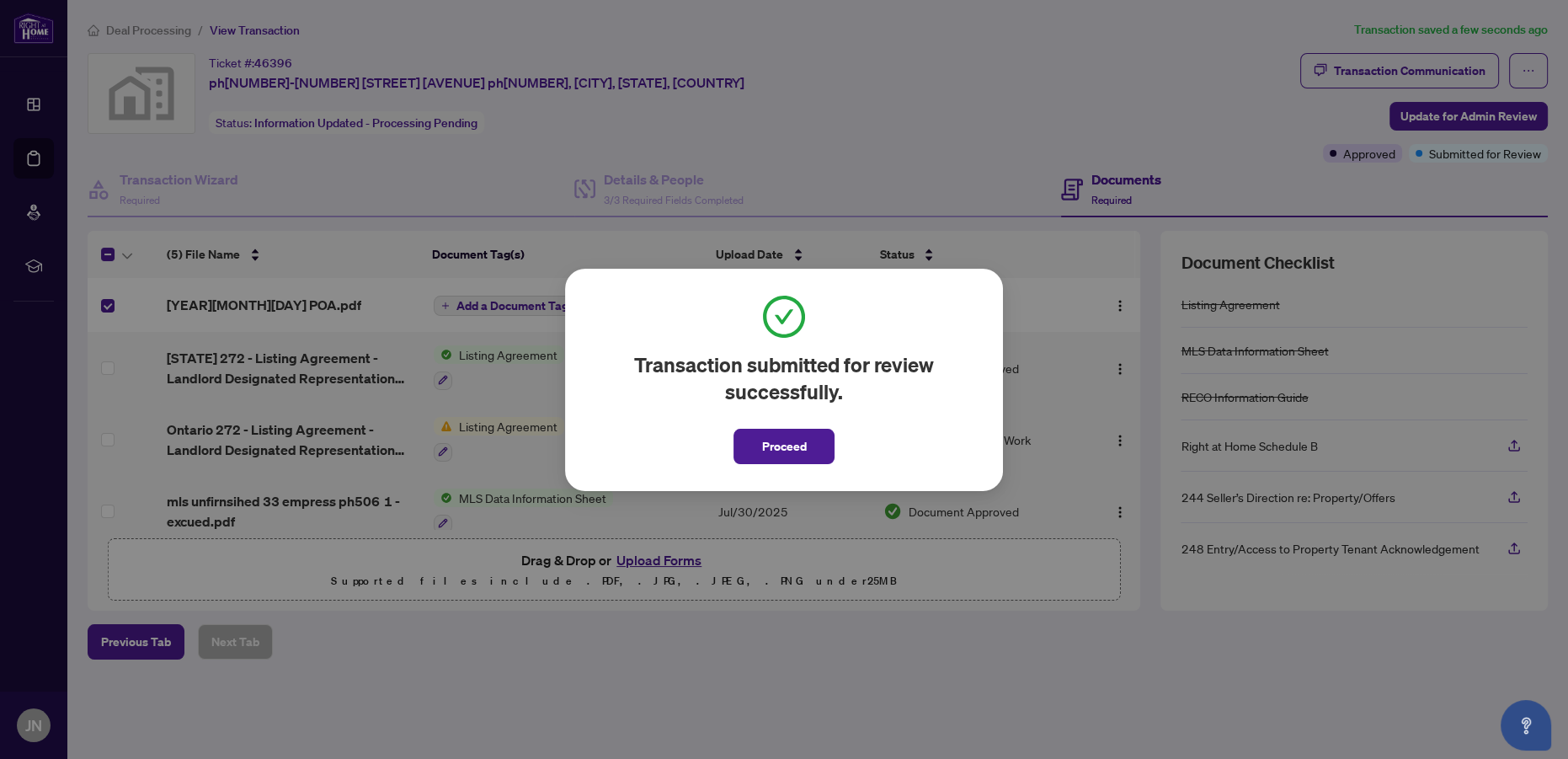 click on "Proceed" at bounding box center [784, 446] 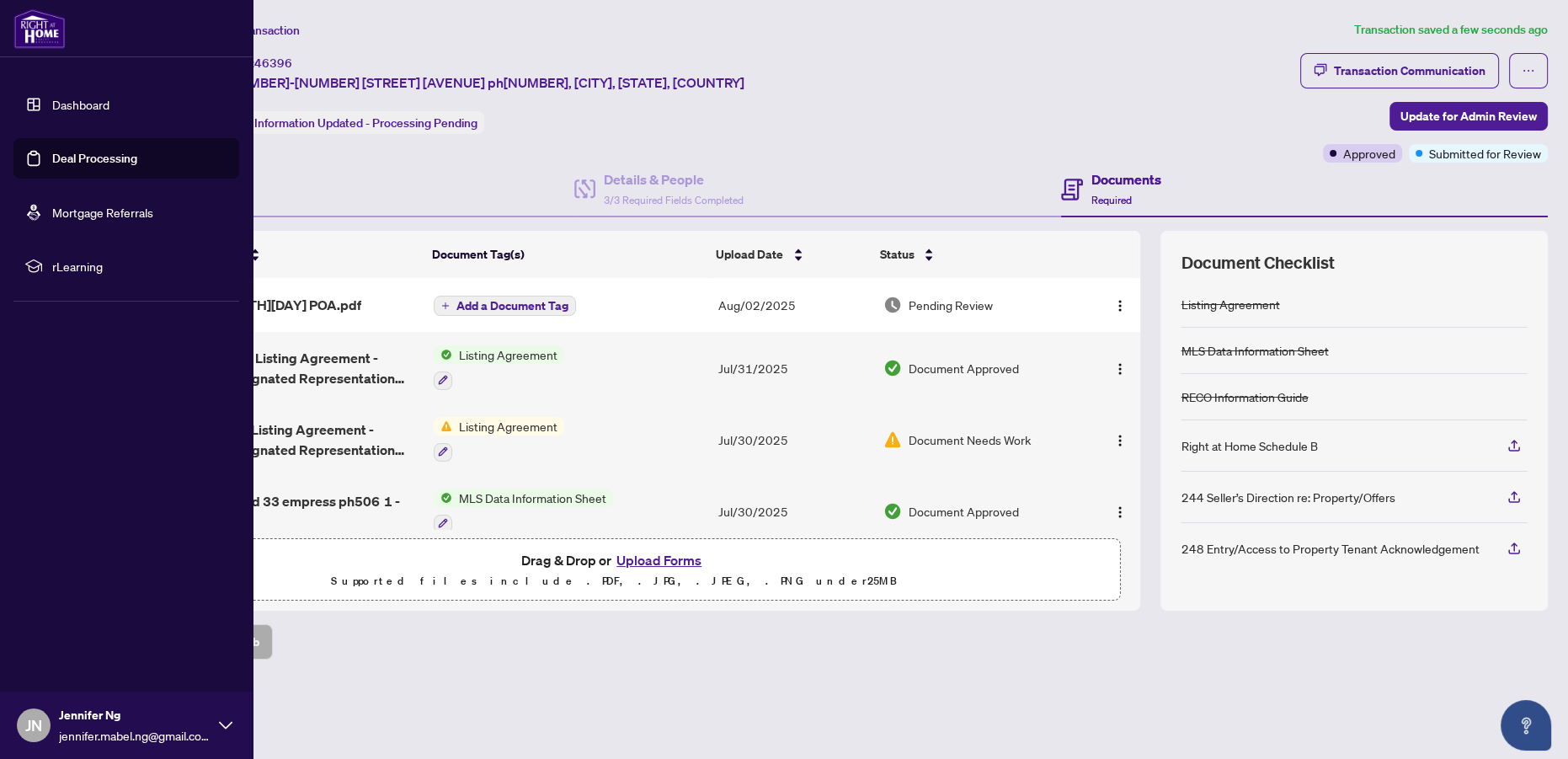 click on "Deal Processing" at bounding box center (94, 158) 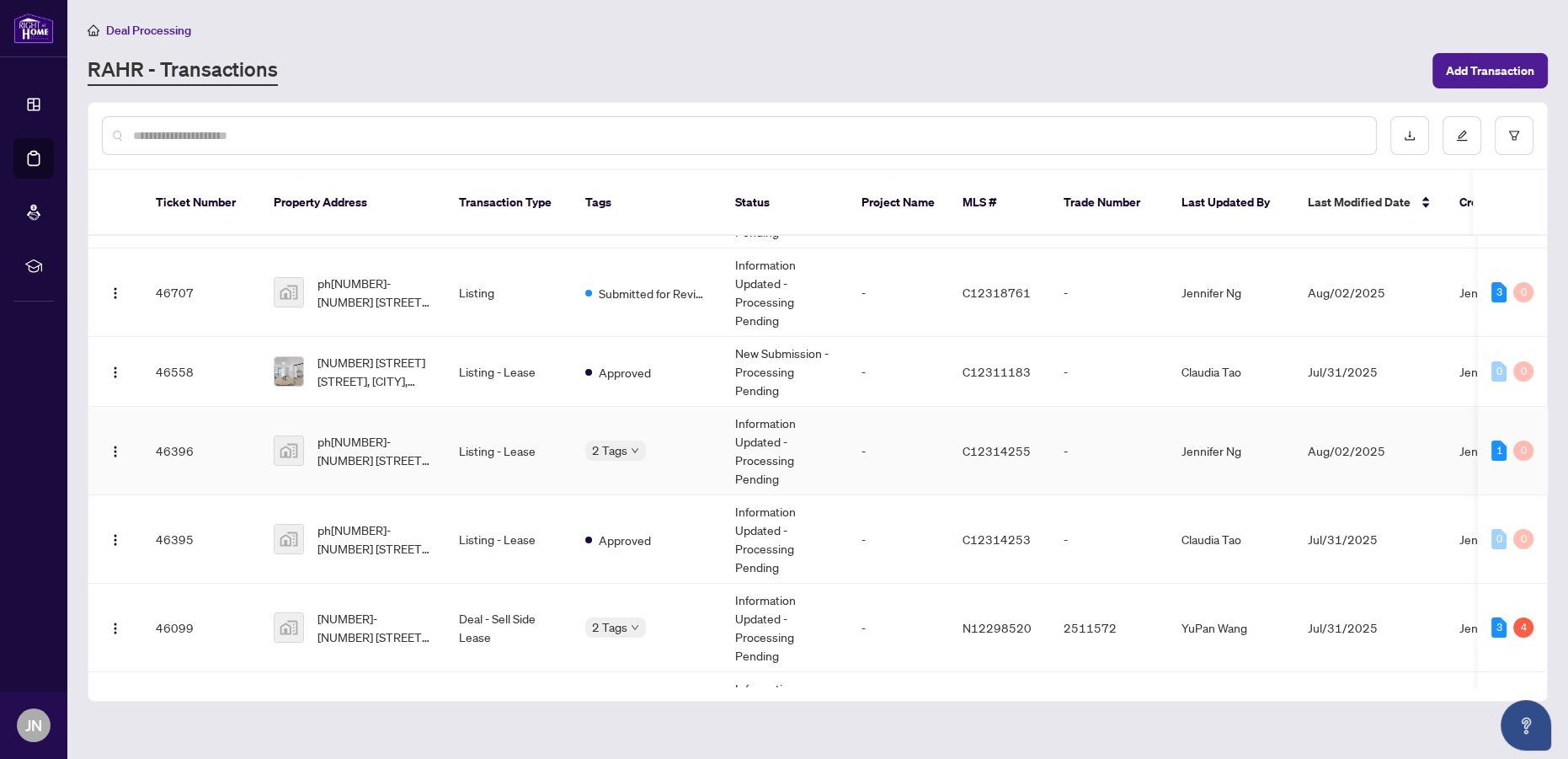 scroll, scrollTop: 152, scrollLeft: 0, axis: vertical 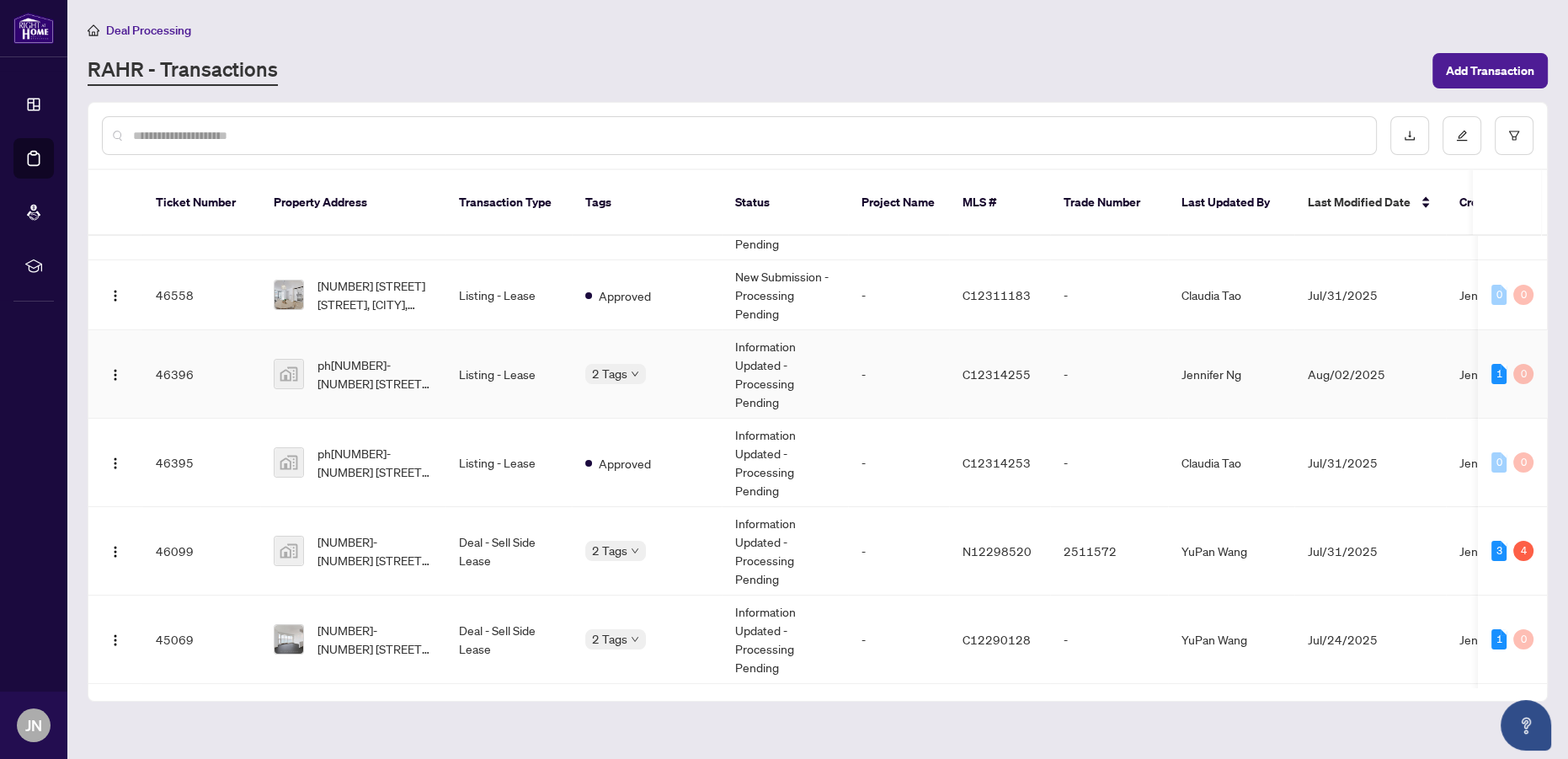 click on "ph[NUMBER]-[NUMBER] [STREET] [AVENUE] ph[NUMBER], [CITY], [STATE], [COUNTRY]" at bounding box center (353, 374) 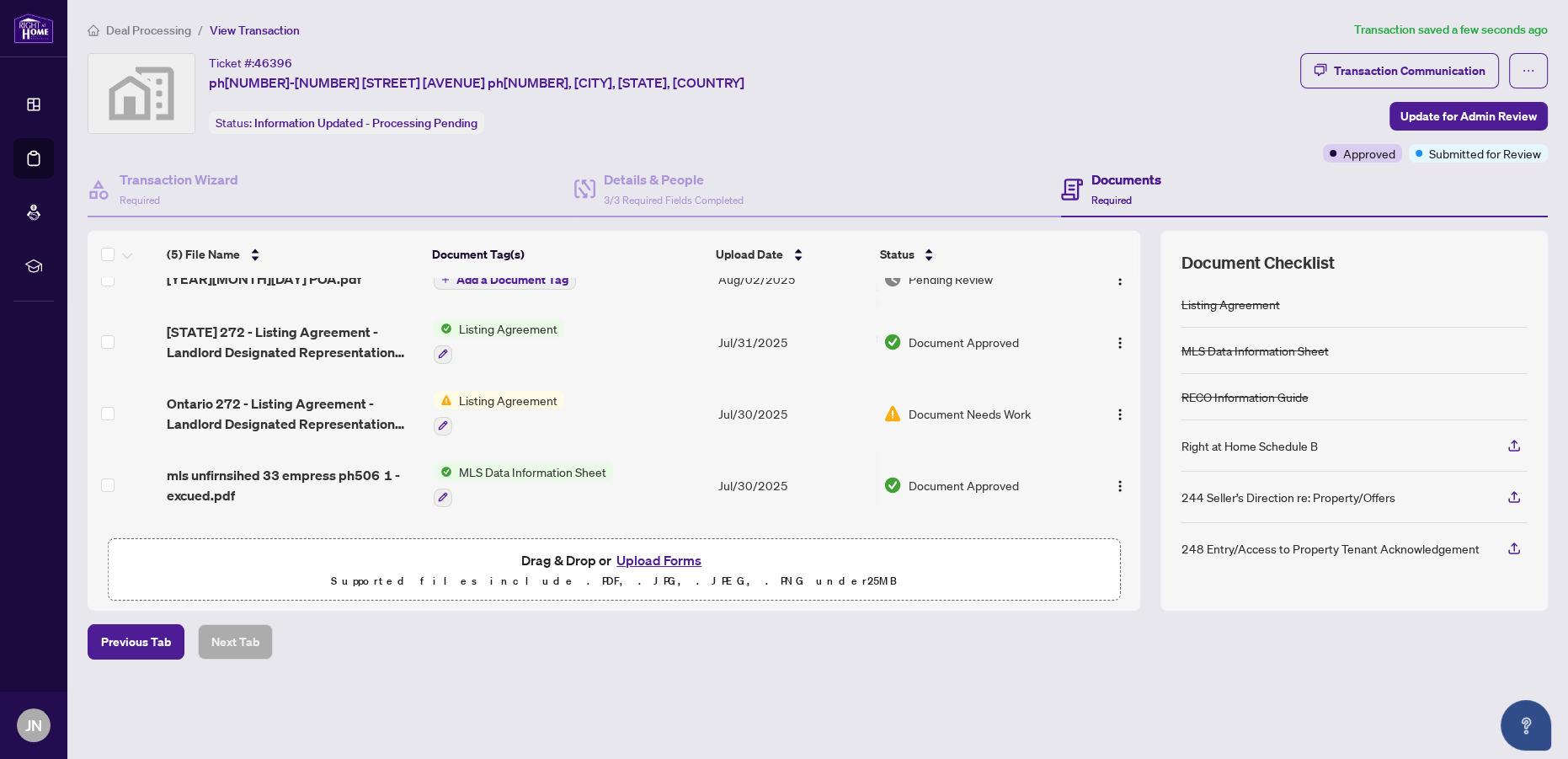 scroll, scrollTop: 0, scrollLeft: 0, axis: both 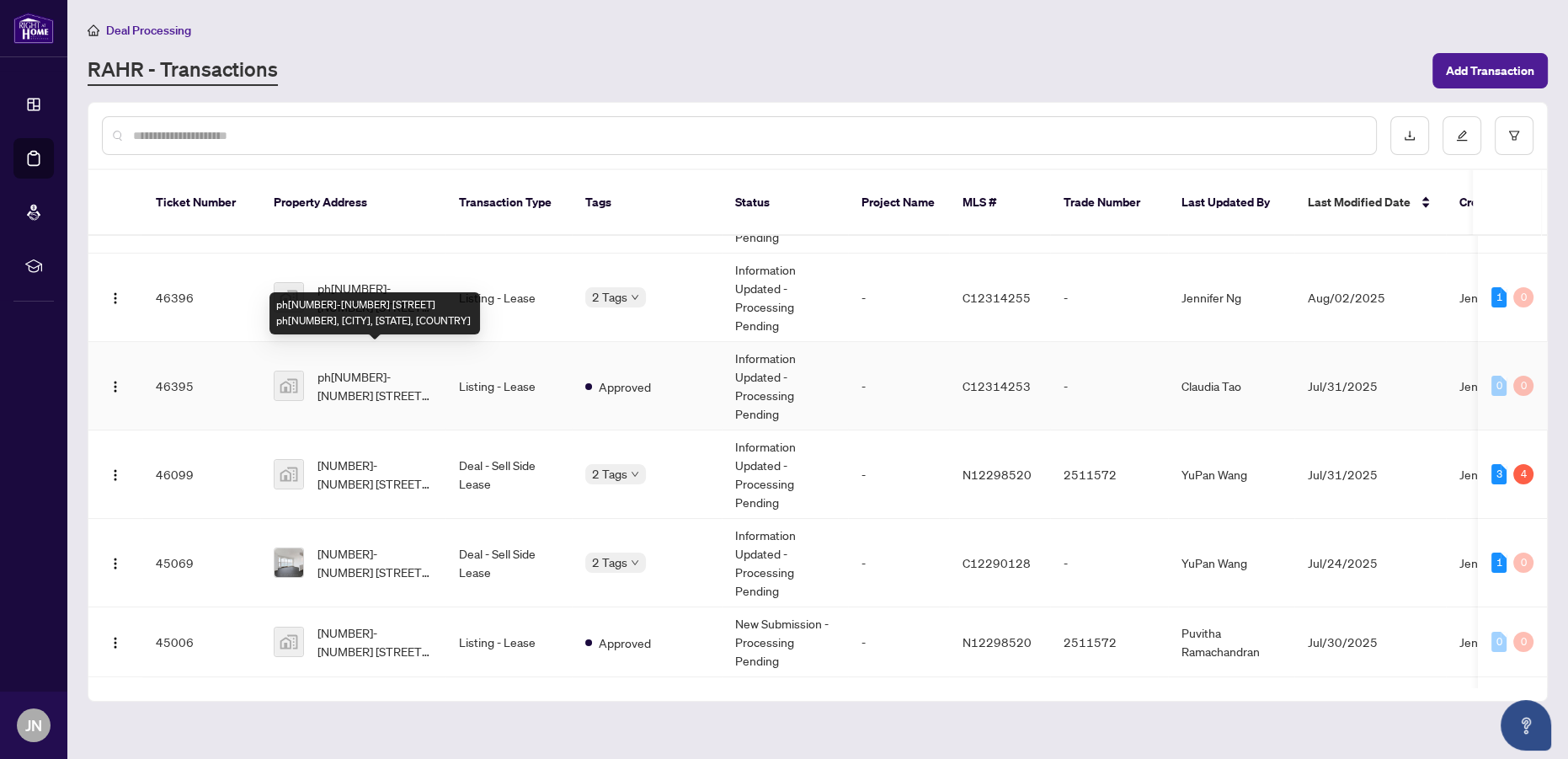 click on "ph[NUMBER]-[NUMBER] [STREET] ph[NUMBER], [CITY], [STATE], [COUNTRY]" at bounding box center [375, 386] 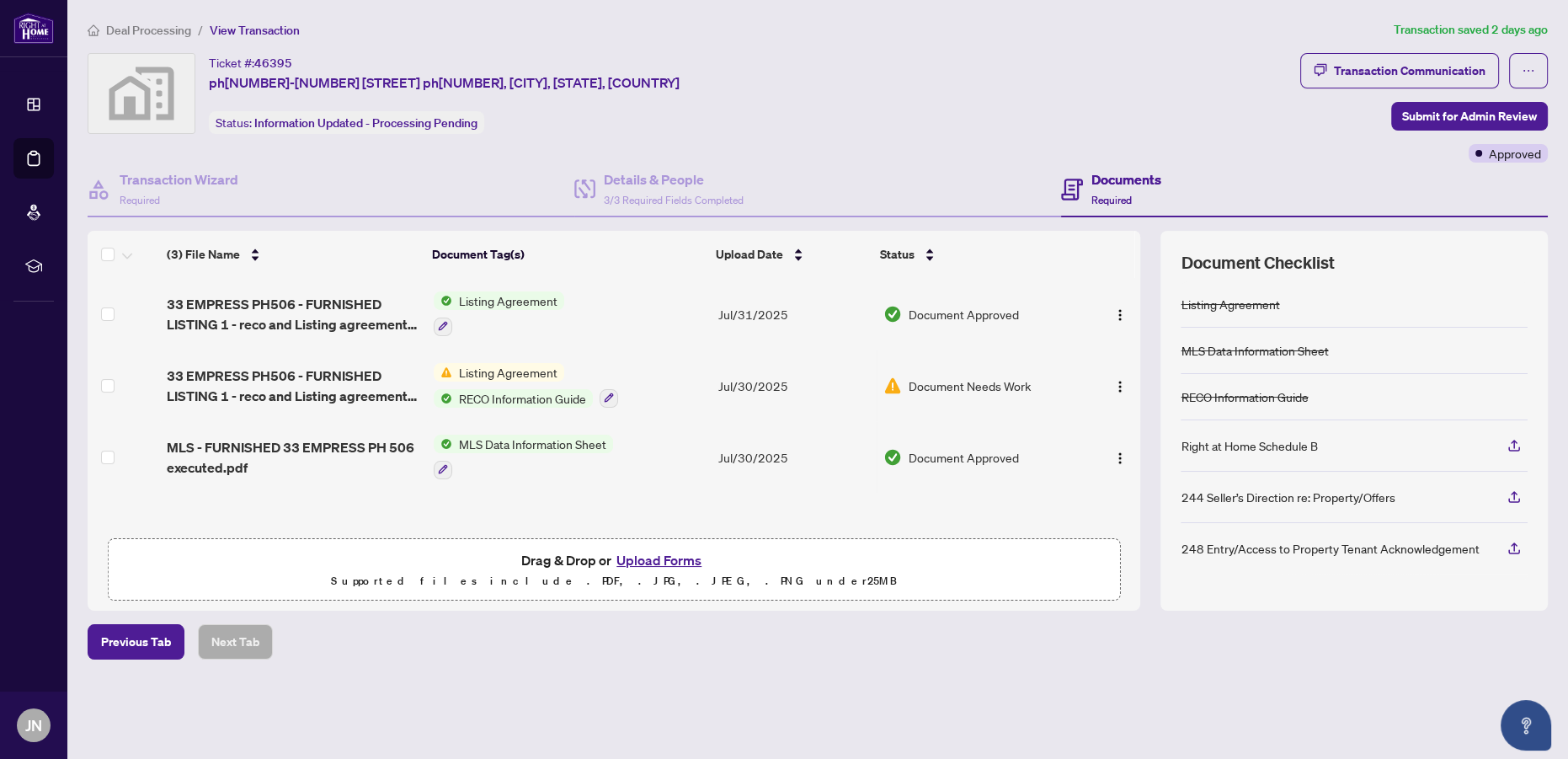 scroll, scrollTop: 0, scrollLeft: 0, axis: both 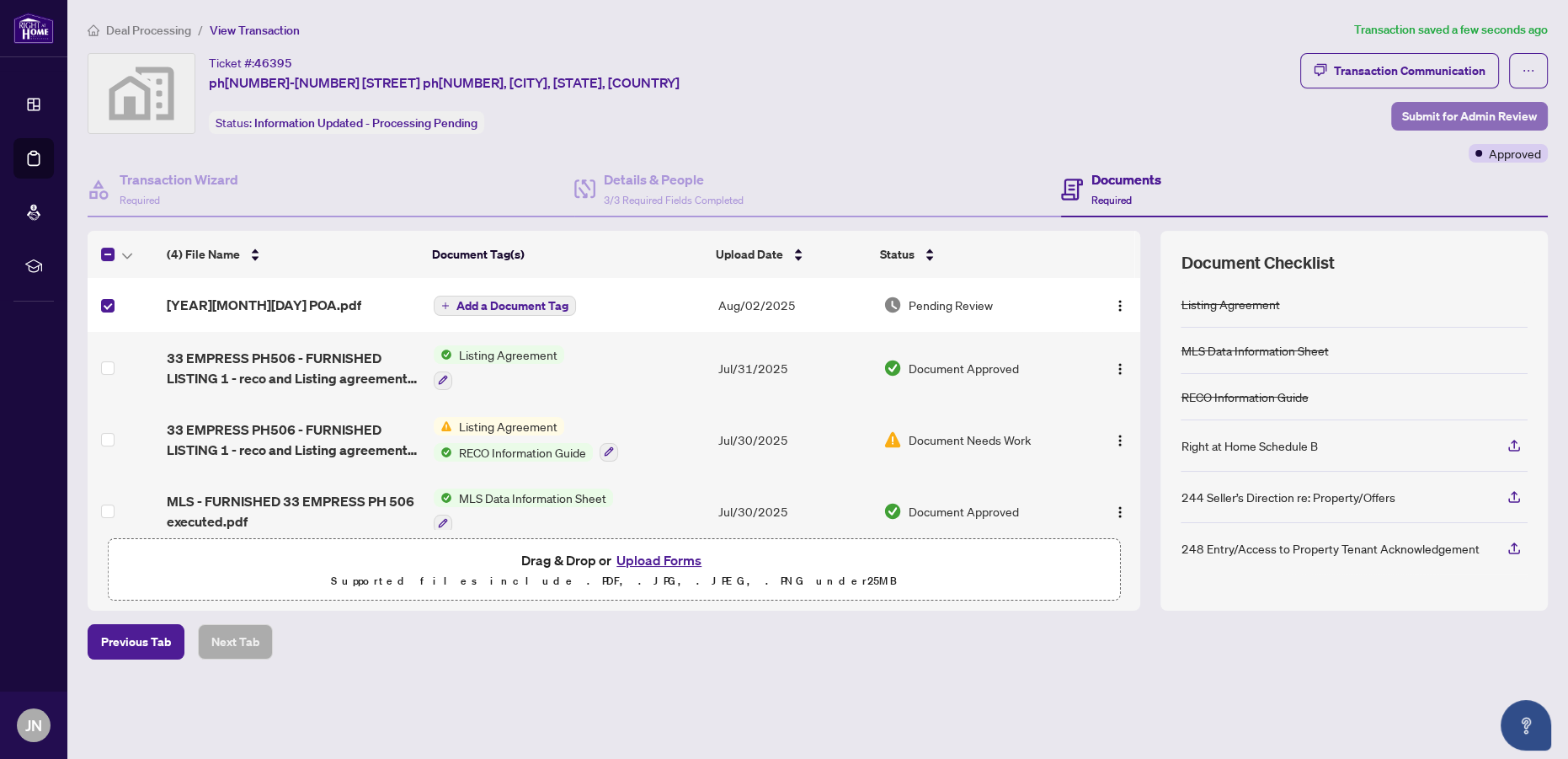 click on "Submit for Admin Review" at bounding box center [1469, 116] 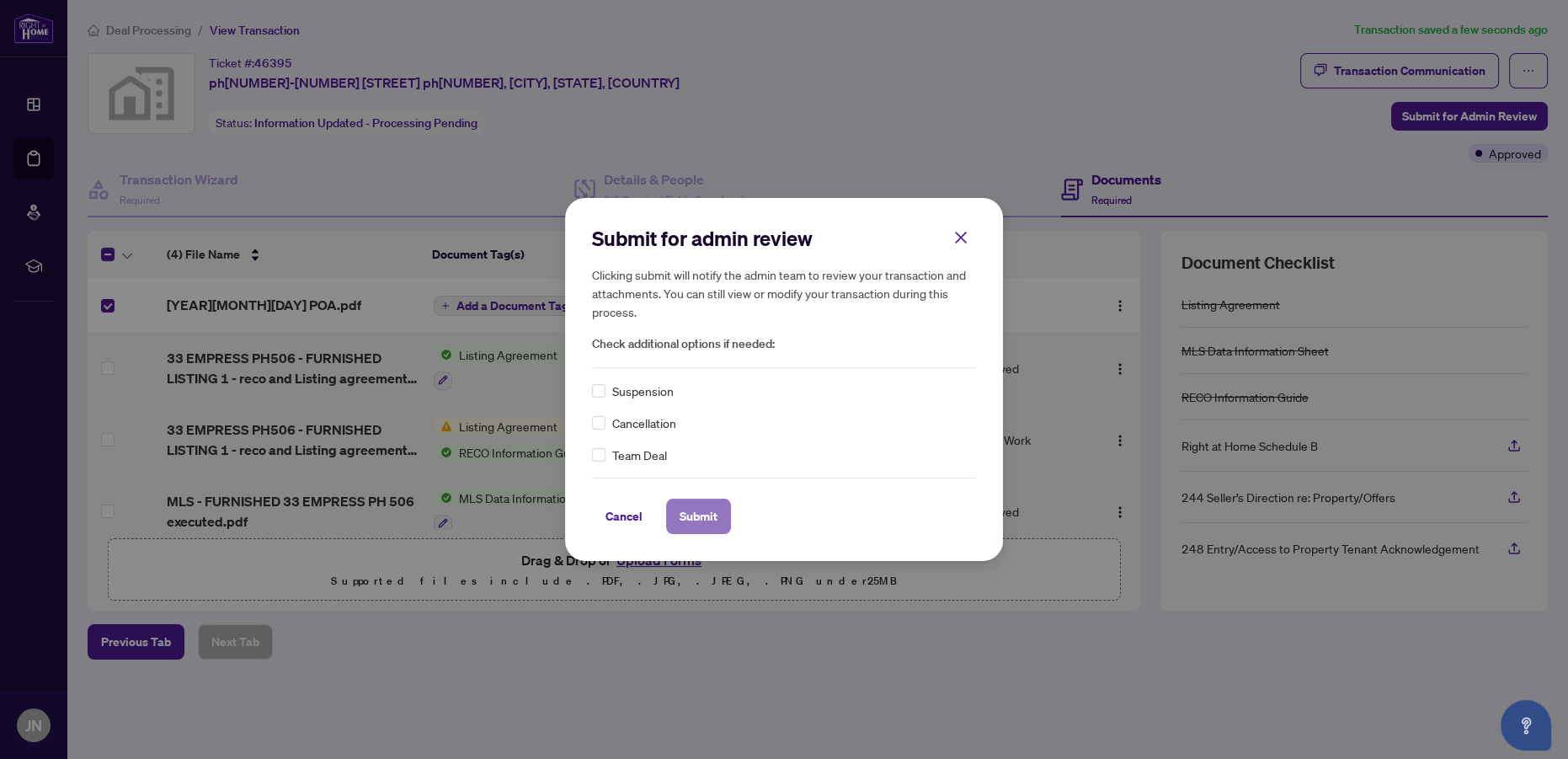 click on "Submit" at bounding box center [698, 516] 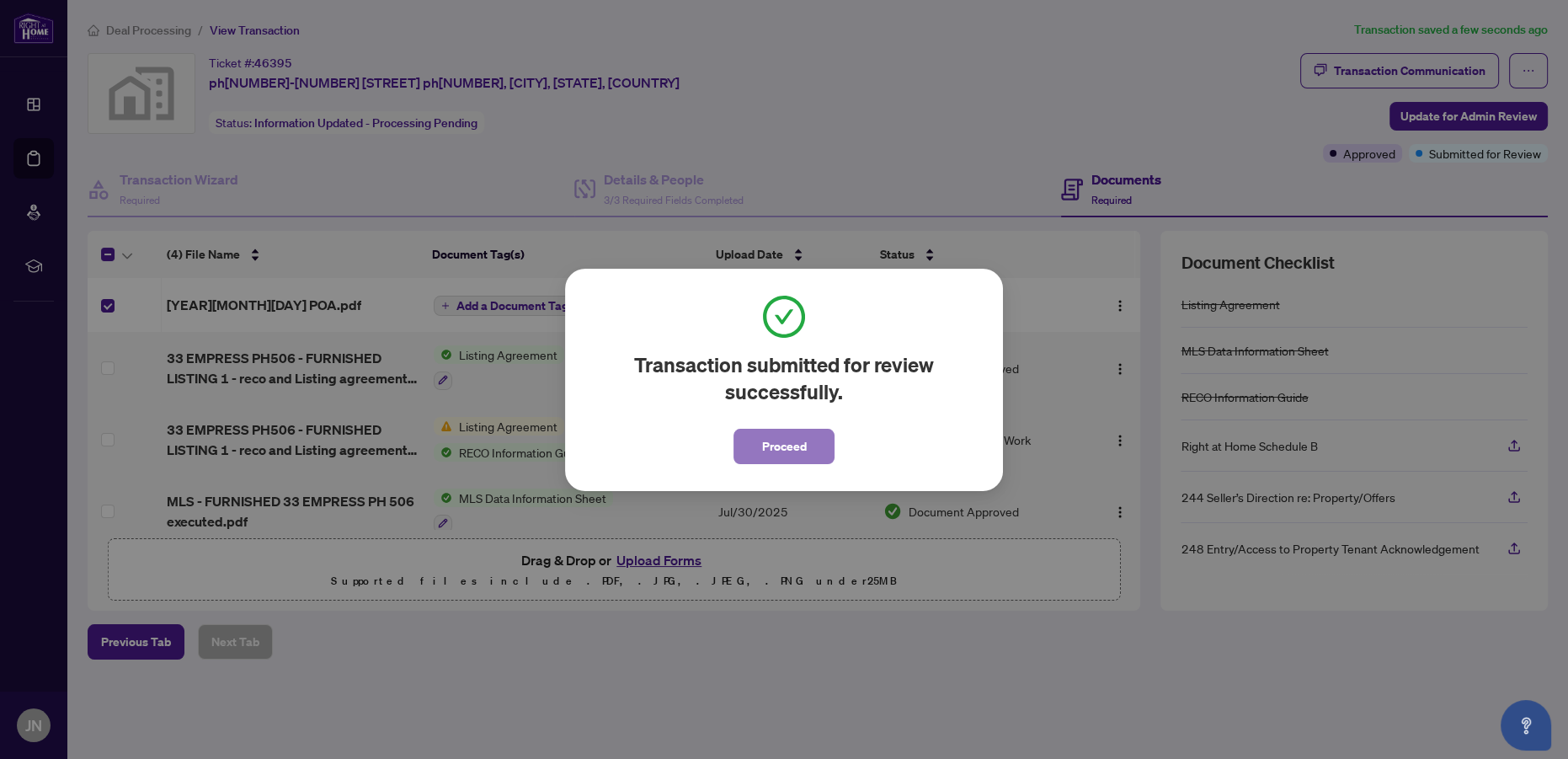 click on "Proceed" at bounding box center [784, 446] 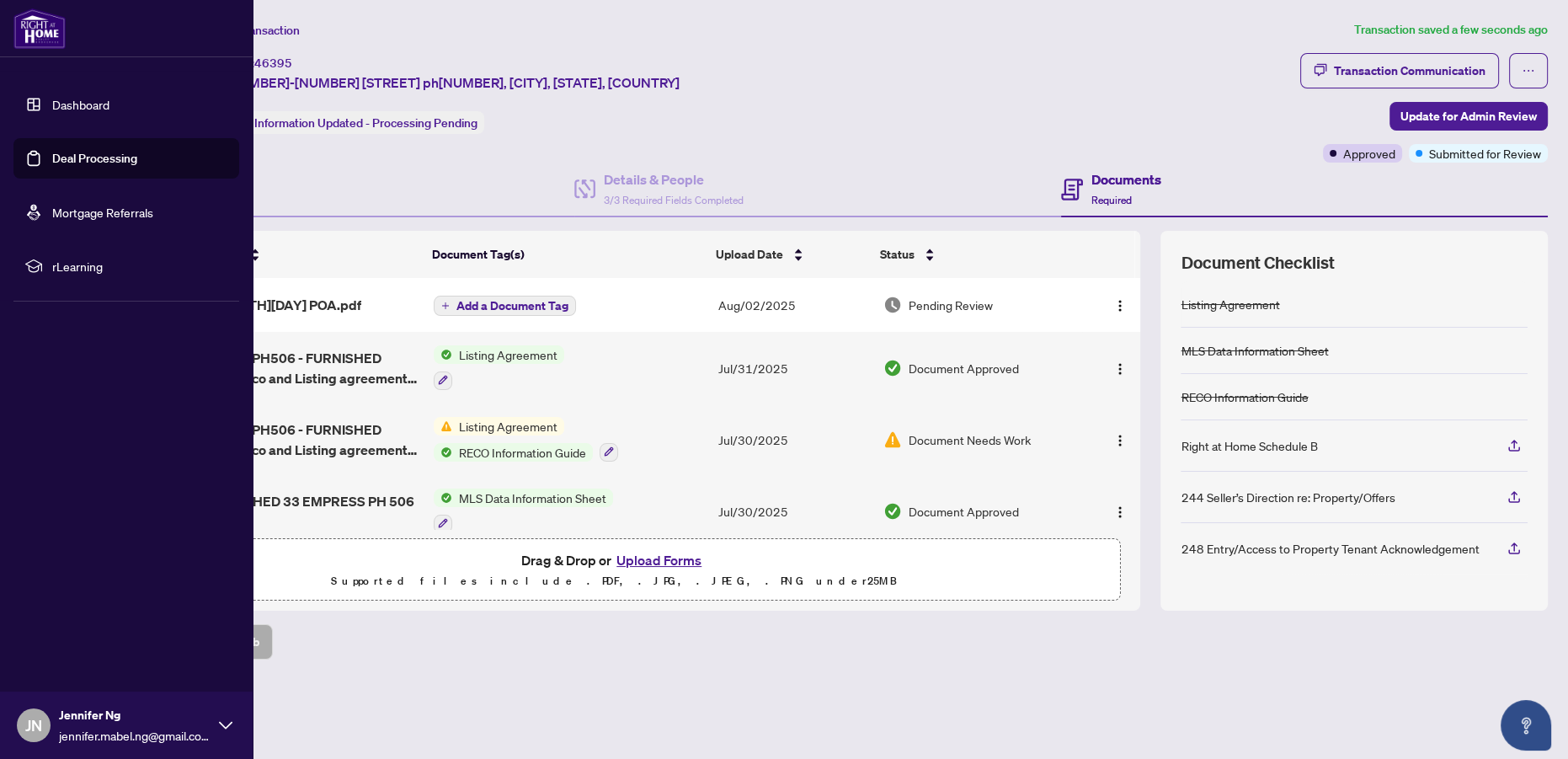 click on "Dashboard" at bounding box center [81, 104] 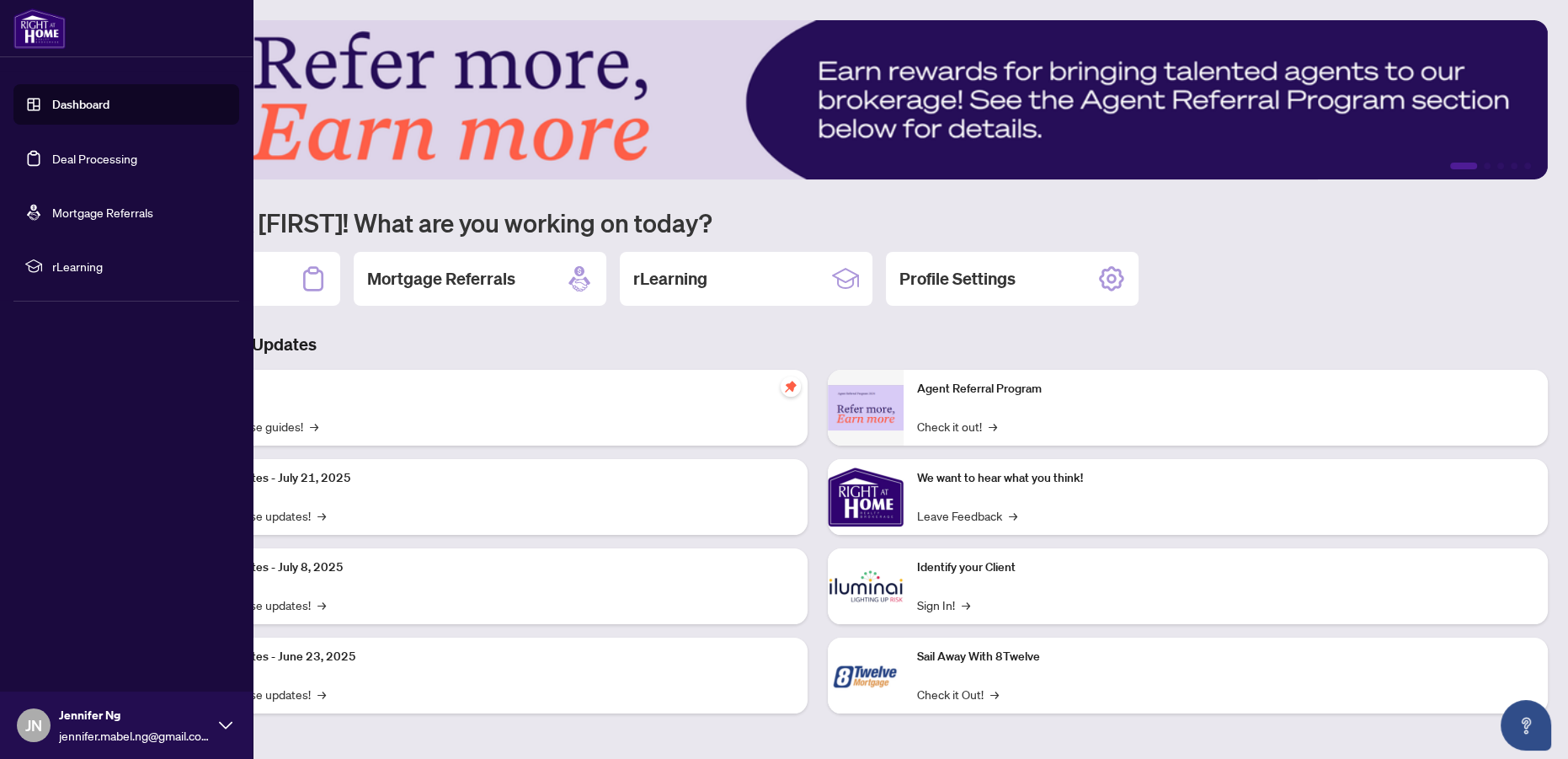 click on "Deal Processing" at bounding box center [94, 158] 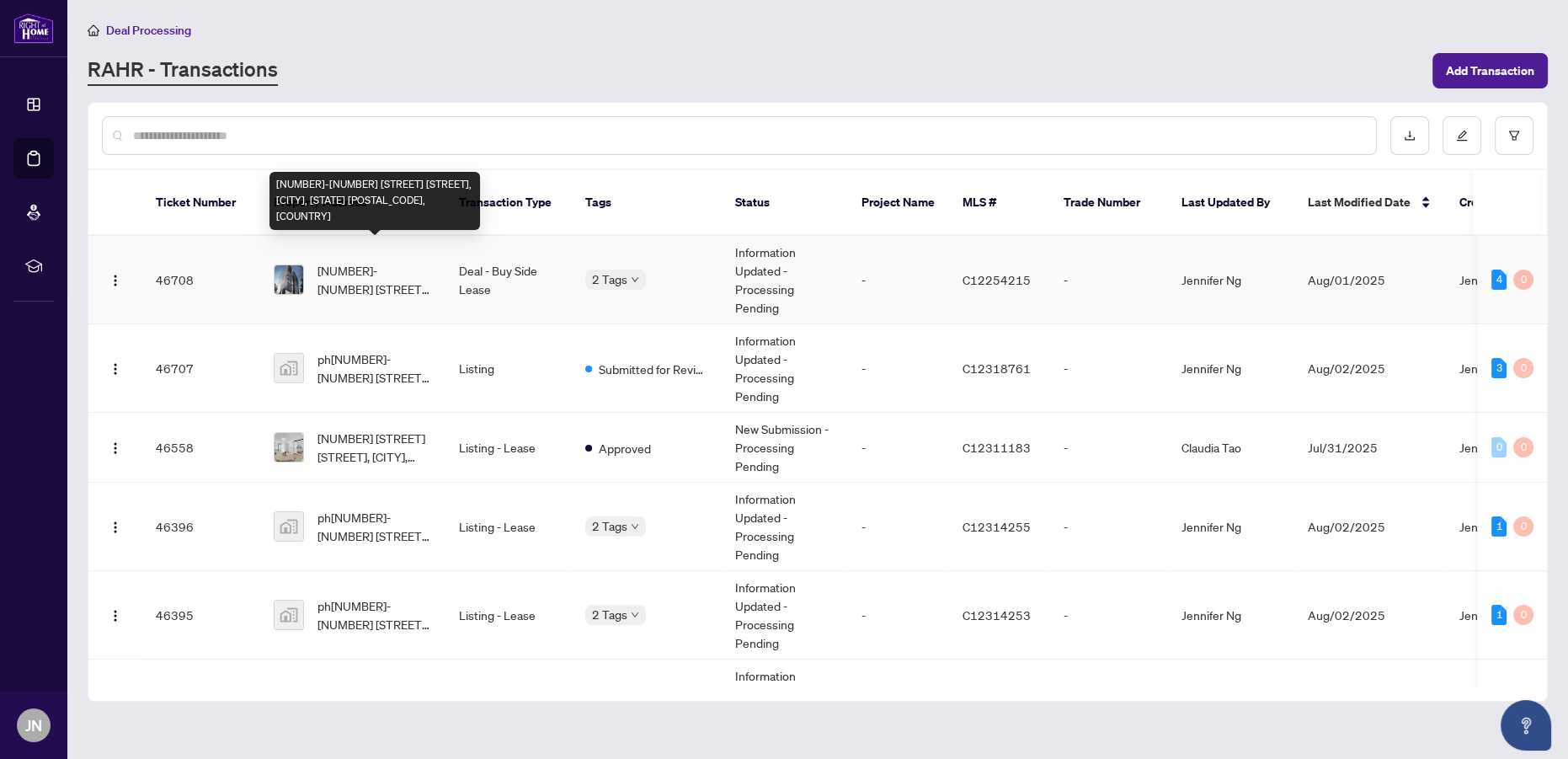 scroll, scrollTop: 76, scrollLeft: 0, axis: vertical 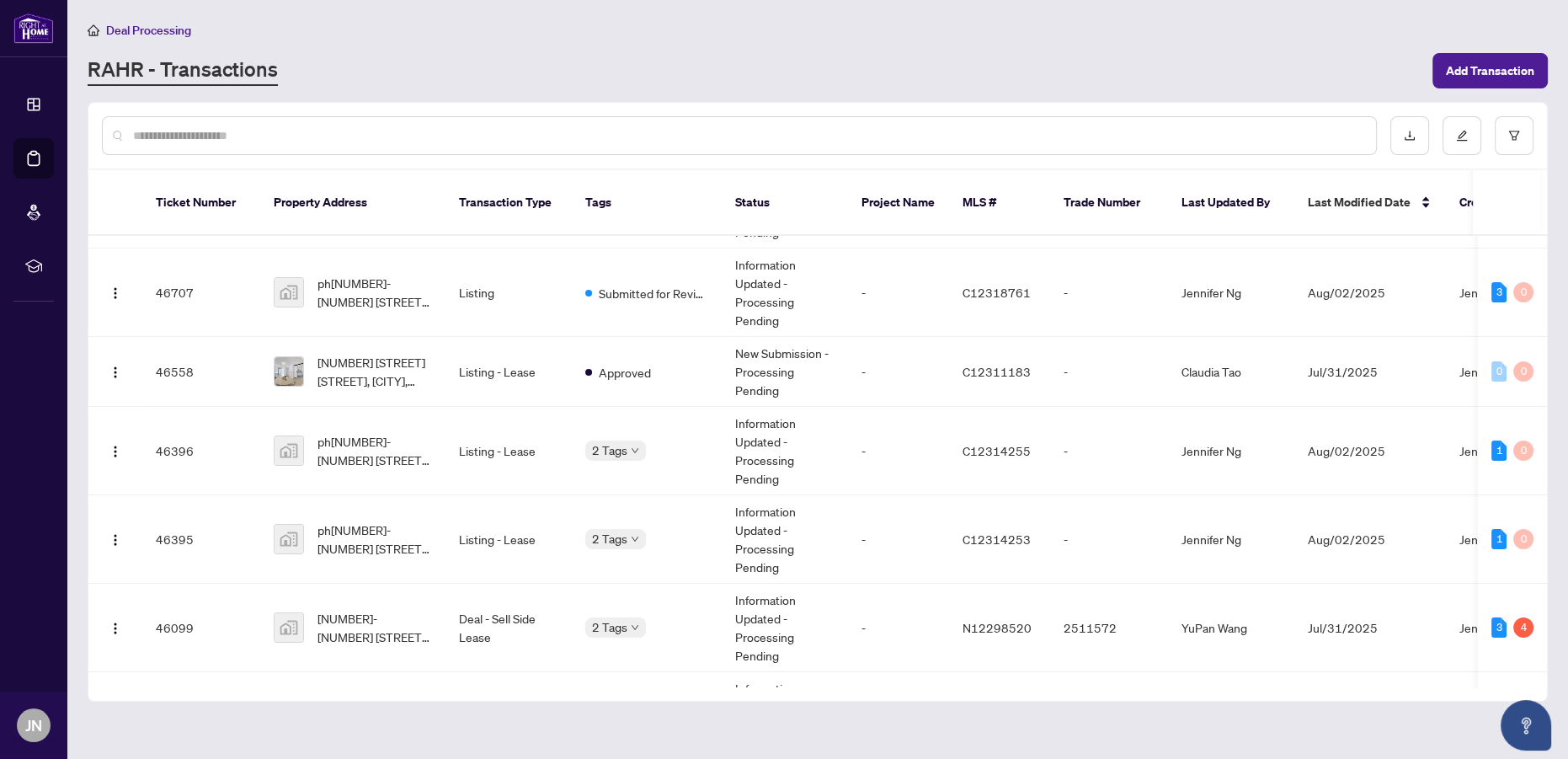 click at bounding box center (748, 136) 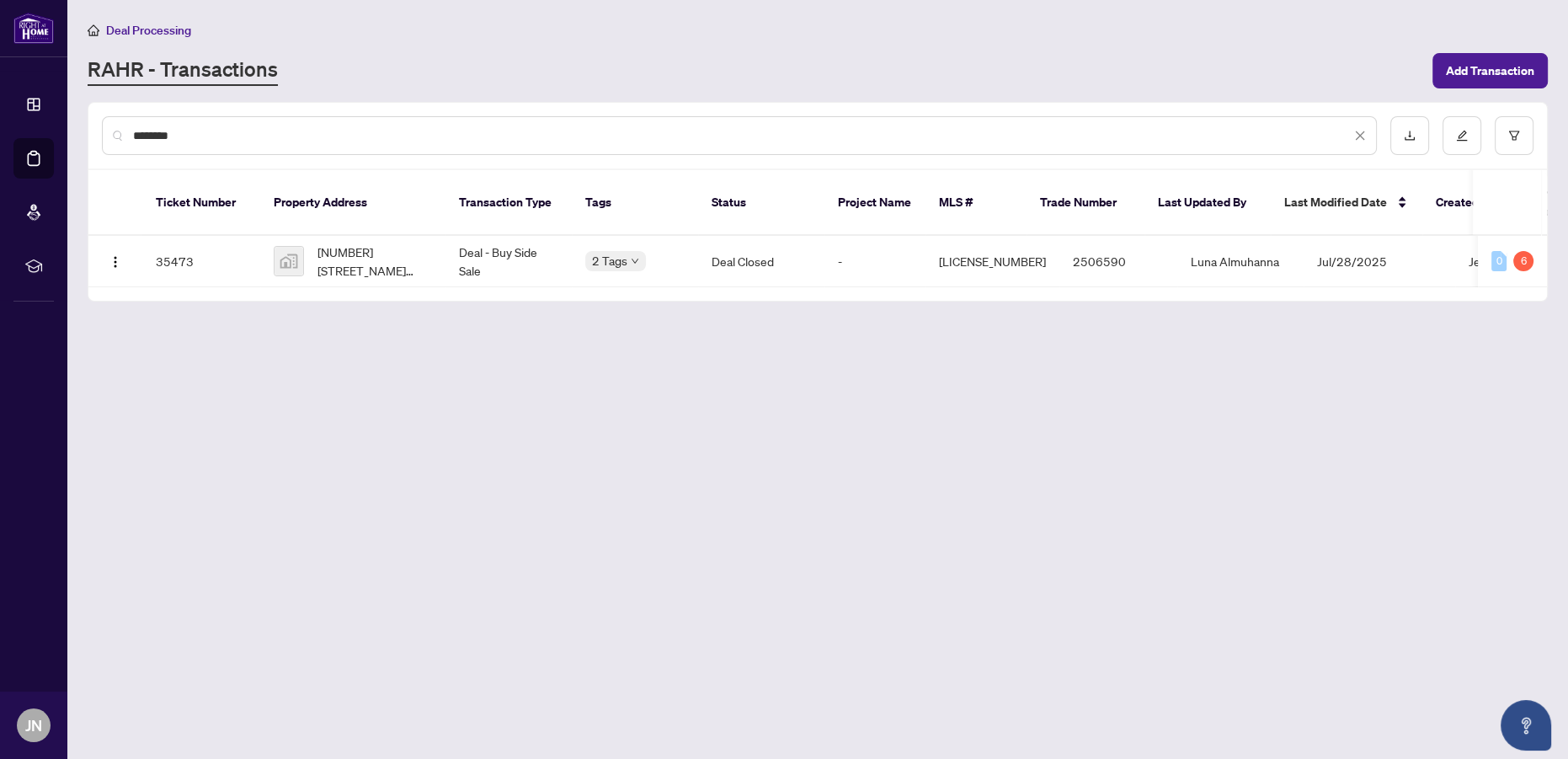 scroll, scrollTop: 0, scrollLeft: 0, axis: both 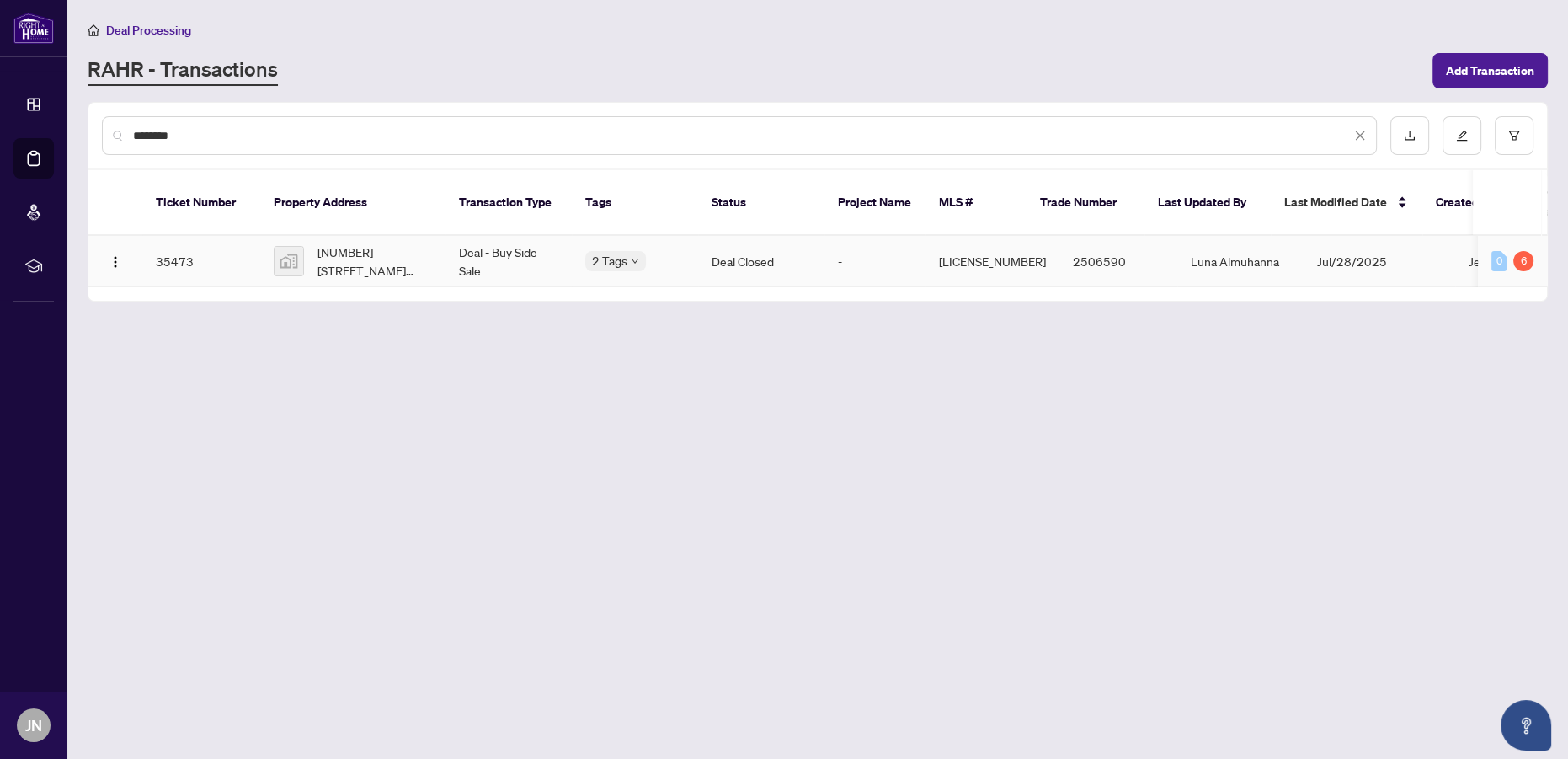 type on "********" 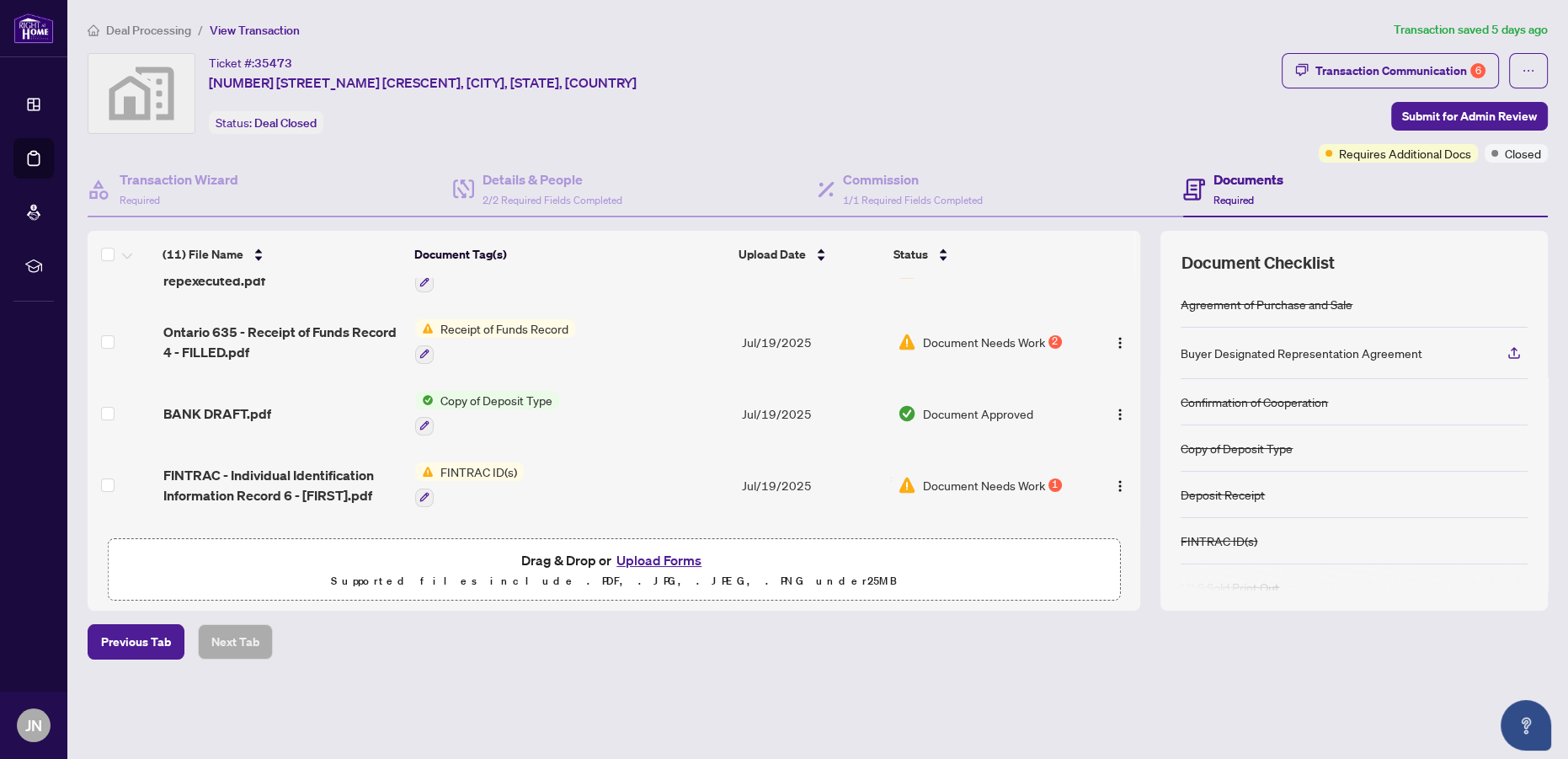 scroll, scrollTop: 0, scrollLeft: 0, axis: both 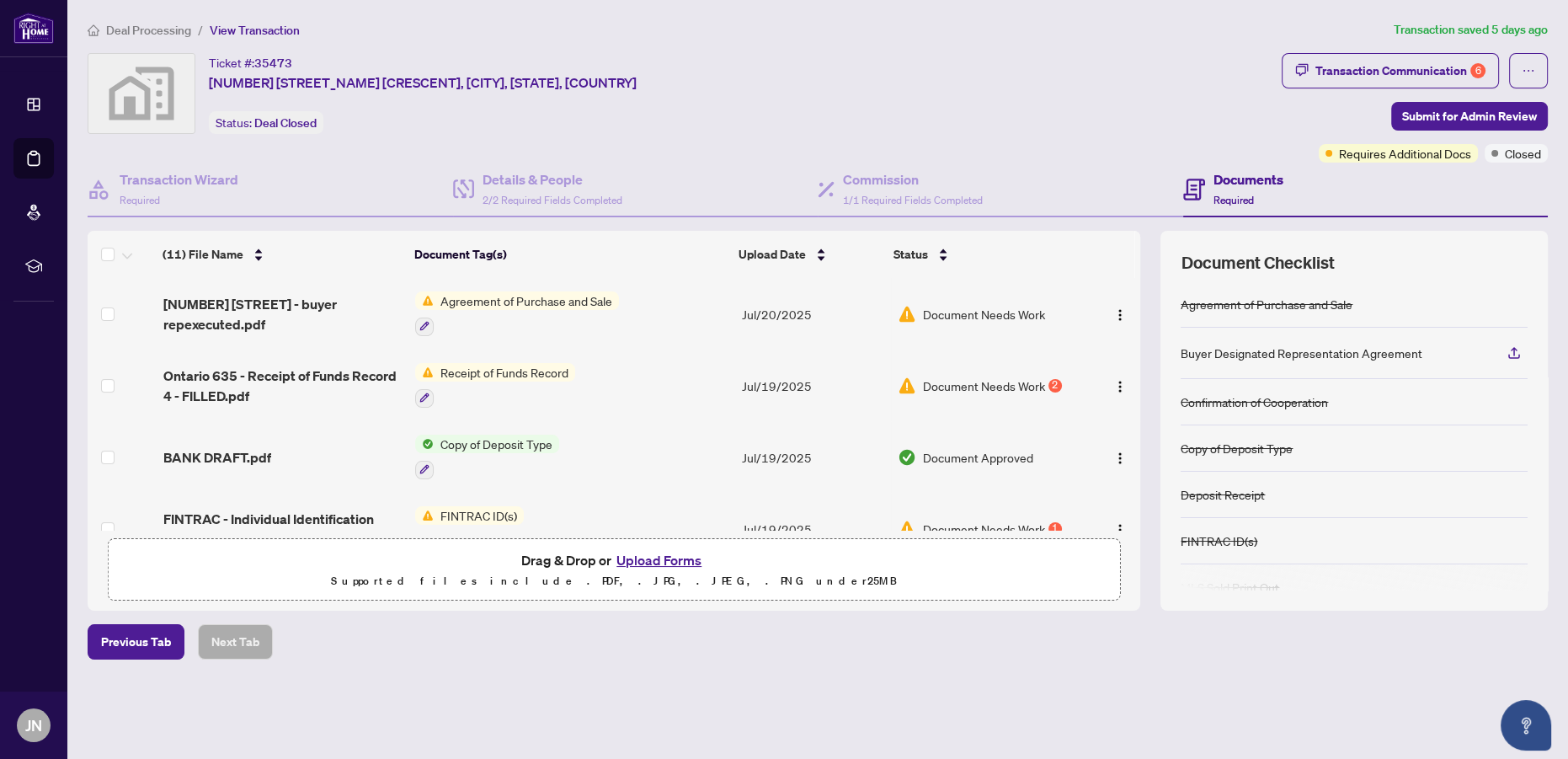 click on "Agreement of Purchase and Sale" at bounding box center [526, 301] 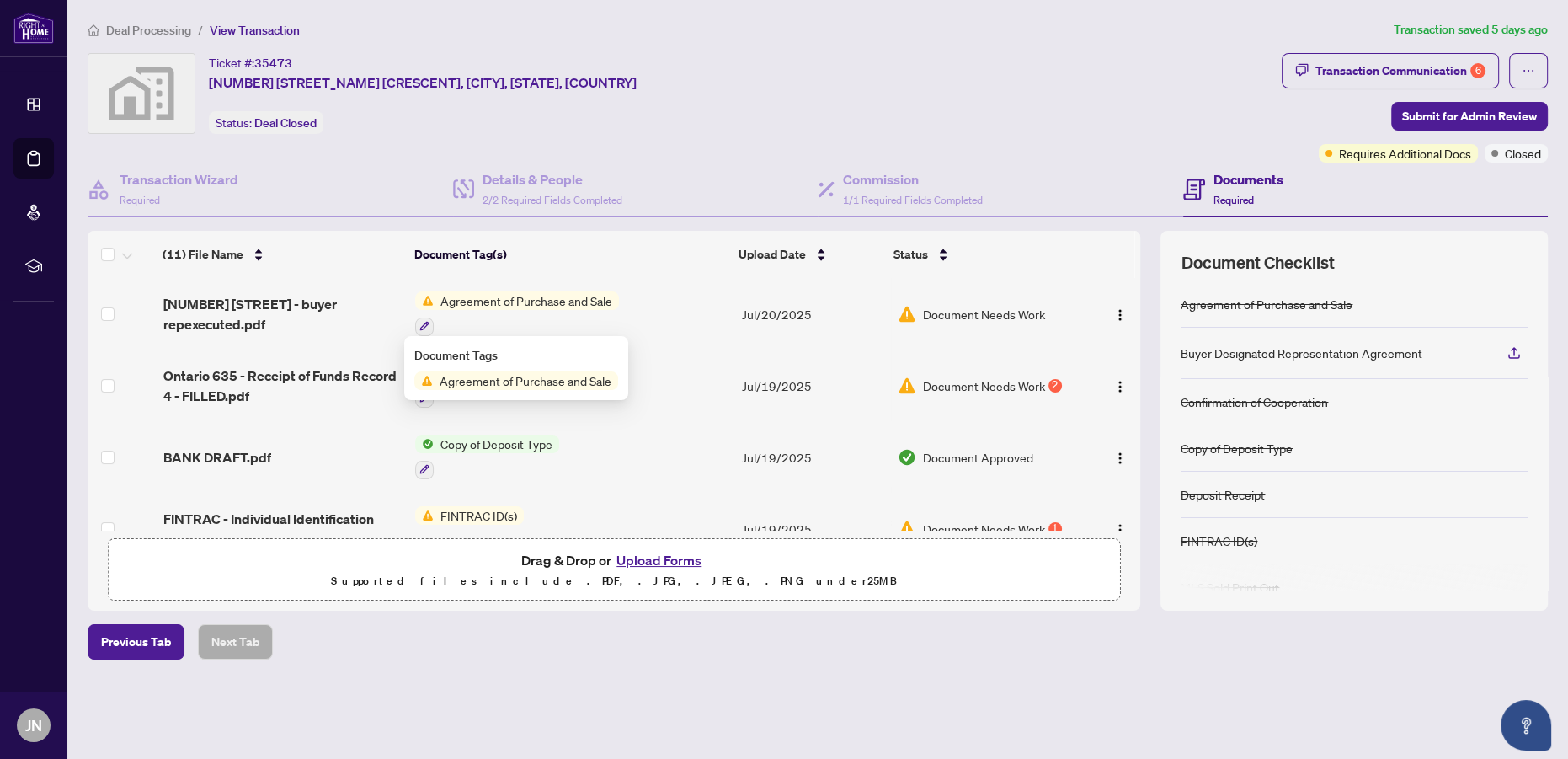 click on "Agreement of Purchase and Sale" at bounding box center [525, 381] 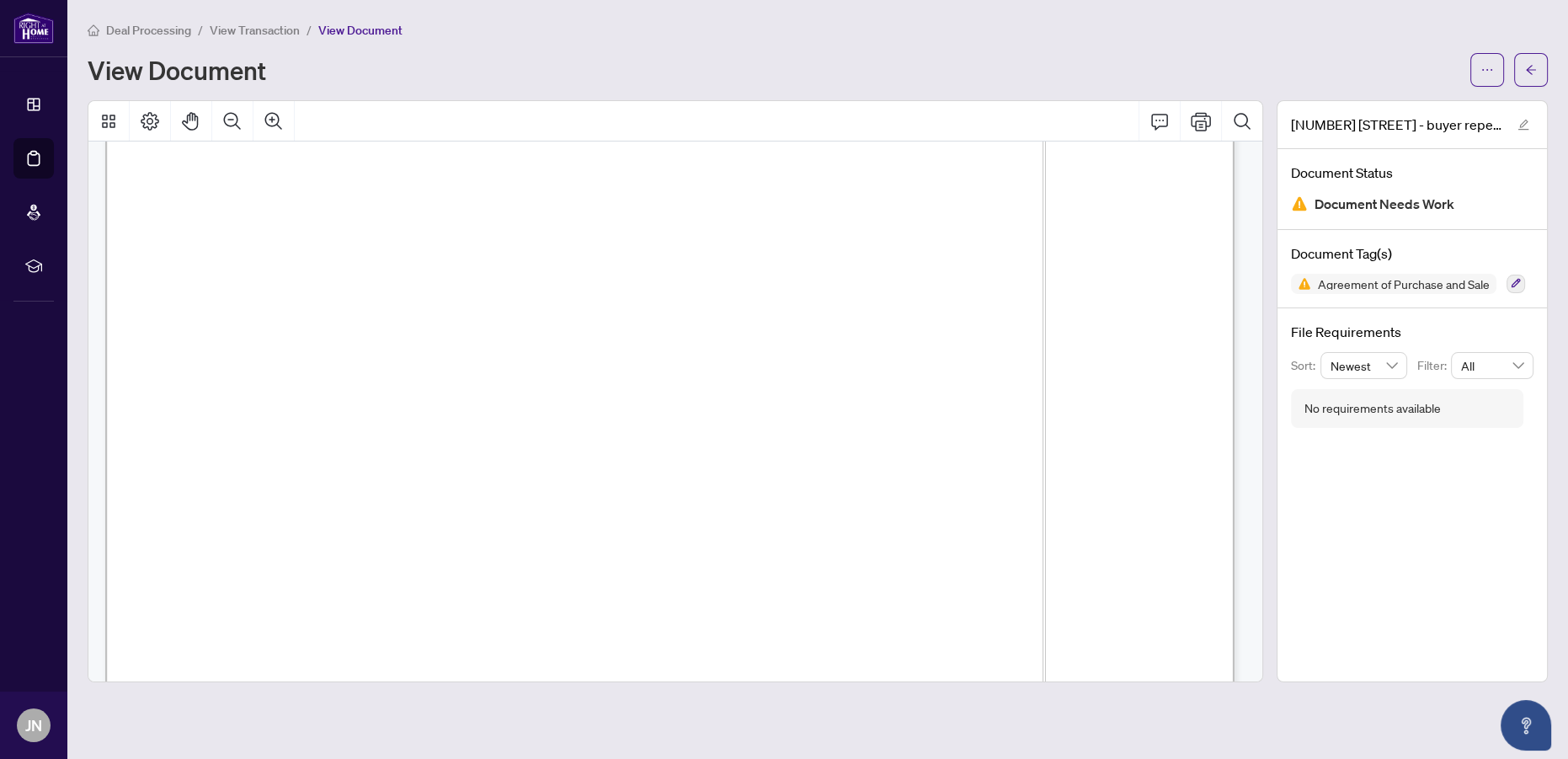 scroll, scrollTop: 229, scrollLeft: 0, axis: vertical 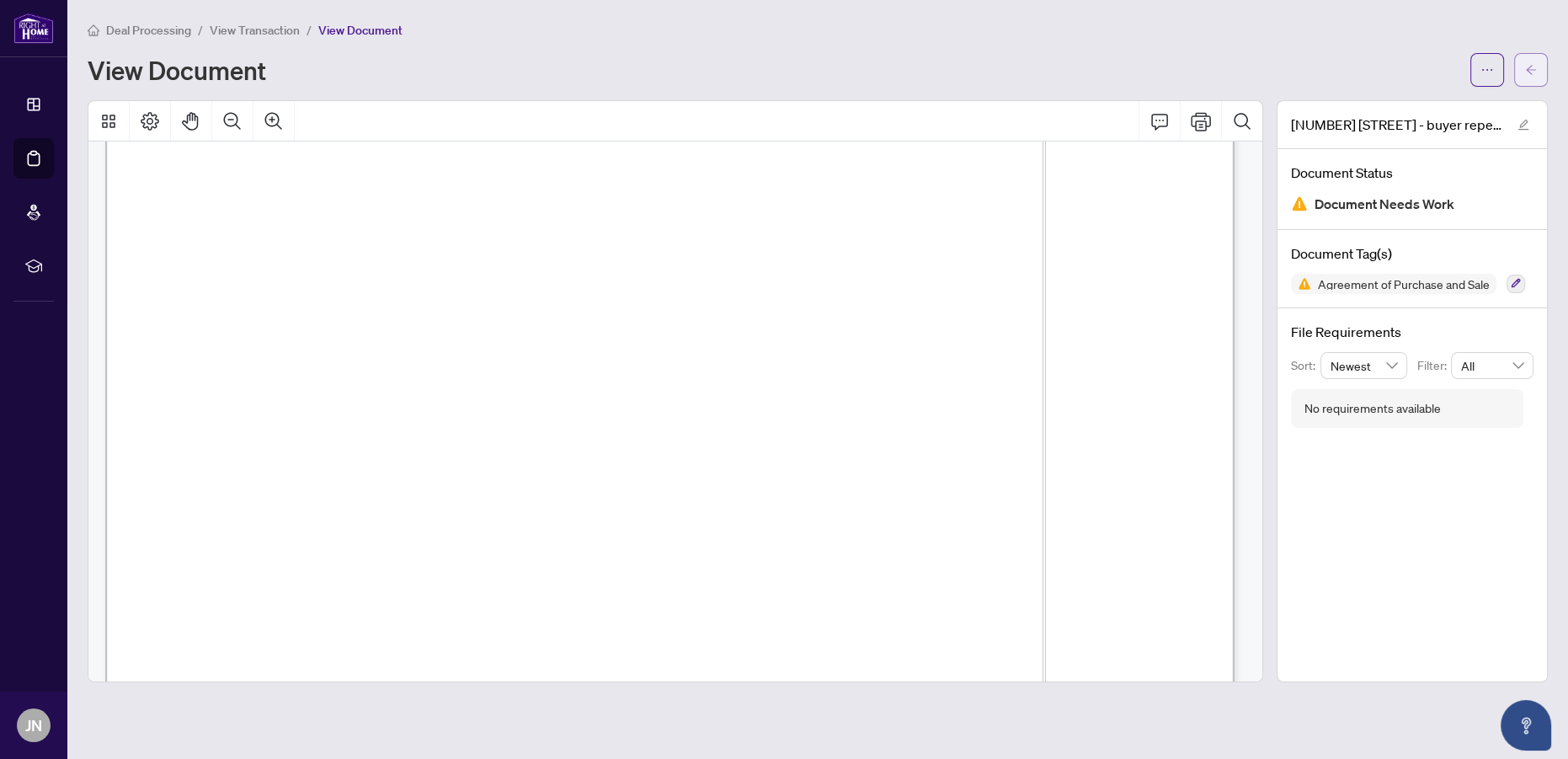 click at bounding box center (1531, 70) 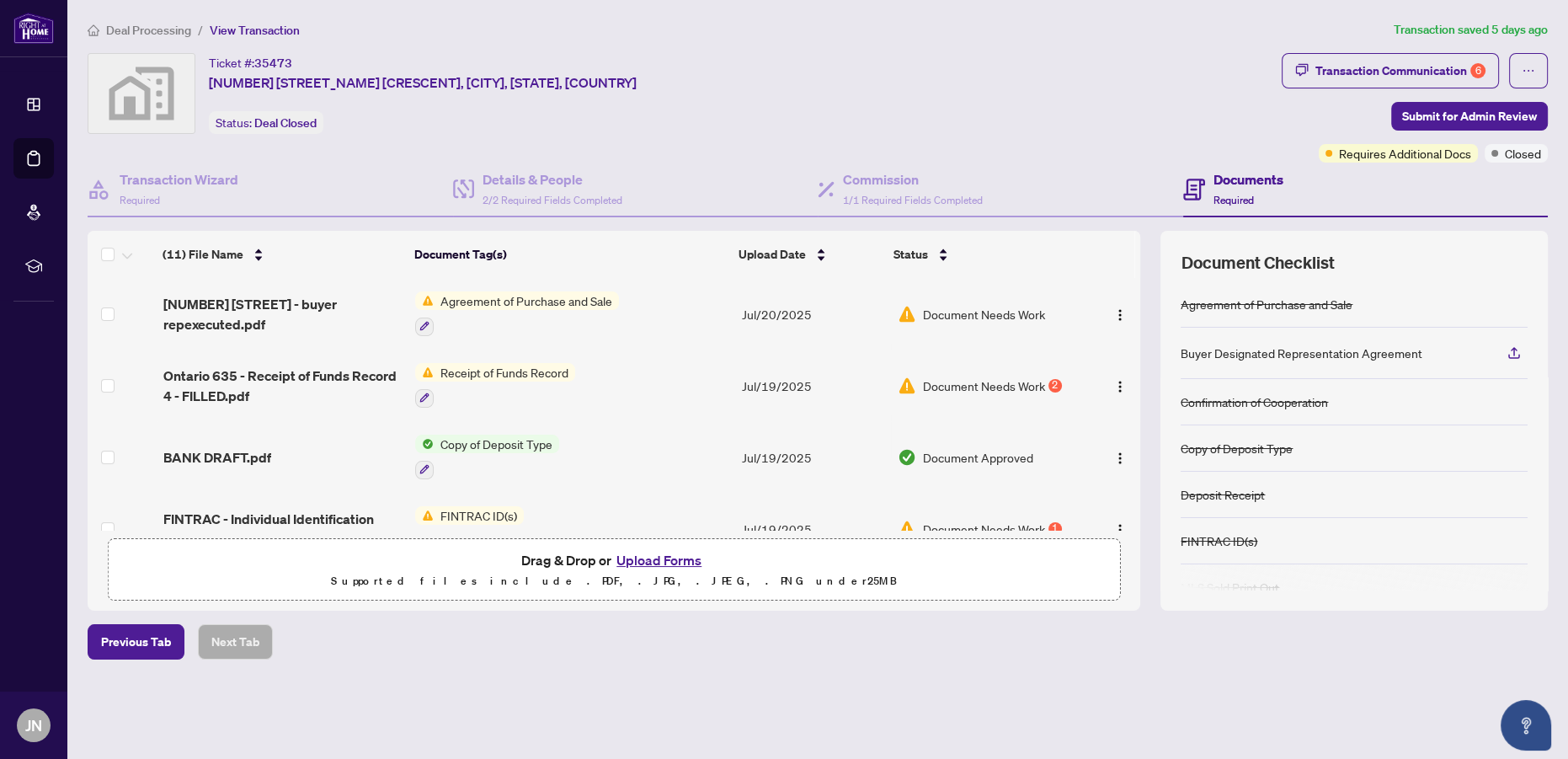click on "Document Needs Work 2" at bounding box center [988, 386] 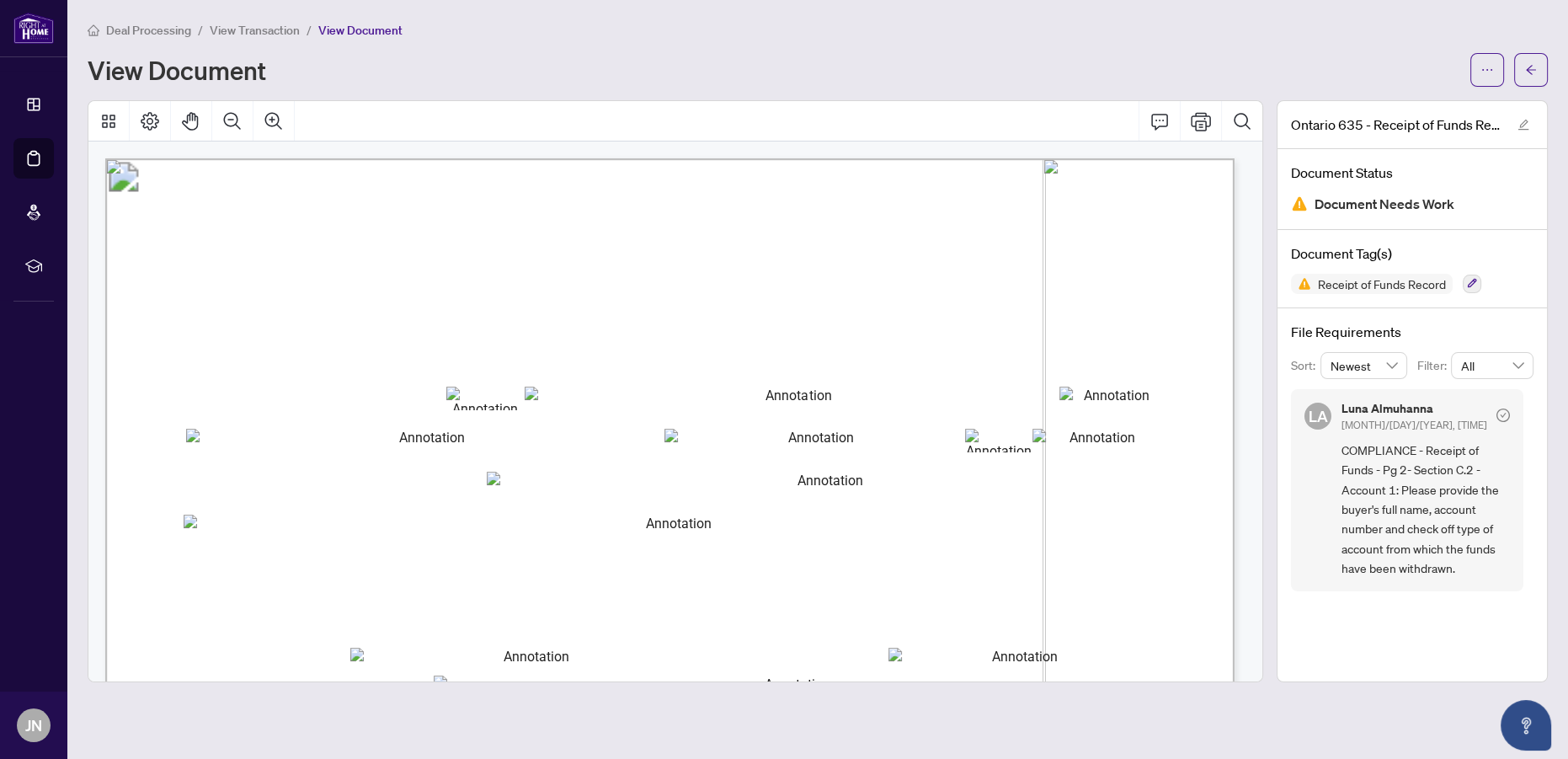 scroll, scrollTop: 76, scrollLeft: 0, axis: vertical 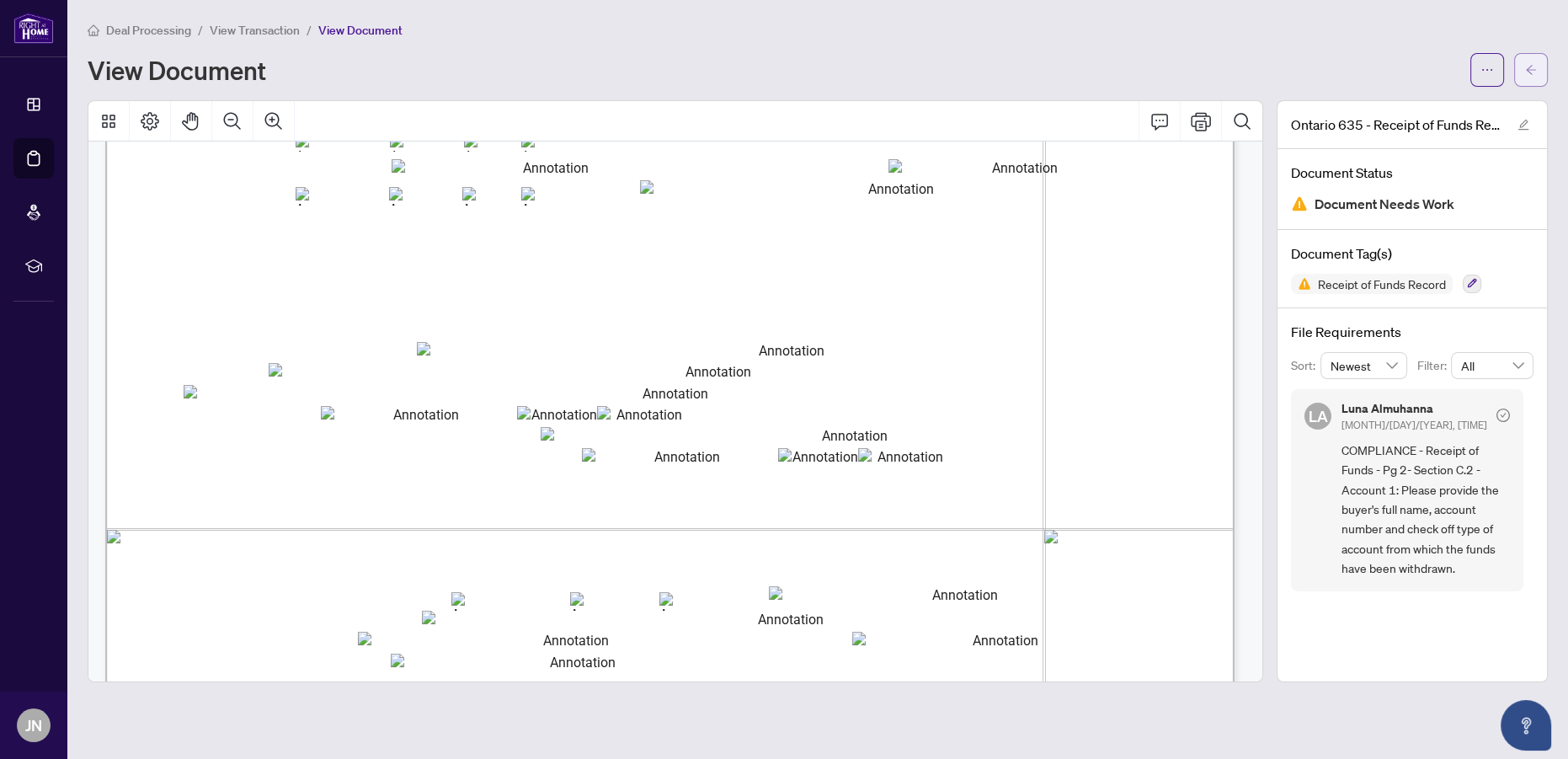 click at bounding box center [1531, 70] 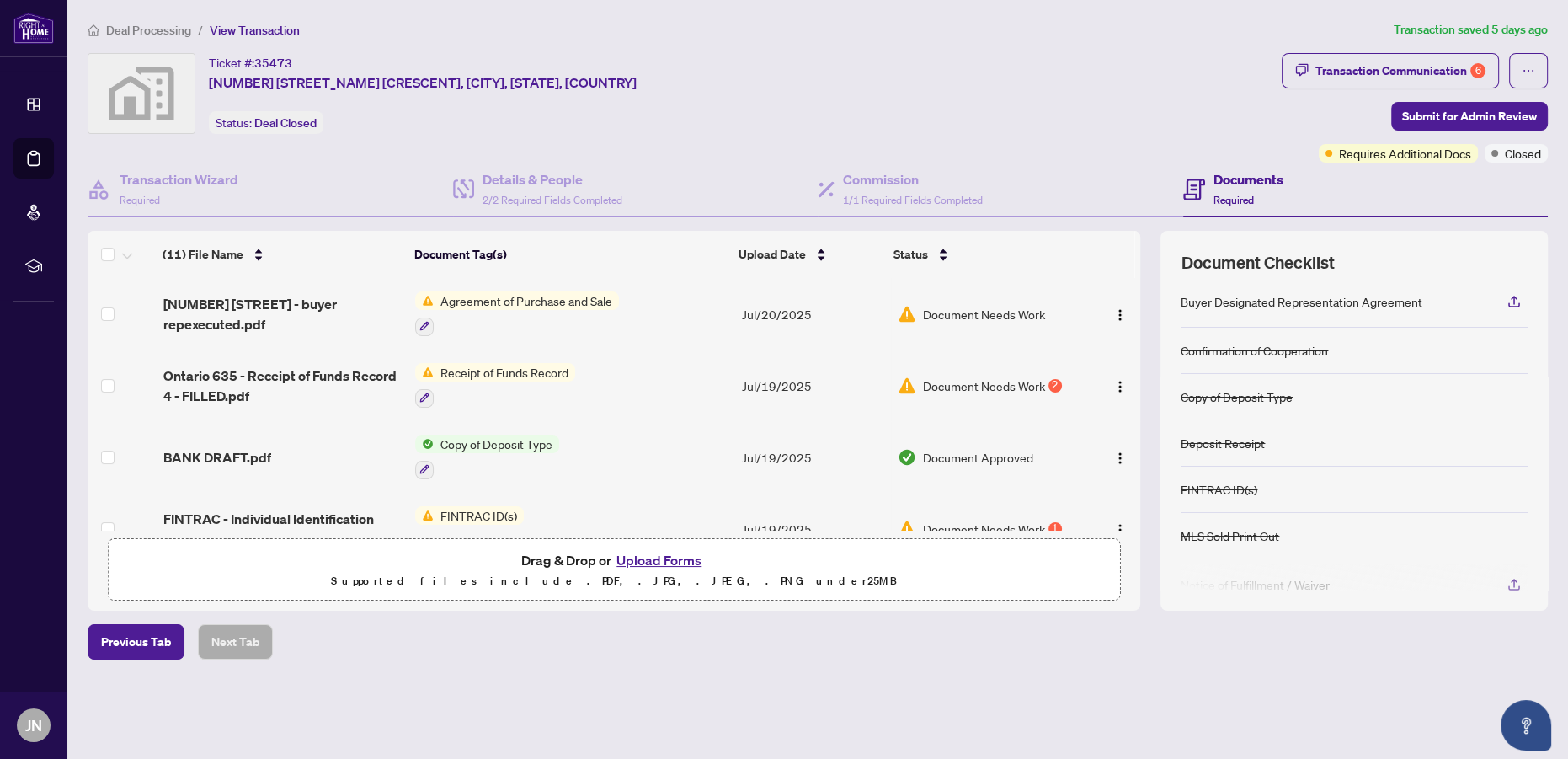 scroll, scrollTop: 76, scrollLeft: 0, axis: vertical 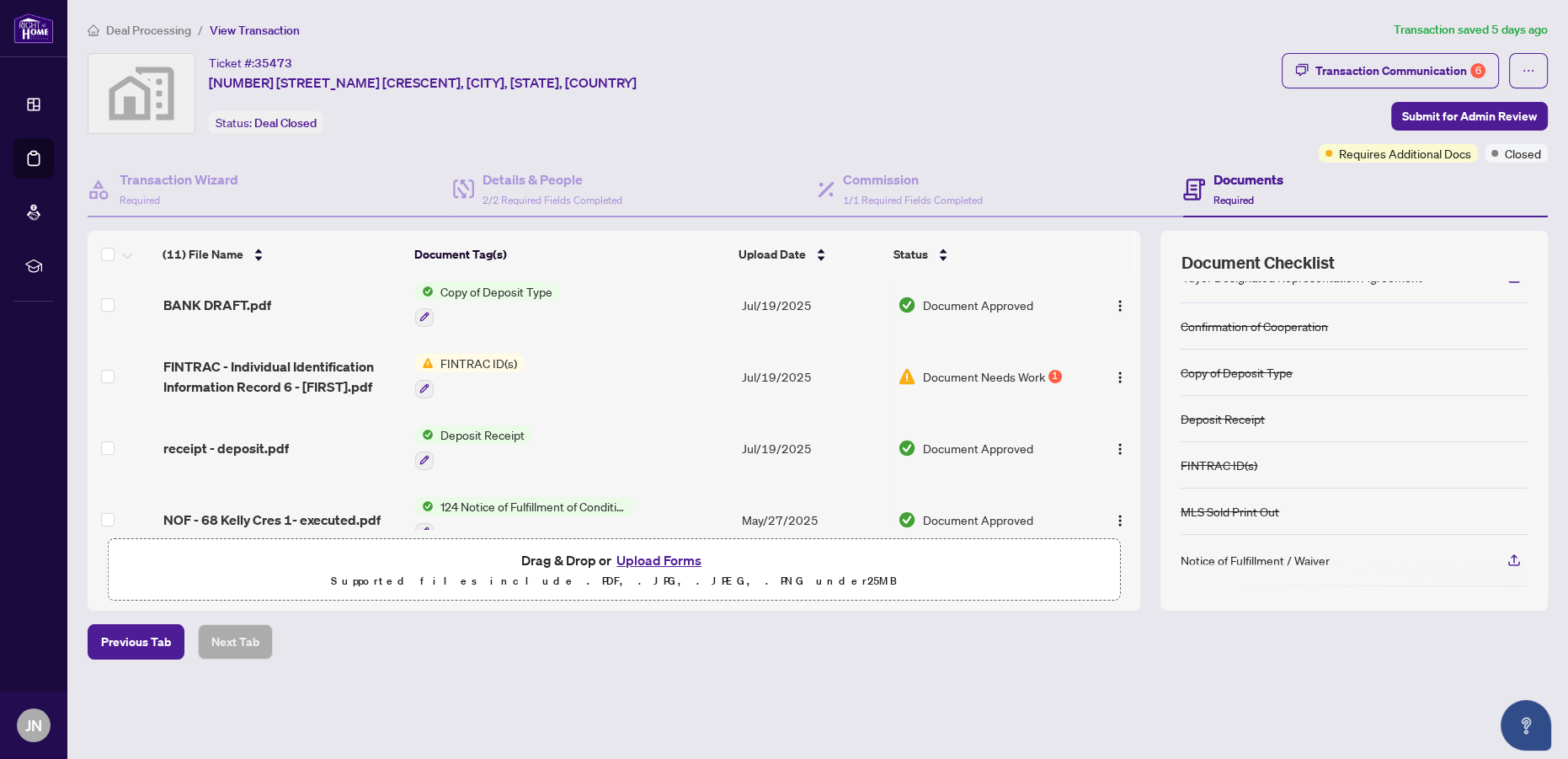 click on "Document Needs Work" at bounding box center (984, 377) 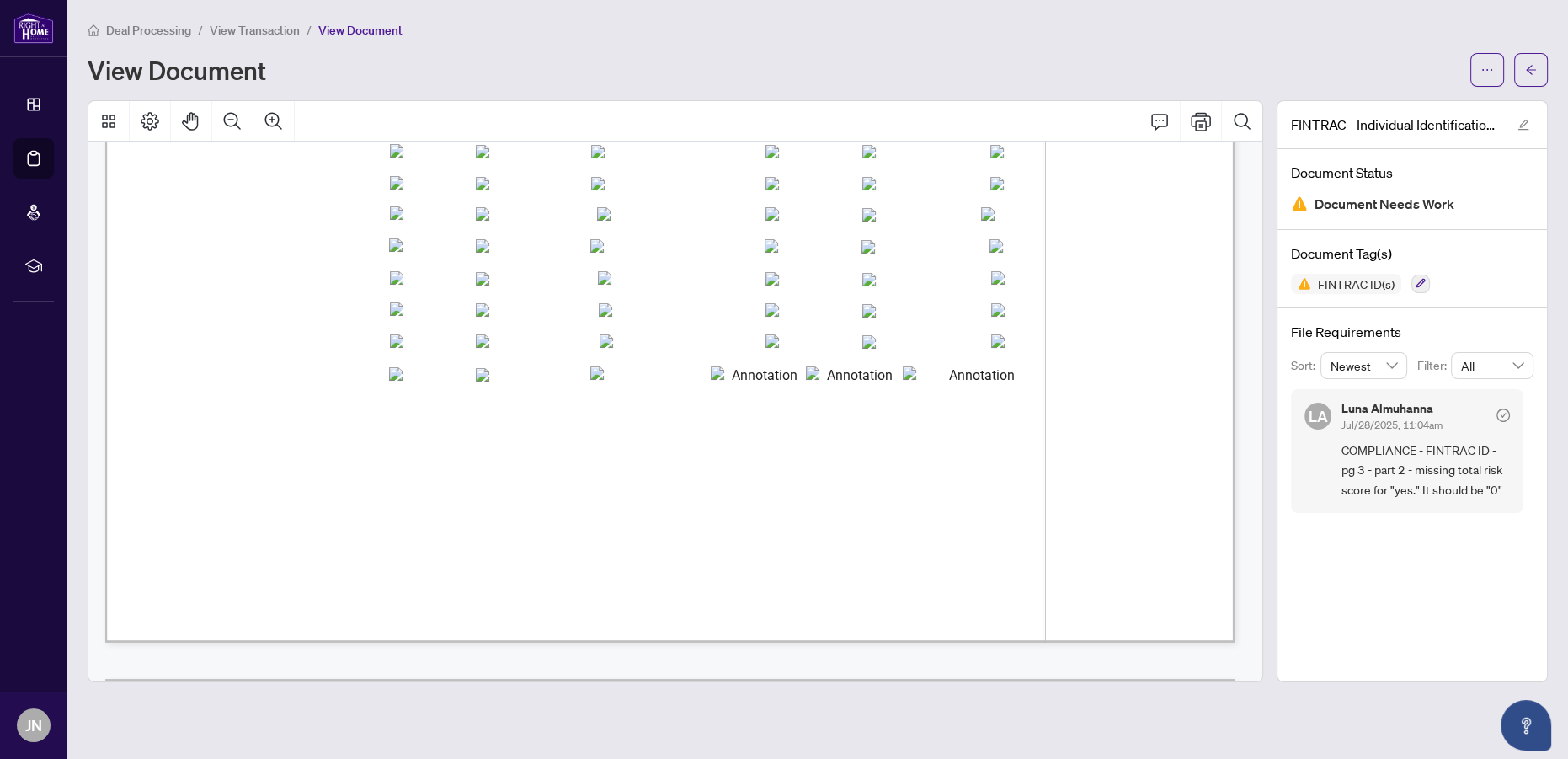 scroll, scrollTop: 3982, scrollLeft: 0, axis: vertical 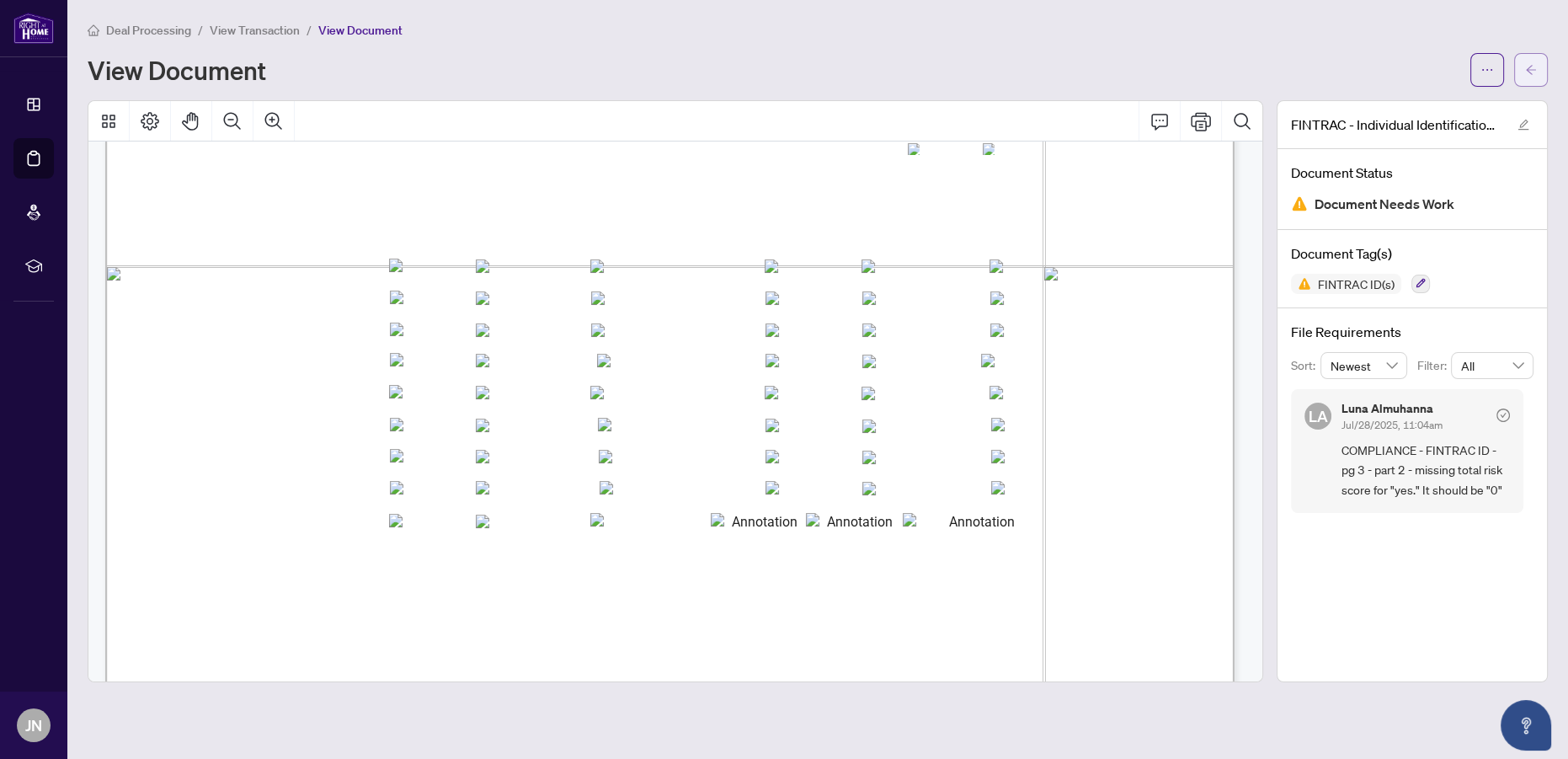 click 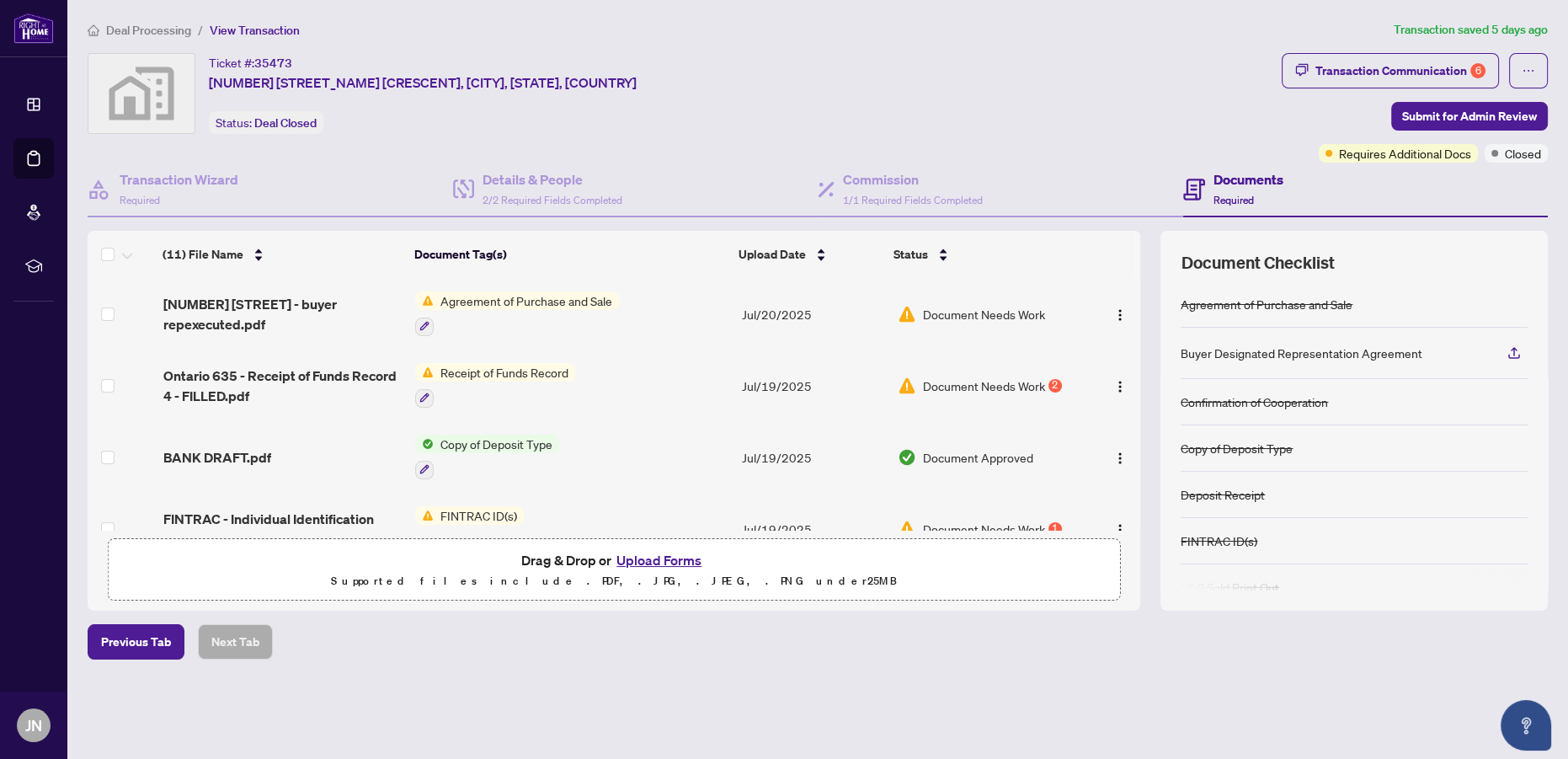 click on "Upload Forms" at bounding box center (659, 560) 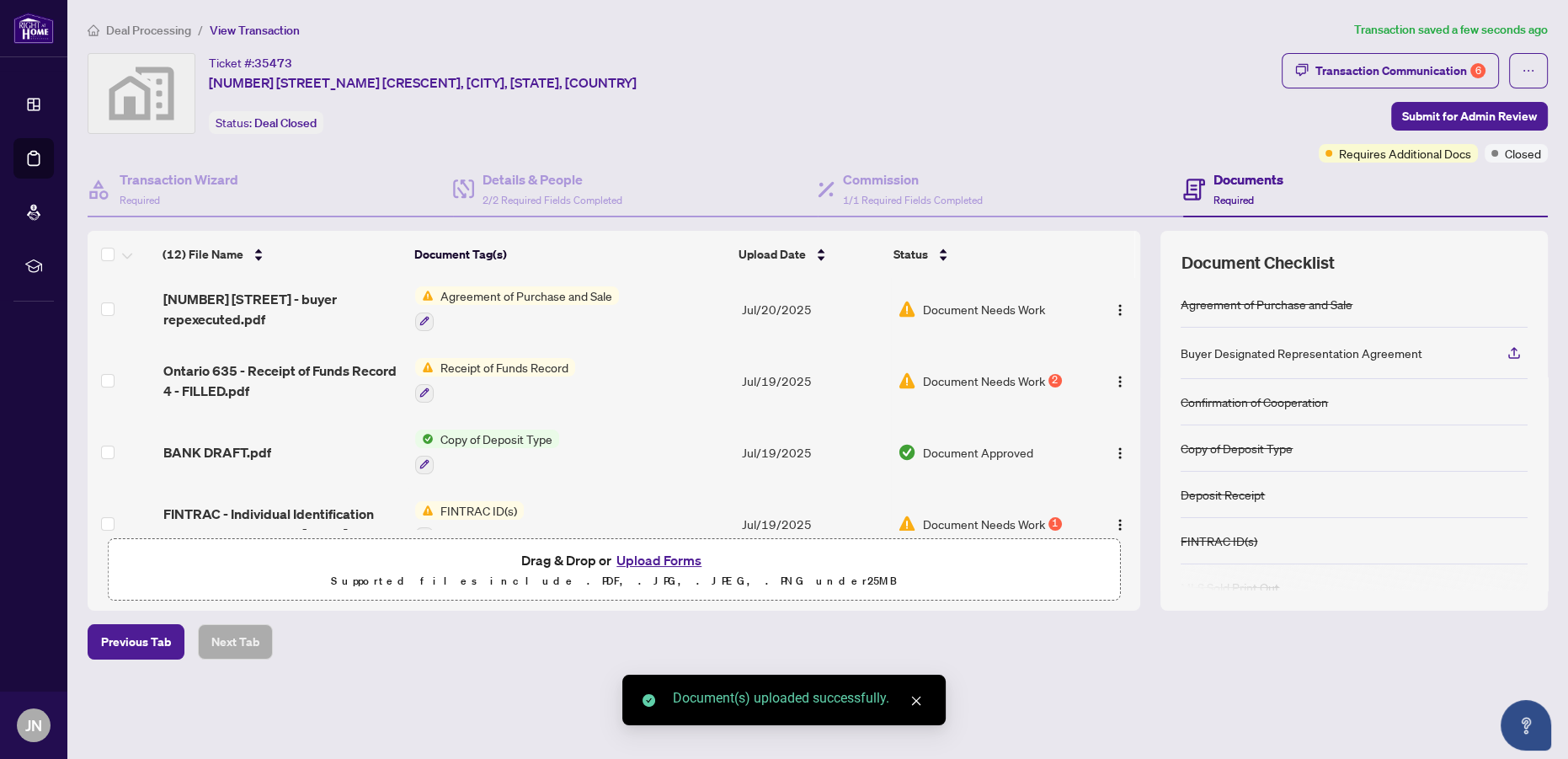 scroll, scrollTop: 0, scrollLeft: 0, axis: both 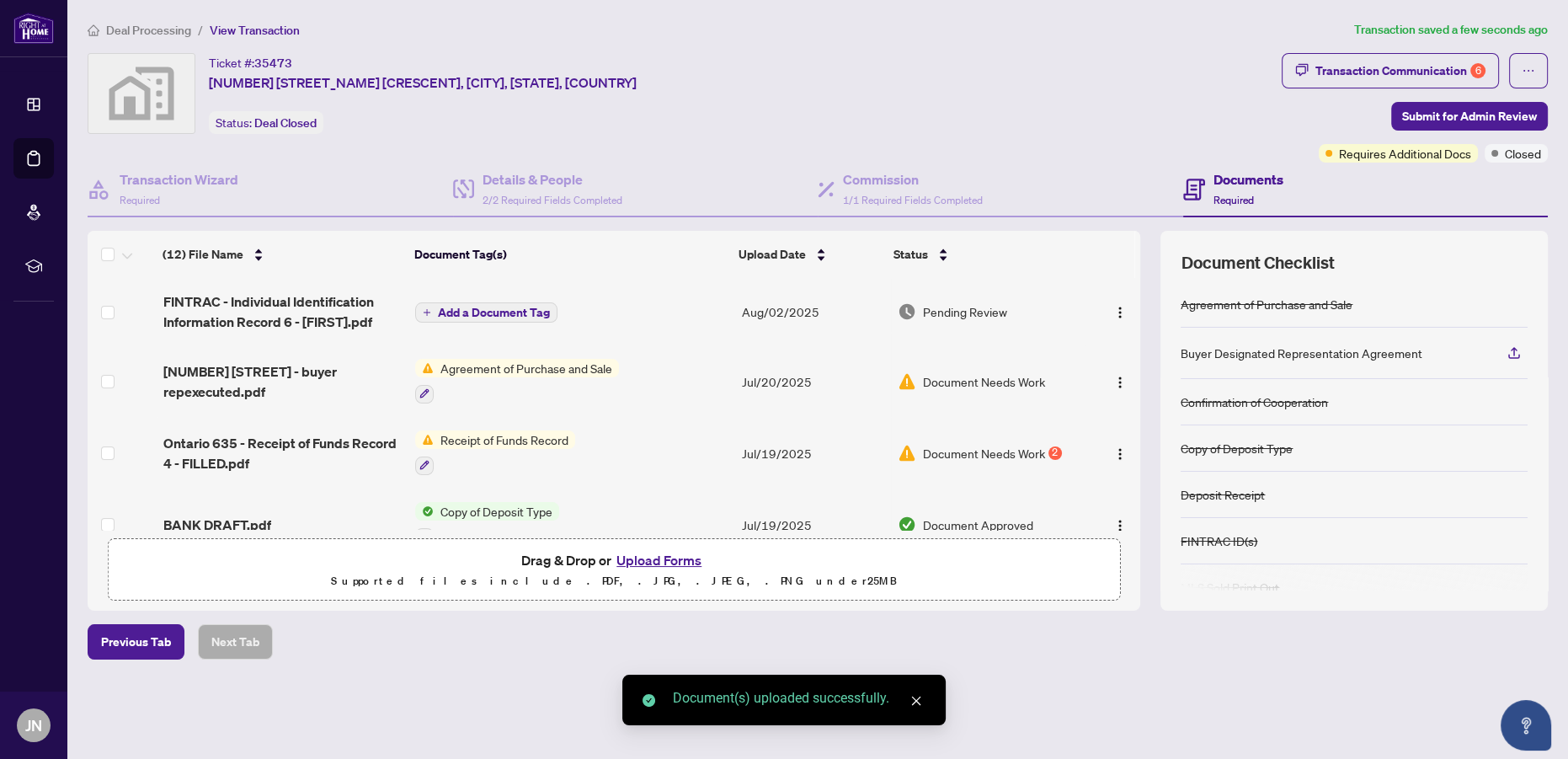 click on "Add a Document Tag" at bounding box center [493, 313] 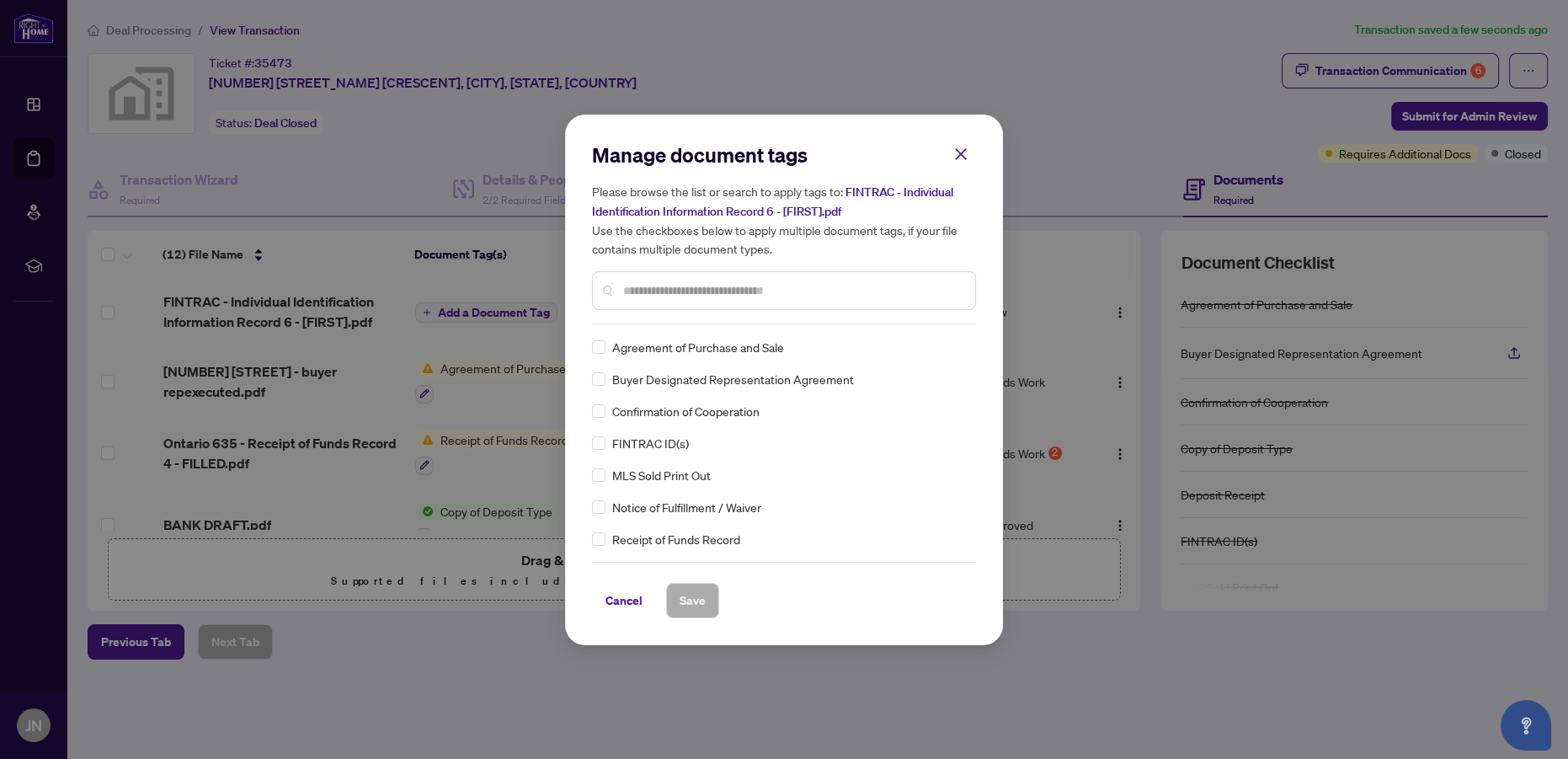 click at bounding box center (792, 291) 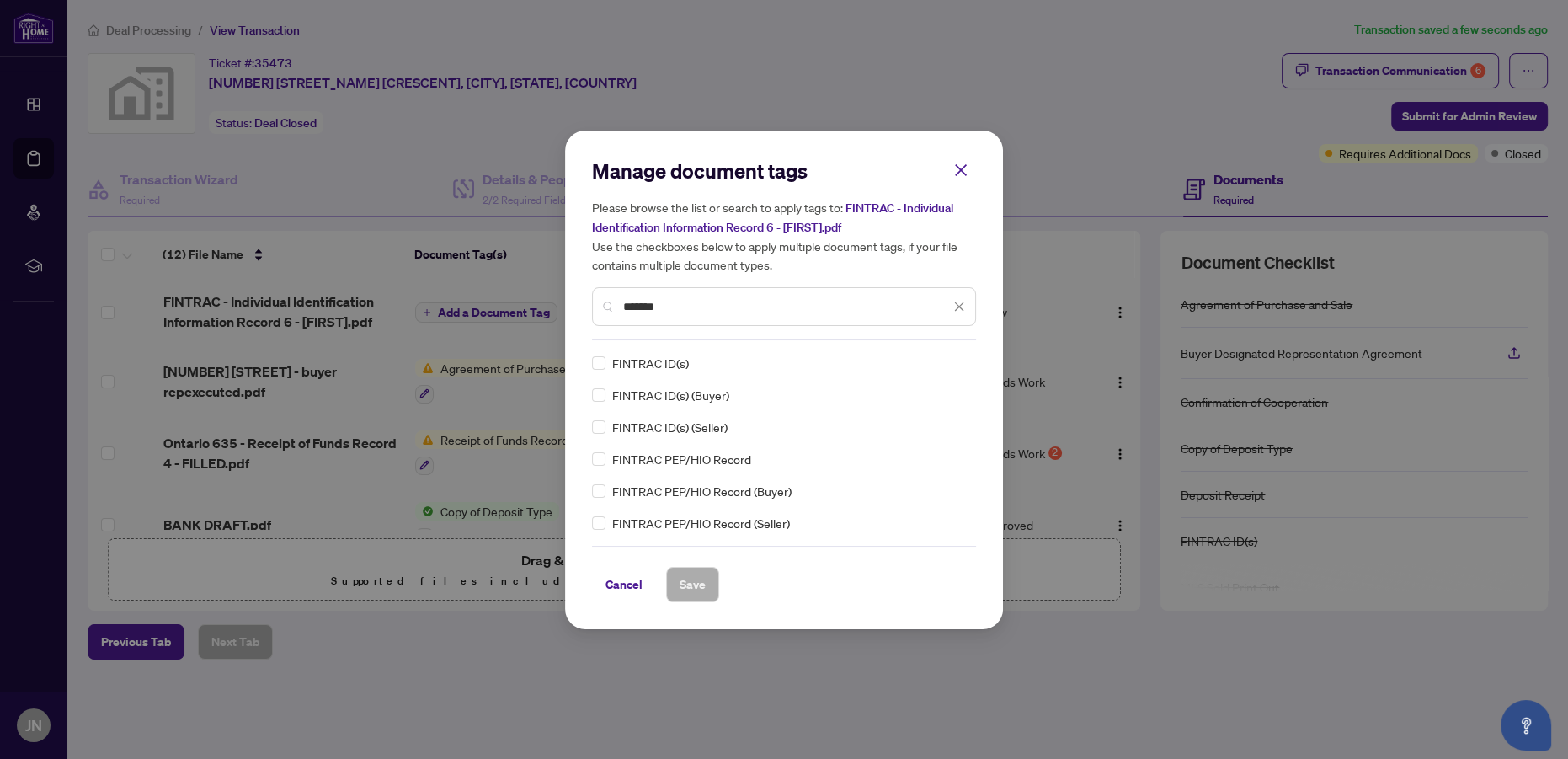type on "*******" 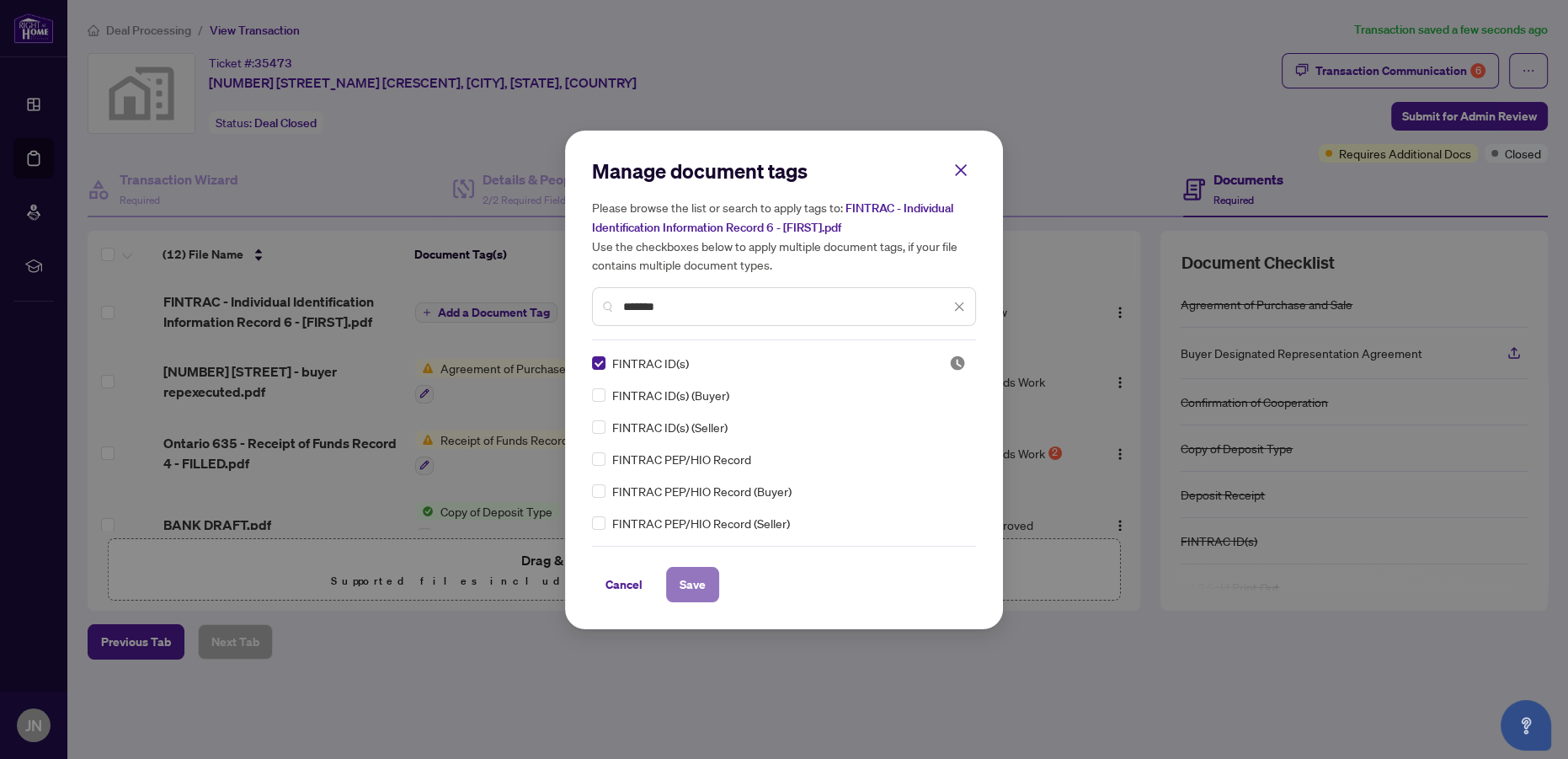 click on "Save" at bounding box center [692, 585] 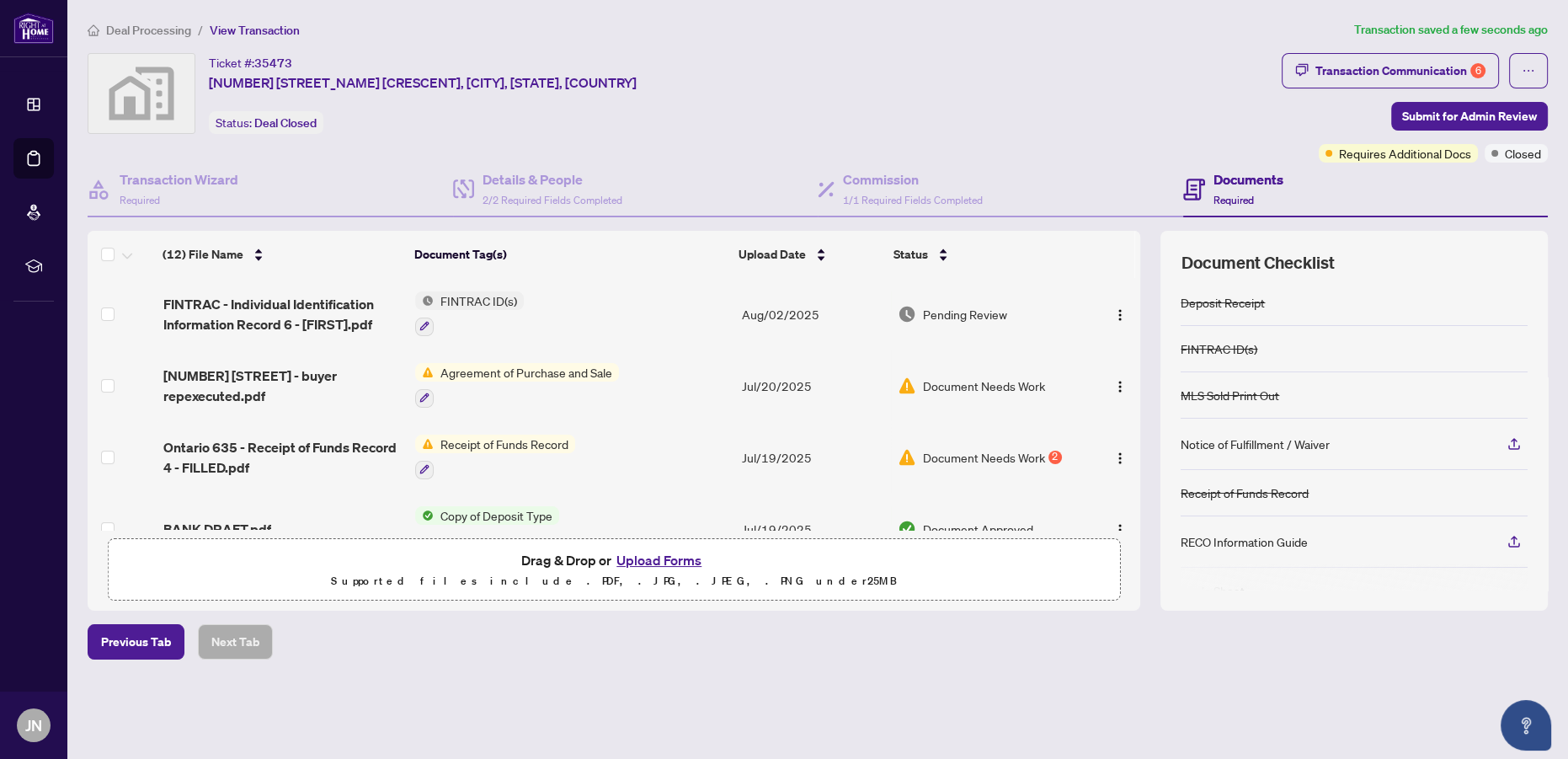 scroll, scrollTop: 217, scrollLeft: 0, axis: vertical 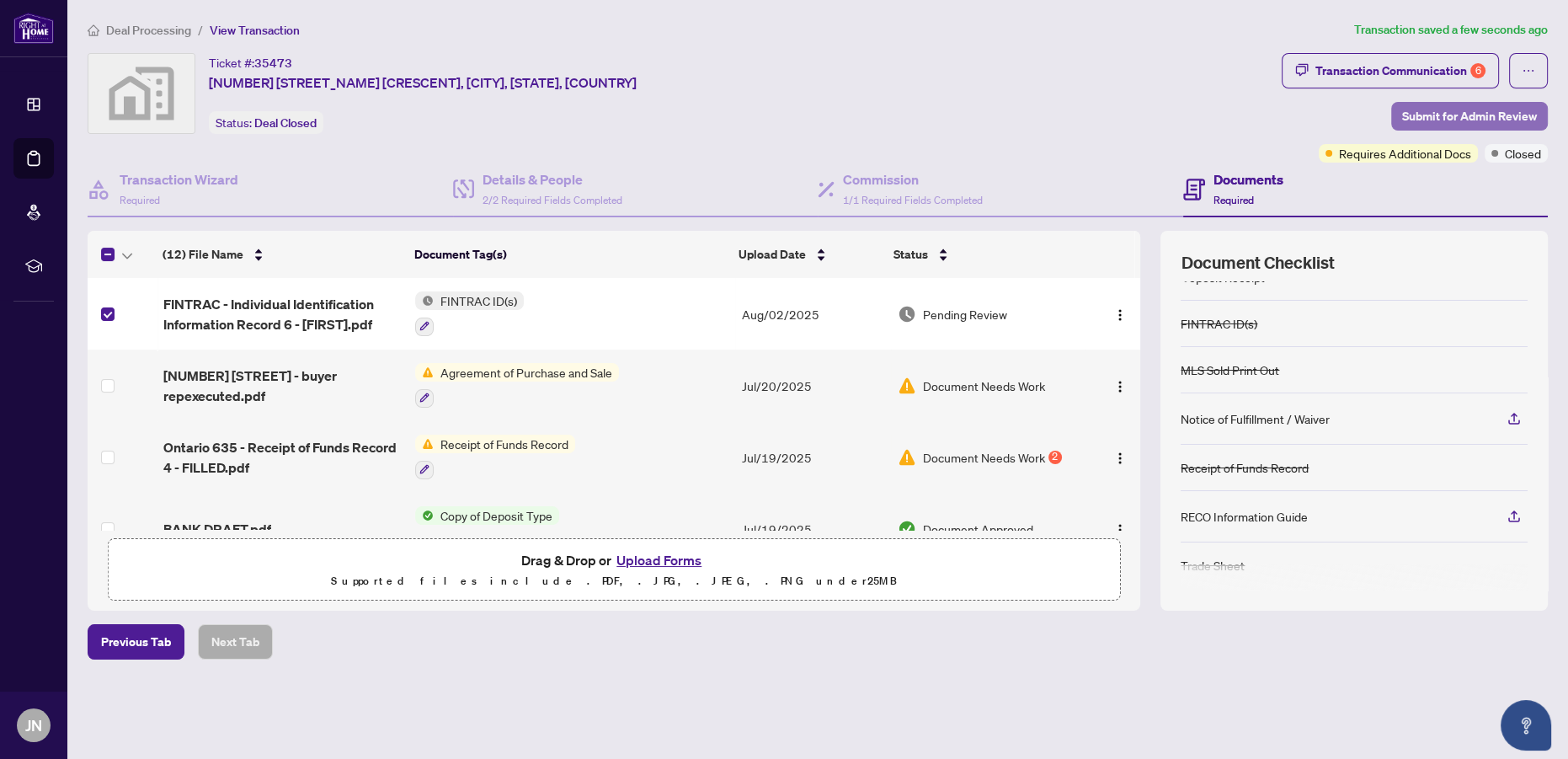 click on "Submit for Admin Review" at bounding box center (1469, 116) 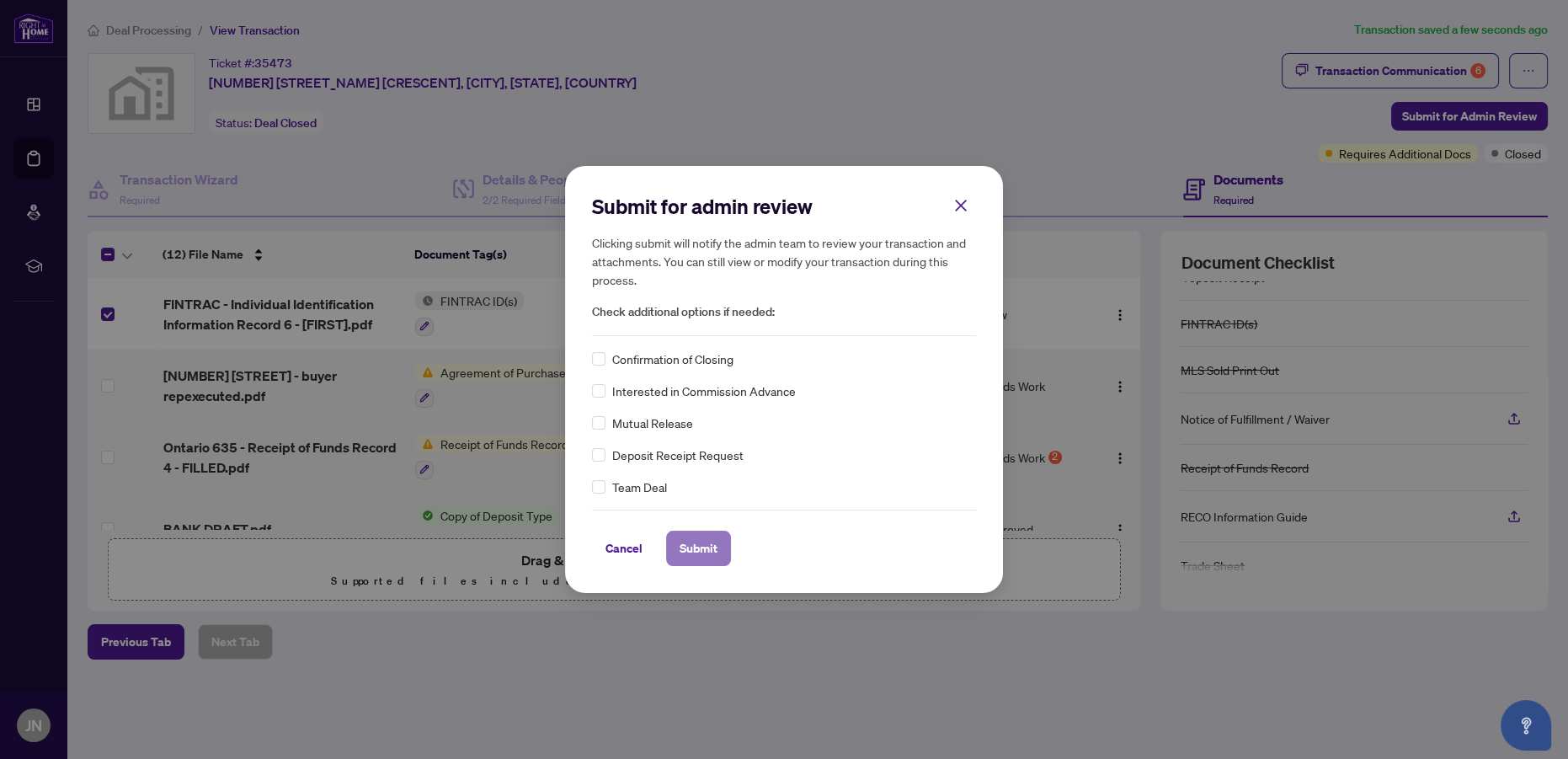 click on "Submit" at bounding box center [698, 548] 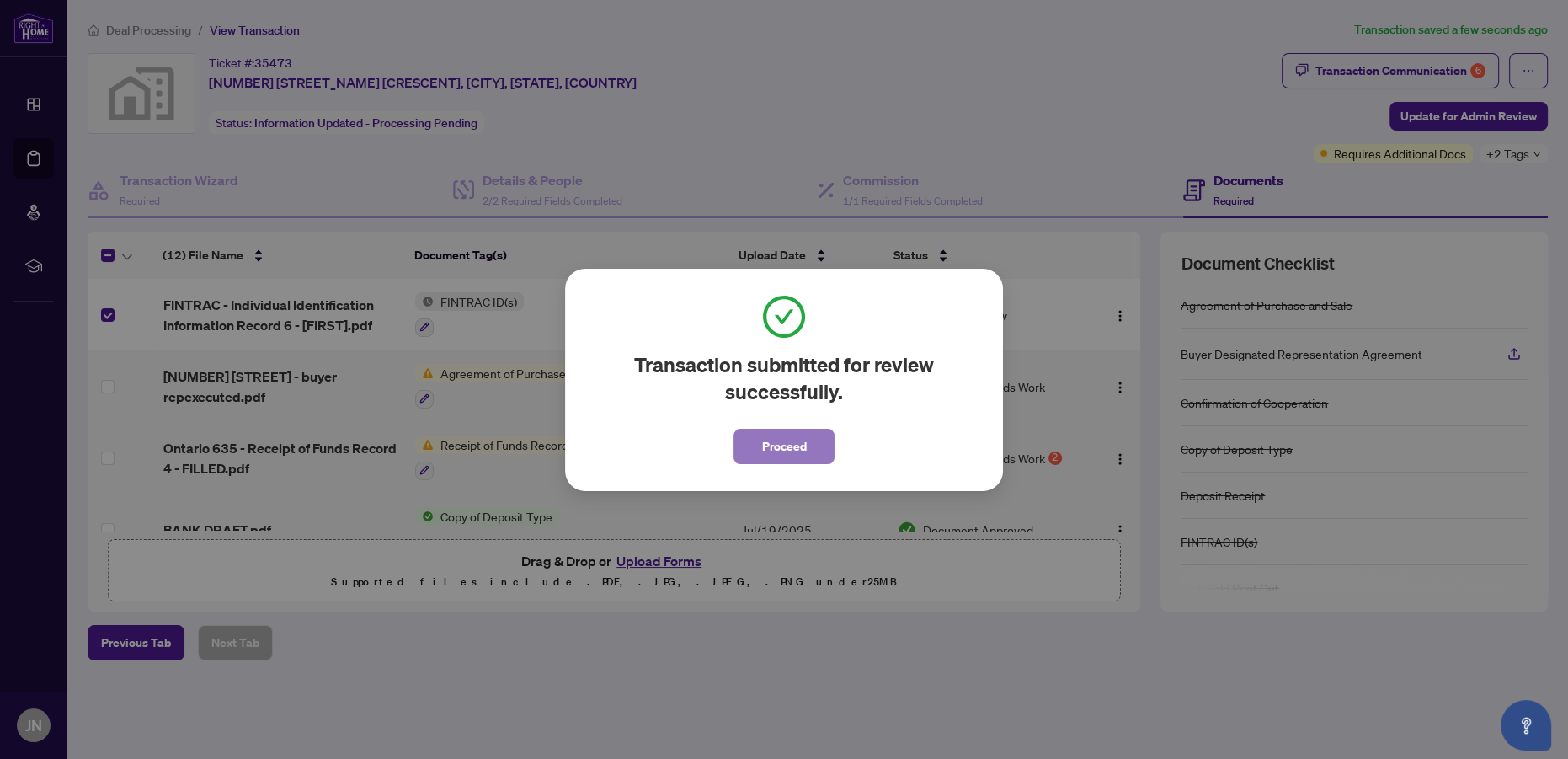 click on "Proceed" at bounding box center (784, 446) 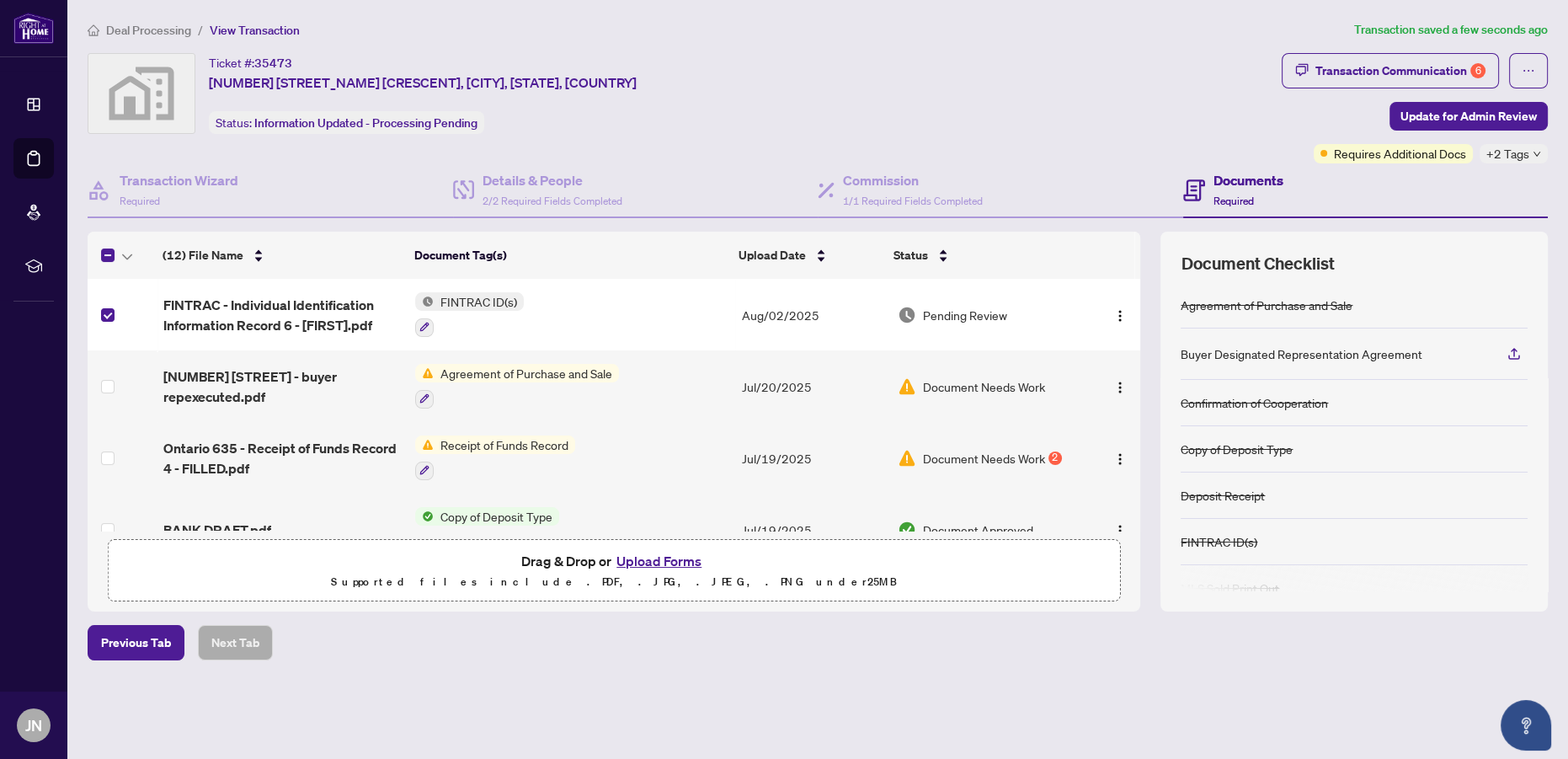 click on "Agreement of Purchase and Sale" at bounding box center (526, 373) 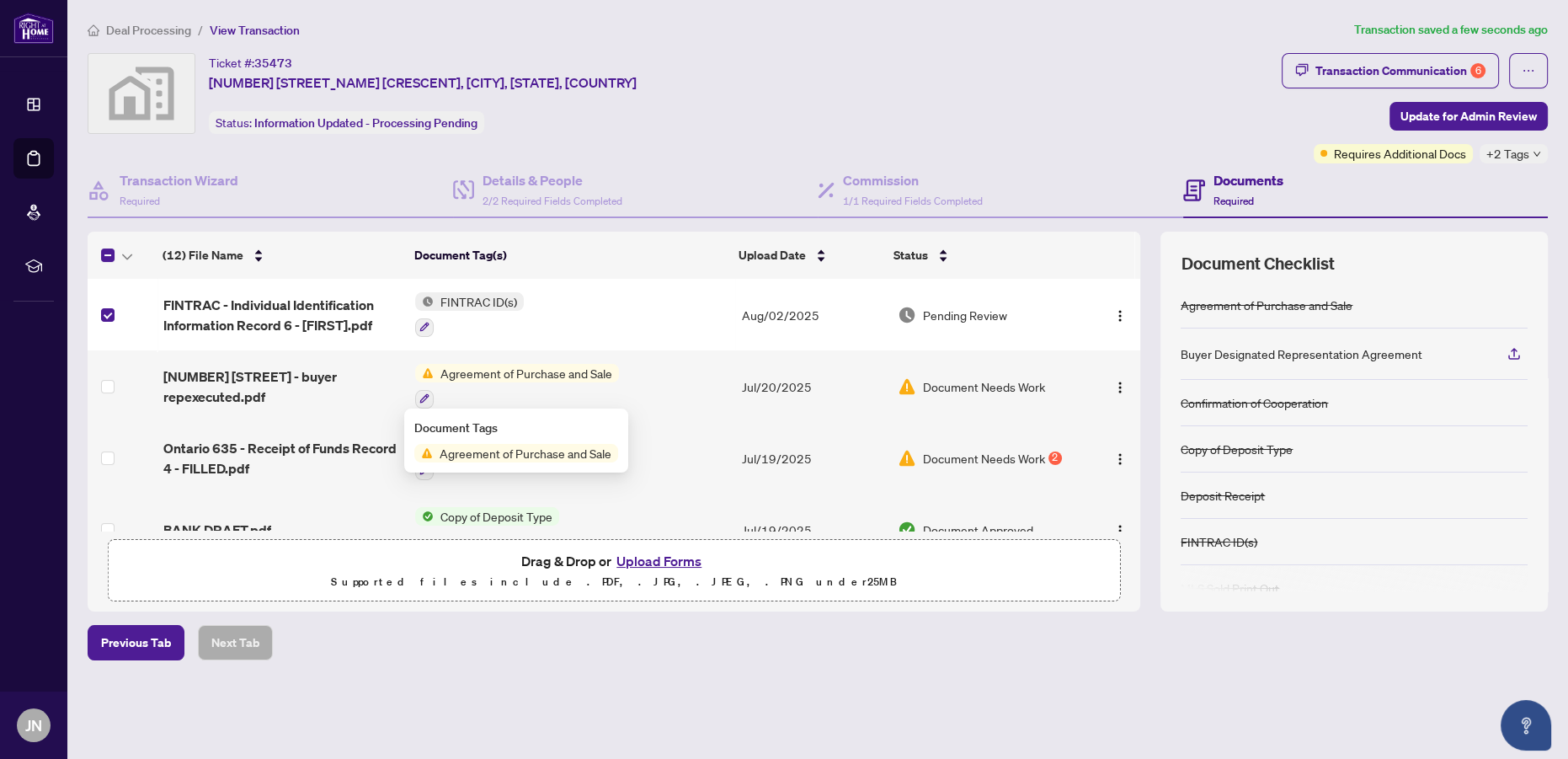 click on "Agreement of Purchase and Sale" at bounding box center [525, 453] 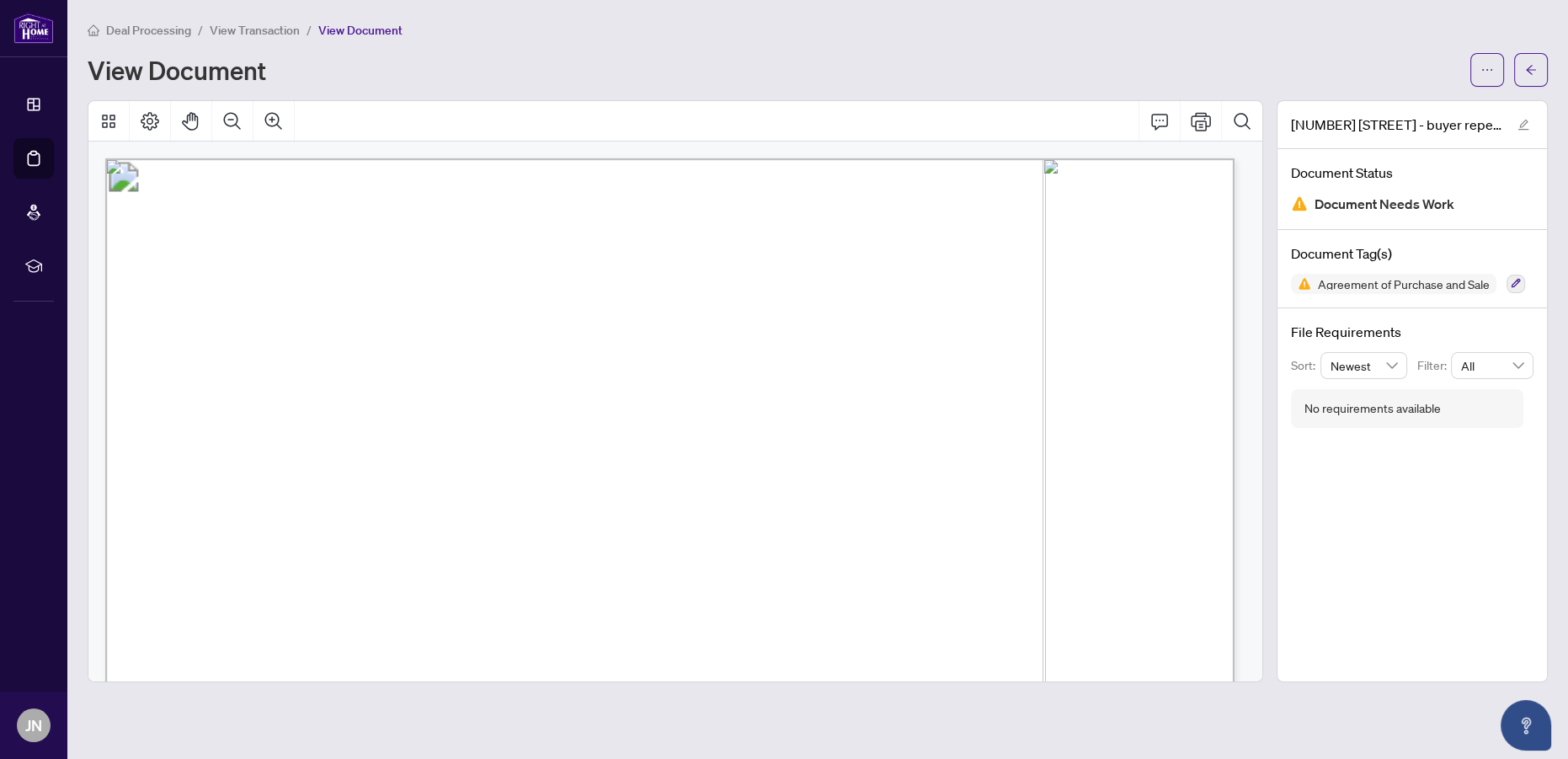 click on "Agreement of Purchase and Sale" at bounding box center (1394, 284) 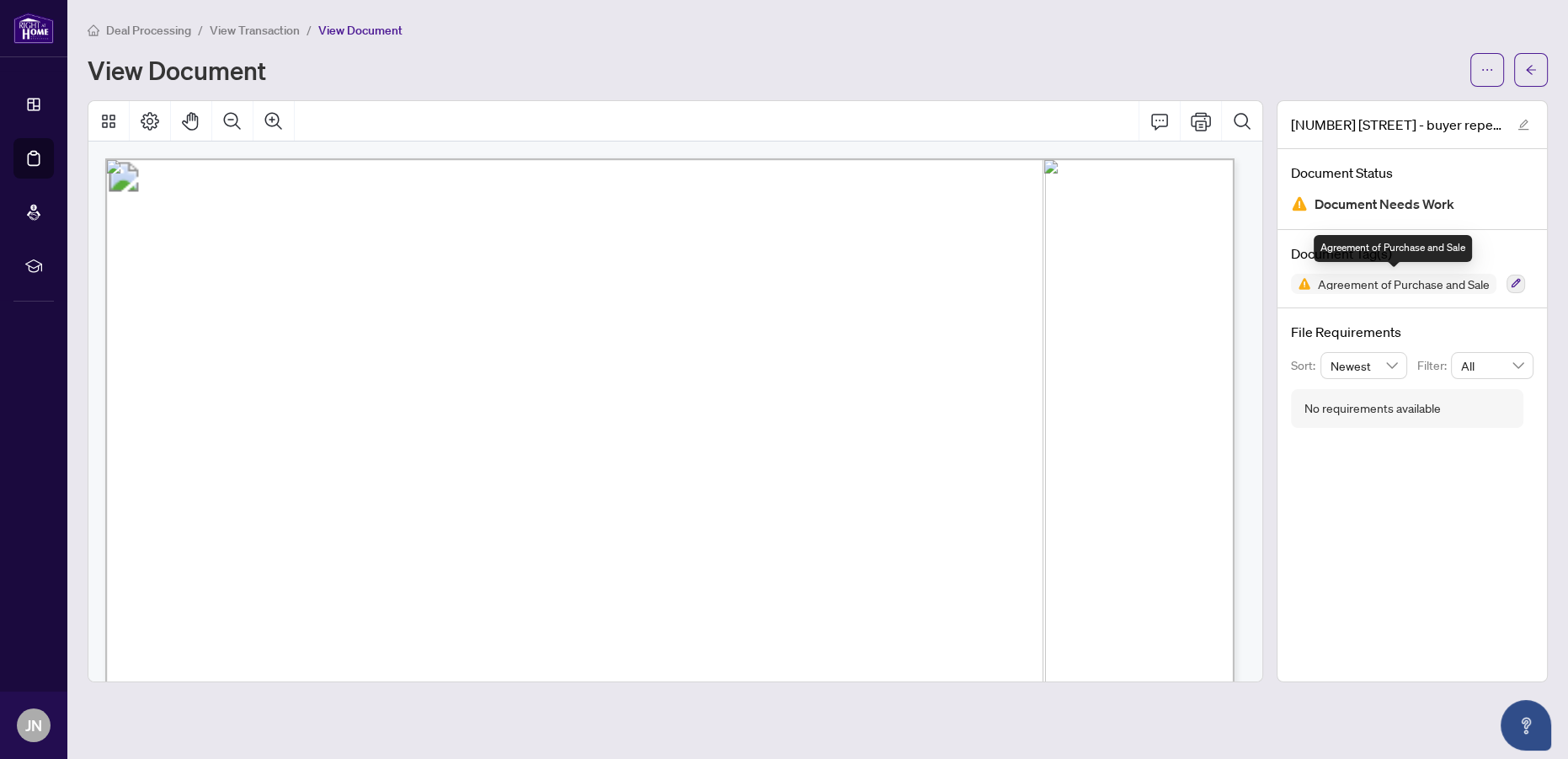 click on "Agreement of Purchase and Sale" at bounding box center [1404, 284] 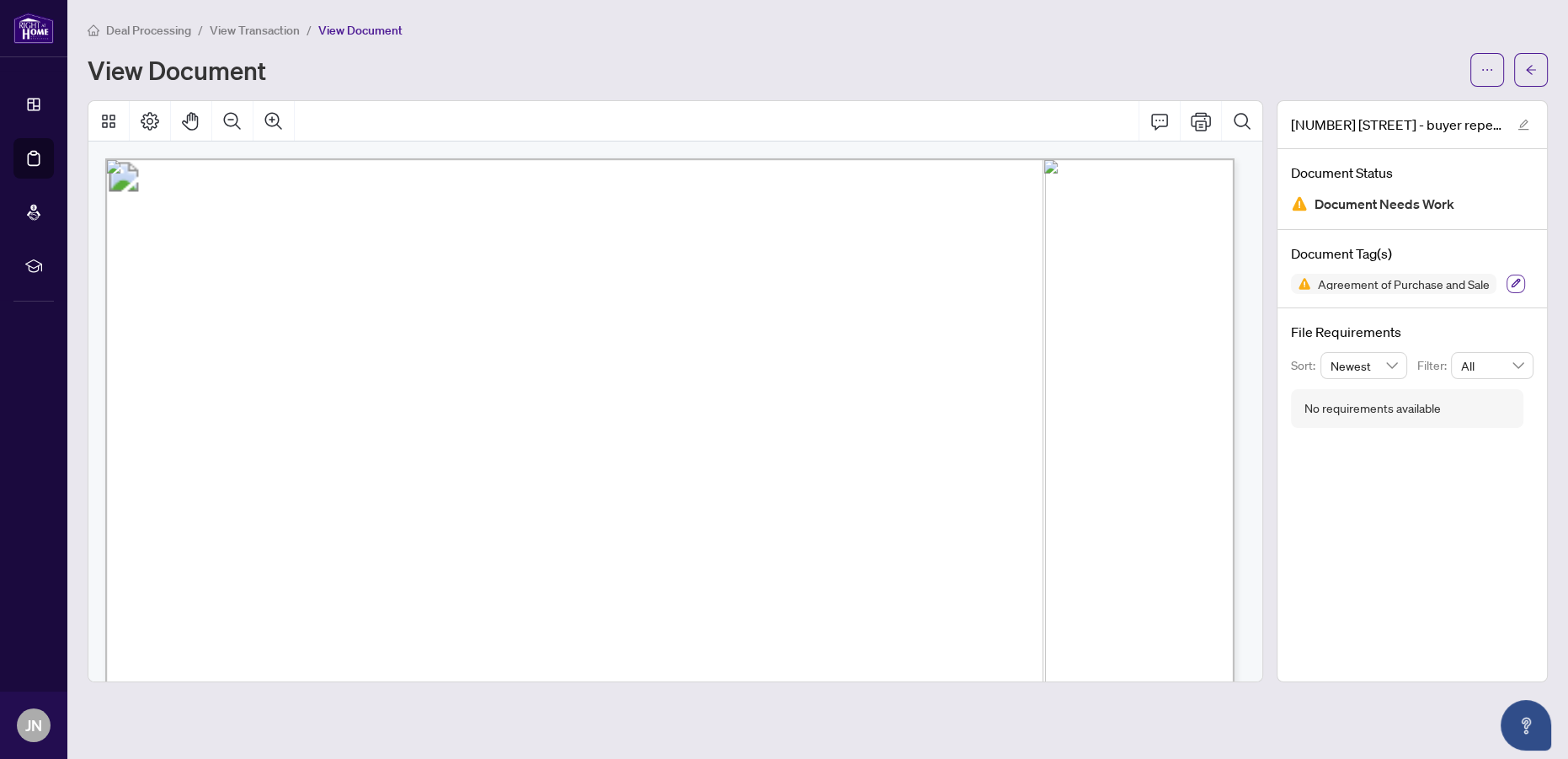 click 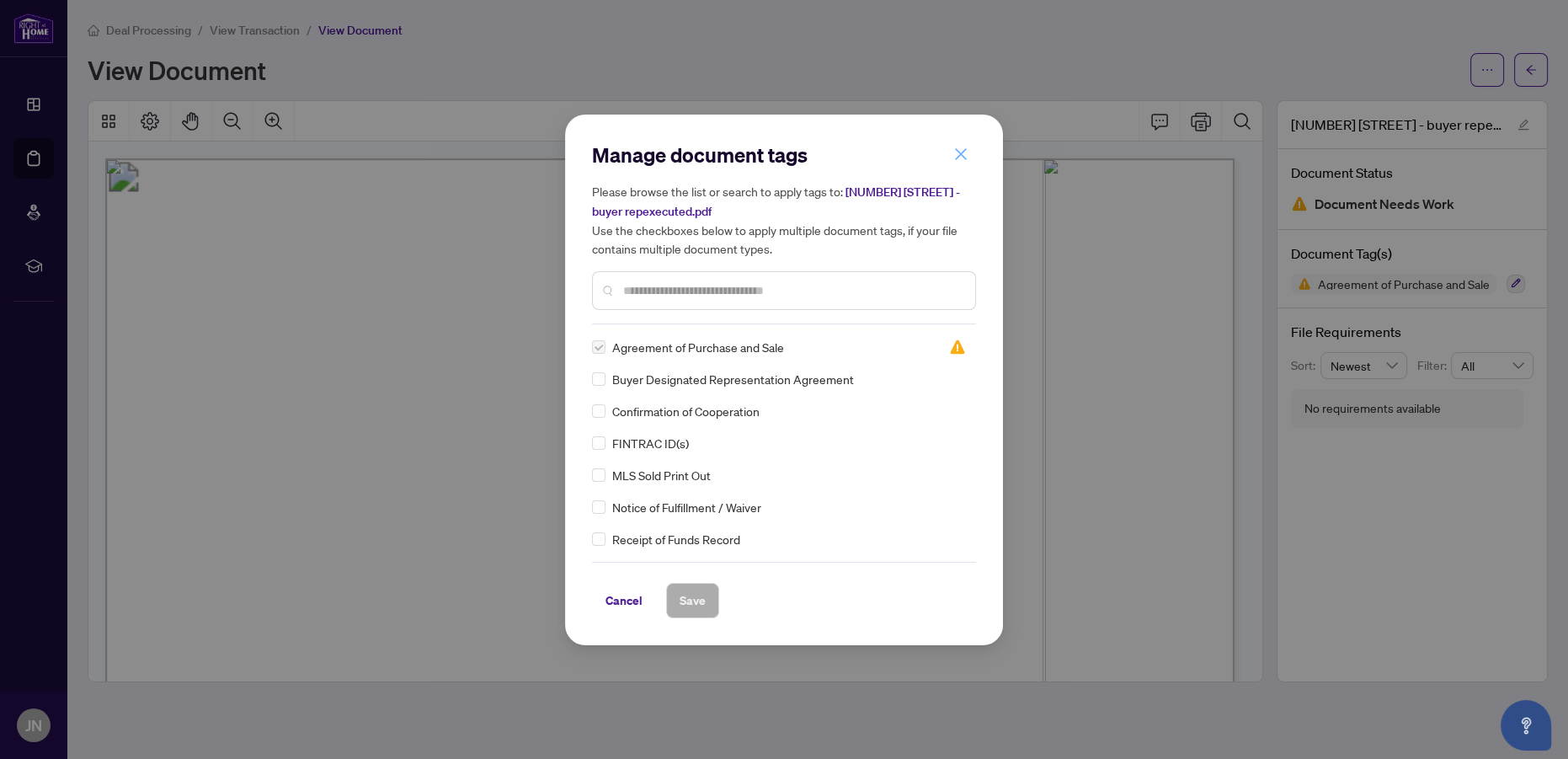 click 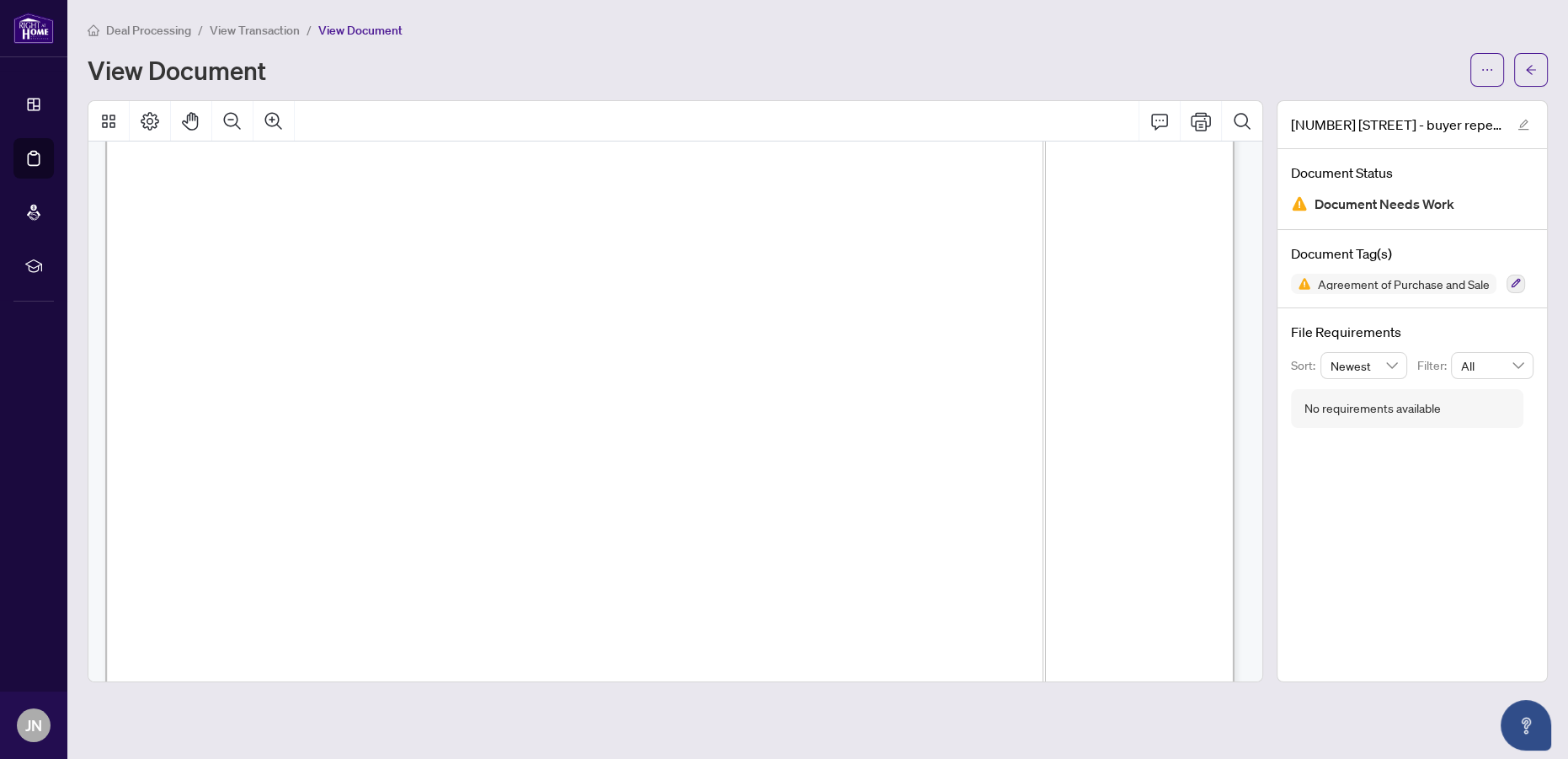 scroll, scrollTop: 1685, scrollLeft: 0, axis: vertical 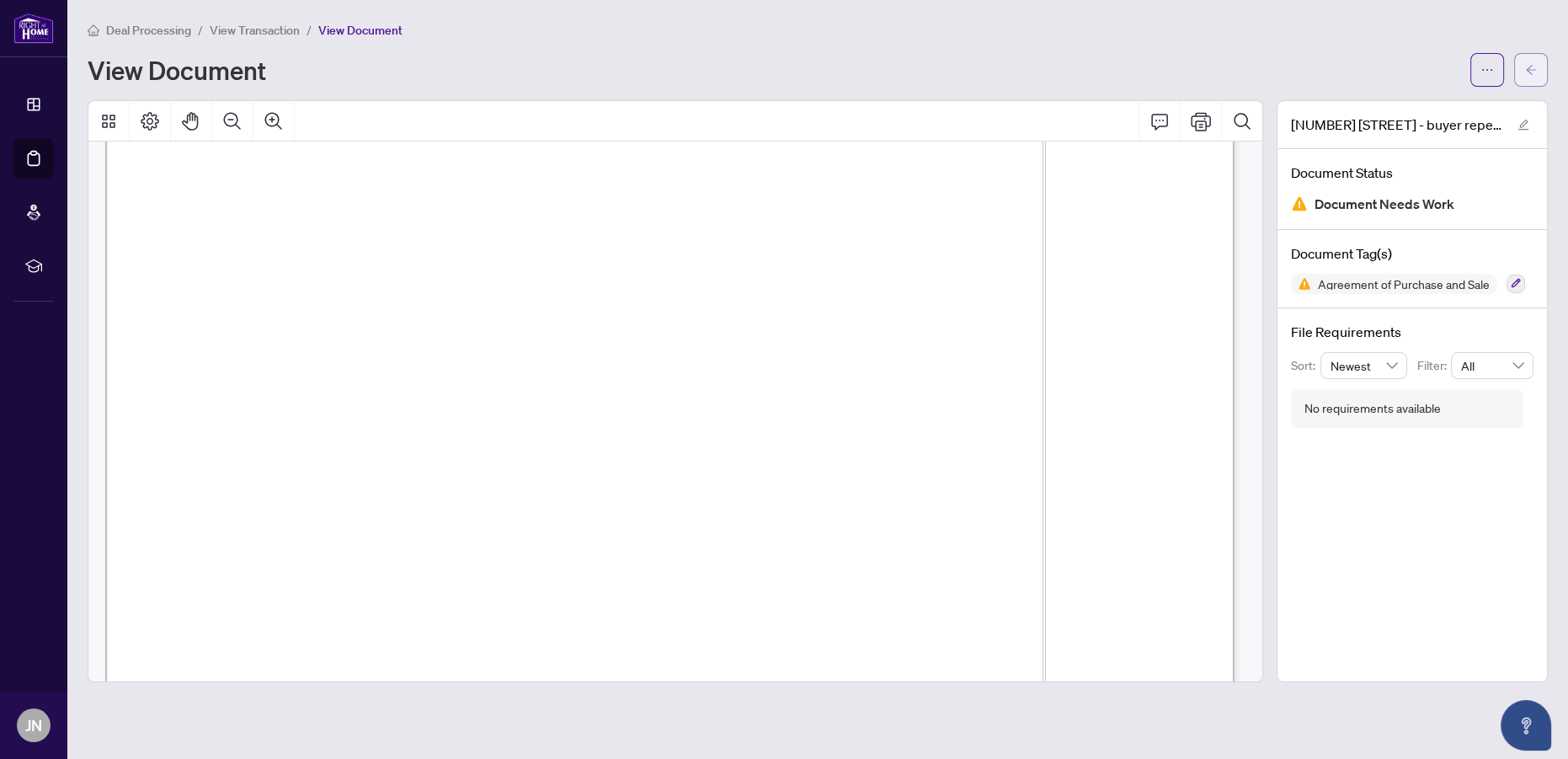 click 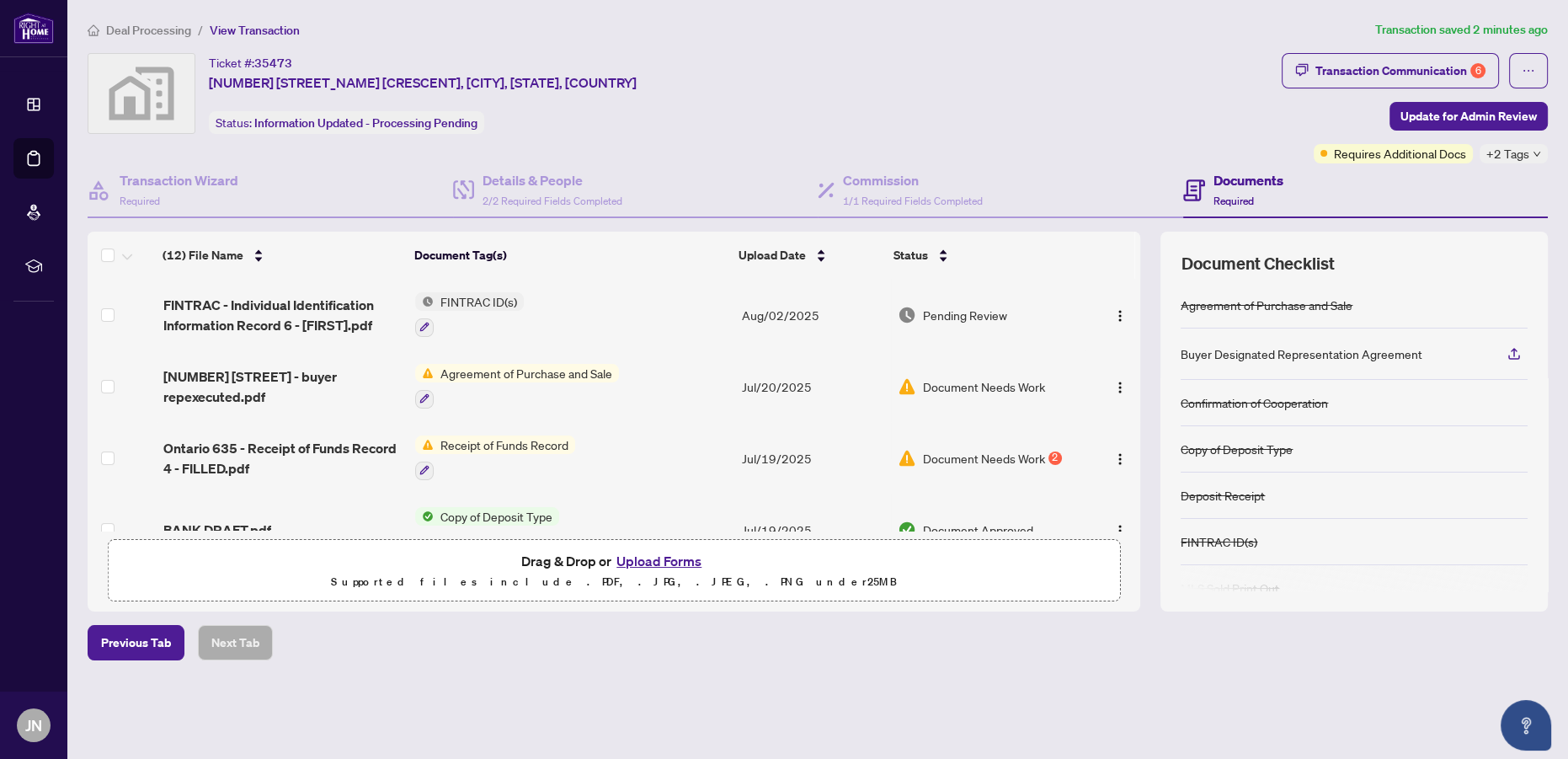 click on "Upload Forms" at bounding box center (659, 561) 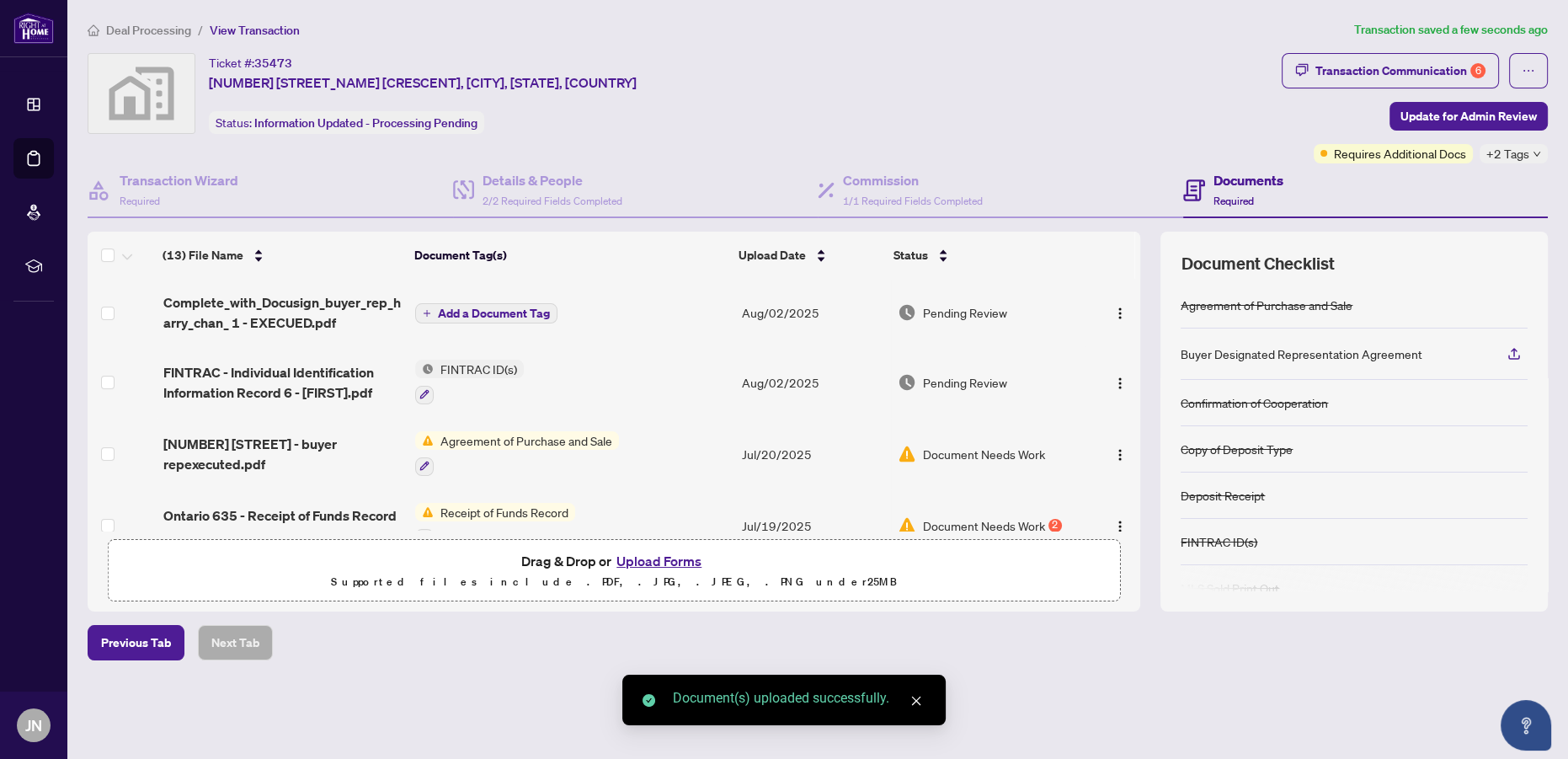 click on "Add a Document Tag" at bounding box center [486, 313] 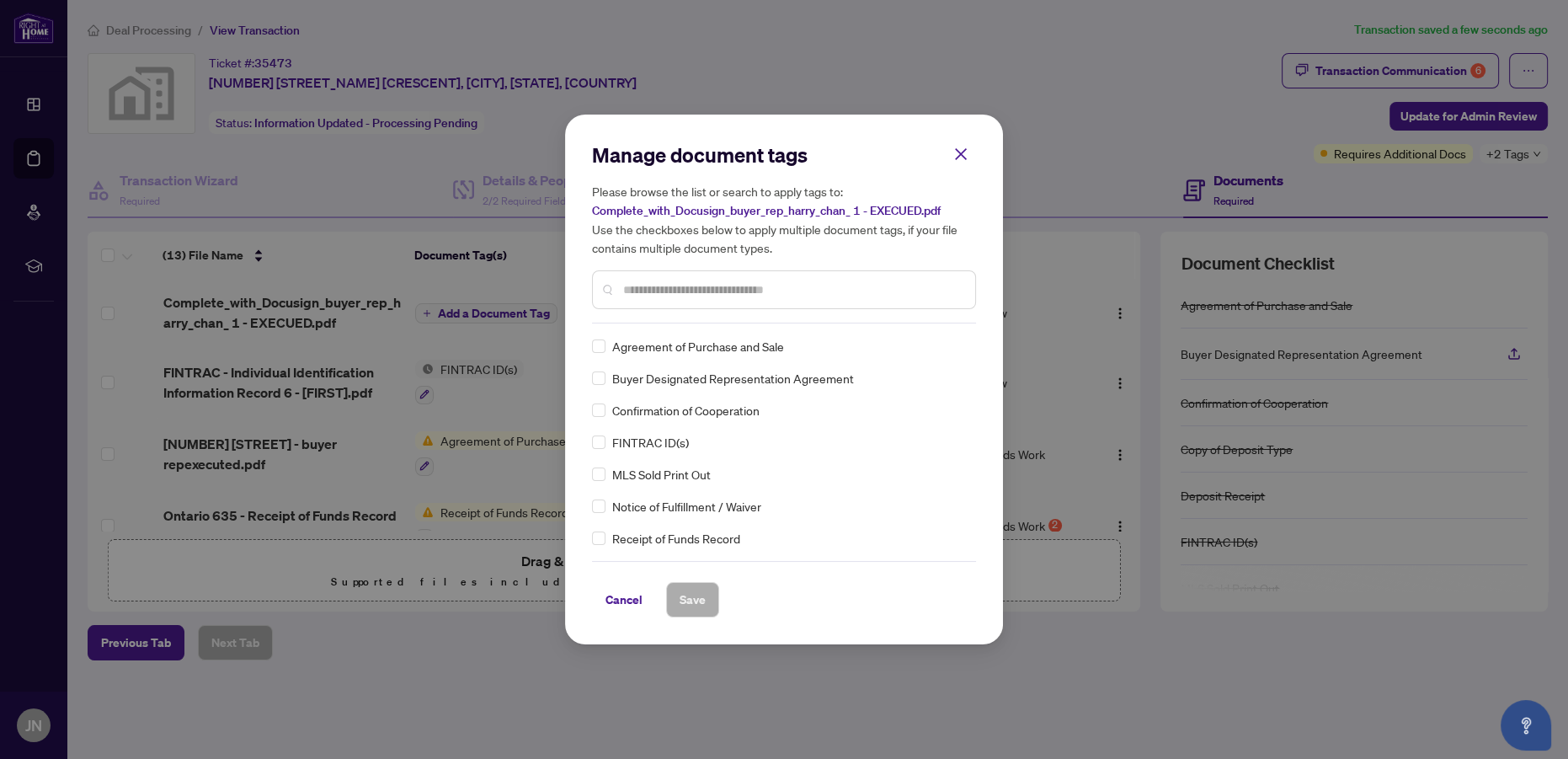 click at bounding box center [792, 290] 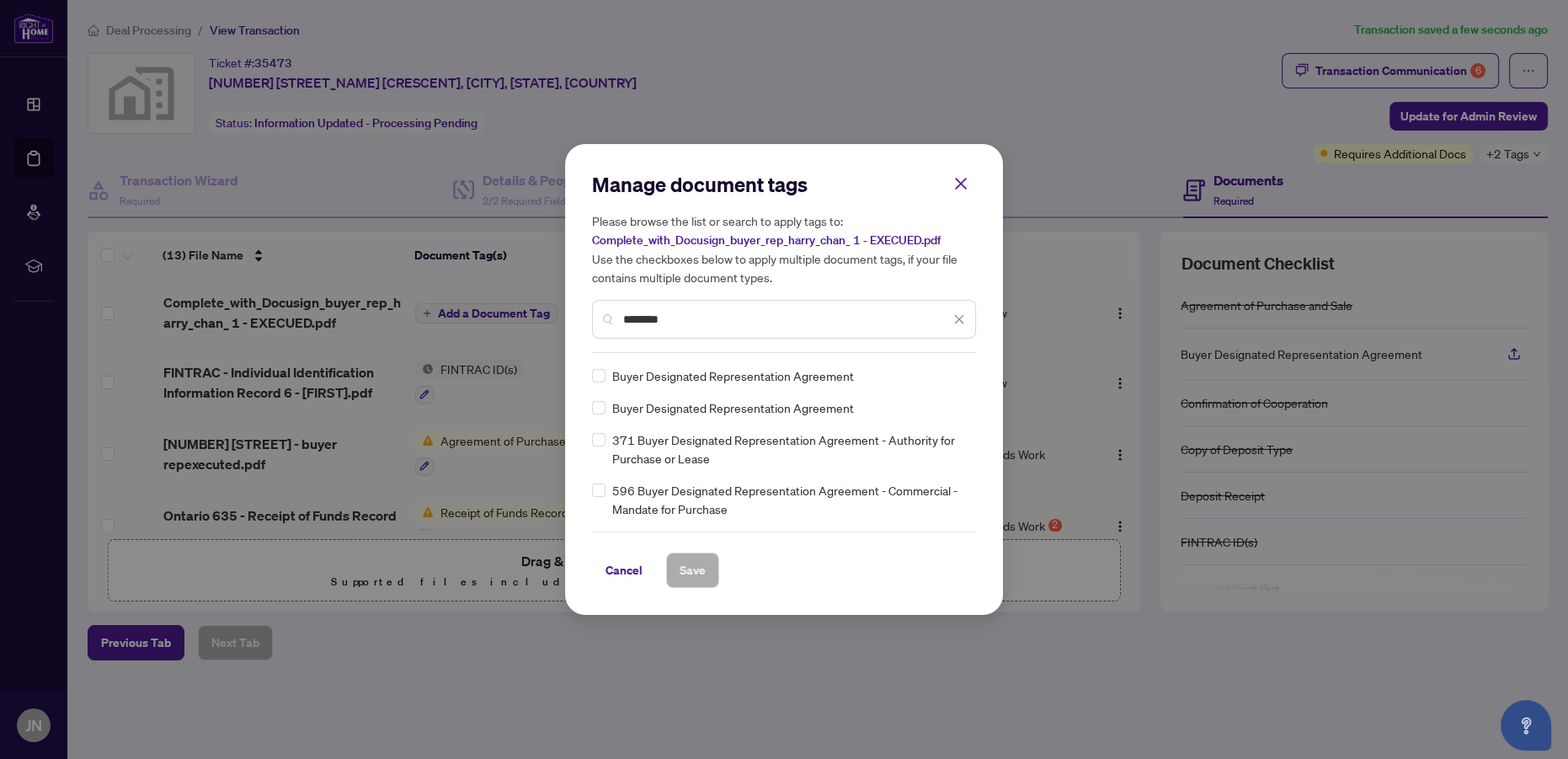 type on "********" 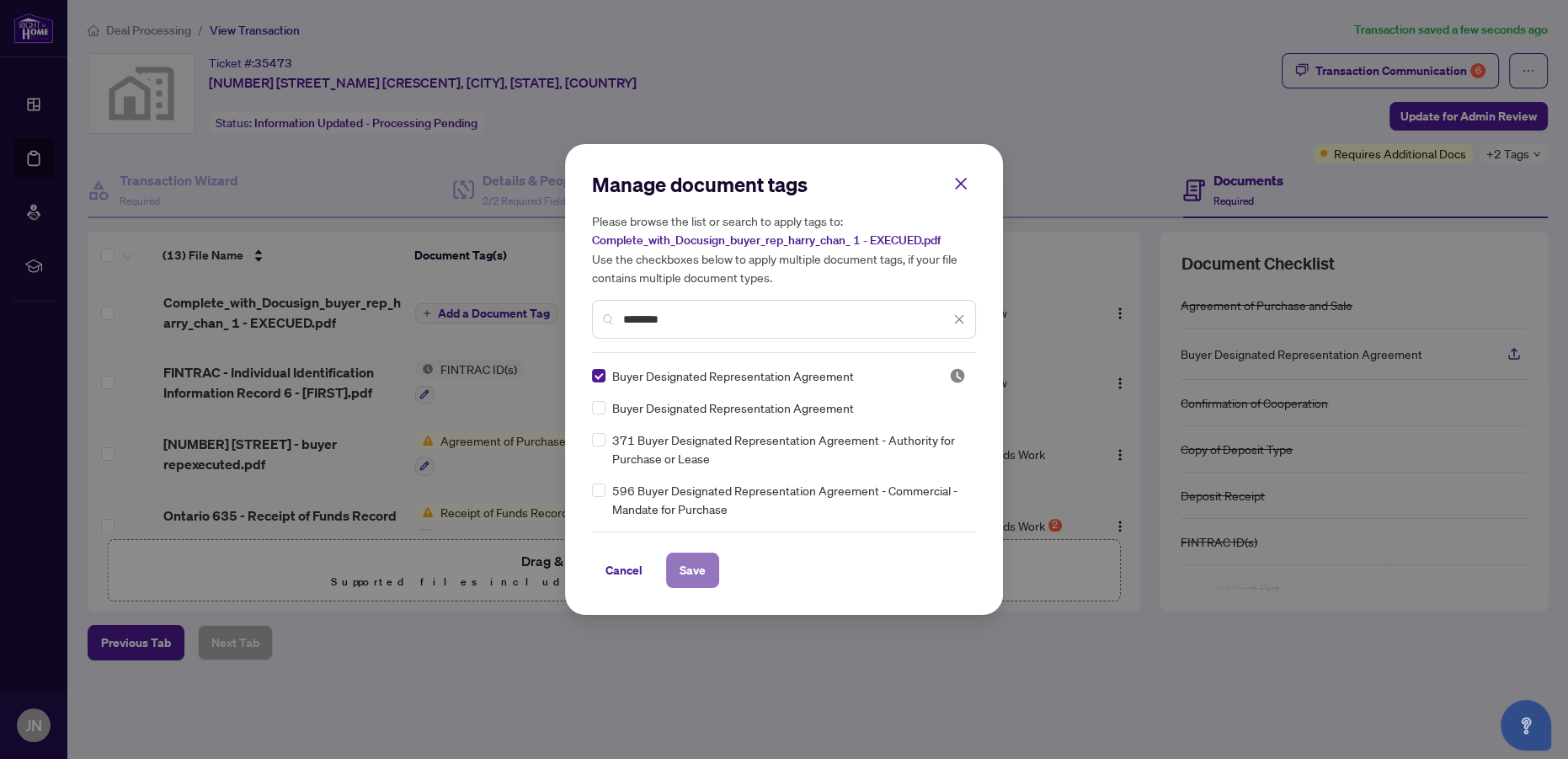 click on "Save" at bounding box center (692, 570) 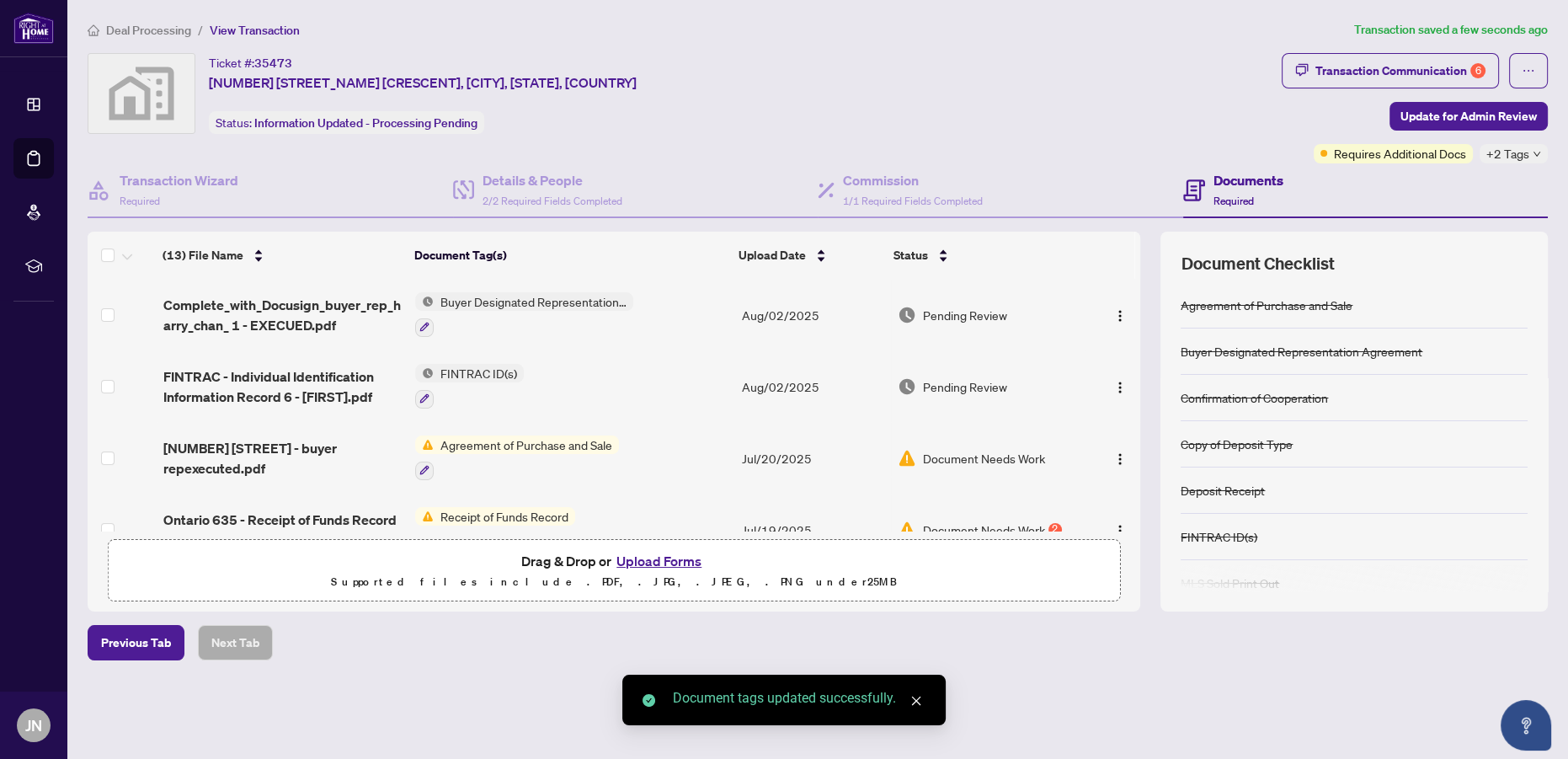 click at bounding box center (122, 314) 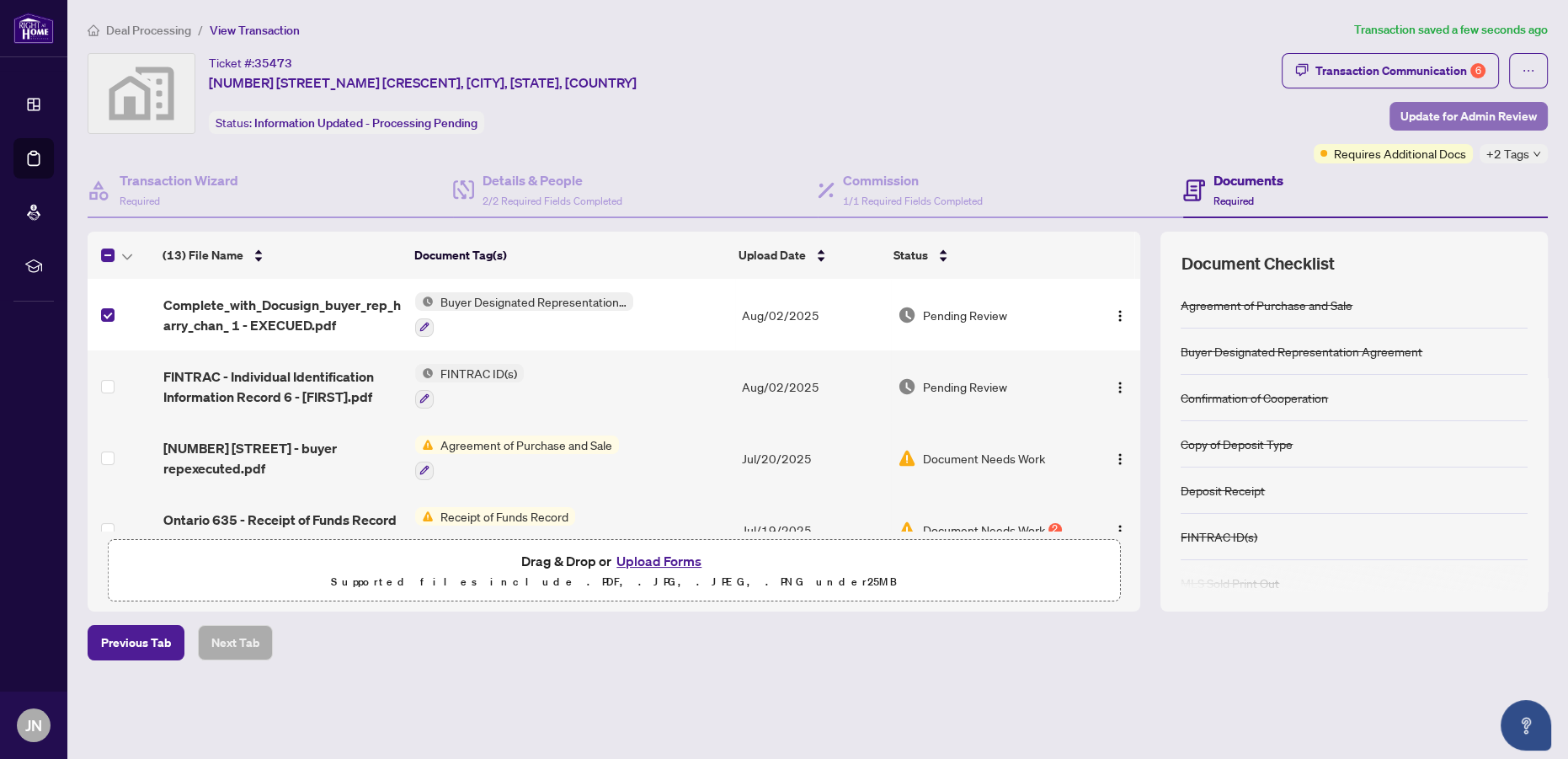 click on "Update for Admin Review" at bounding box center [1469, 116] 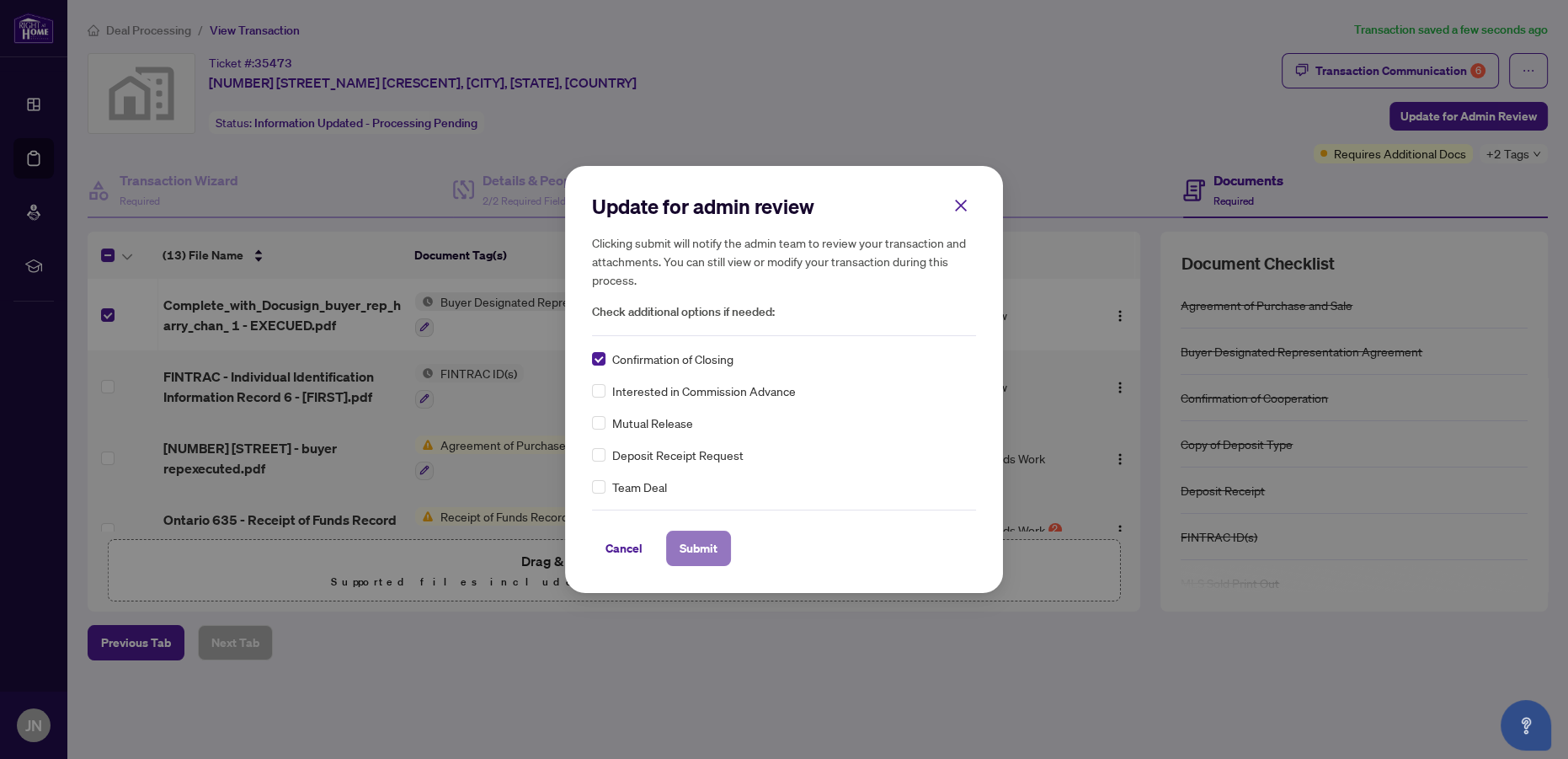 click on "Submit" at bounding box center [698, 548] 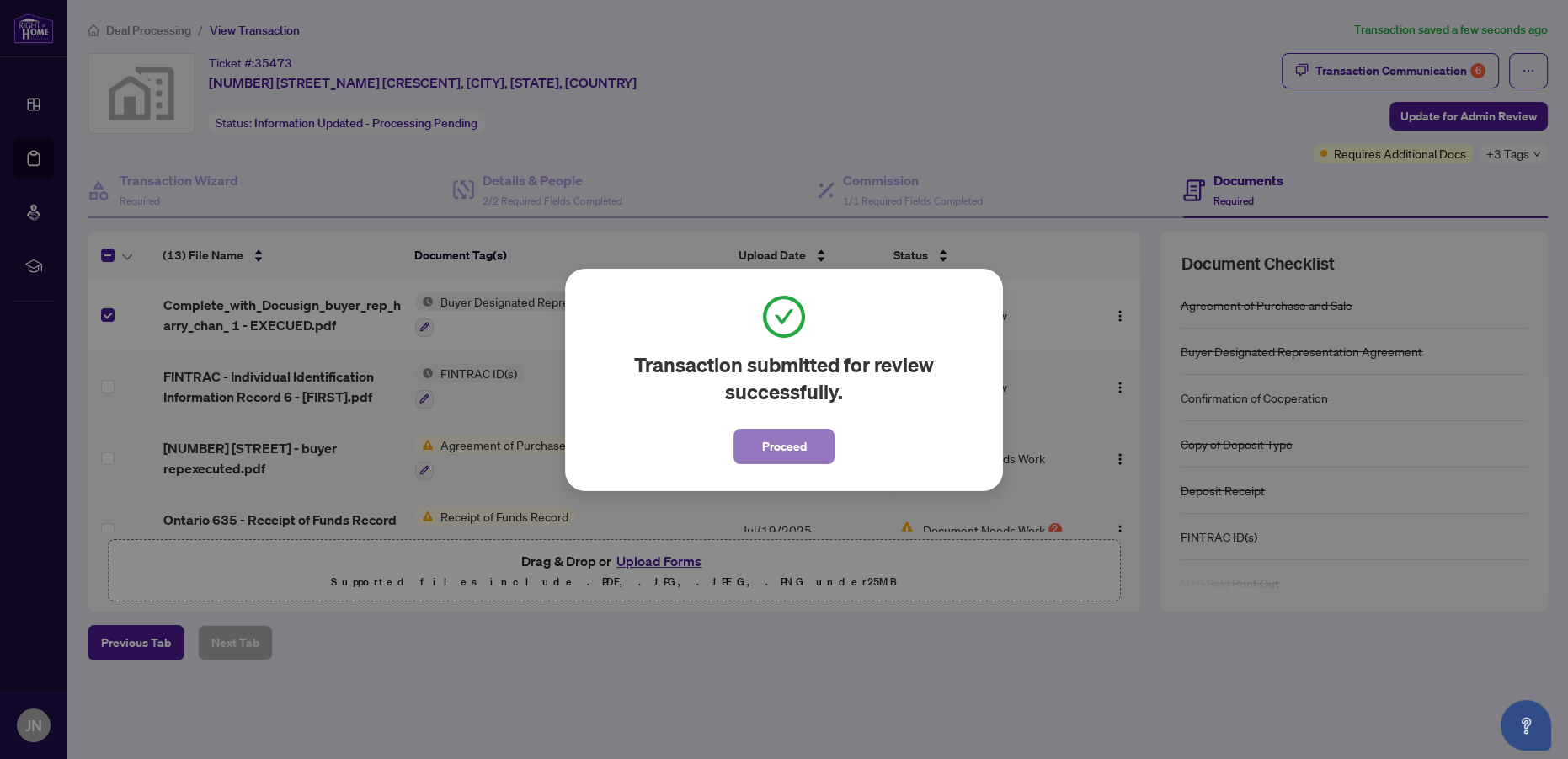 click on "Proceed" at bounding box center [784, 446] 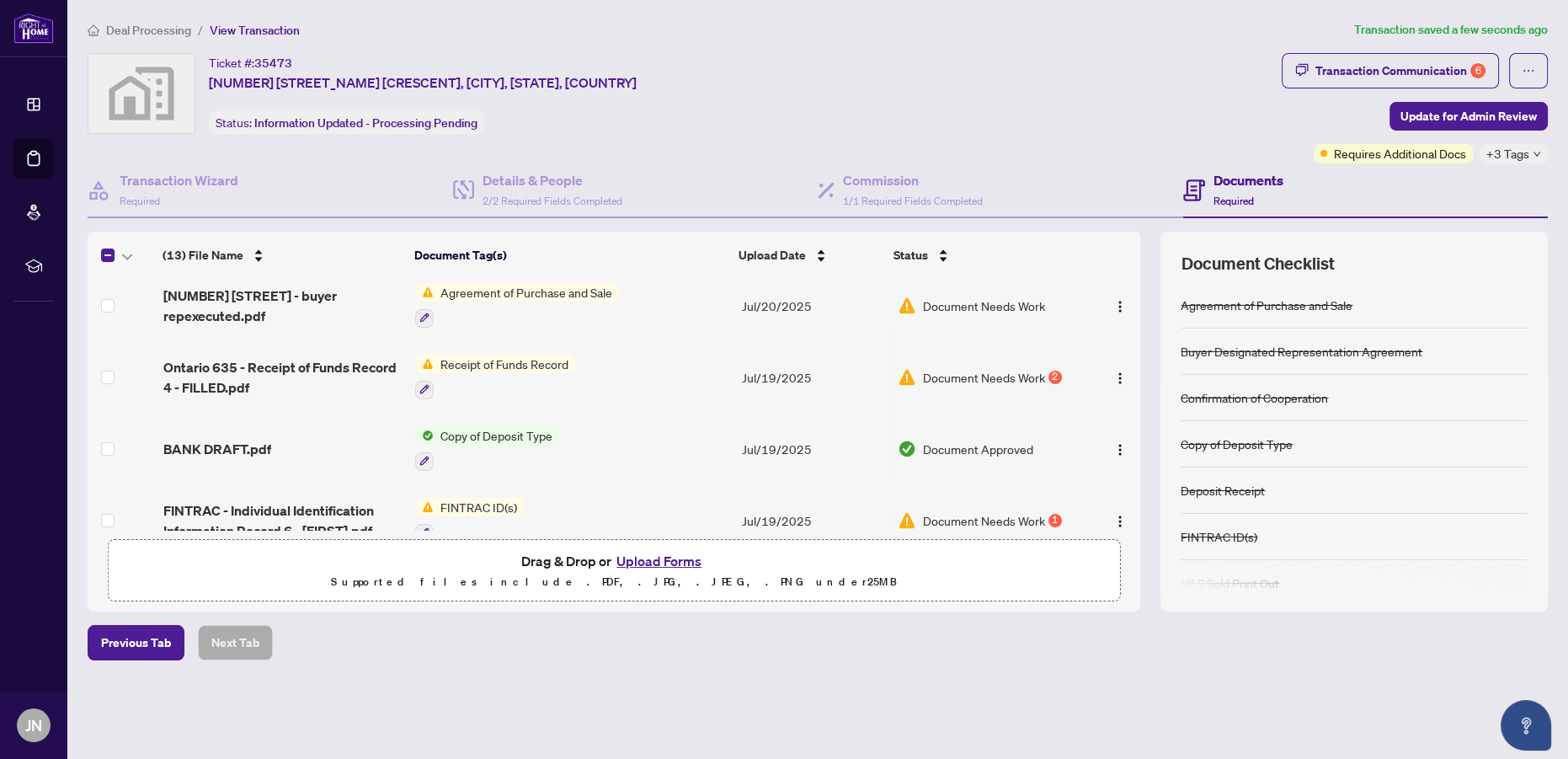 scroll, scrollTop: 76, scrollLeft: 0, axis: vertical 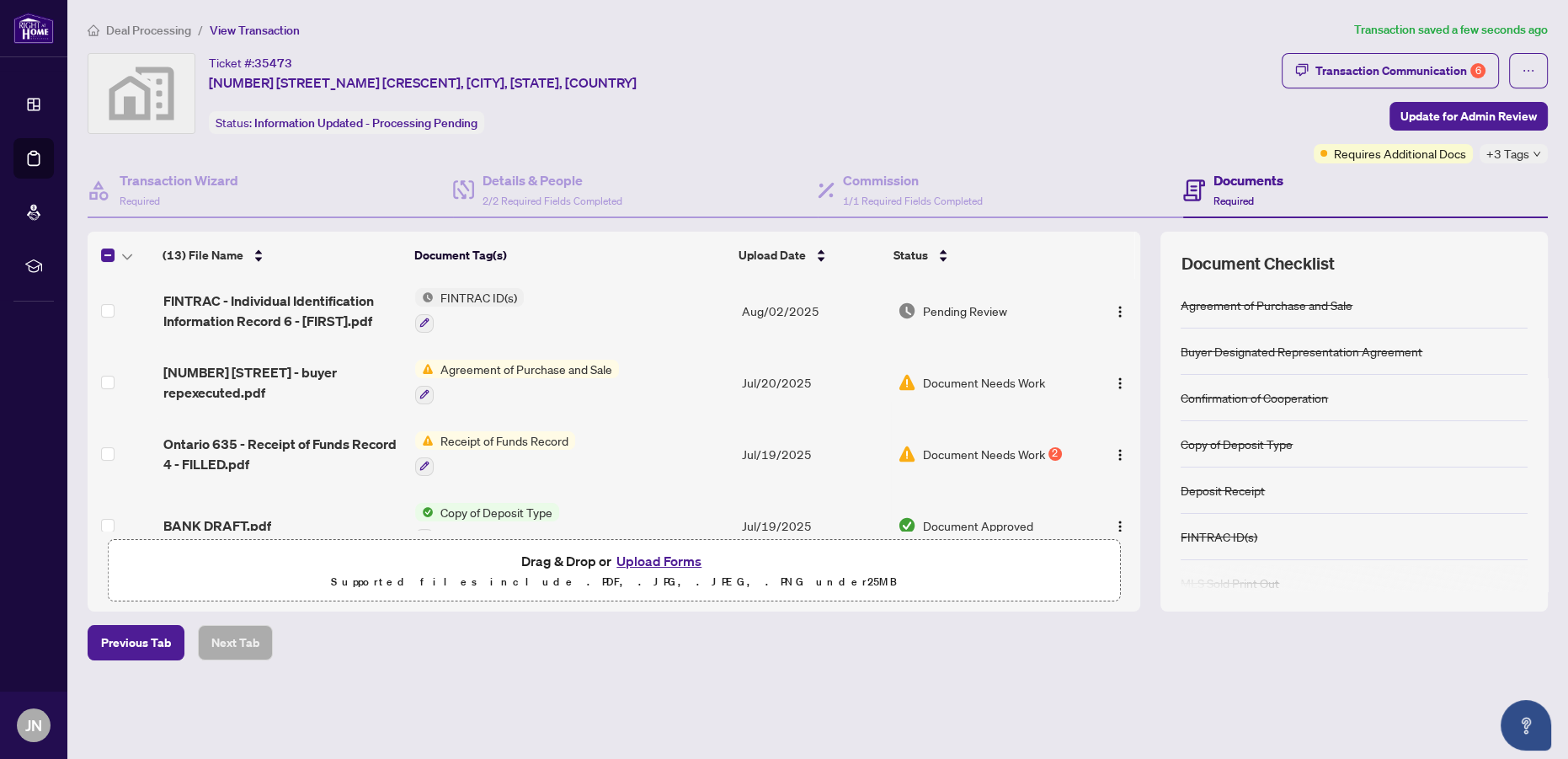 click on "Receipt of Funds Record" at bounding box center [504, 441] 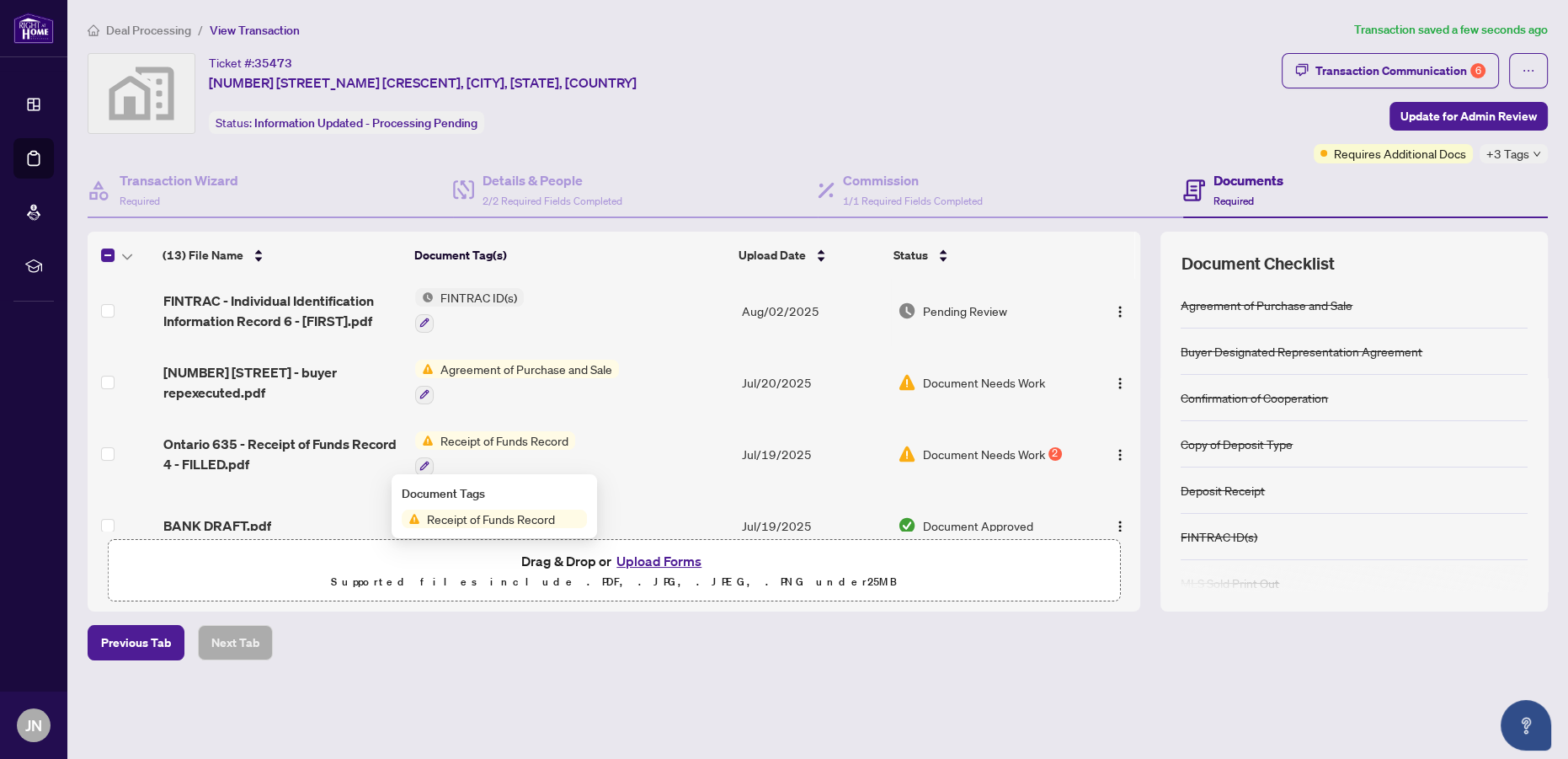 click on "Receipt of Funds Record" at bounding box center [491, 519] 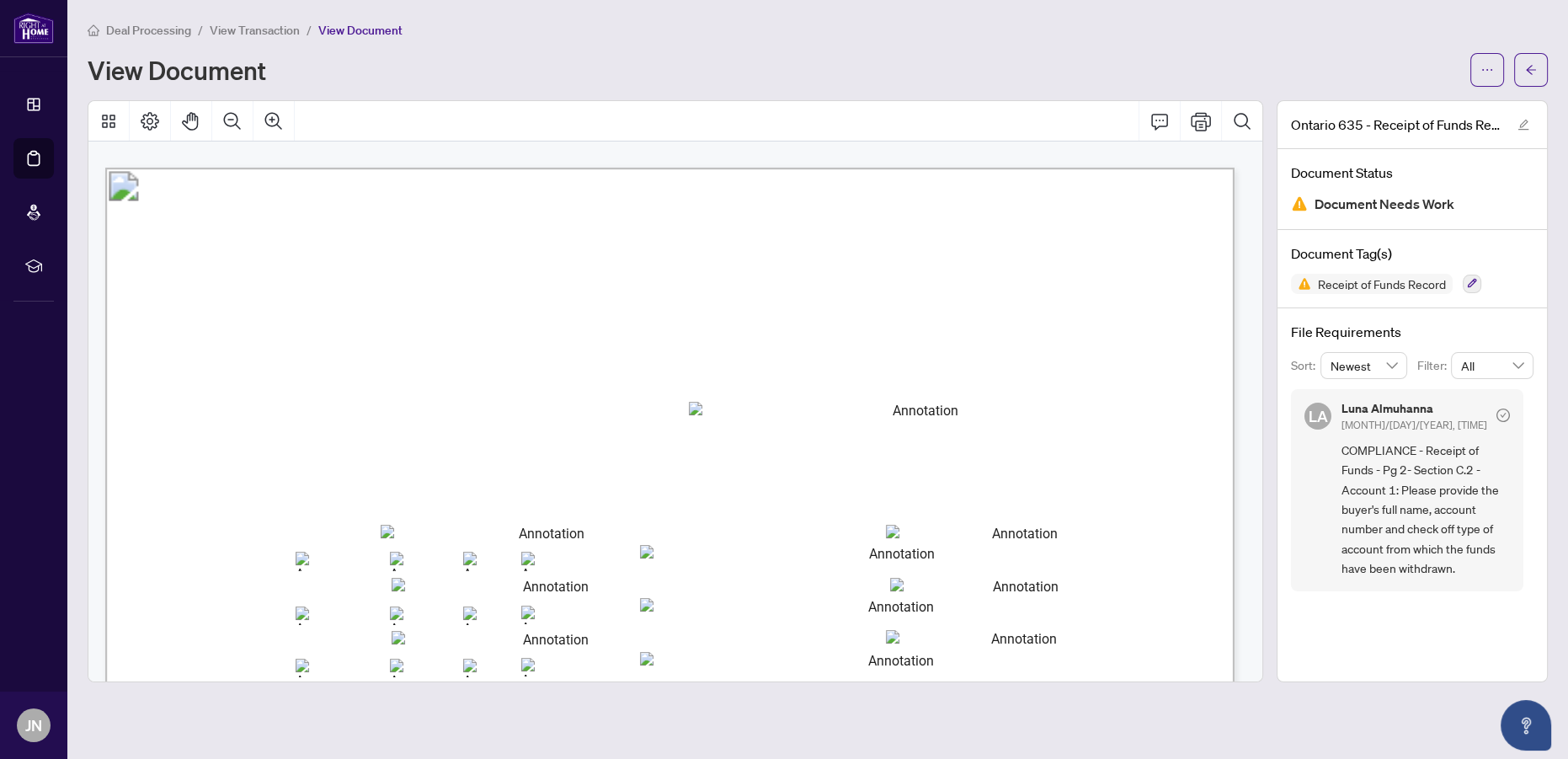 scroll, scrollTop: 1531, scrollLeft: 0, axis: vertical 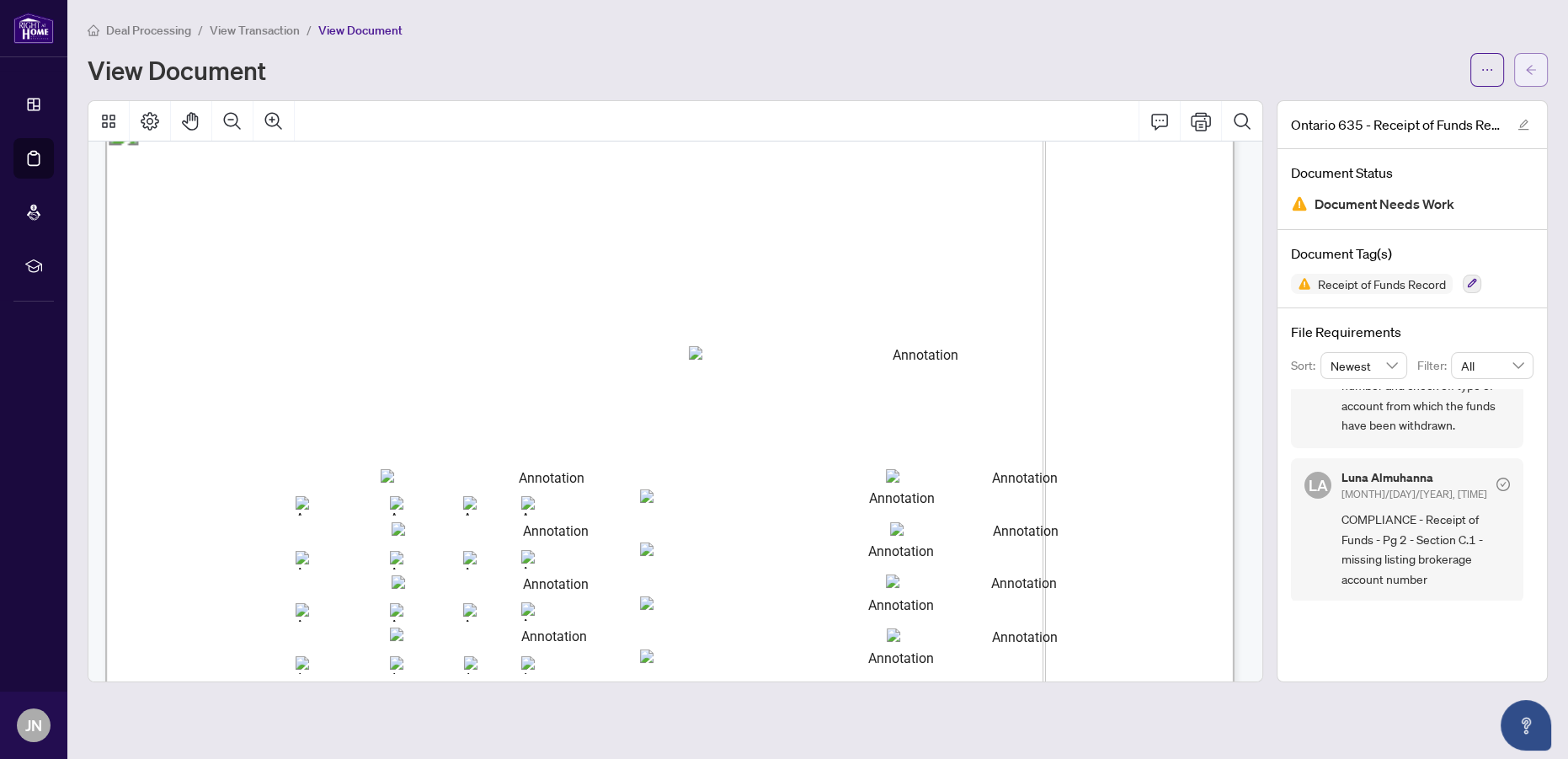 click at bounding box center (1531, 70) 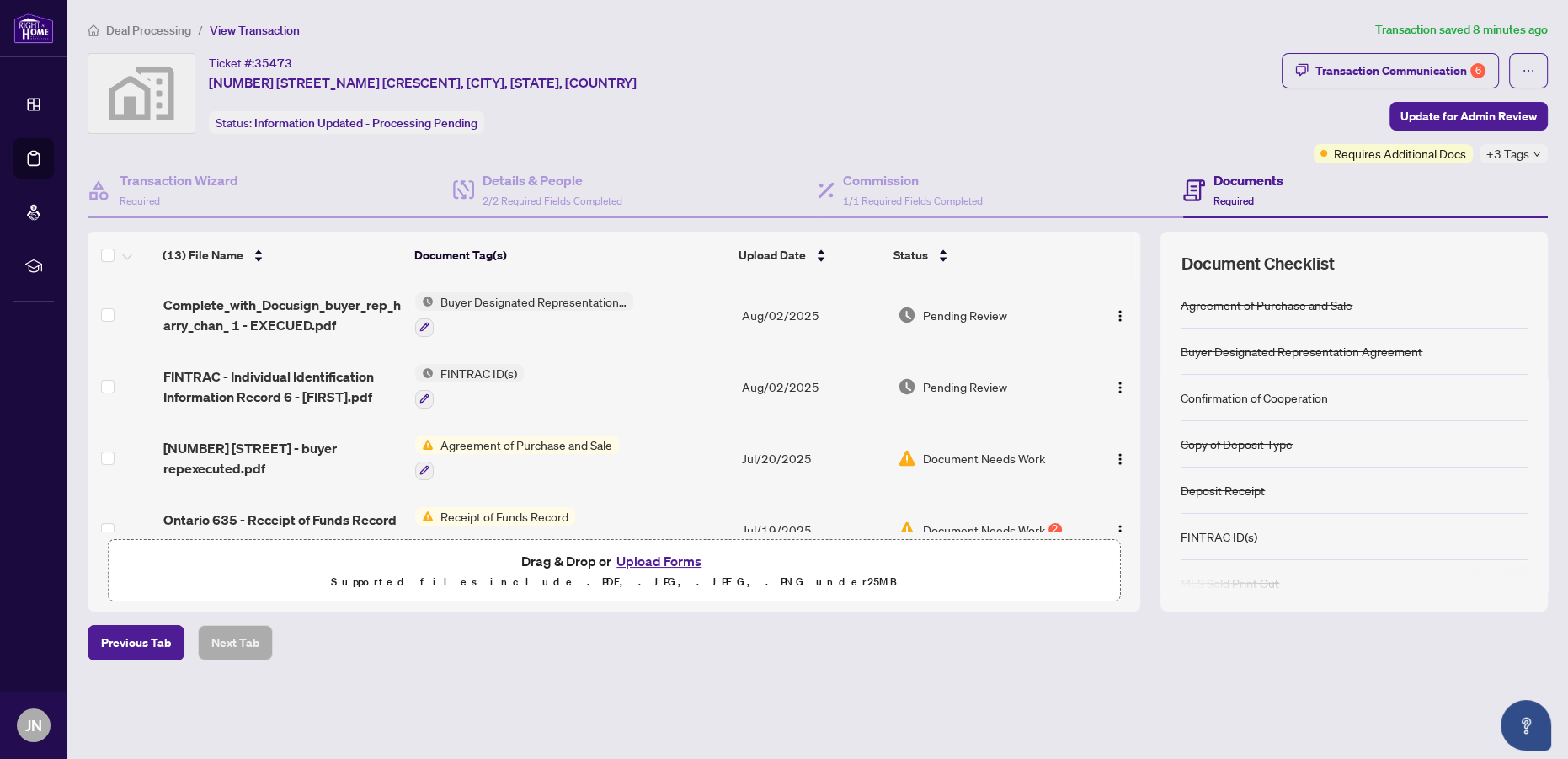 scroll, scrollTop: 229, scrollLeft: 0, axis: vertical 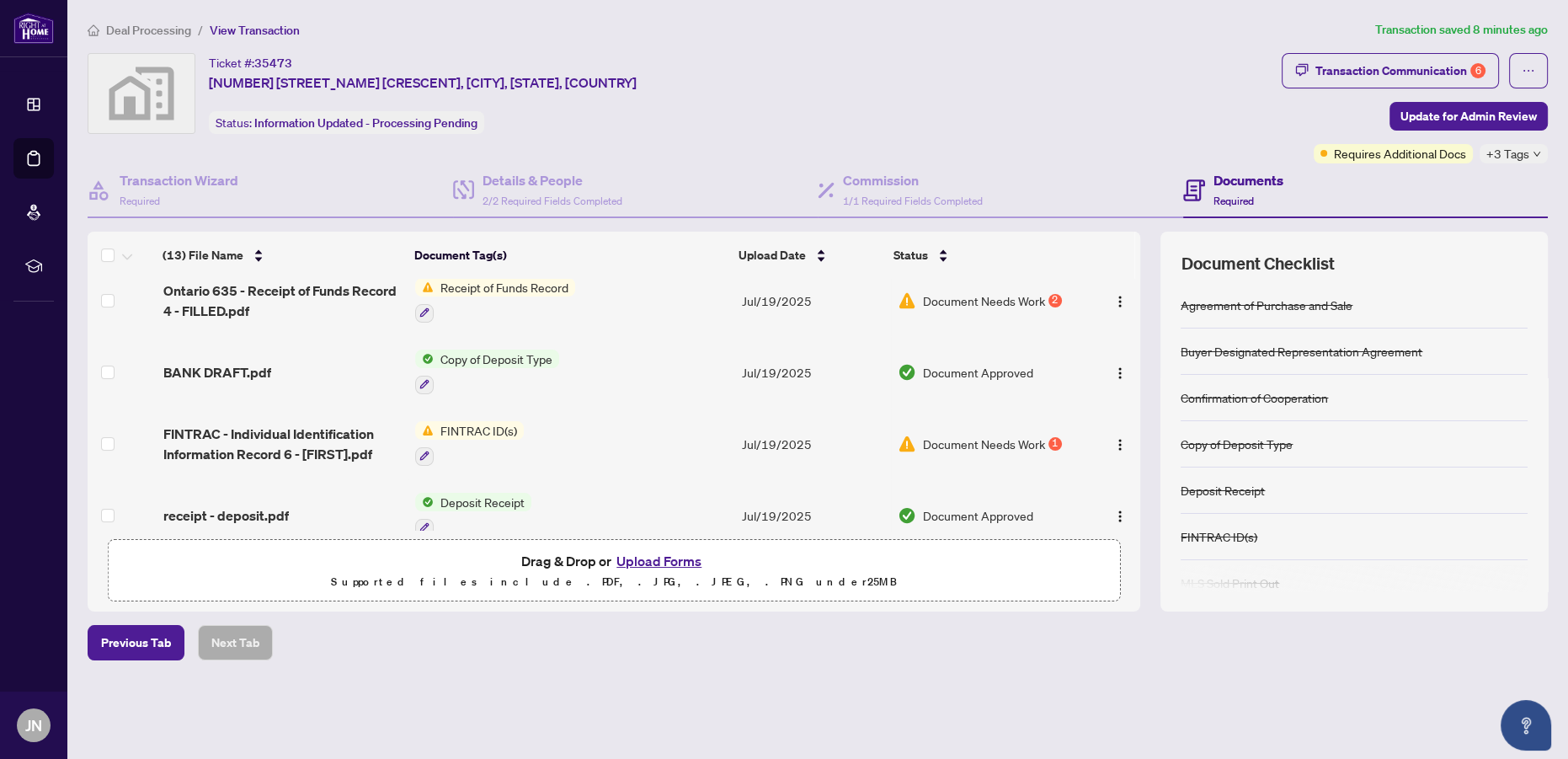 click on "Upload Forms" at bounding box center (659, 561) 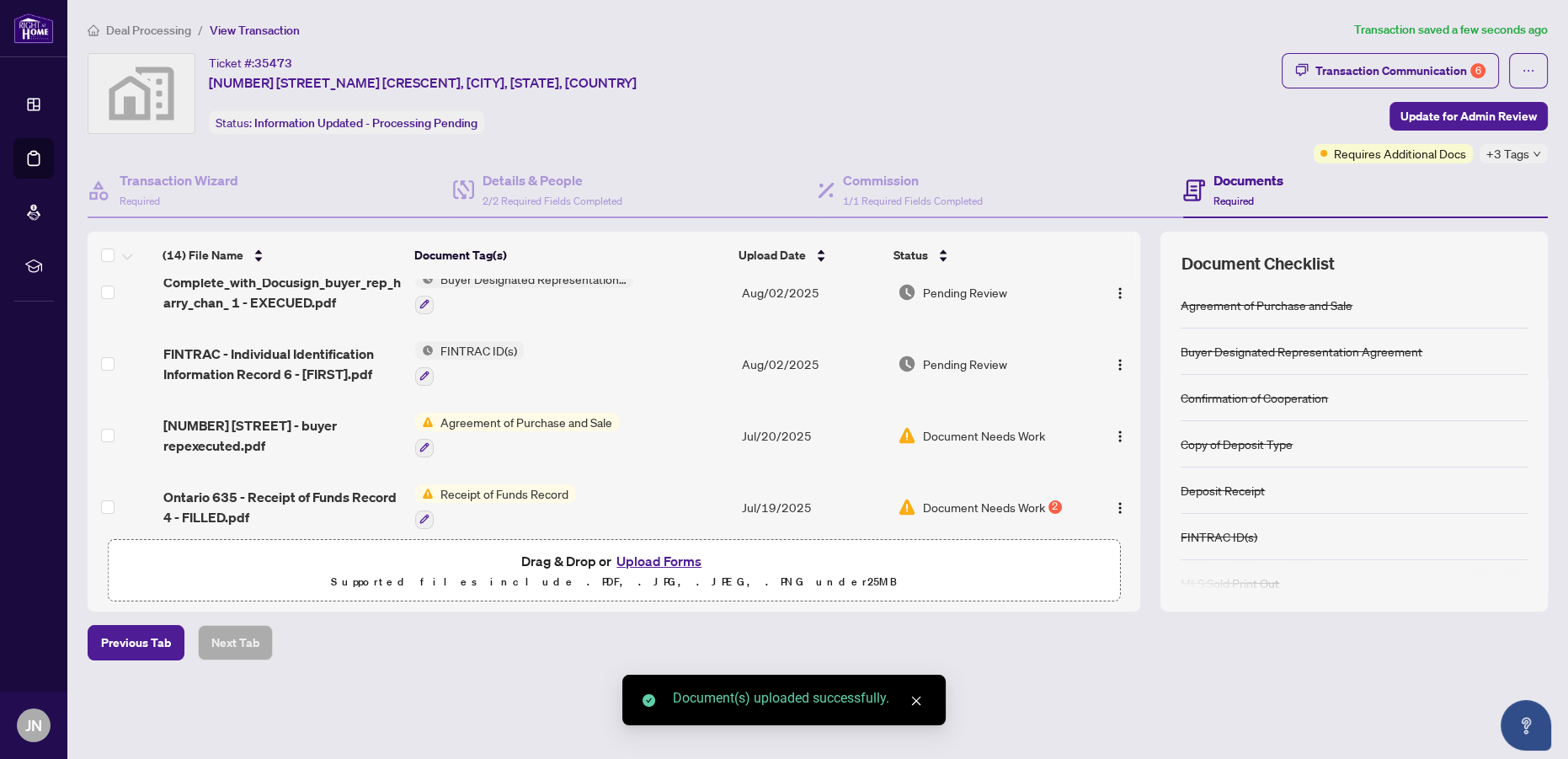 scroll, scrollTop: 0, scrollLeft: 0, axis: both 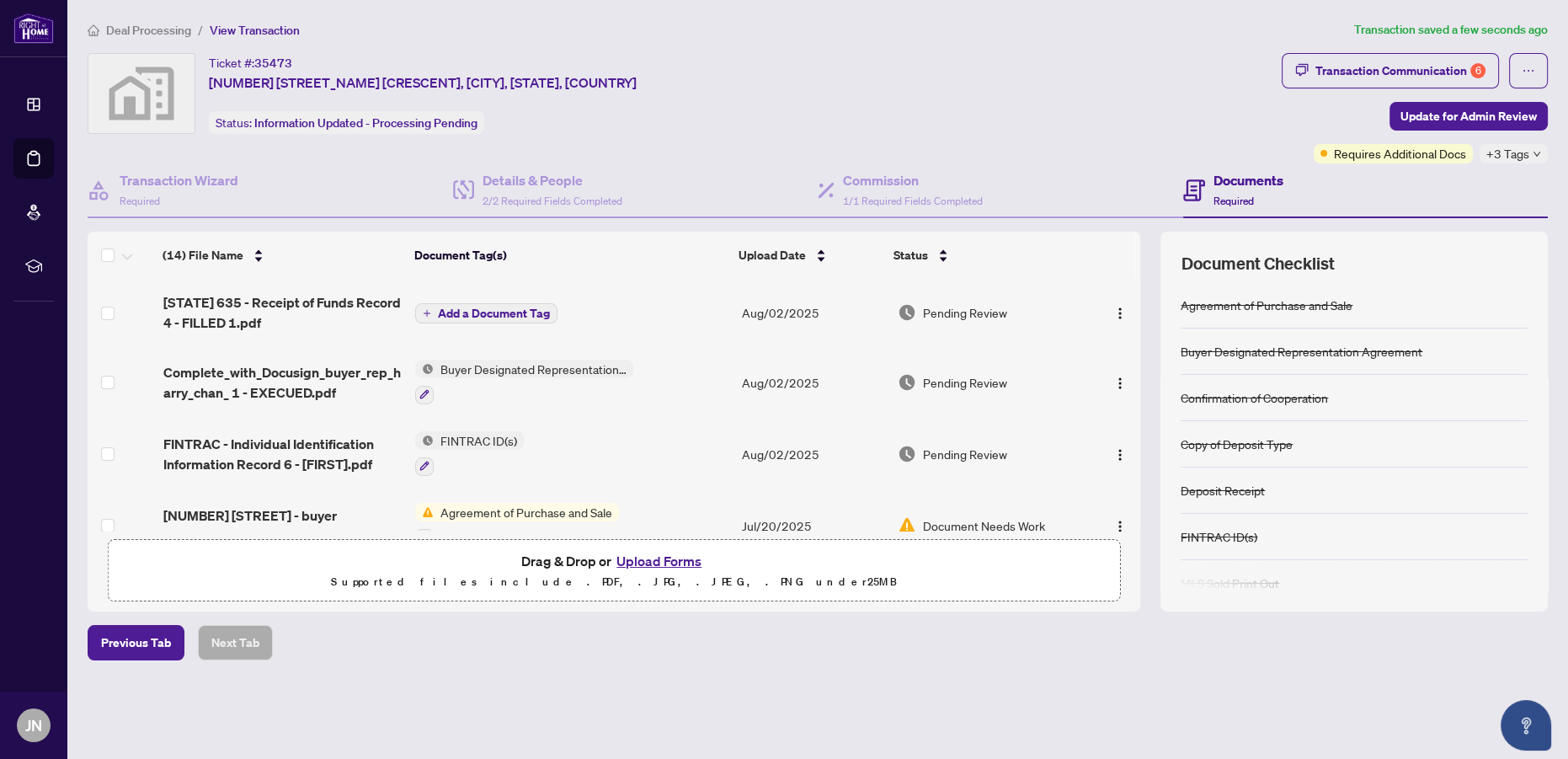 click on "Add a Document Tag" at bounding box center [493, 313] 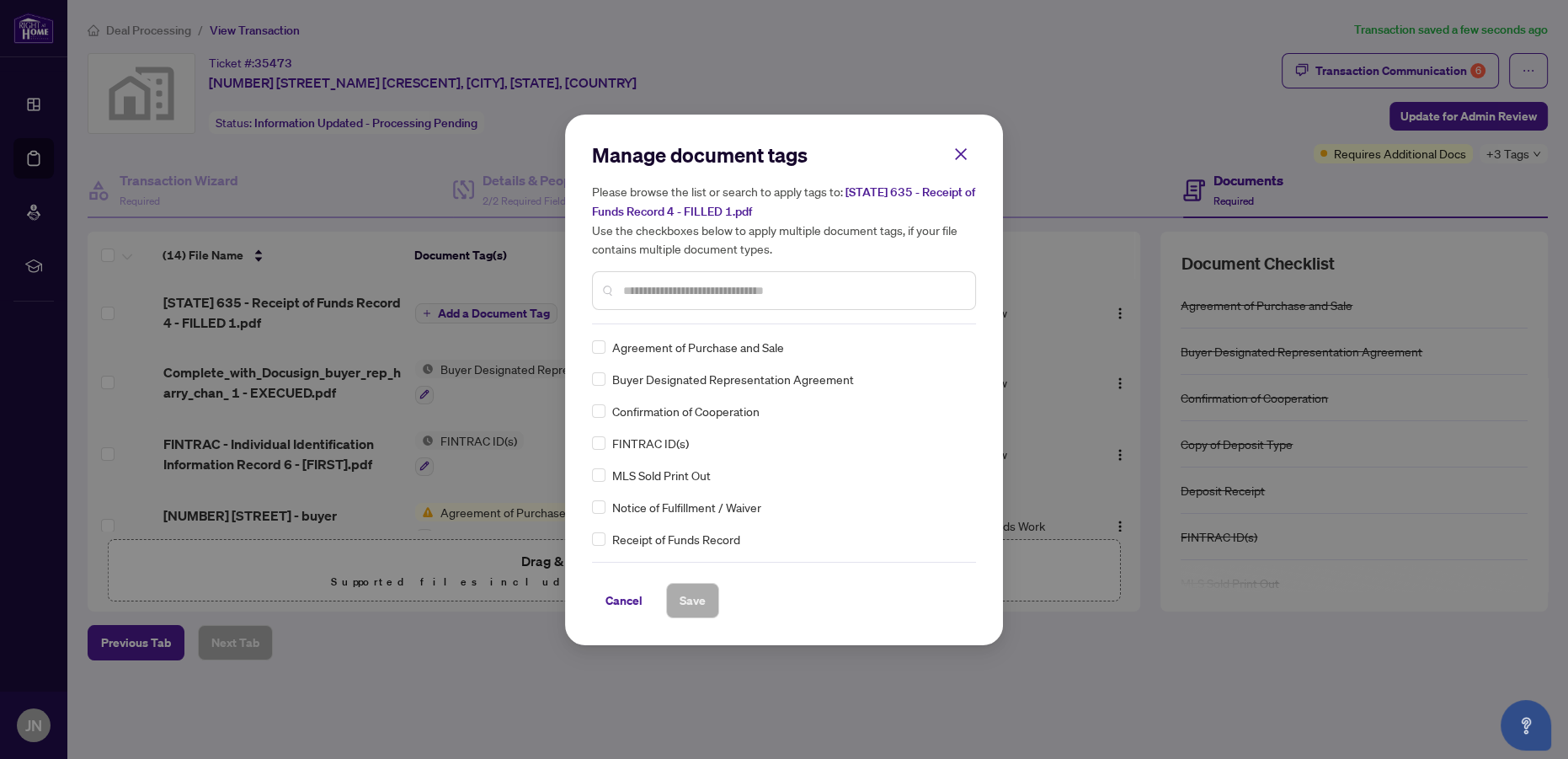 click at bounding box center [792, 291] 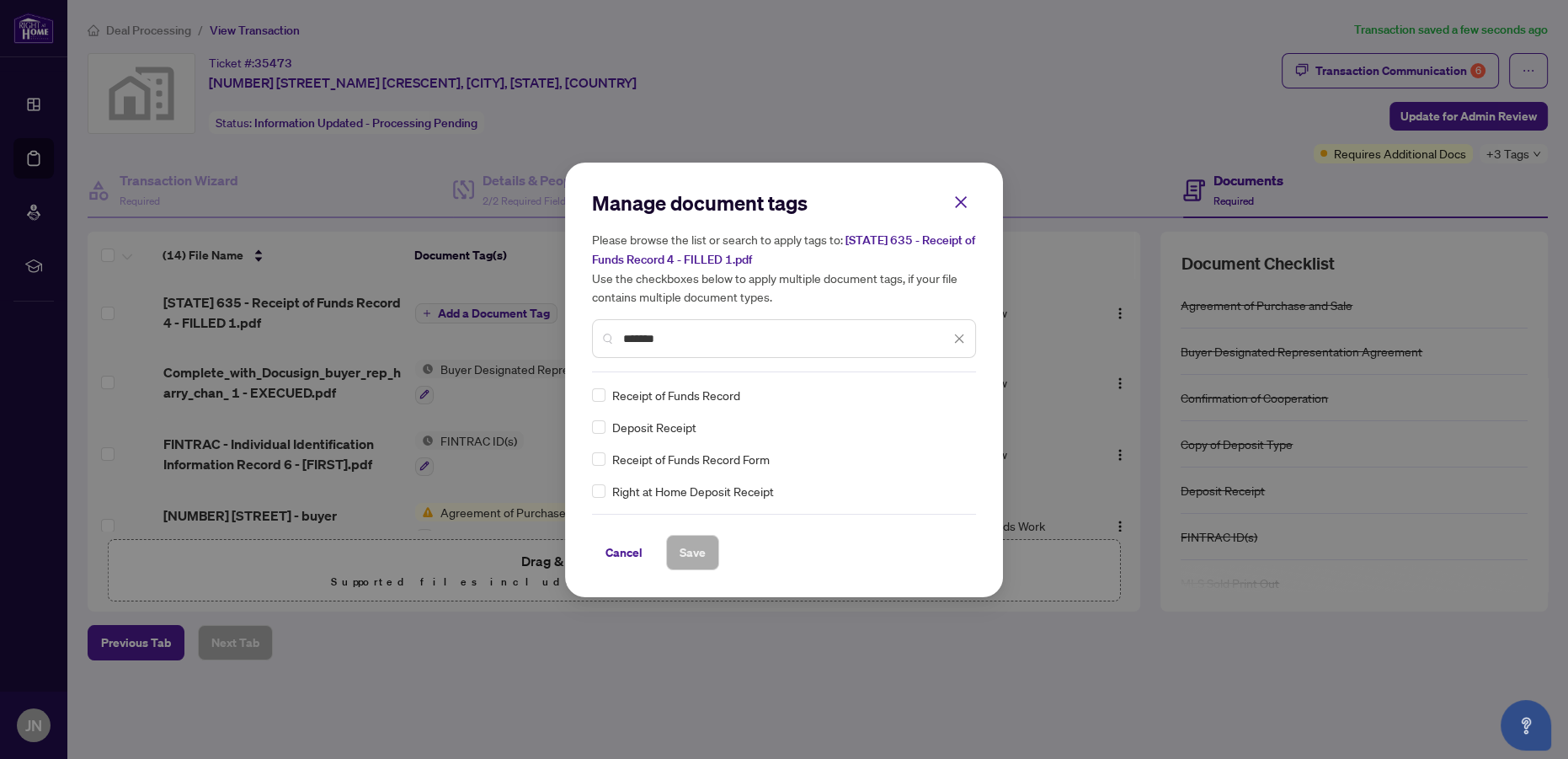 type on "*******" 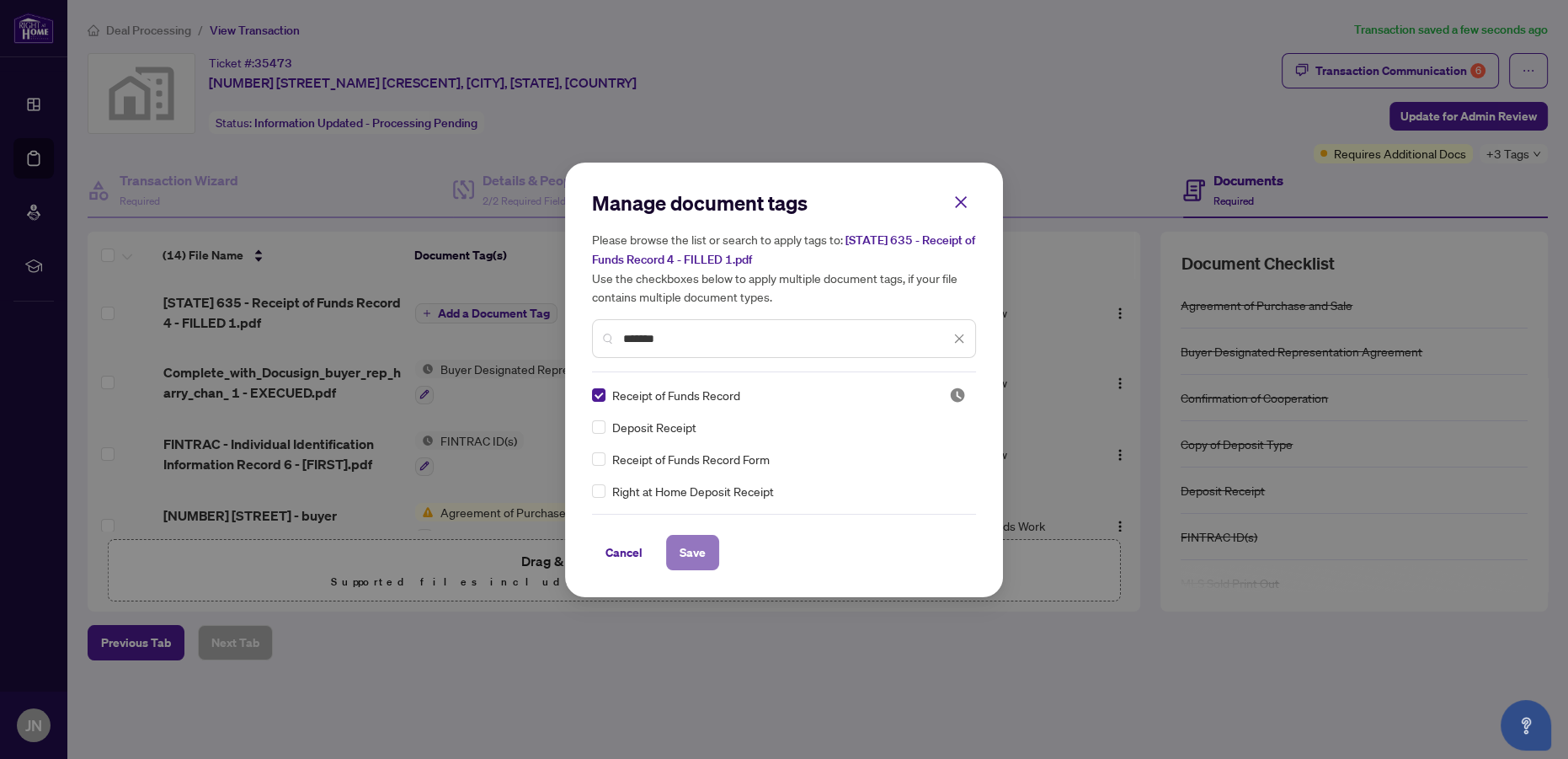 click on "Save" at bounding box center [692, 553] 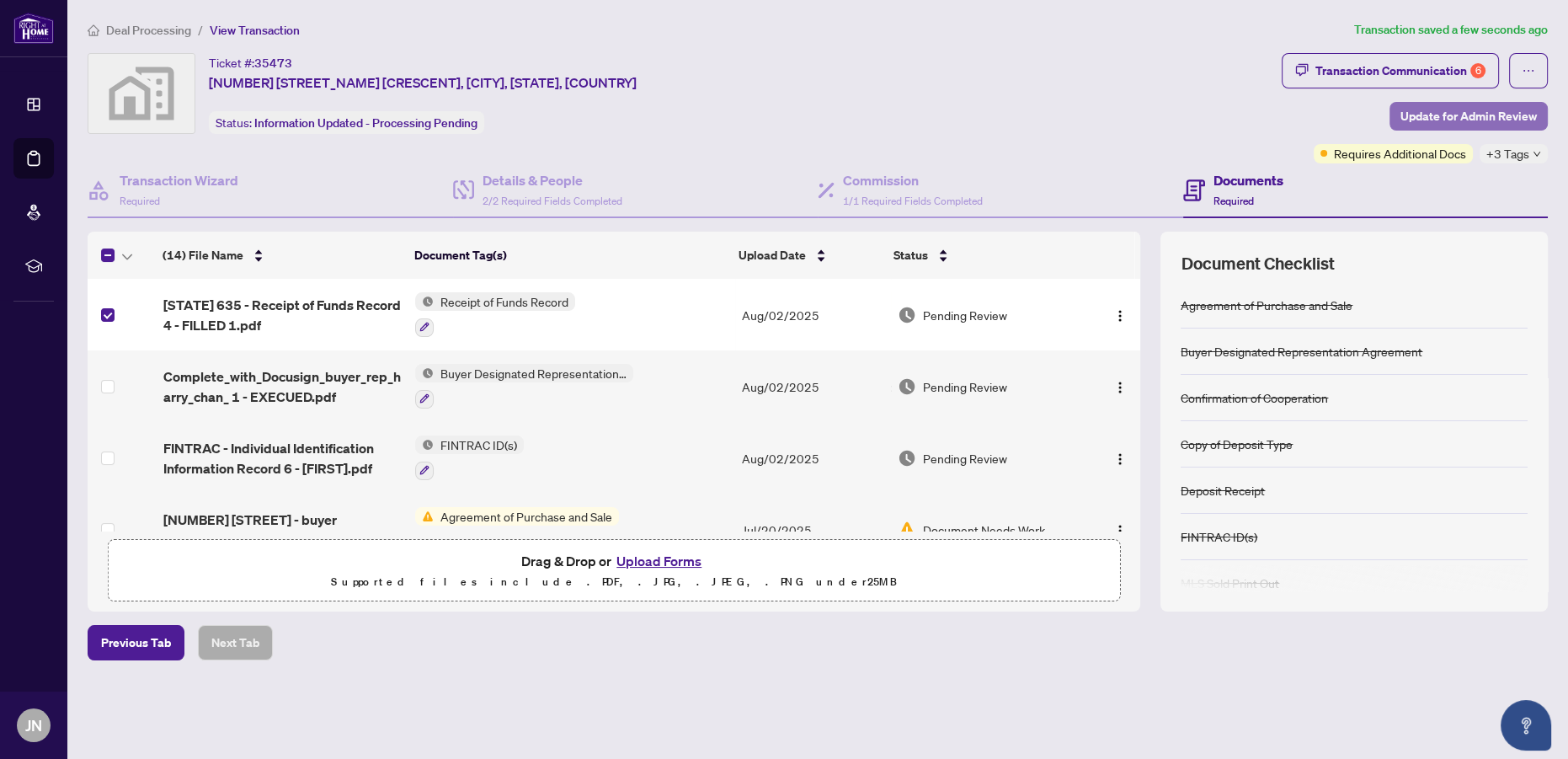 click on "Update for Admin Review" at bounding box center (1469, 116) 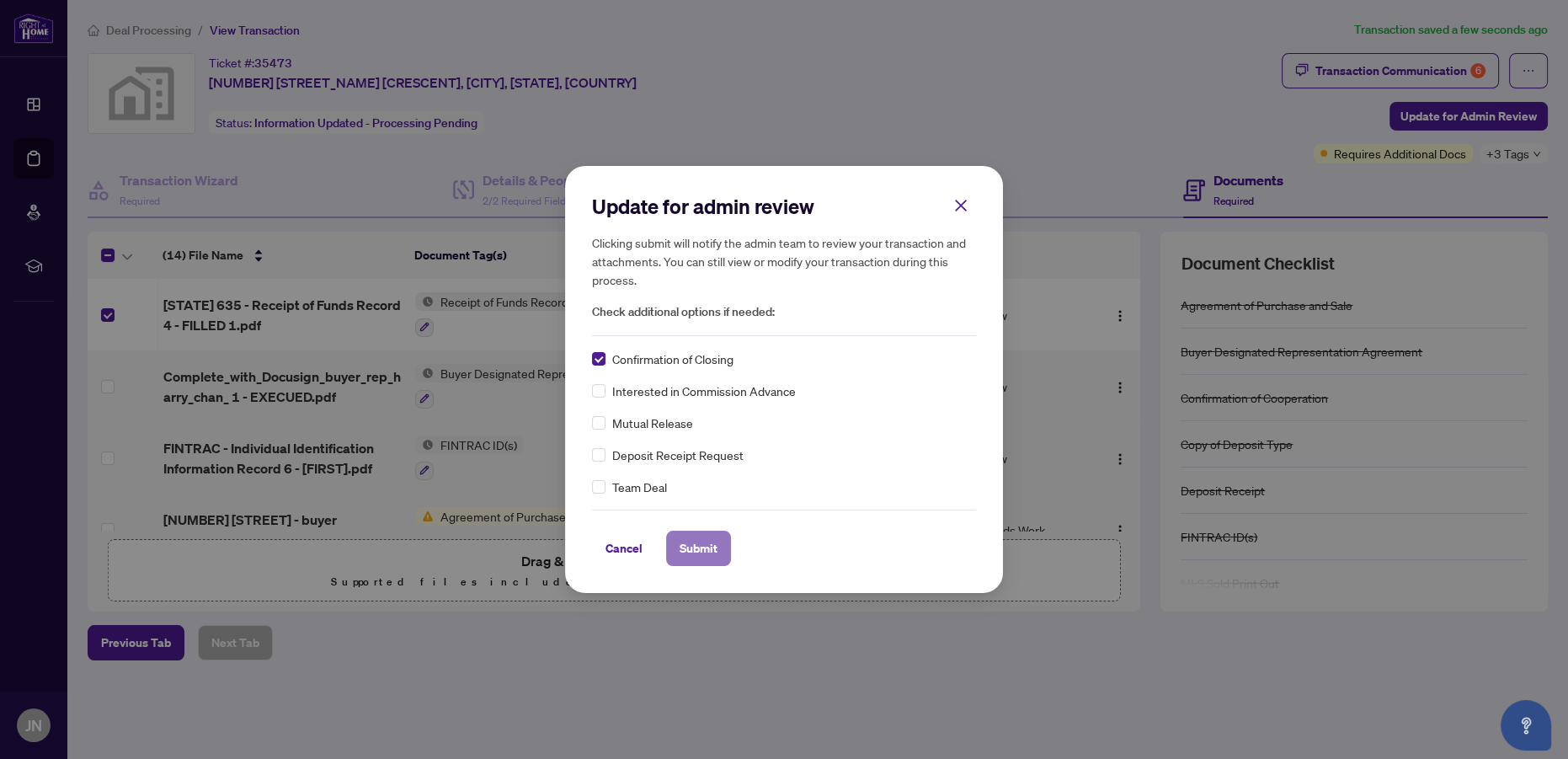 click on "Submit" at bounding box center (698, 548) 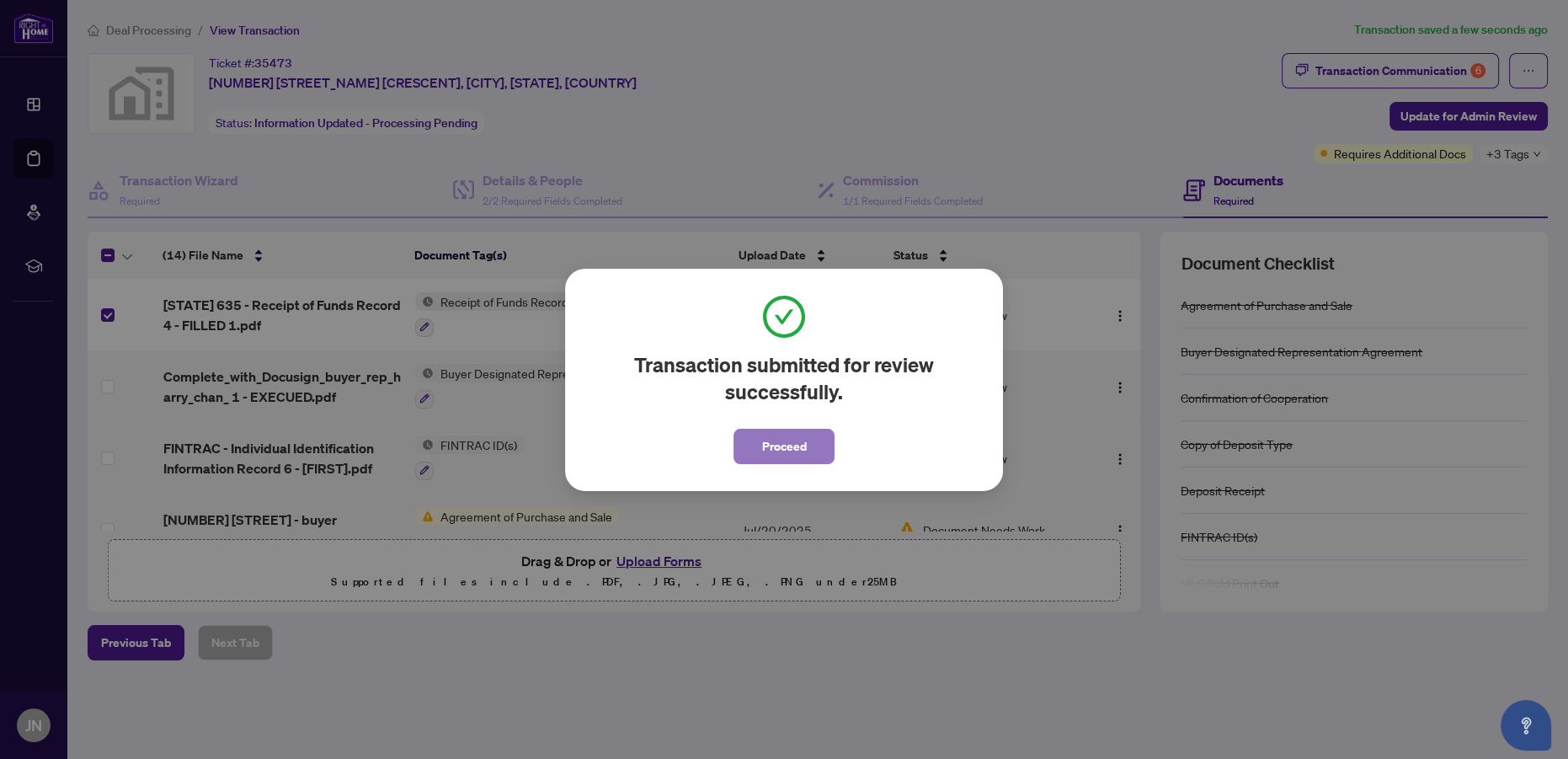 click on "Proceed" at bounding box center [784, 446] 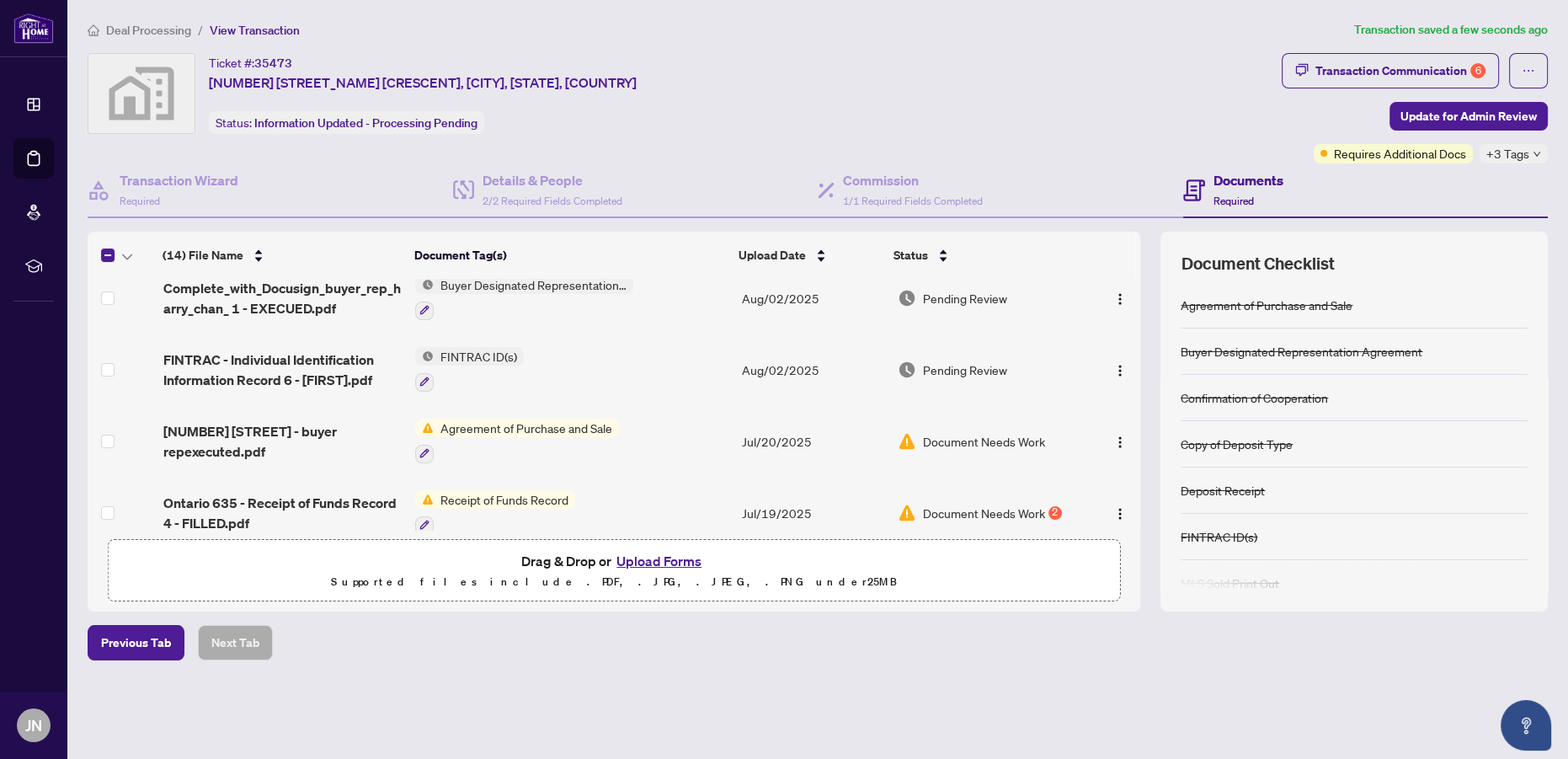 scroll, scrollTop: 152, scrollLeft: 0, axis: vertical 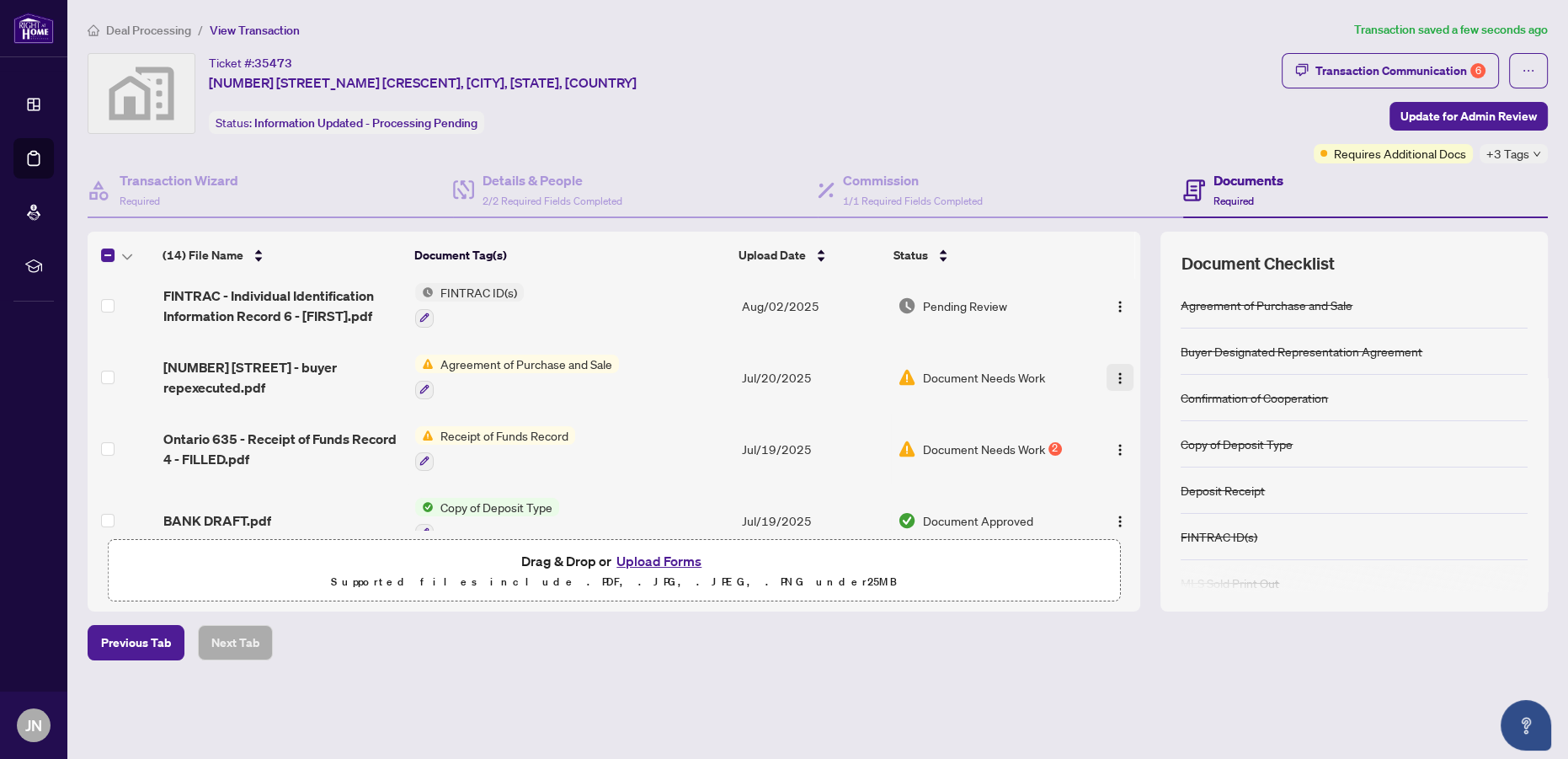 click at bounding box center [1120, 378] 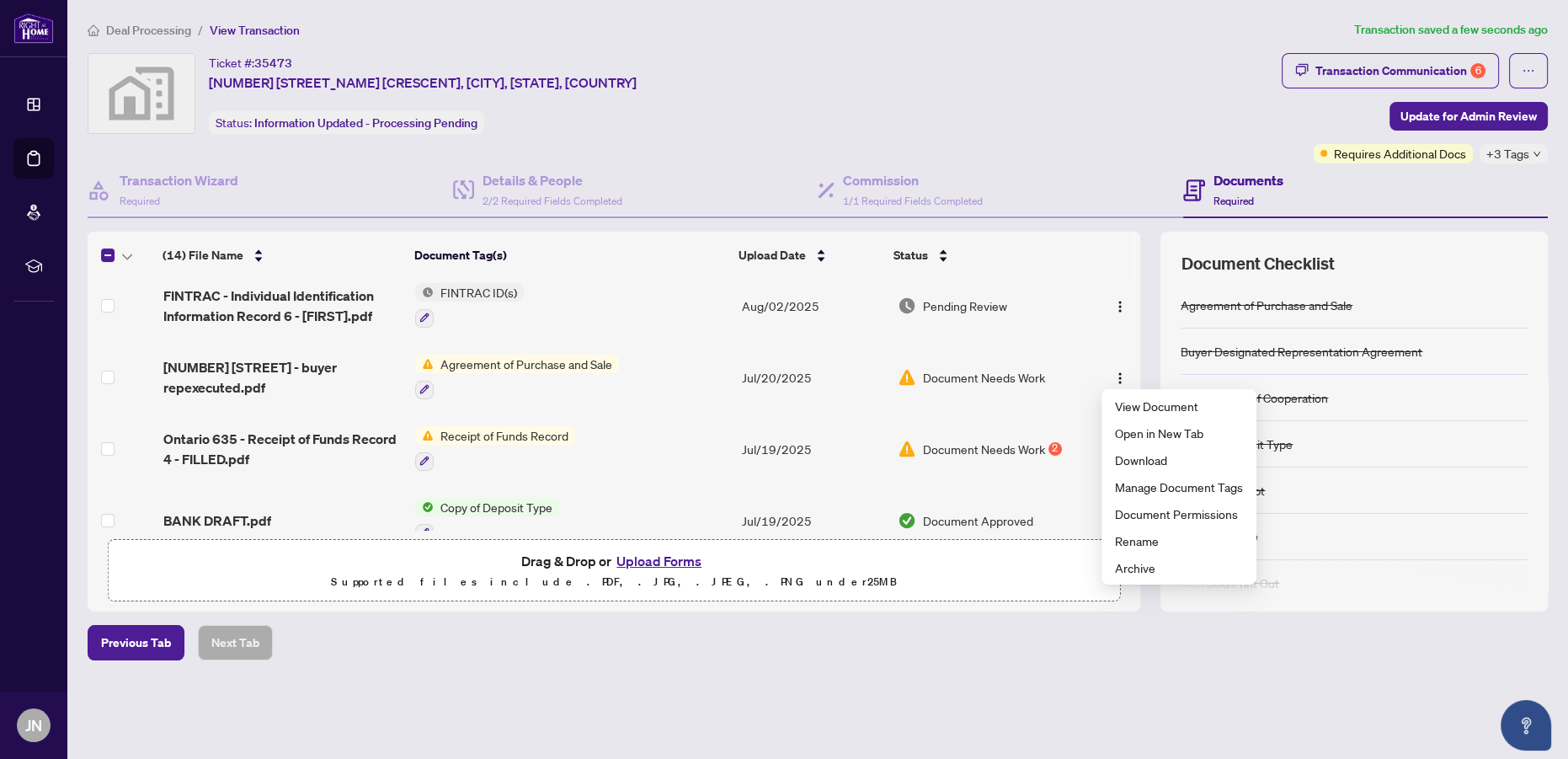 click on "Document Needs Work" at bounding box center [988, 377] 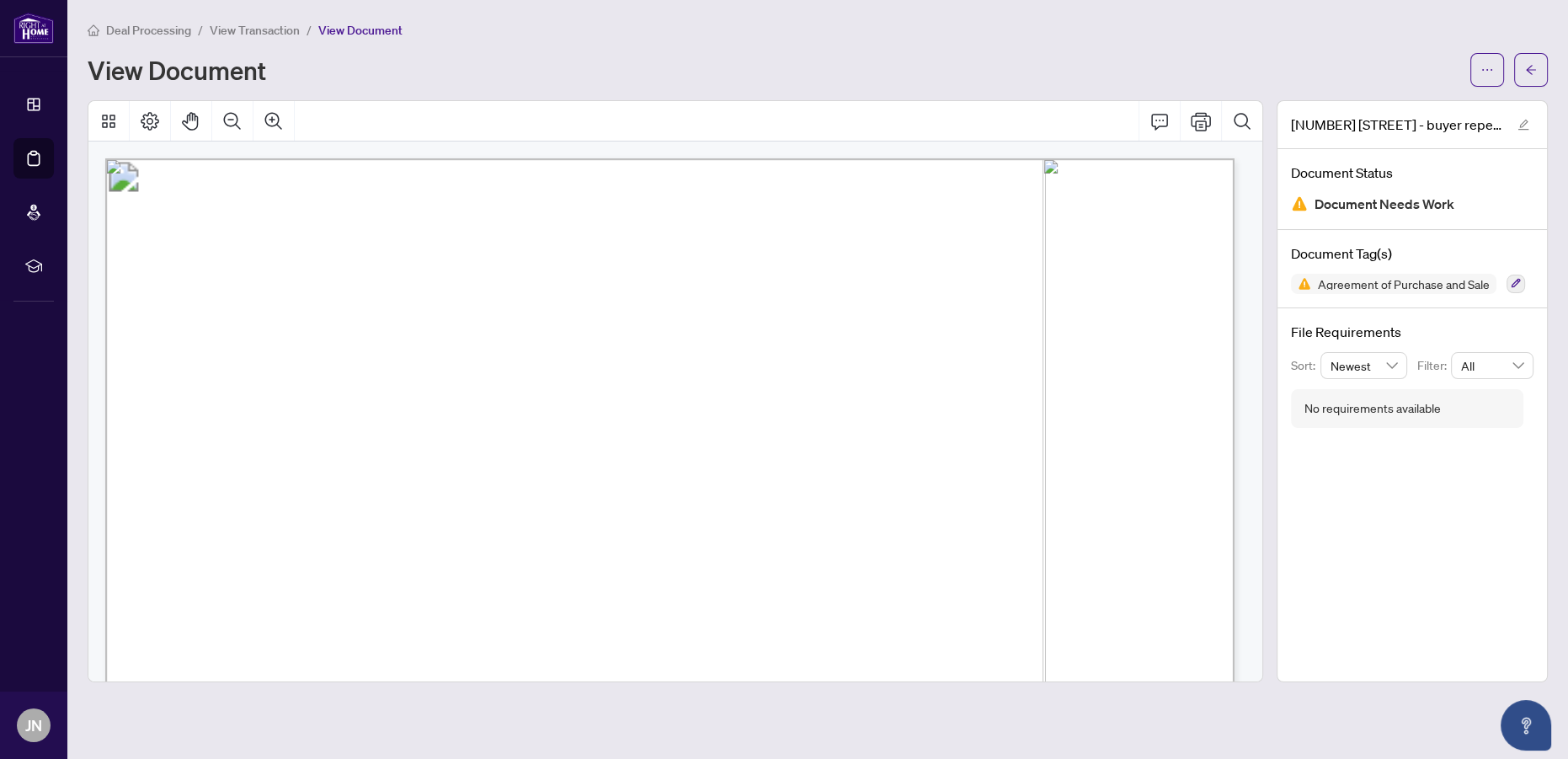 click on "[NUMBER] [STREET] - buyer repexecuted.pdf" at bounding box center (1412, 125) 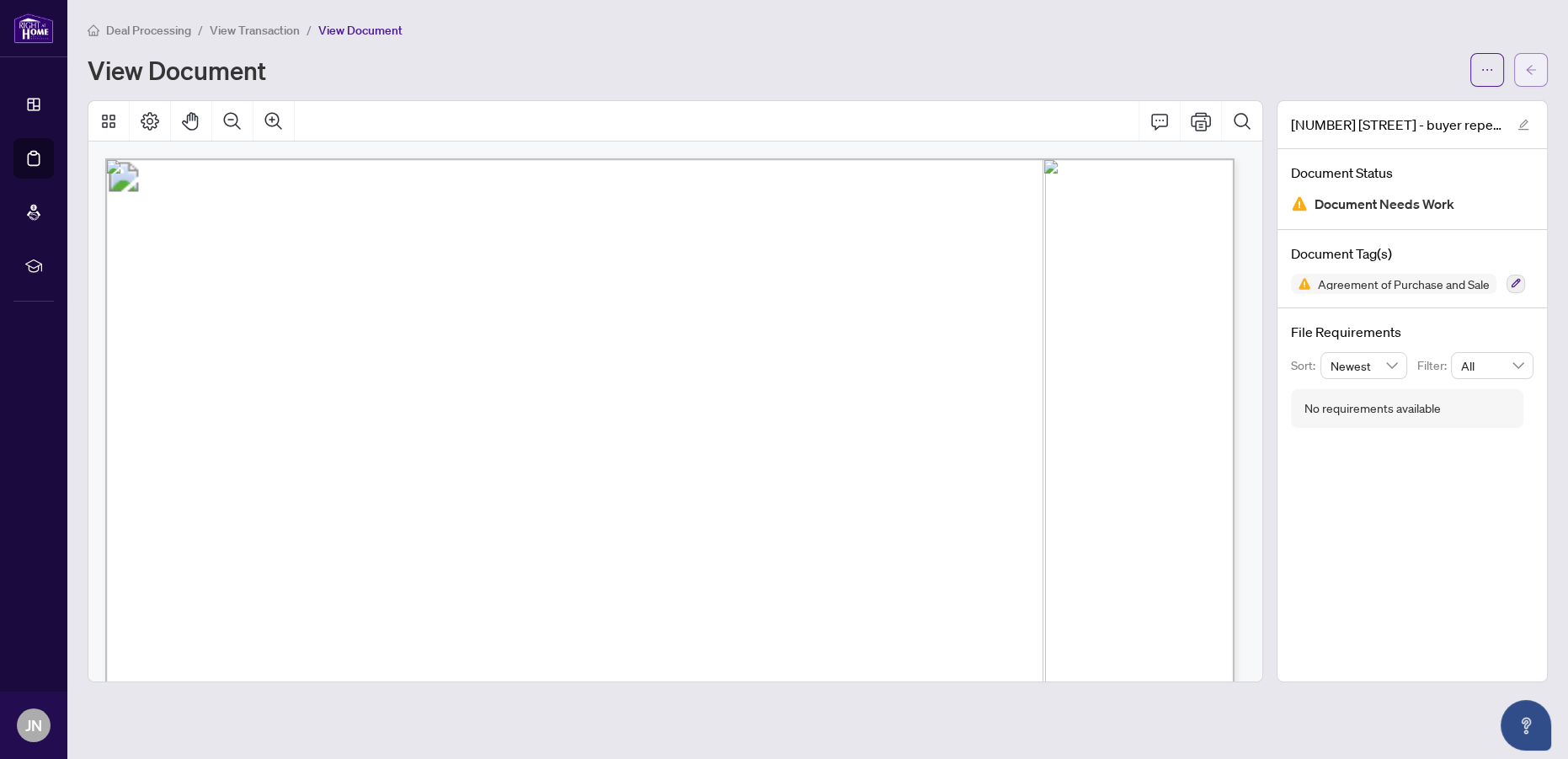 click at bounding box center (1531, 70) 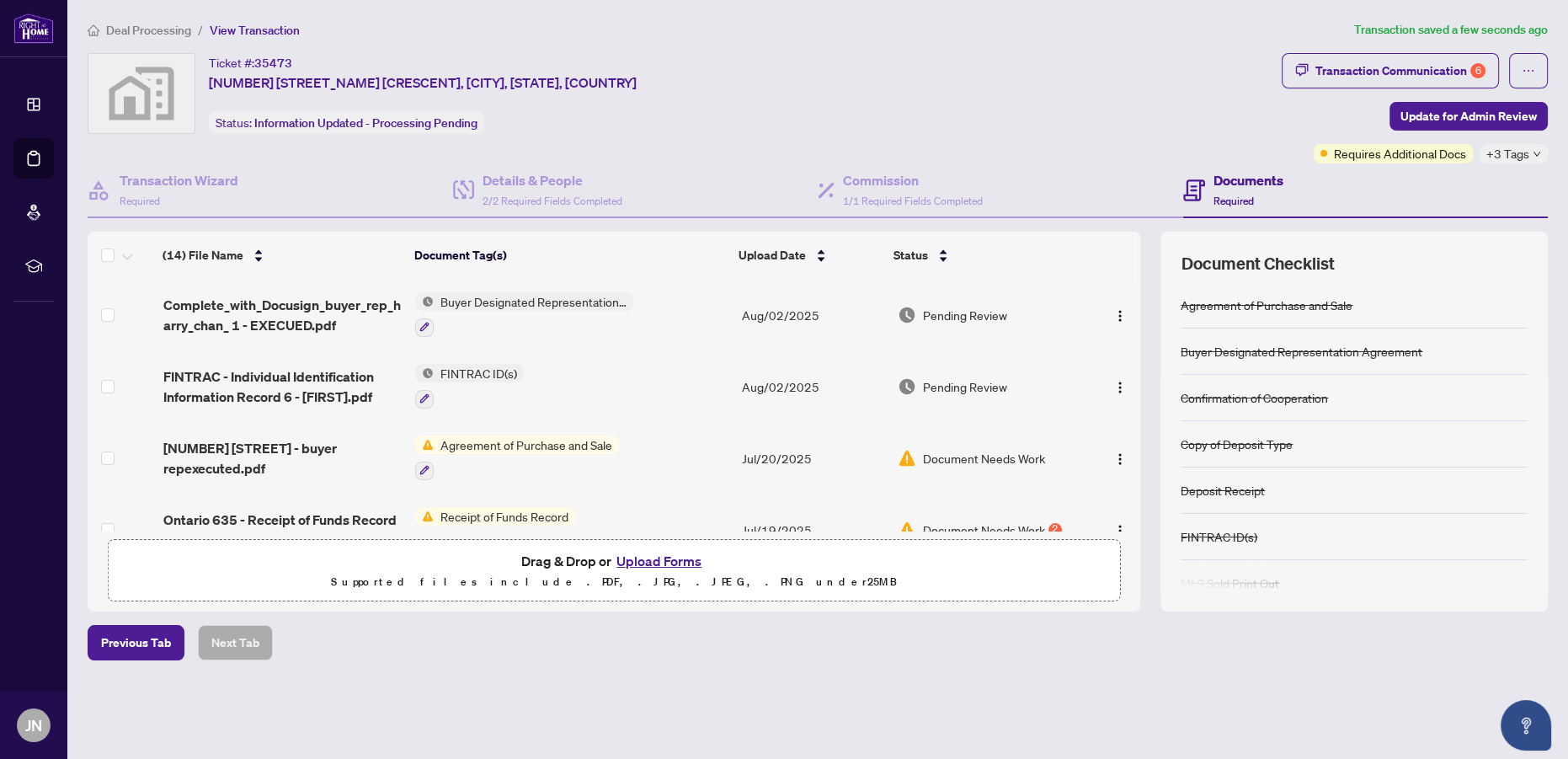 scroll, scrollTop: 0, scrollLeft: 0, axis: both 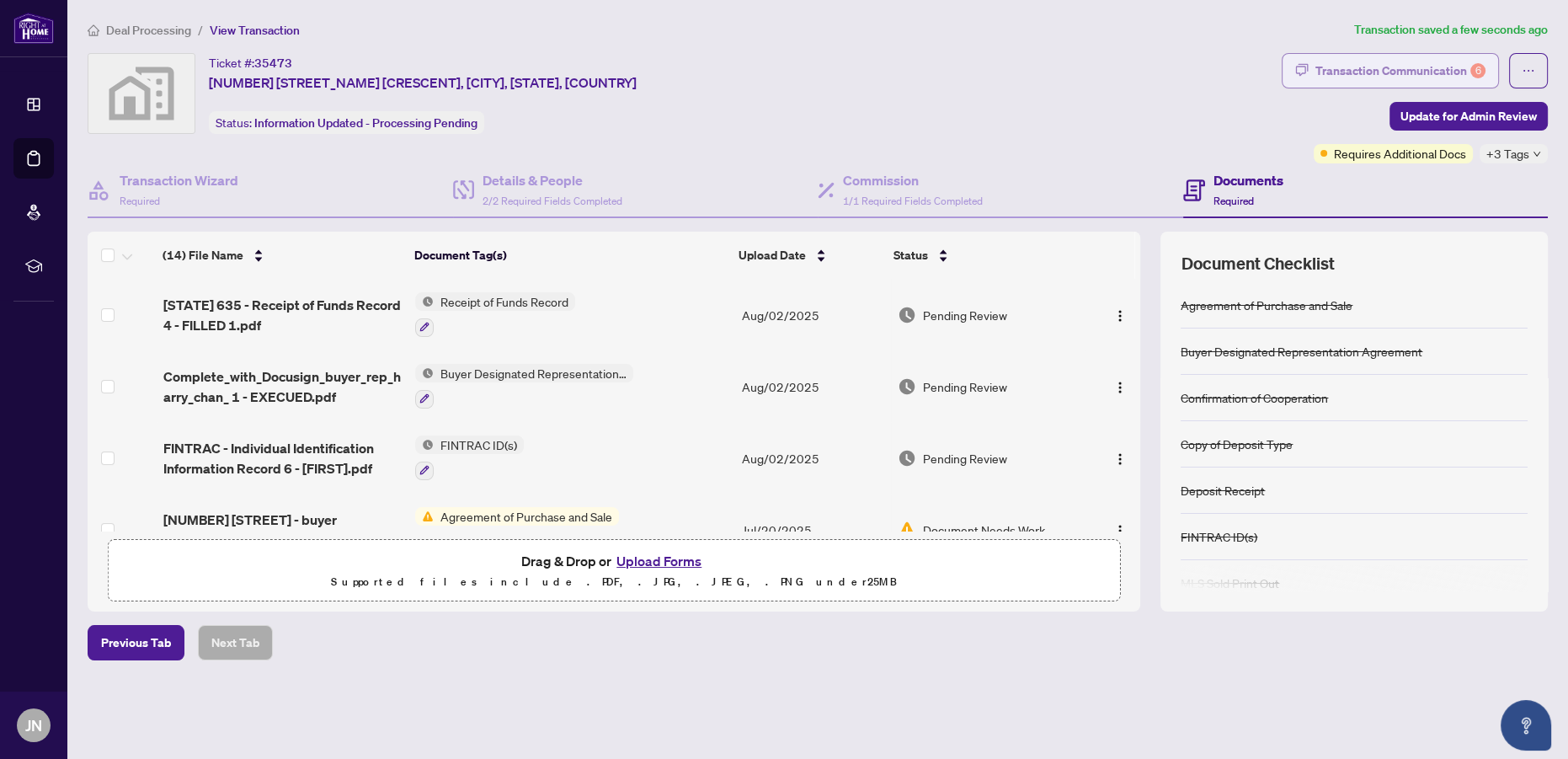 click on "Transaction Communication 6" at bounding box center (1400, 71) 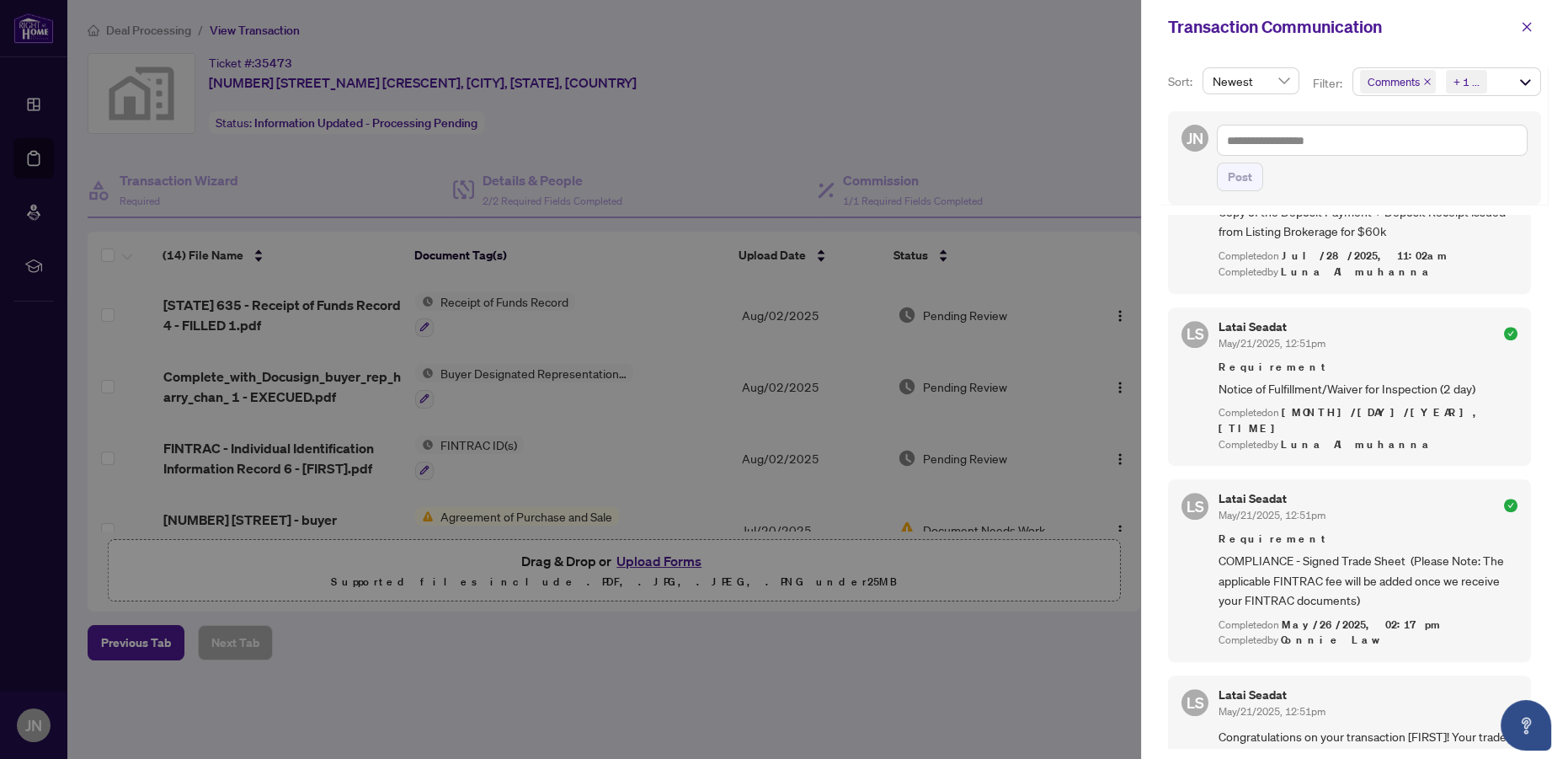 scroll, scrollTop: 1624, scrollLeft: 0, axis: vertical 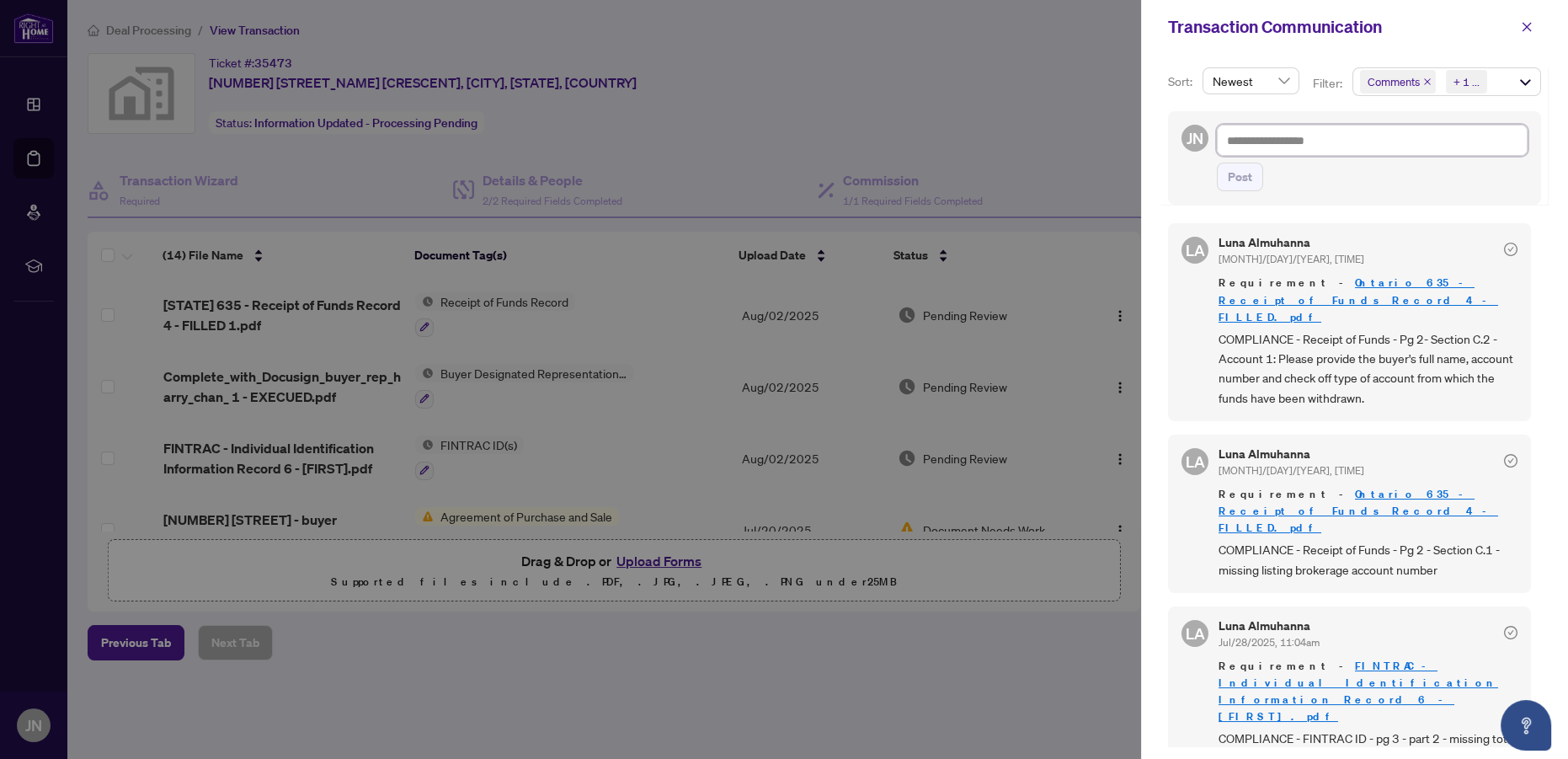 click at bounding box center [1372, 140] 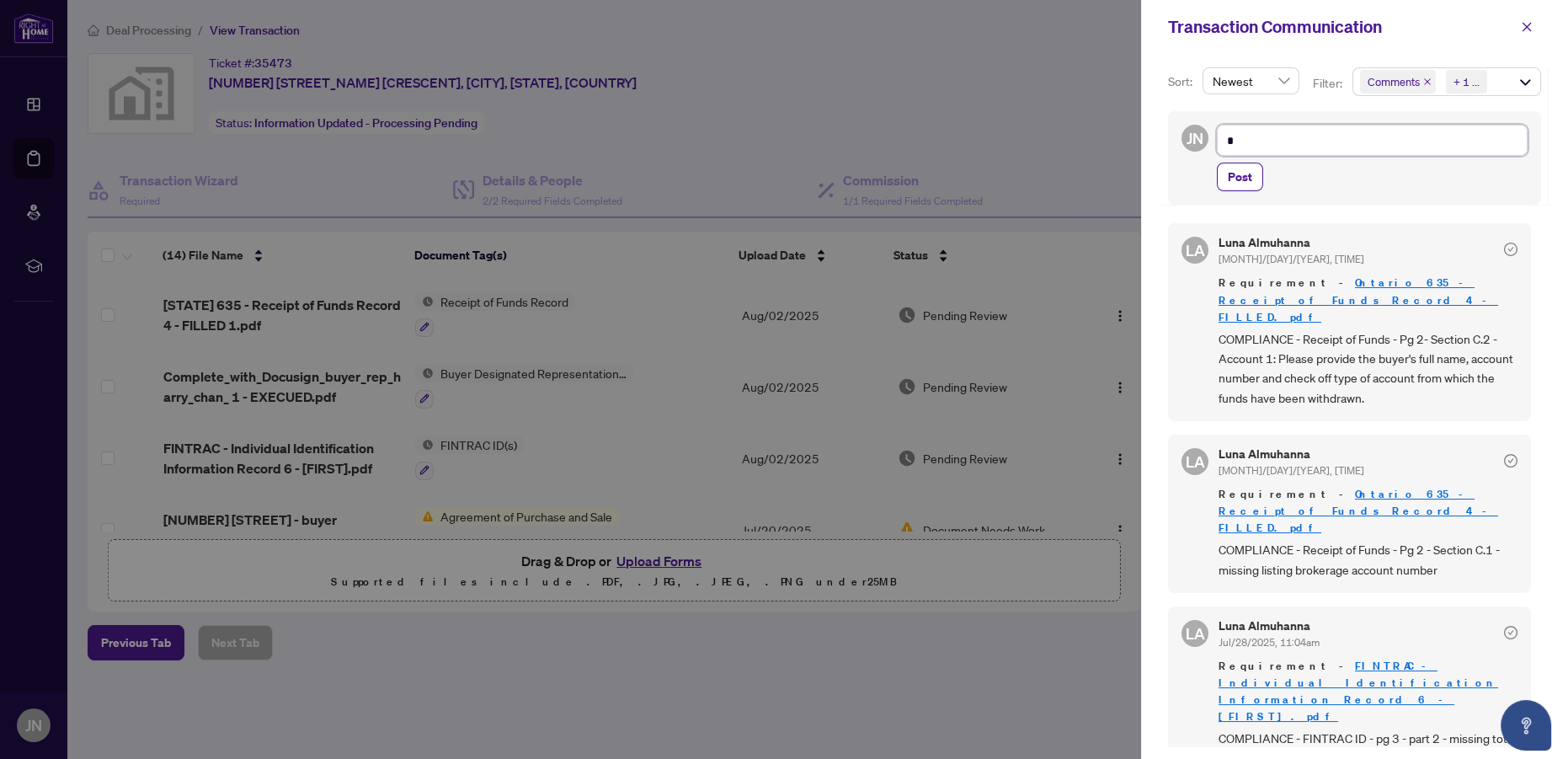 type on "**" 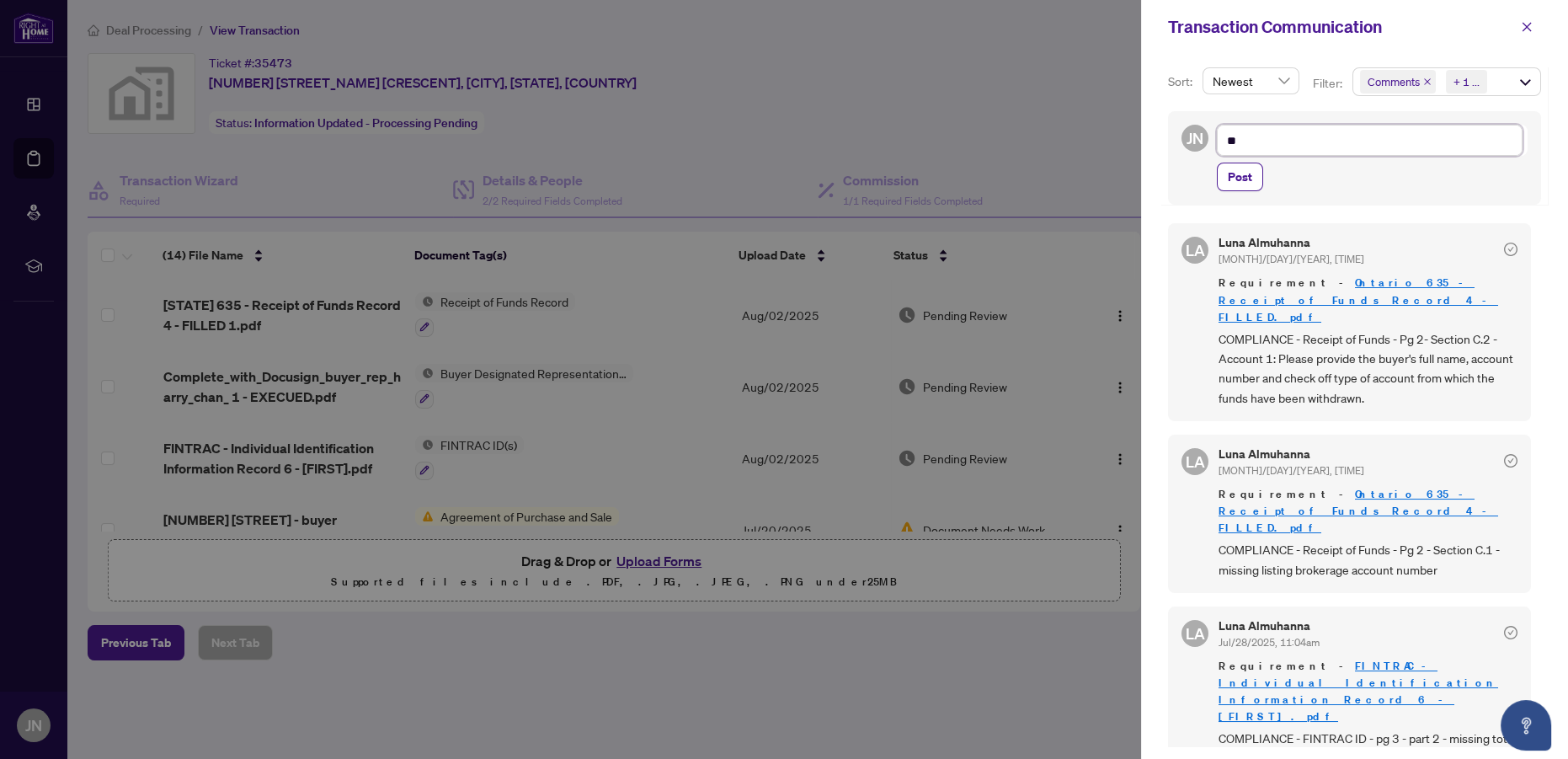 type on "***" 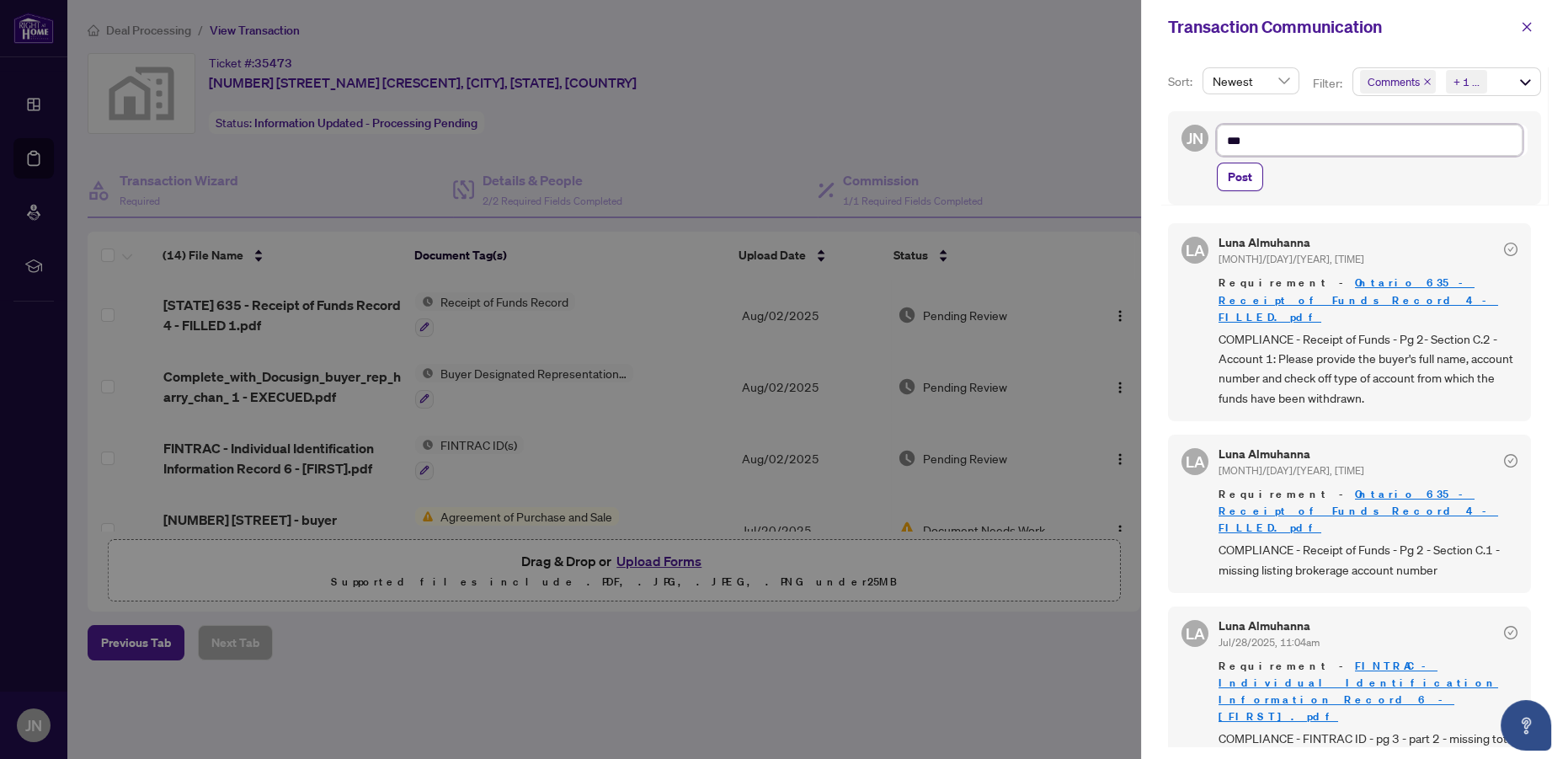 type on "***" 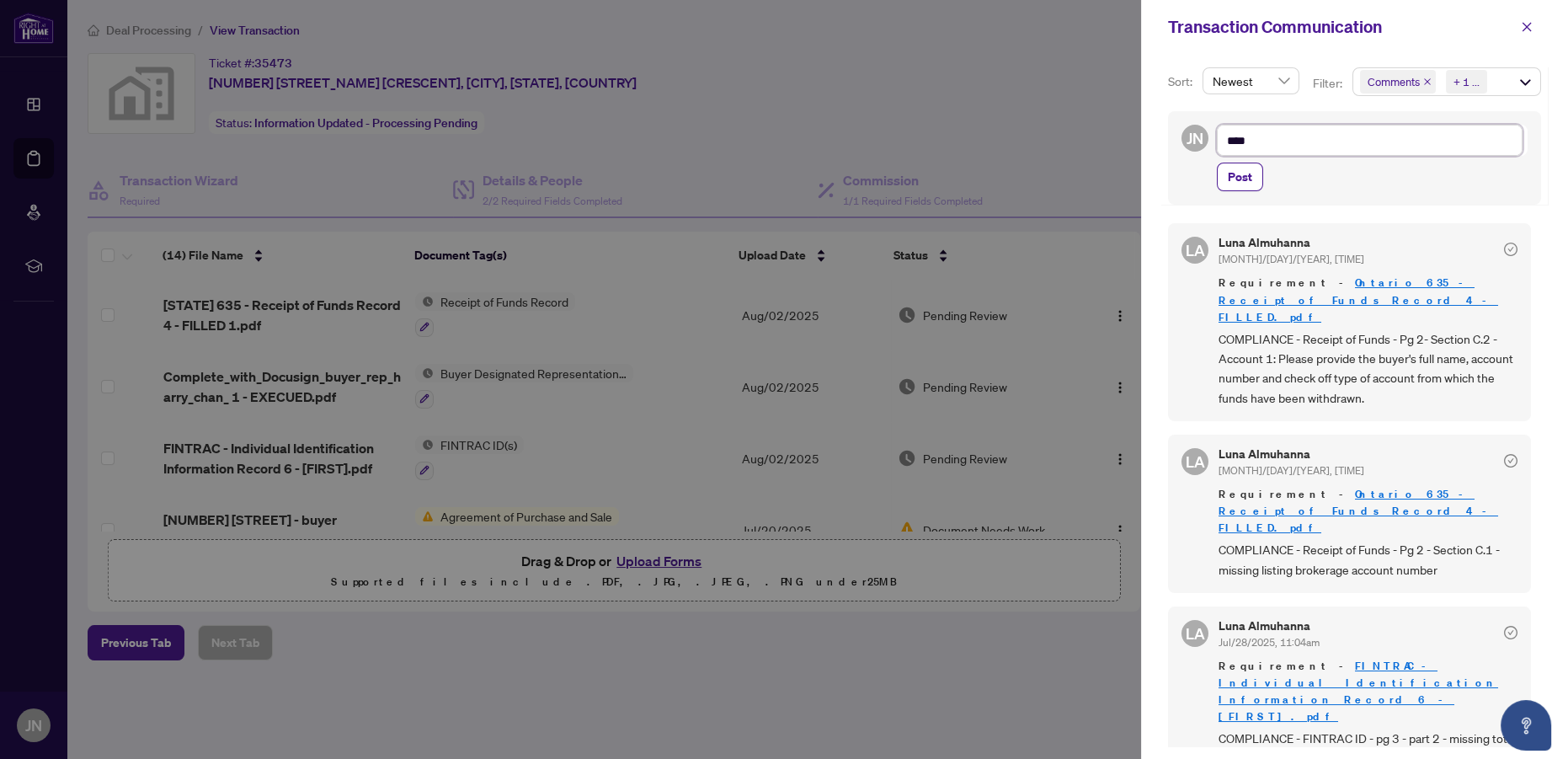 type on "*****" 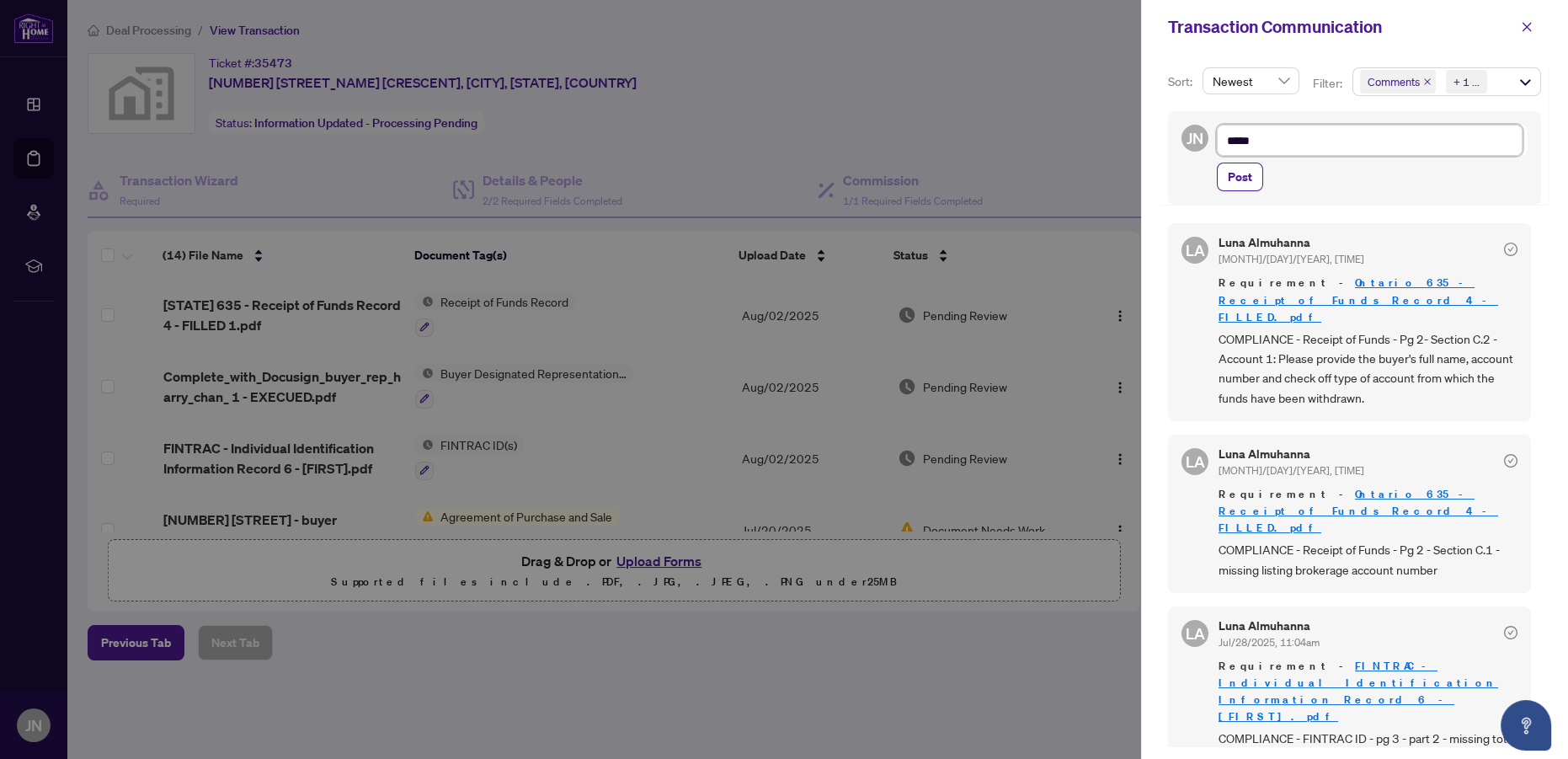 type on "******" 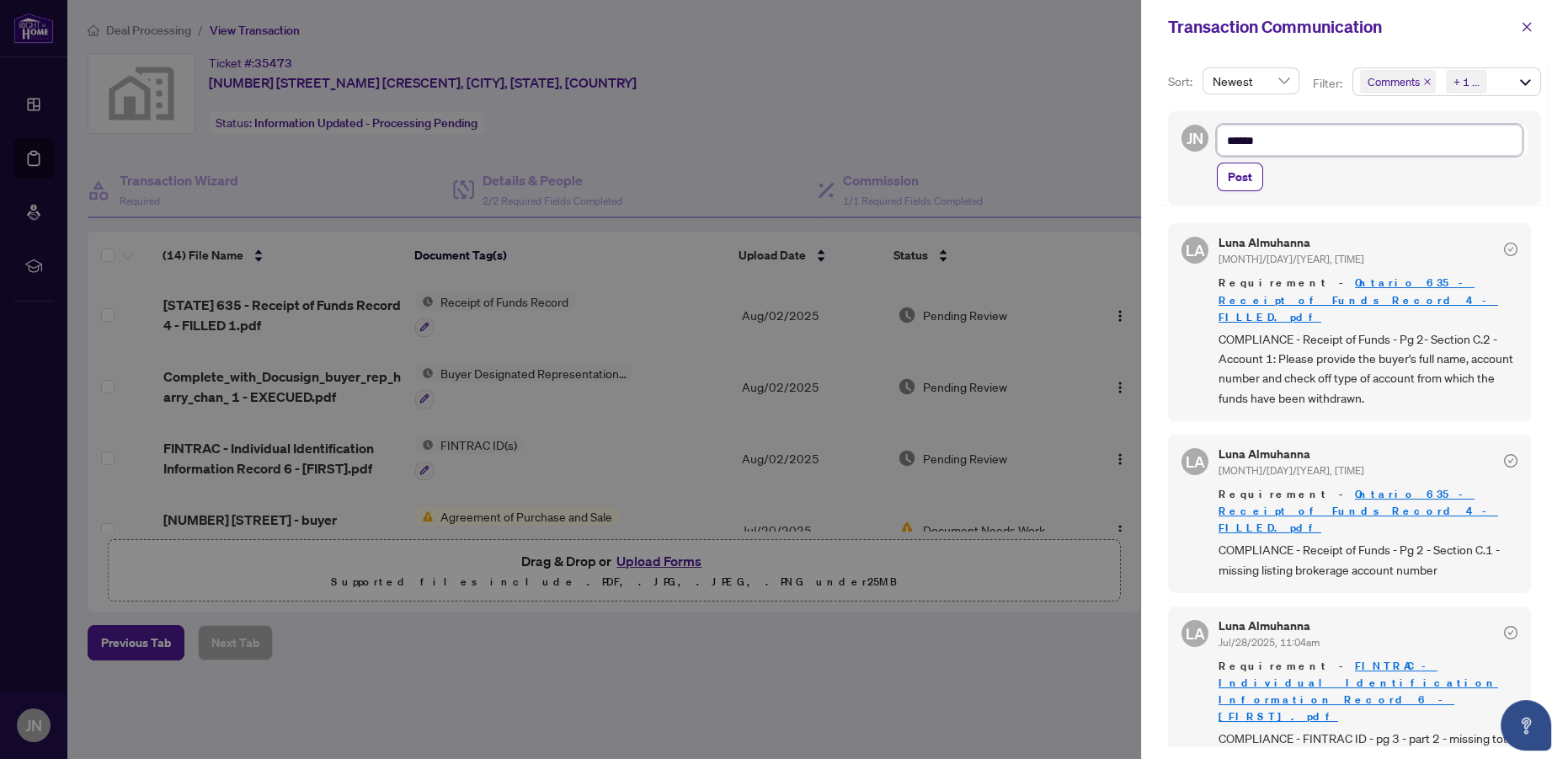 type on "*******" 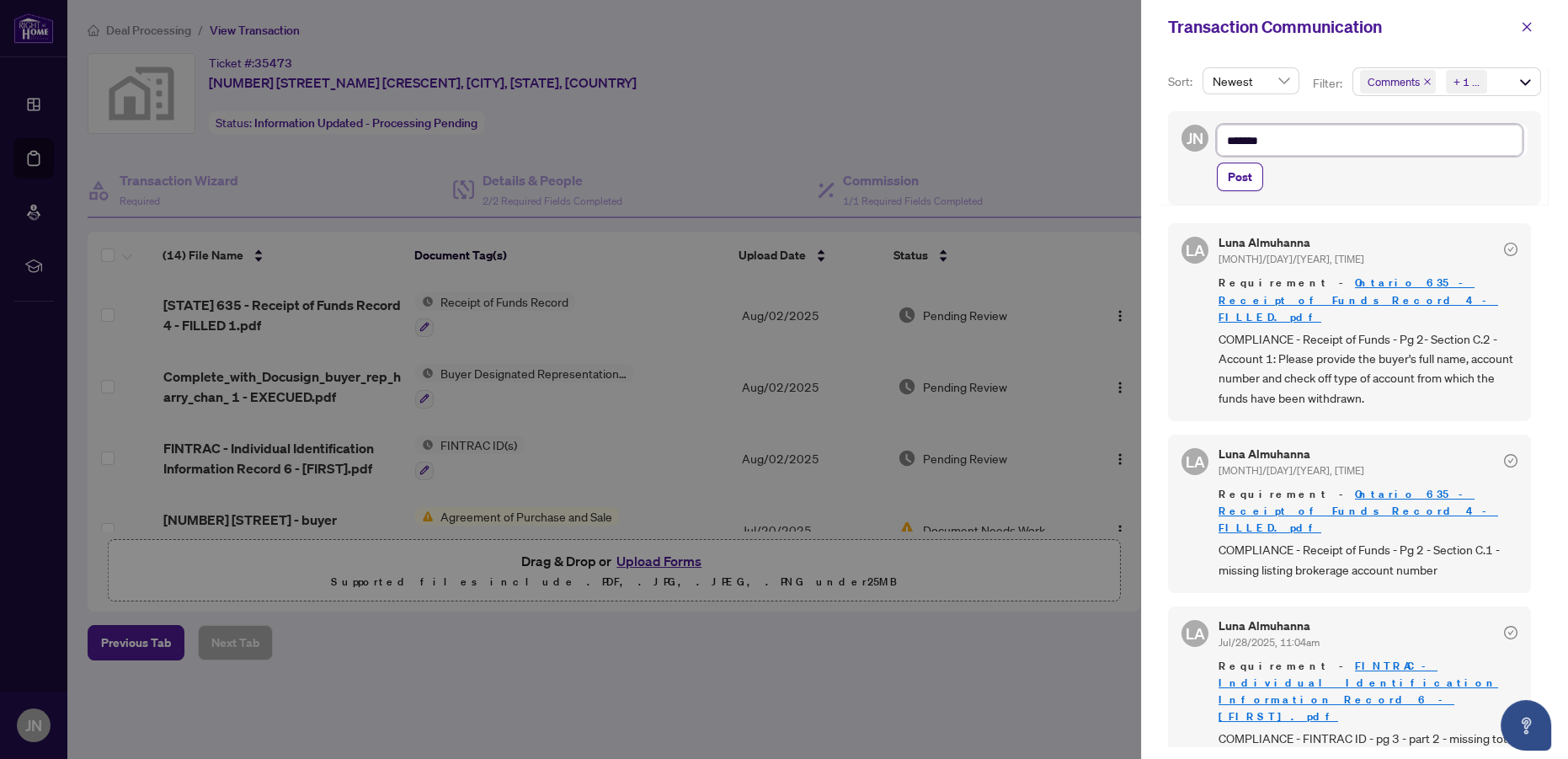 type on "********" 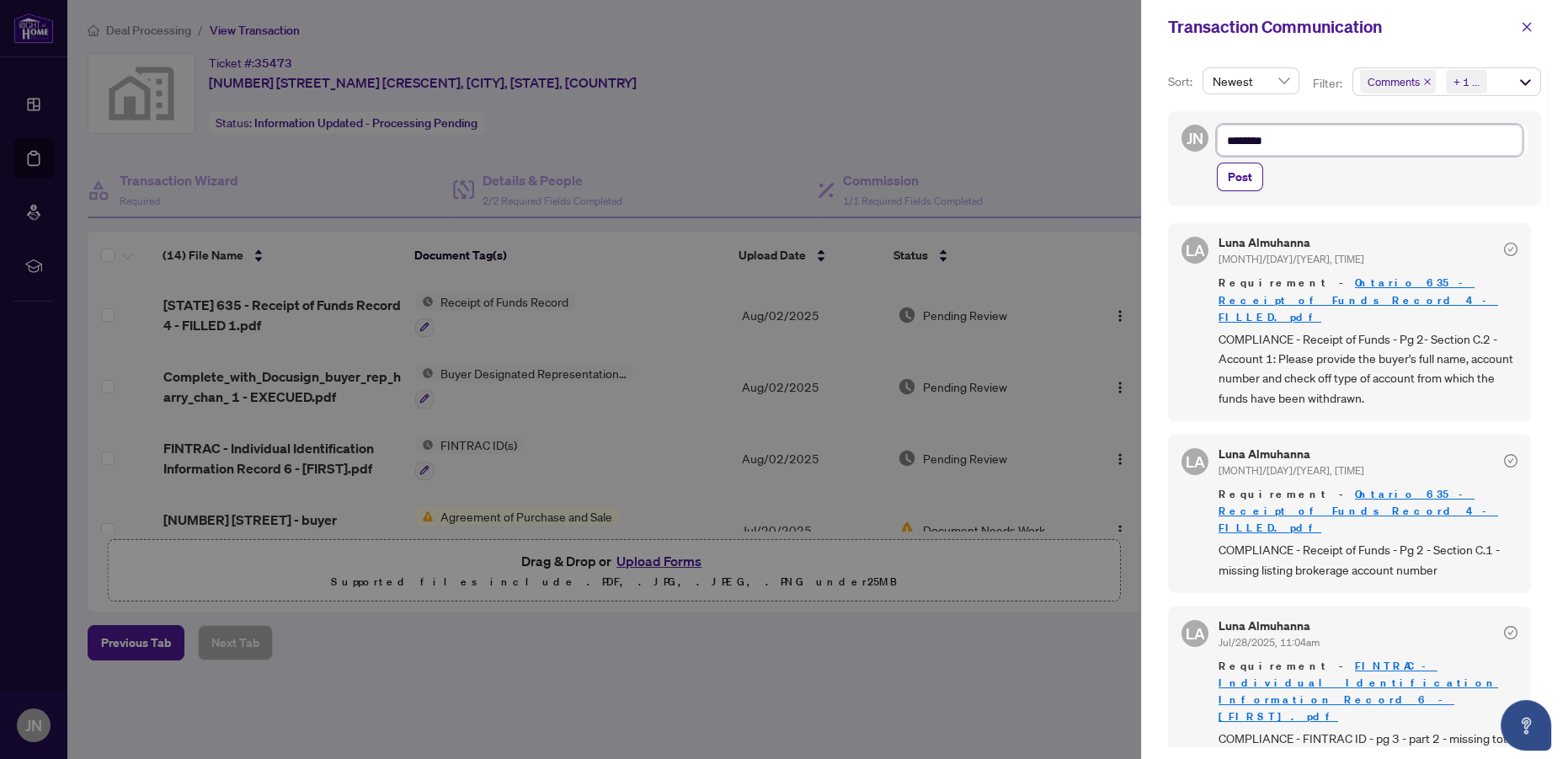 type on "********" 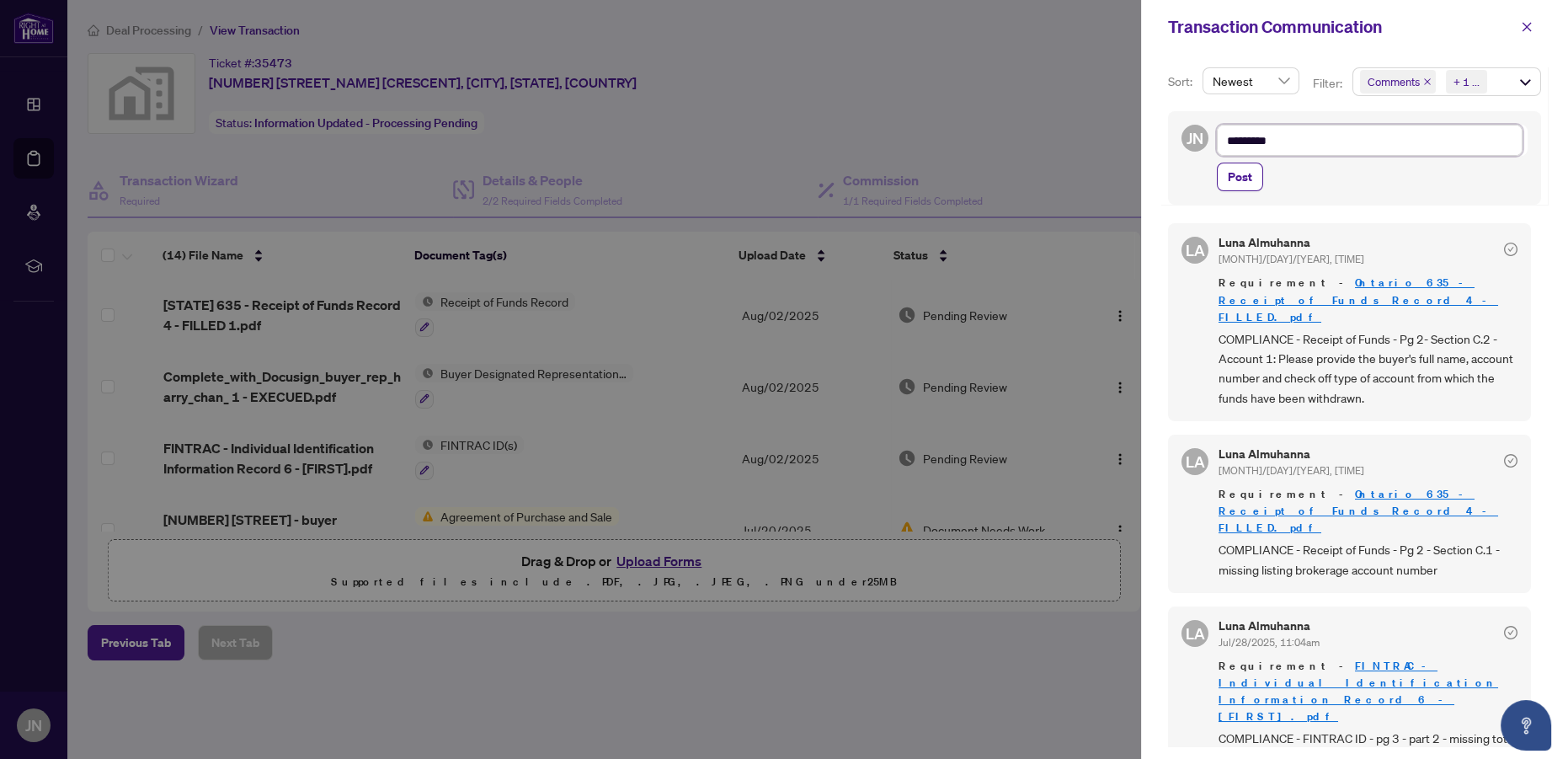 type on "**********" 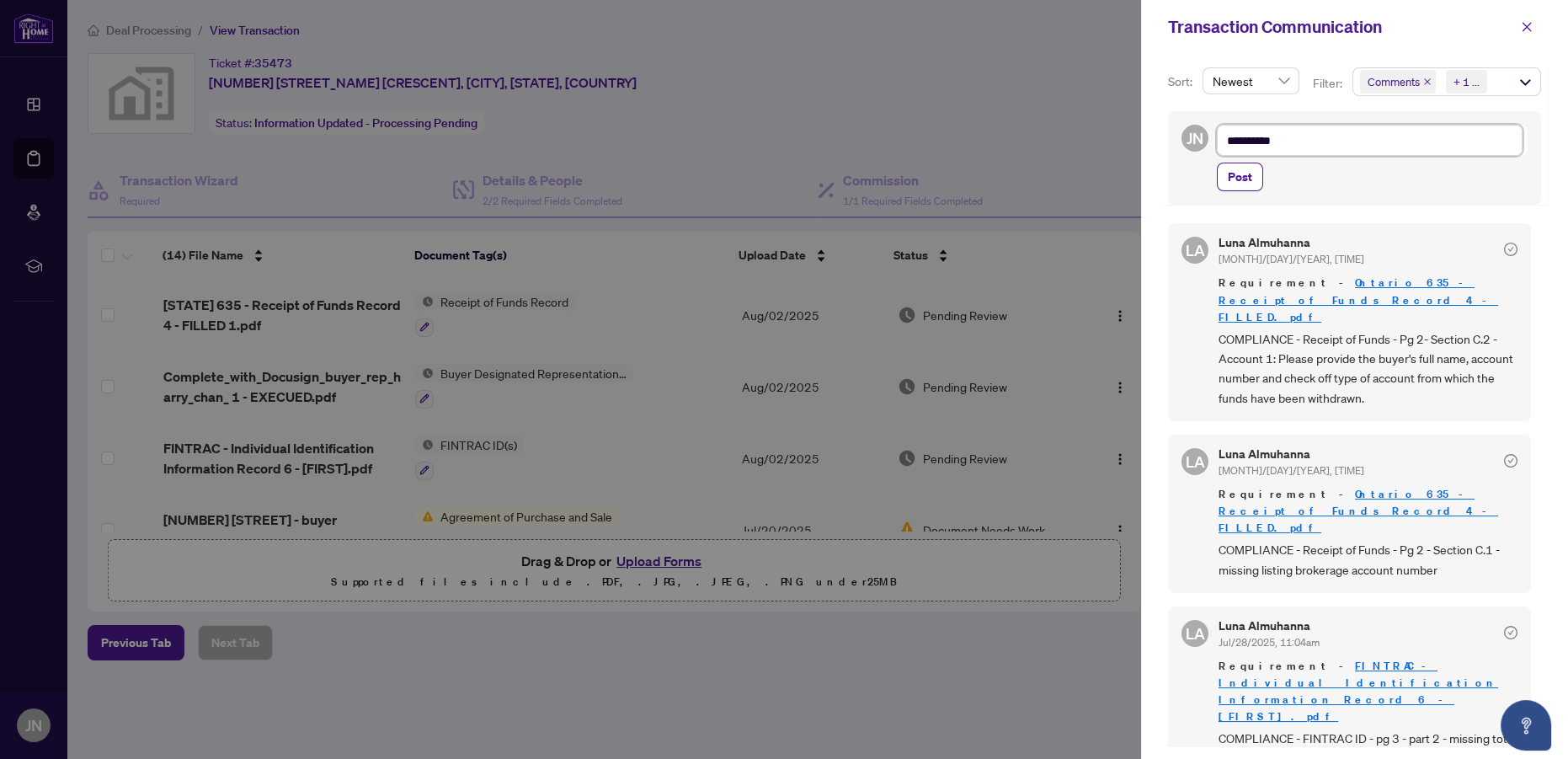 type on "**********" 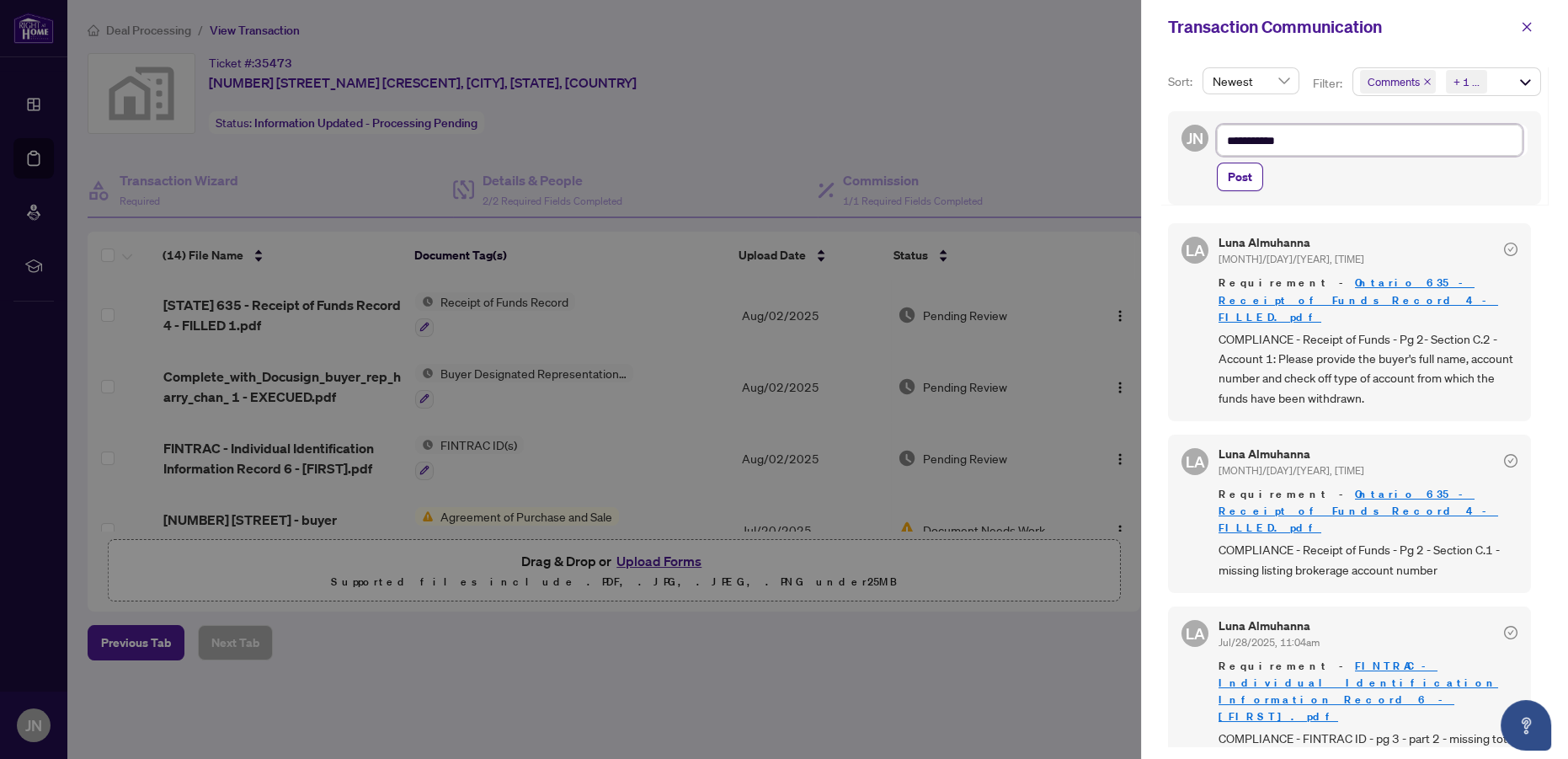 type on "**********" 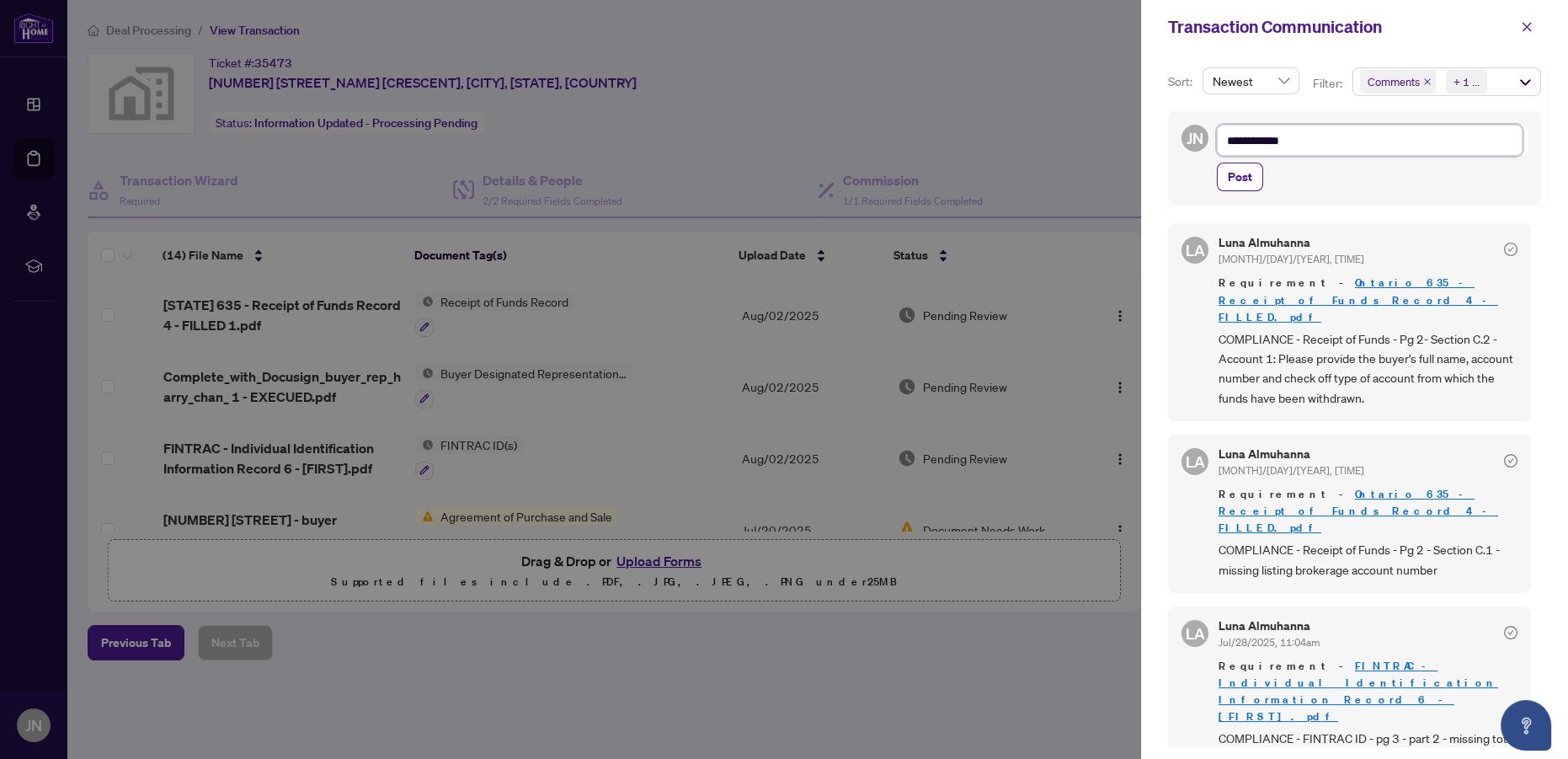type on "**********" 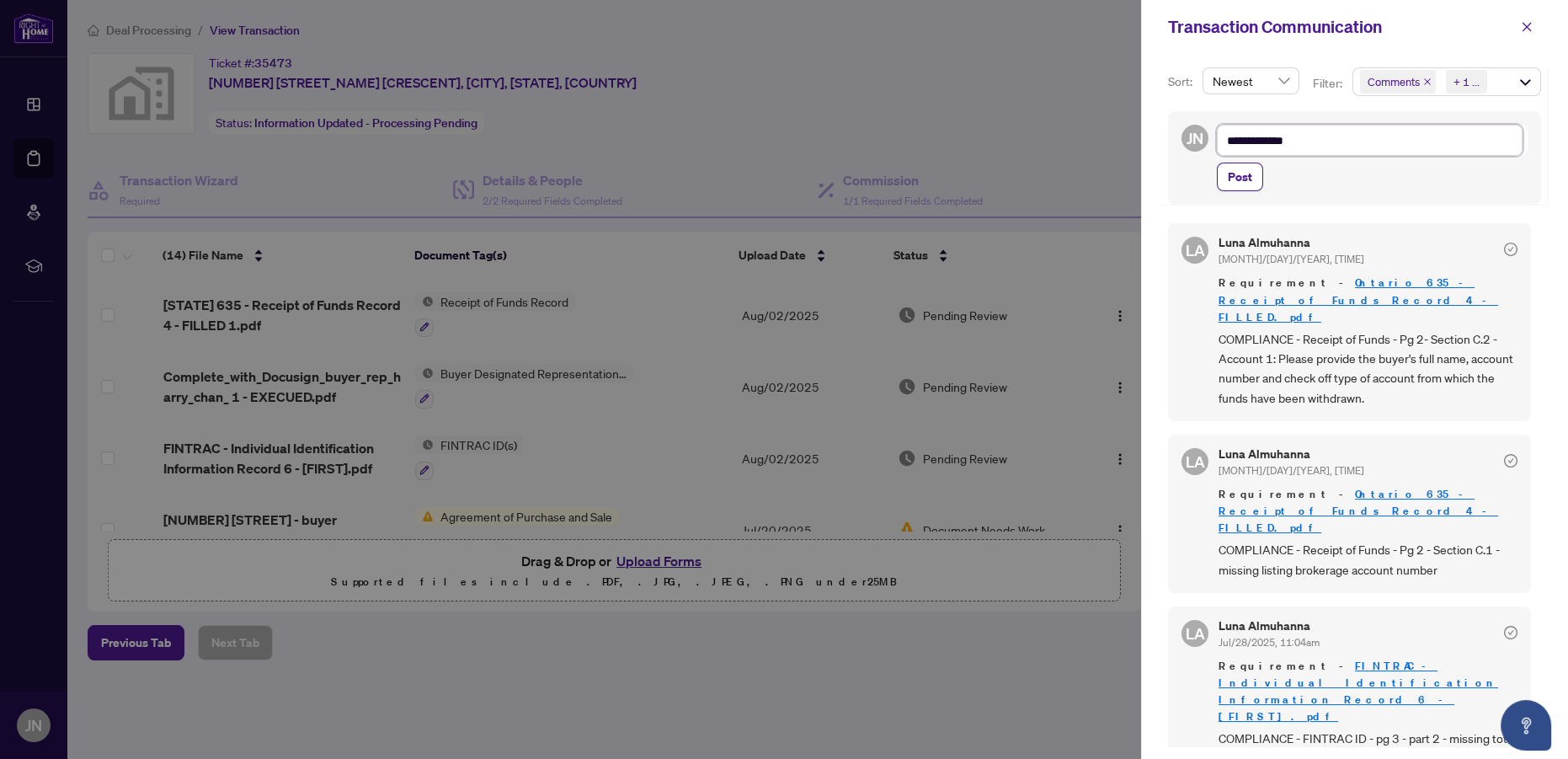 type on "**********" 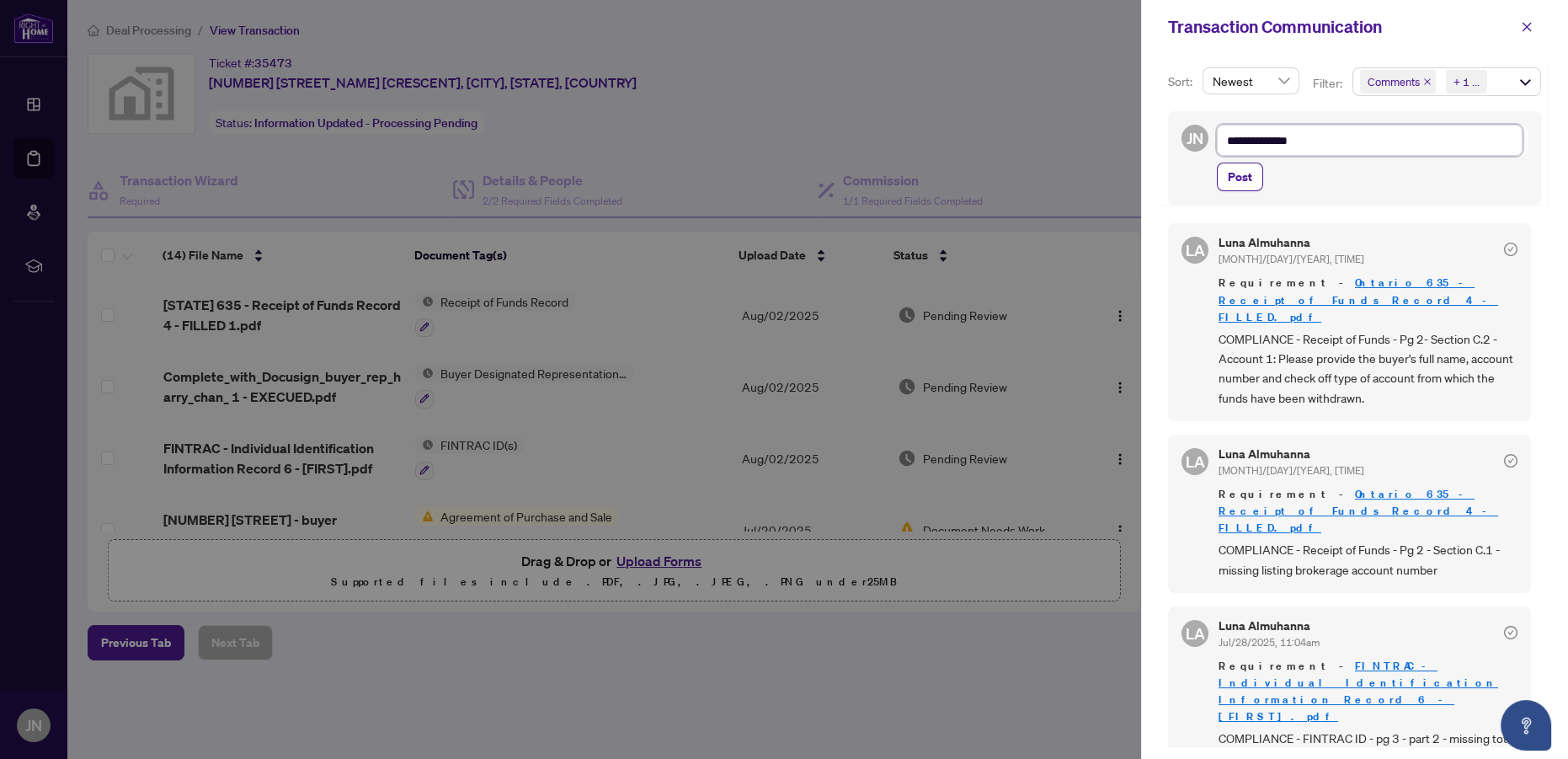 type on "**********" 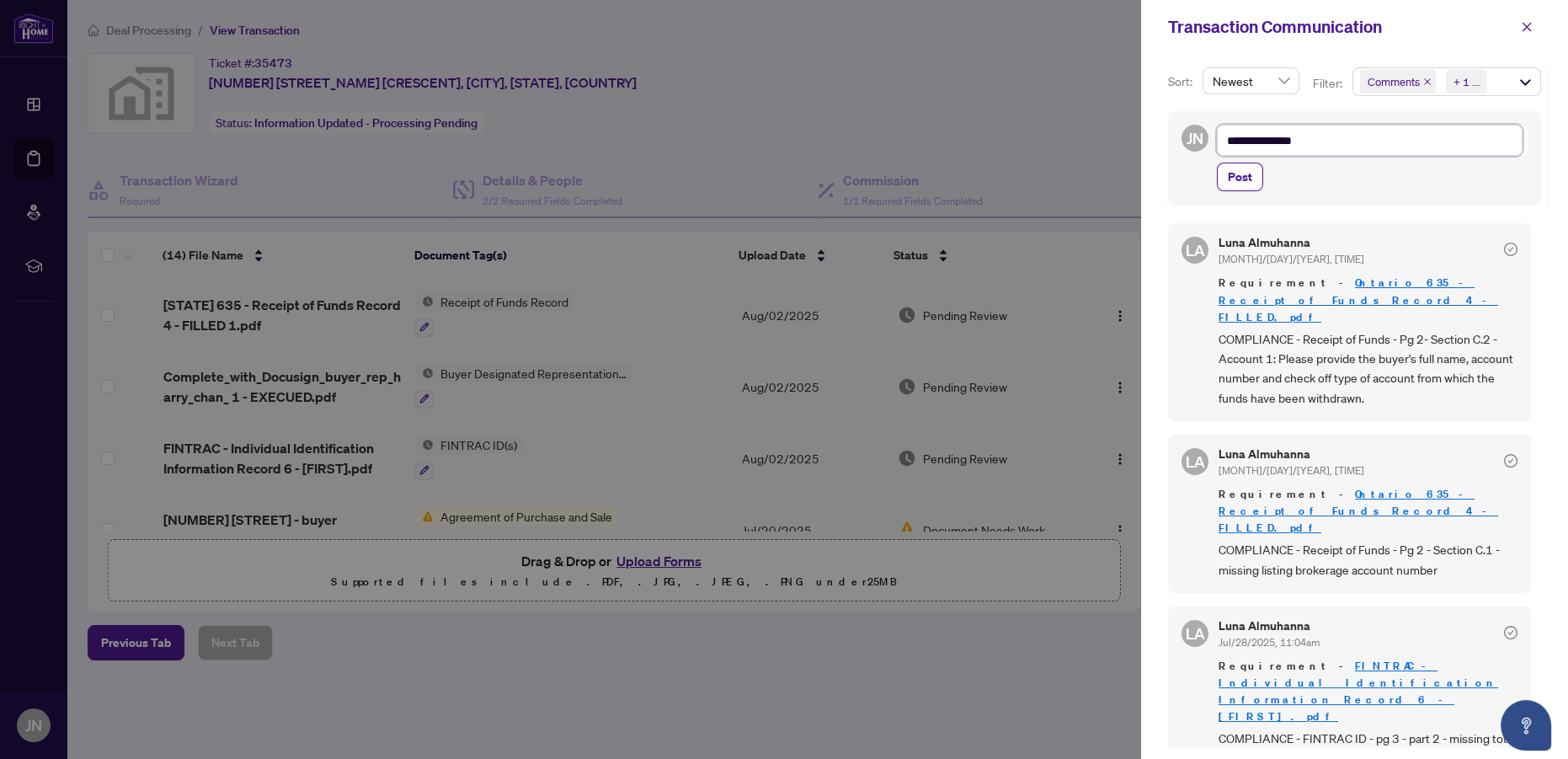 type on "**********" 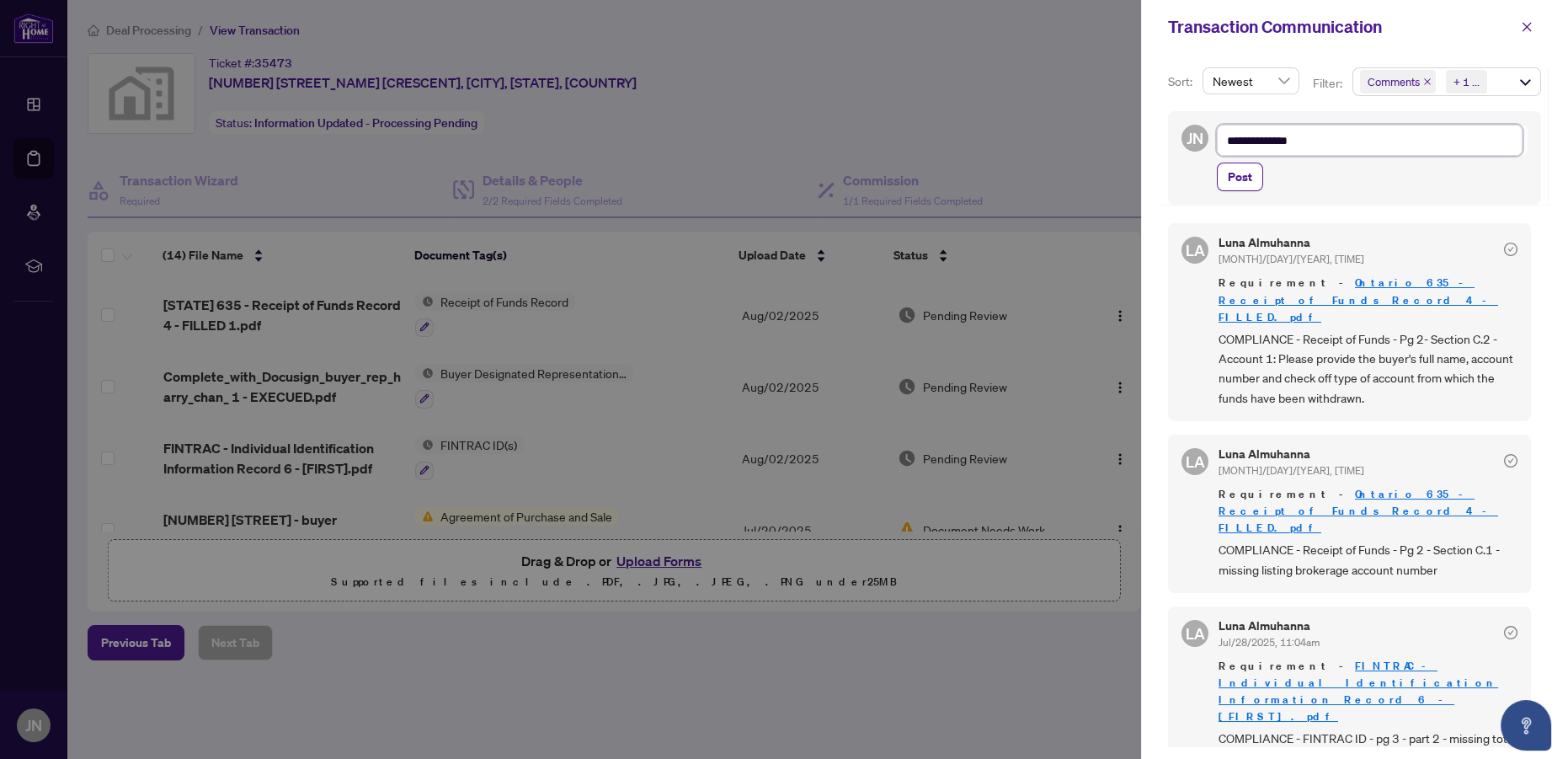 type on "**********" 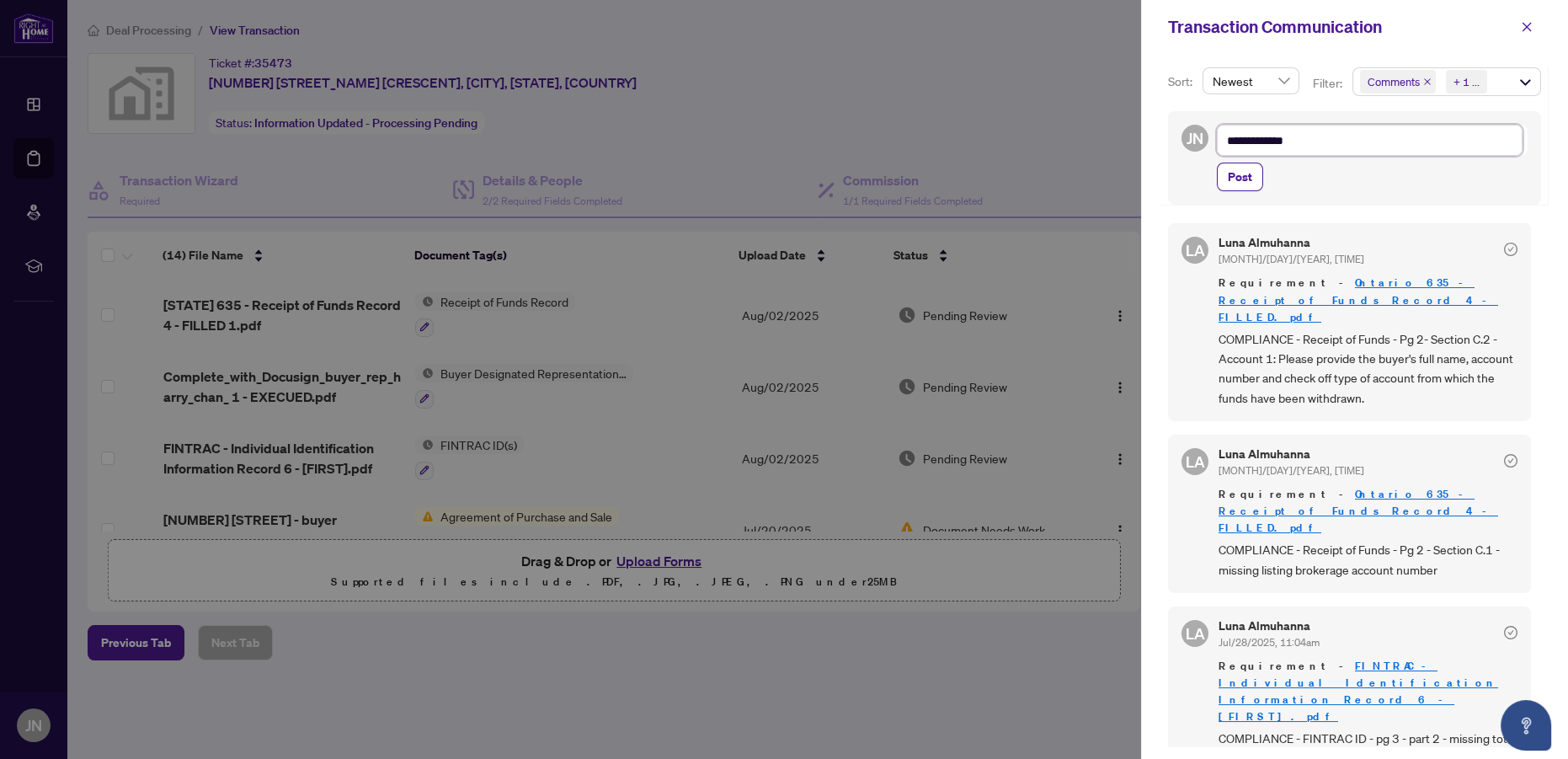type on "**********" 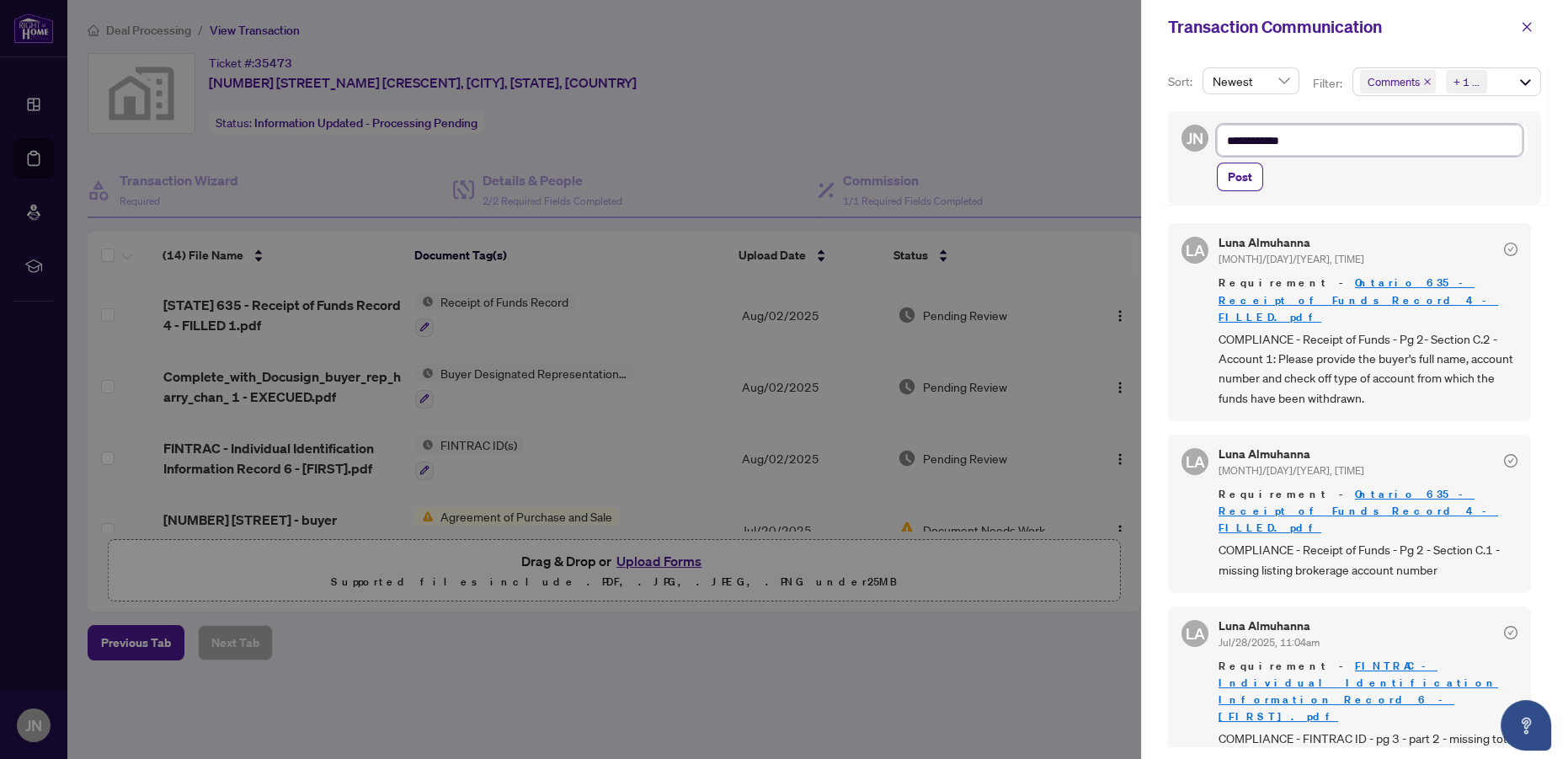 type on "**********" 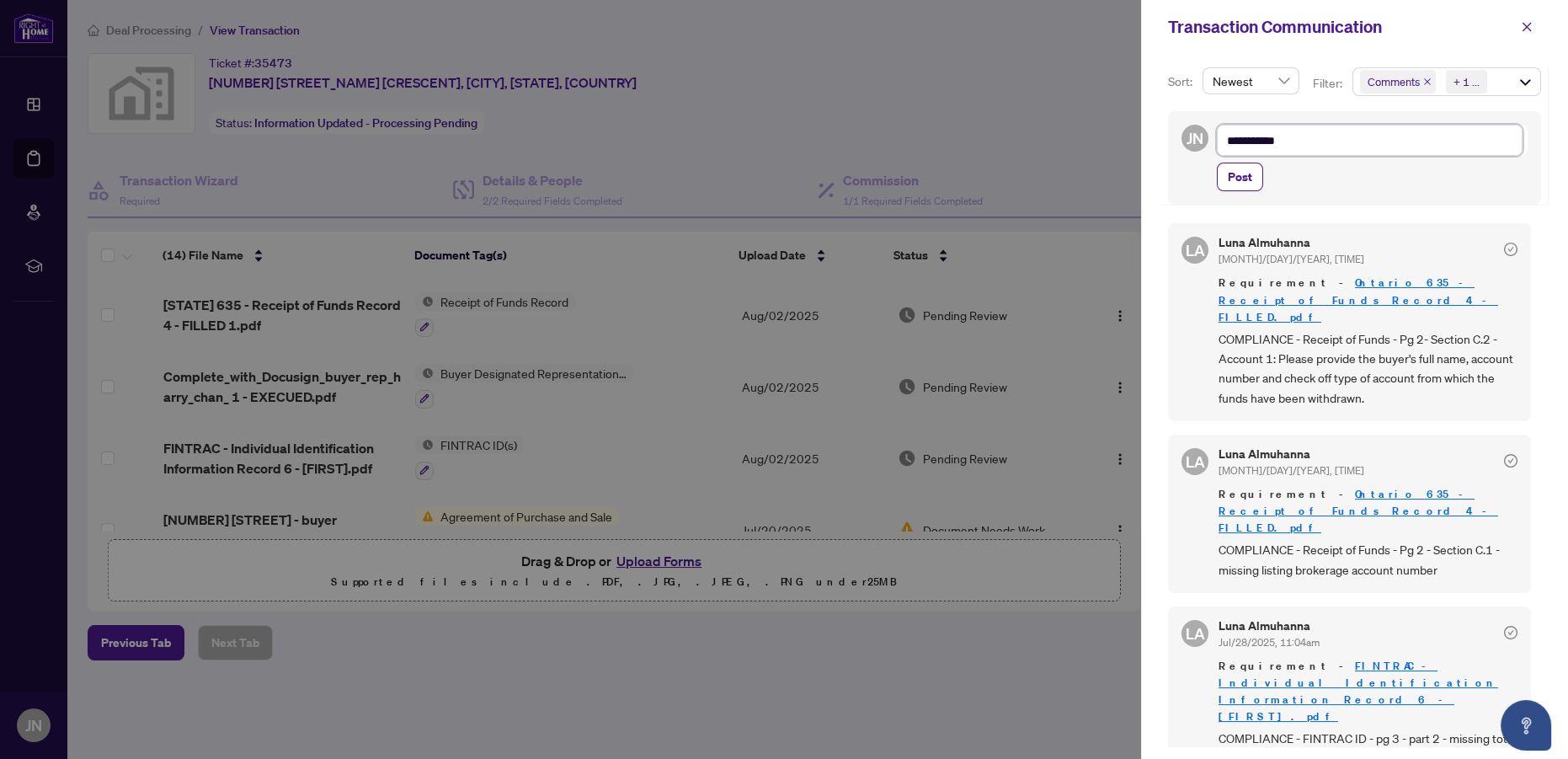 type on "**********" 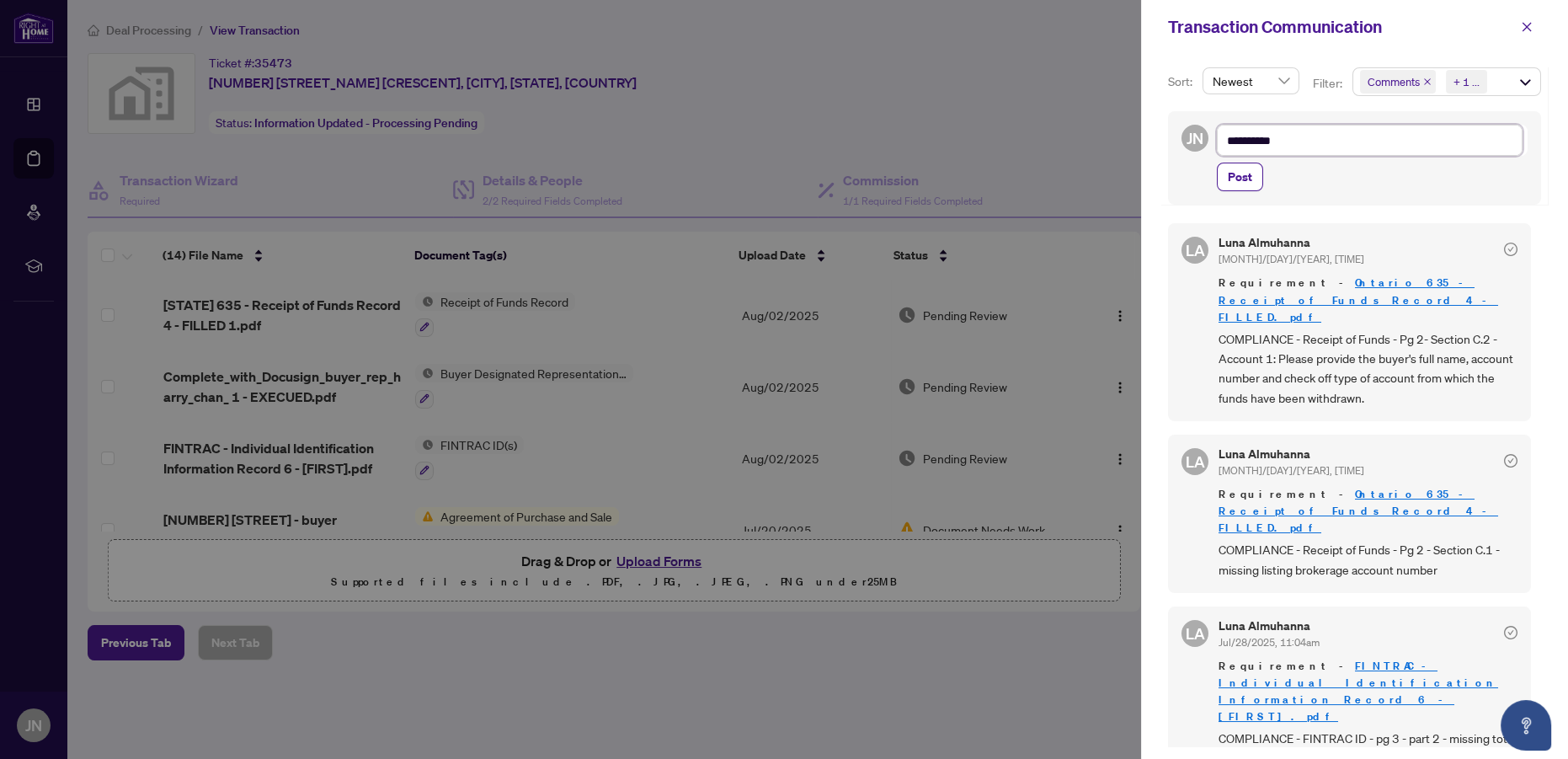 type on "********" 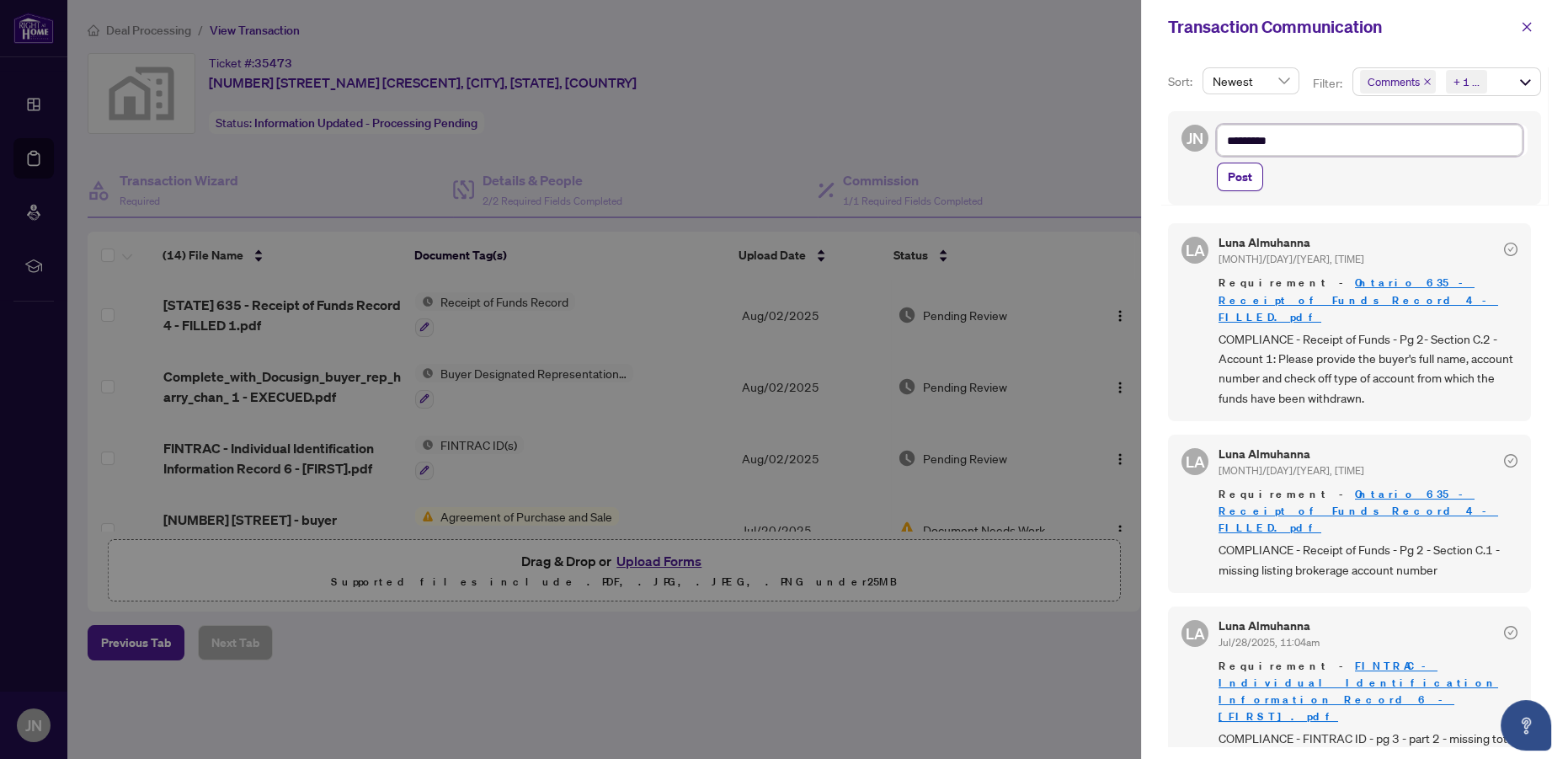 type on "********" 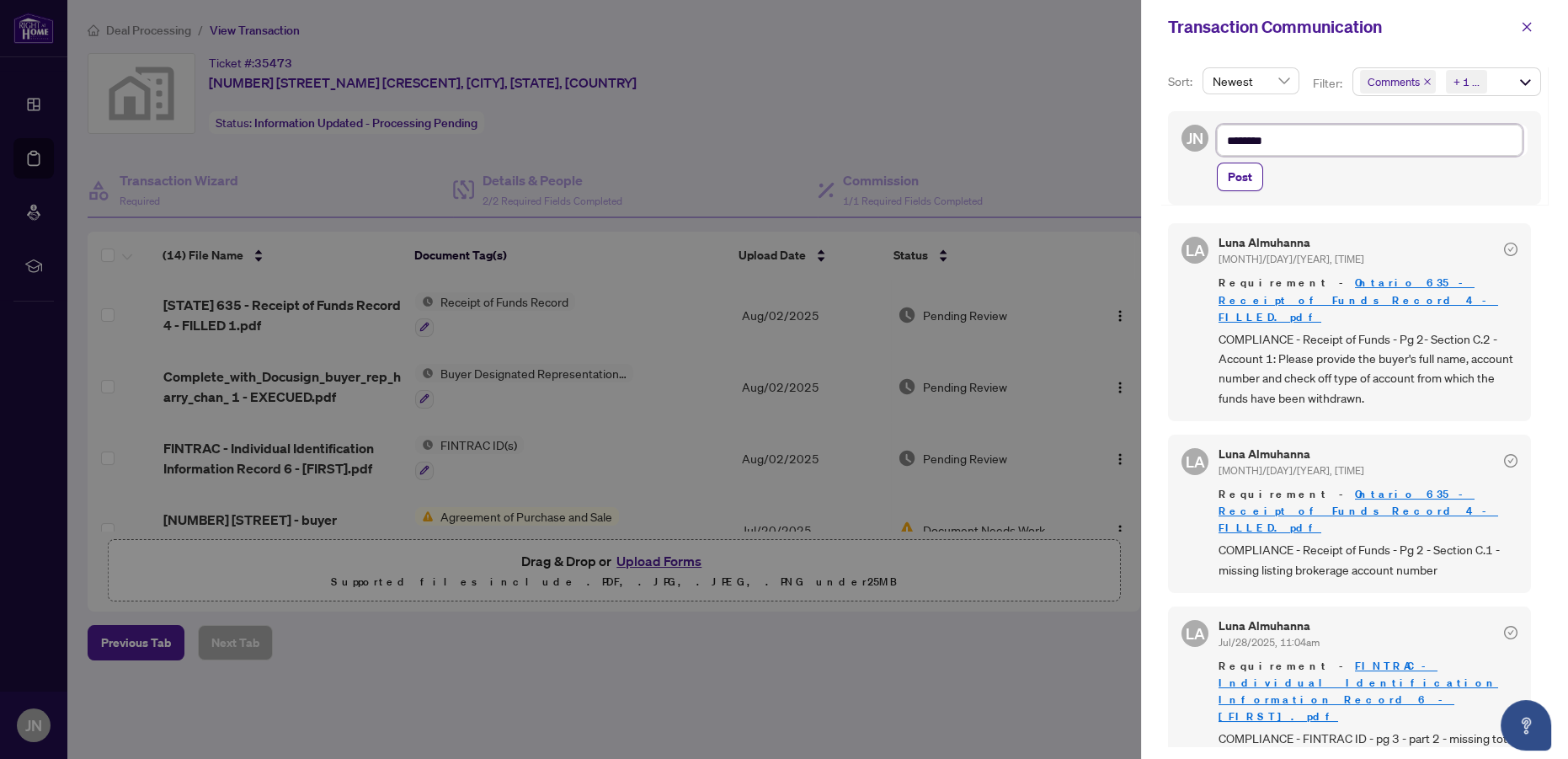 type on "*******" 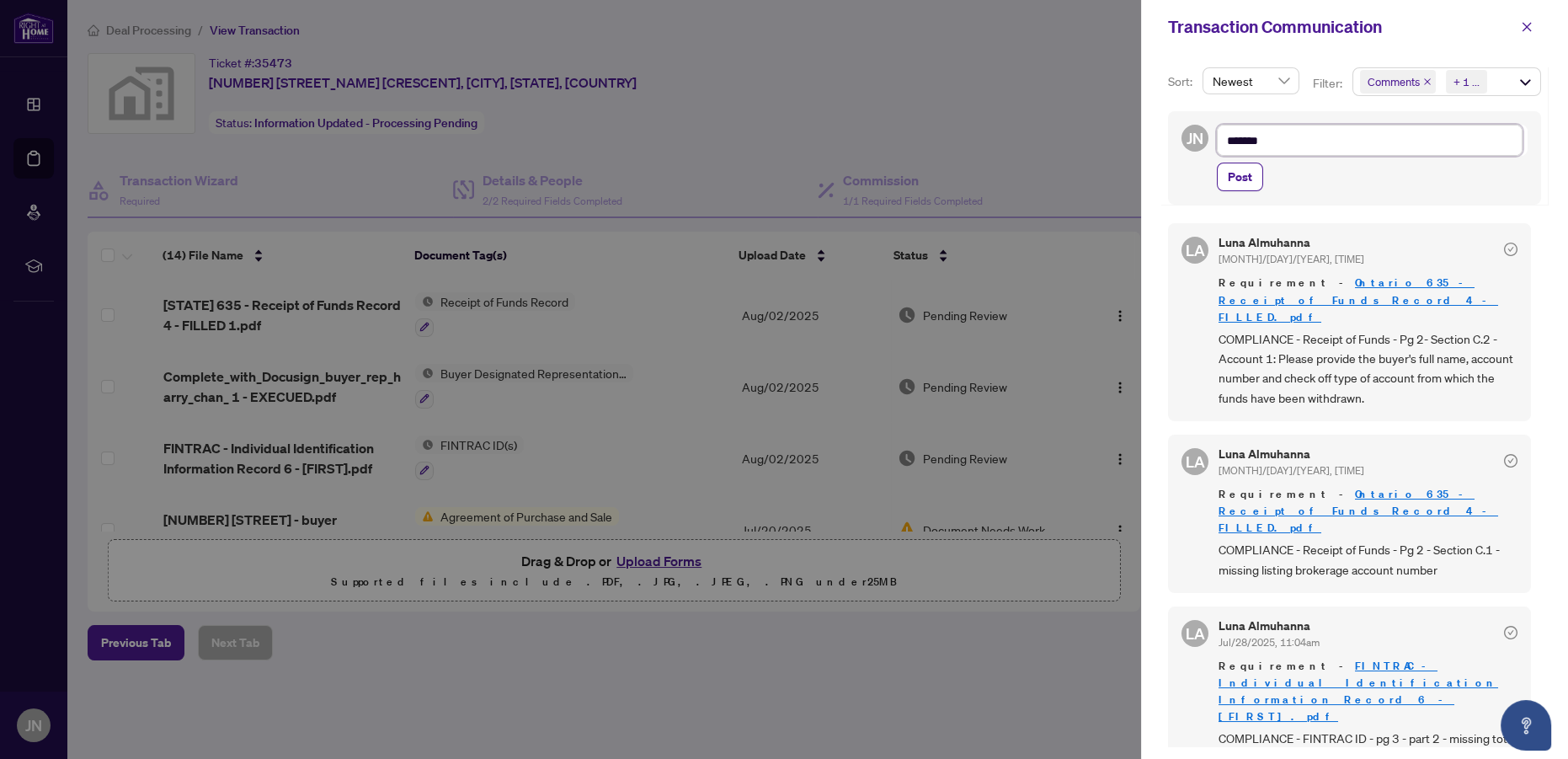 type on "******" 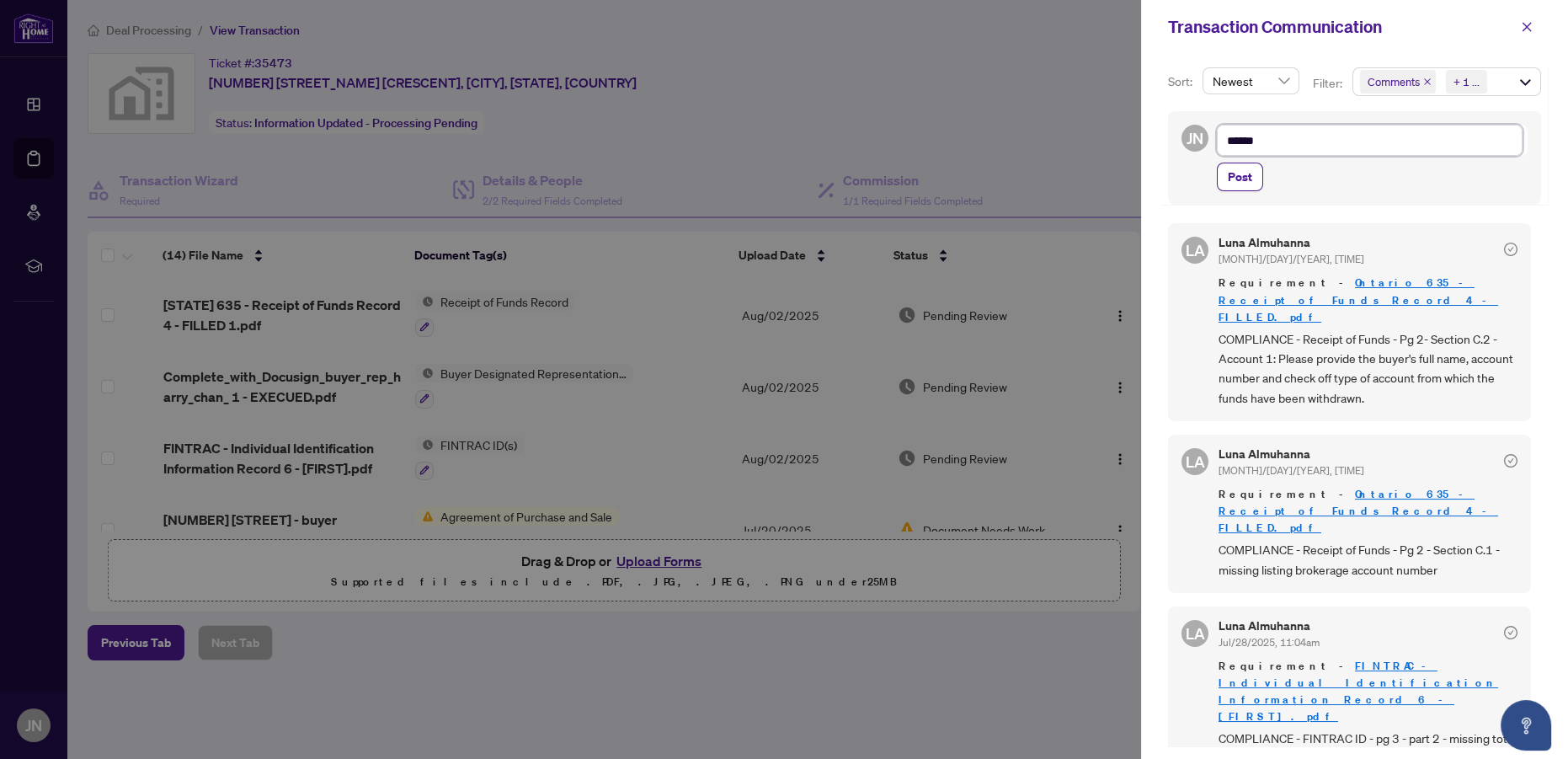 type on "*****" 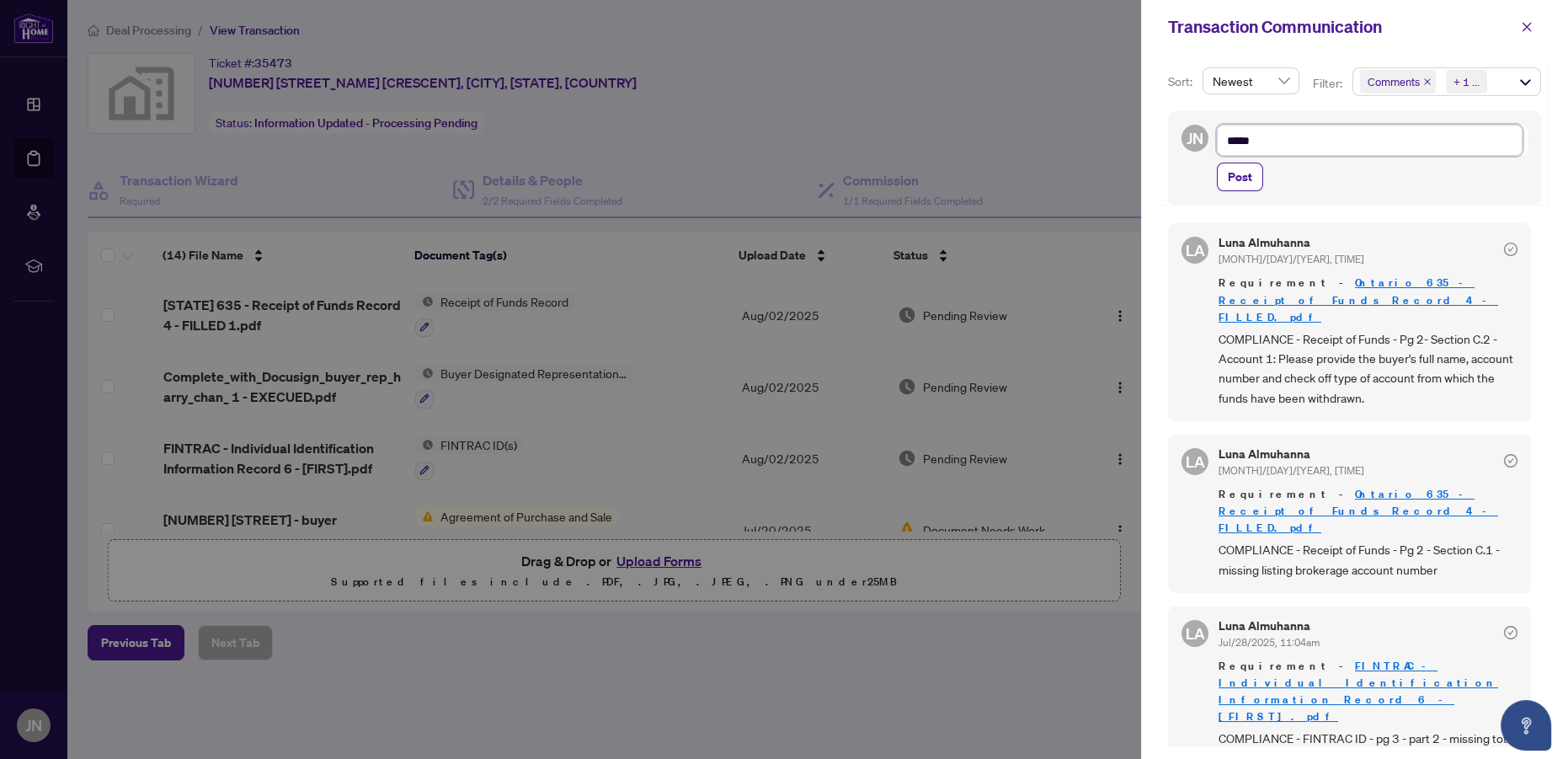 type on "***" 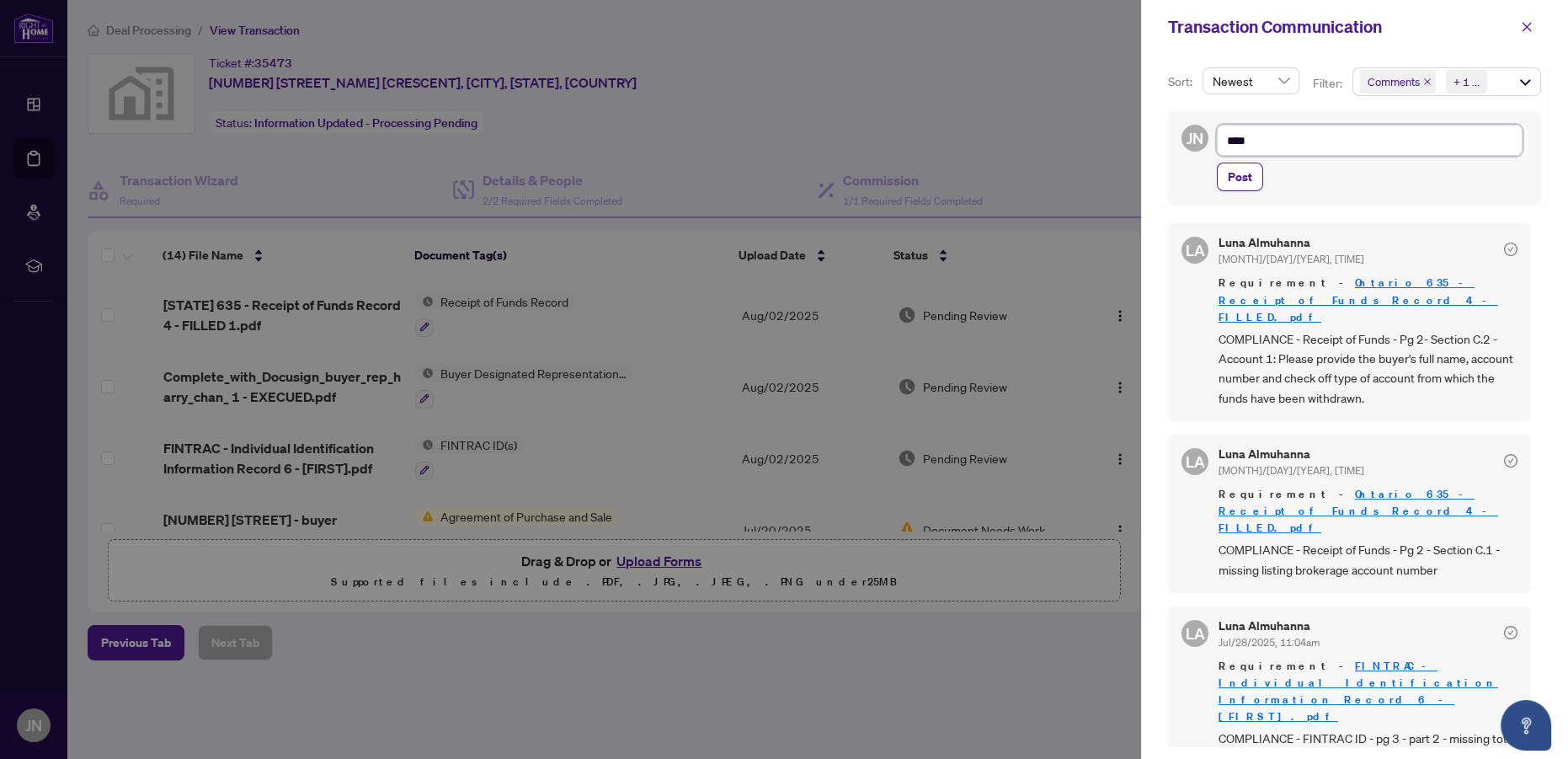 type on "***" 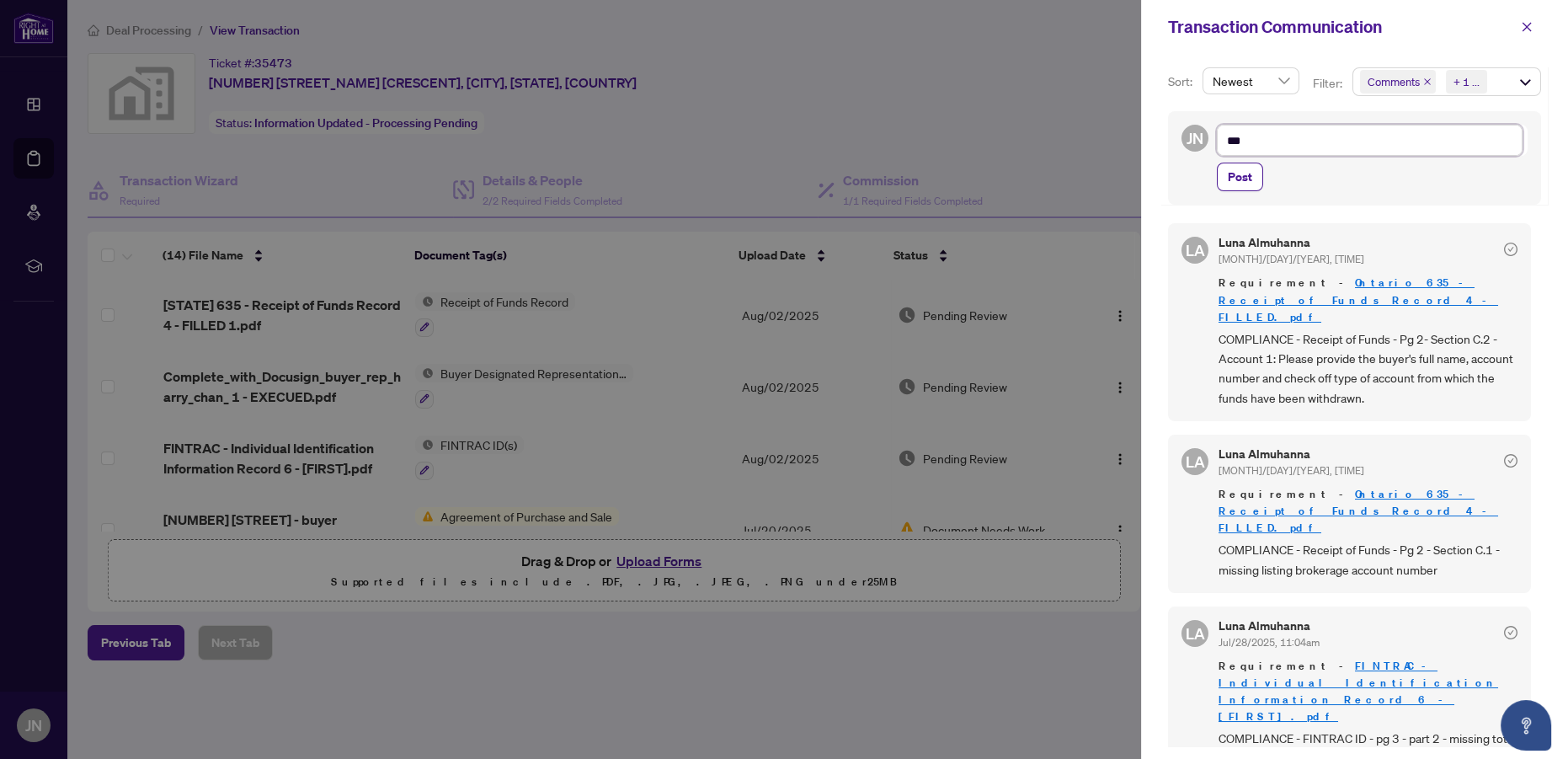 type on "**" 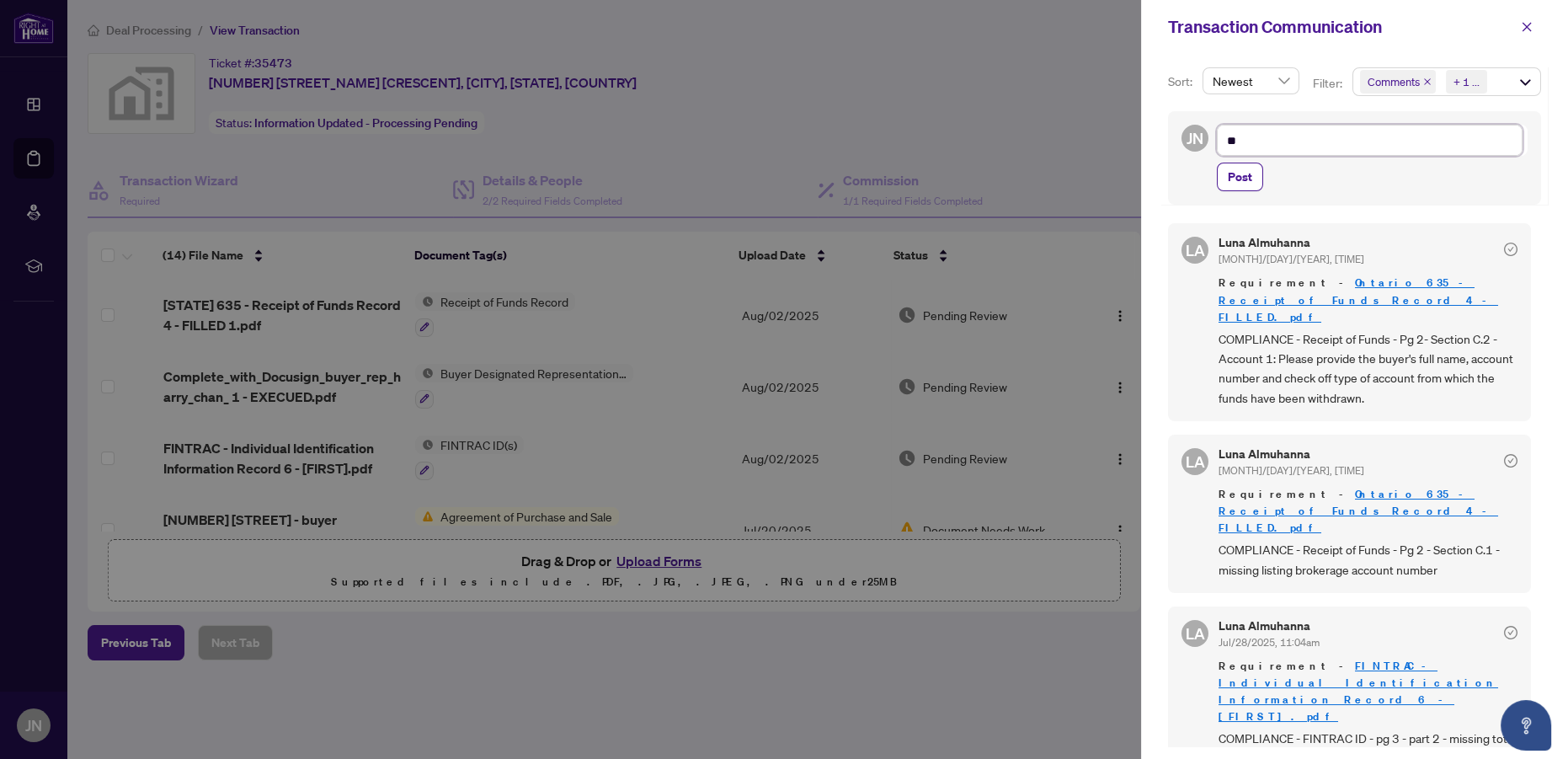 type on "*" 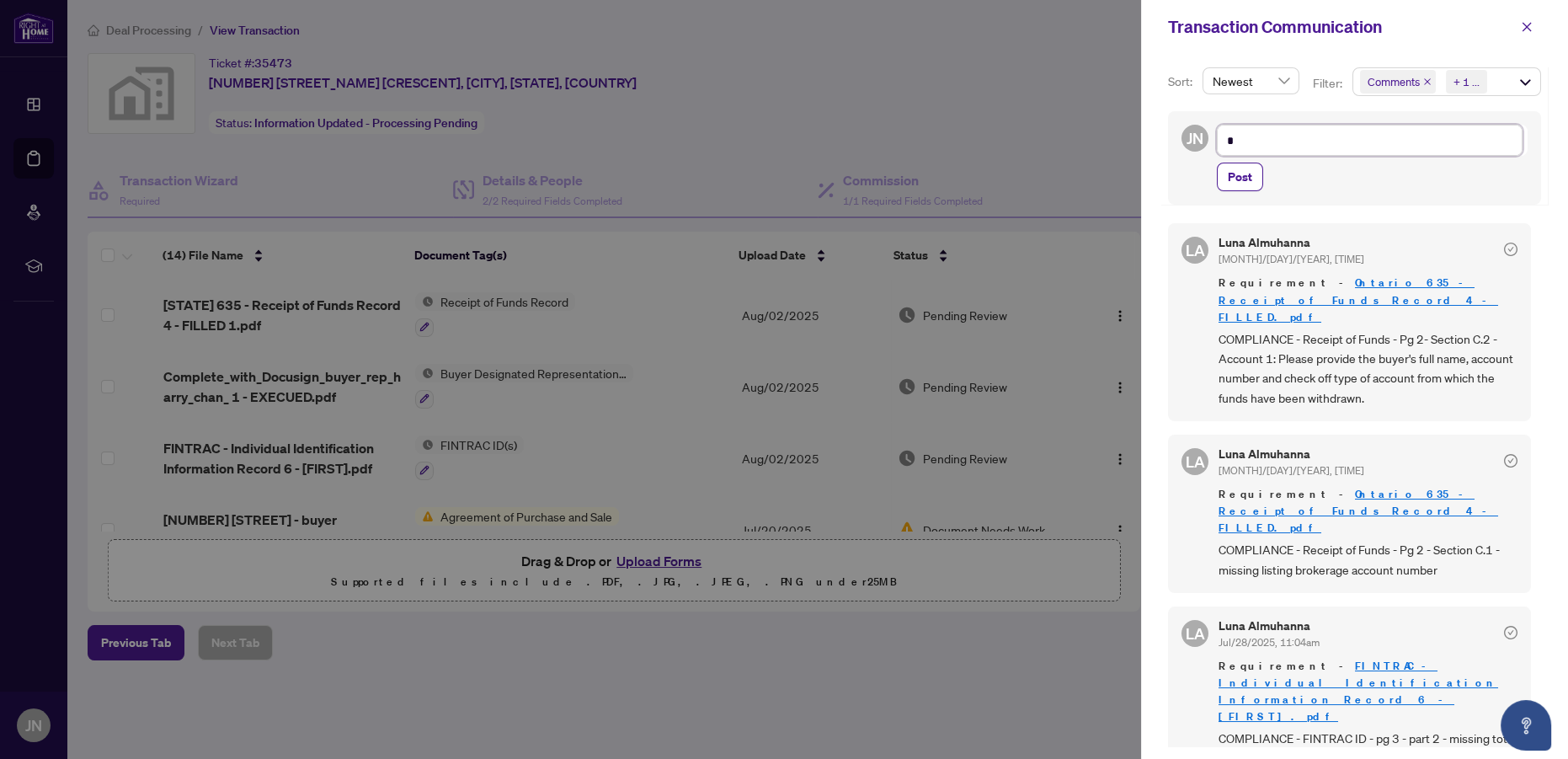 type on "**********" 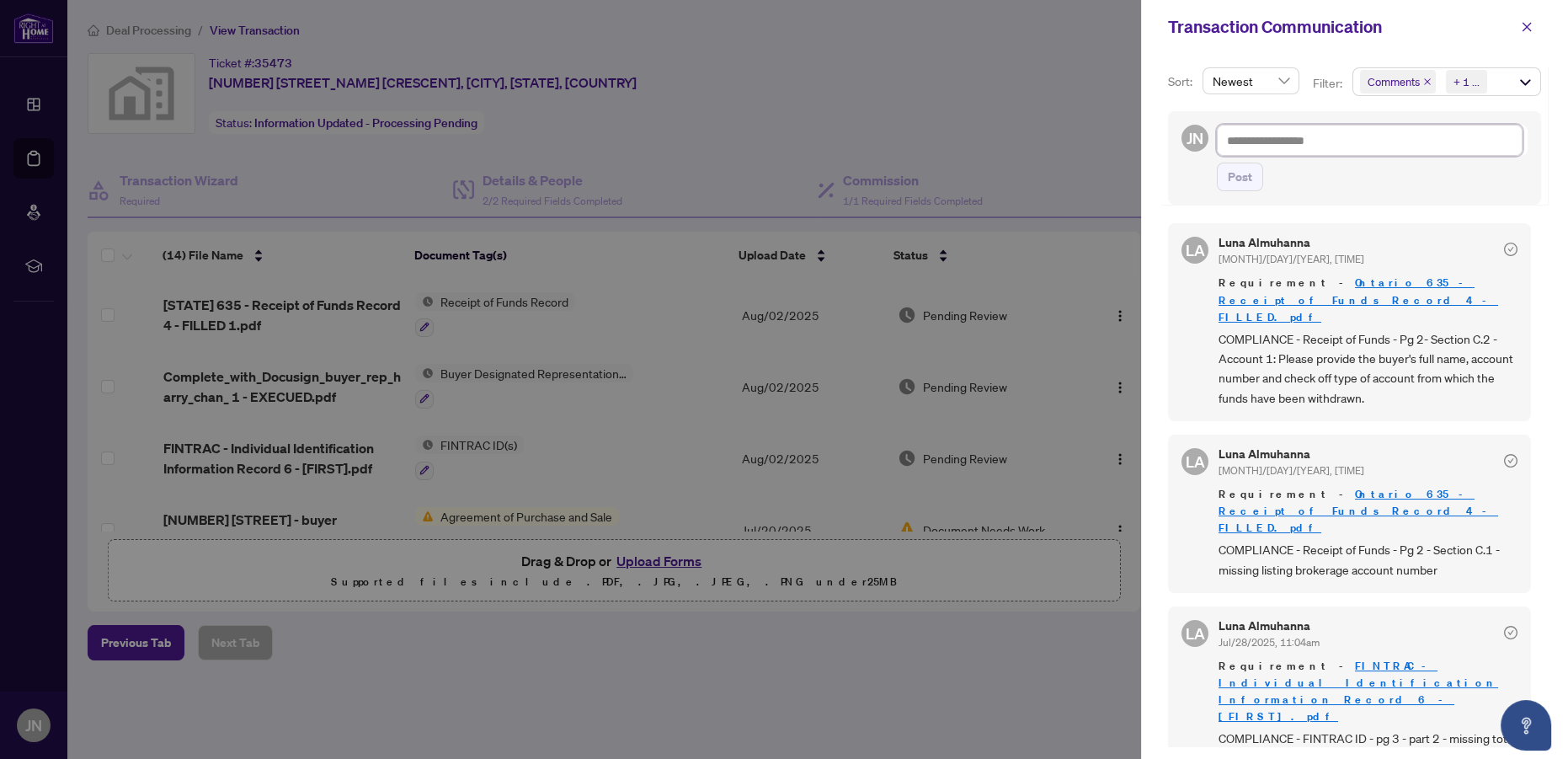type on "*" 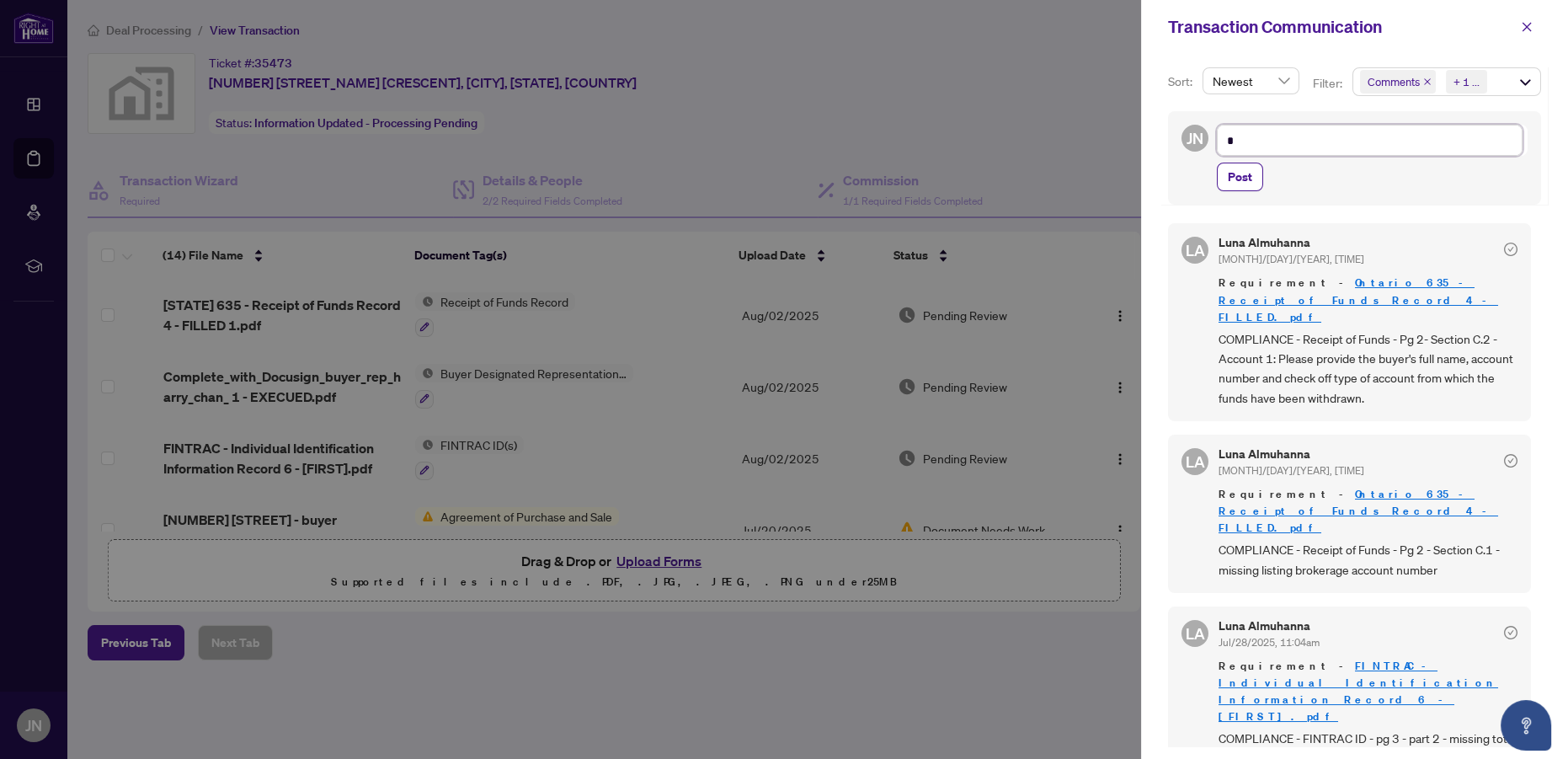 type on "**" 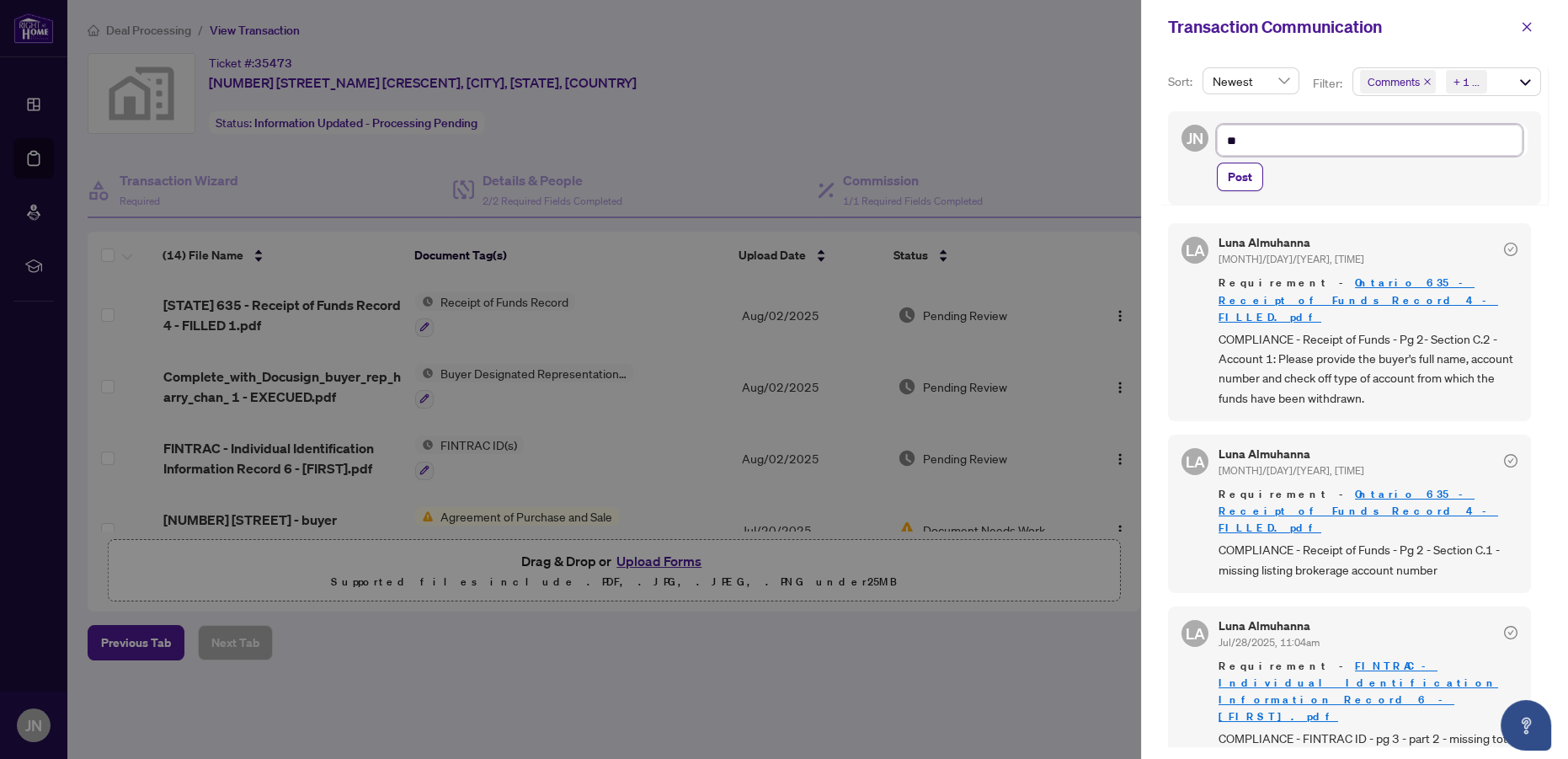 type on "***" 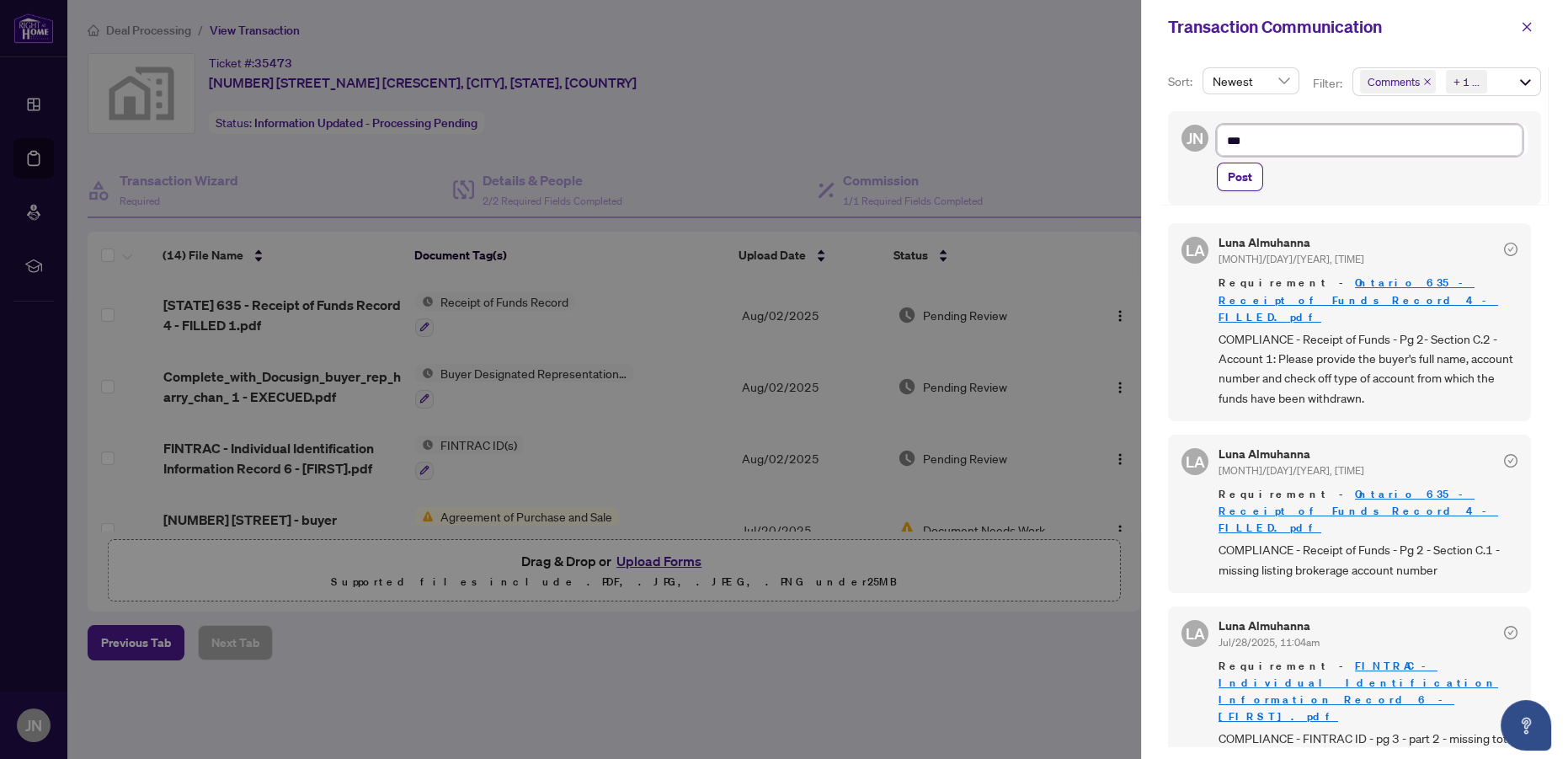 type on "***" 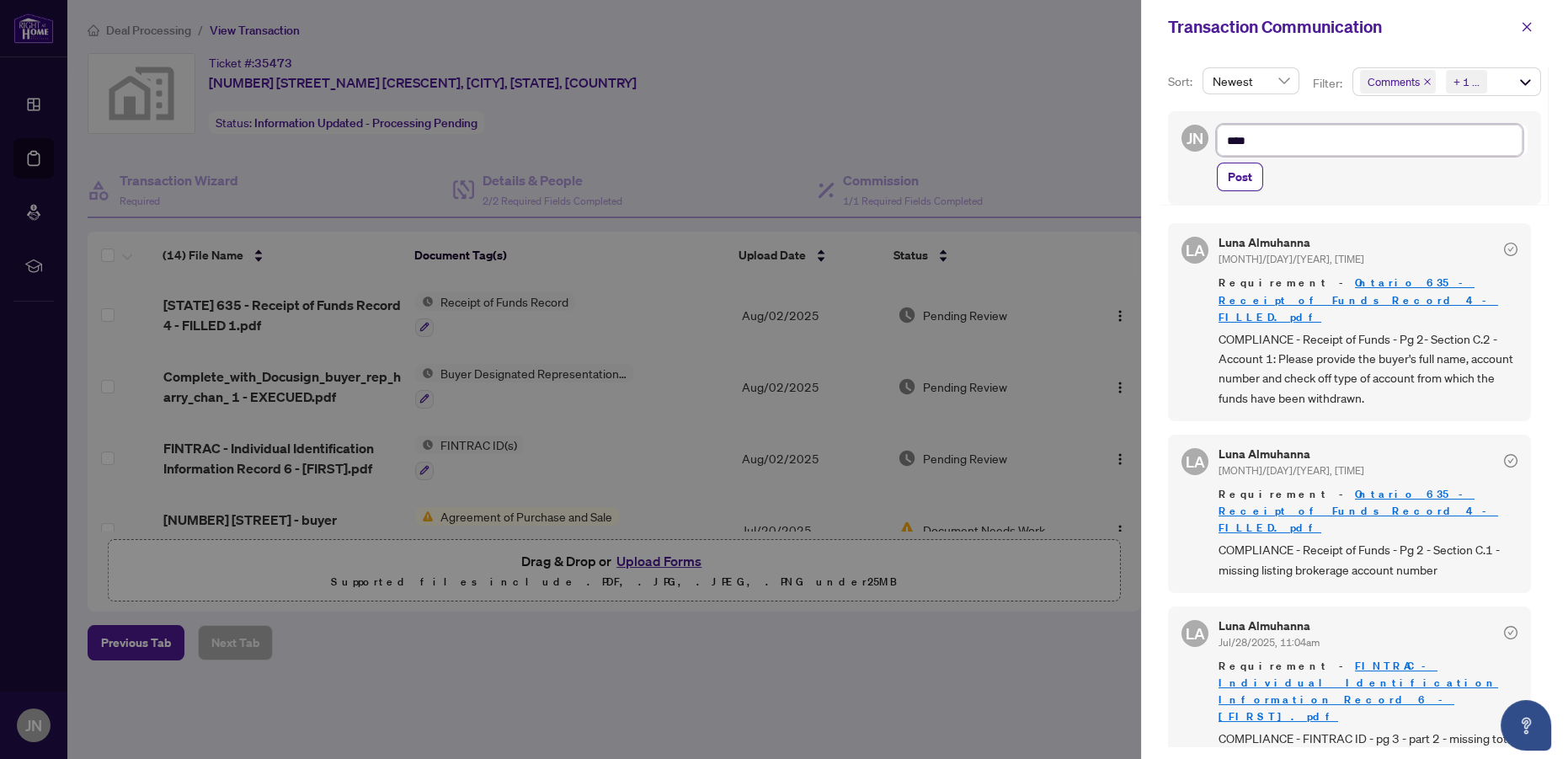 type on "***" 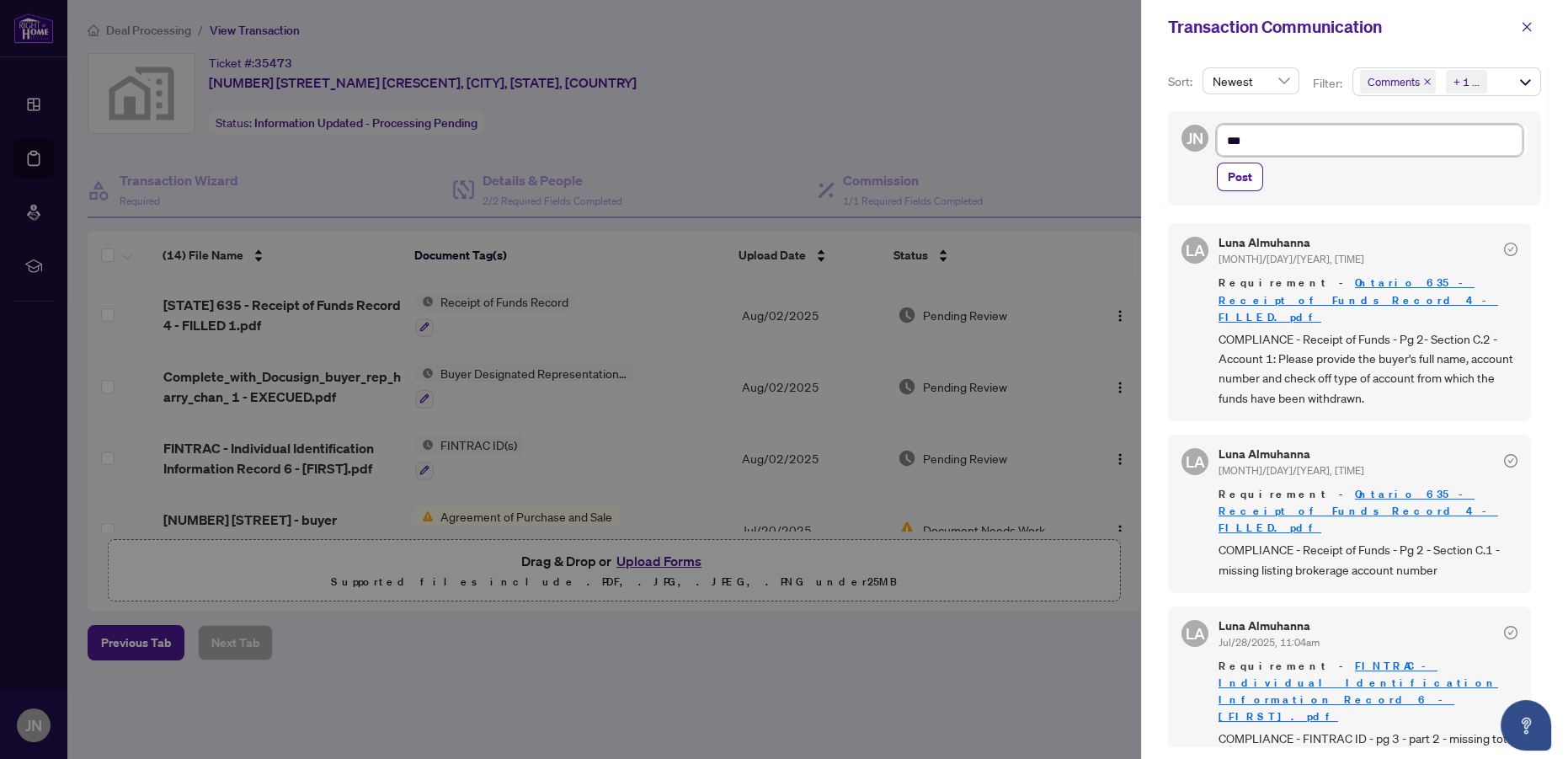 type on "**" 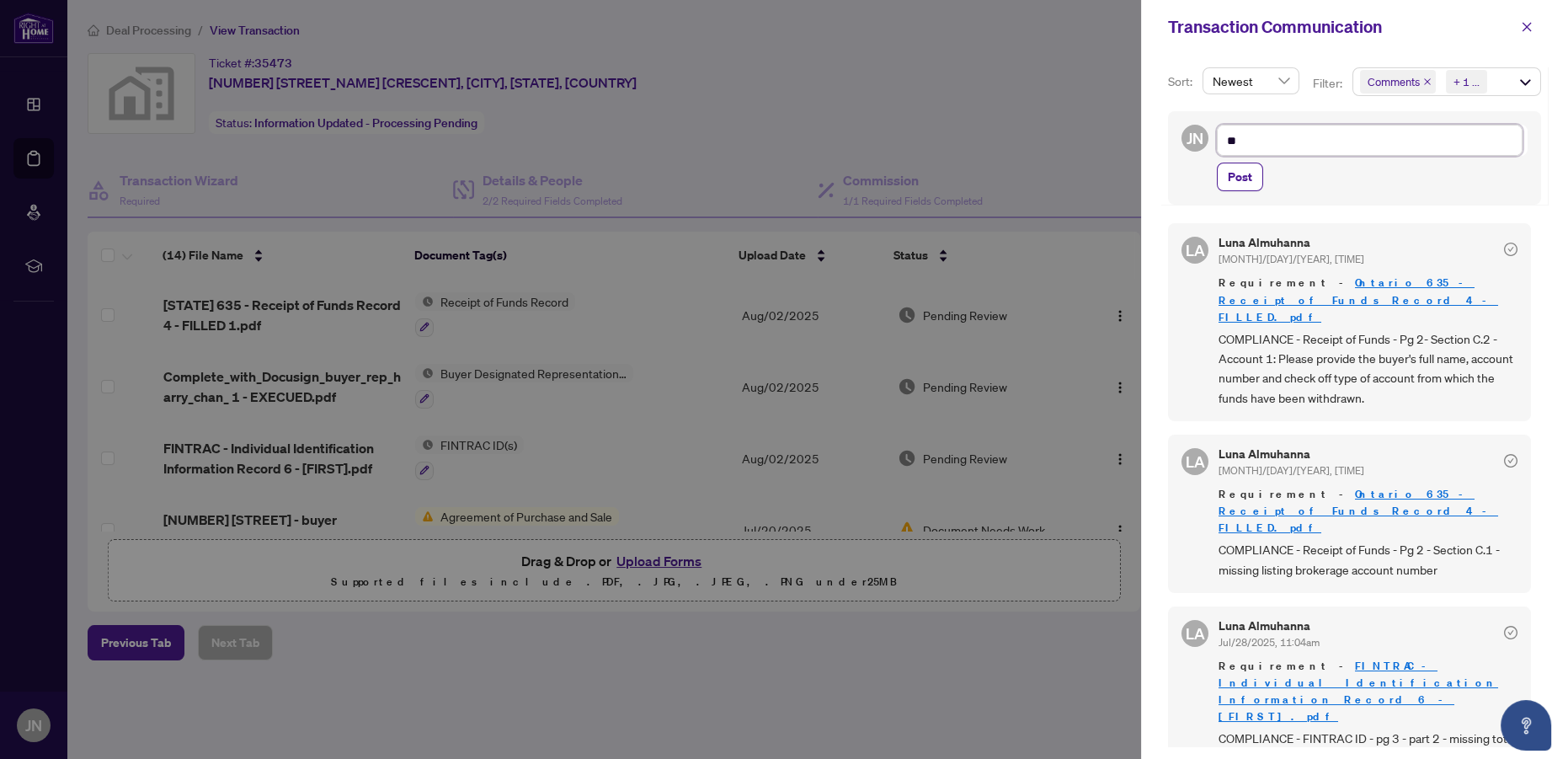 type on "***" 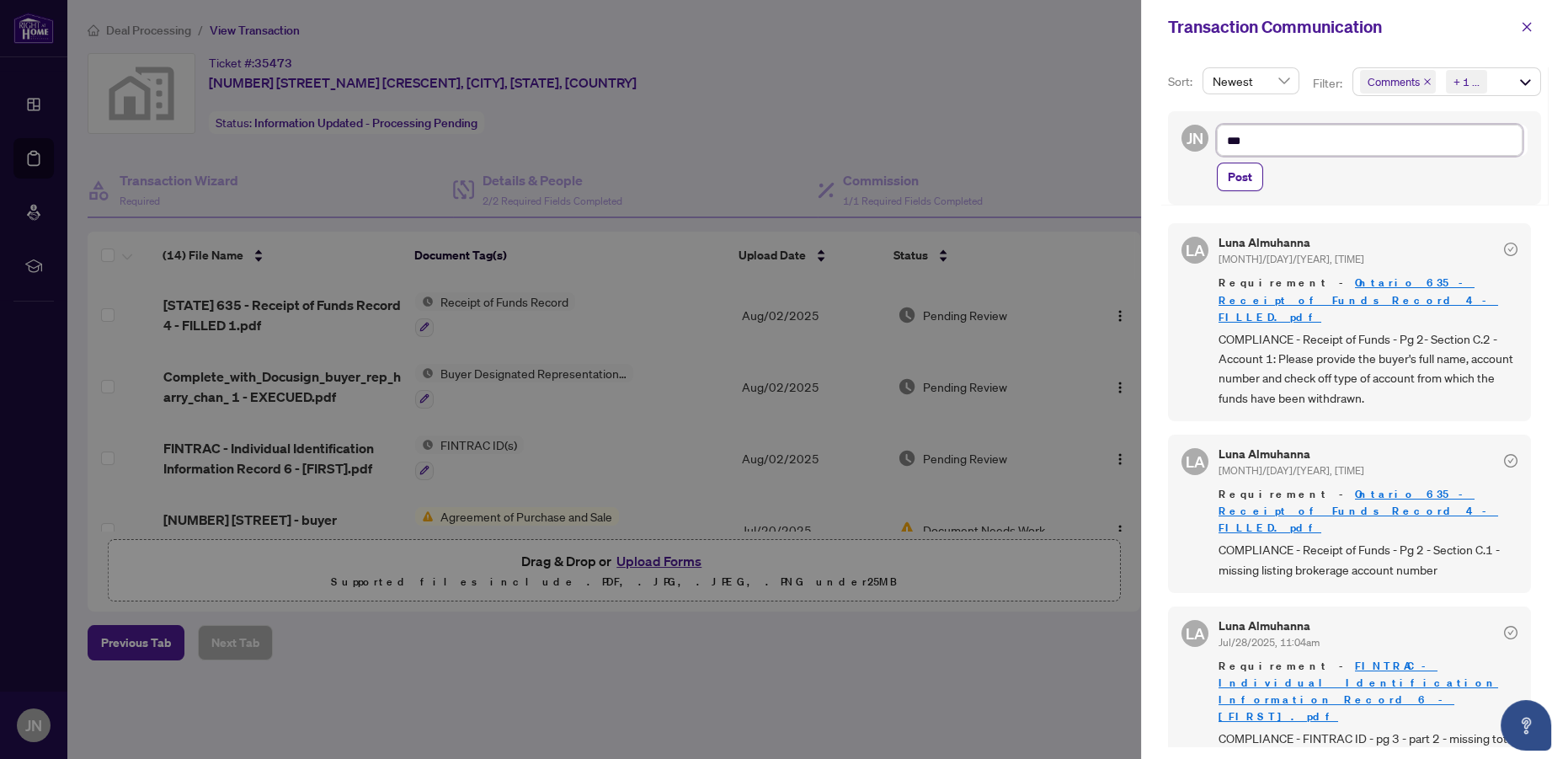 type on "****" 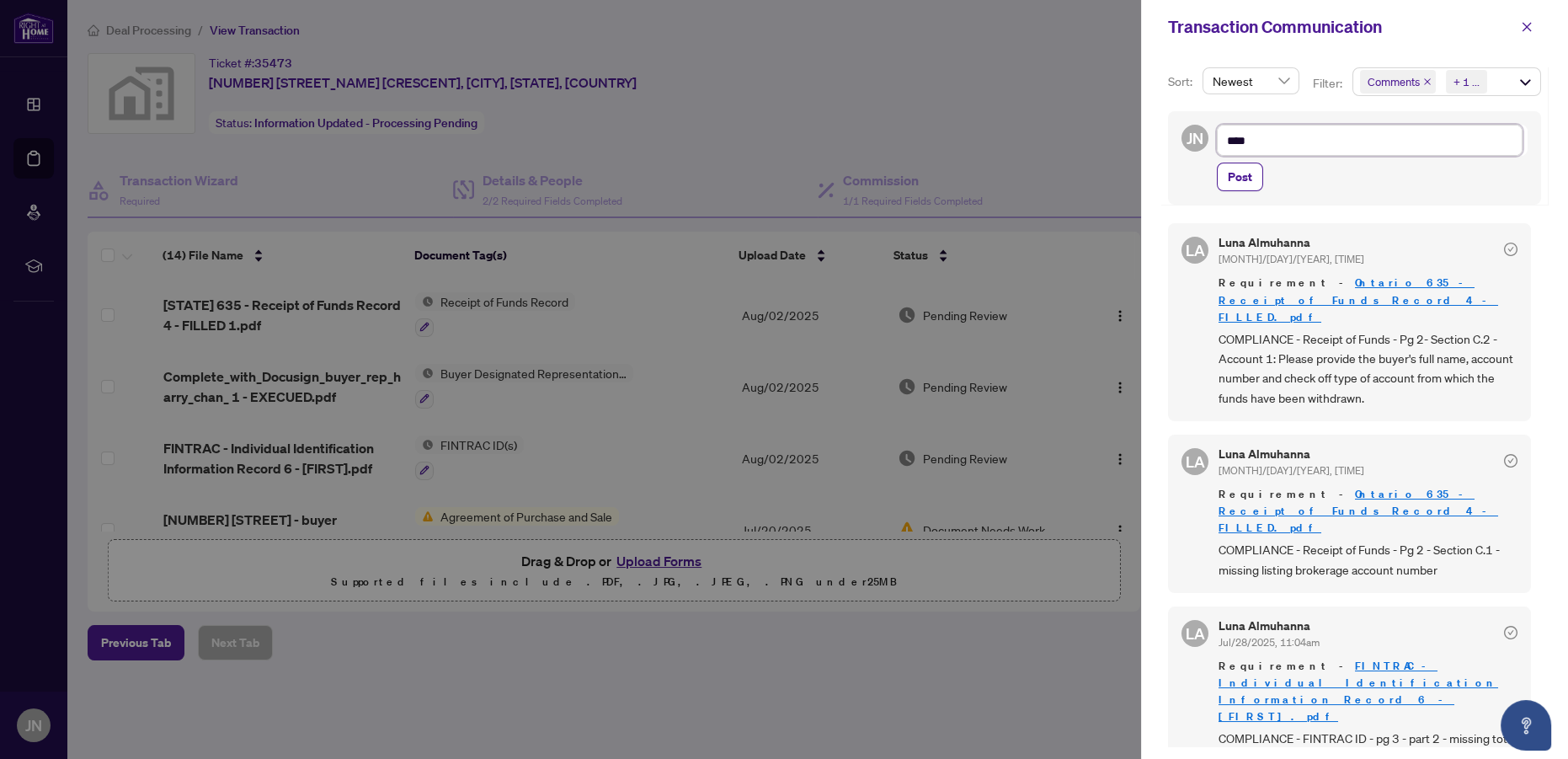 type on "*****" 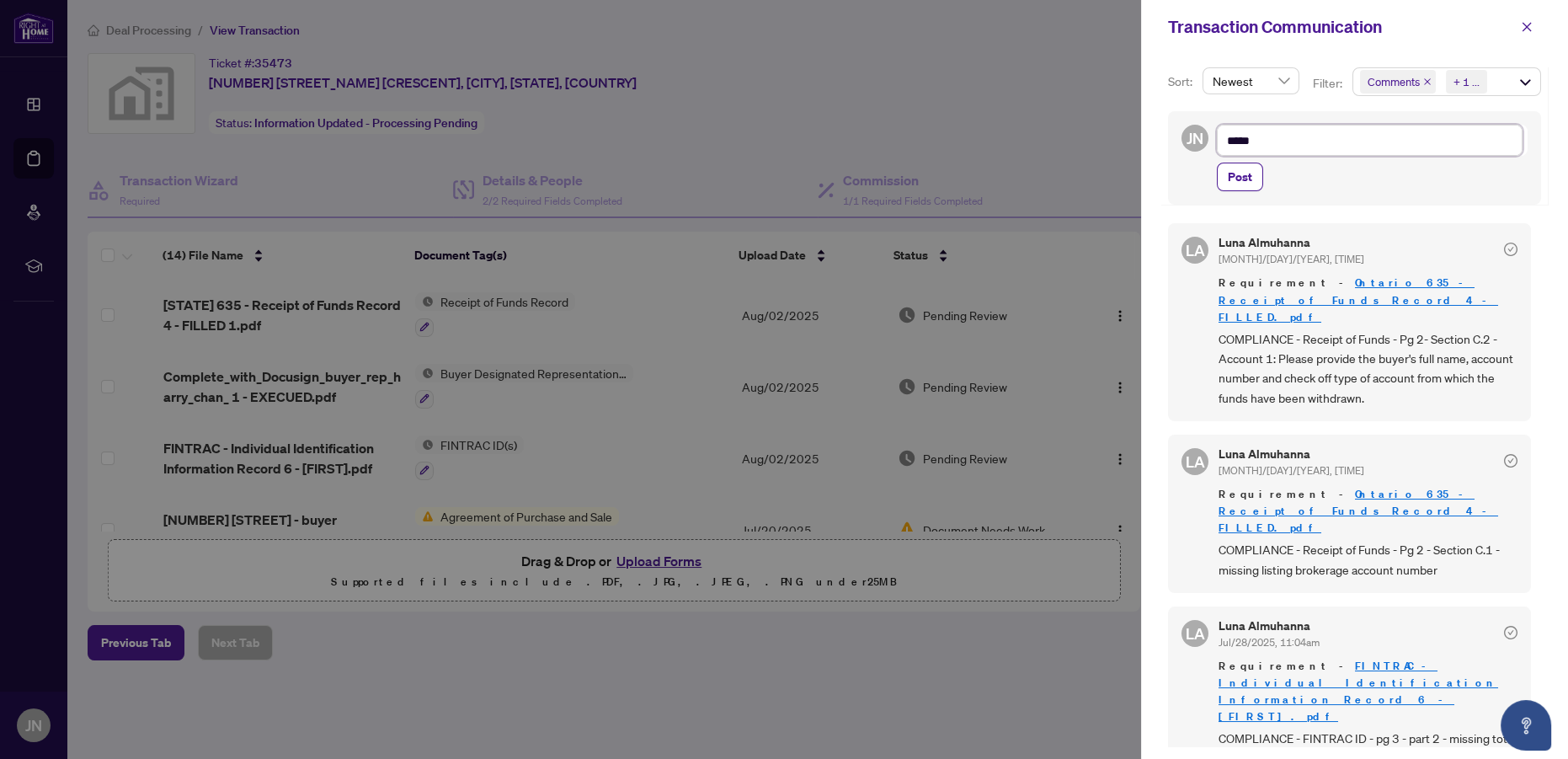 type on "*****" 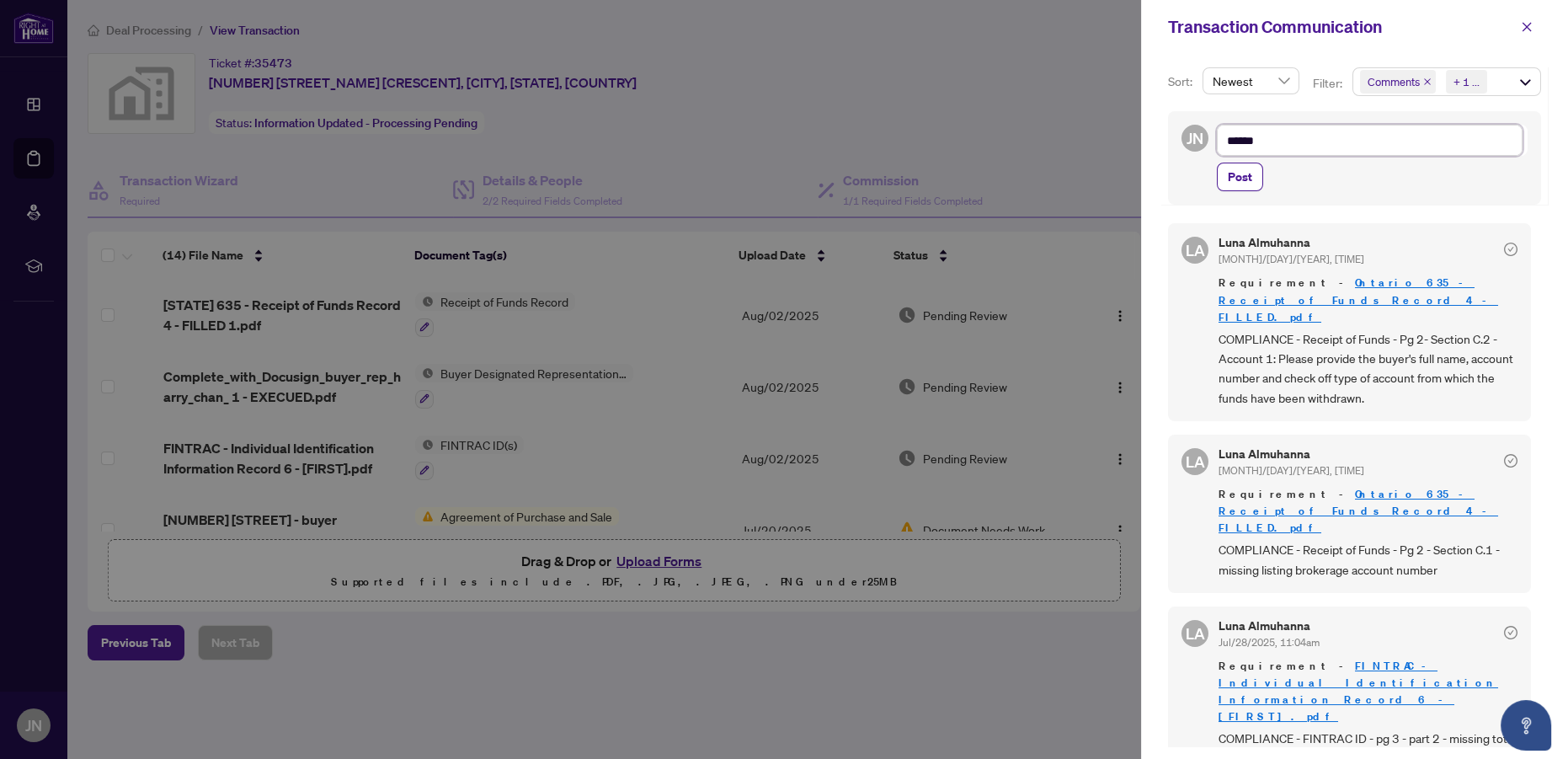 type on "*****" 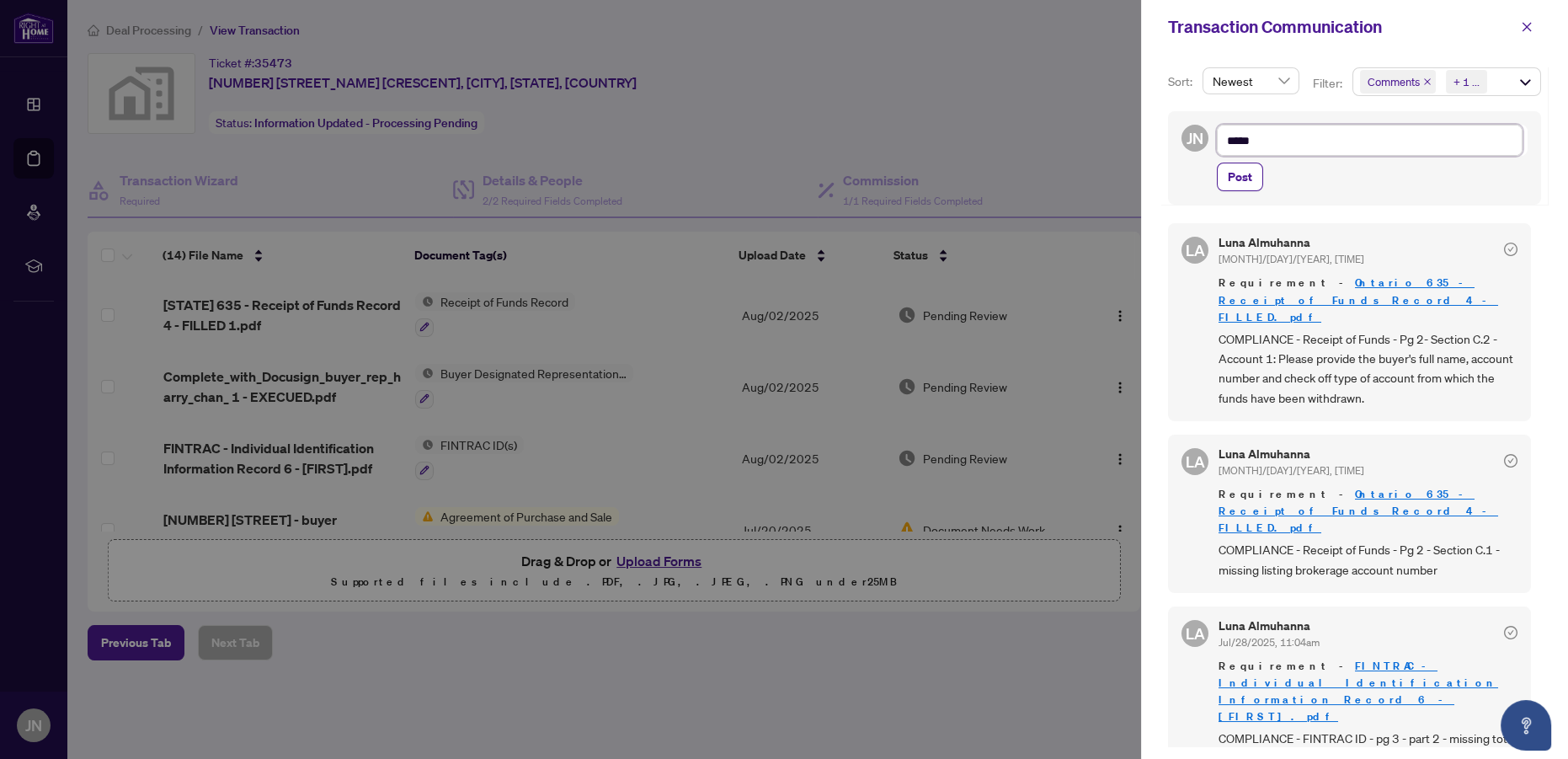 type on "******" 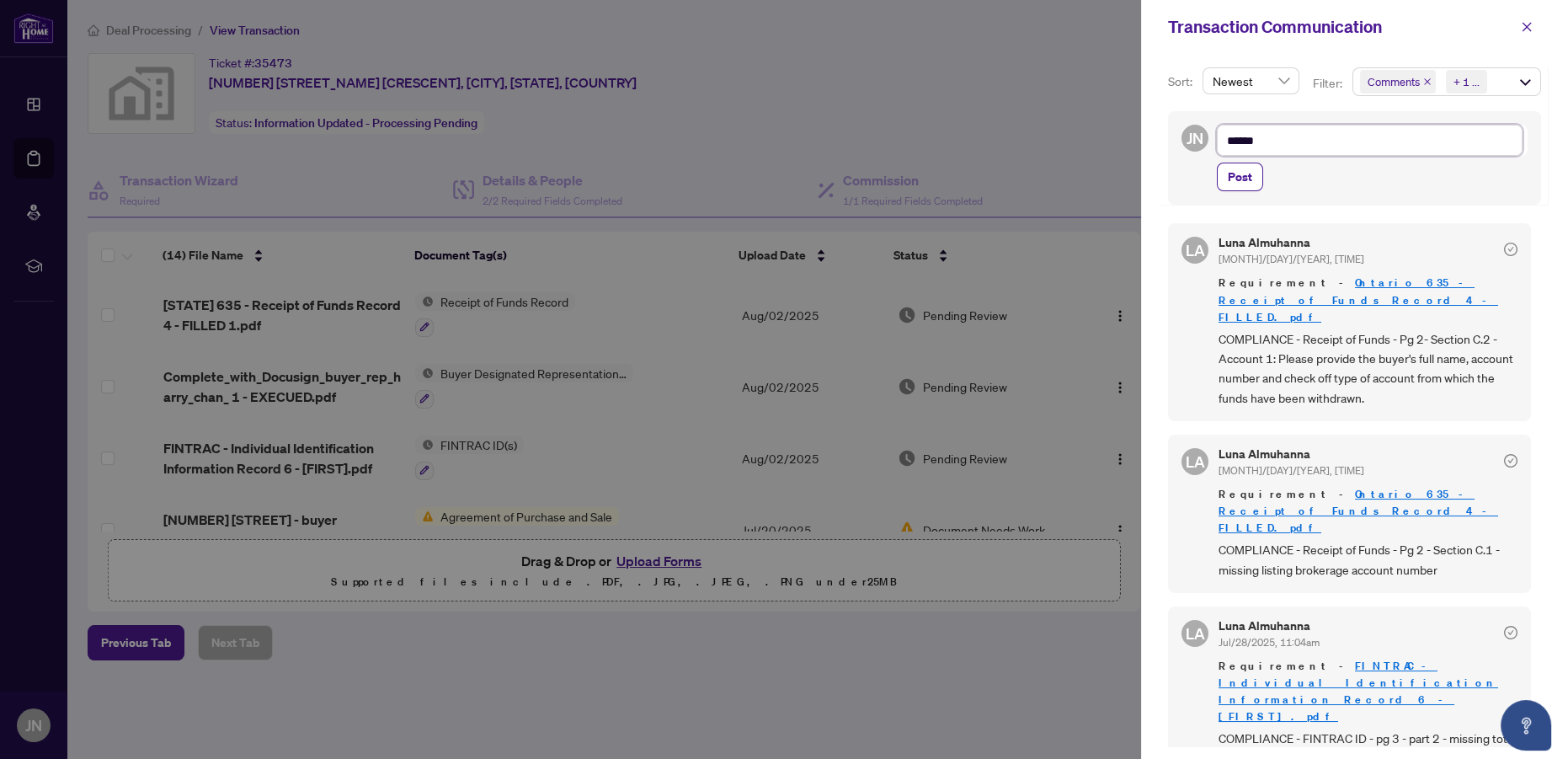 type on "******" 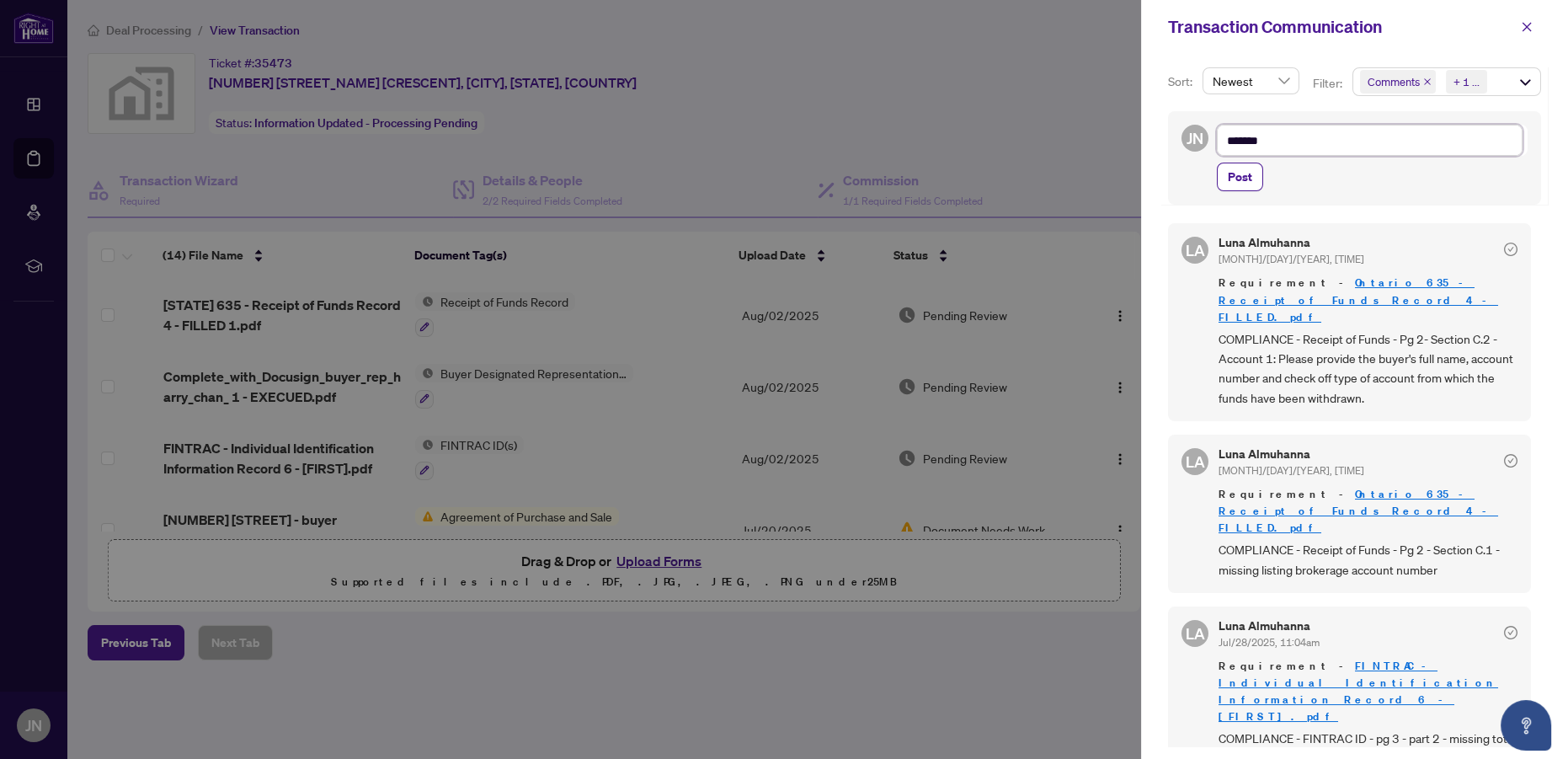 type on "********" 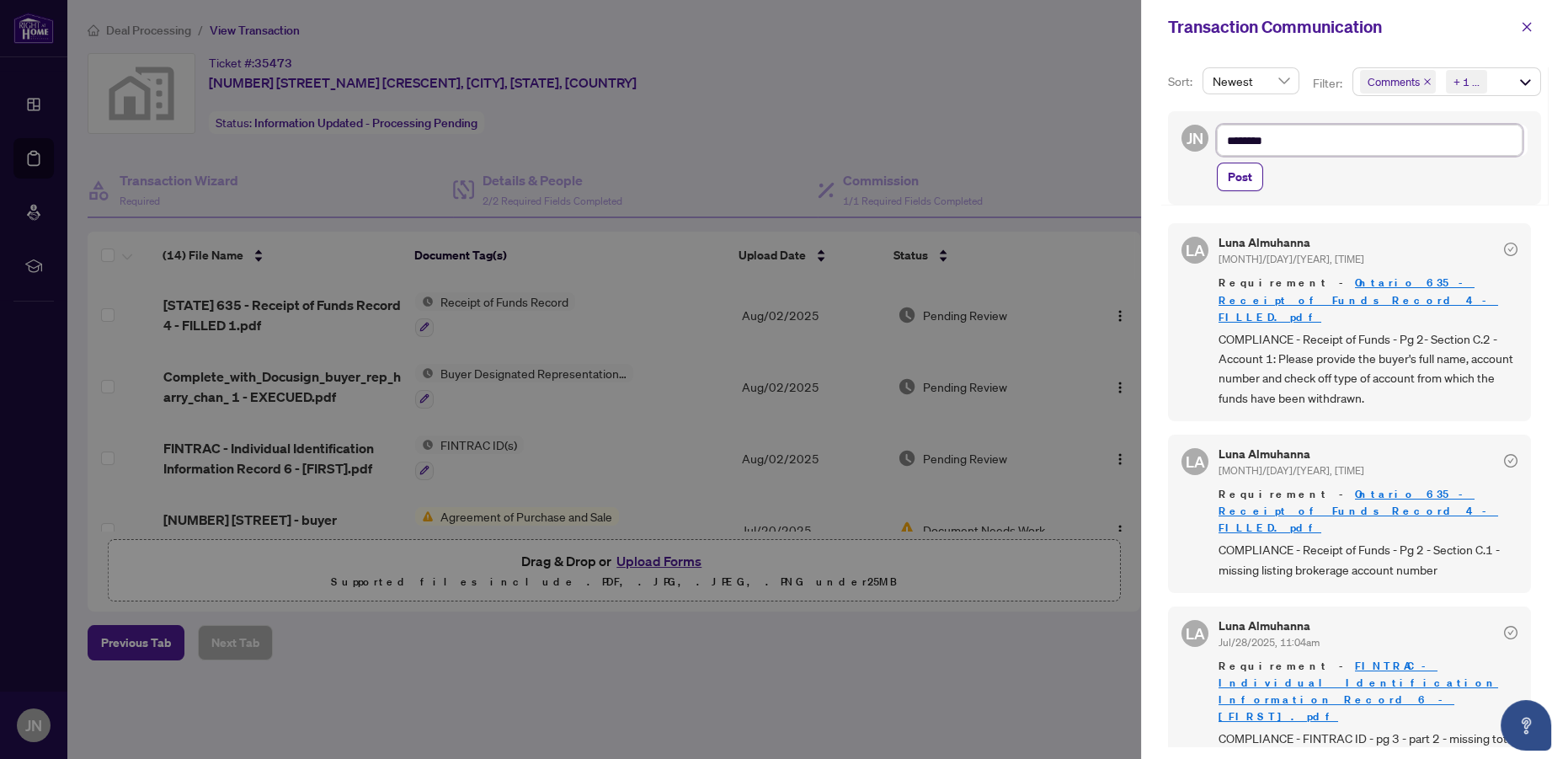 type on "*********" 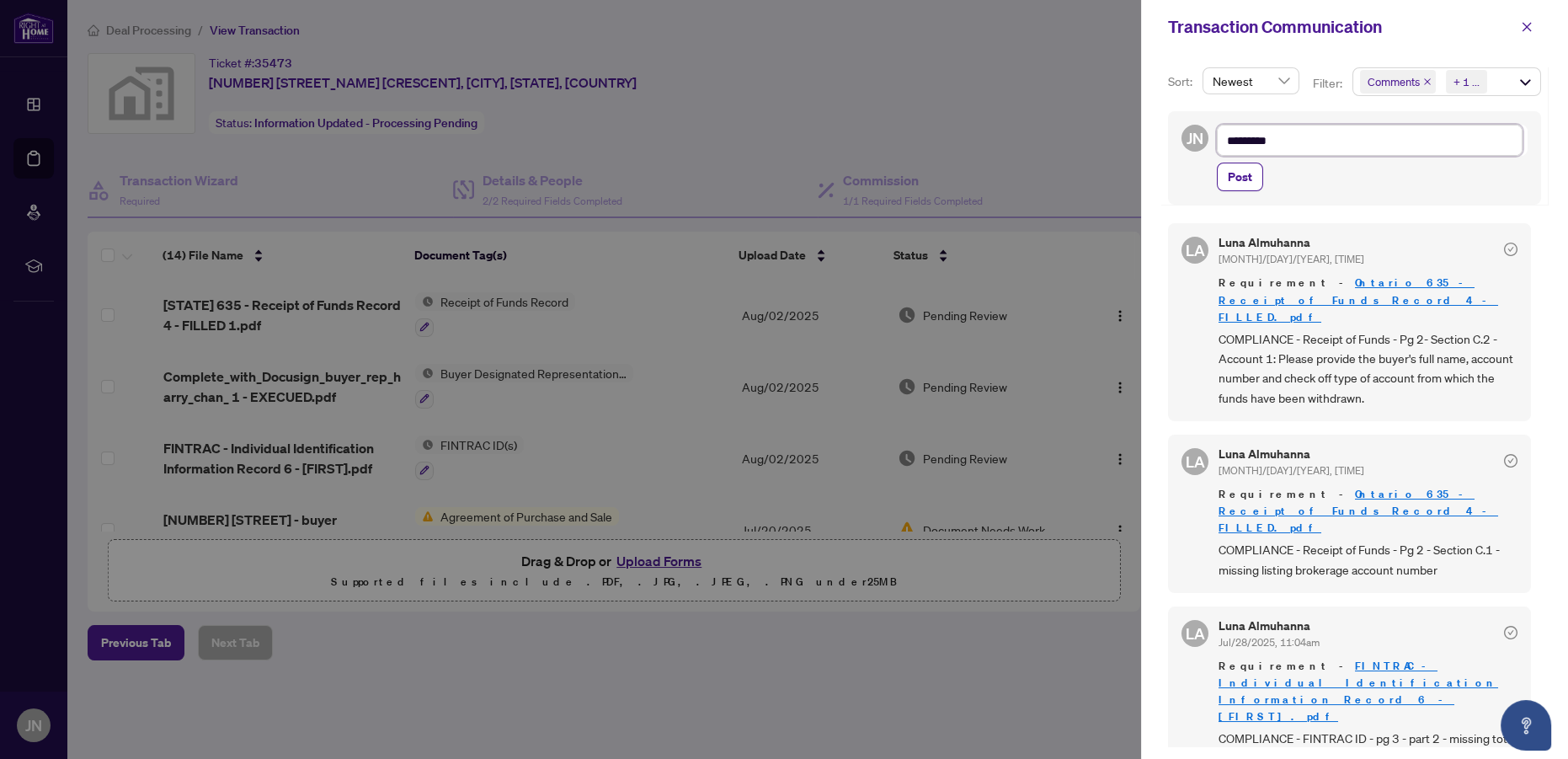 type on "**********" 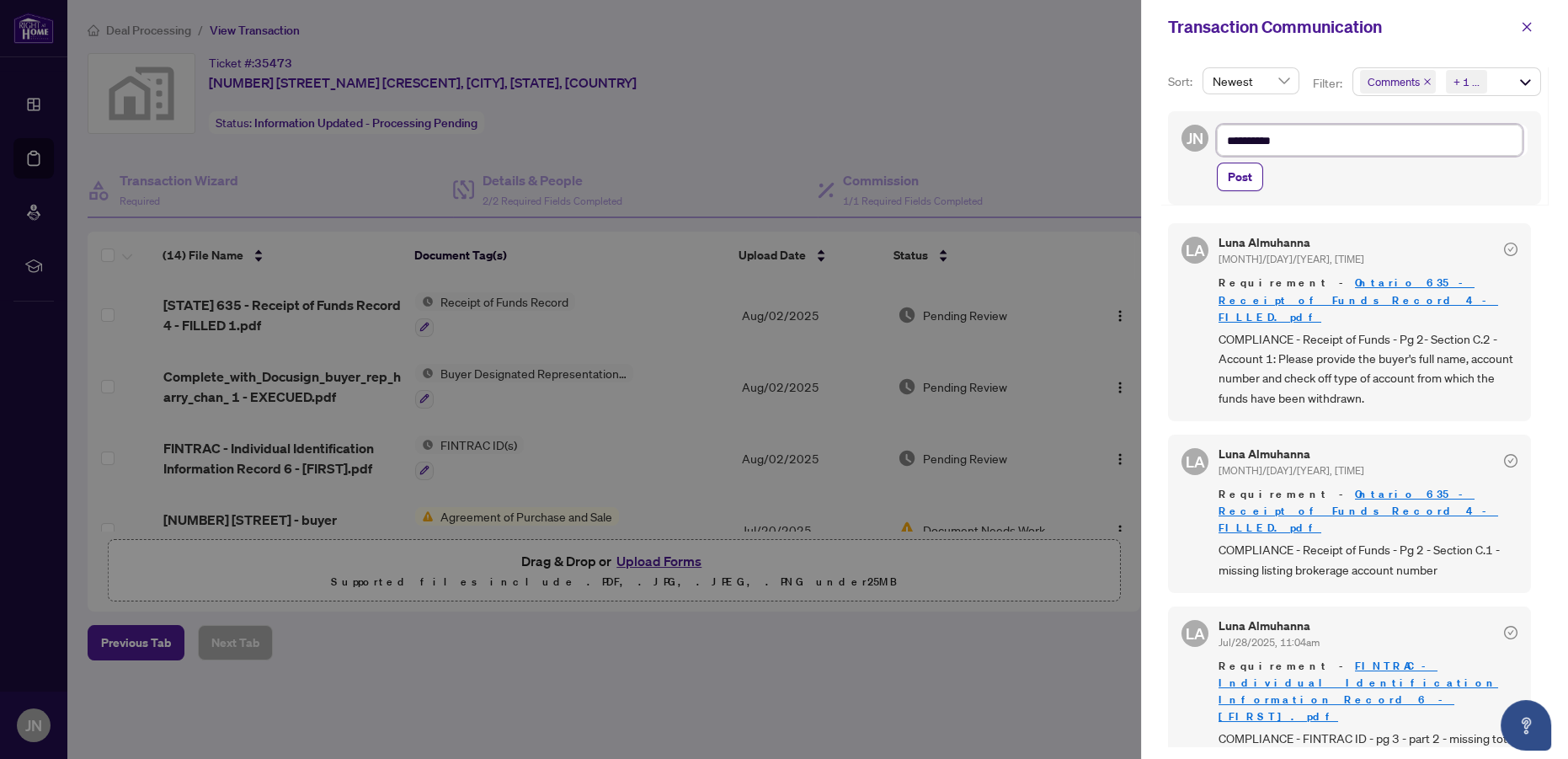 type on "**********" 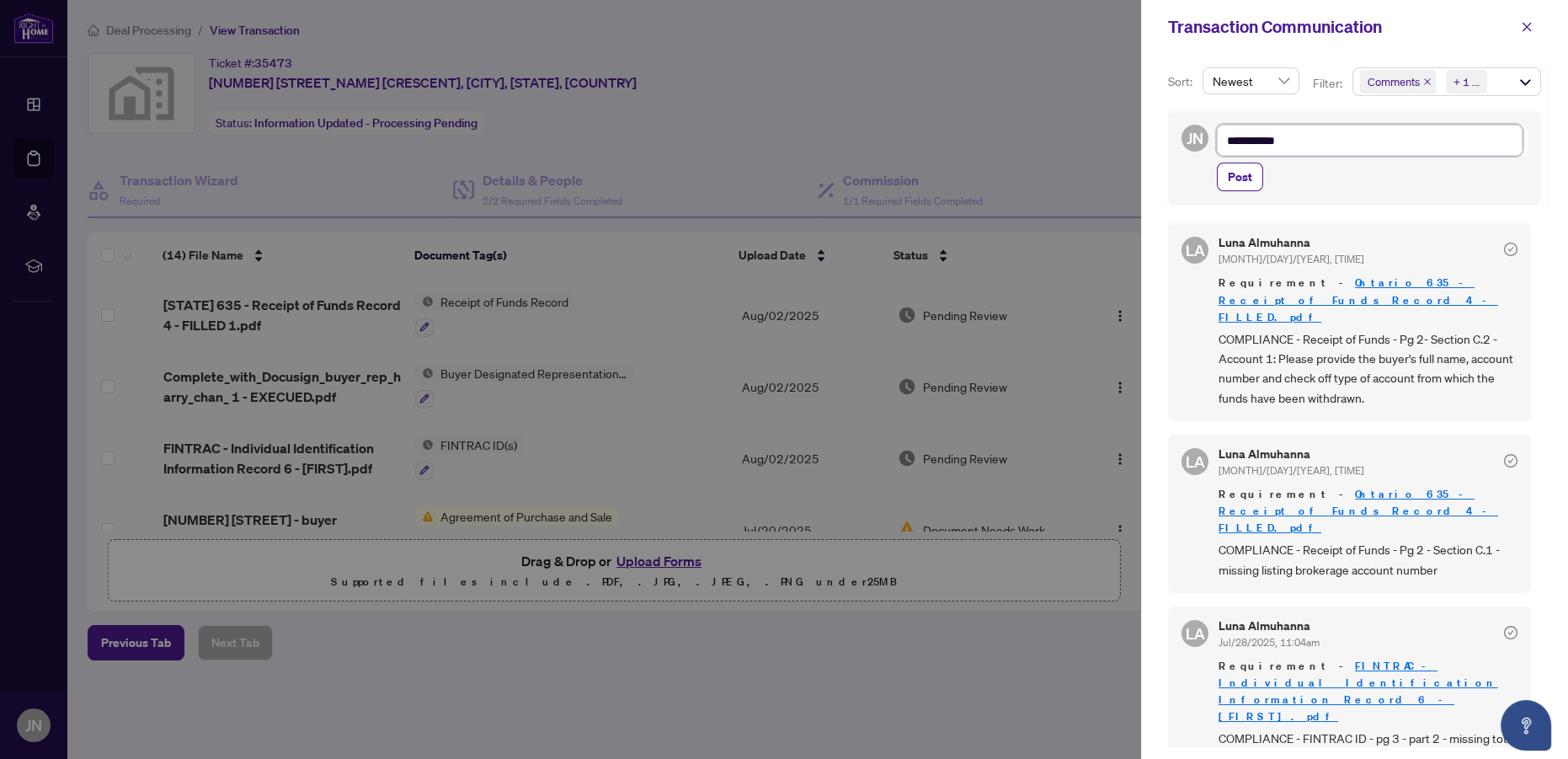type on "**********" 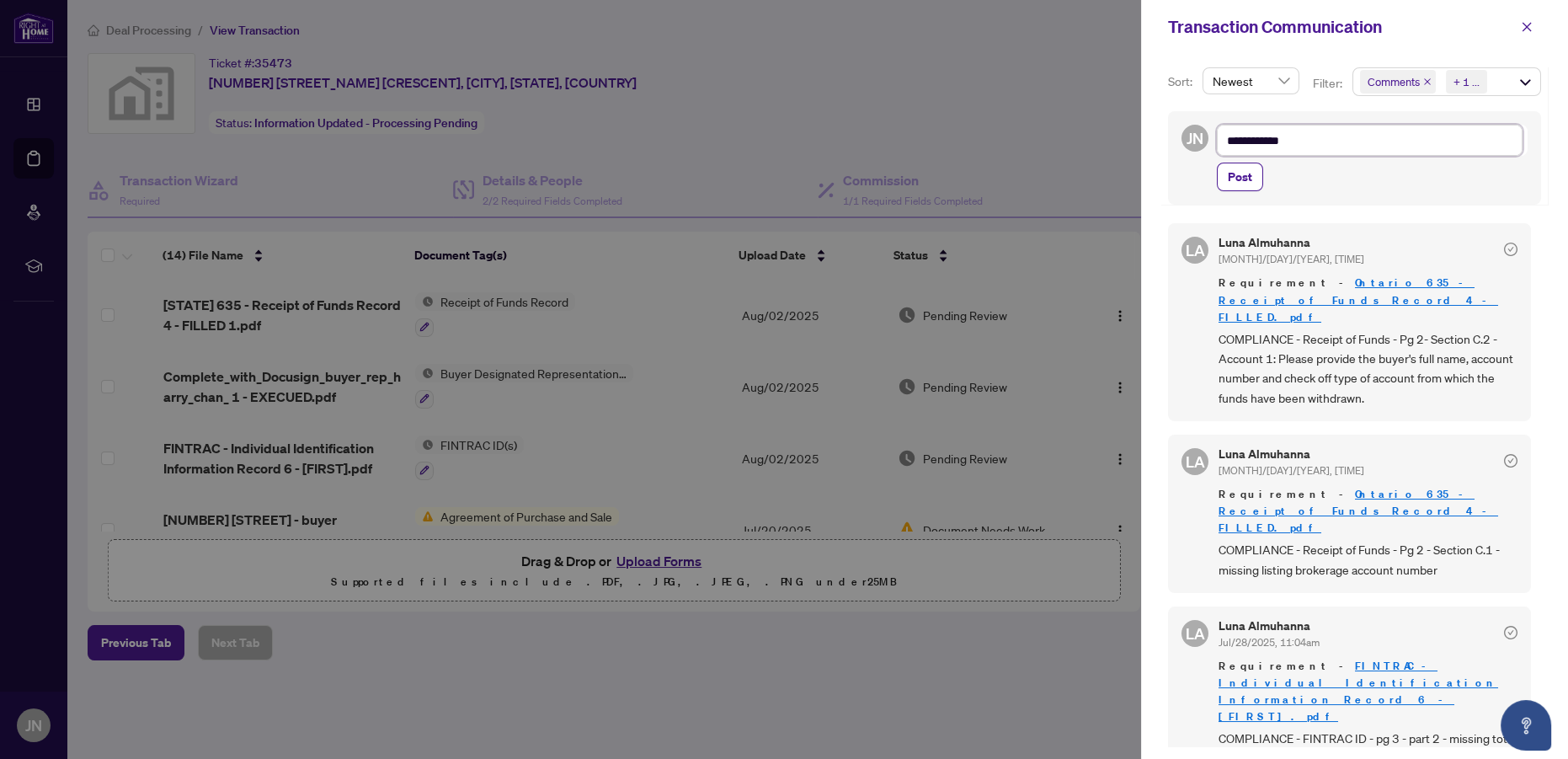type on "**********" 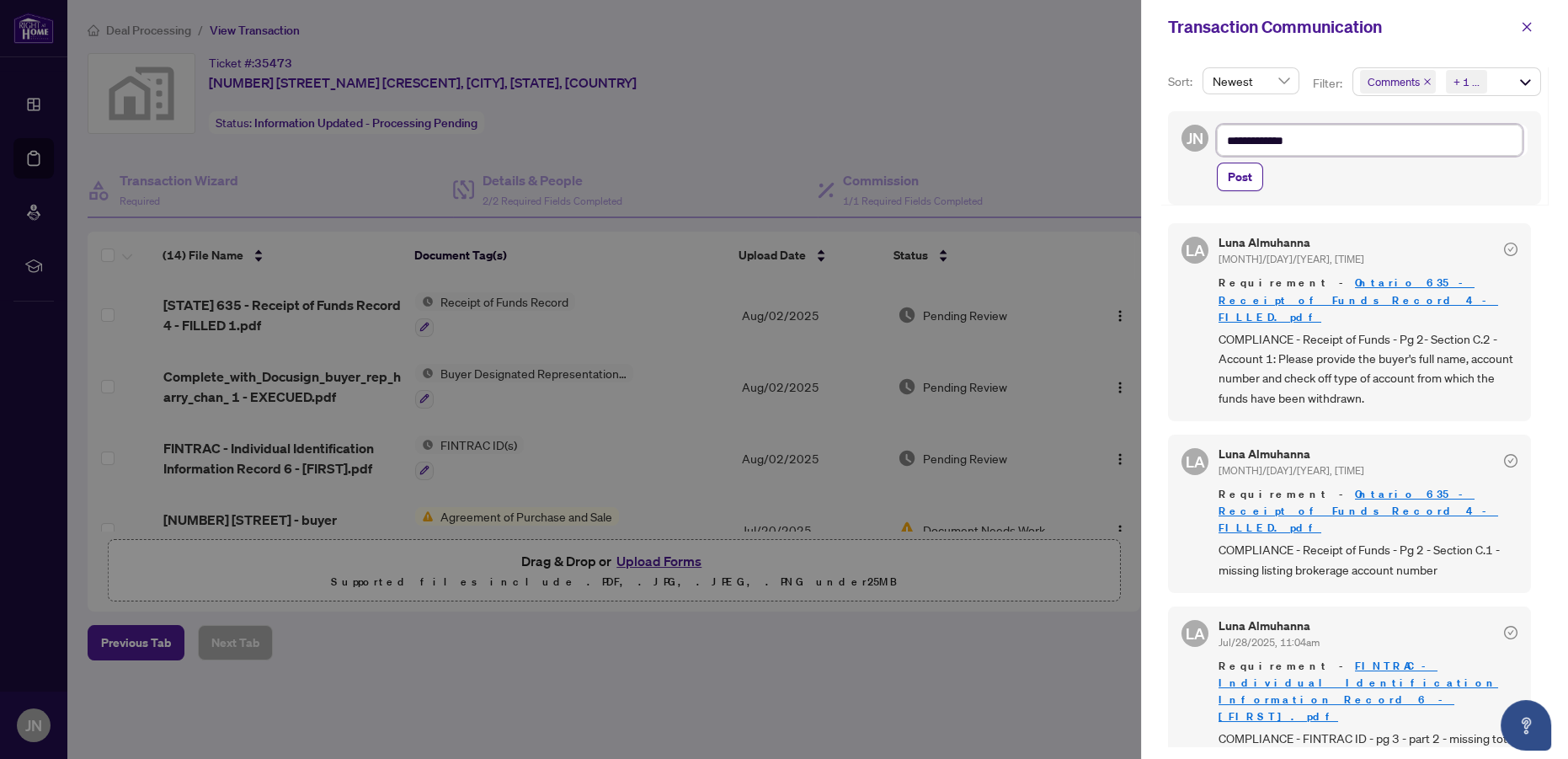 type on "**********" 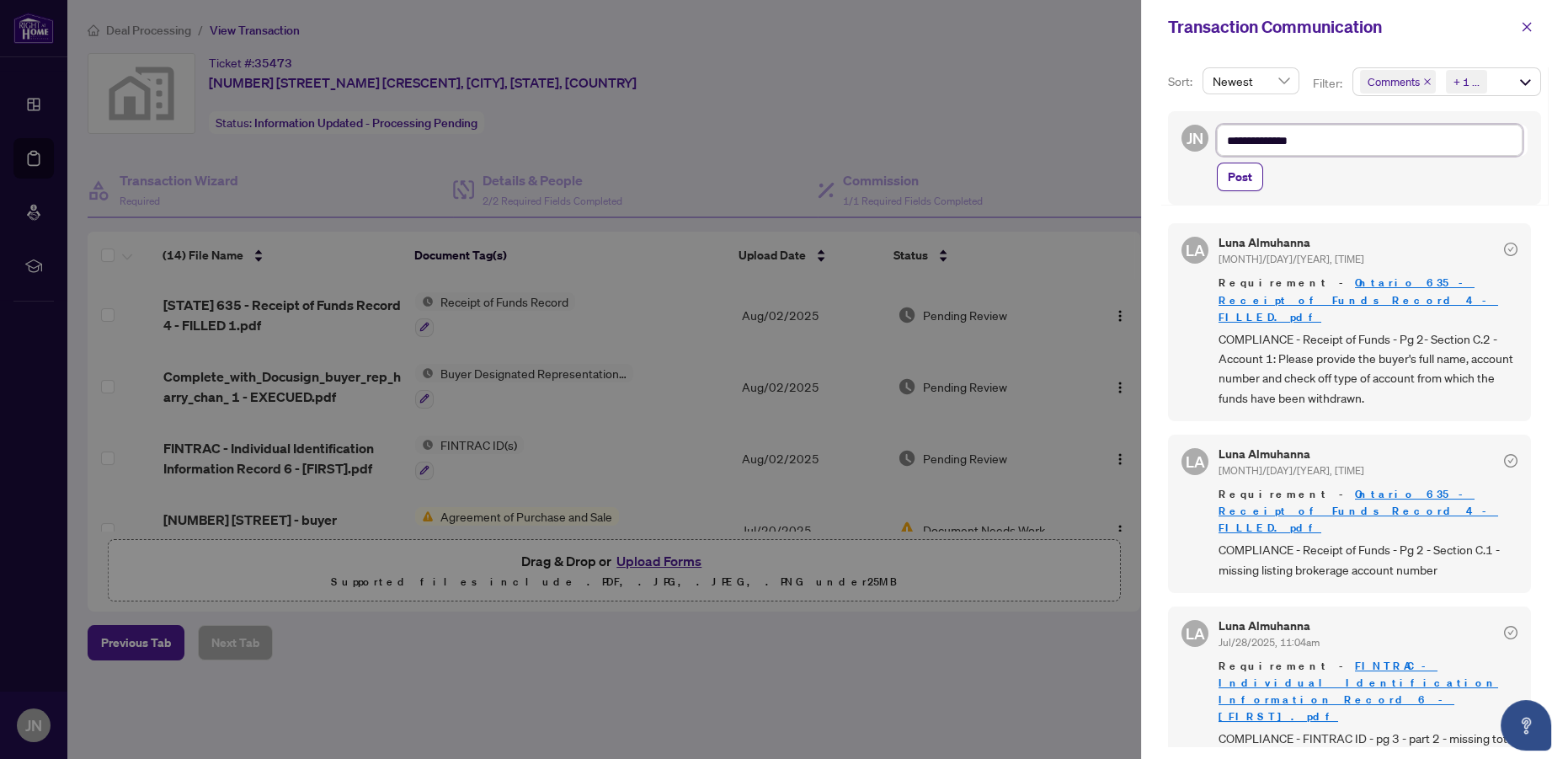type on "**********" 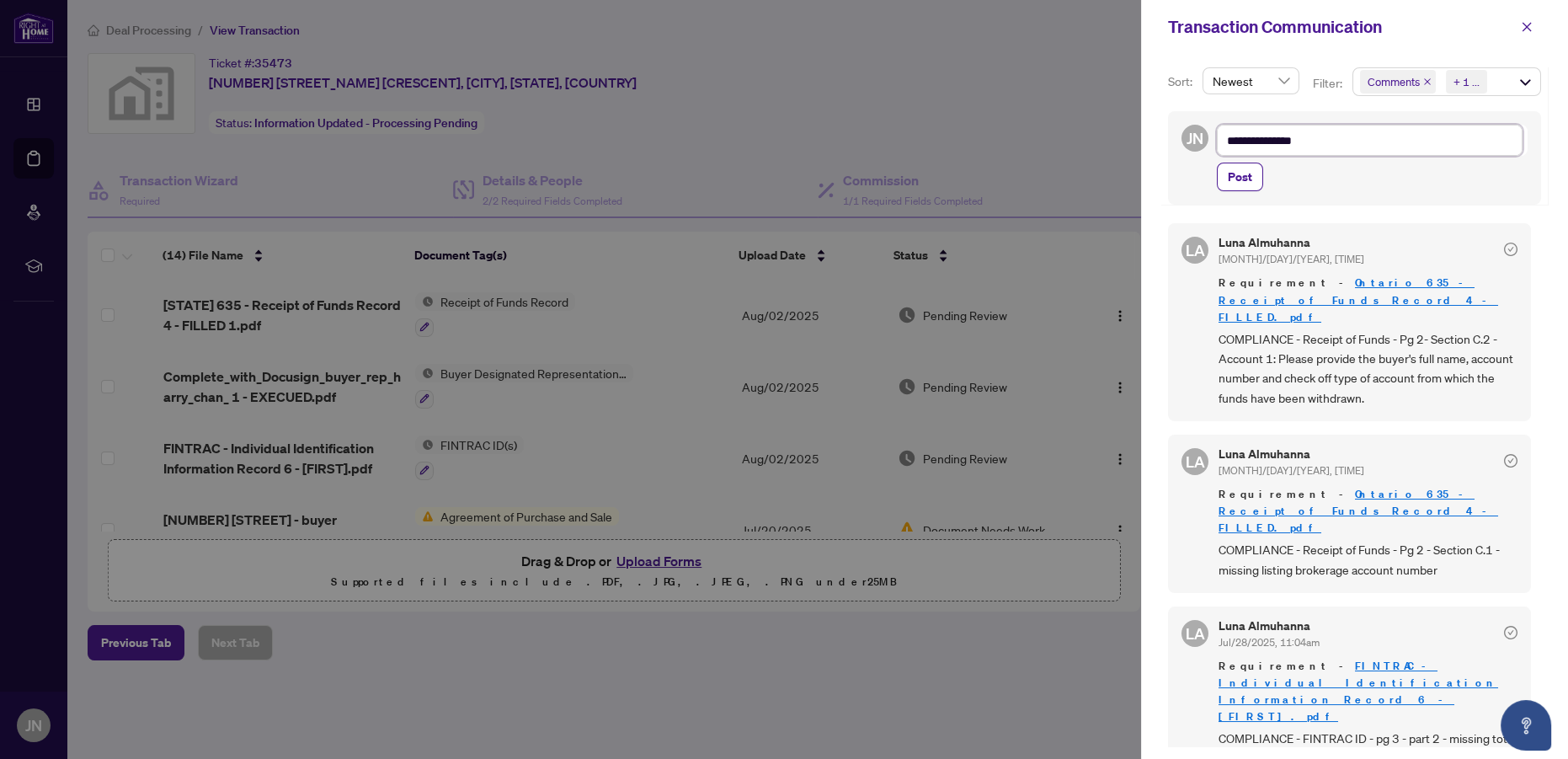 type on "**********" 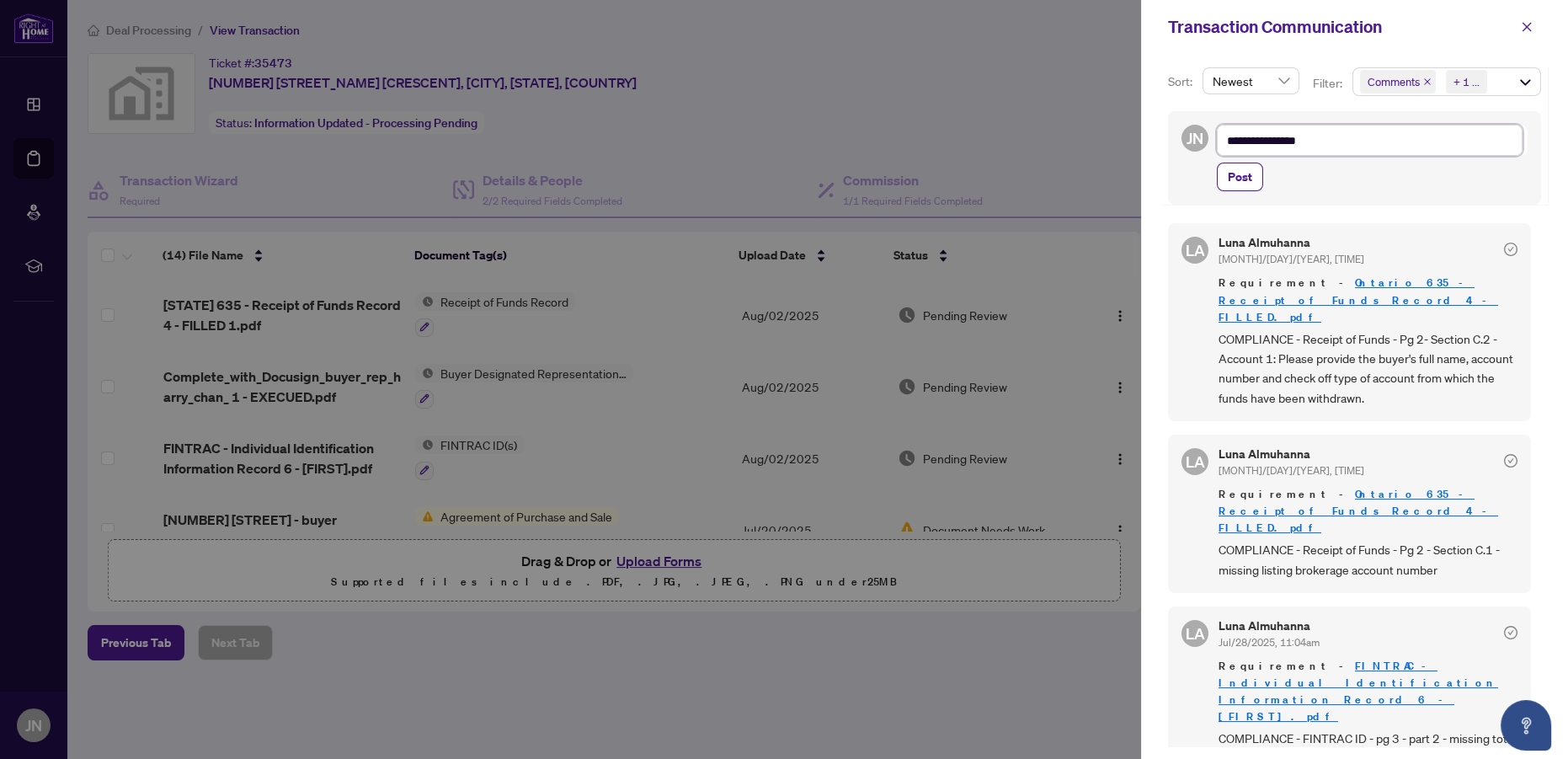 type on "**********" 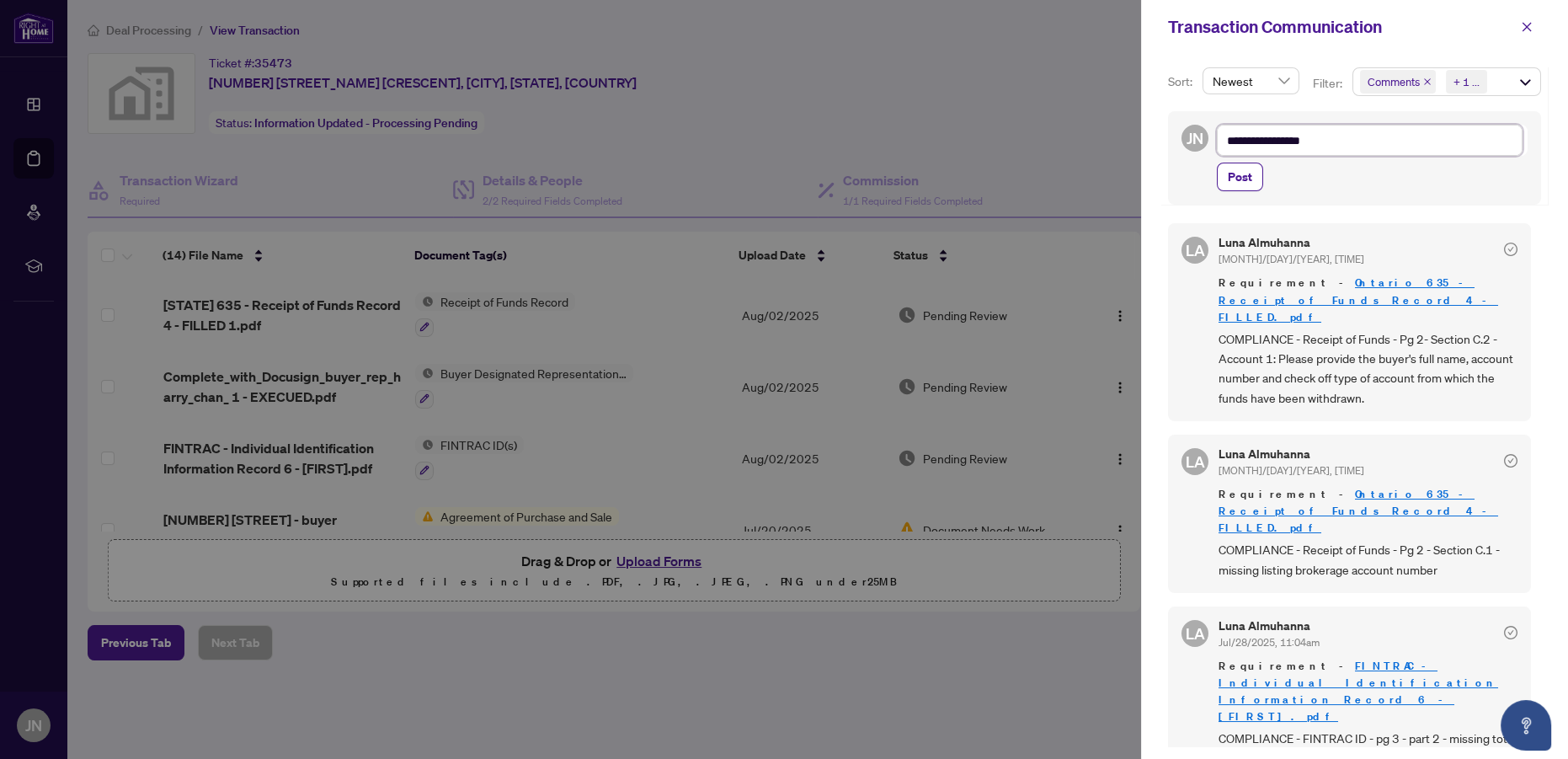 type on "**********" 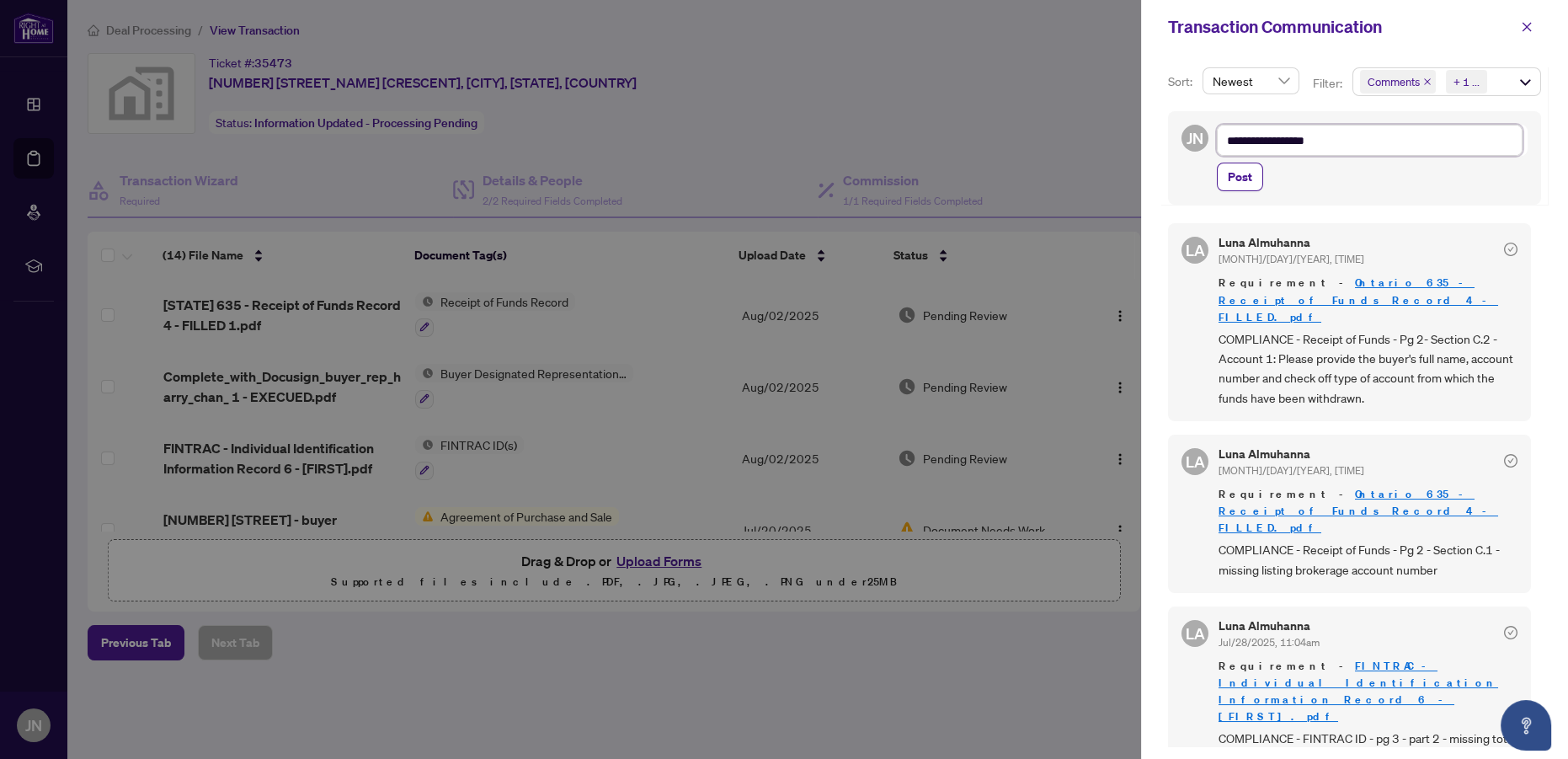 type on "**********" 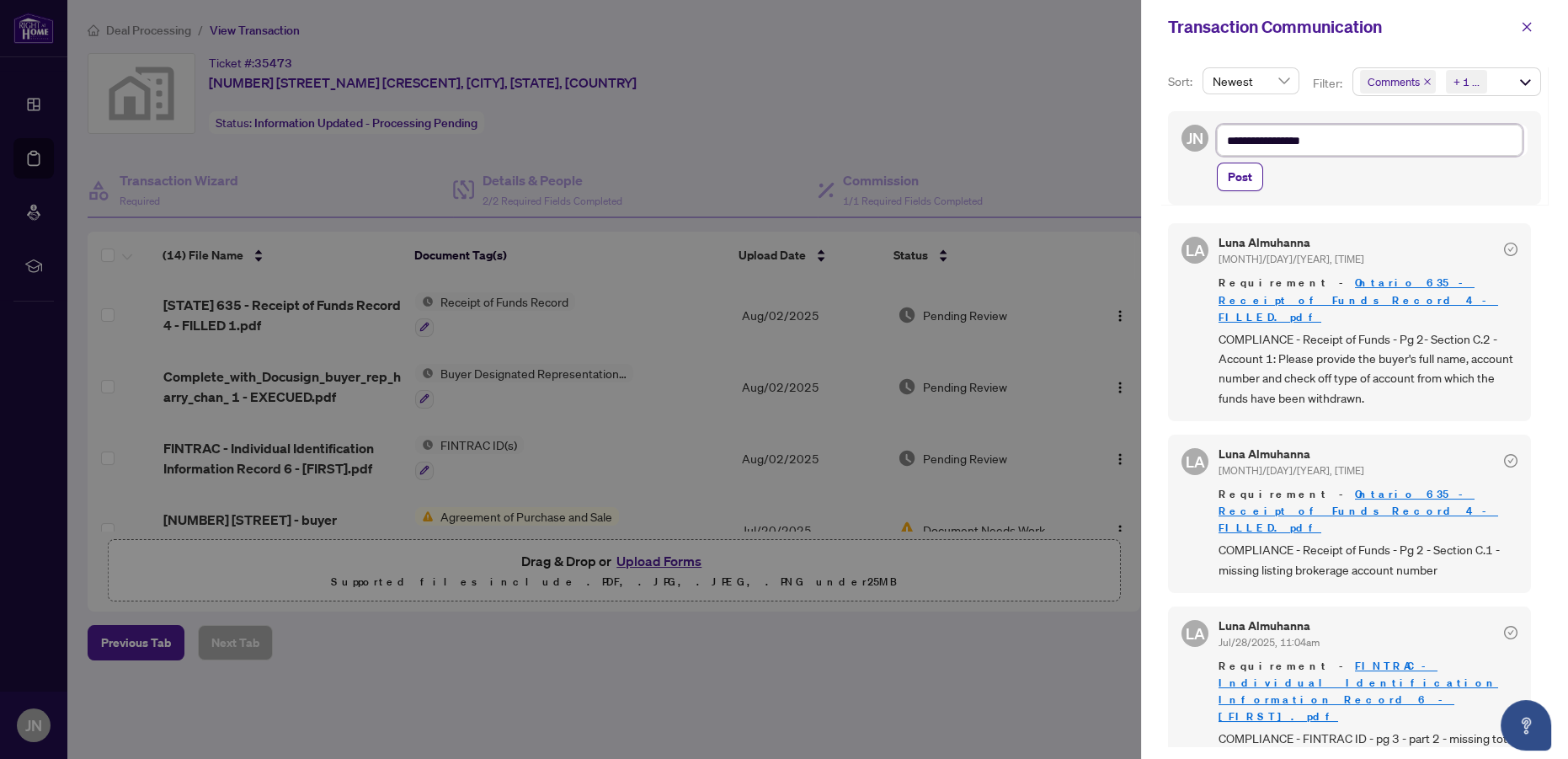 type on "**********" 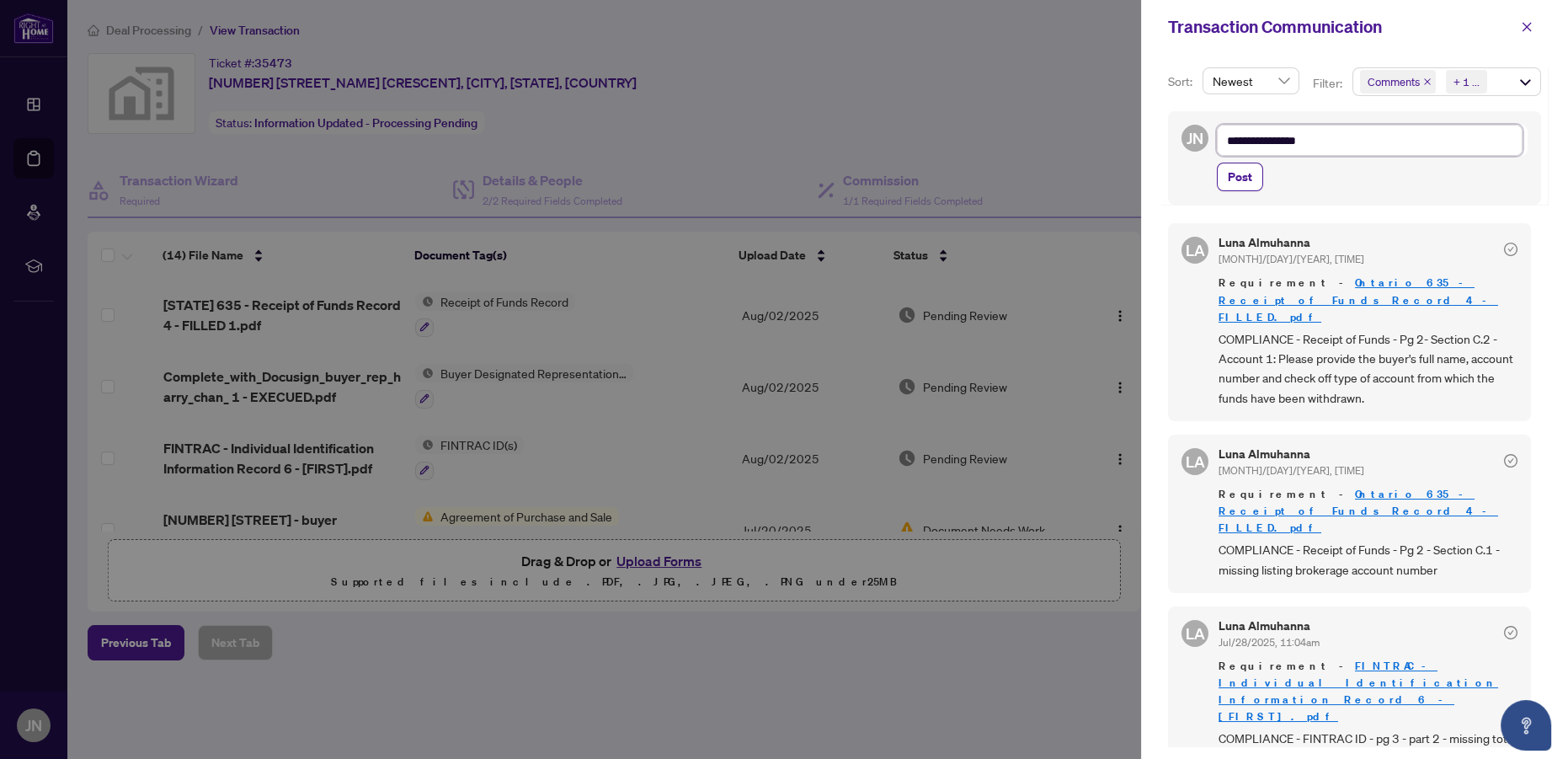 type on "**********" 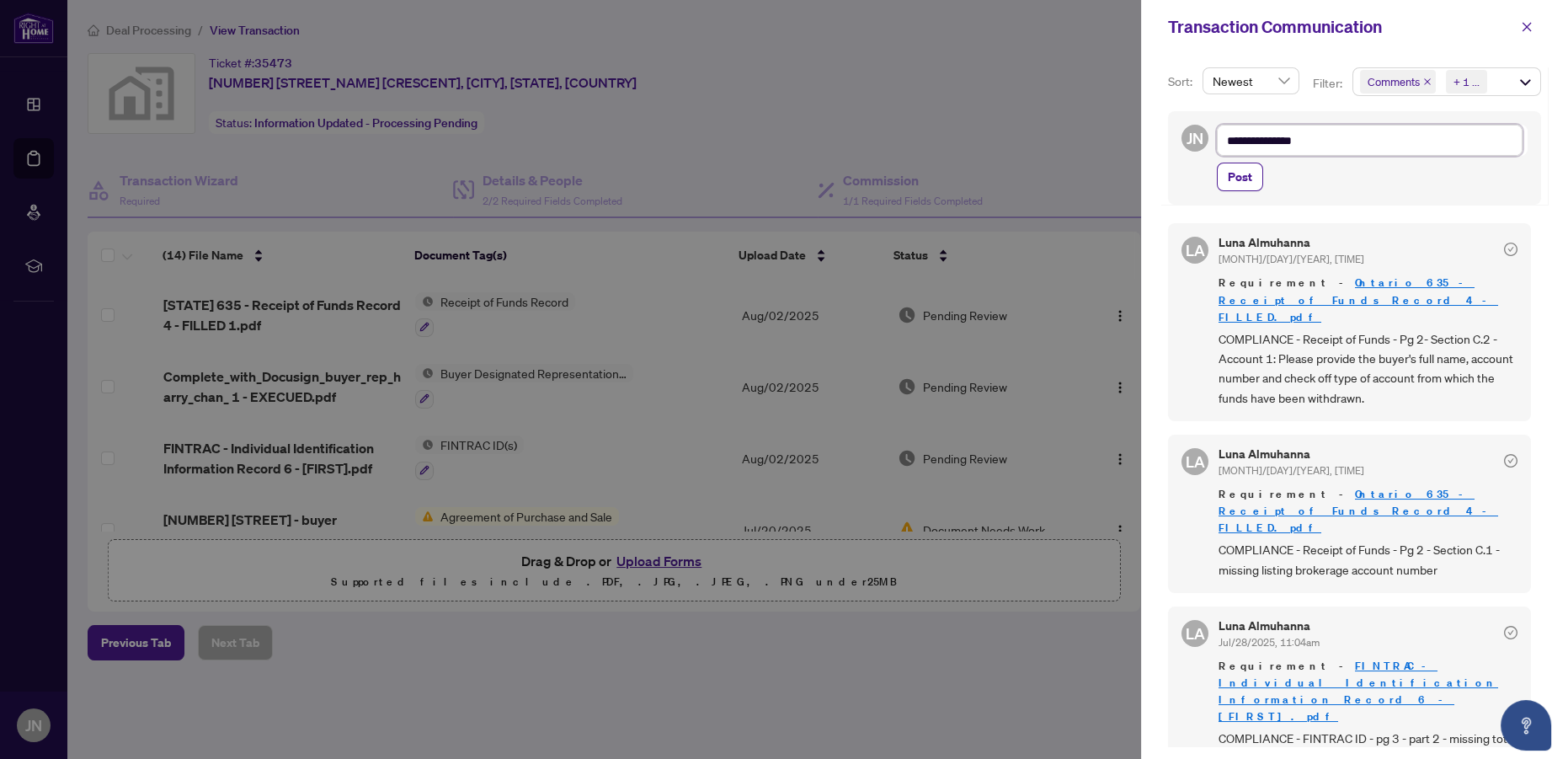 type on "**********" 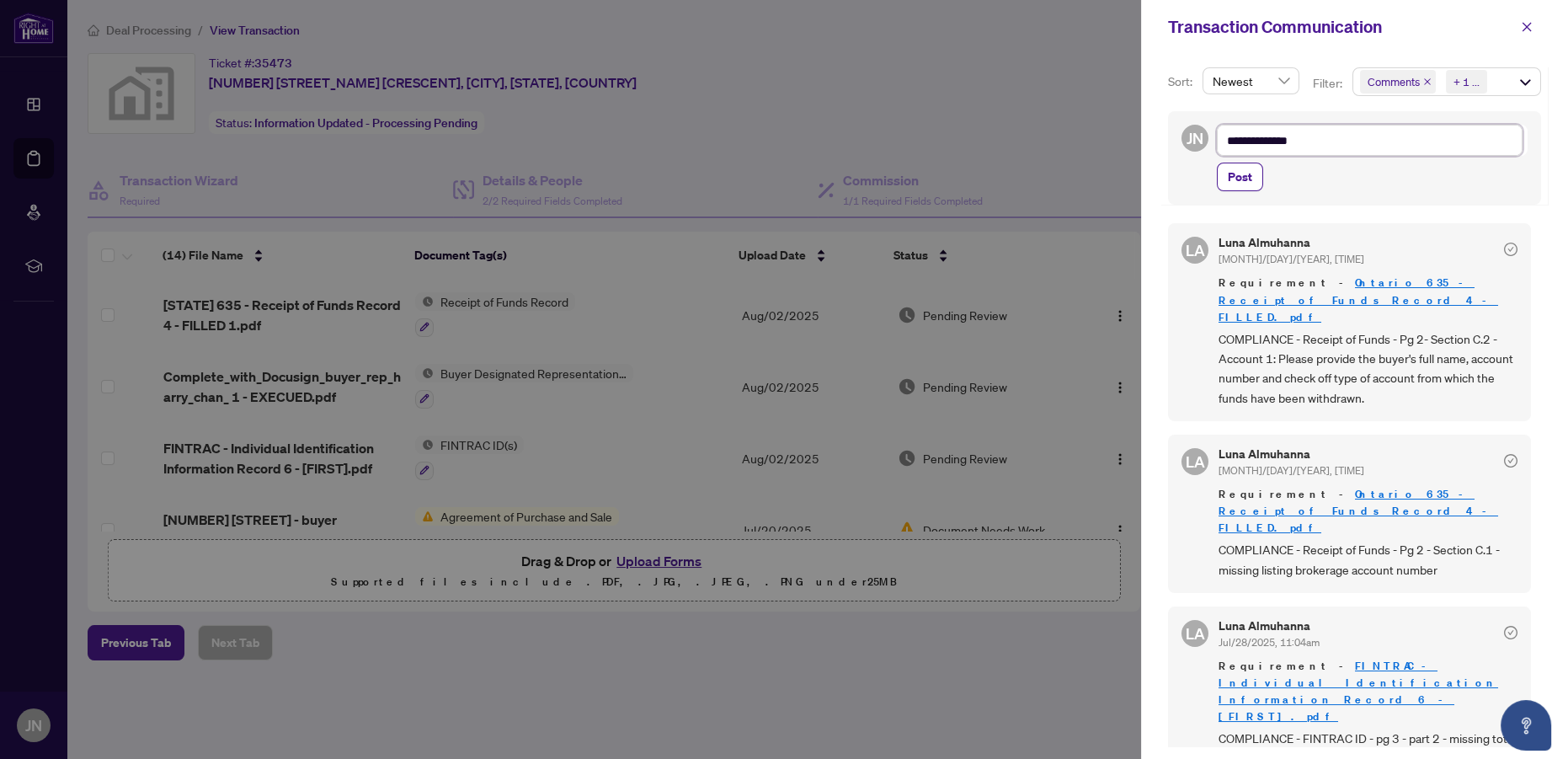 type on "**********" 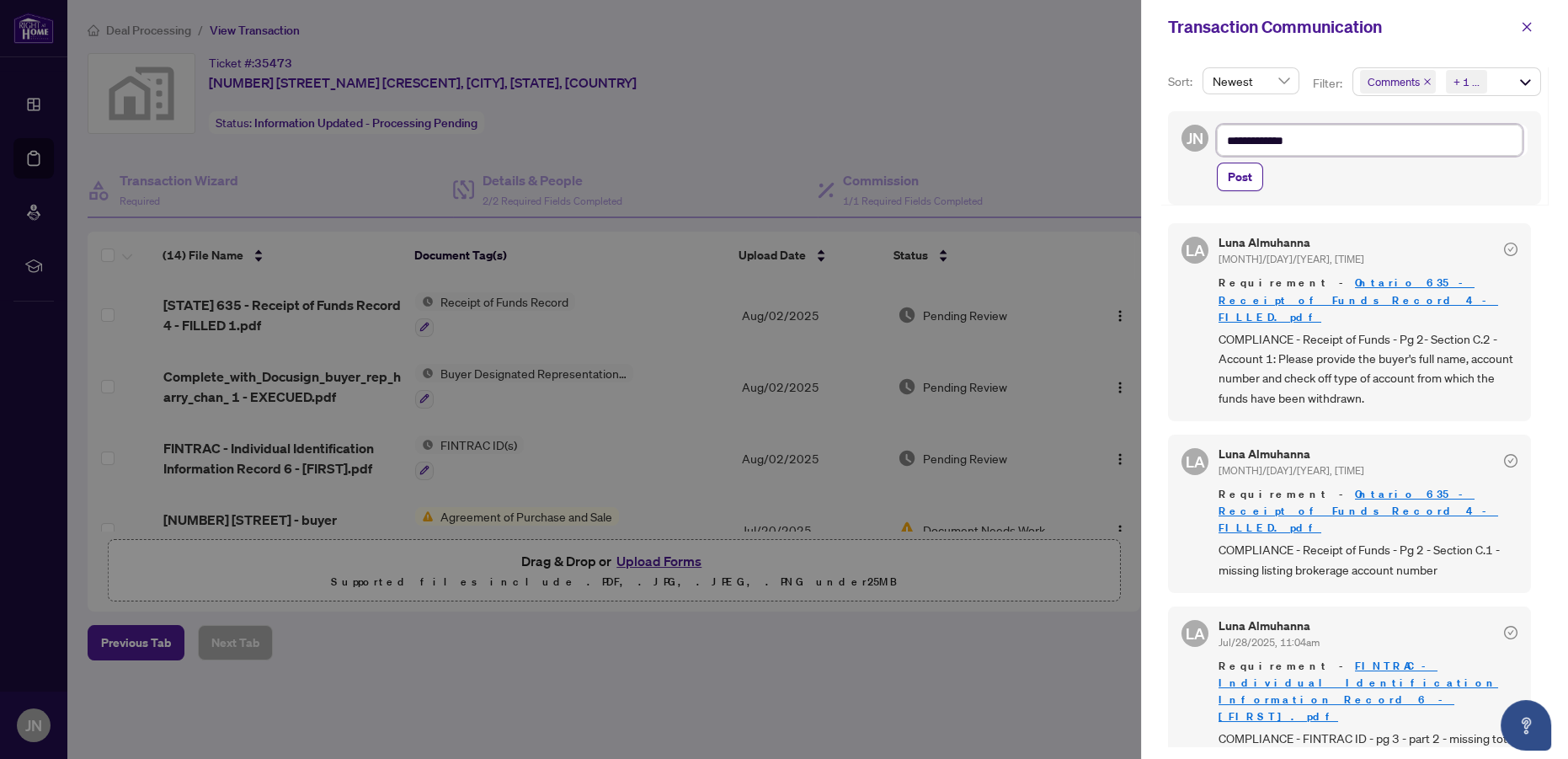 type on "**********" 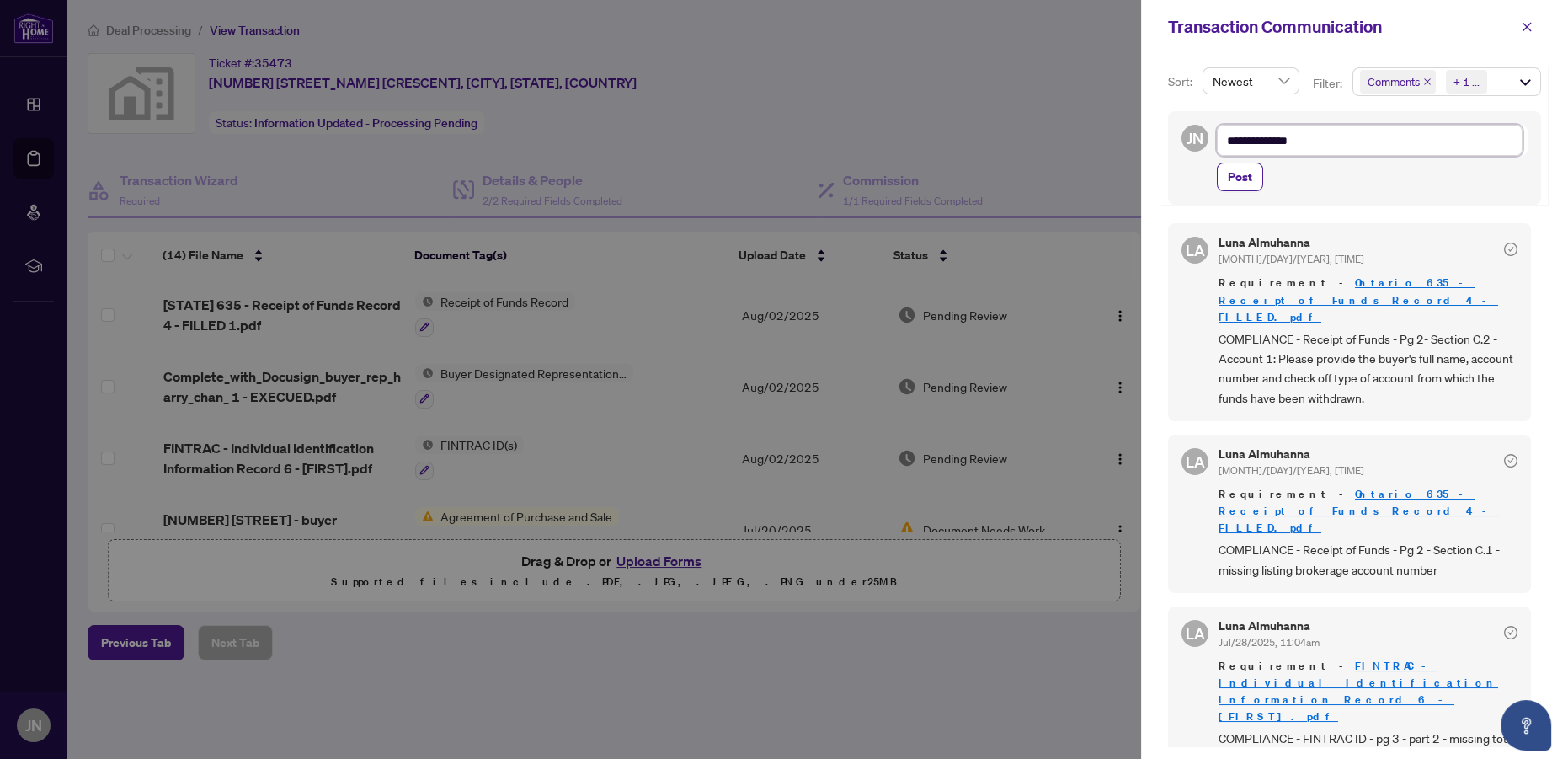 type on "**********" 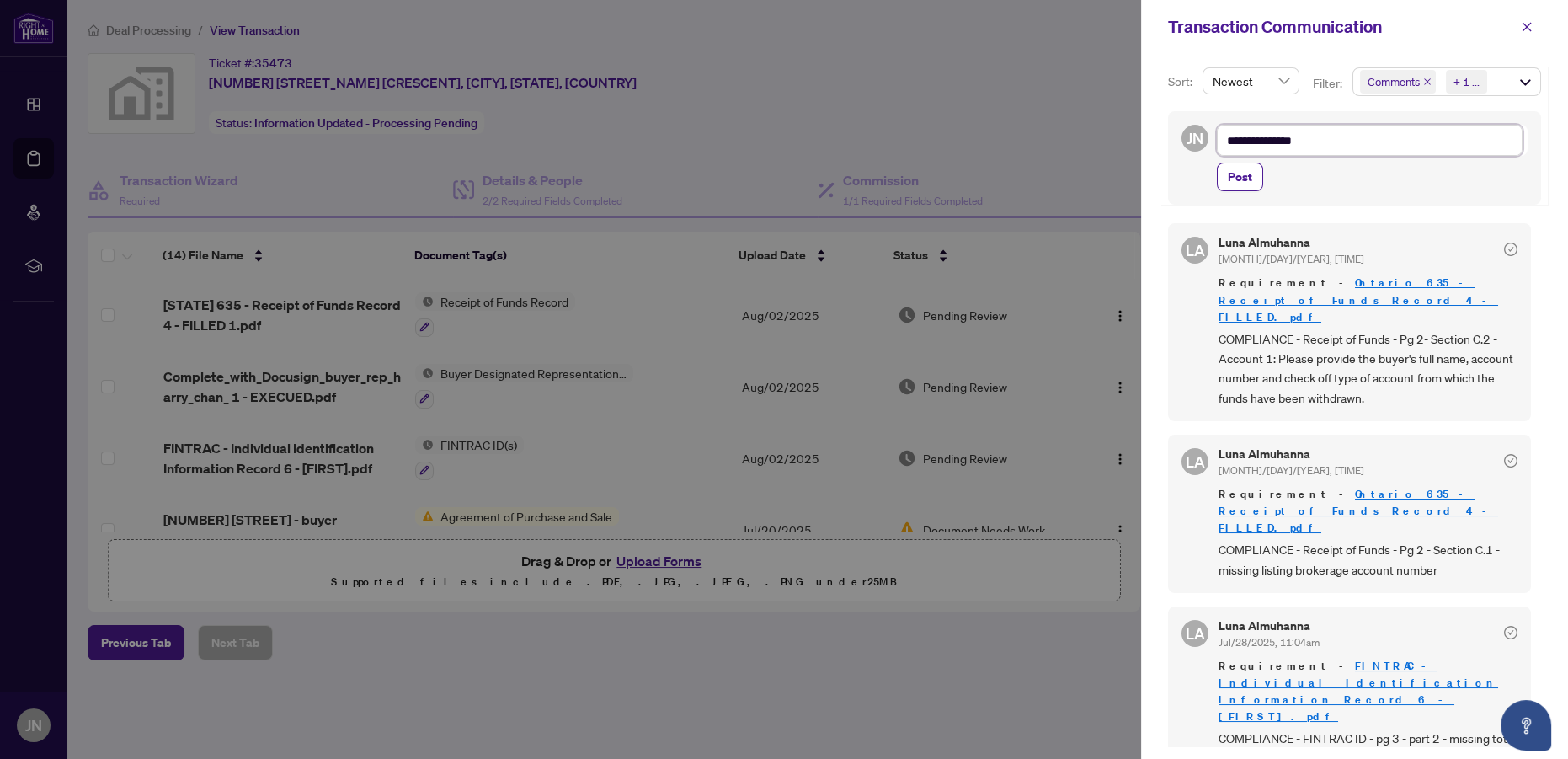 type on "**********" 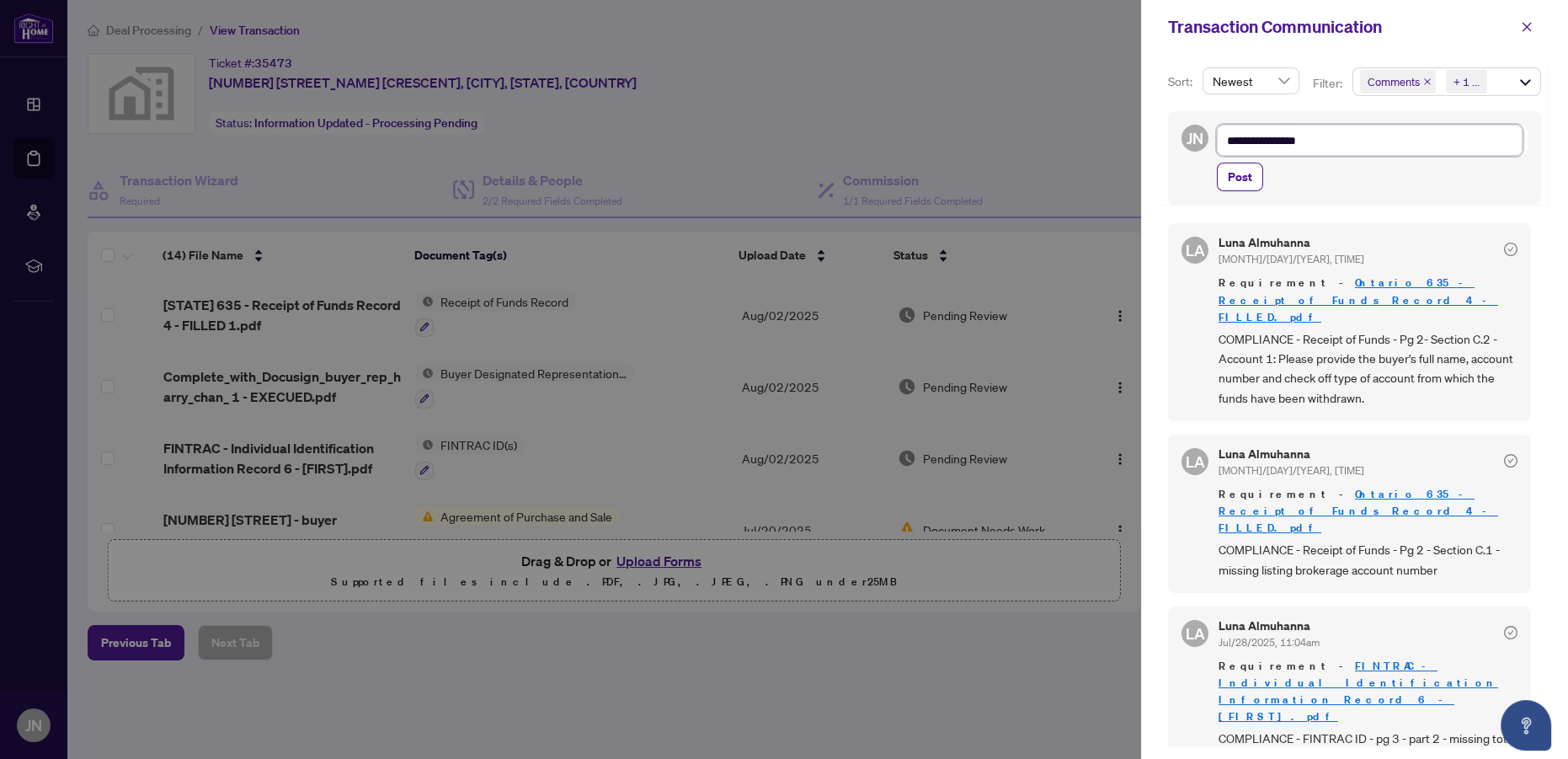 type on "**********" 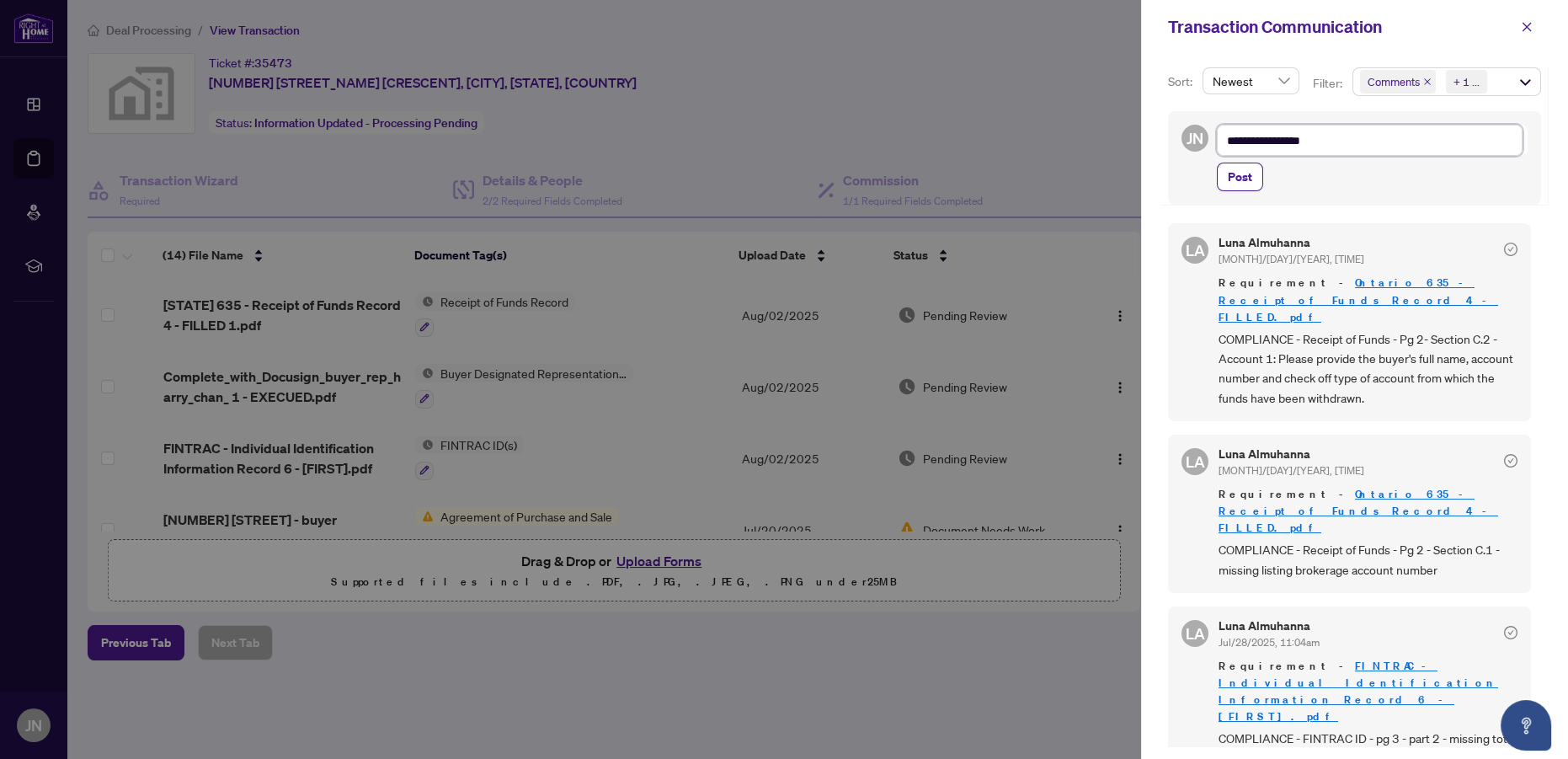 type on "**********" 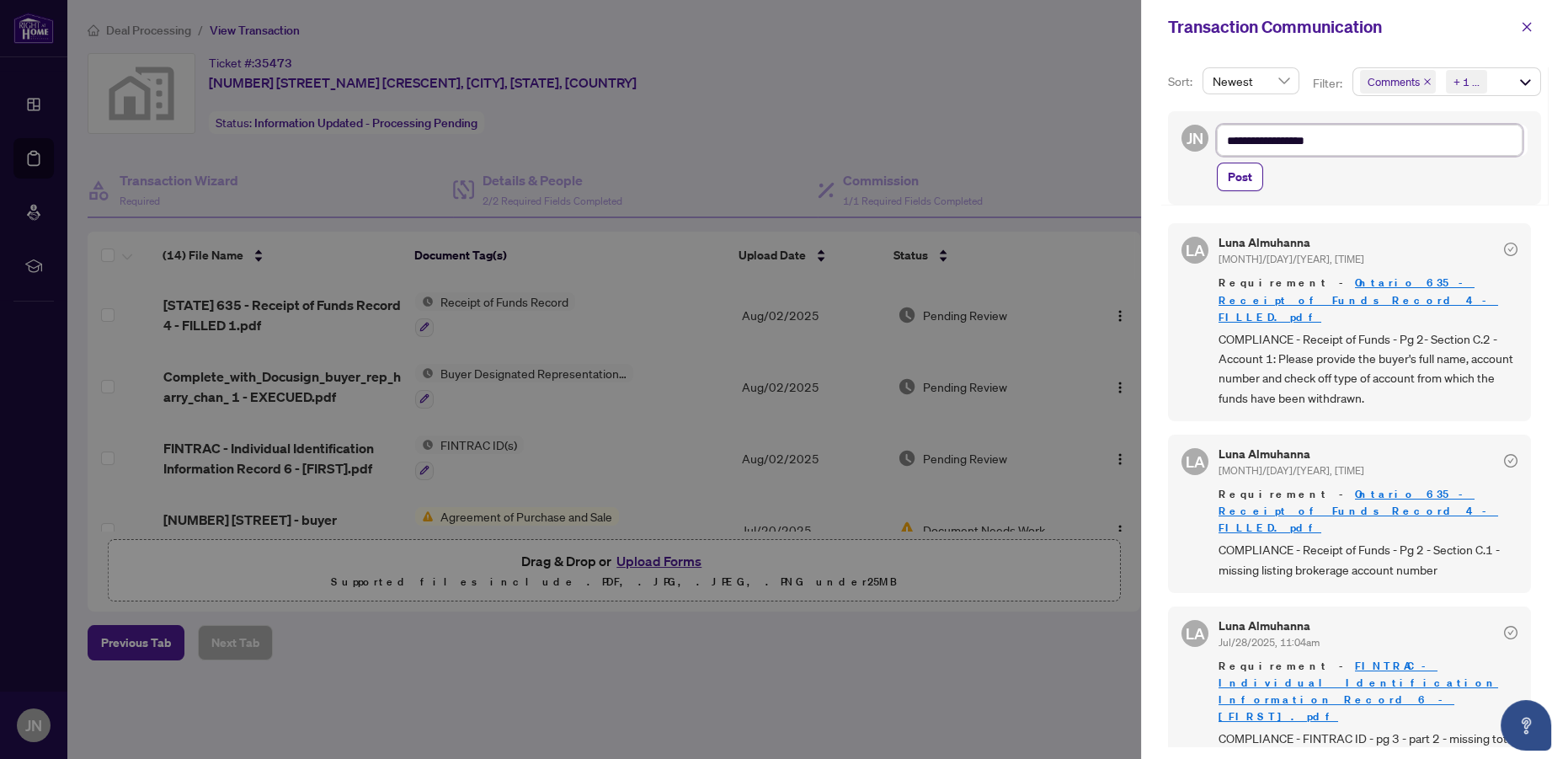 type on "**********" 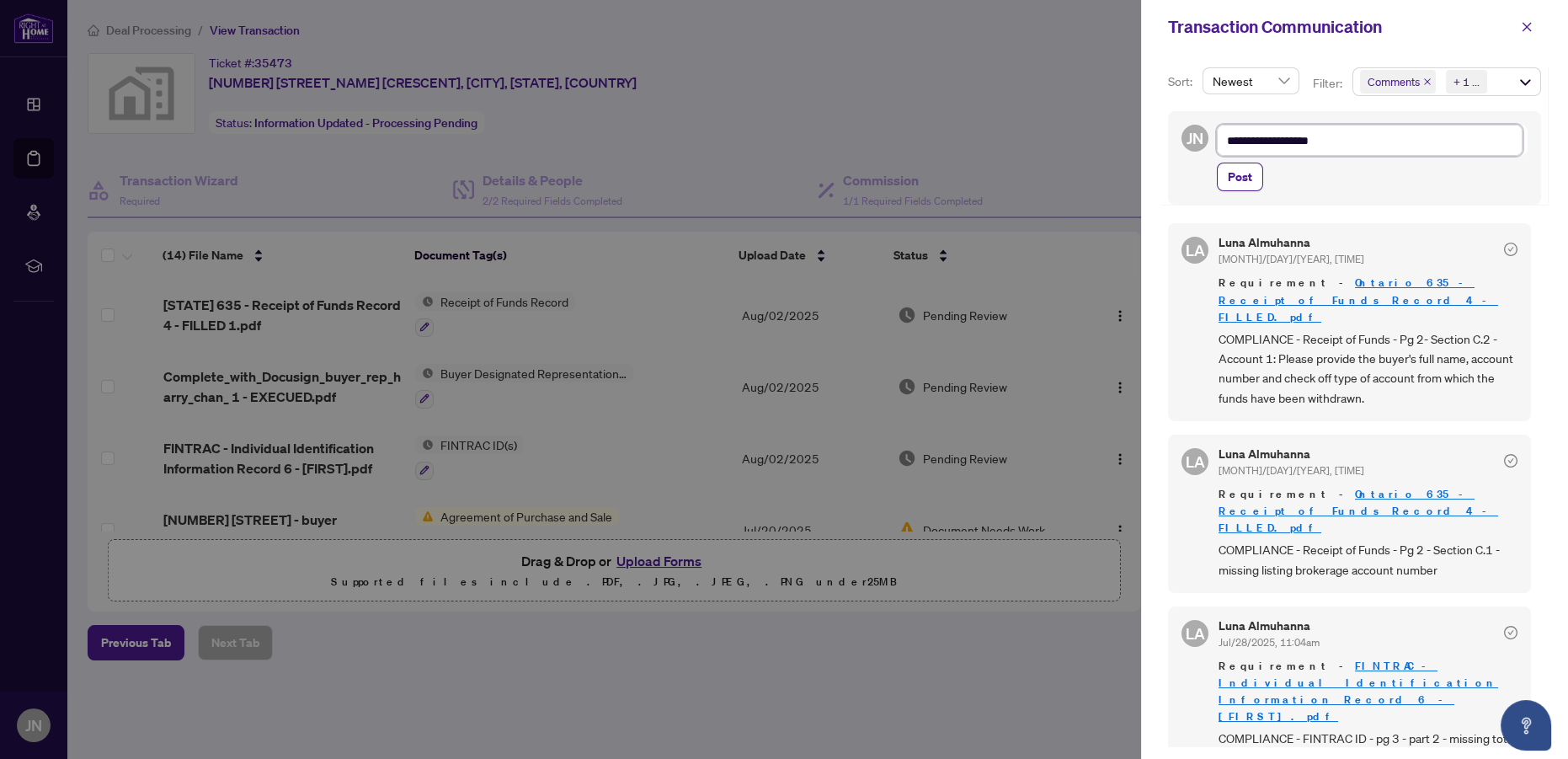 type on "**********" 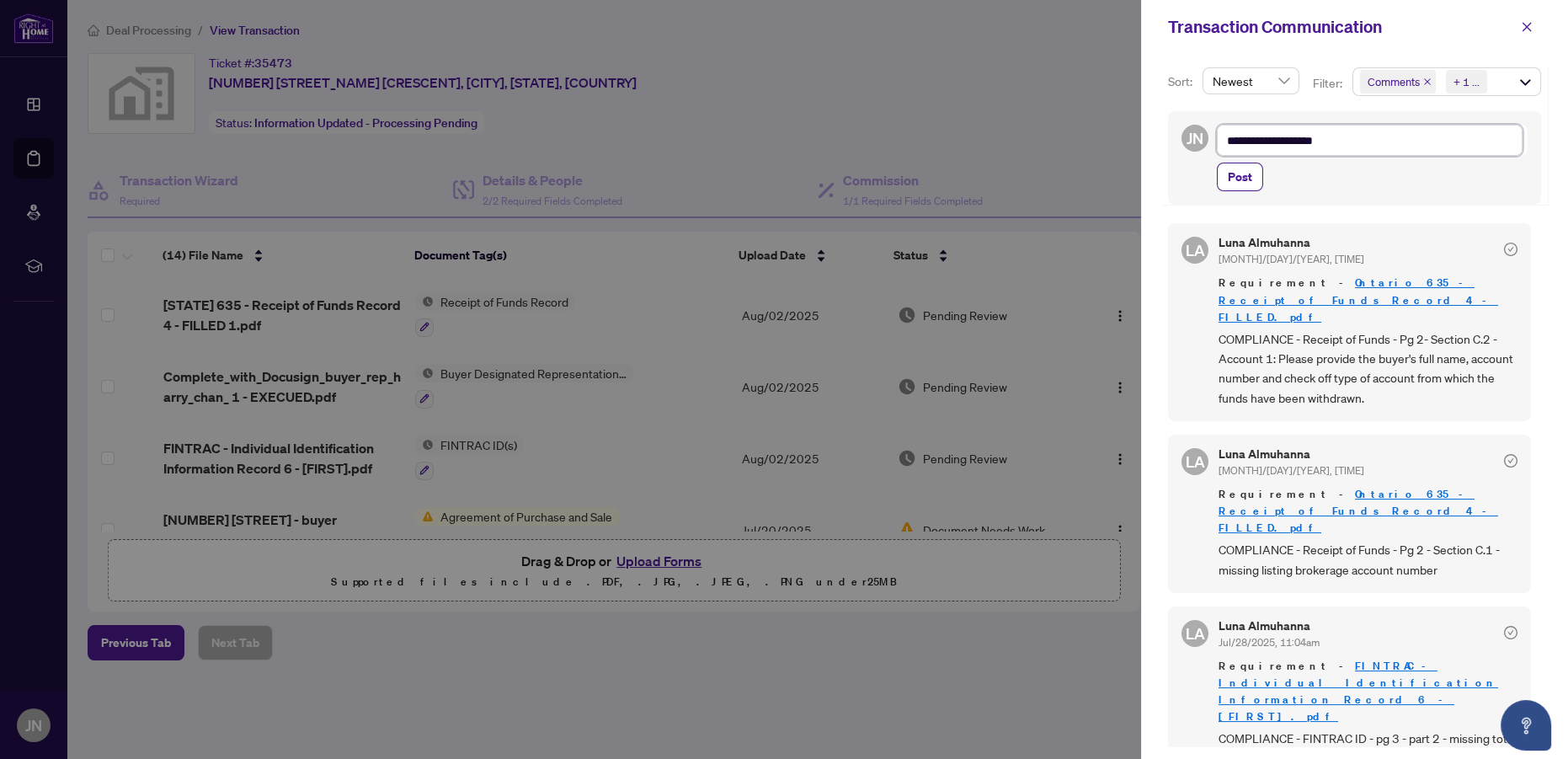 type on "**********" 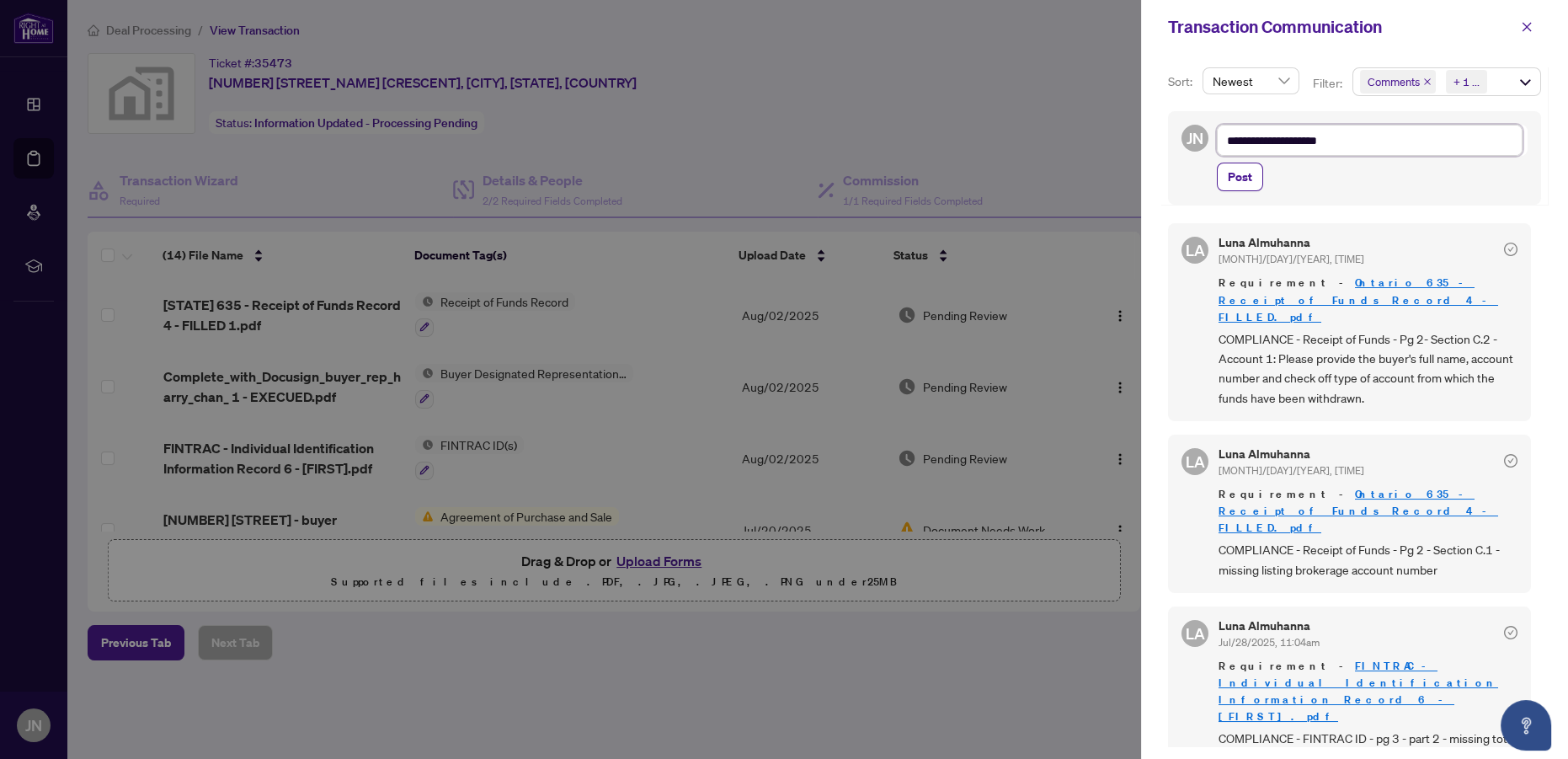 type on "**********" 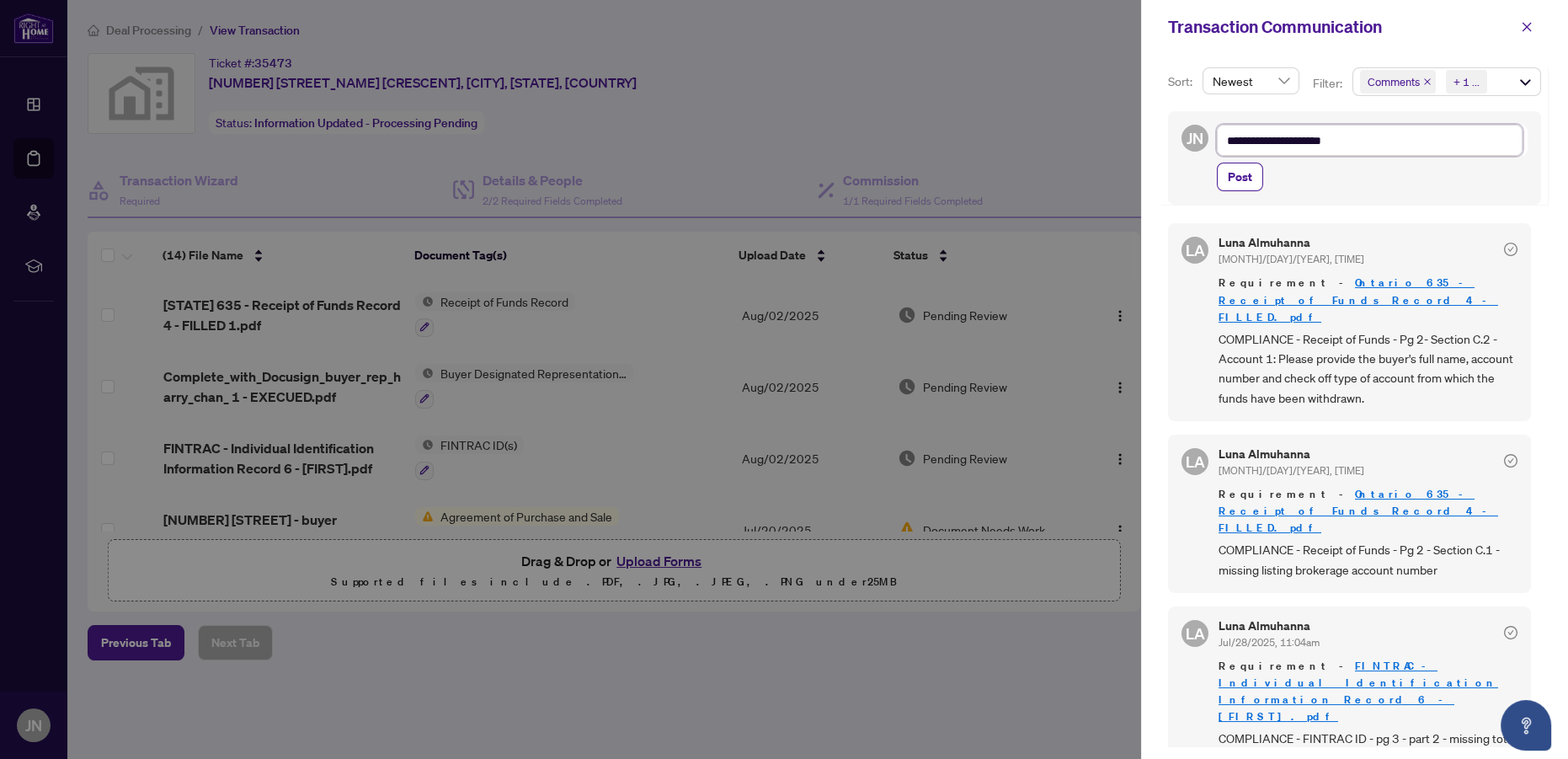 type on "**********" 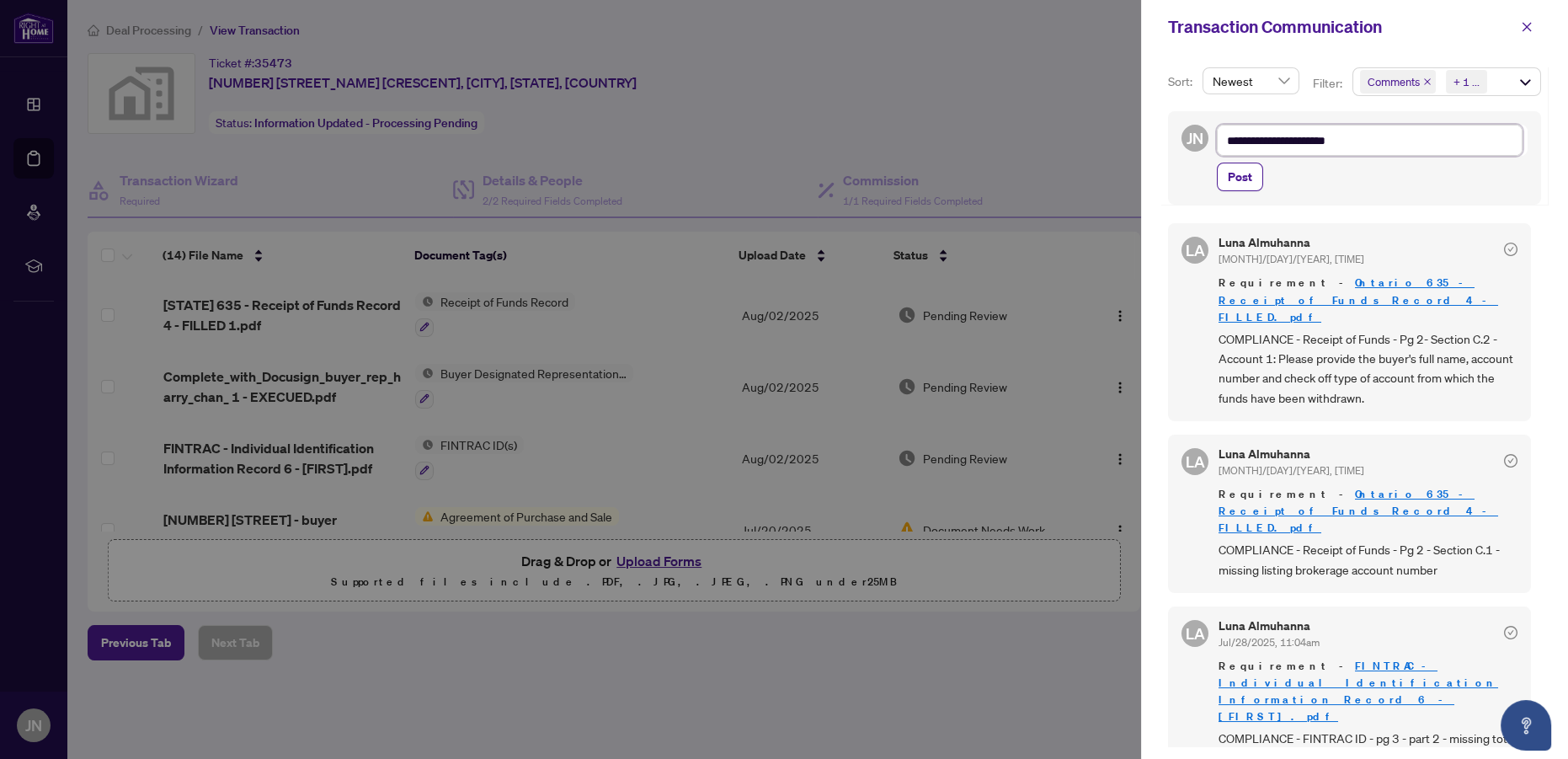 type on "**********" 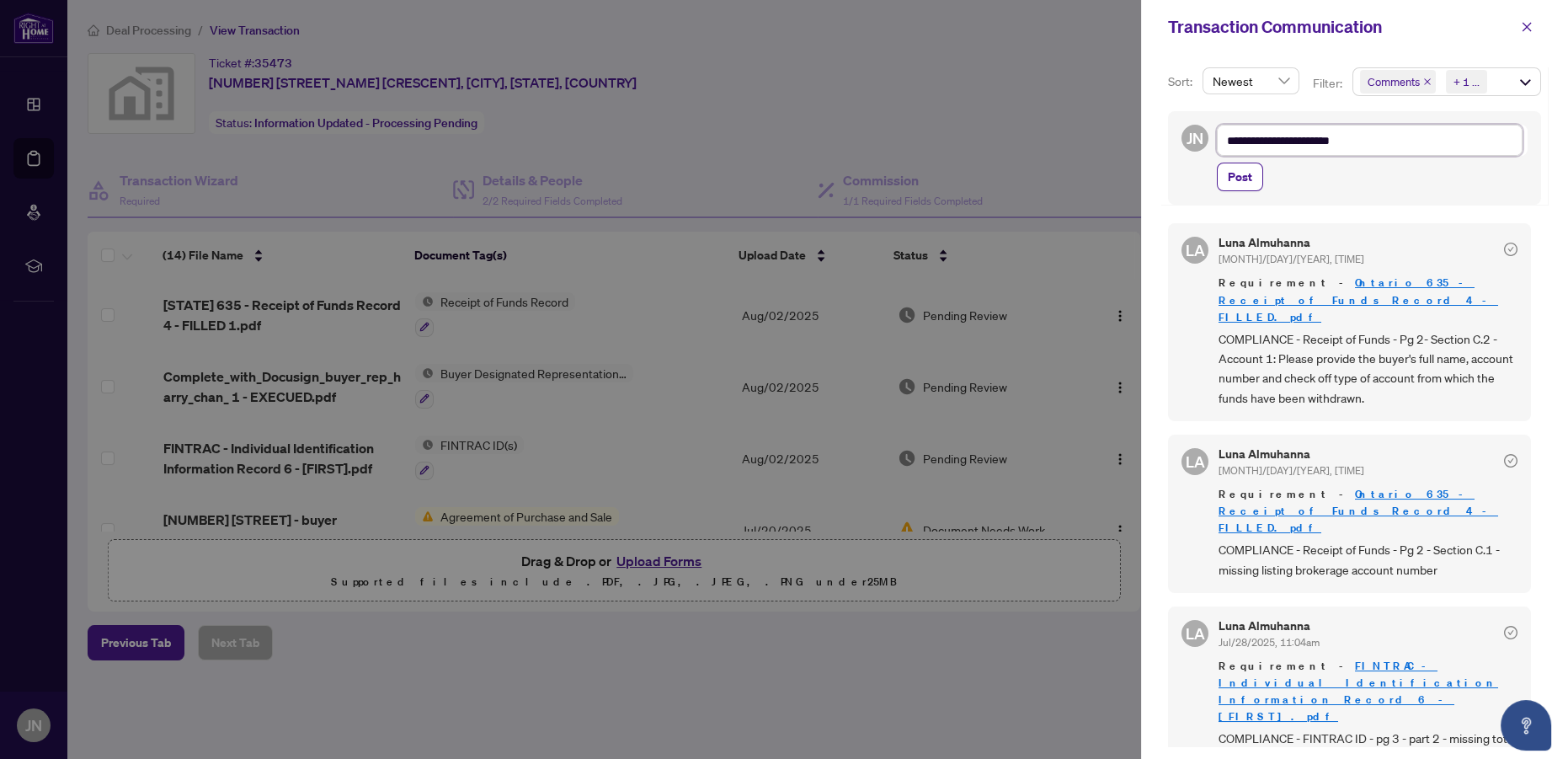 type on "**********" 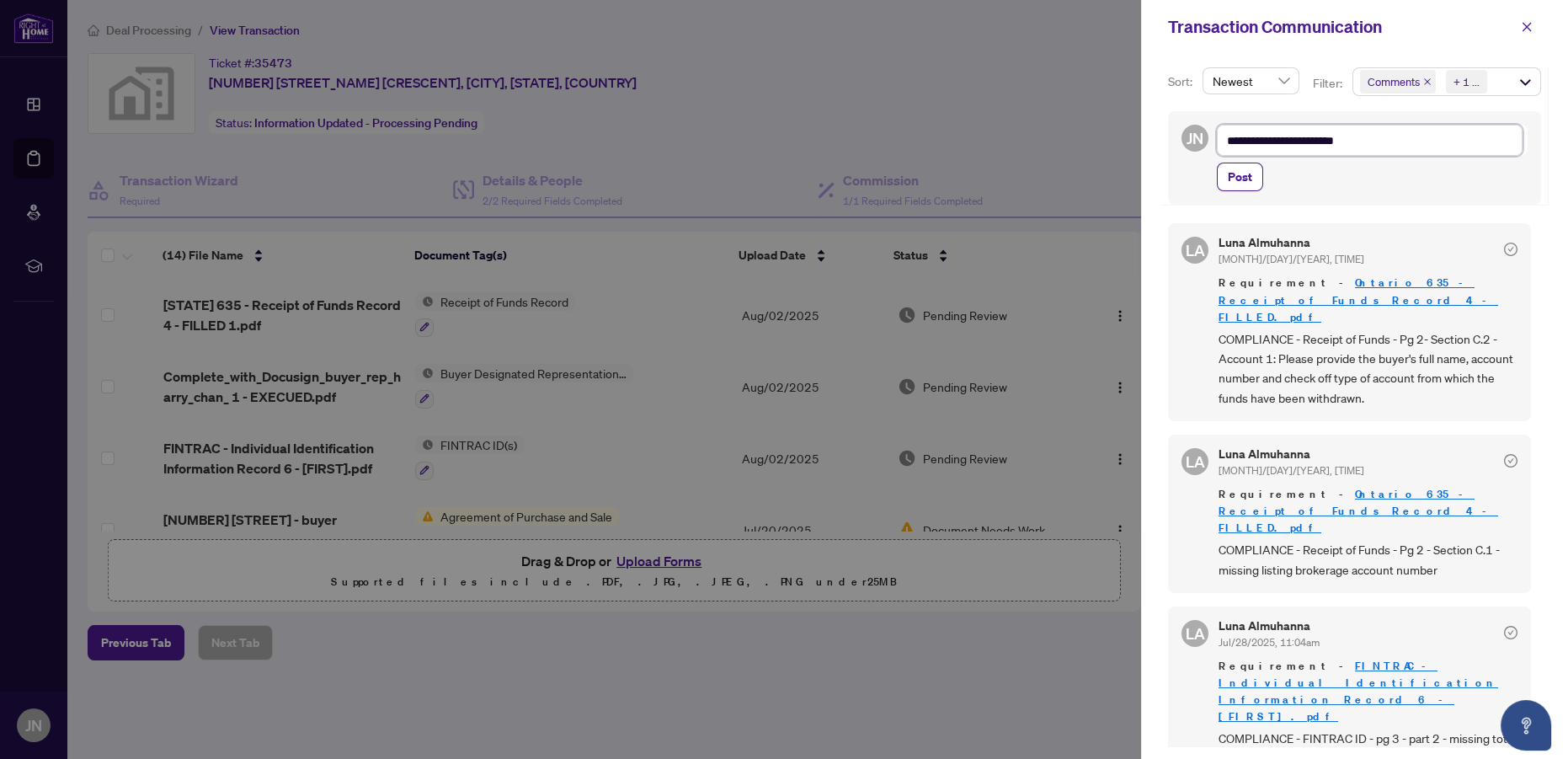 type on "**********" 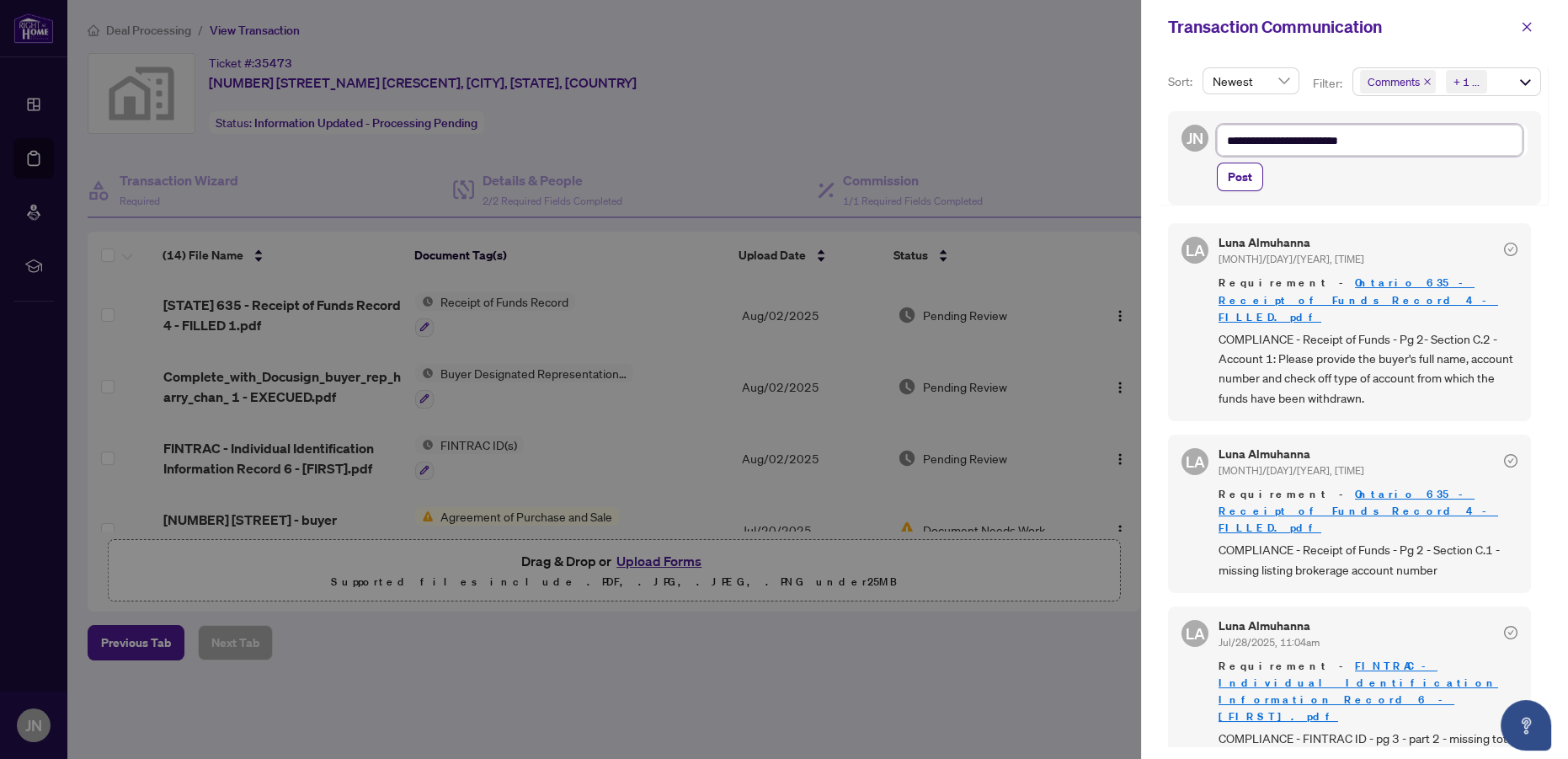 type on "**********" 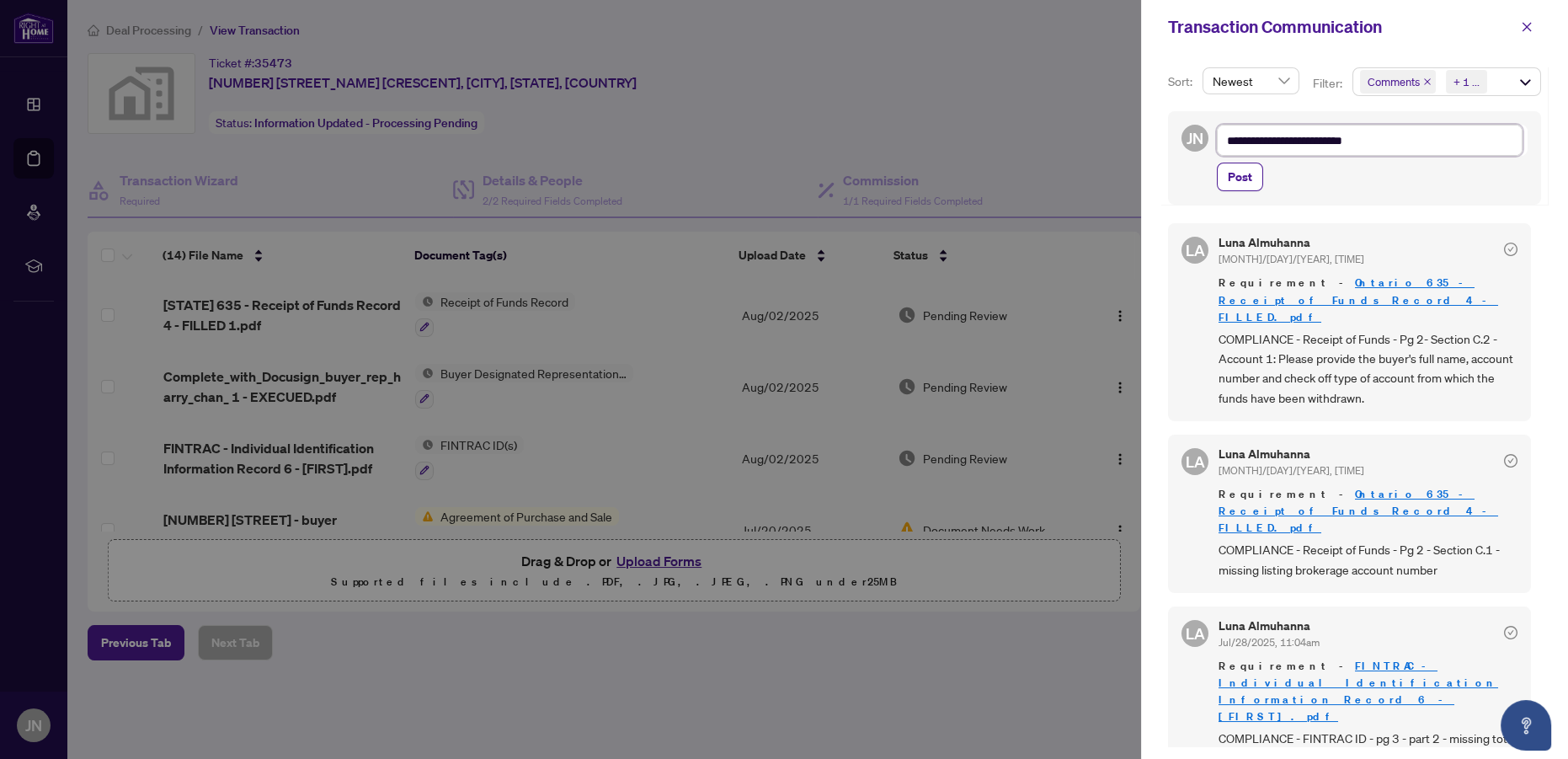 type on "**********" 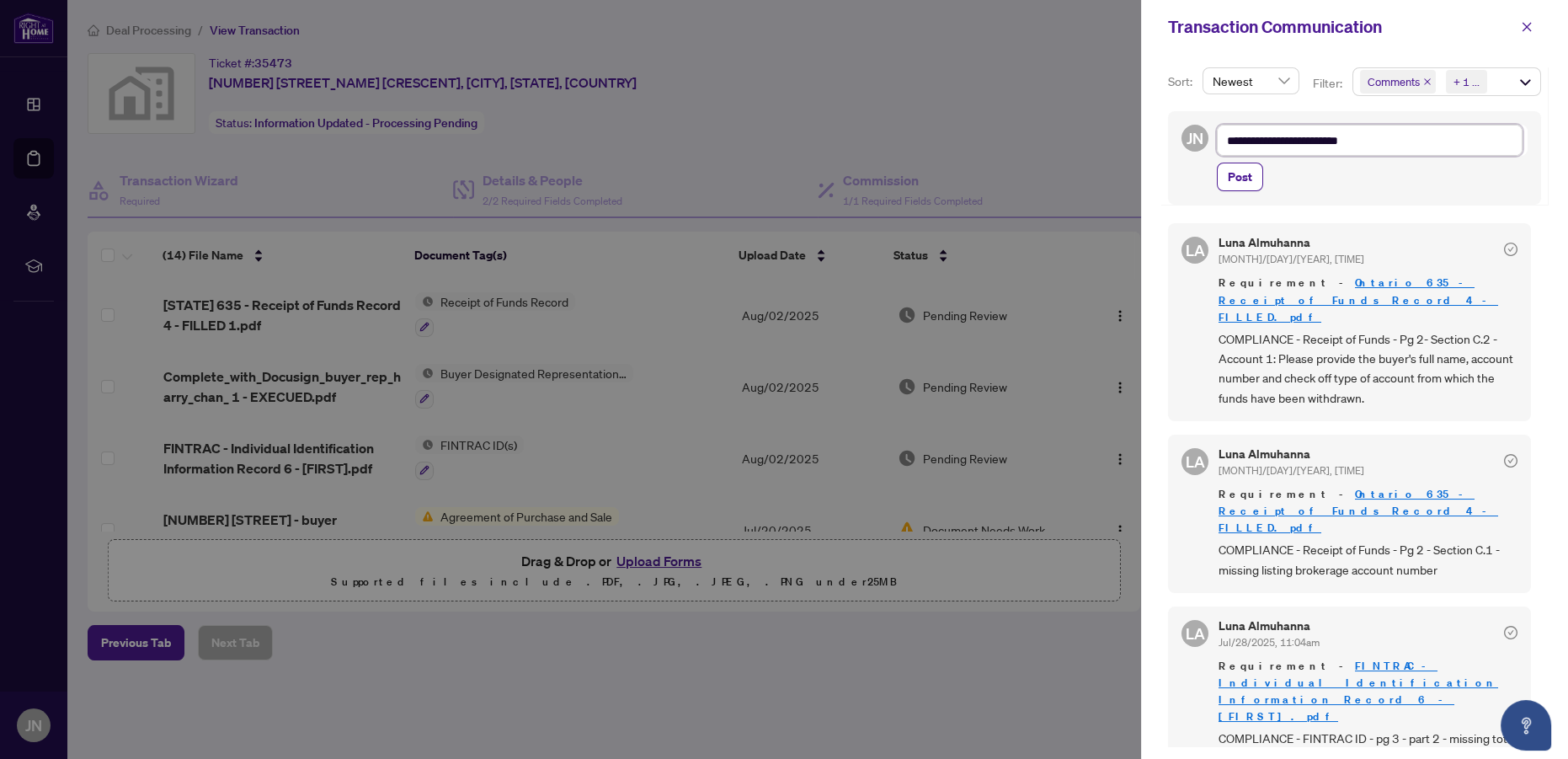 type on "**********" 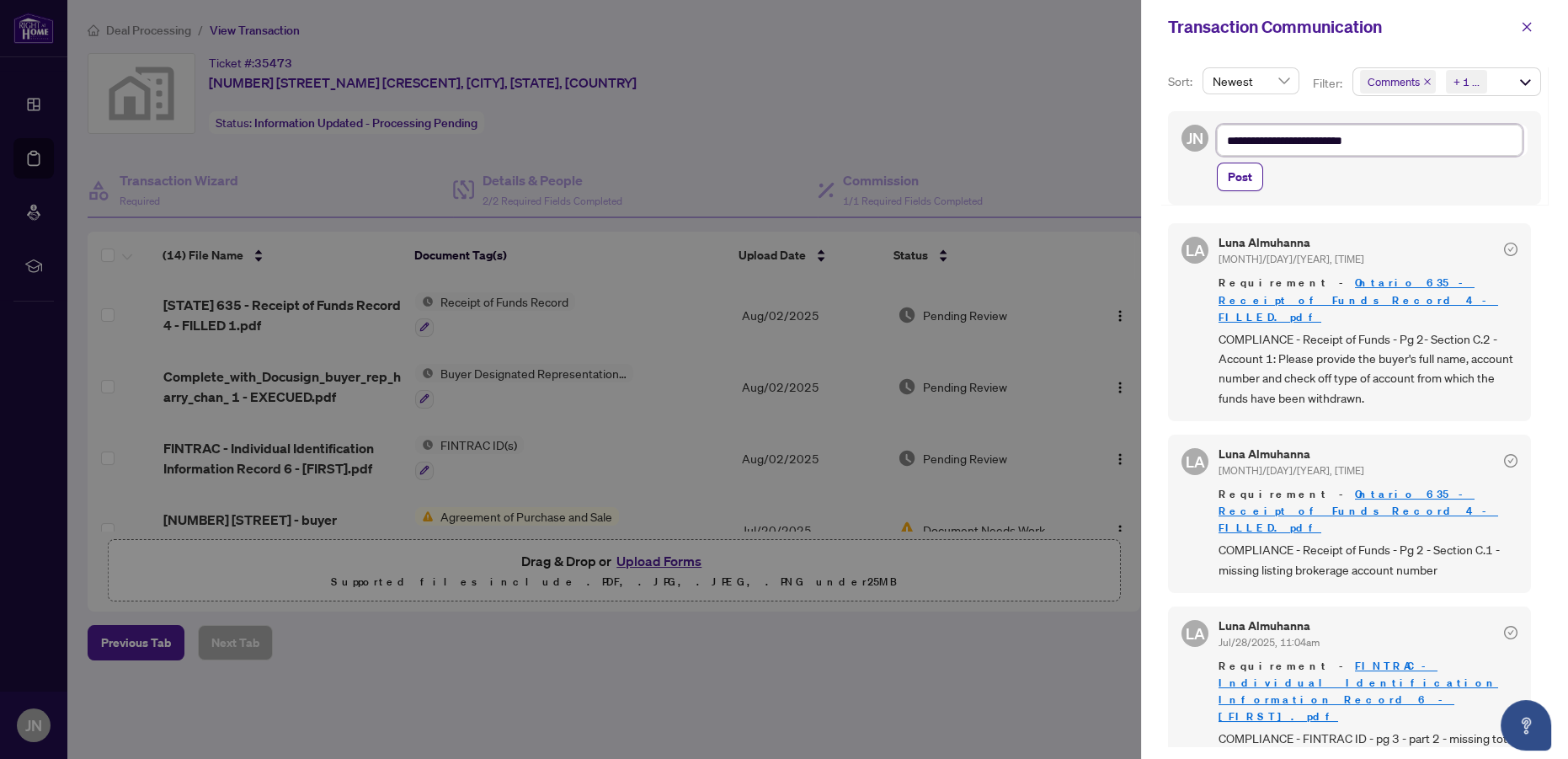 type on "**********" 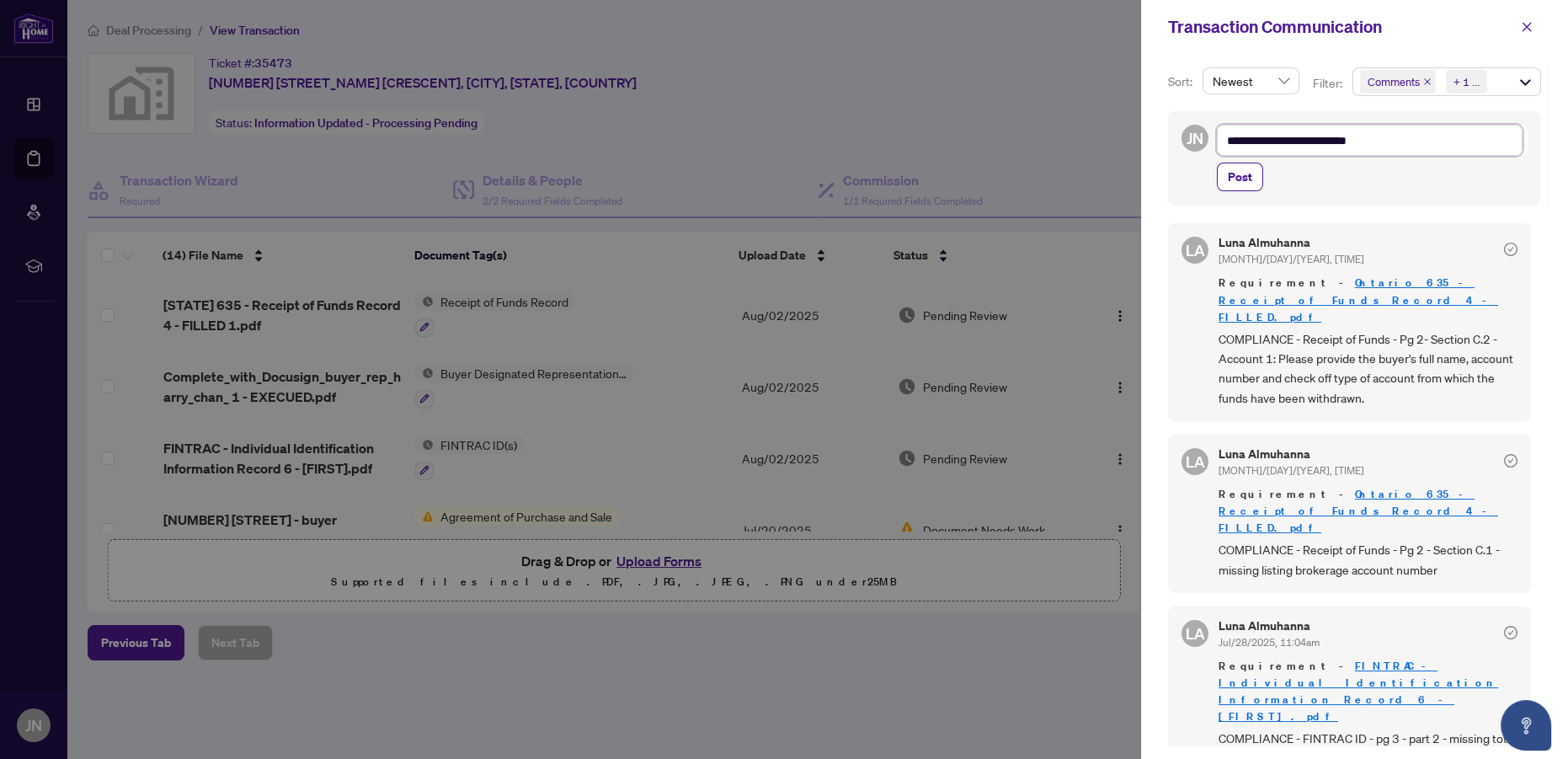 type on "**********" 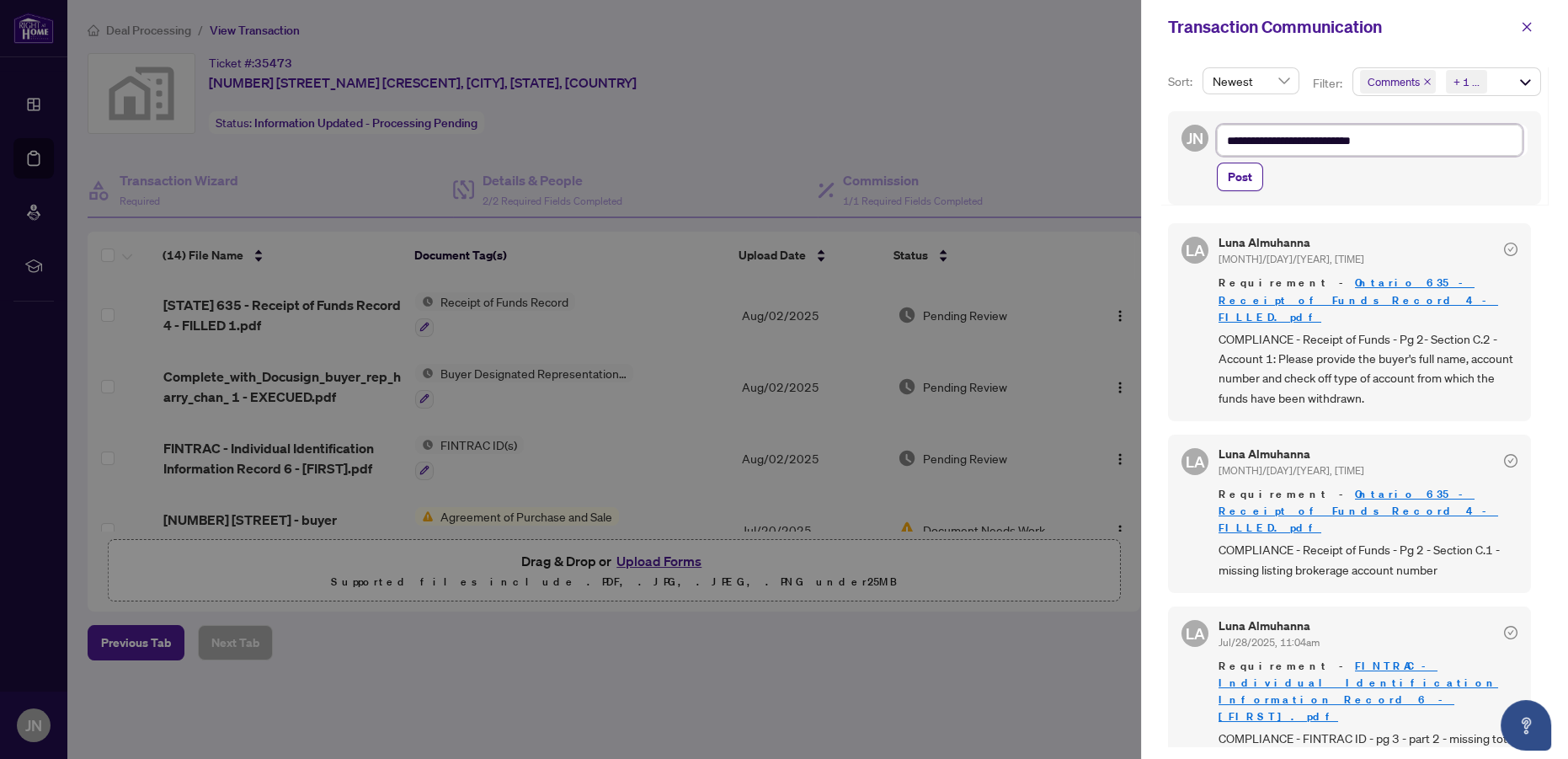 type on "**********" 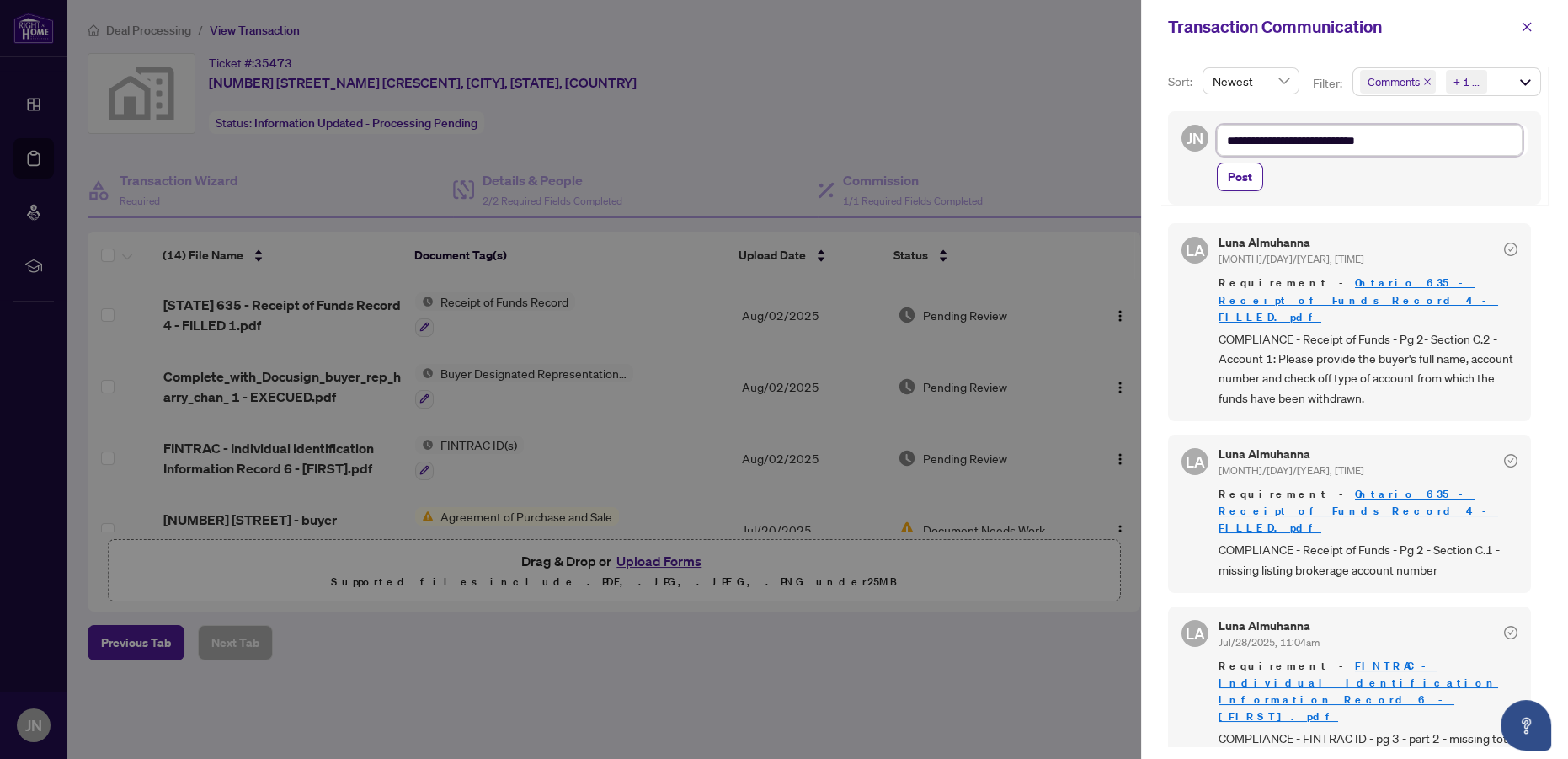 type on "**********" 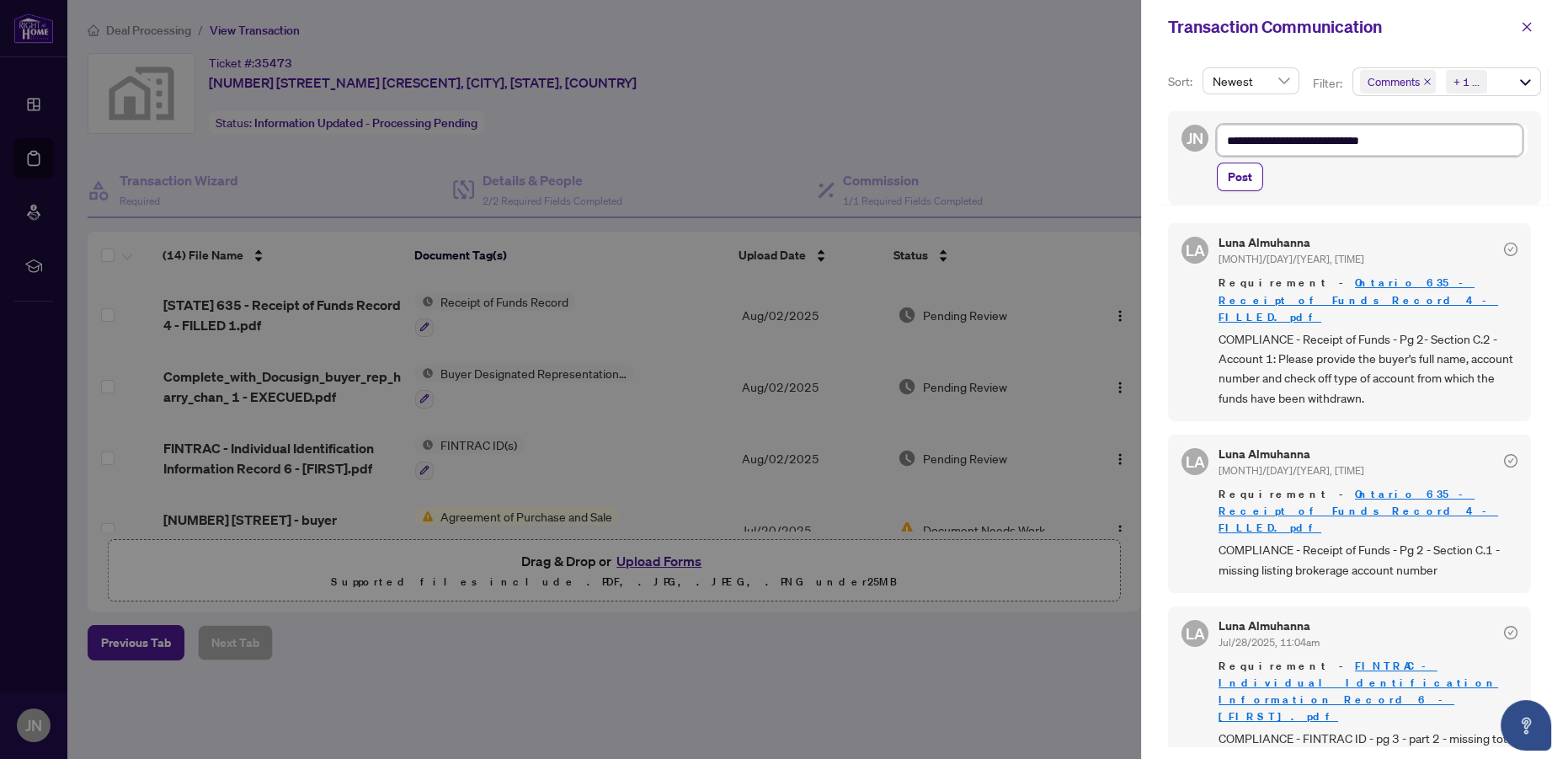 type on "**********" 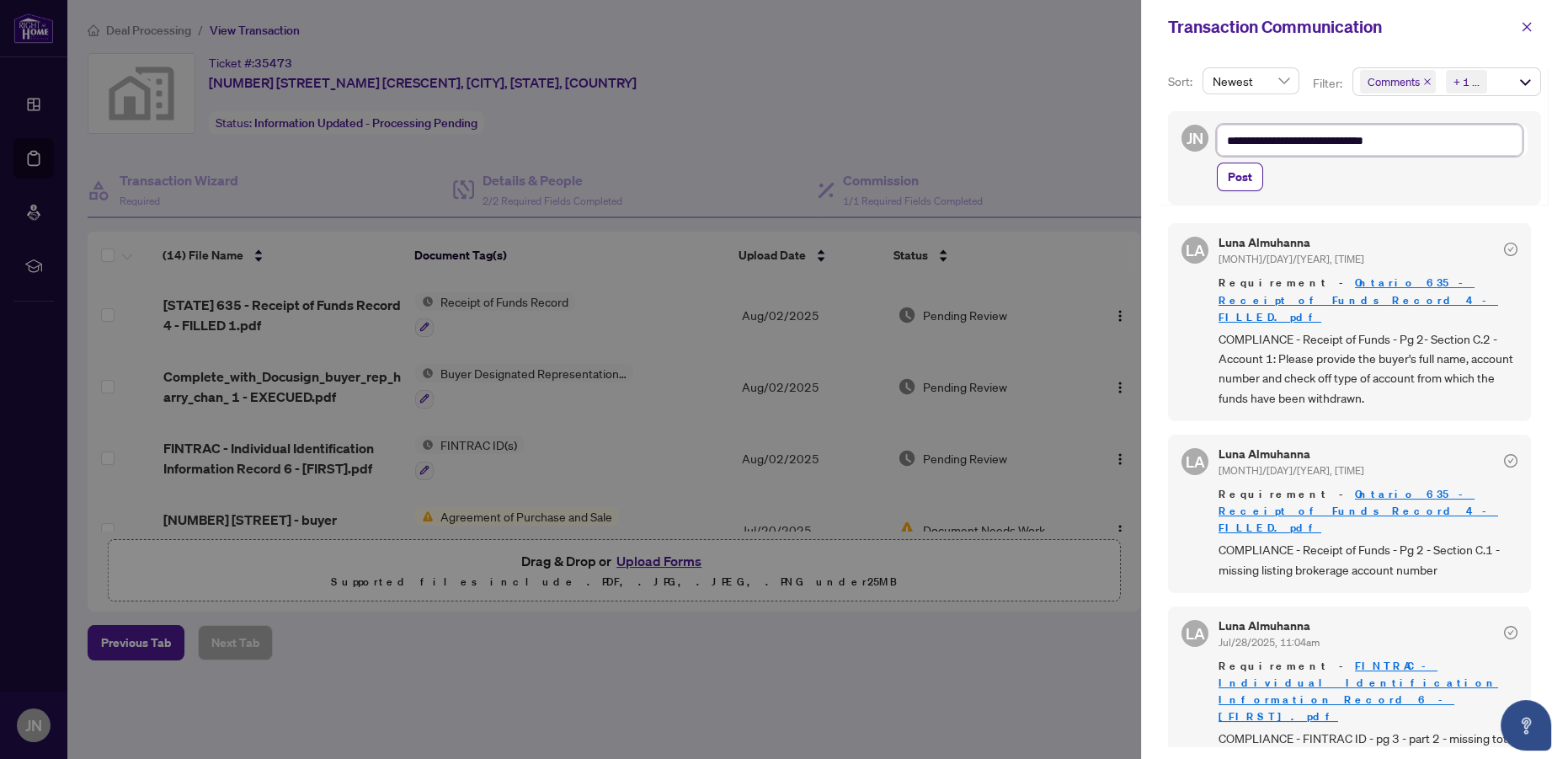 type on "**********" 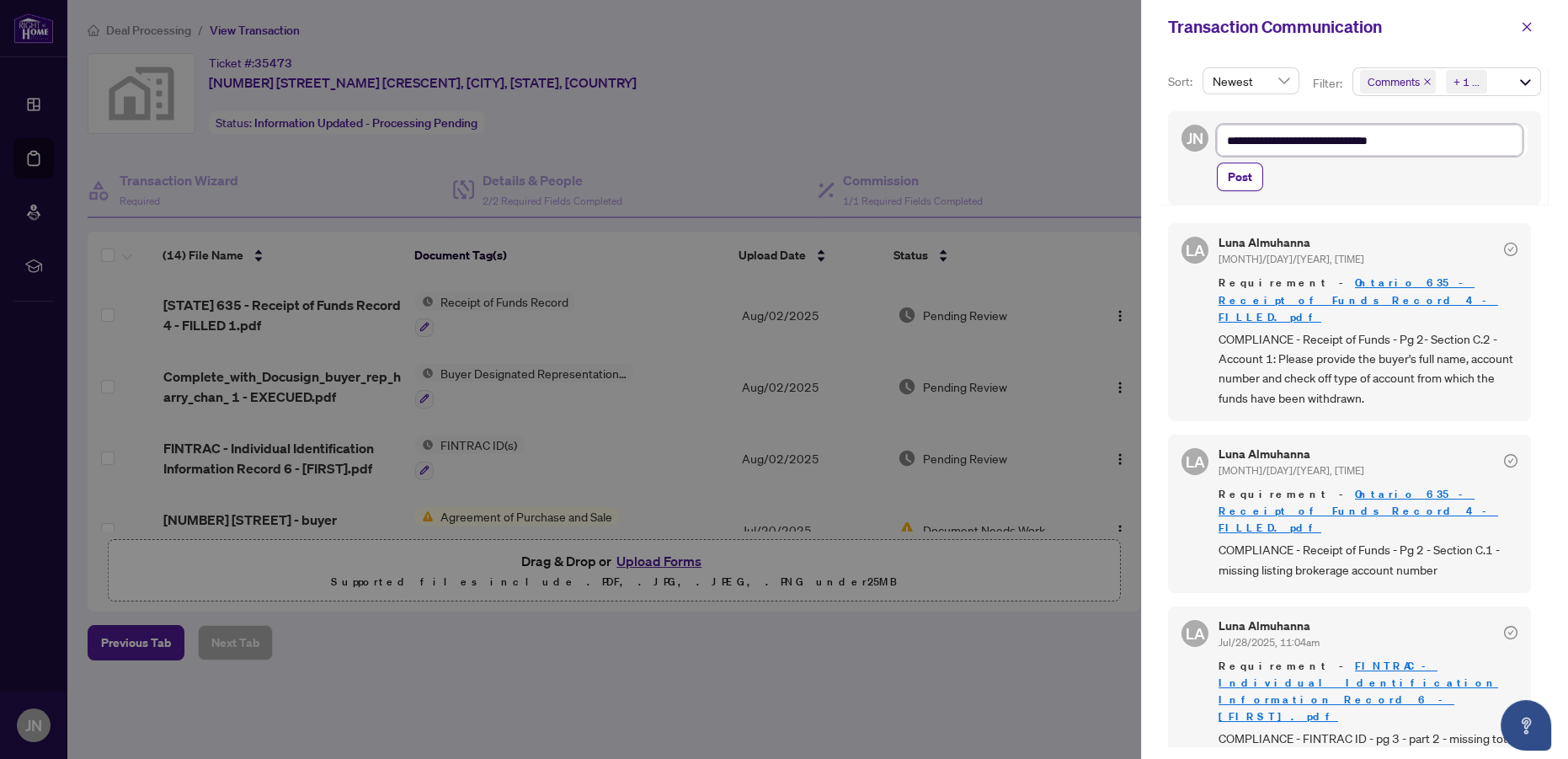 type on "**********" 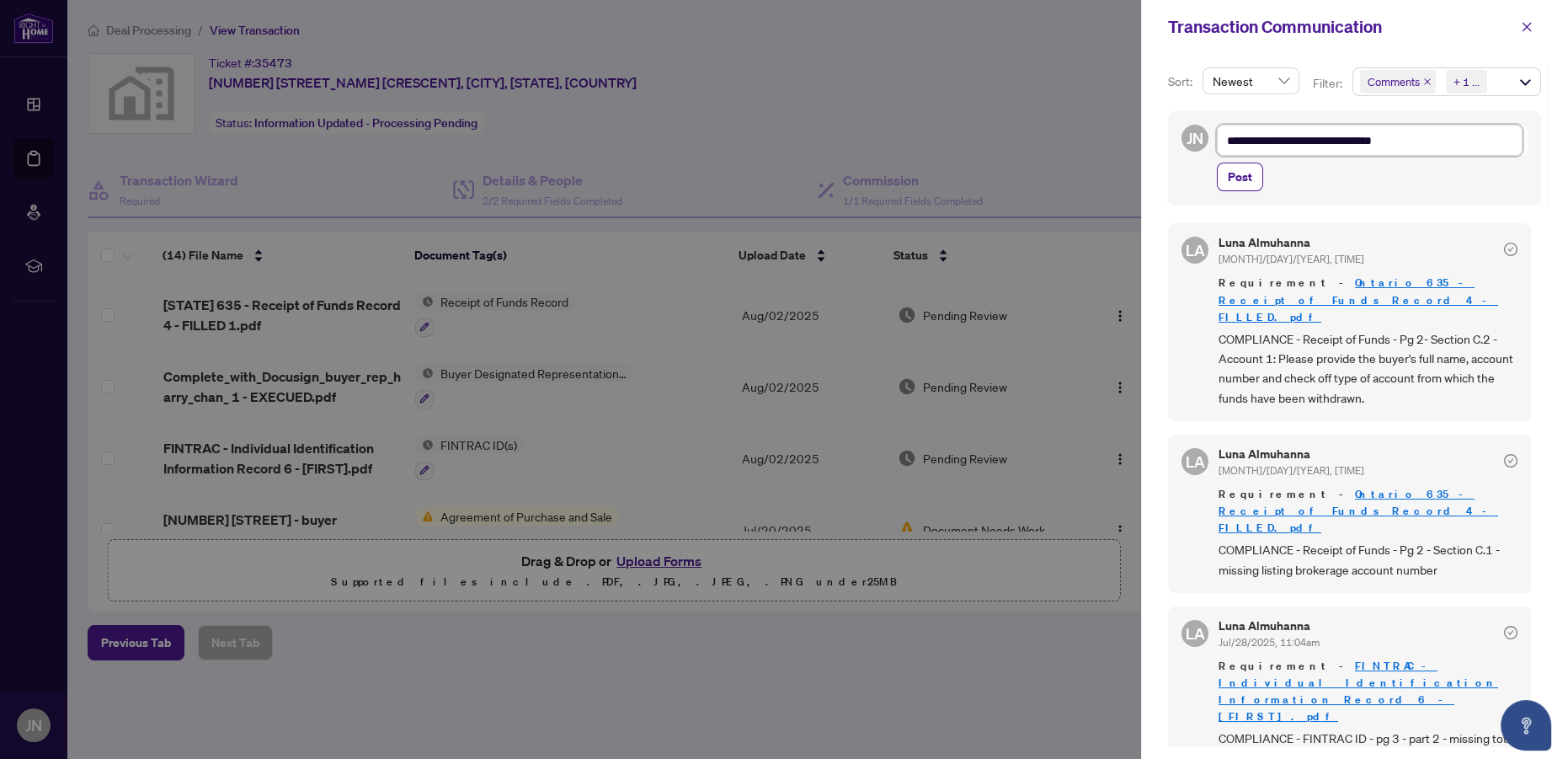 type on "**********" 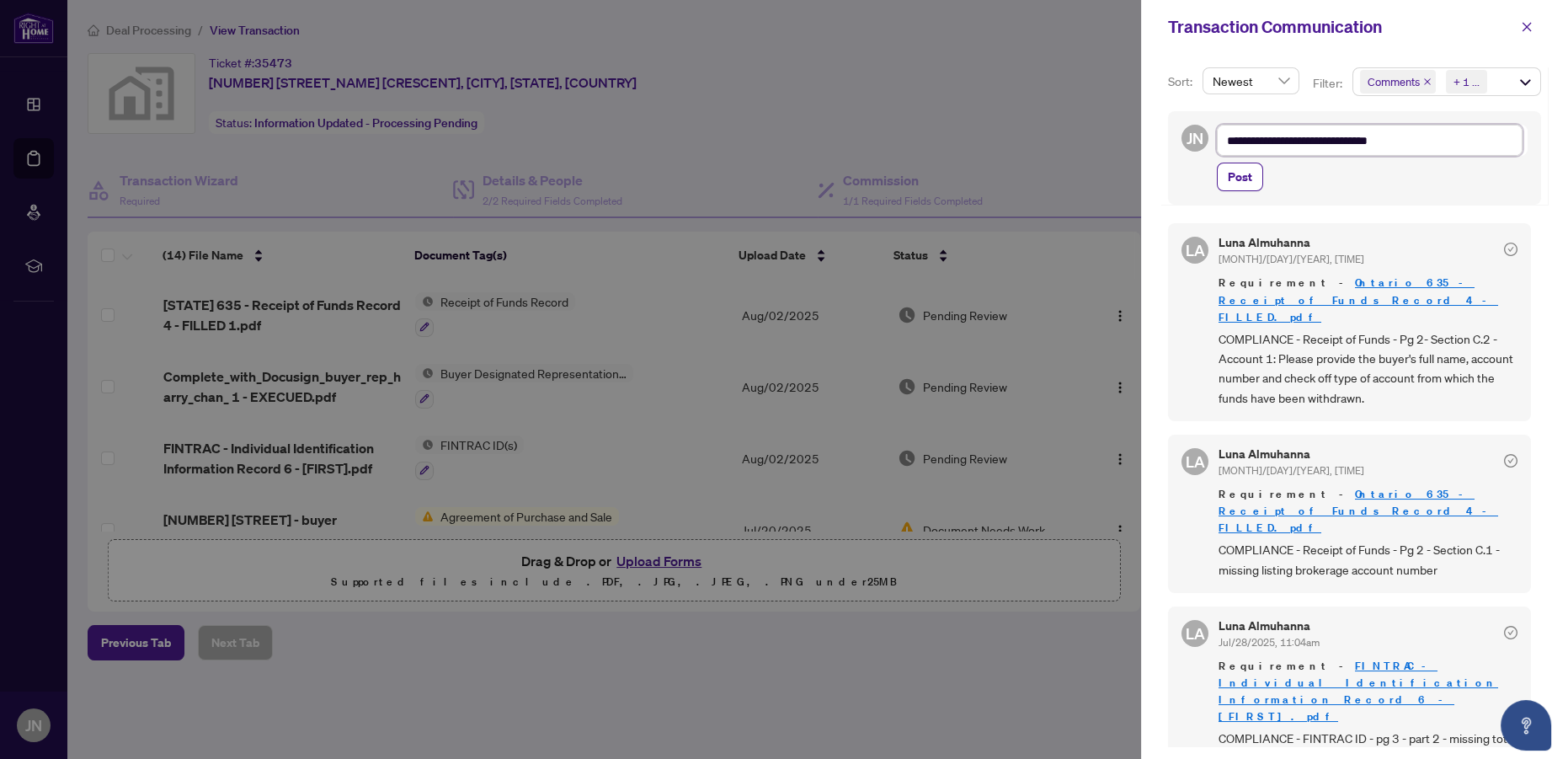 type on "**********" 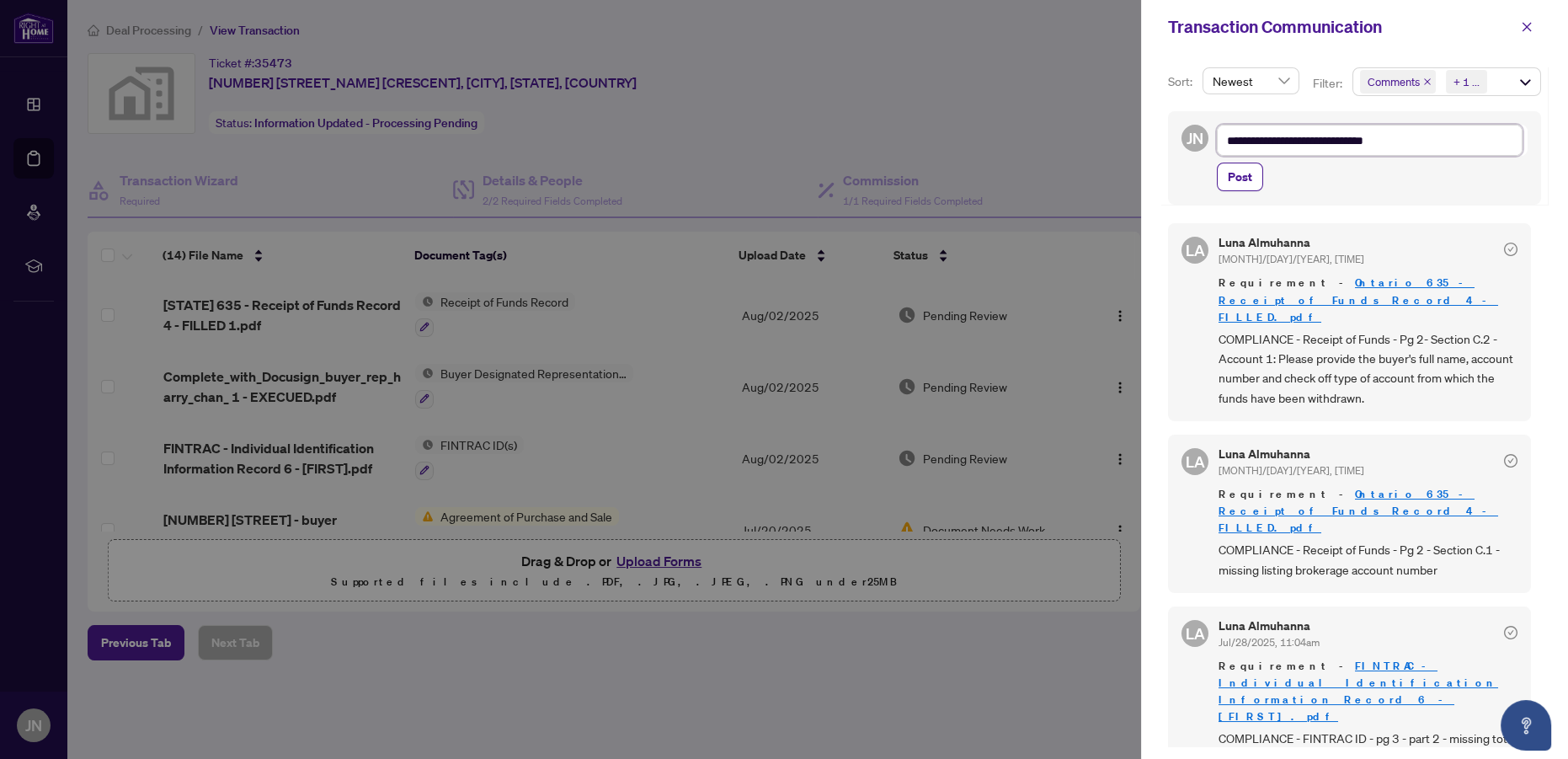 type on "**********" 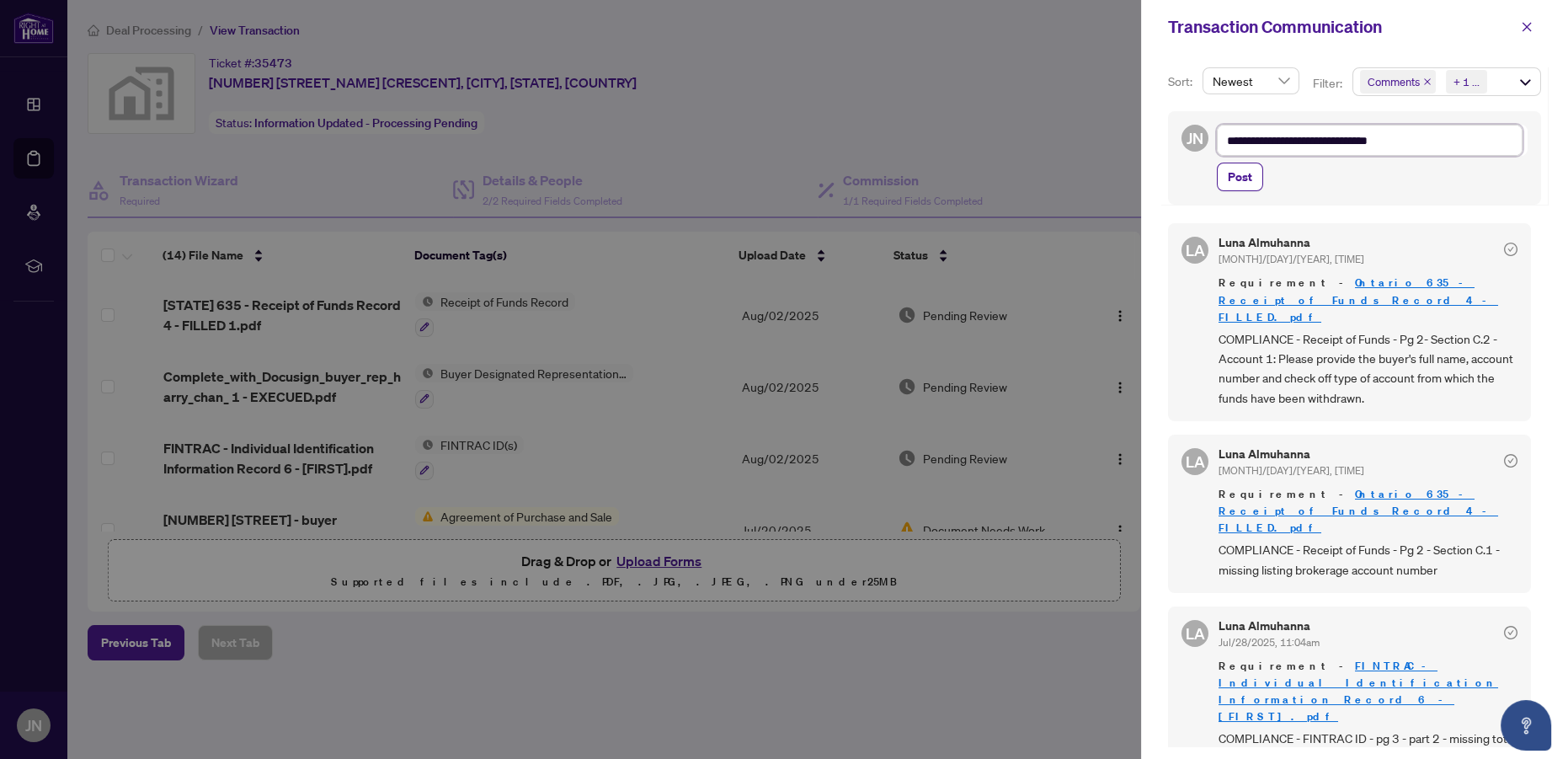 type on "**********" 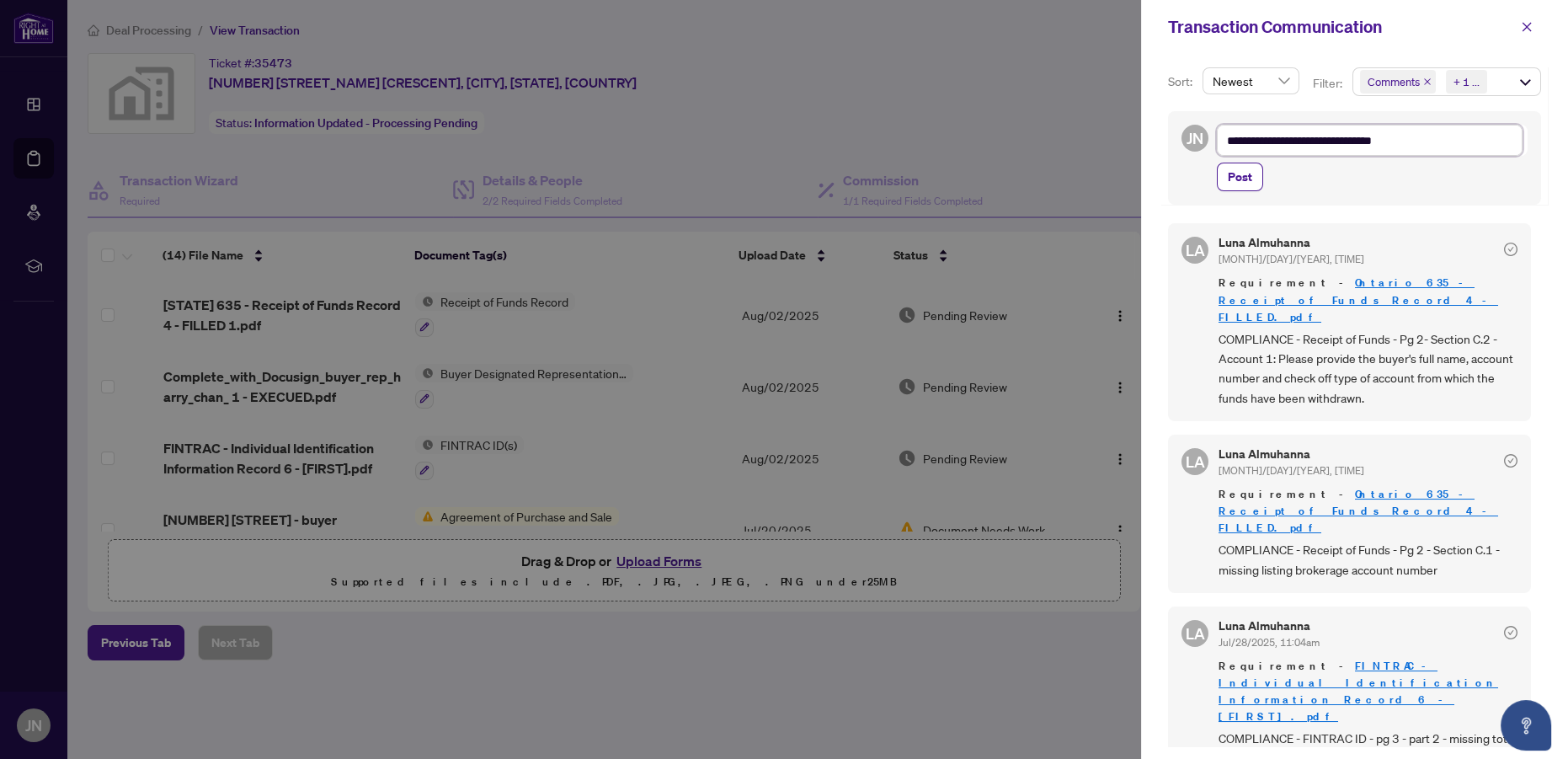 type on "**********" 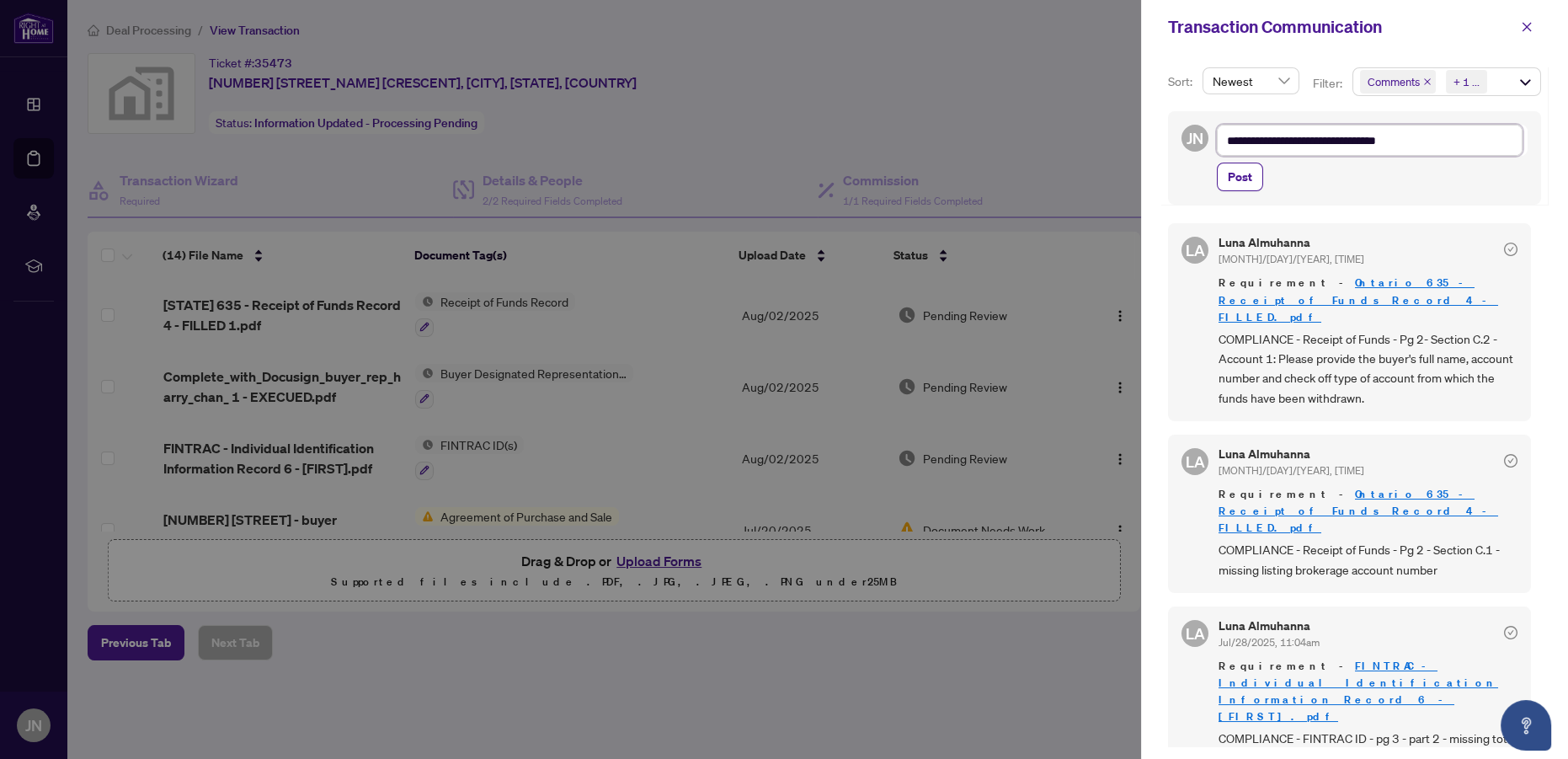 type on "**********" 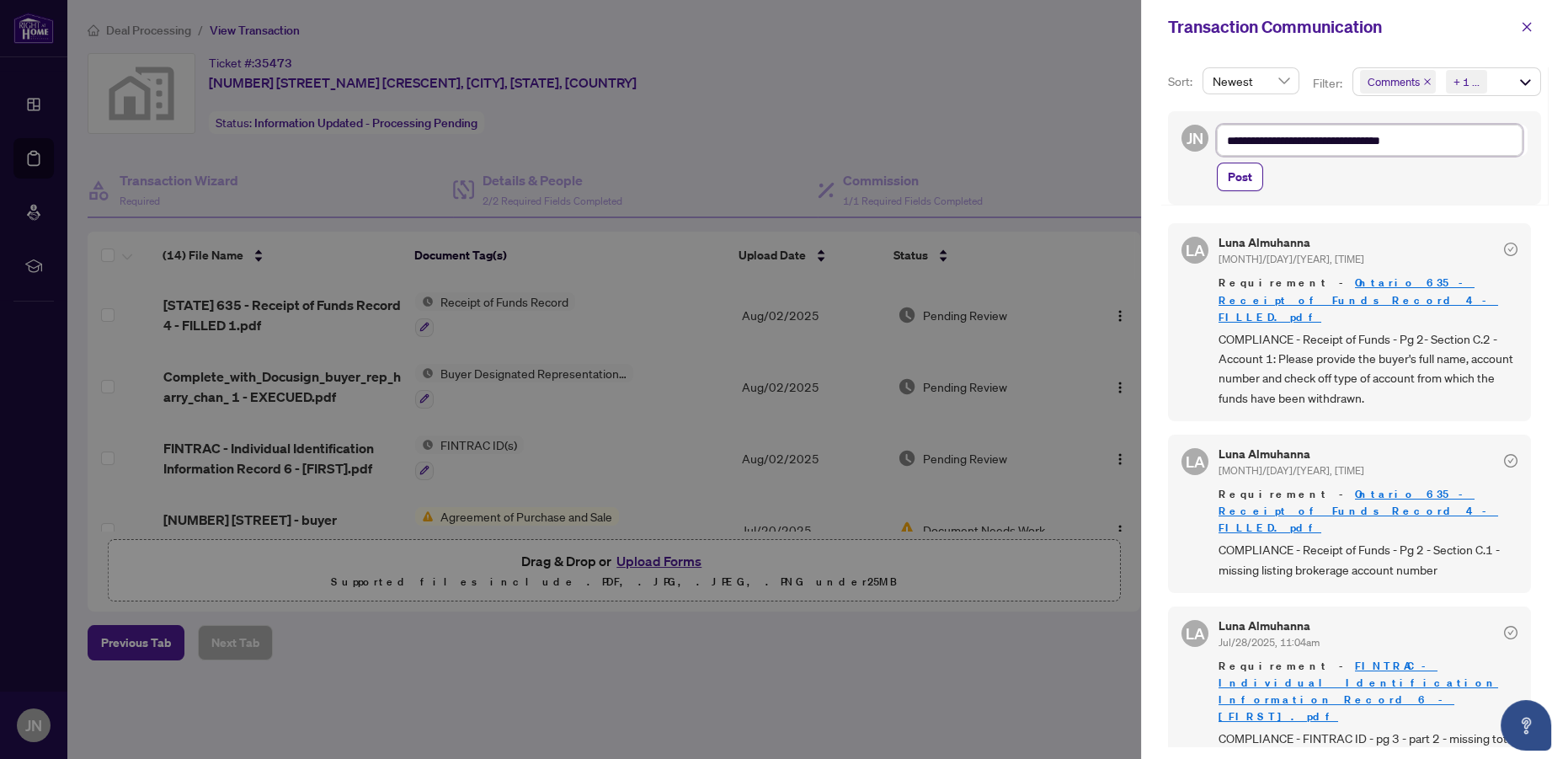 type on "**********" 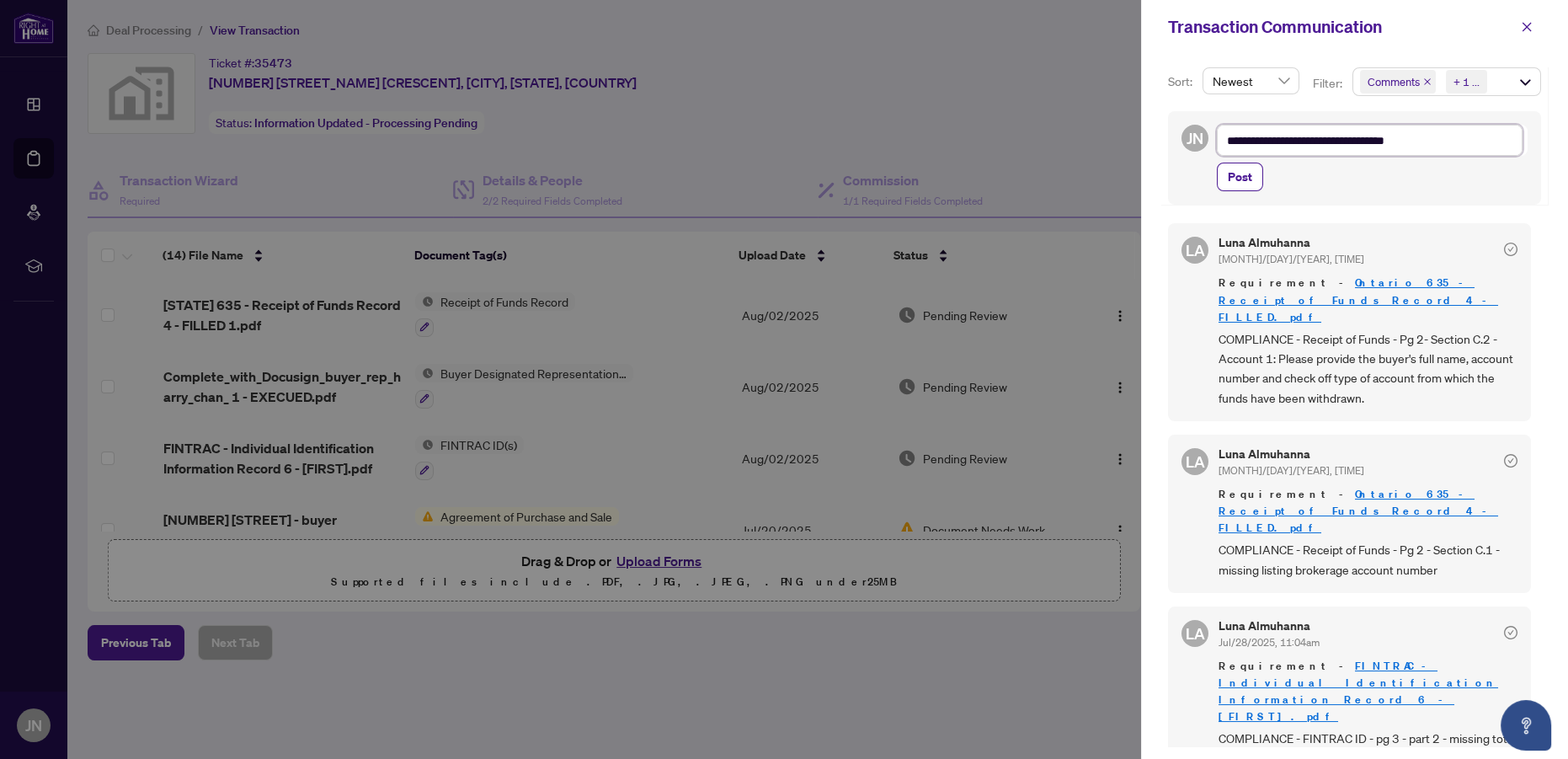 type on "**********" 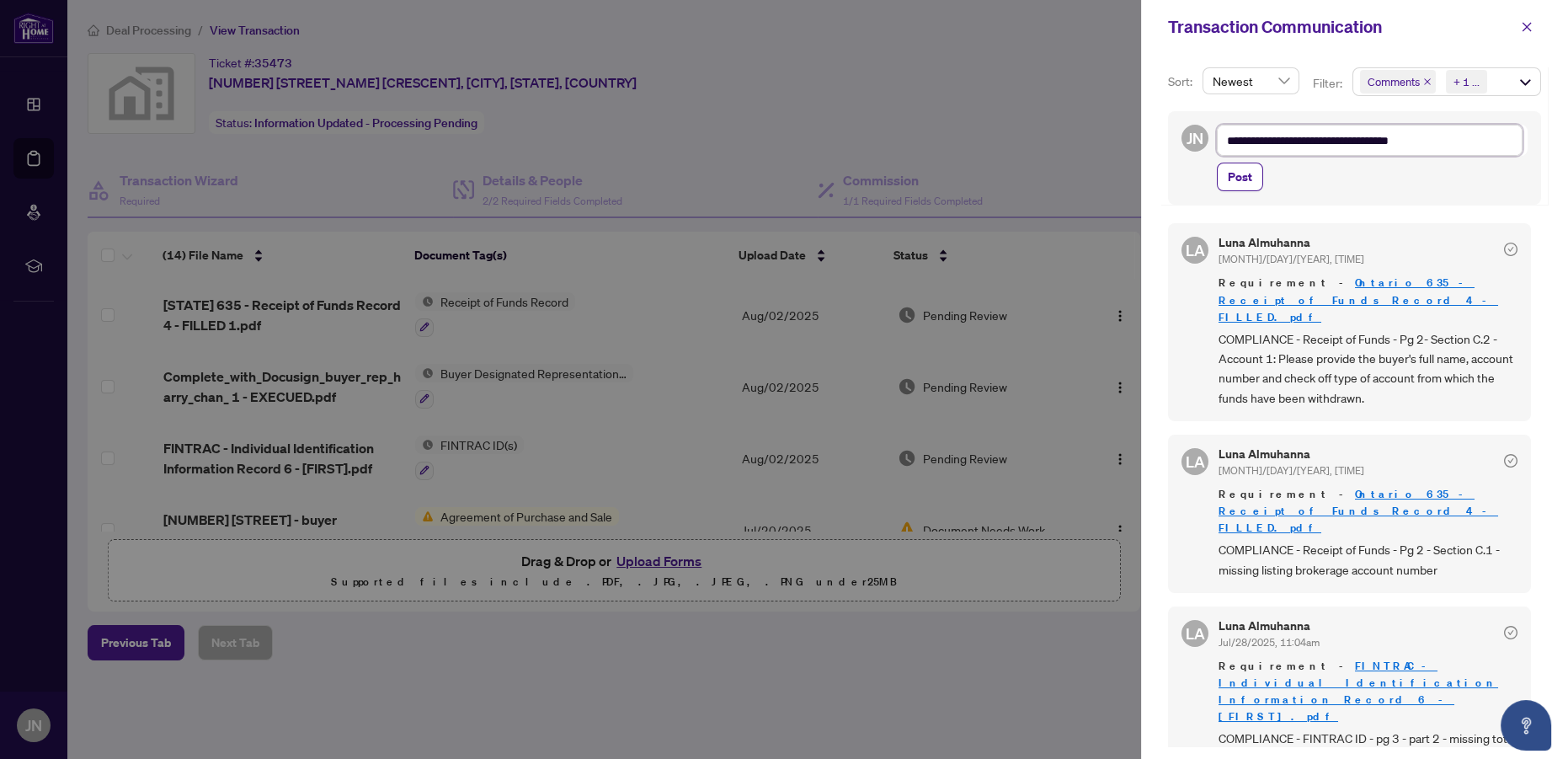 type on "**********" 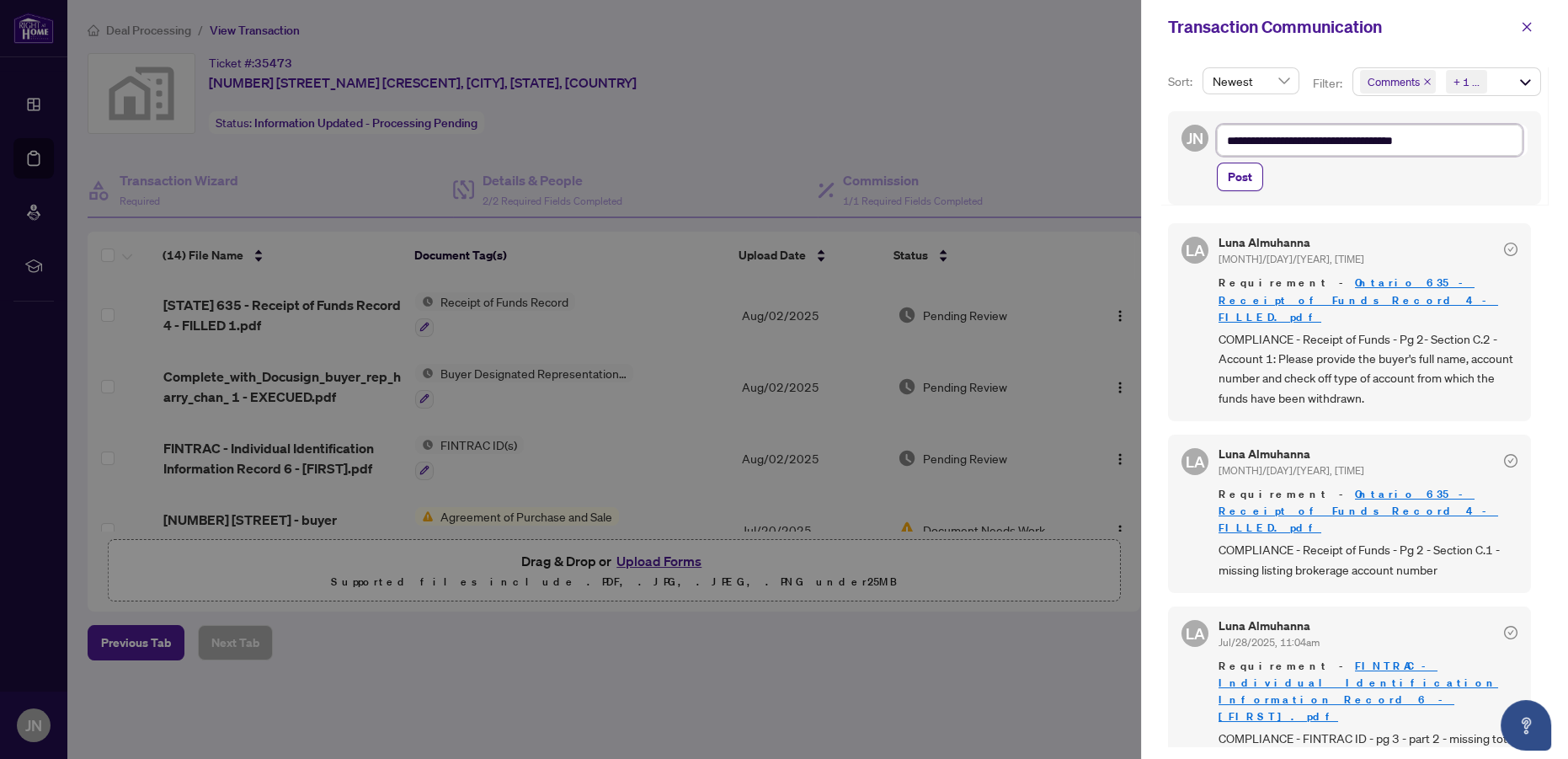 type on "**********" 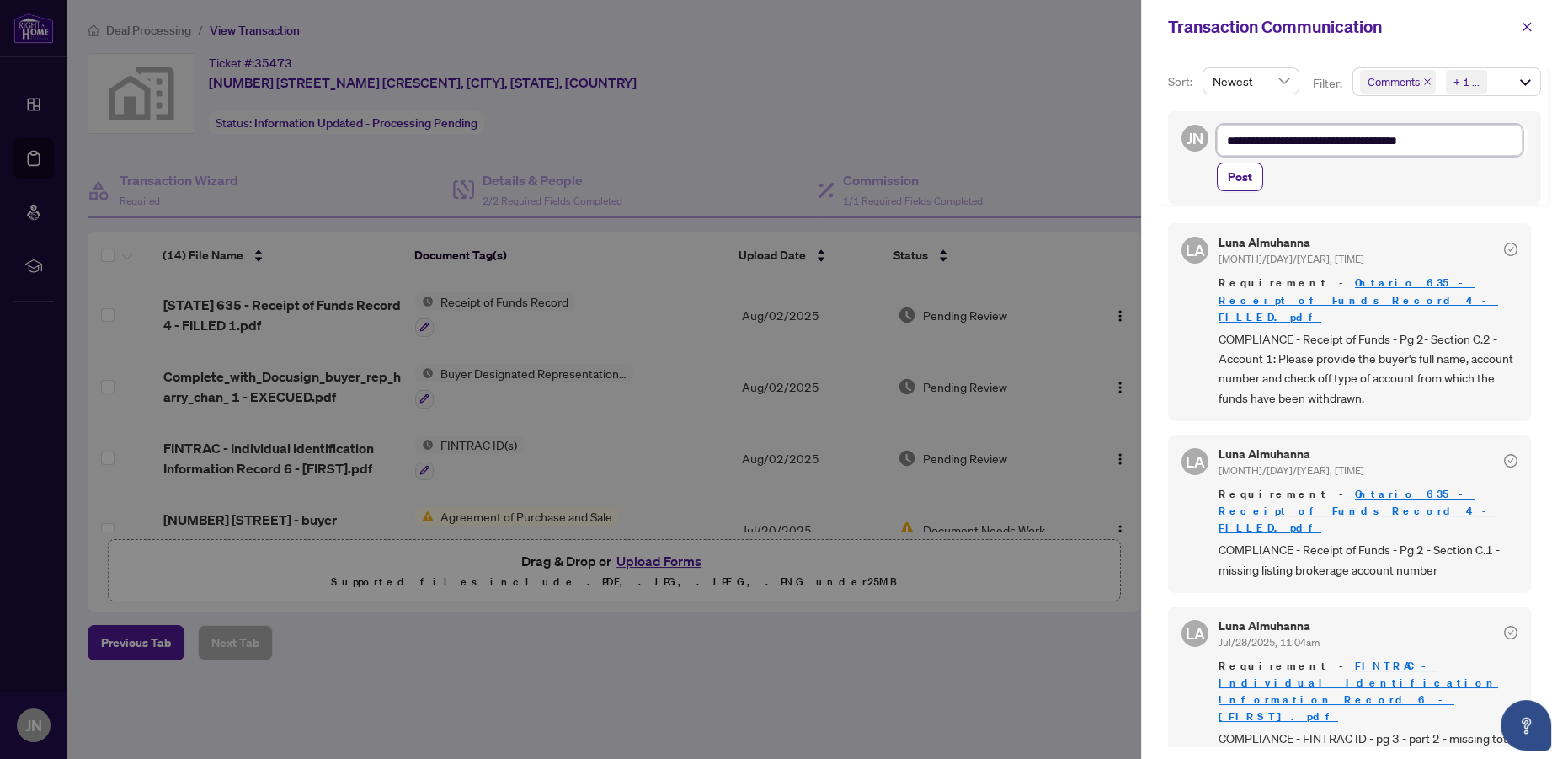 type on "**********" 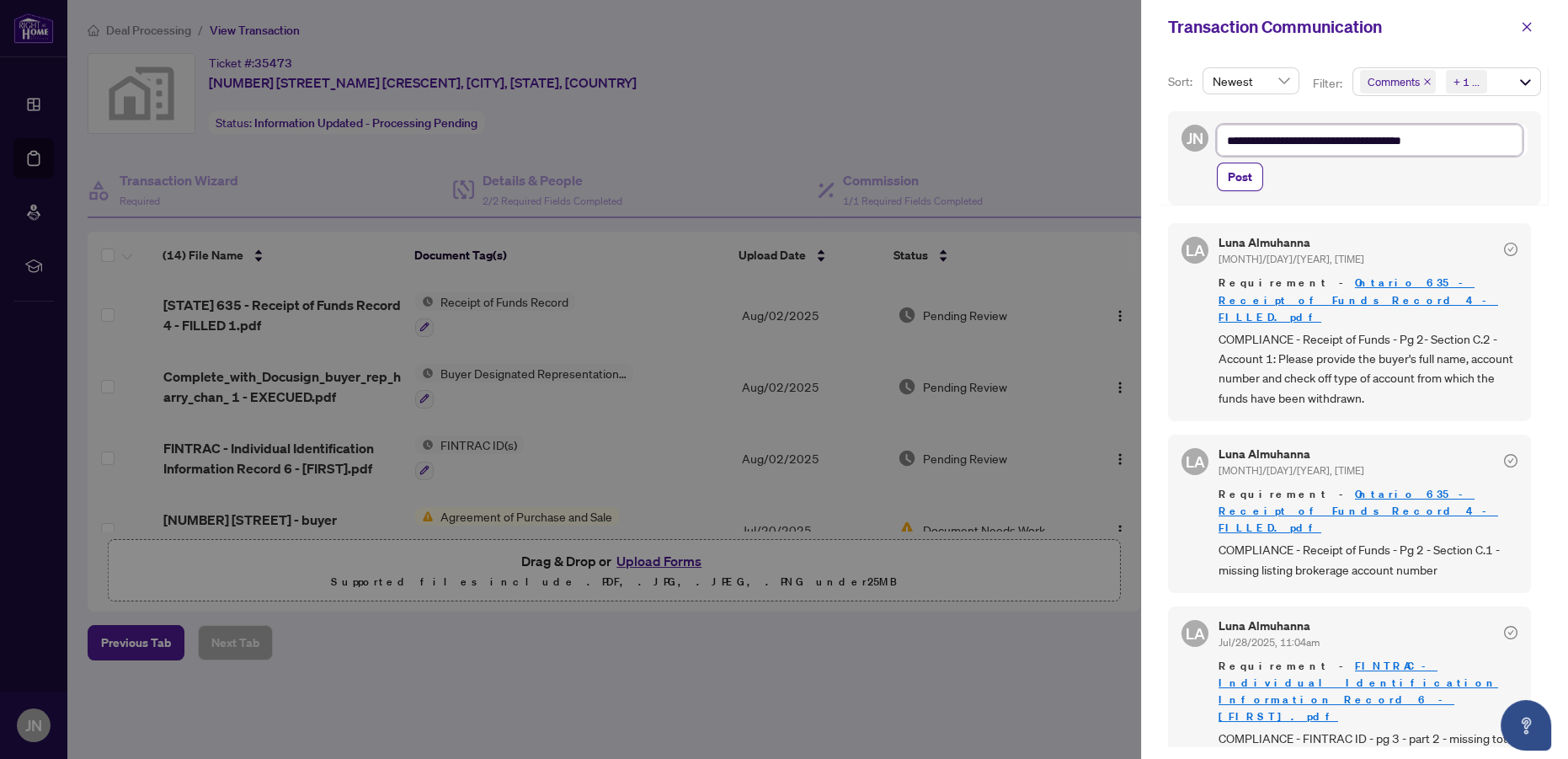 type on "**********" 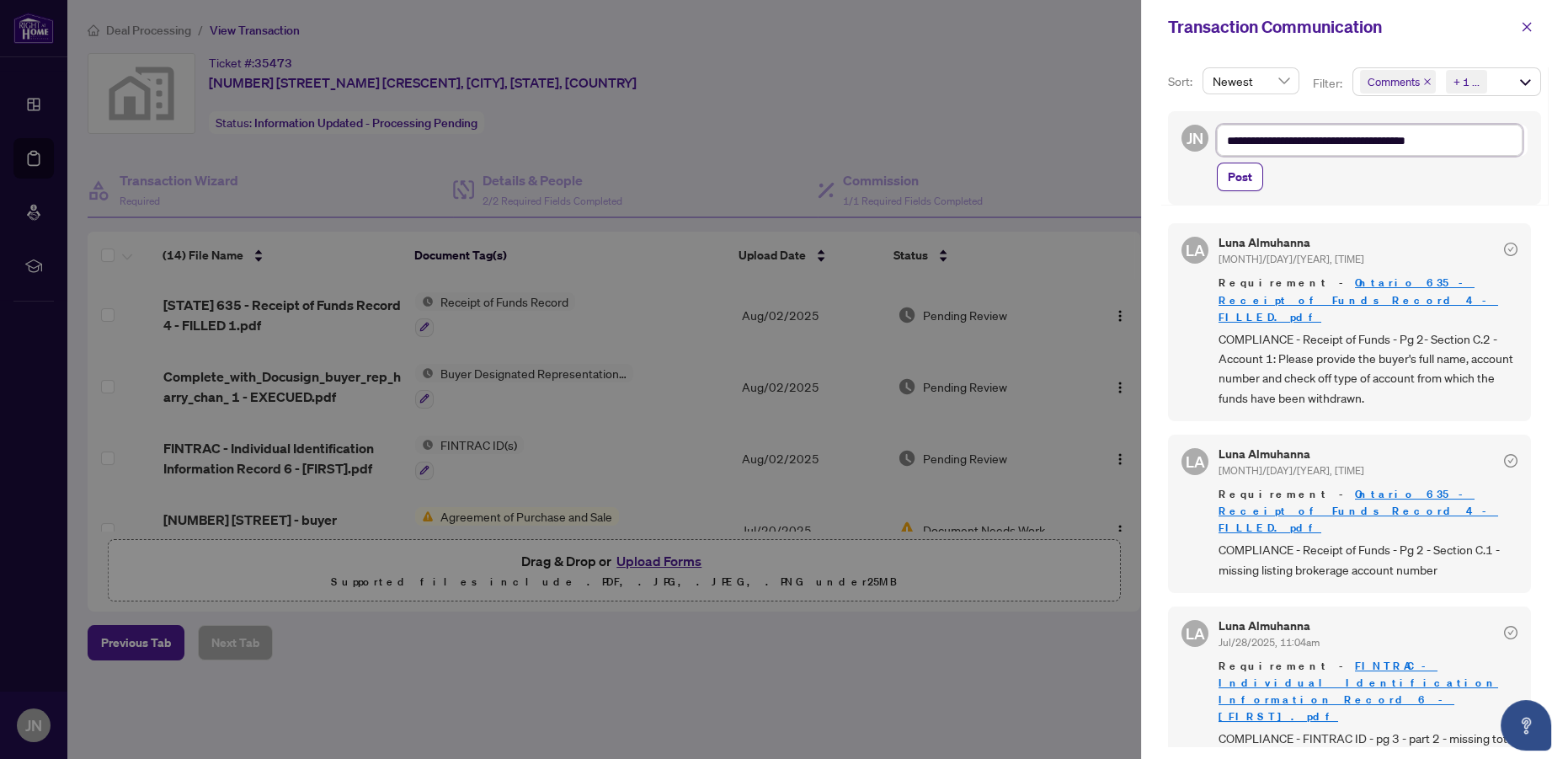 type on "**********" 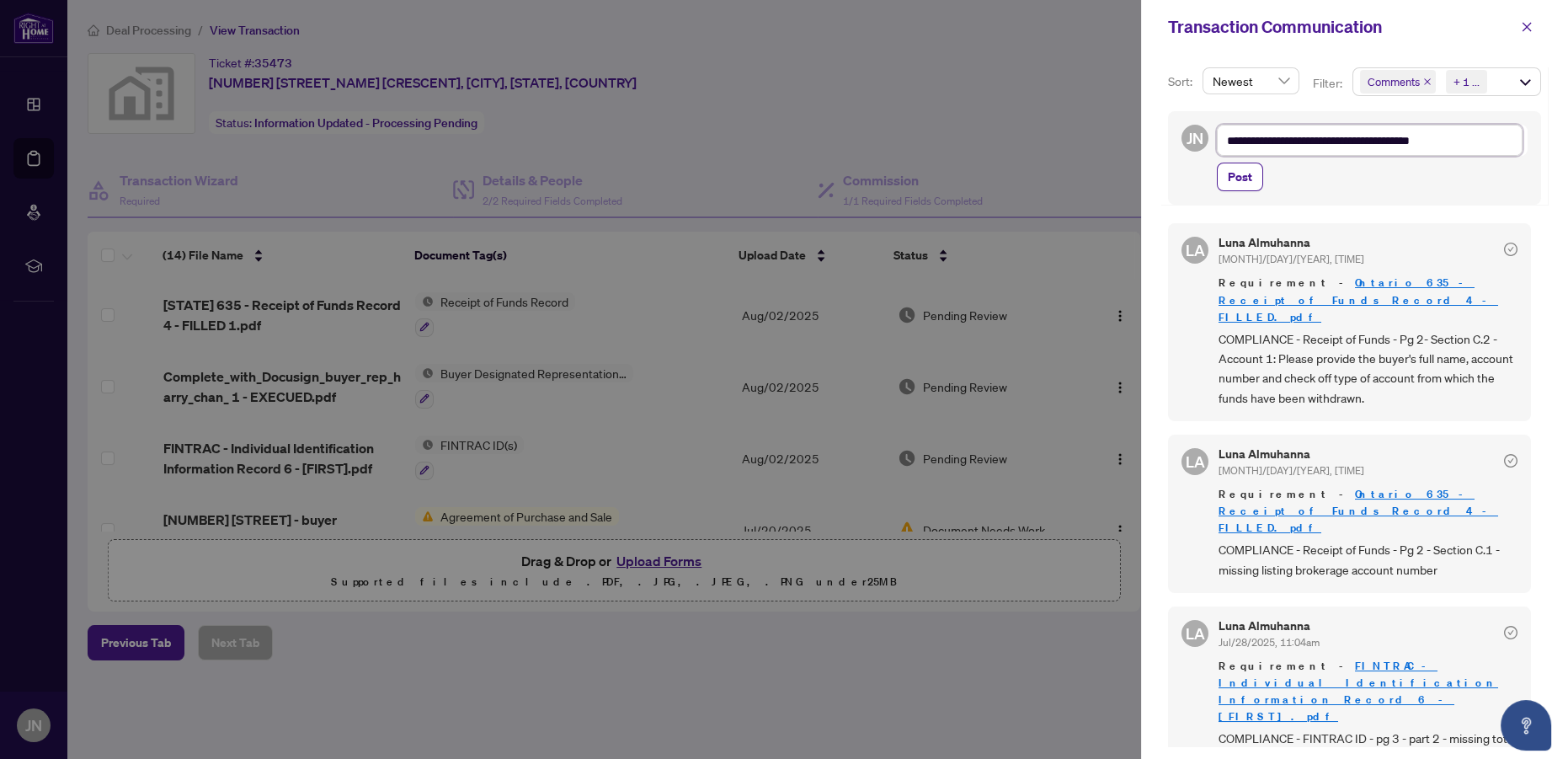 type on "**********" 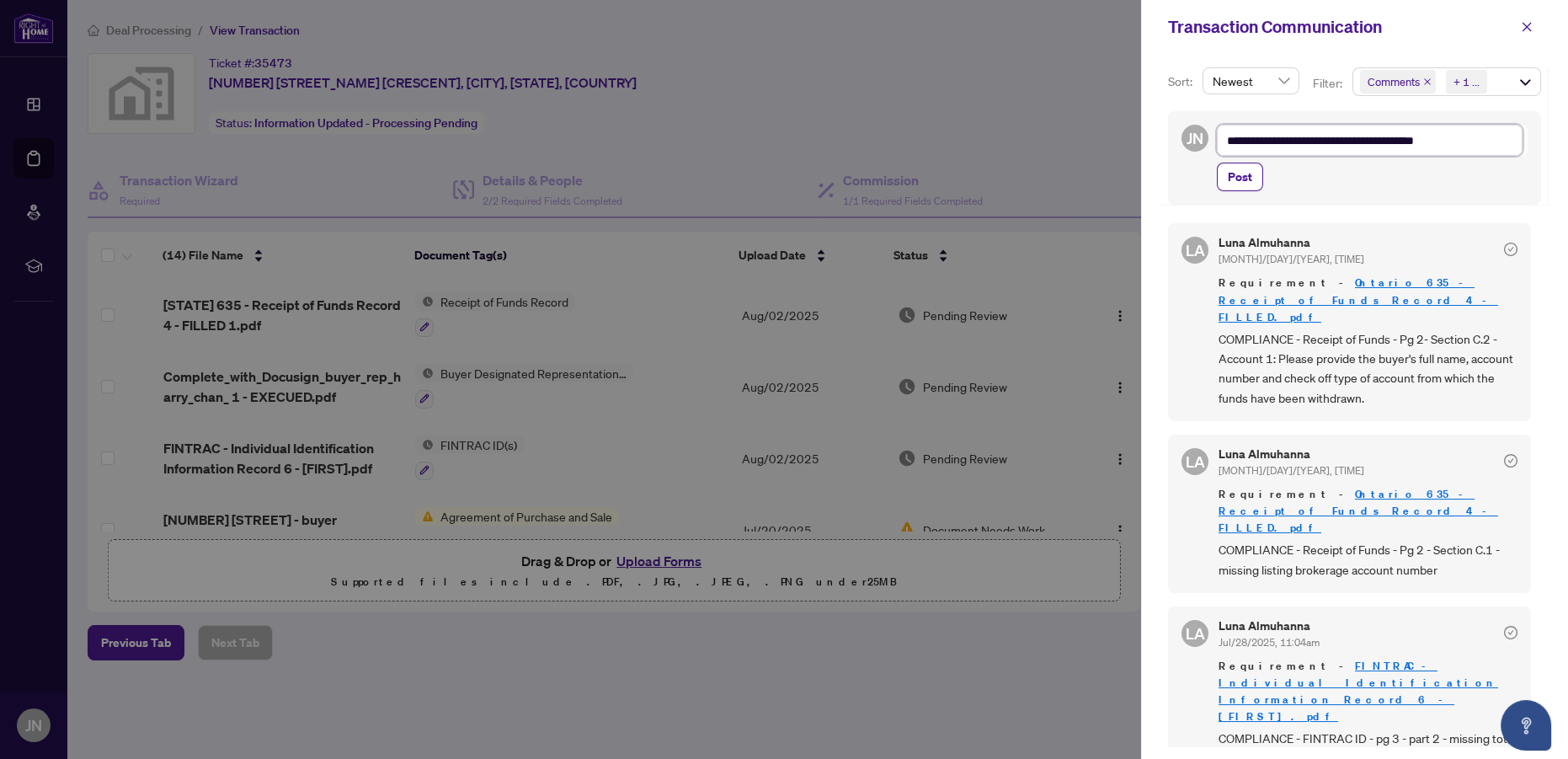 type on "**********" 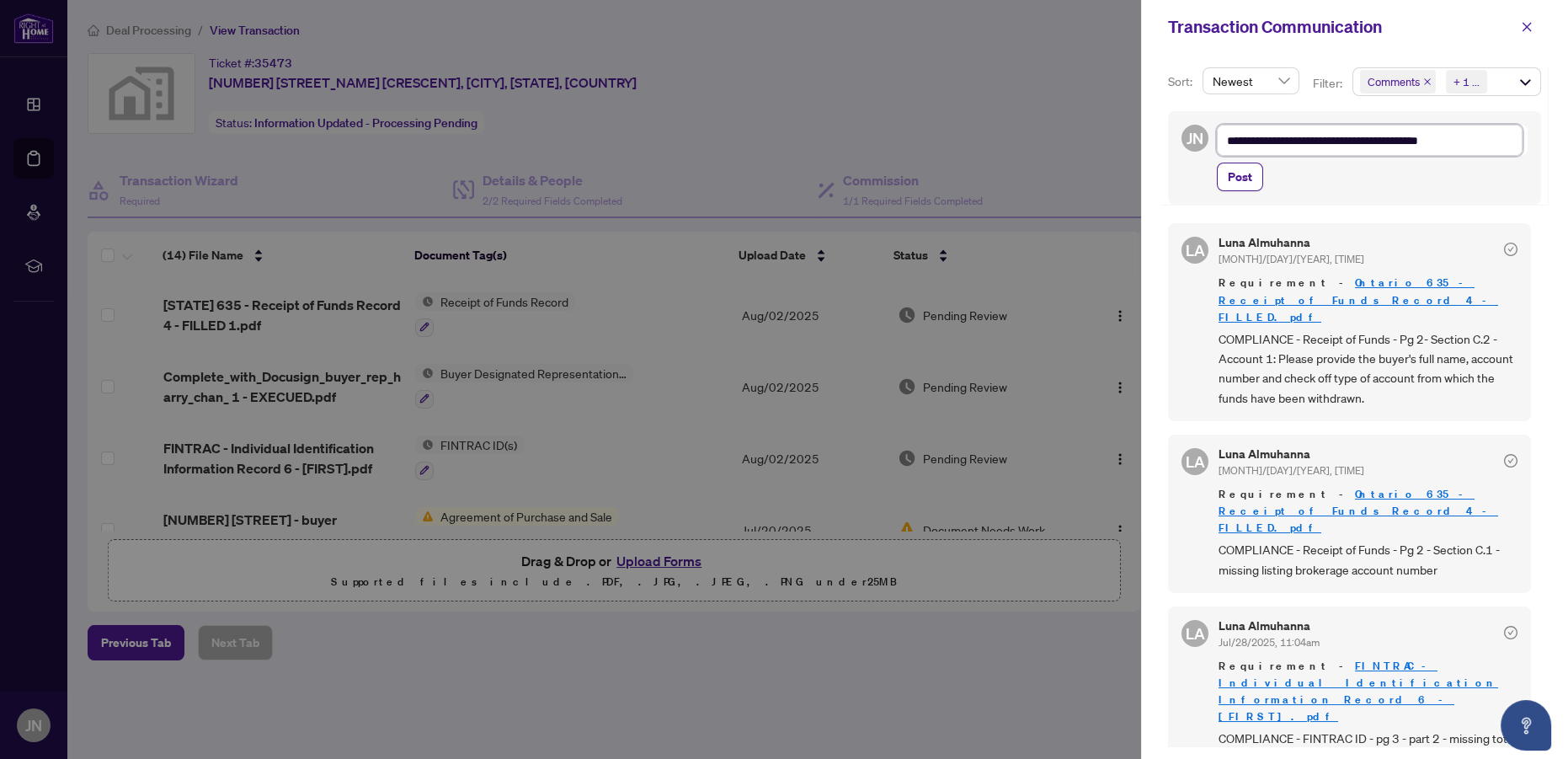type on "**********" 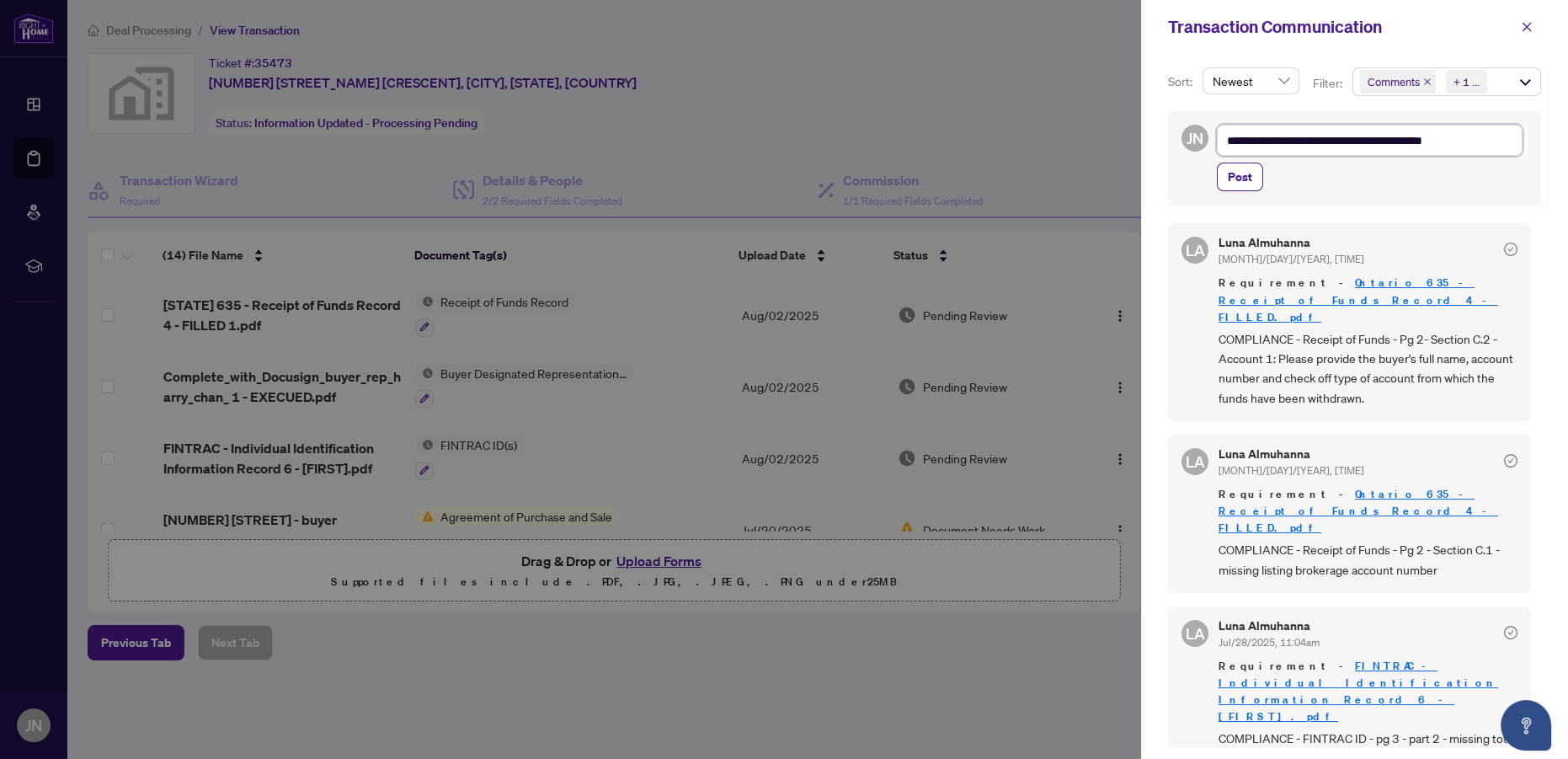 type on "**********" 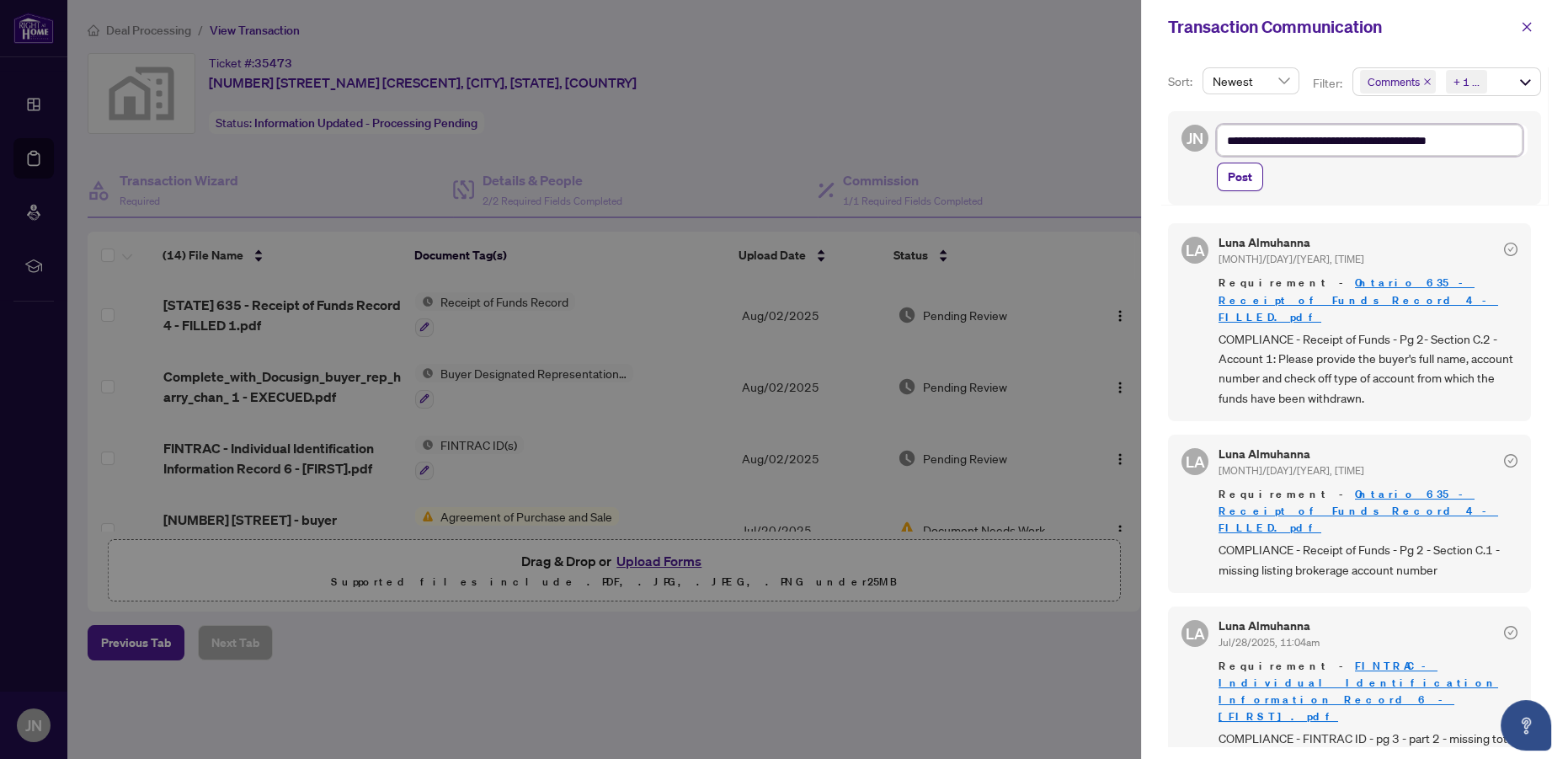 type on "**********" 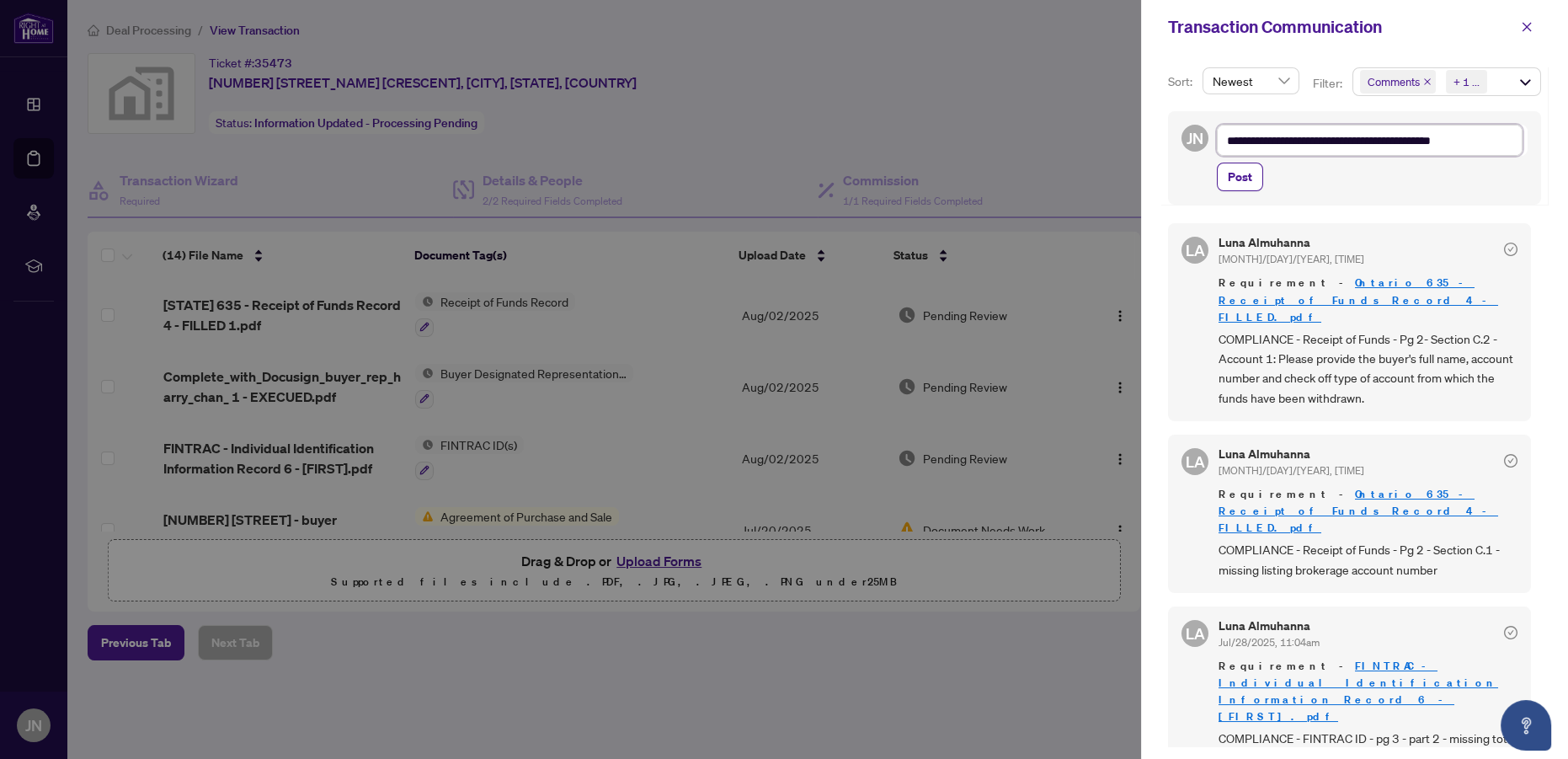 type on "**********" 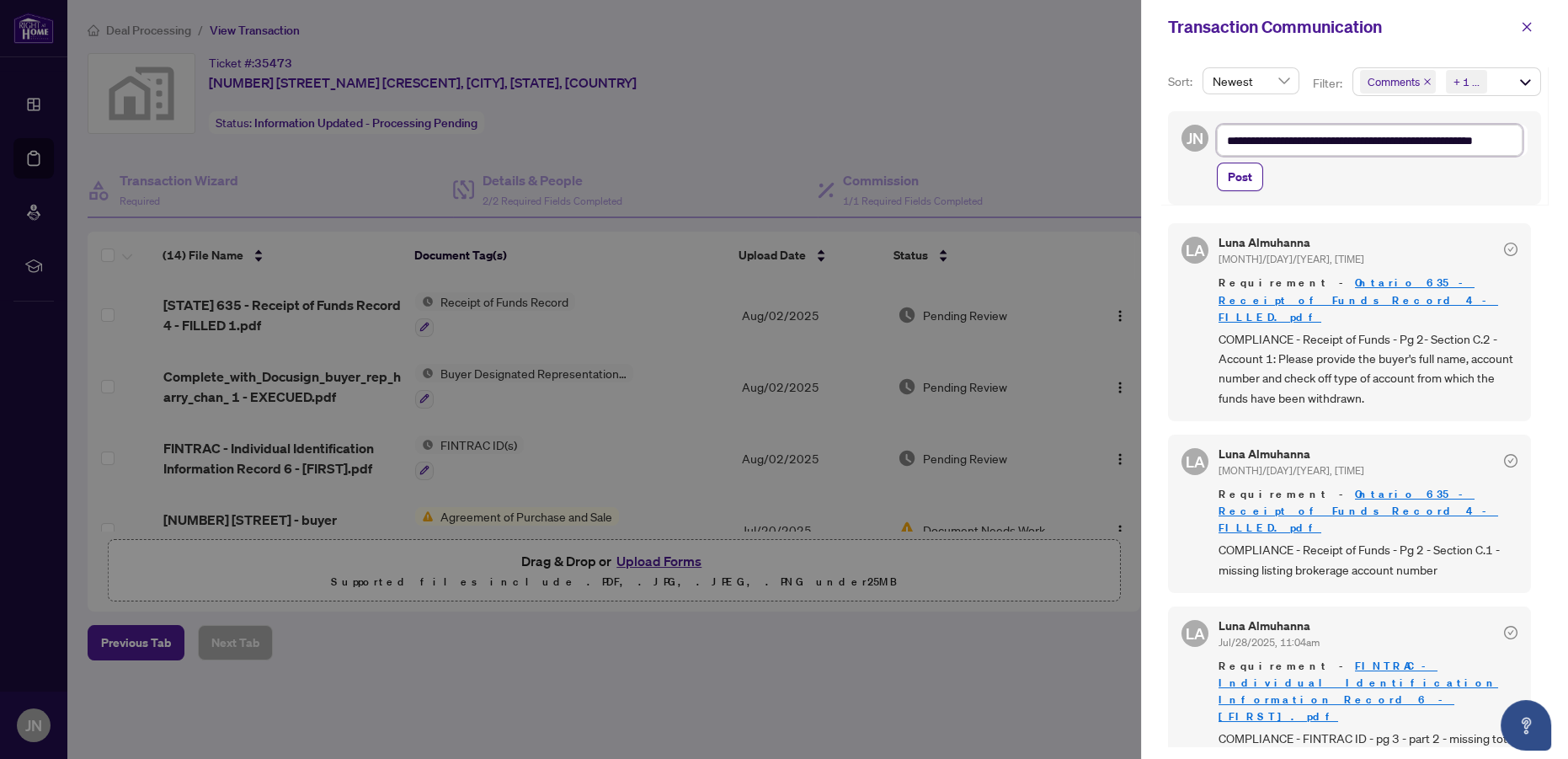 scroll, scrollTop: 20, scrollLeft: 0, axis: vertical 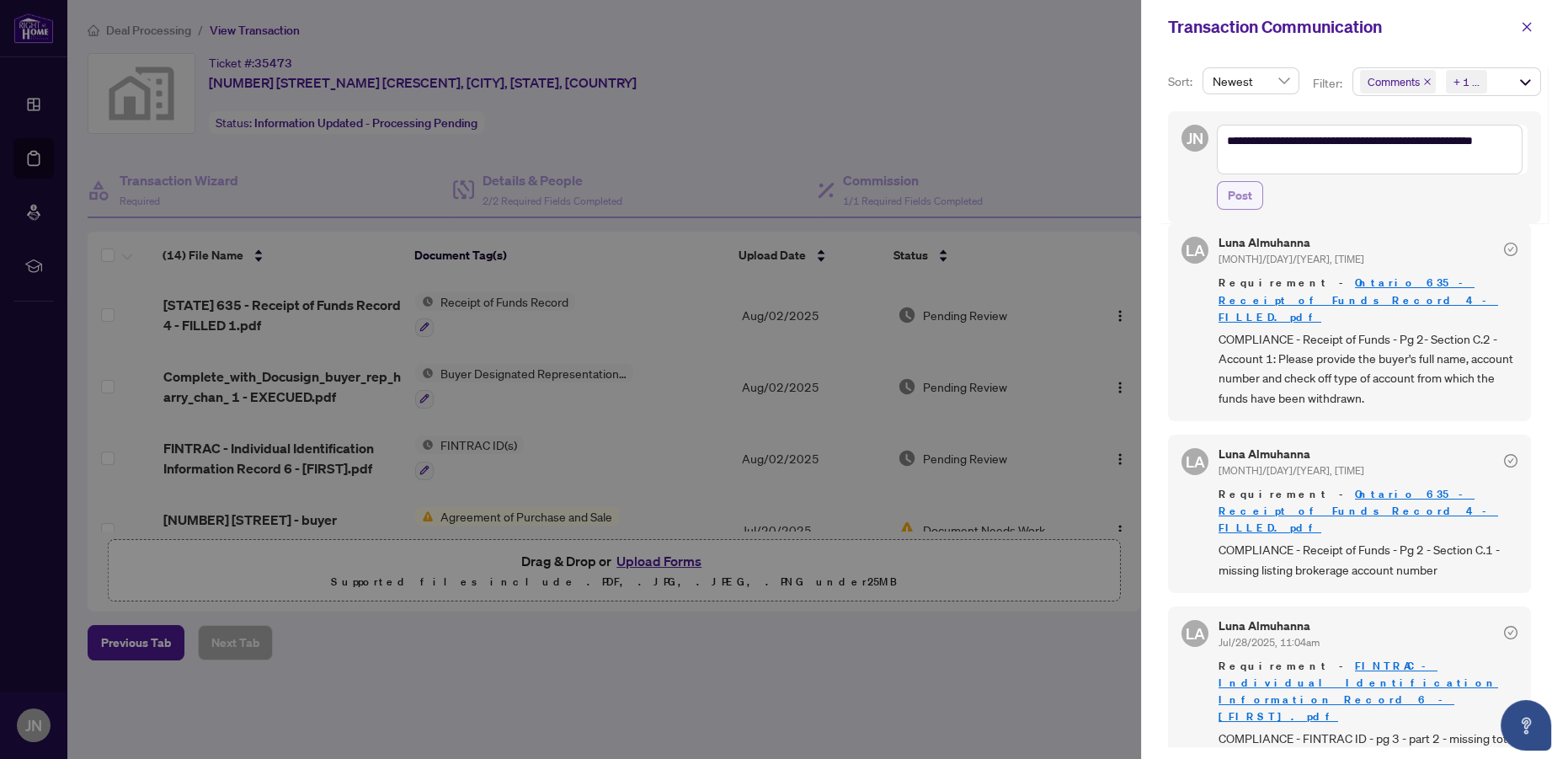 click on "Post" at bounding box center (1240, 195) 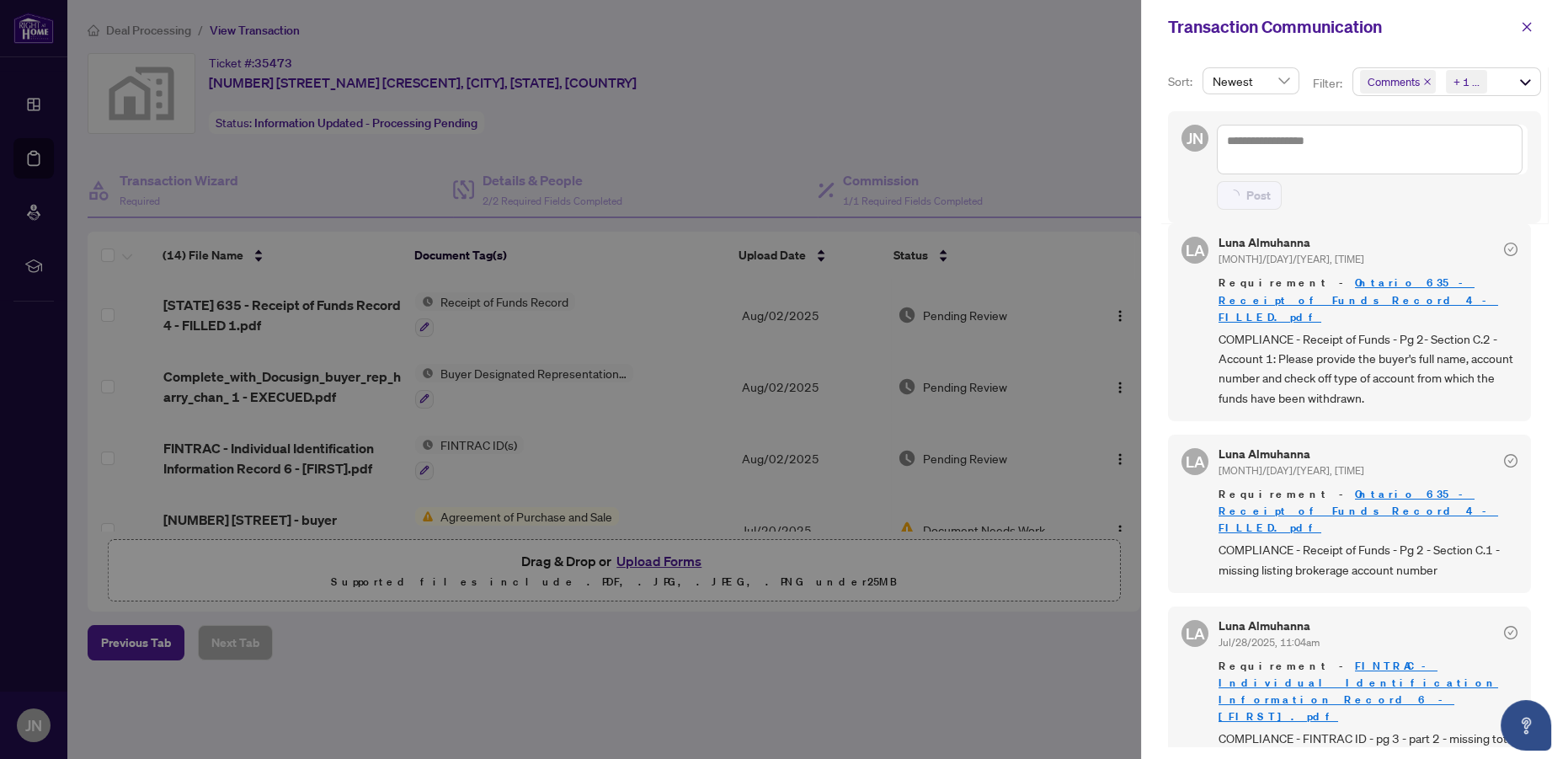 scroll, scrollTop: 2, scrollLeft: 0, axis: vertical 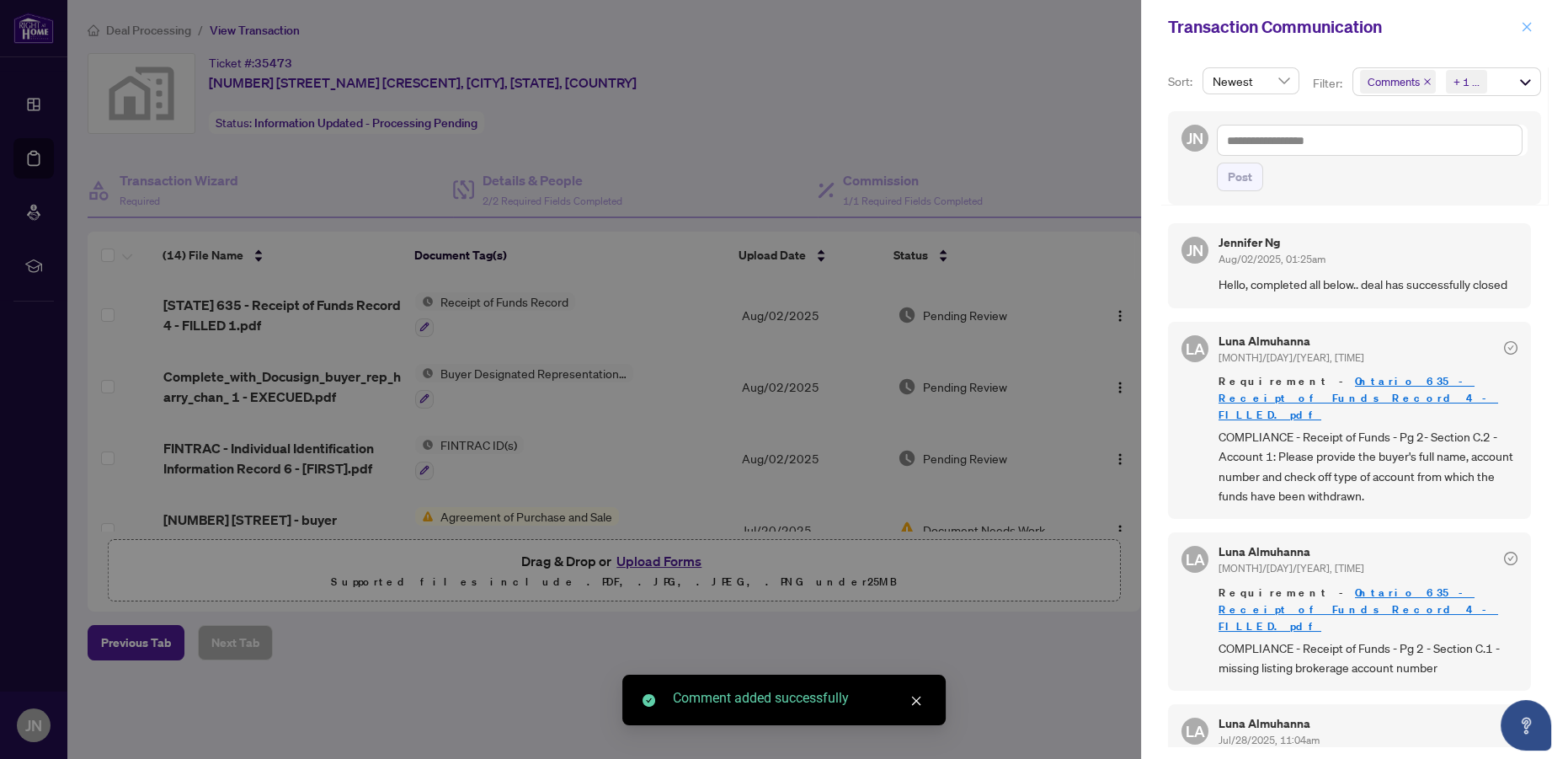 click at bounding box center [1527, 27] 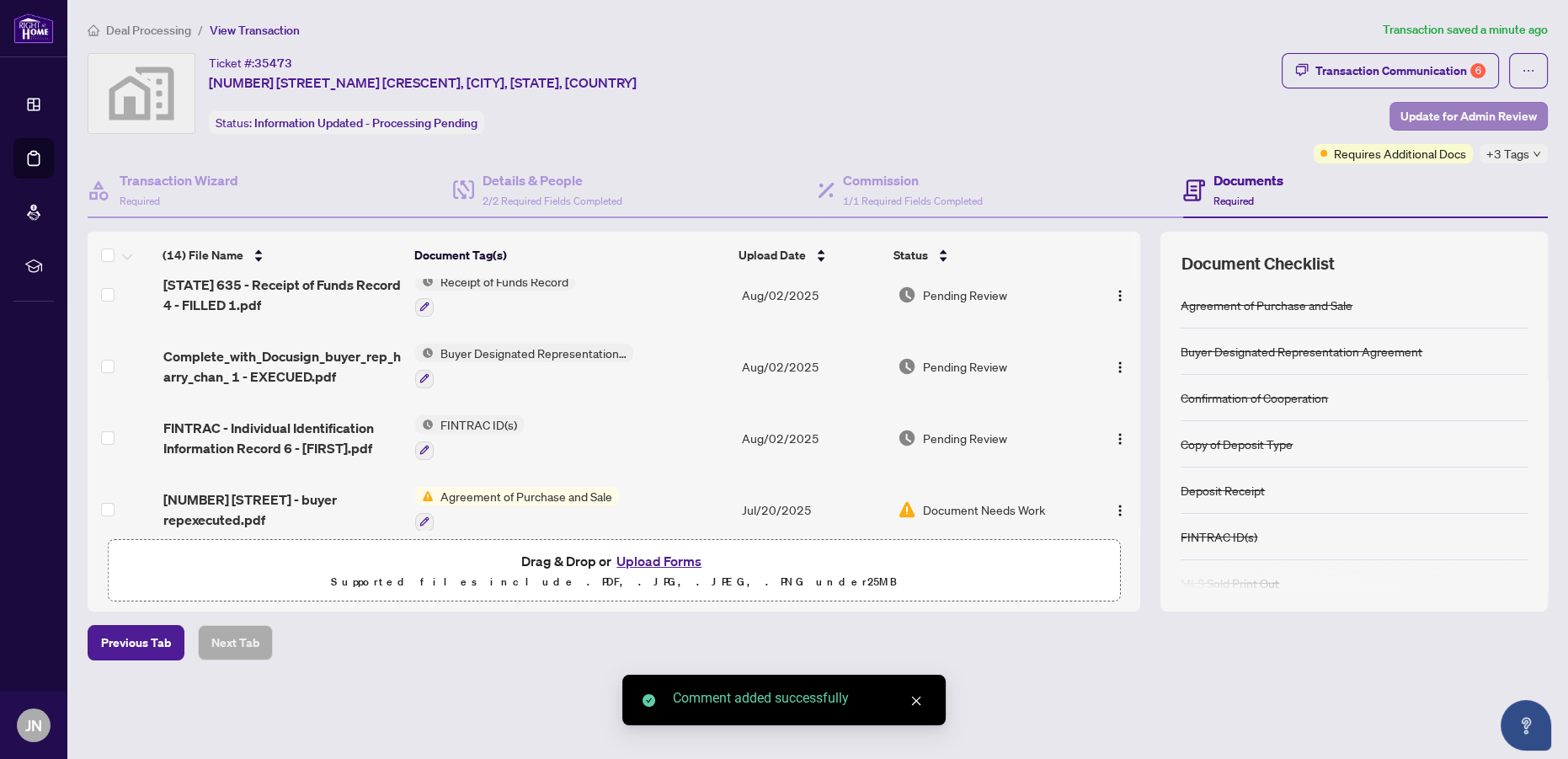 scroll, scrollTop: 0, scrollLeft: 0, axis: both 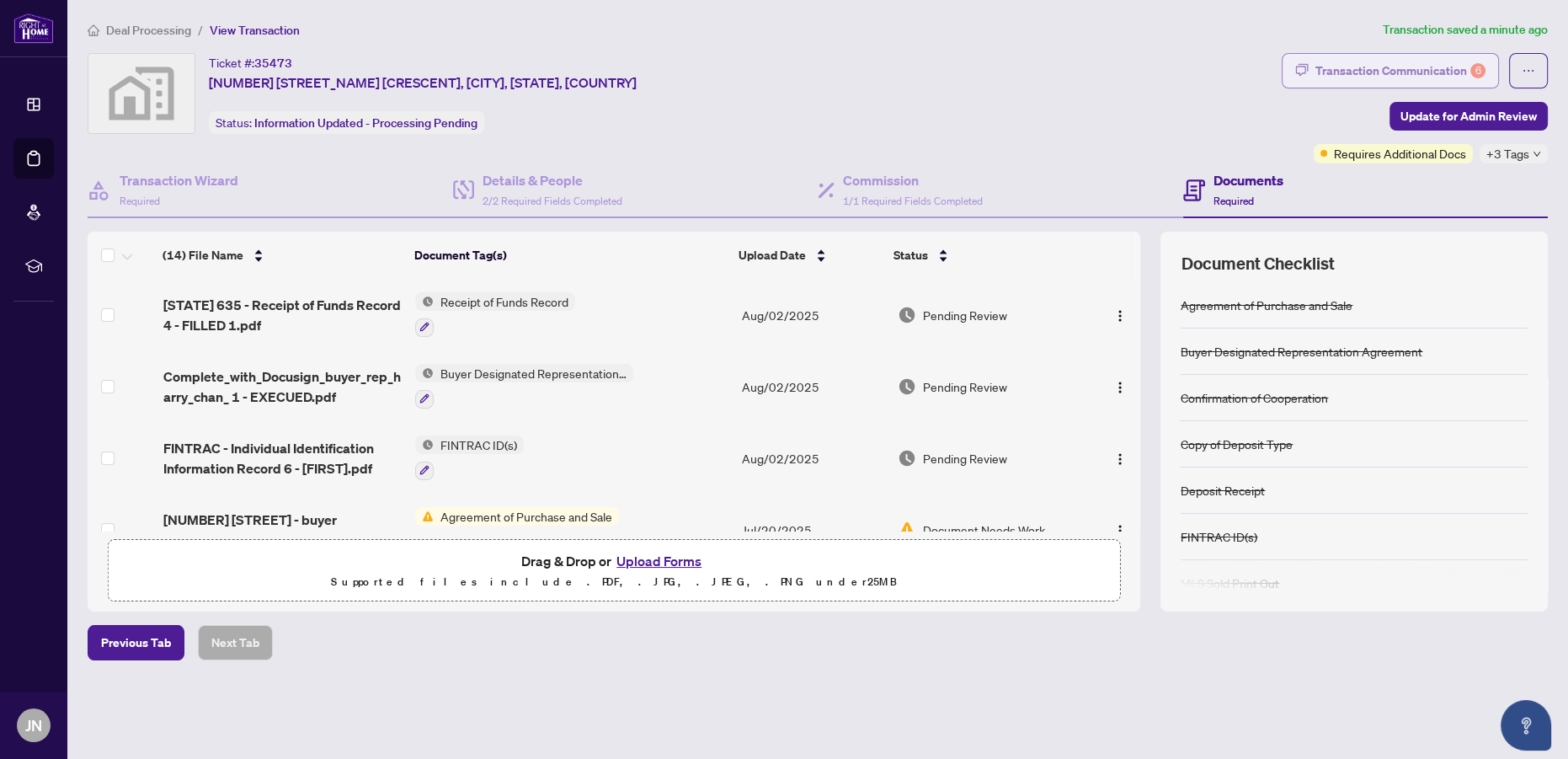 click on "Transaction Communication 6" at bounding box center (1400, 71) 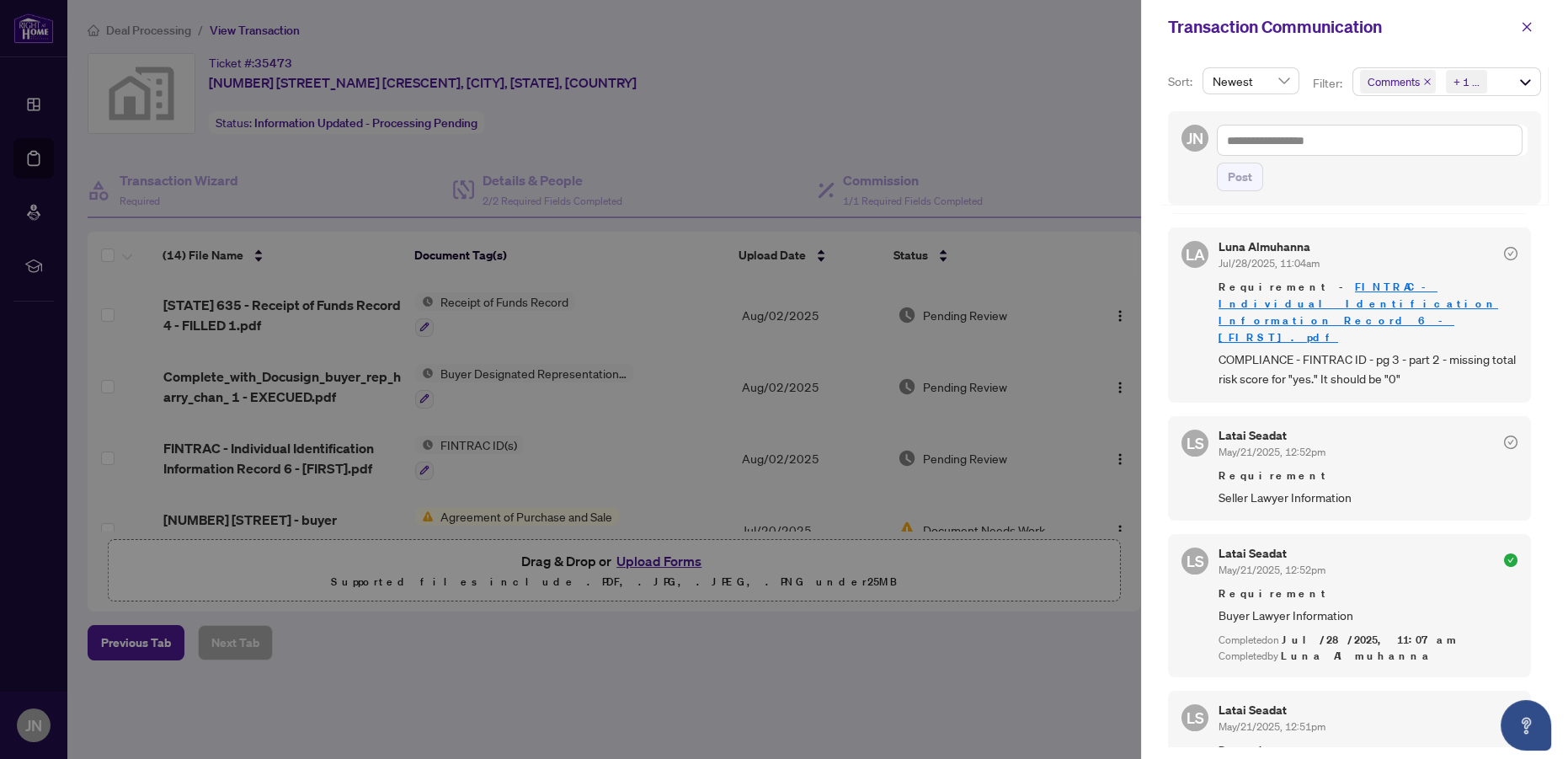 scroll, scrollTop: 459, scrollLeft: 0, axis: vertical 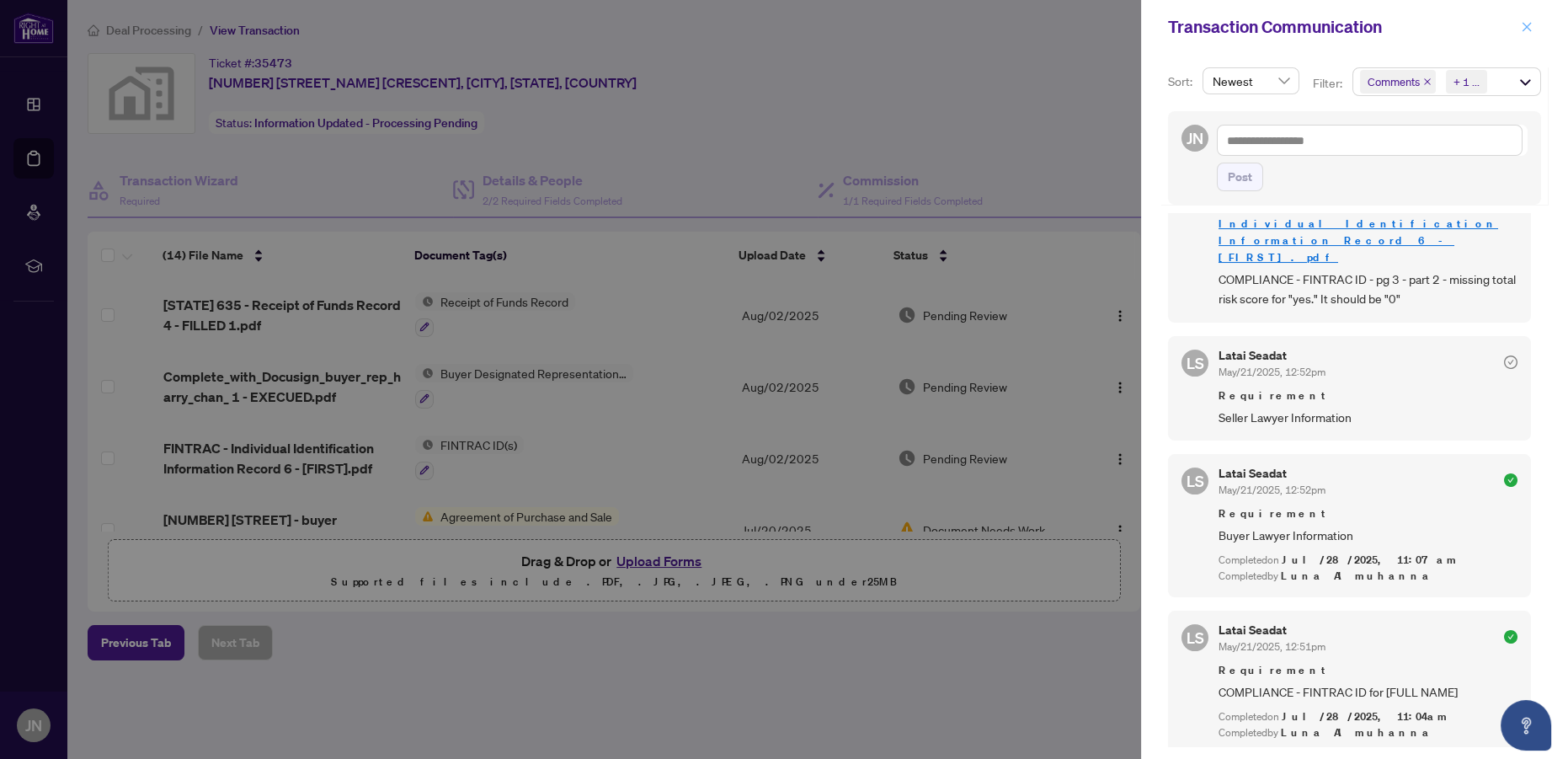 click 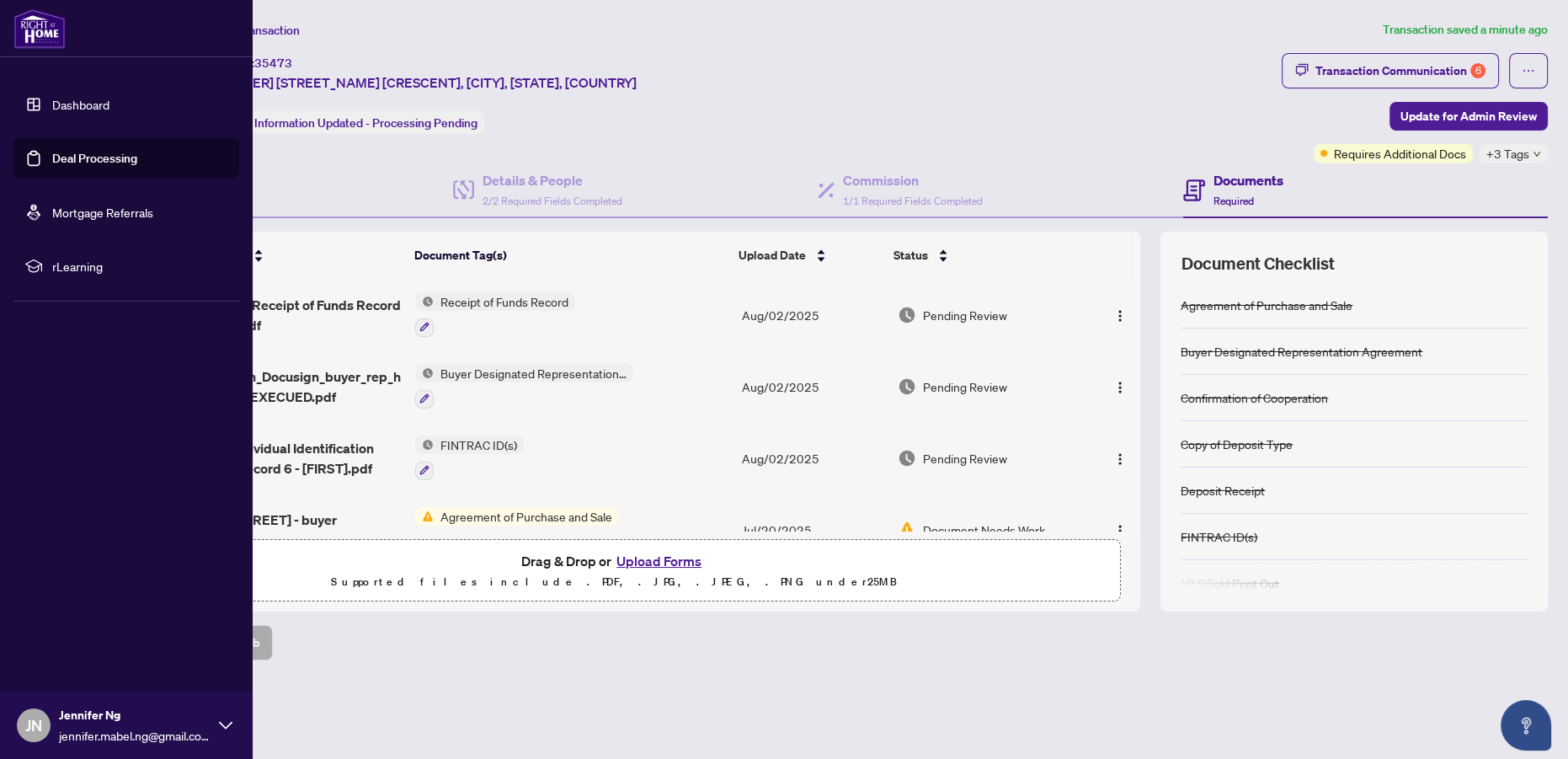 click on "Dashboard" at bounding box center (81, 104) 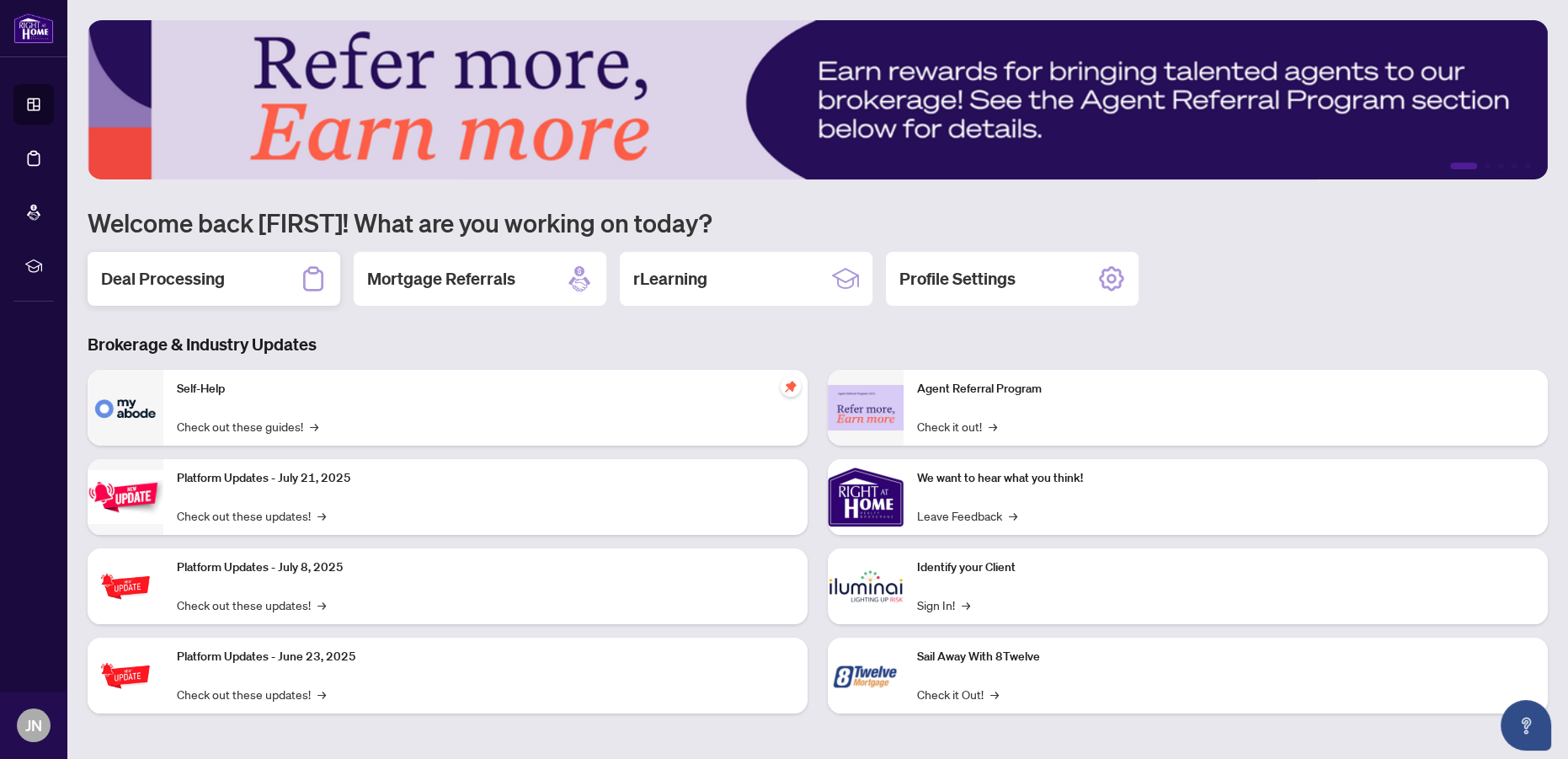 click on "Deal Processing" at bounding box center (163, 279) 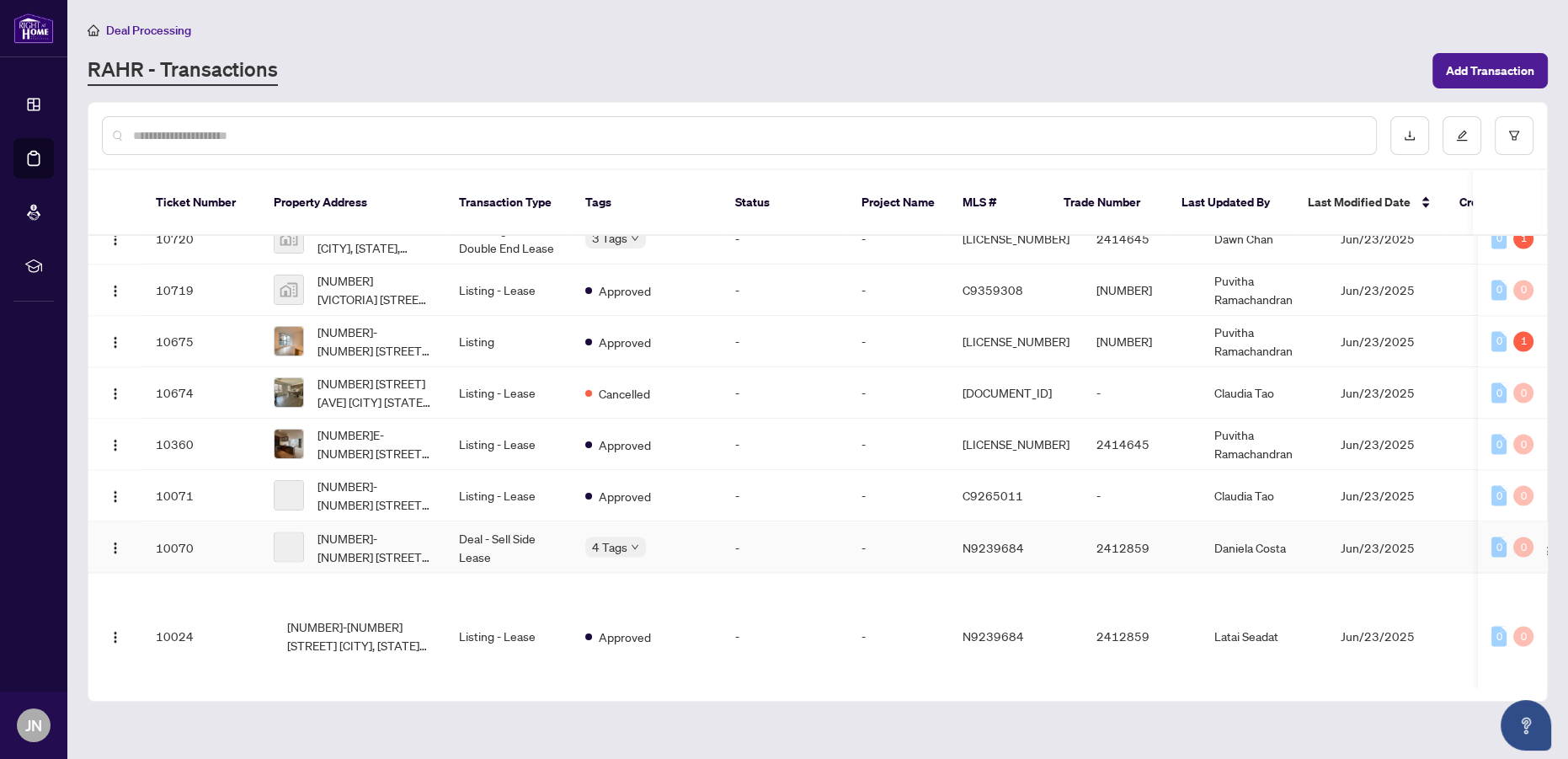 scroll, scrollTop: 4098, scrollLeft: 0, axis: vertical 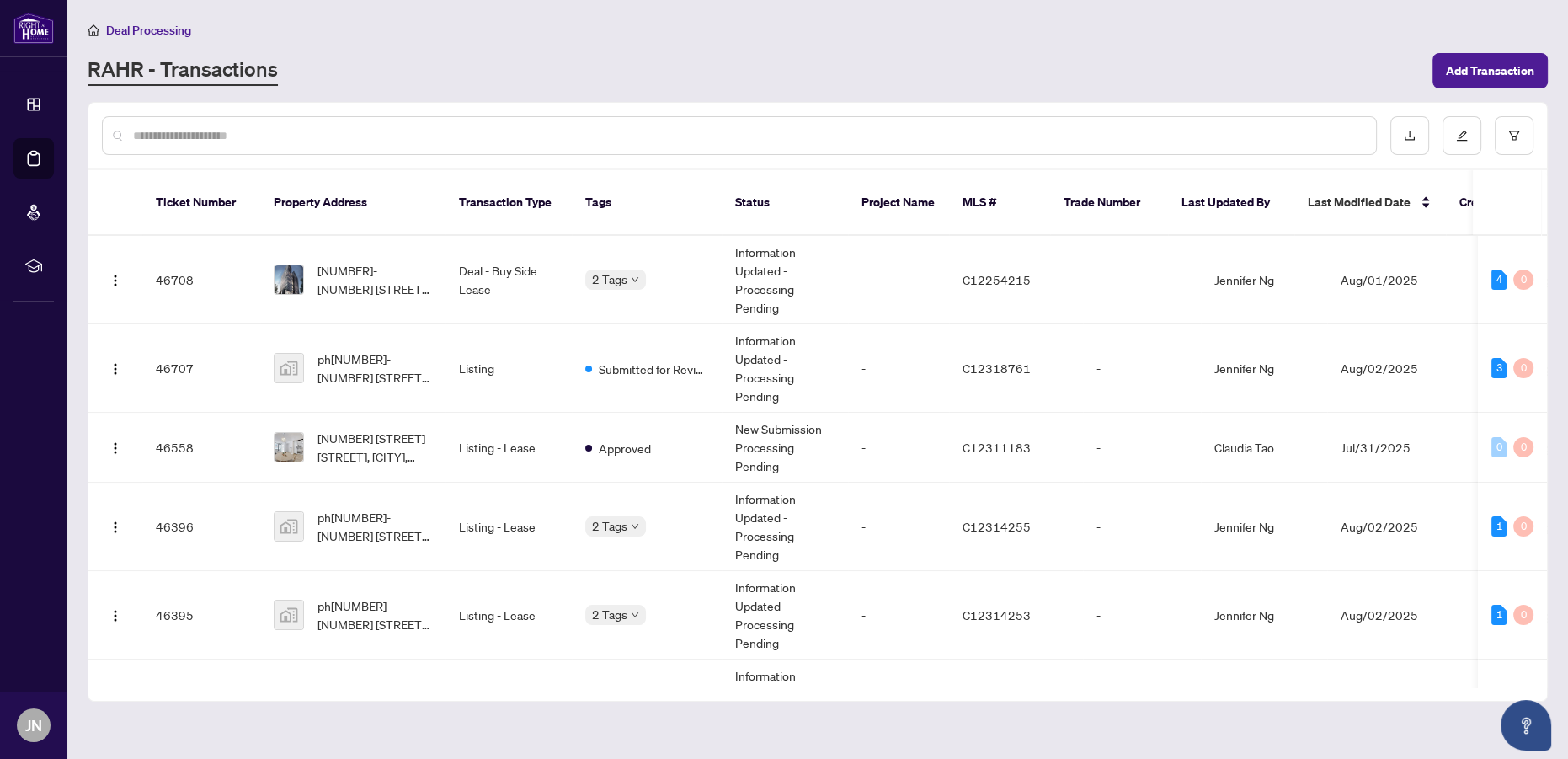 click at bounding box center [748, 136] 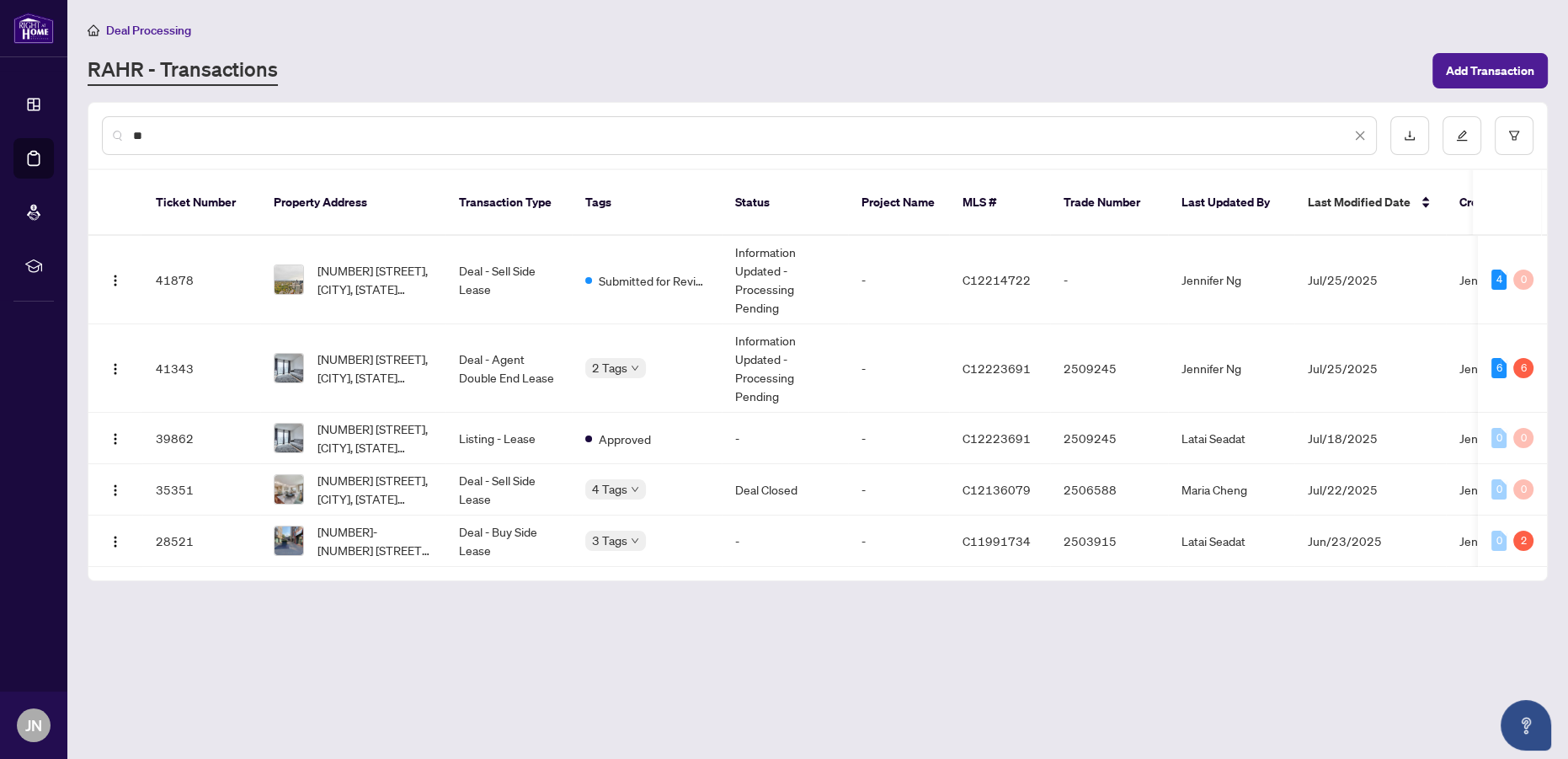 drag, startPoint x: 222, startPoint y: 123, endPoint x: -15, endPoint y: 122, distance: 237.00211 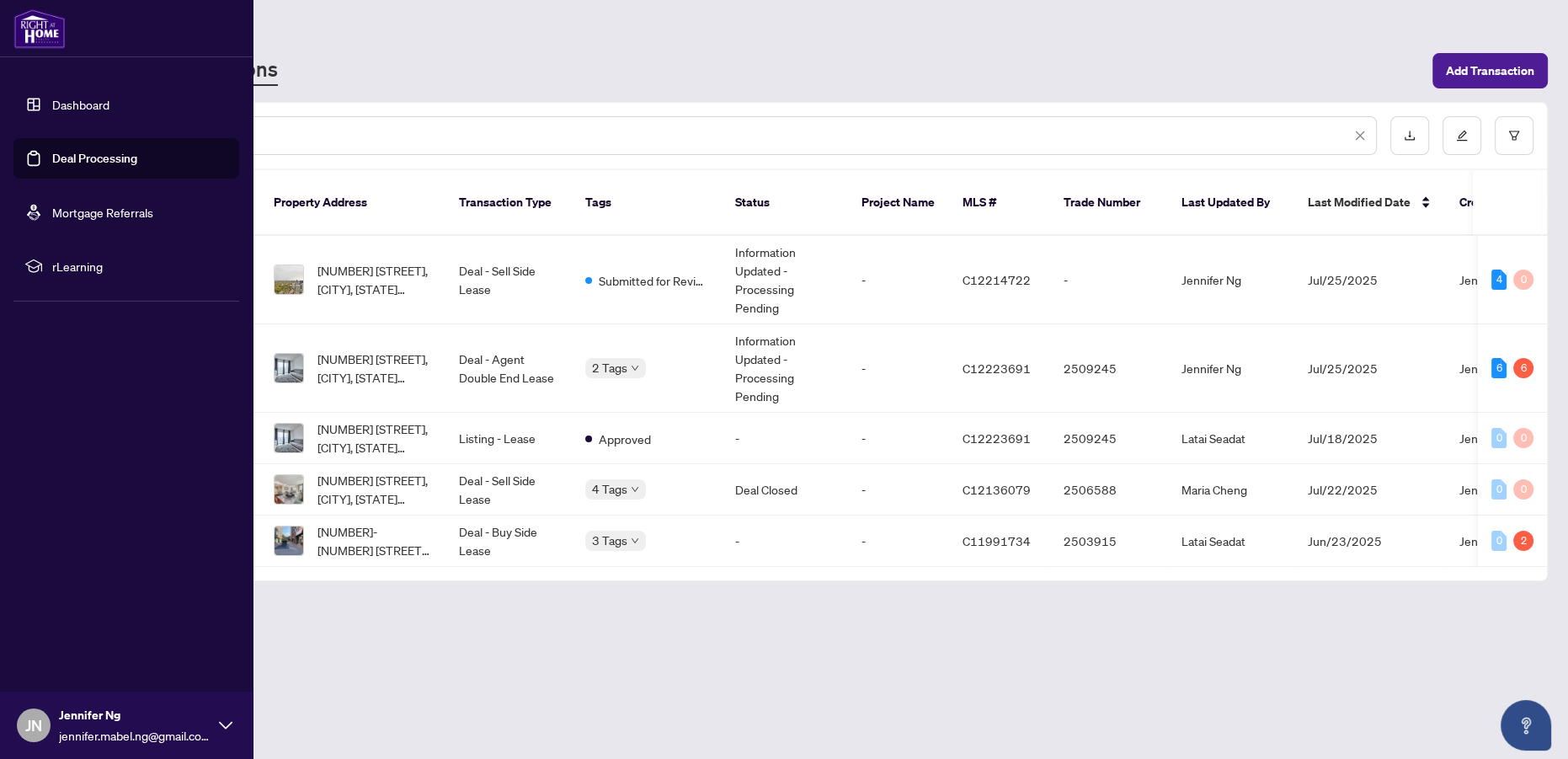 click on "Dashboard" at bounding box center [81, 104] 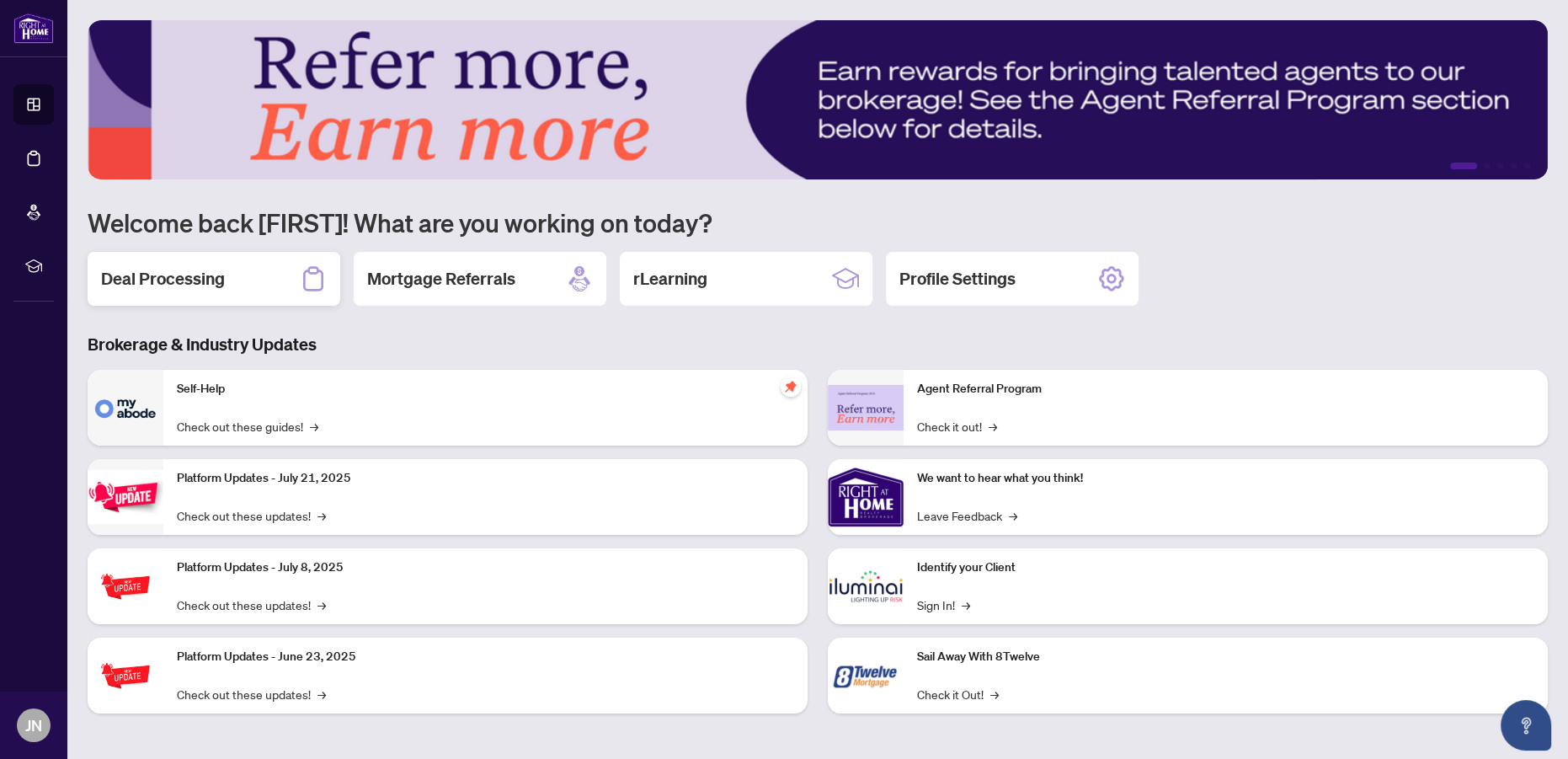 click on "Deal Processing" at bounding box center [163, 279] 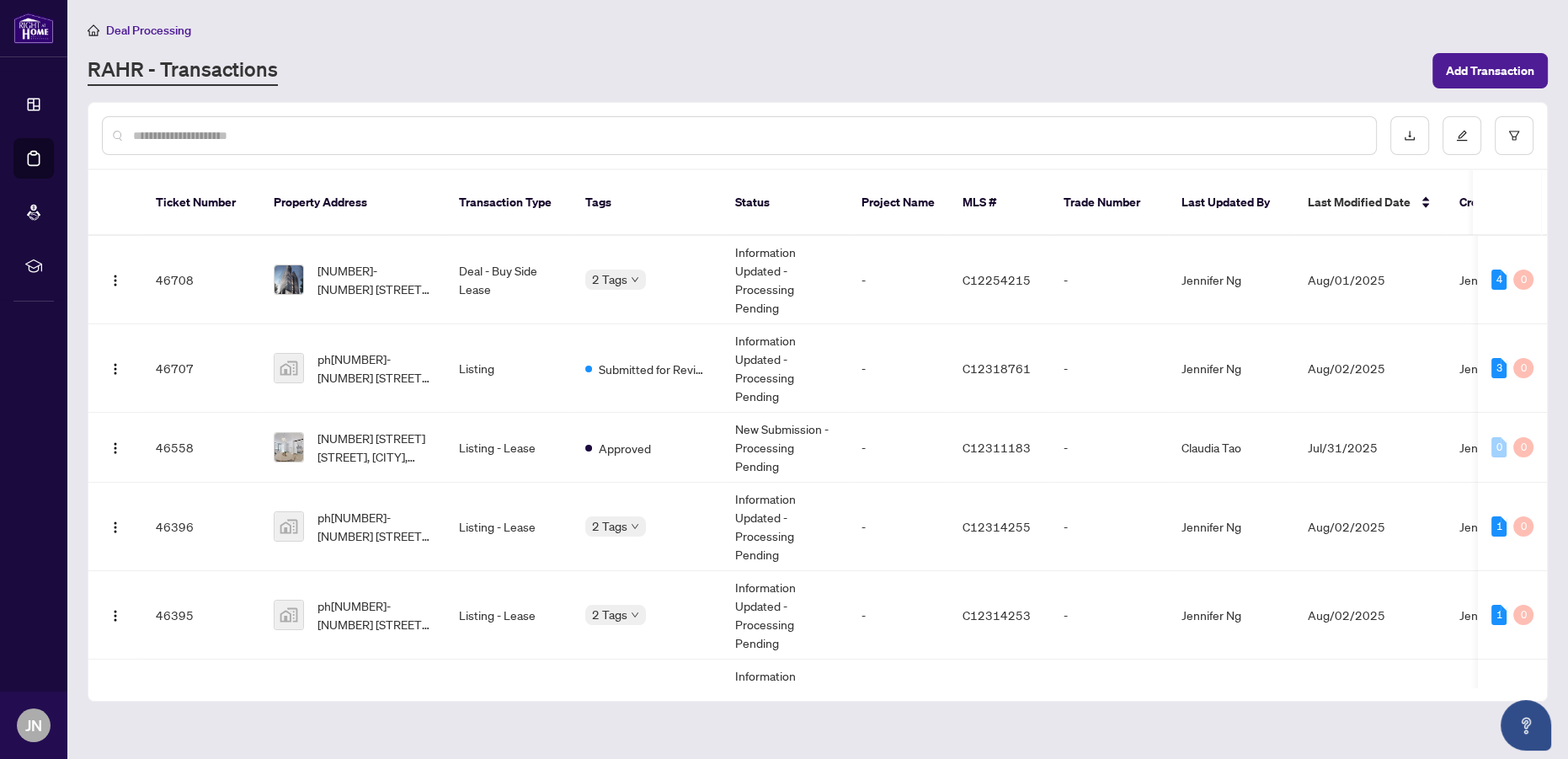 click at bounding box center [739, 136] 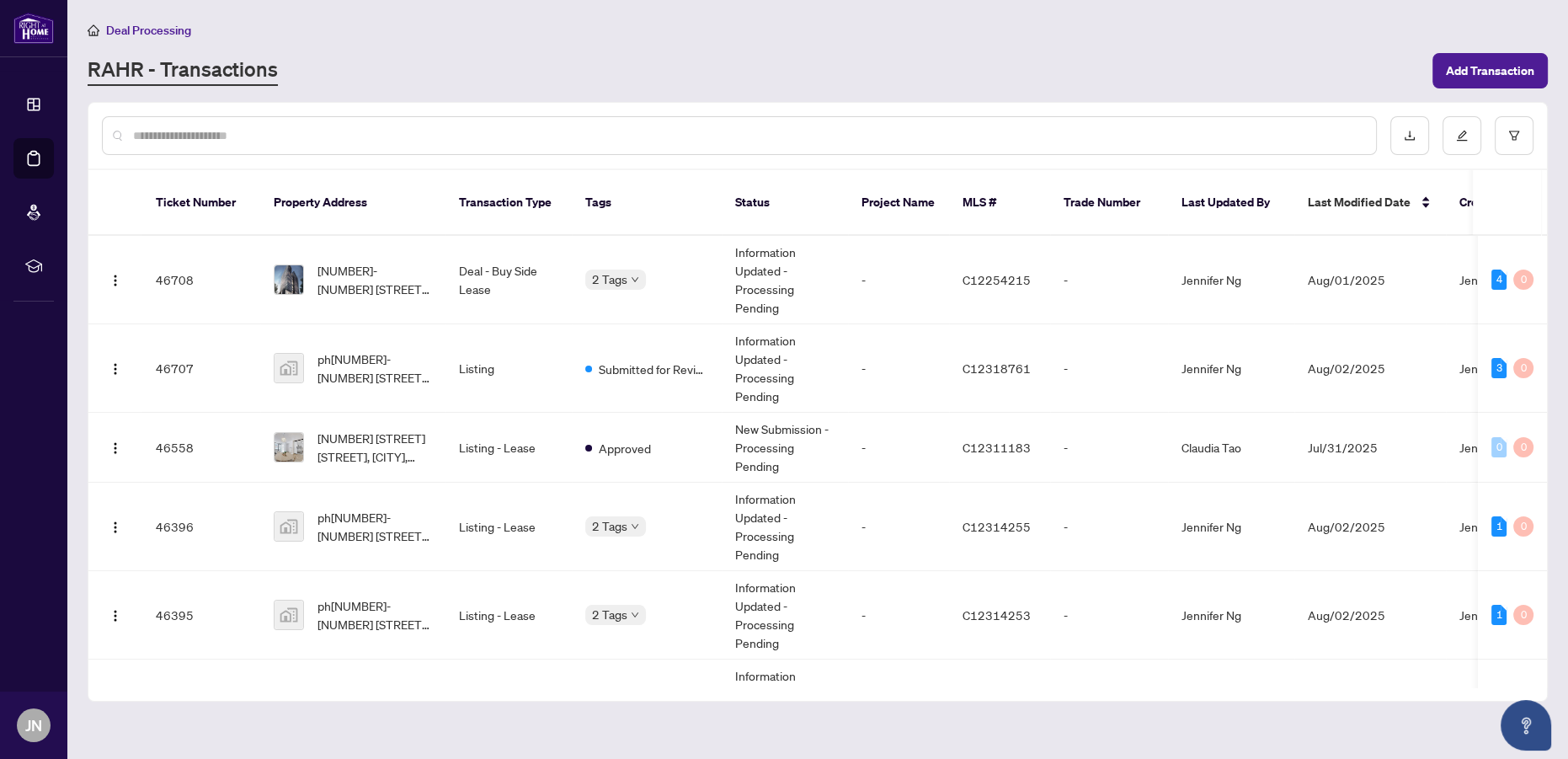 click at bounding box center [748, 136] 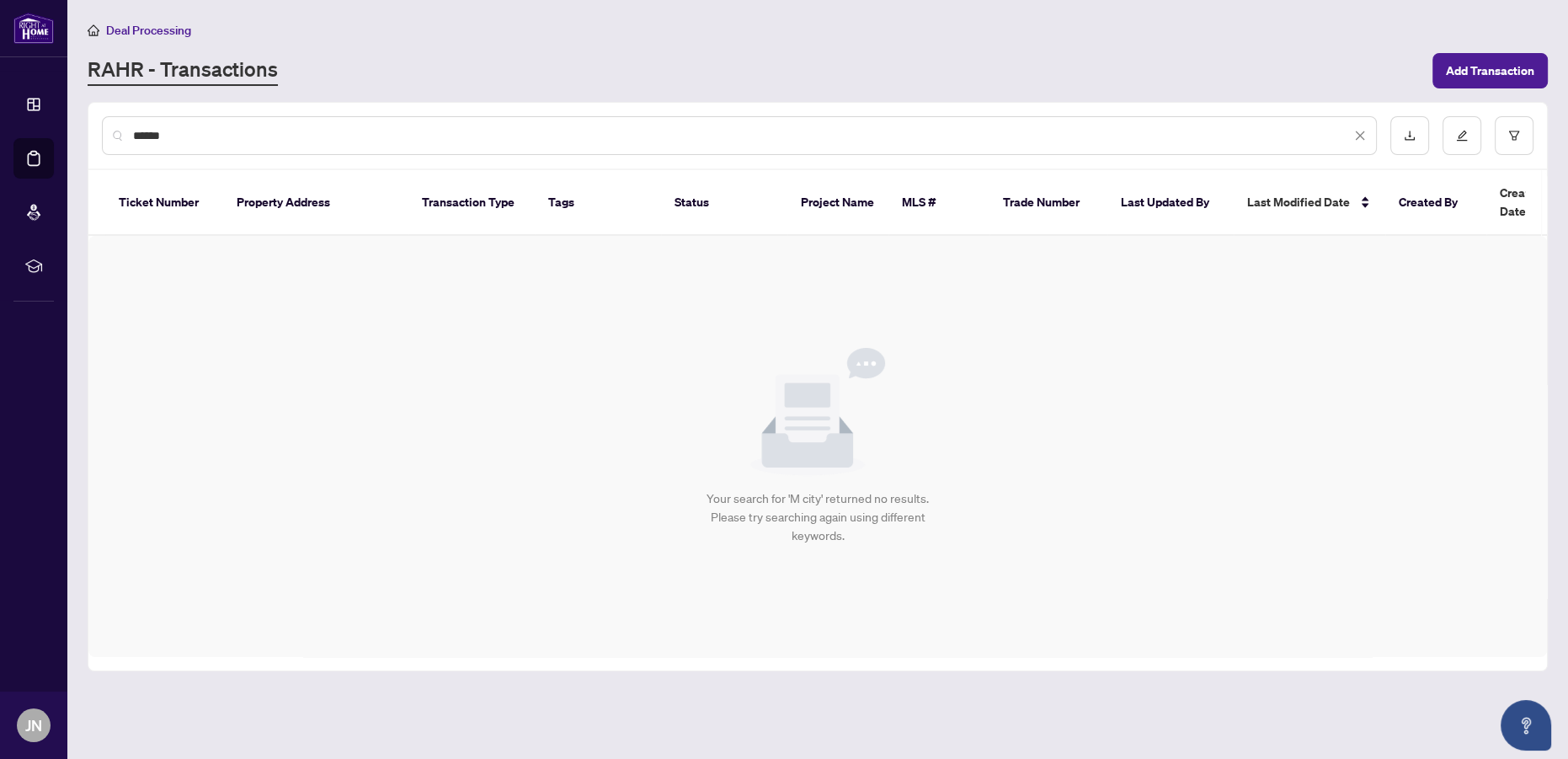 drag, startPoint x: 334, startPoint y: 131, endPoint x: 68, endPoint y: 136, distance: 266.04699 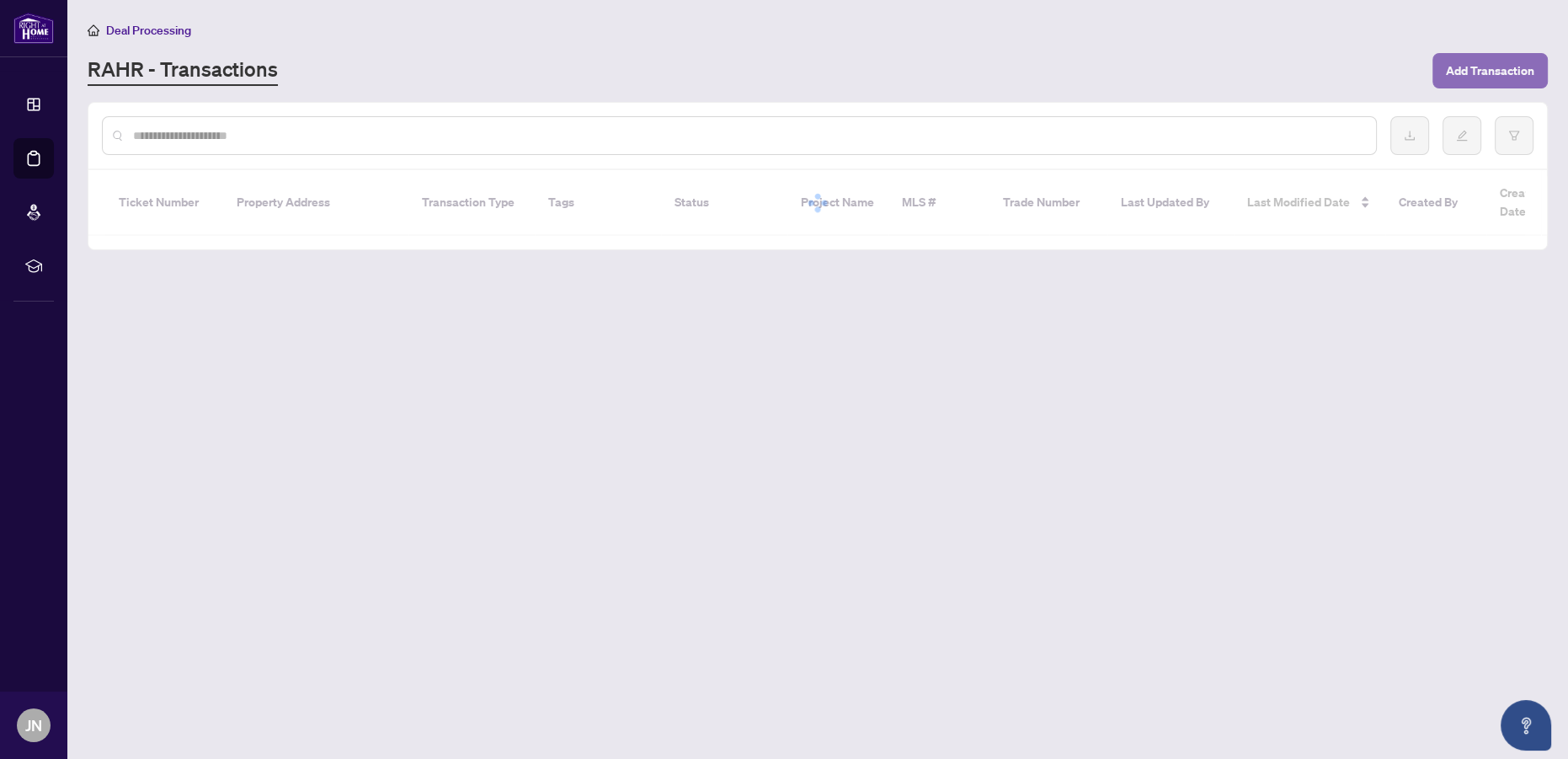 click on "Add Transaction" at bounding box center [1490, 71] 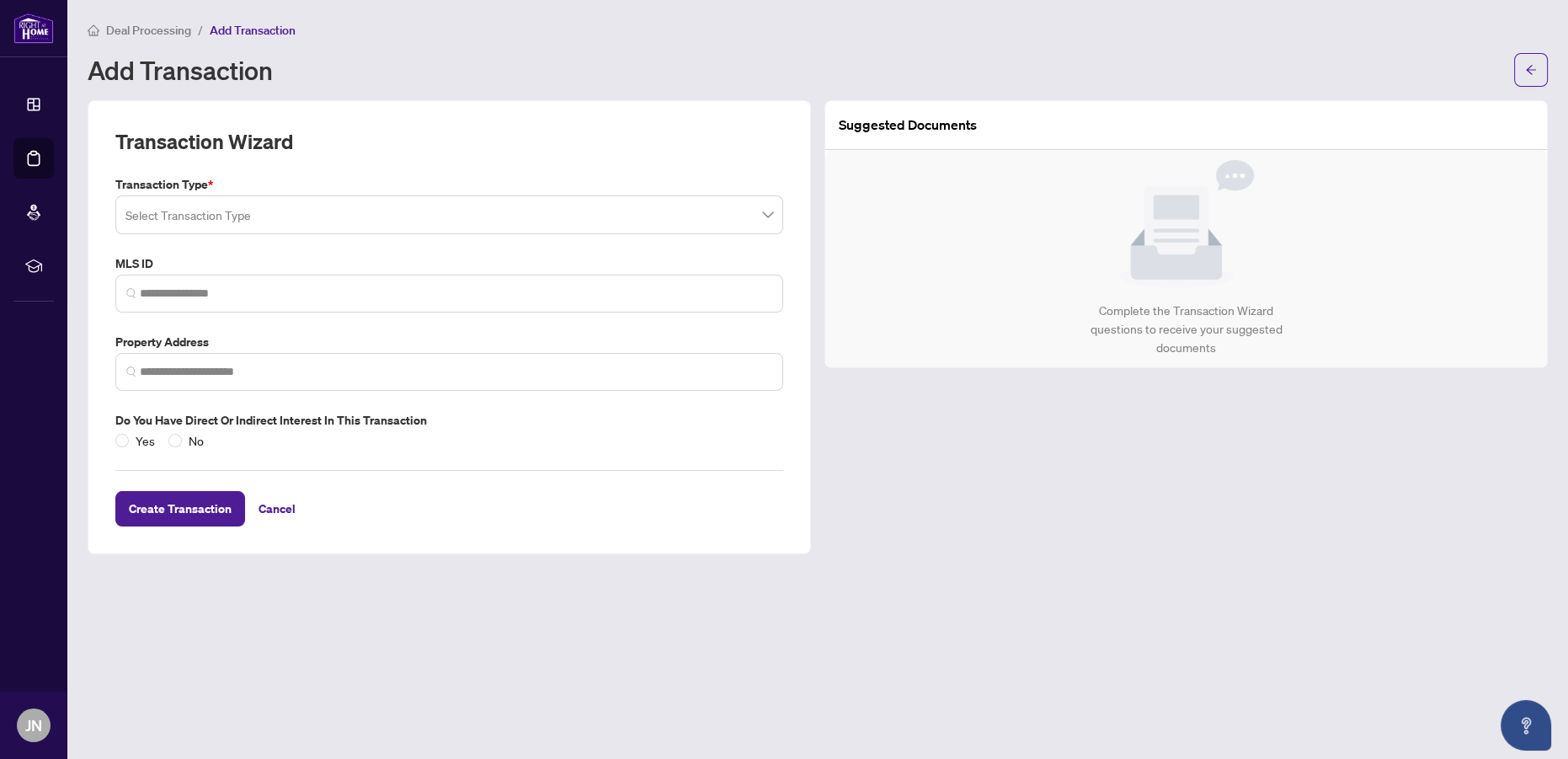 click at bounding box center [449, 215] 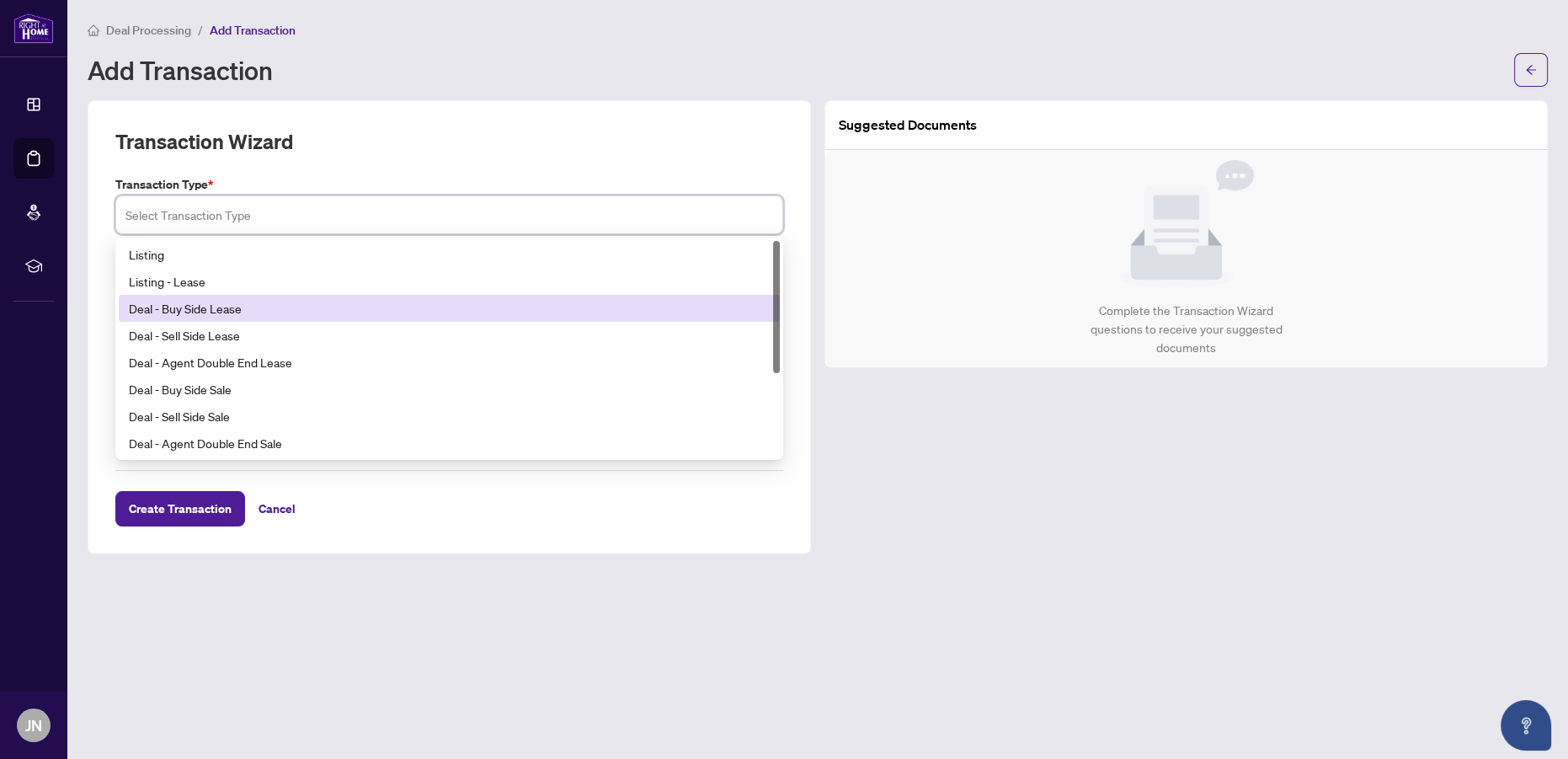 scroll, scrollTop: 135, scrollLeft: 0, axis: vertical 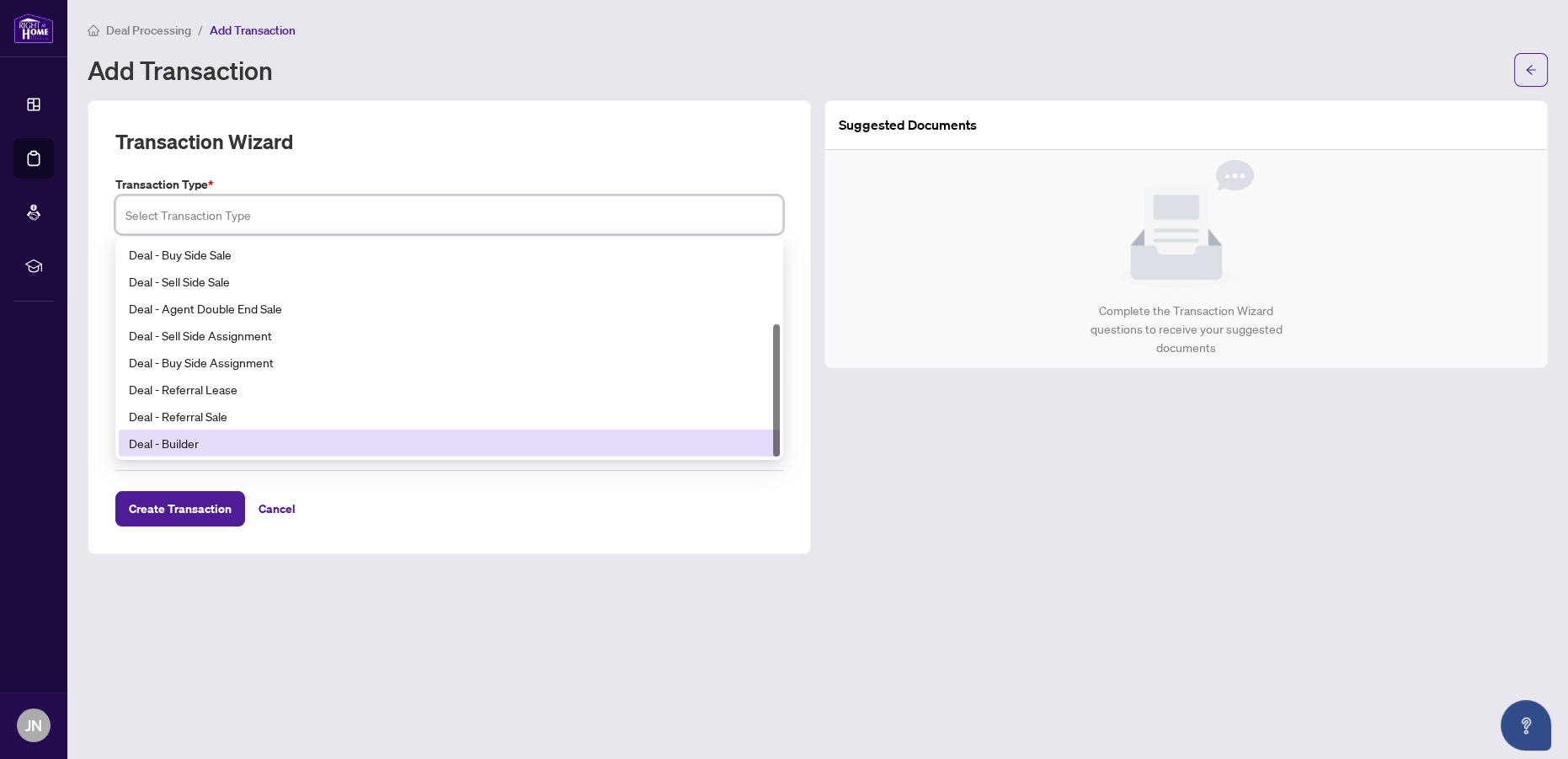 click on "Deal - Builder" at bounding box center (449, 443) 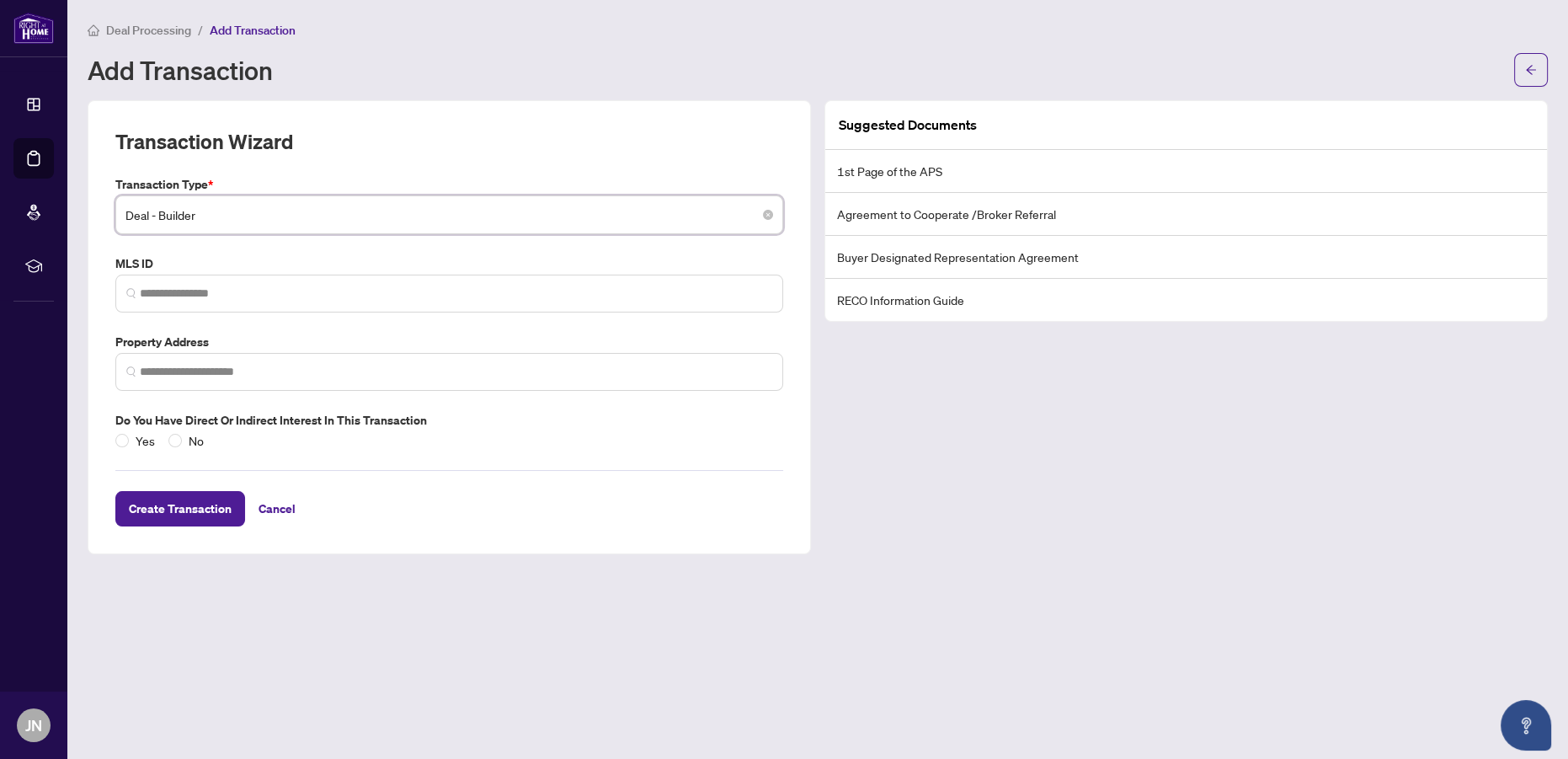 click on "Deal - Builder" at bounding box center (449, 215) 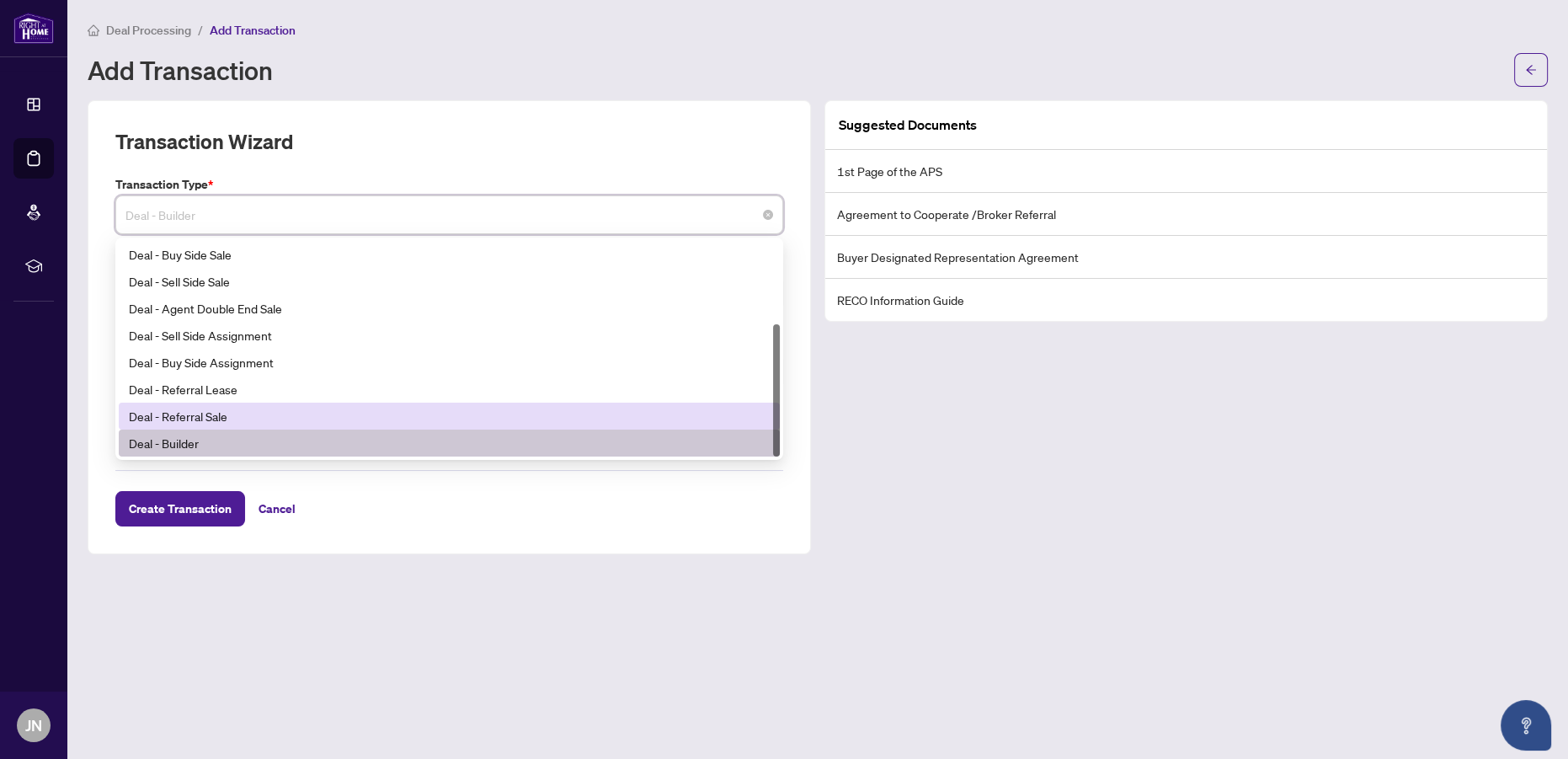 click on "Deal - Referral Sale" at bounding box center [449, 416] 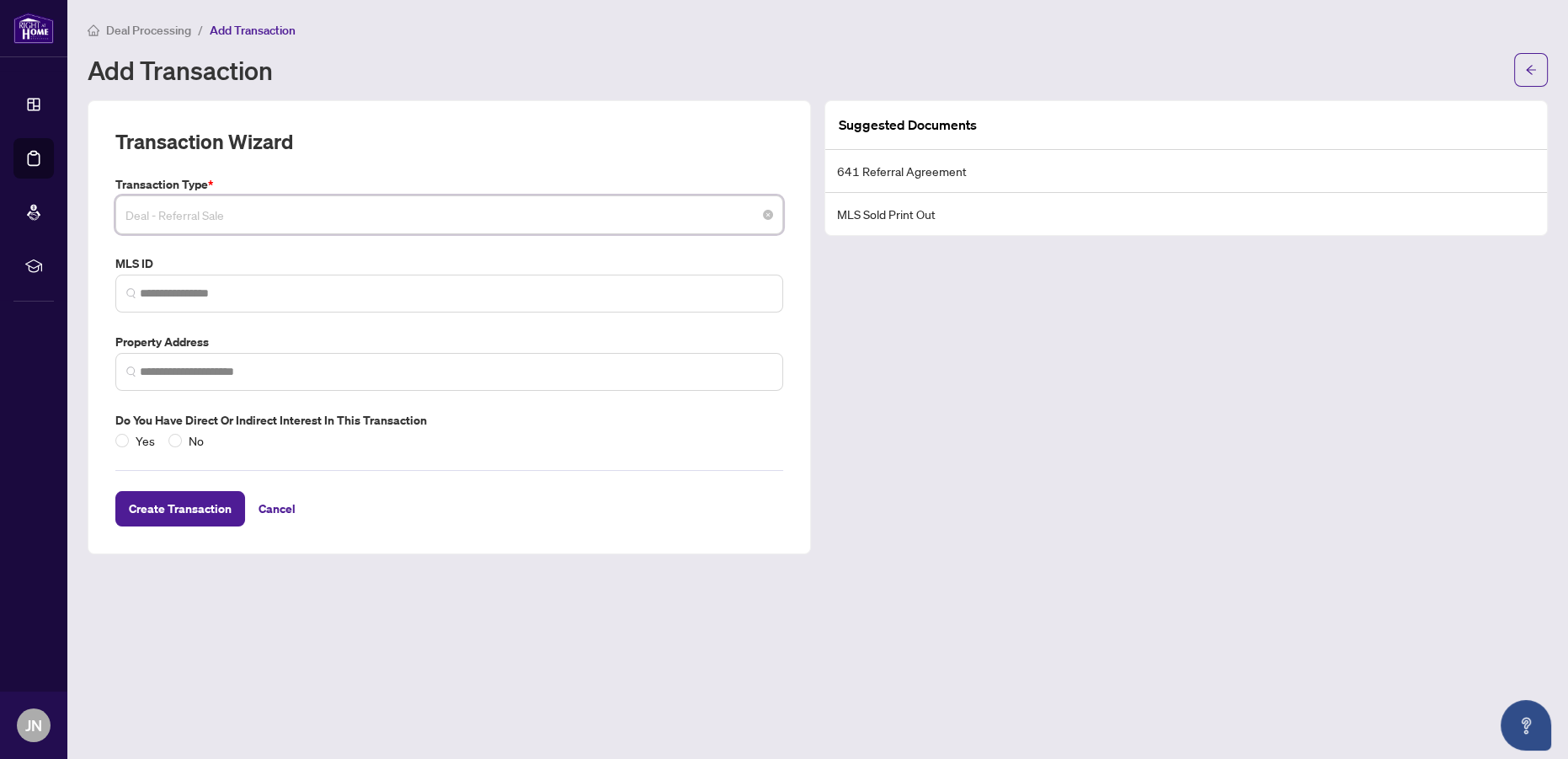 click on "Deal - Referral Sale" at bounding box center (449, 215) 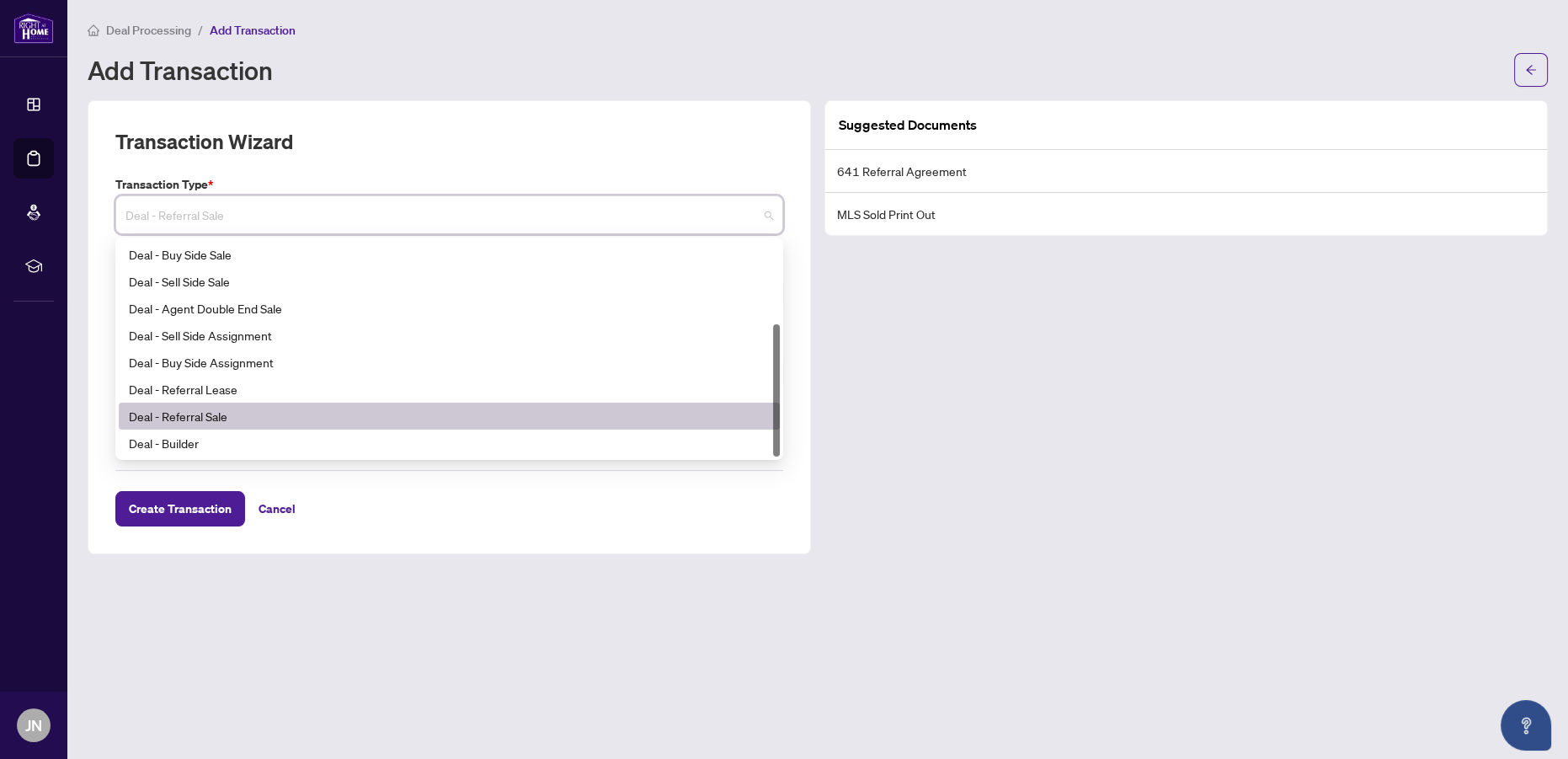 click on "Deal - Referral Sale" at bounding box center (449, 416) 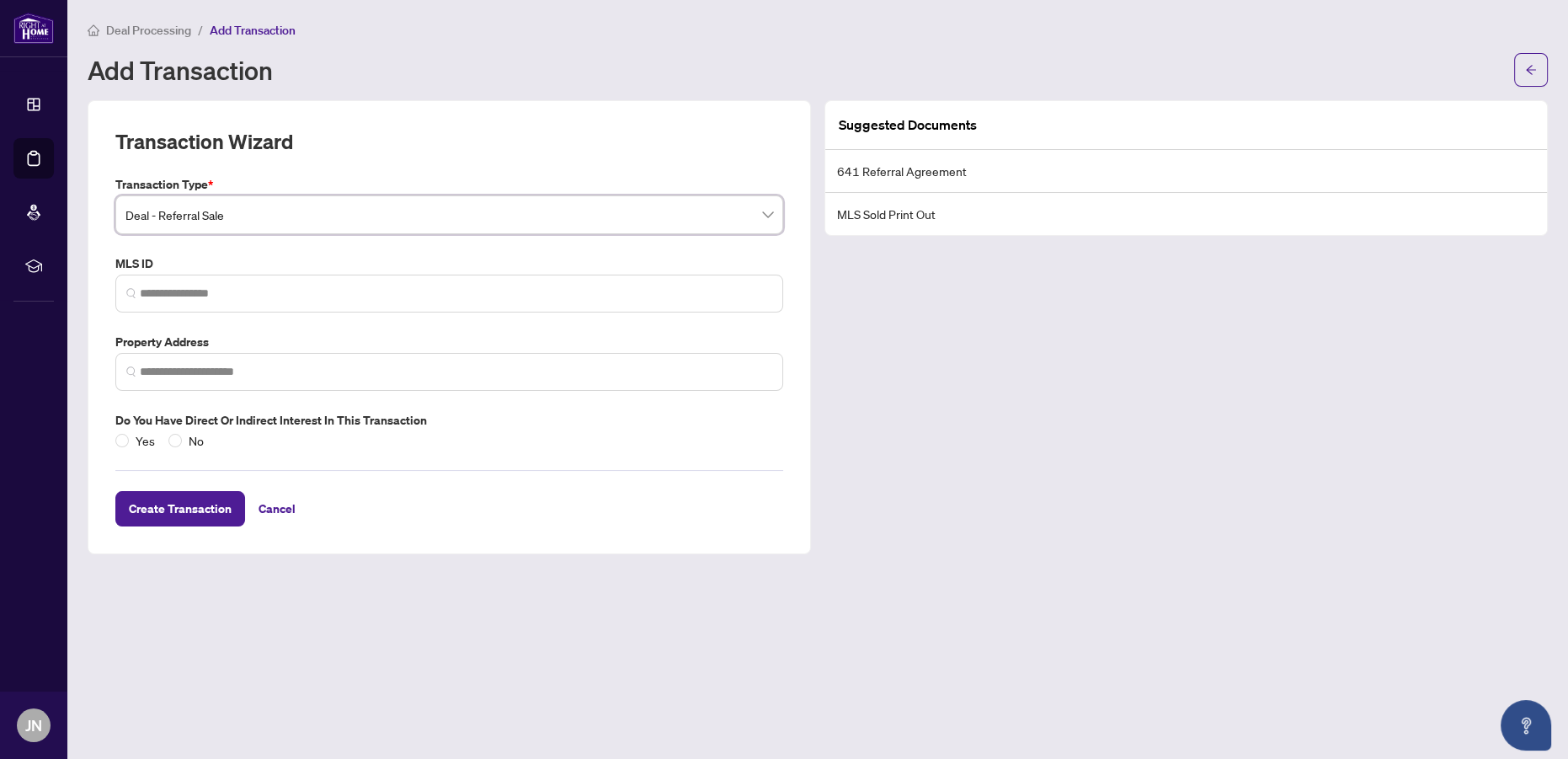 click at bounding box center [449, 293] 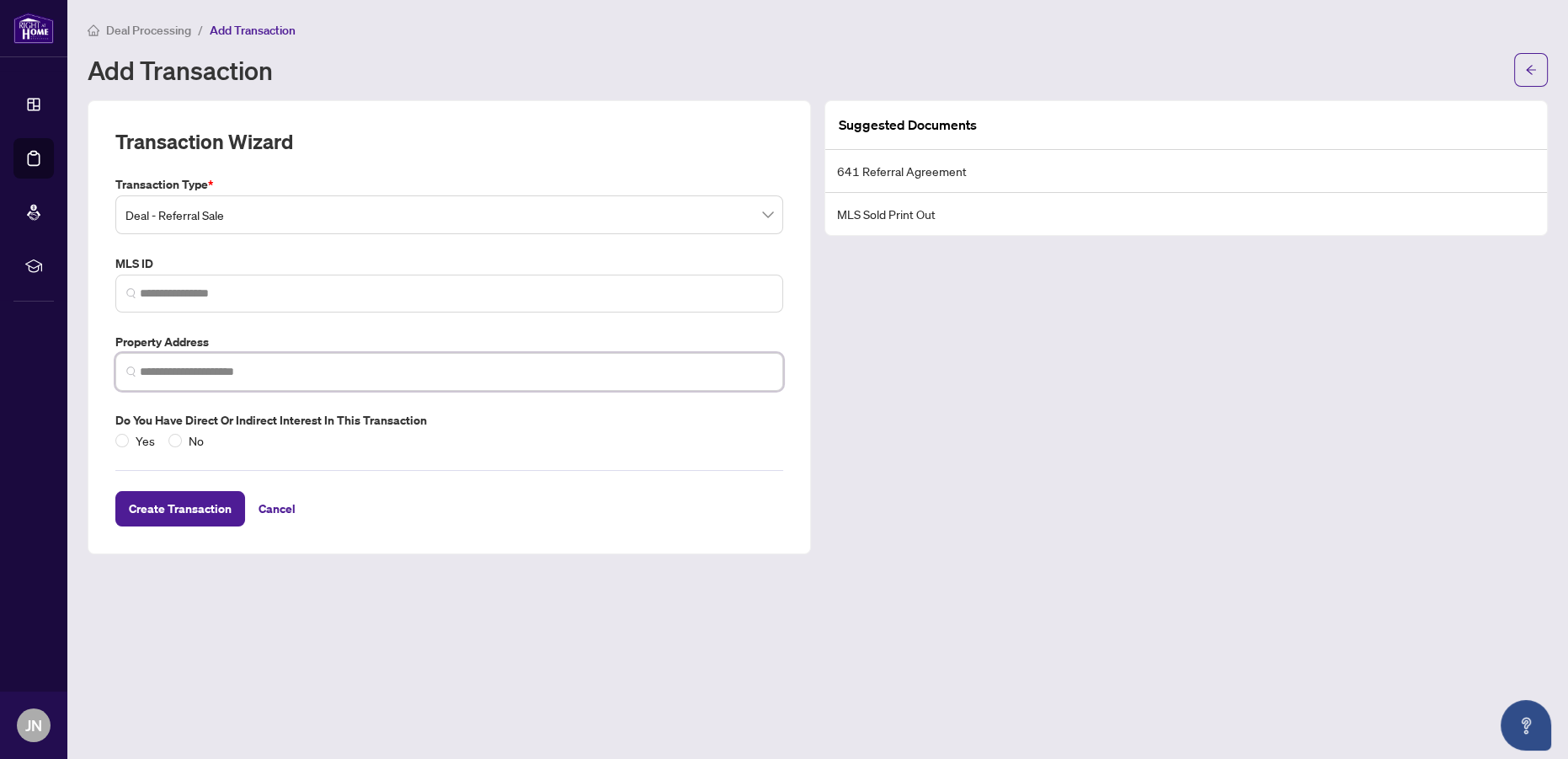 click at bounding box center (456, 371) 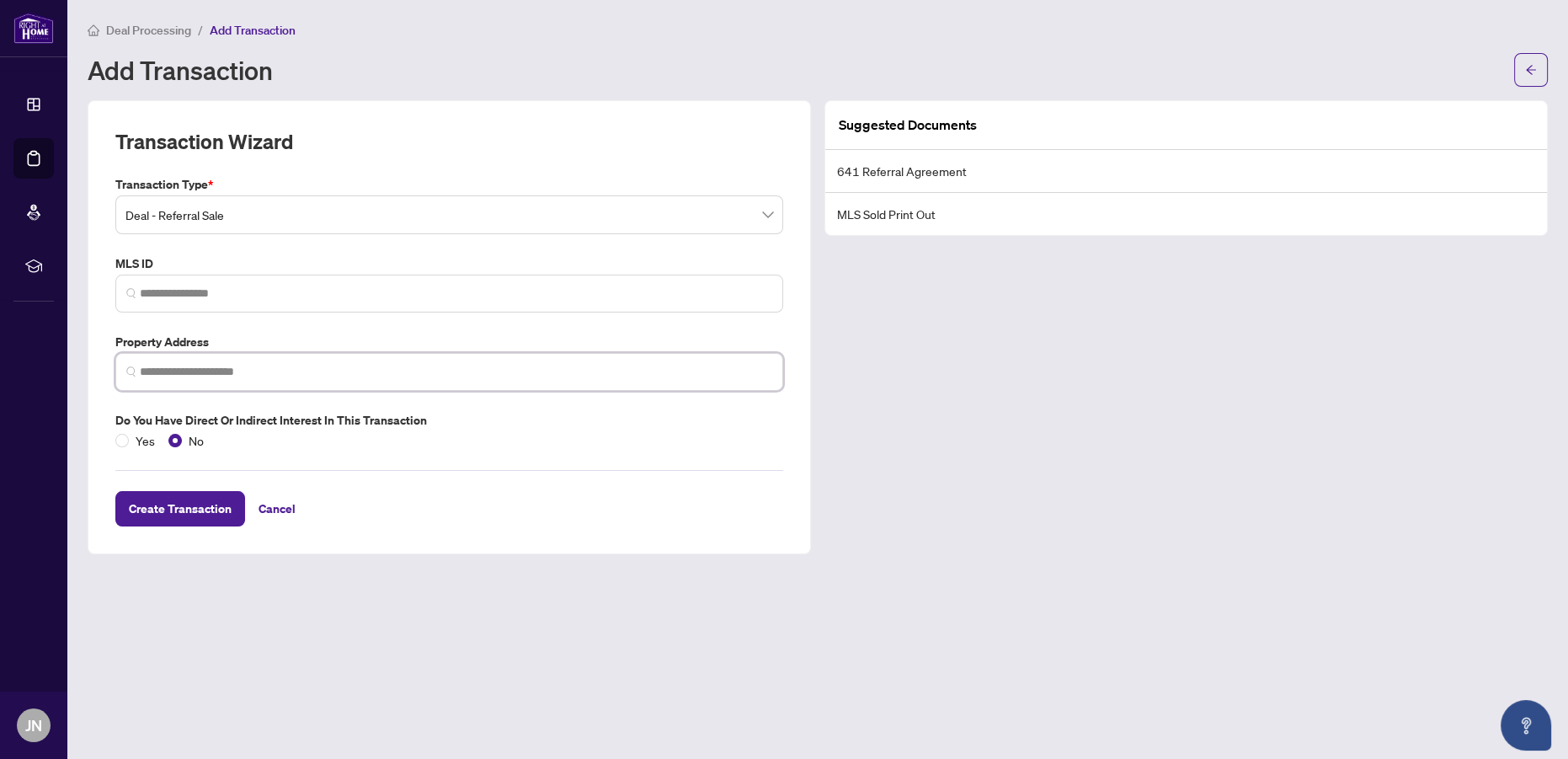 click at bounding box center (456, 371) 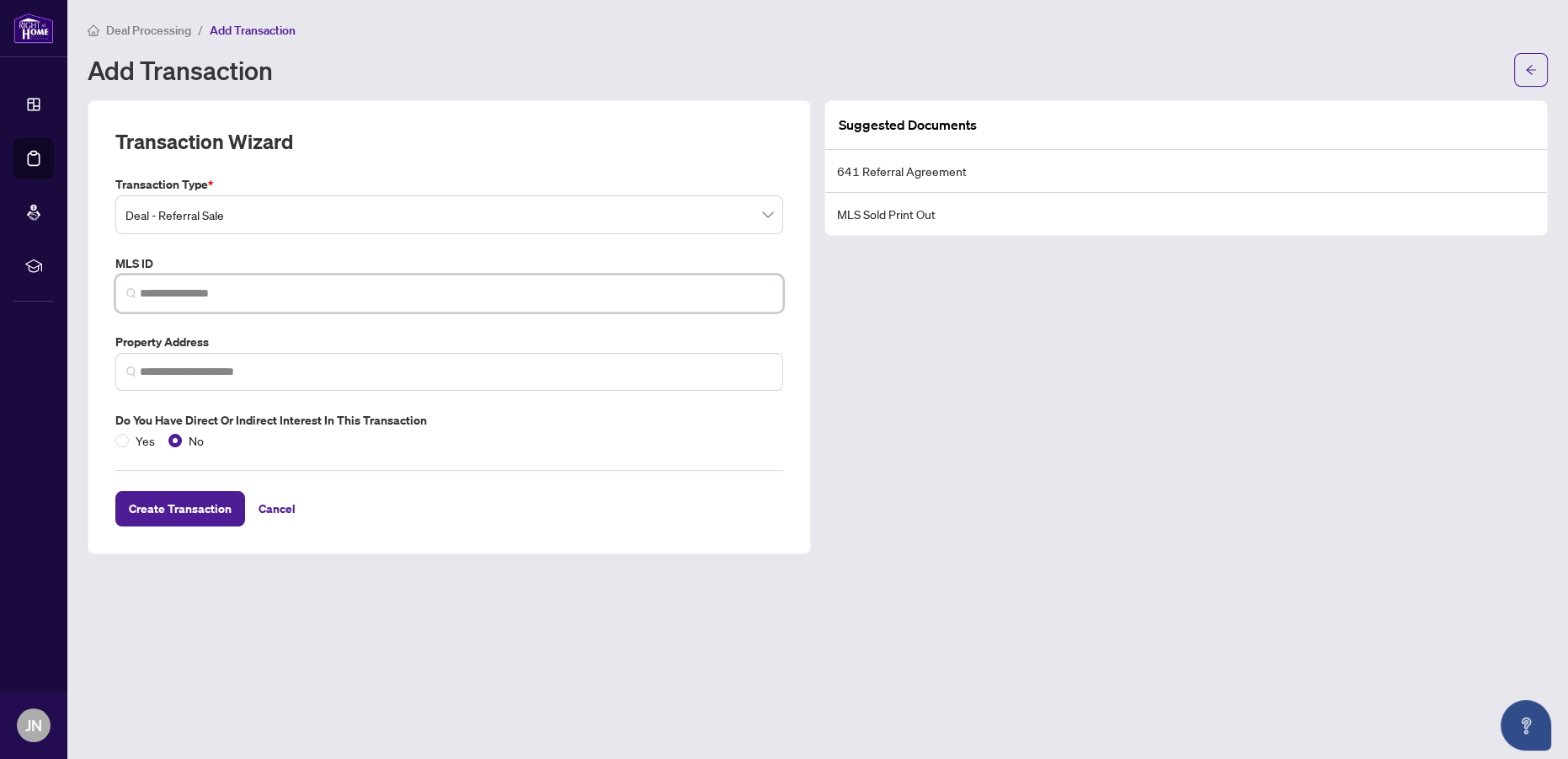 click at bounding box center [456, 293] 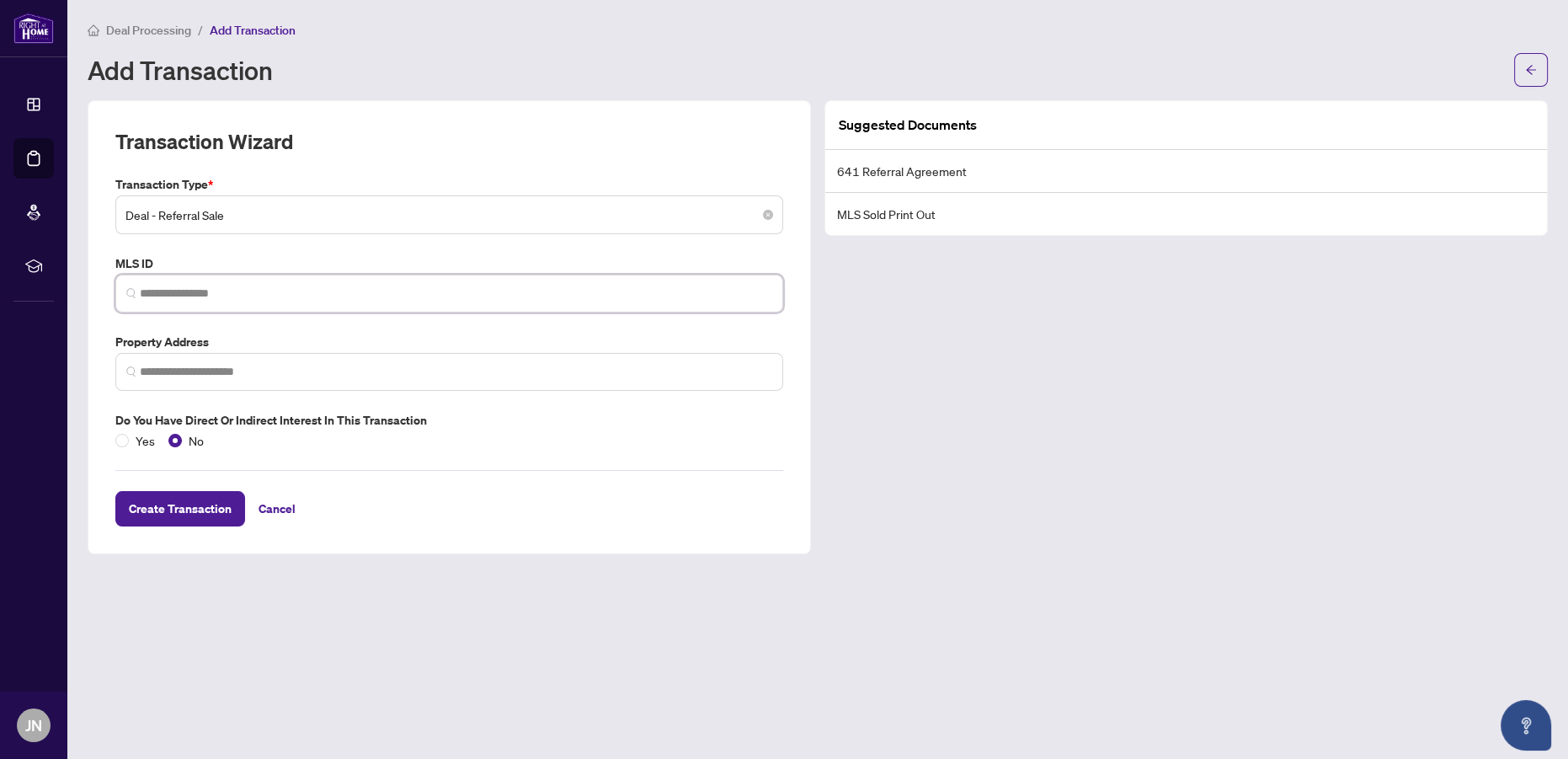 click on "Deal - Referral Sale" at bounding box center [449, 215] 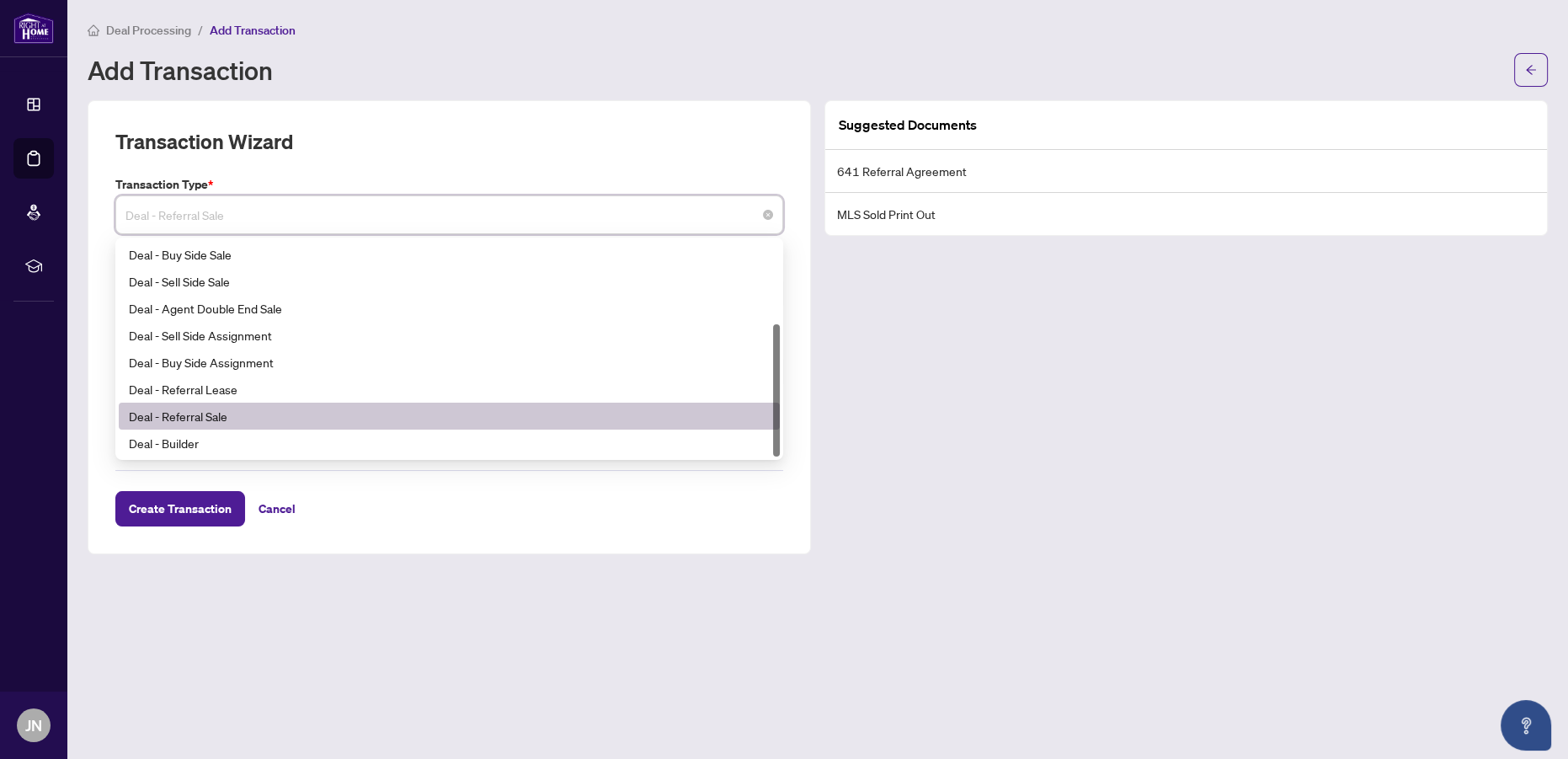 click on "Deal - Referral Sale" at bounding box center [449, 215] 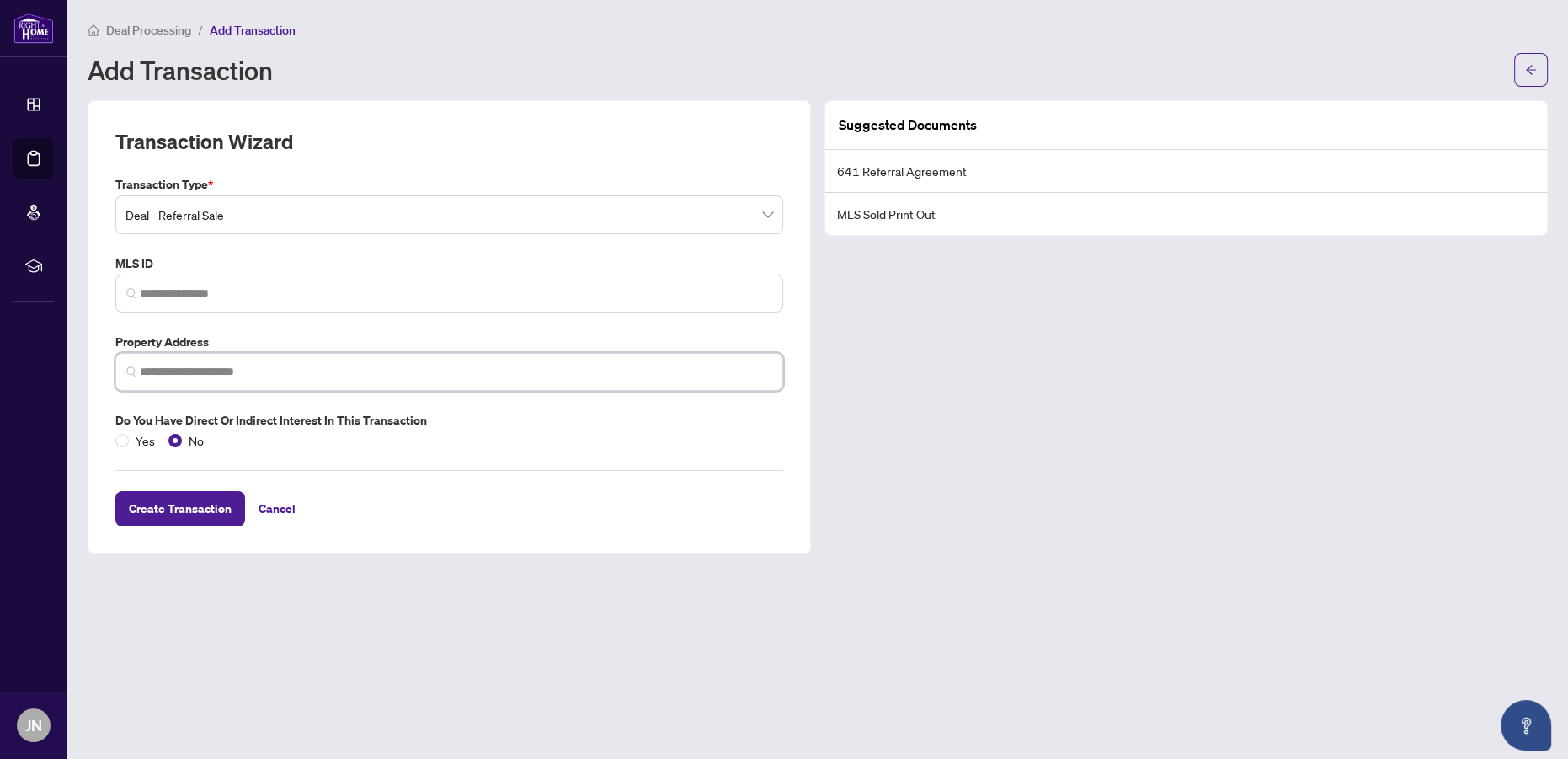 click at bounding box center [456, 371] 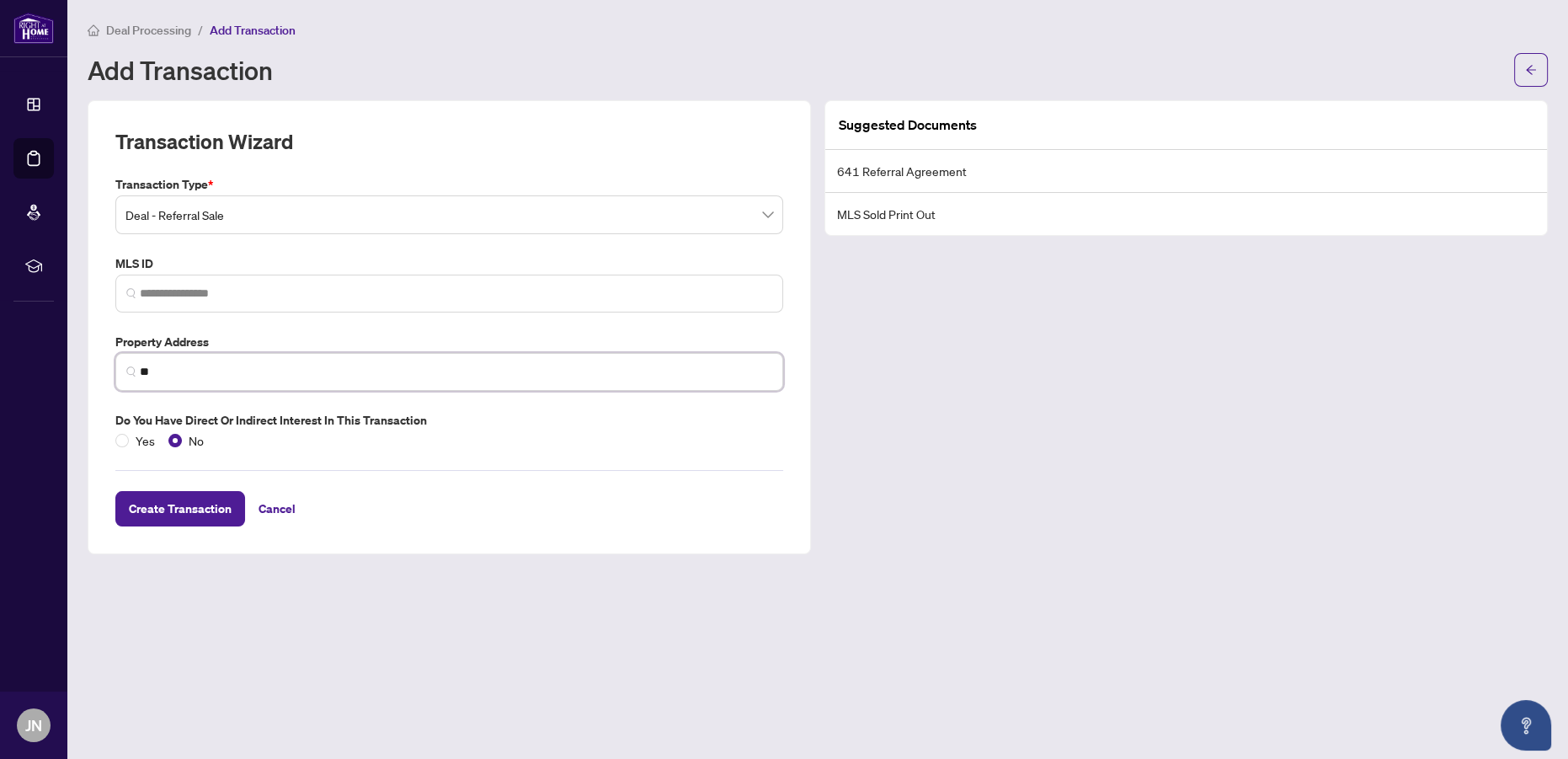 click on "**" at bounding box center [456, 371] 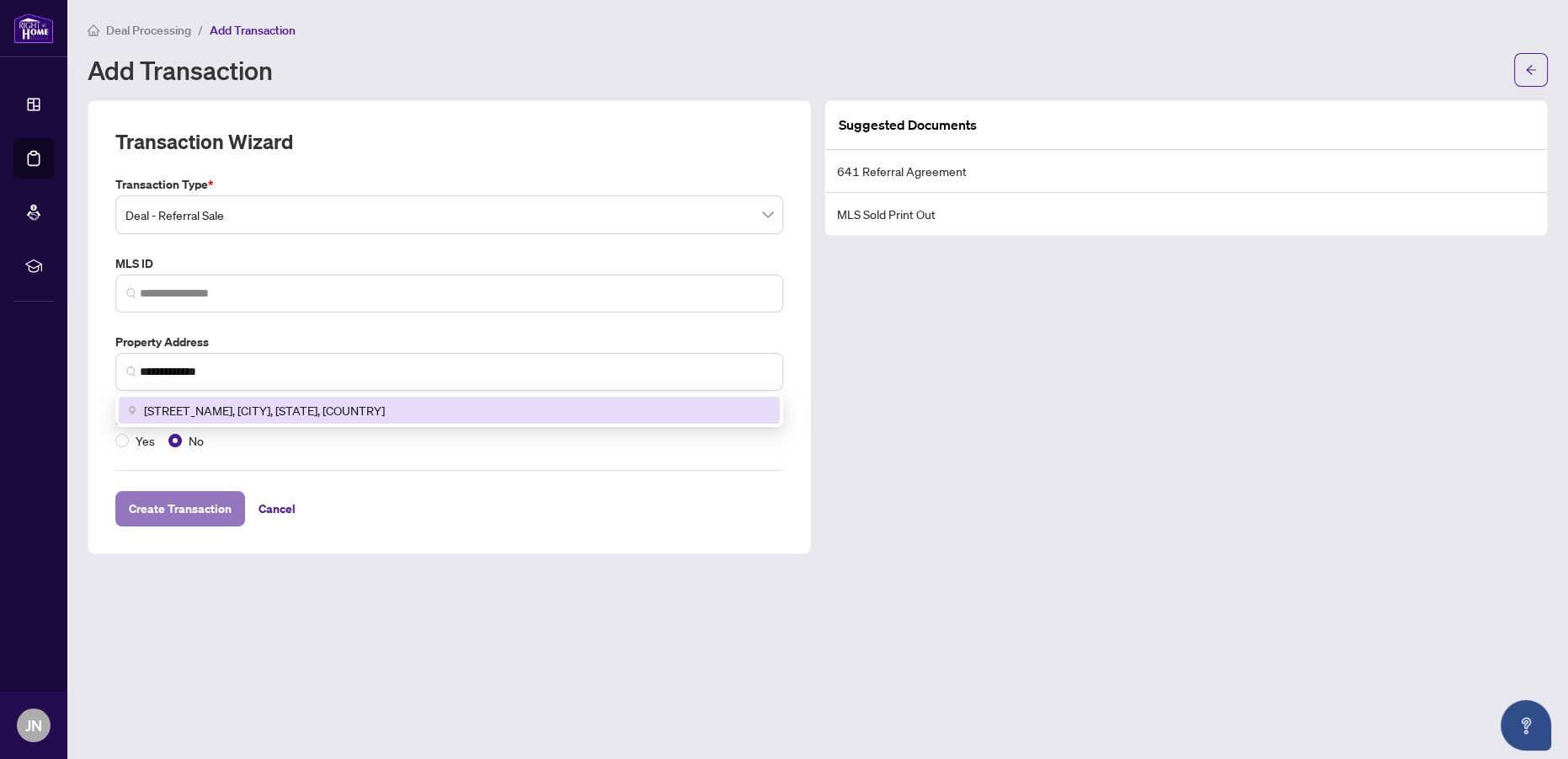 click on "Create Transaction" at bounding box center (180, 509) 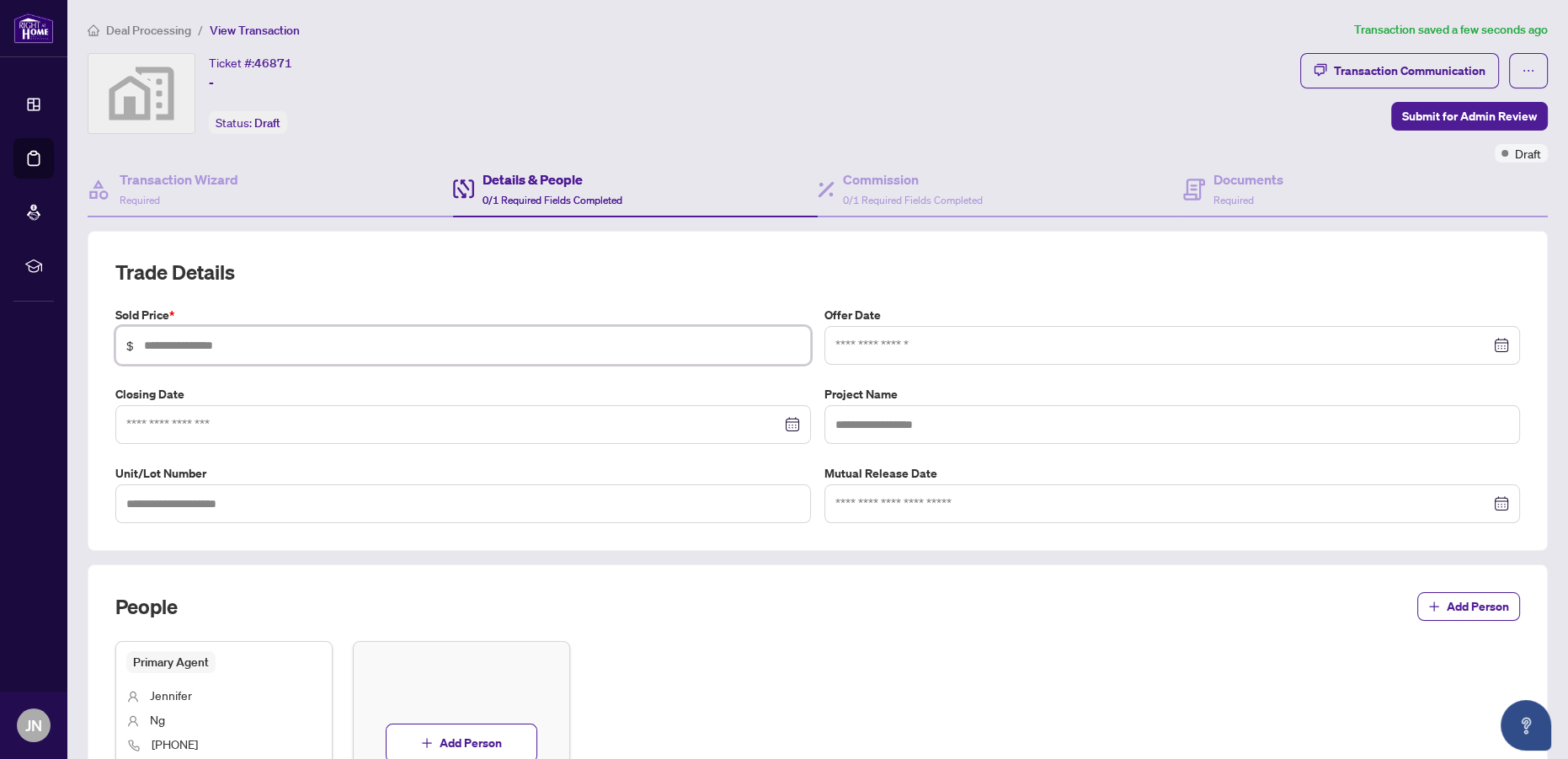 click at bounding box center (472, 345) 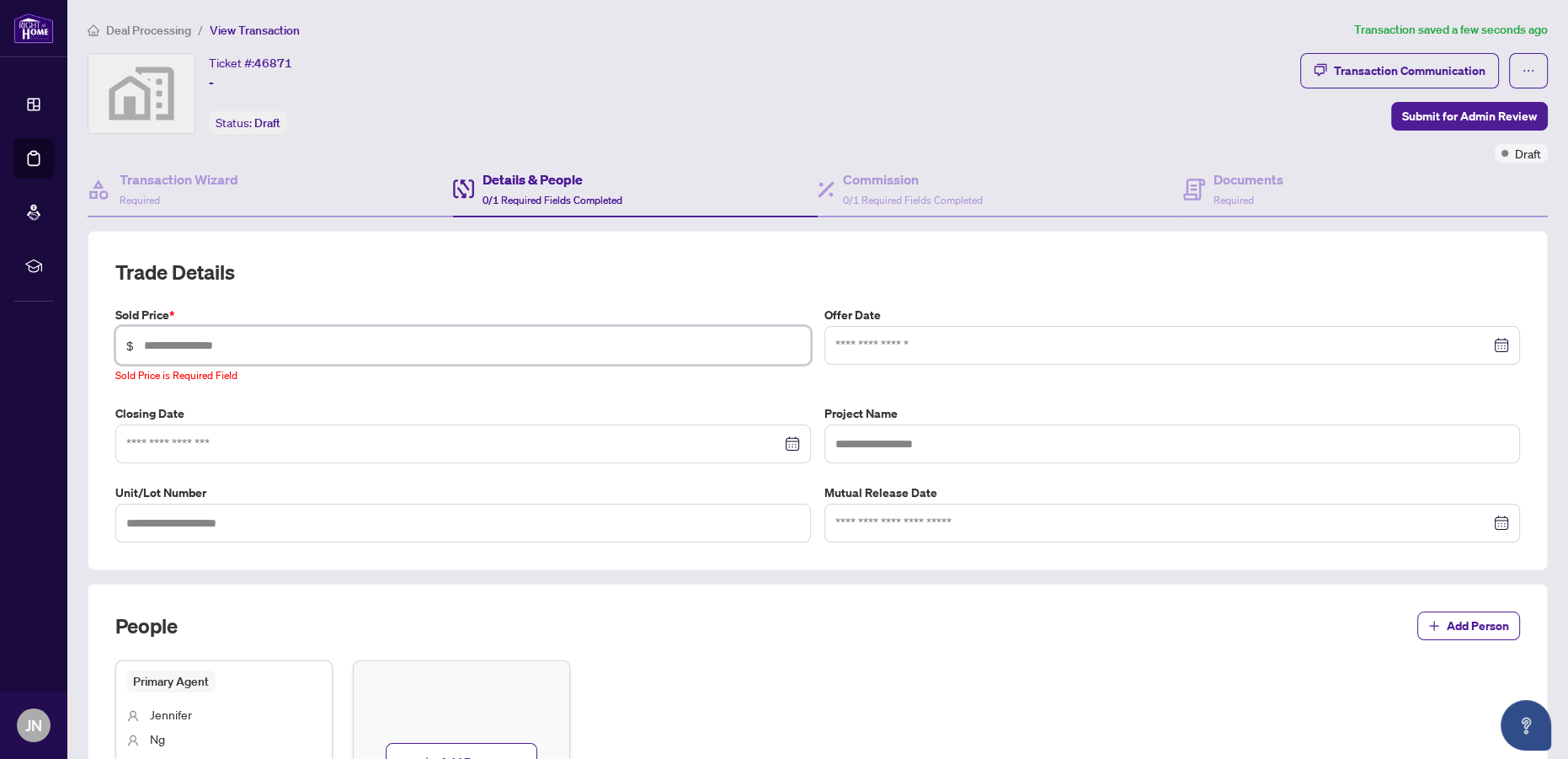 click at bounding box center (472, 345) 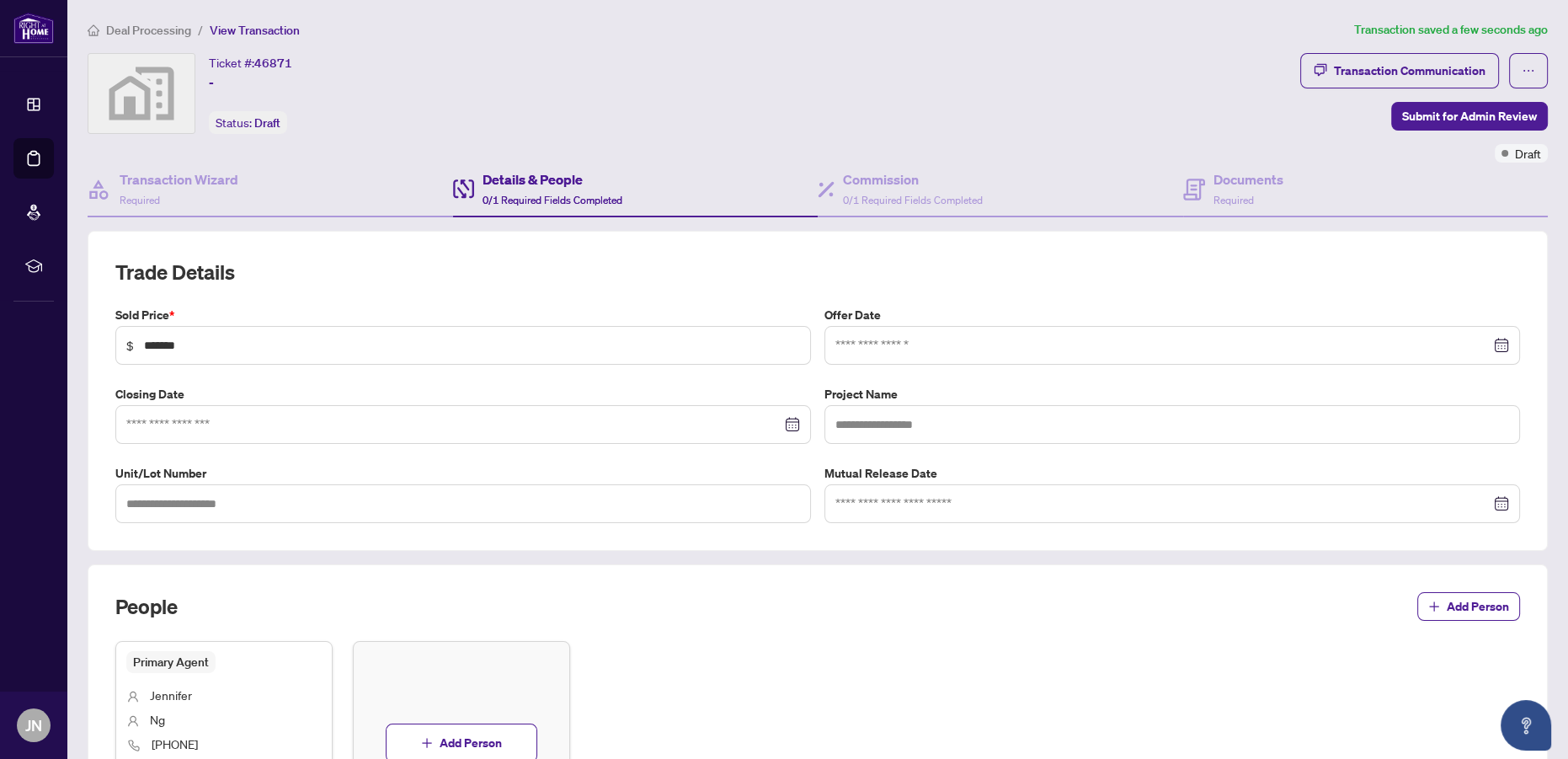 click on "Trade Details Sold Price * $ ******* Offer Date Closing Date Project Name Unit/Lot Number Mutual Release Date" at bounding box center [818, 391] 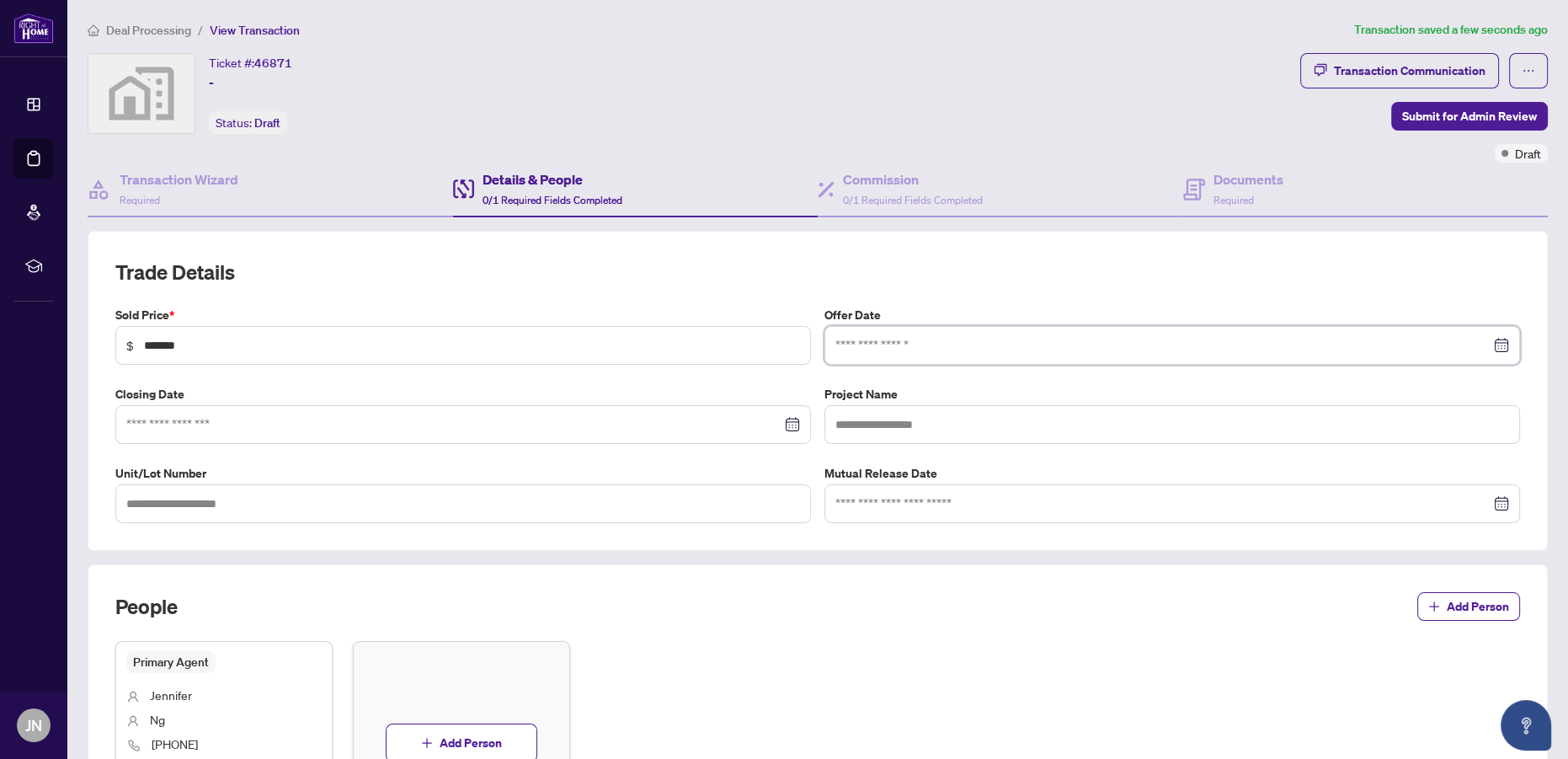 click at bounding box center [1163, 345] 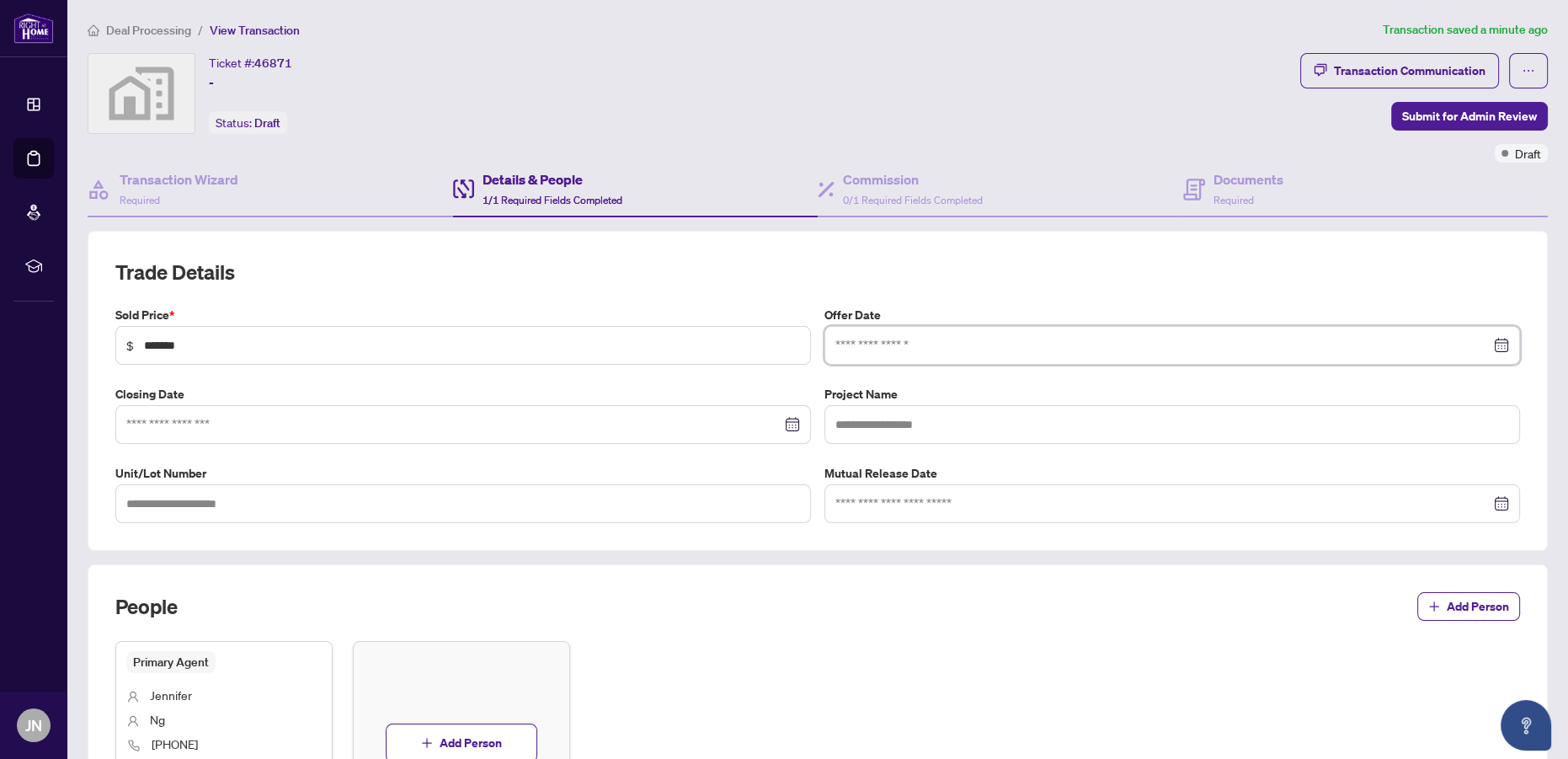 click at bounding box center [1163, 345] 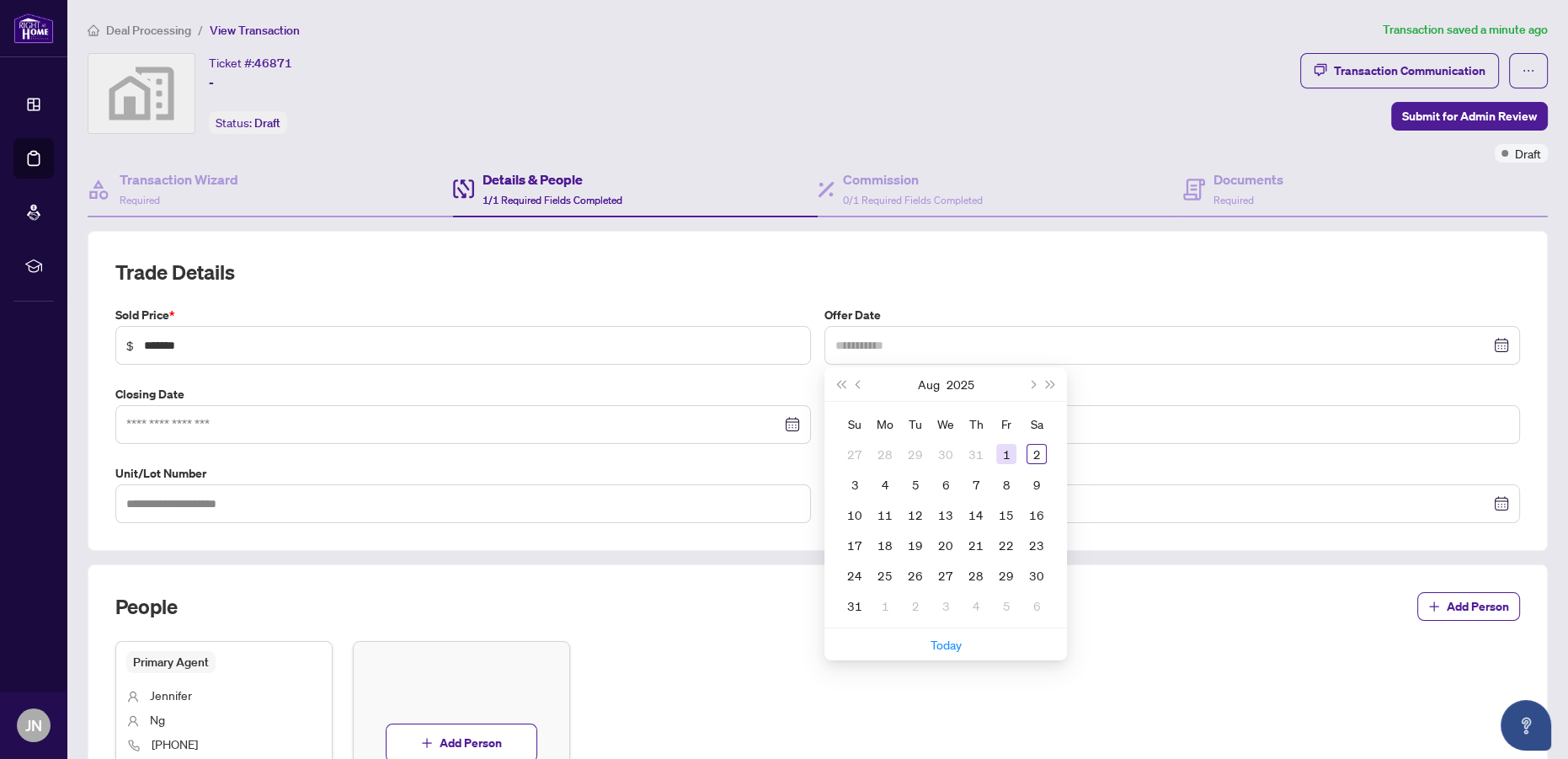 click on "1" at bounding box center (1006, 454) 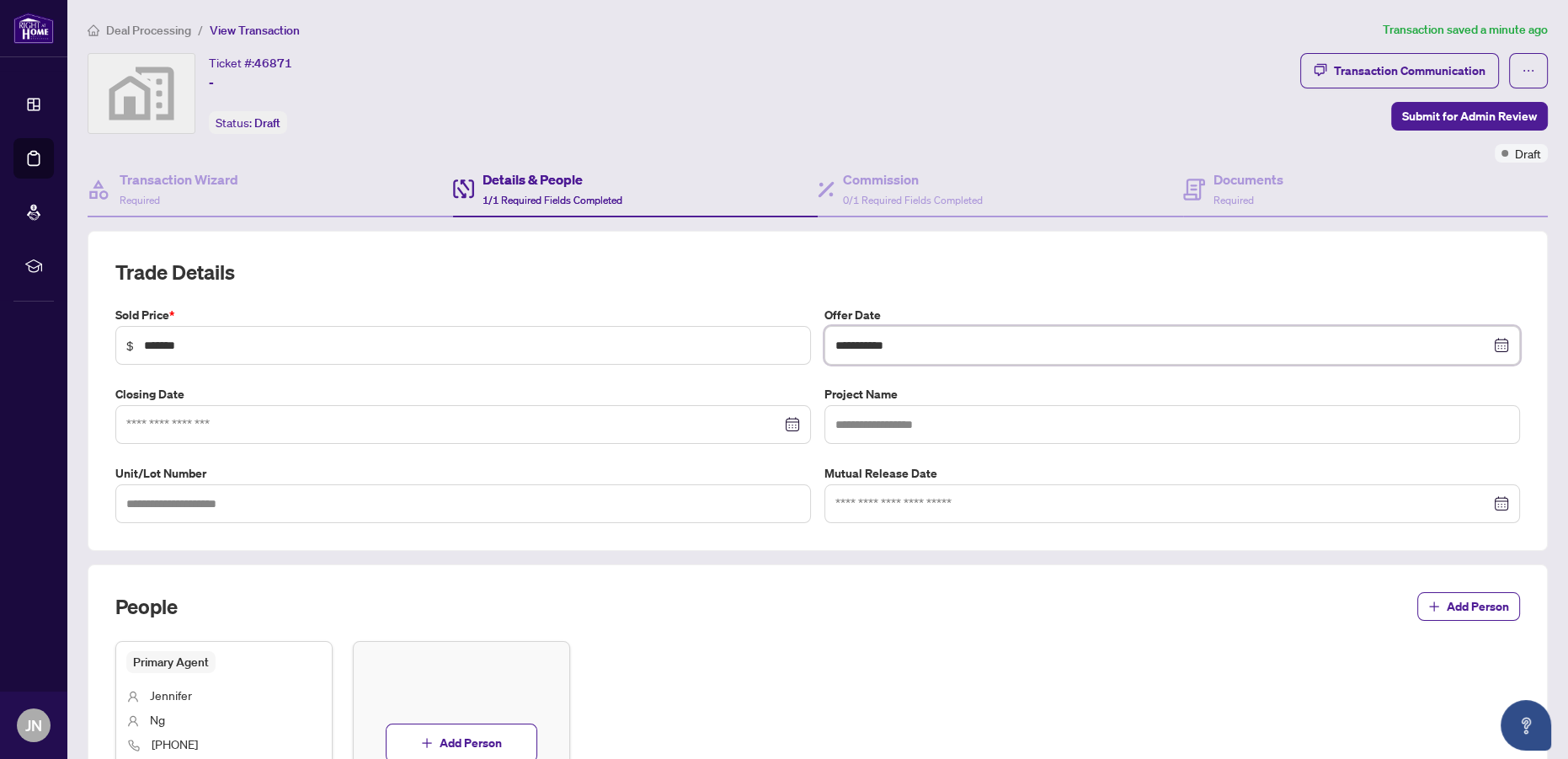drag, startPoint x: 851, startPoint y: 338, endPoint x: 772, endPoint y: 339, distance: 79.00633 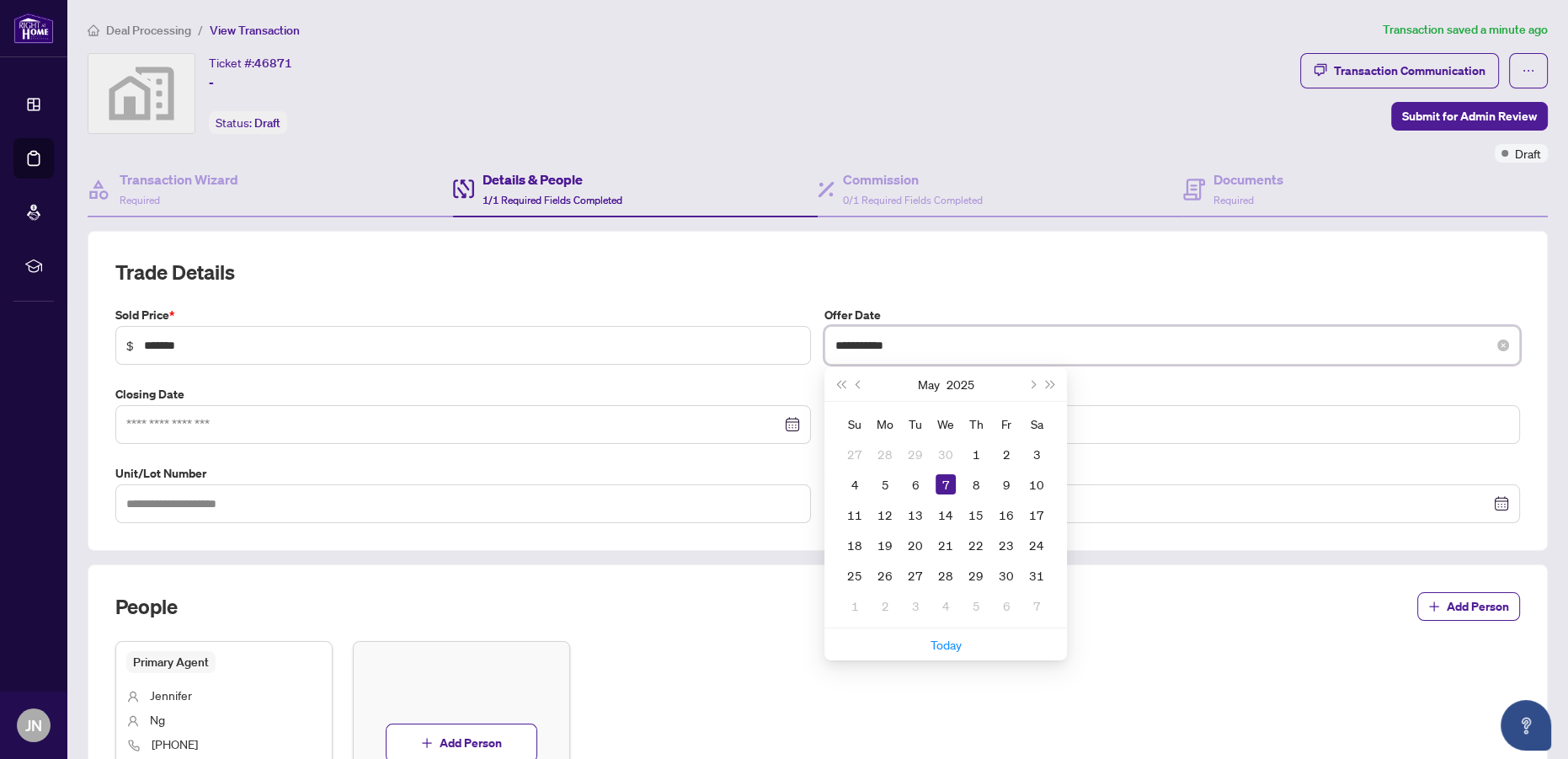 click on "**********" at bounding box center (1163, 345) 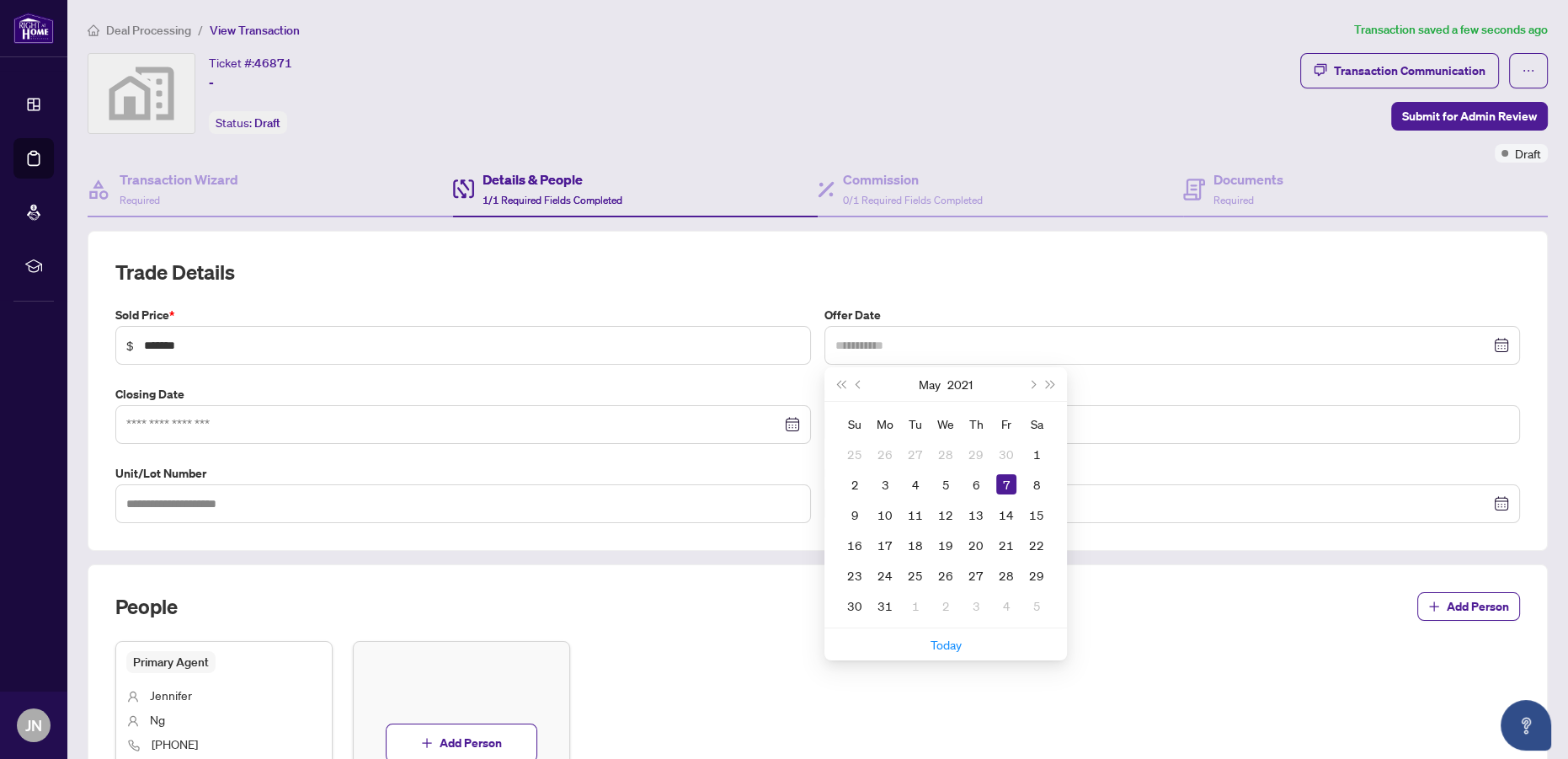 click on "7" at bounding box center (1006, 484) 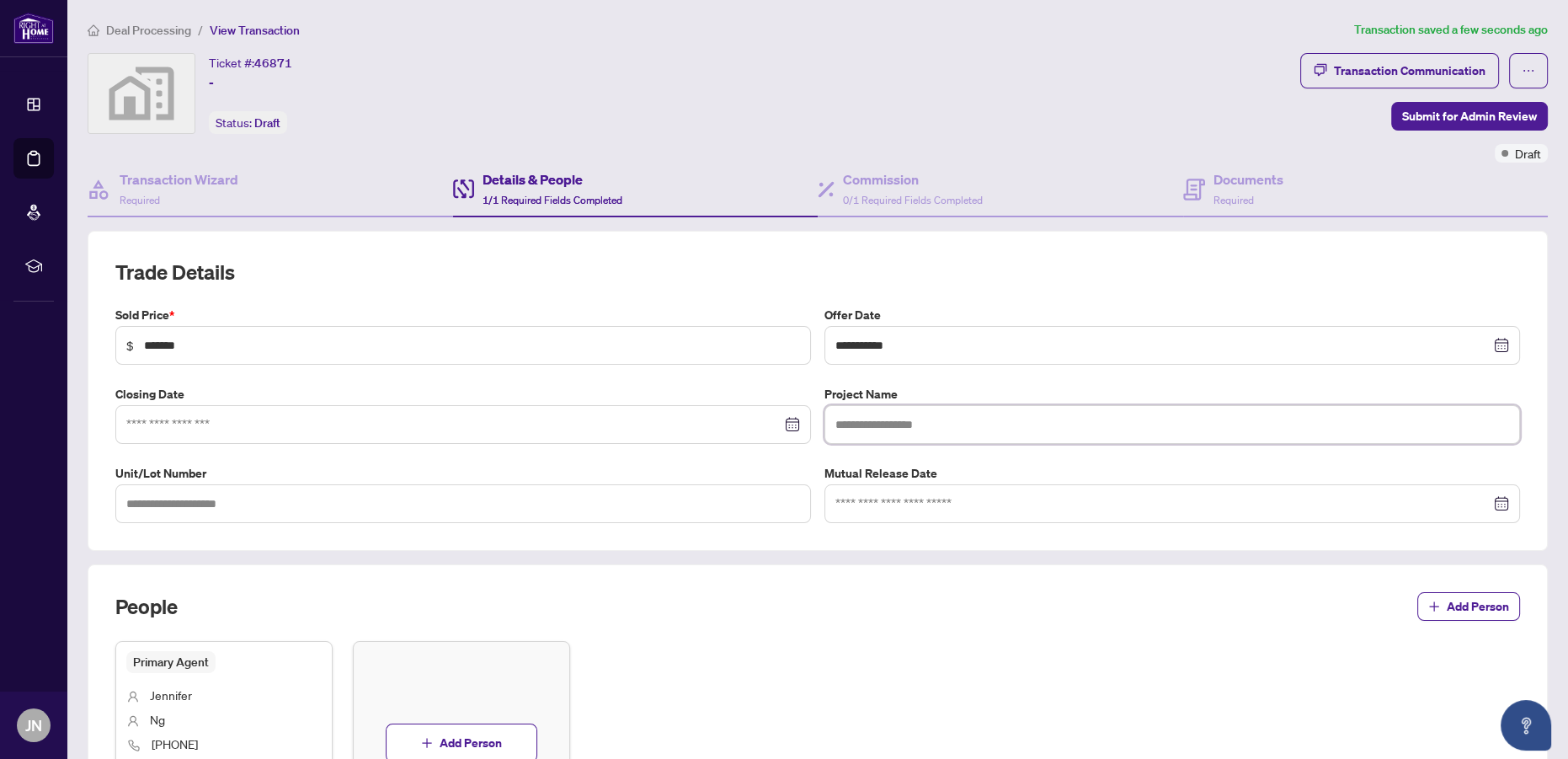 click at bounding box center [1172, 425] 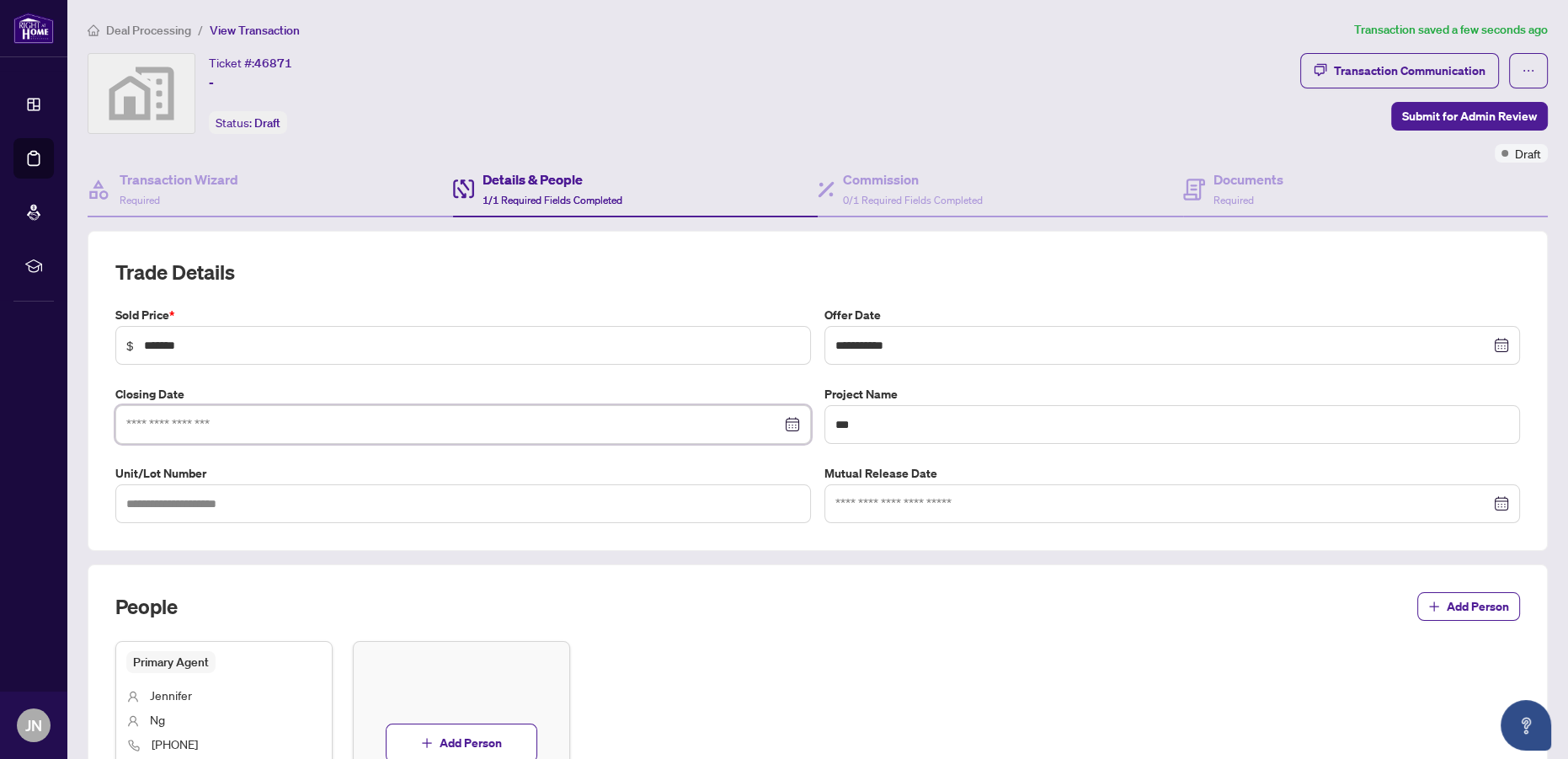 click at bounding box center (454, 425) 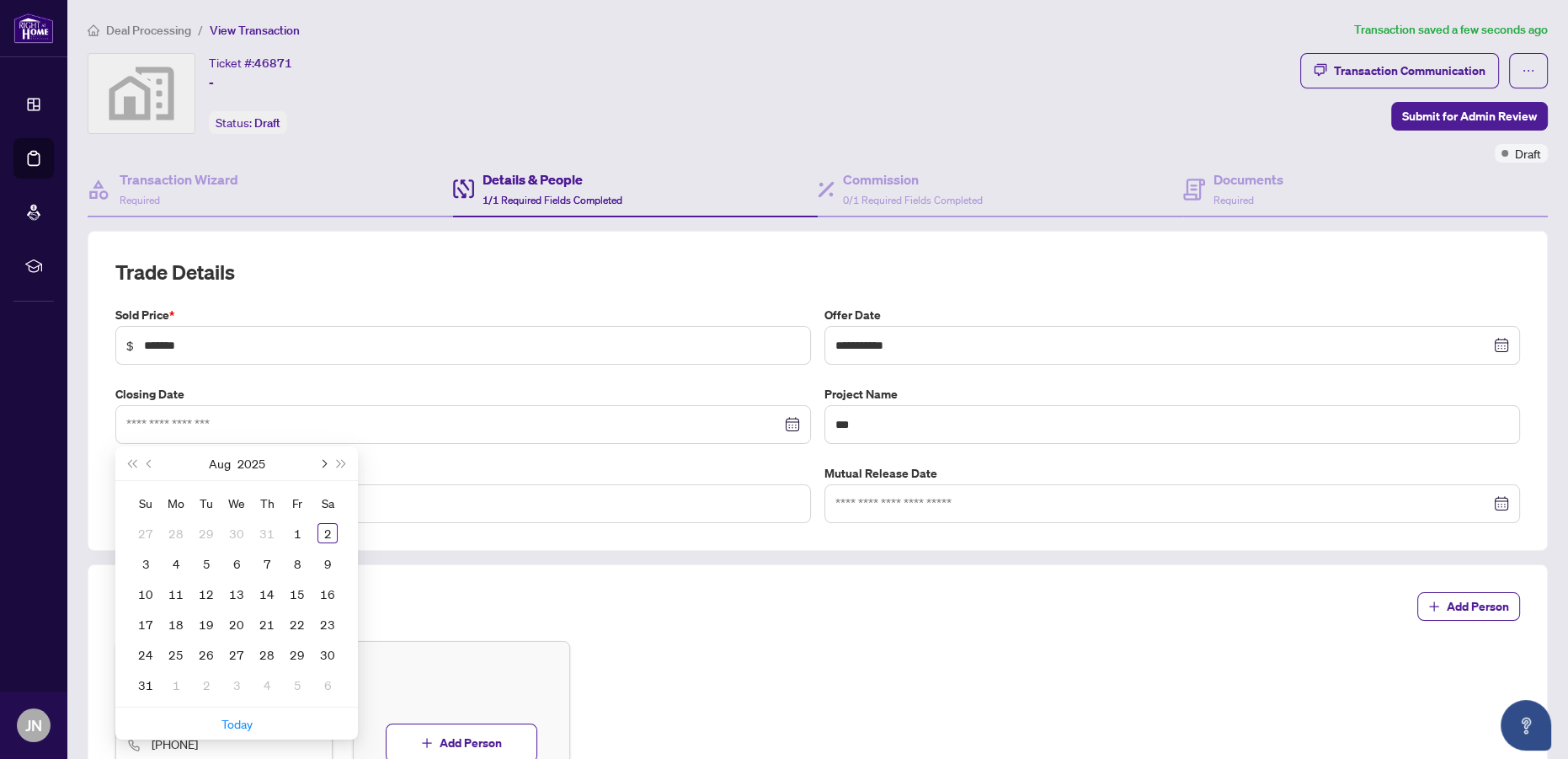 click at bounding box center [323, 463] 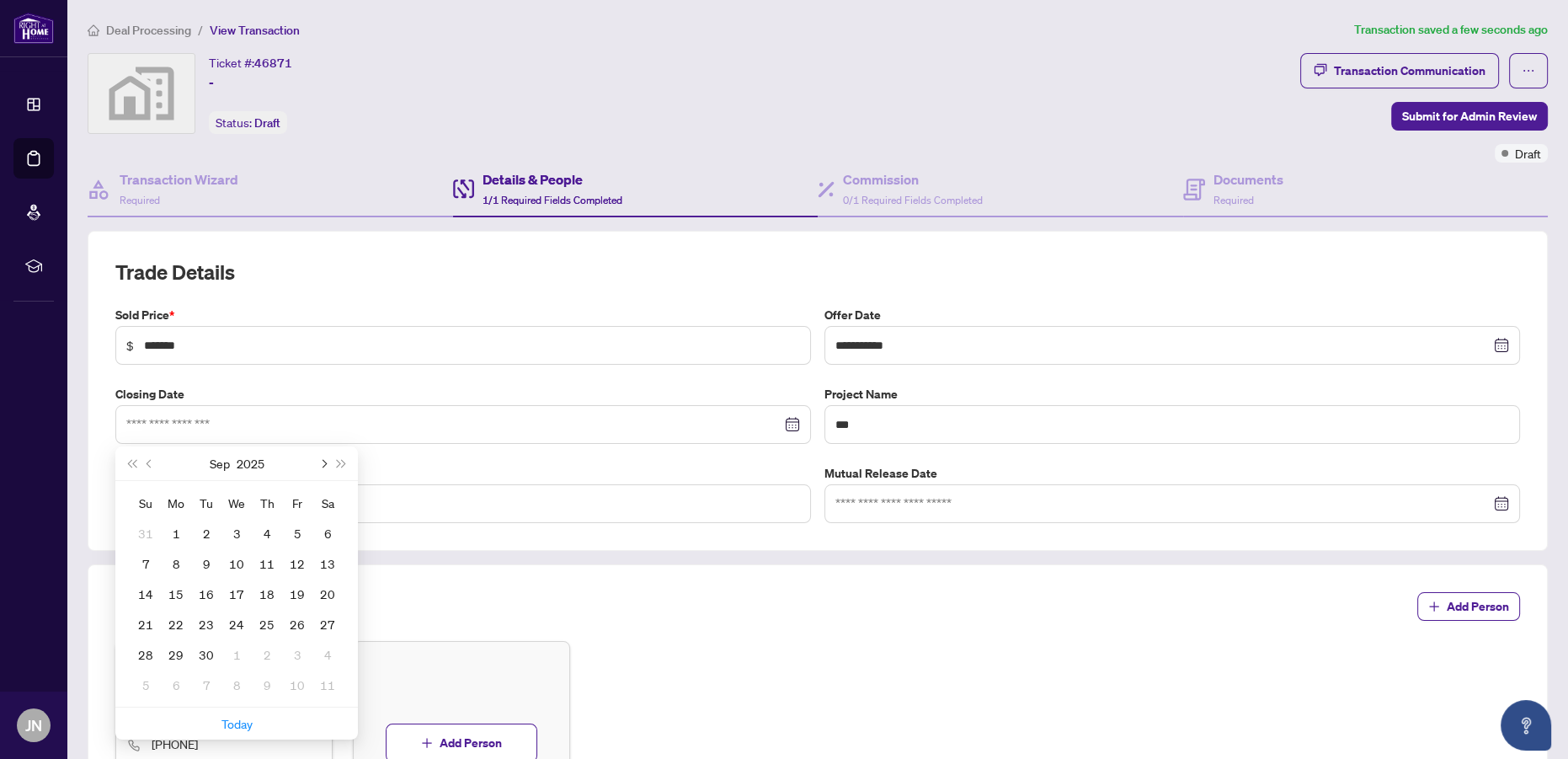 click at bounding box center [323, 463] 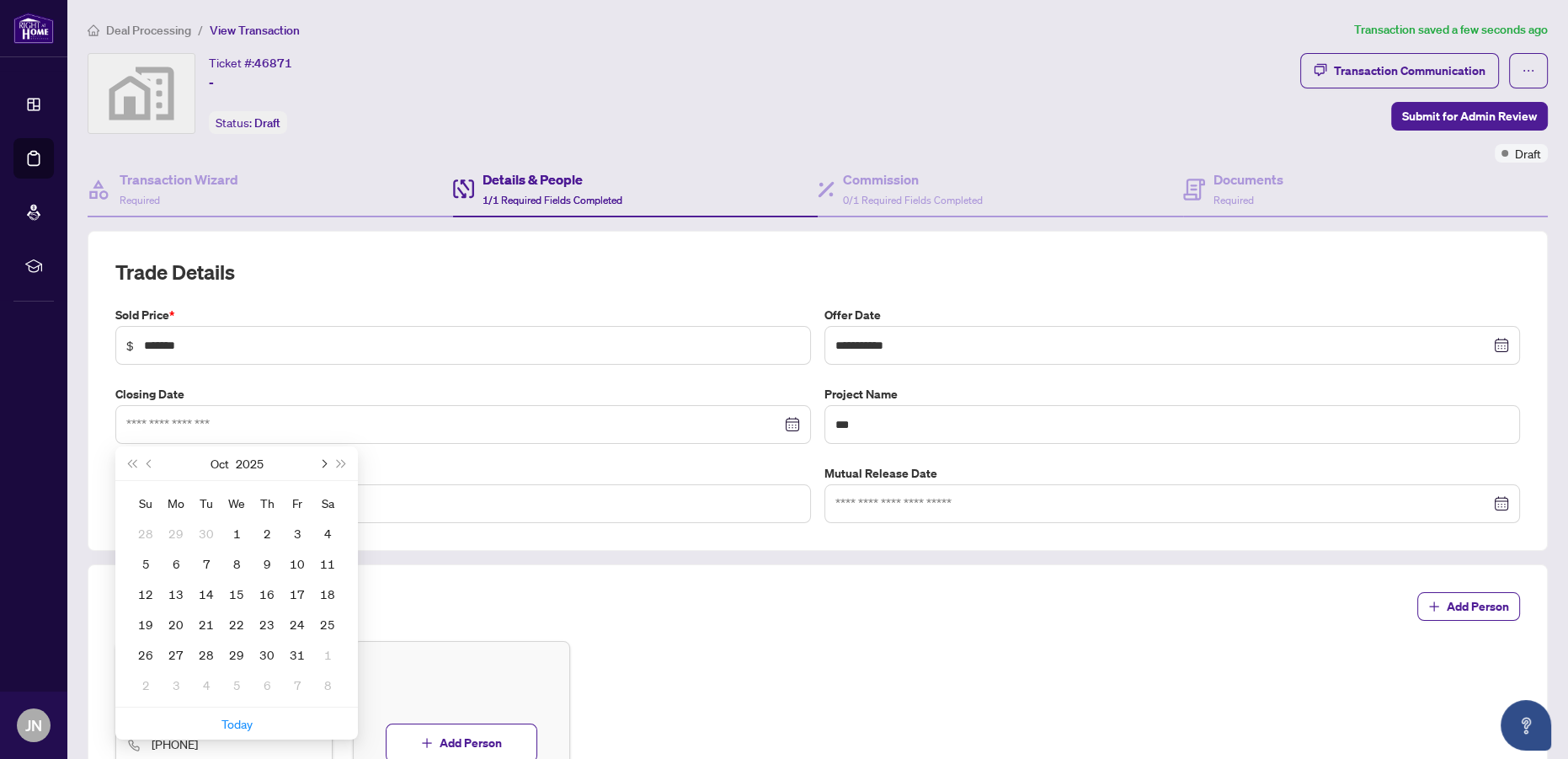 click at bounding box center (323, 463) 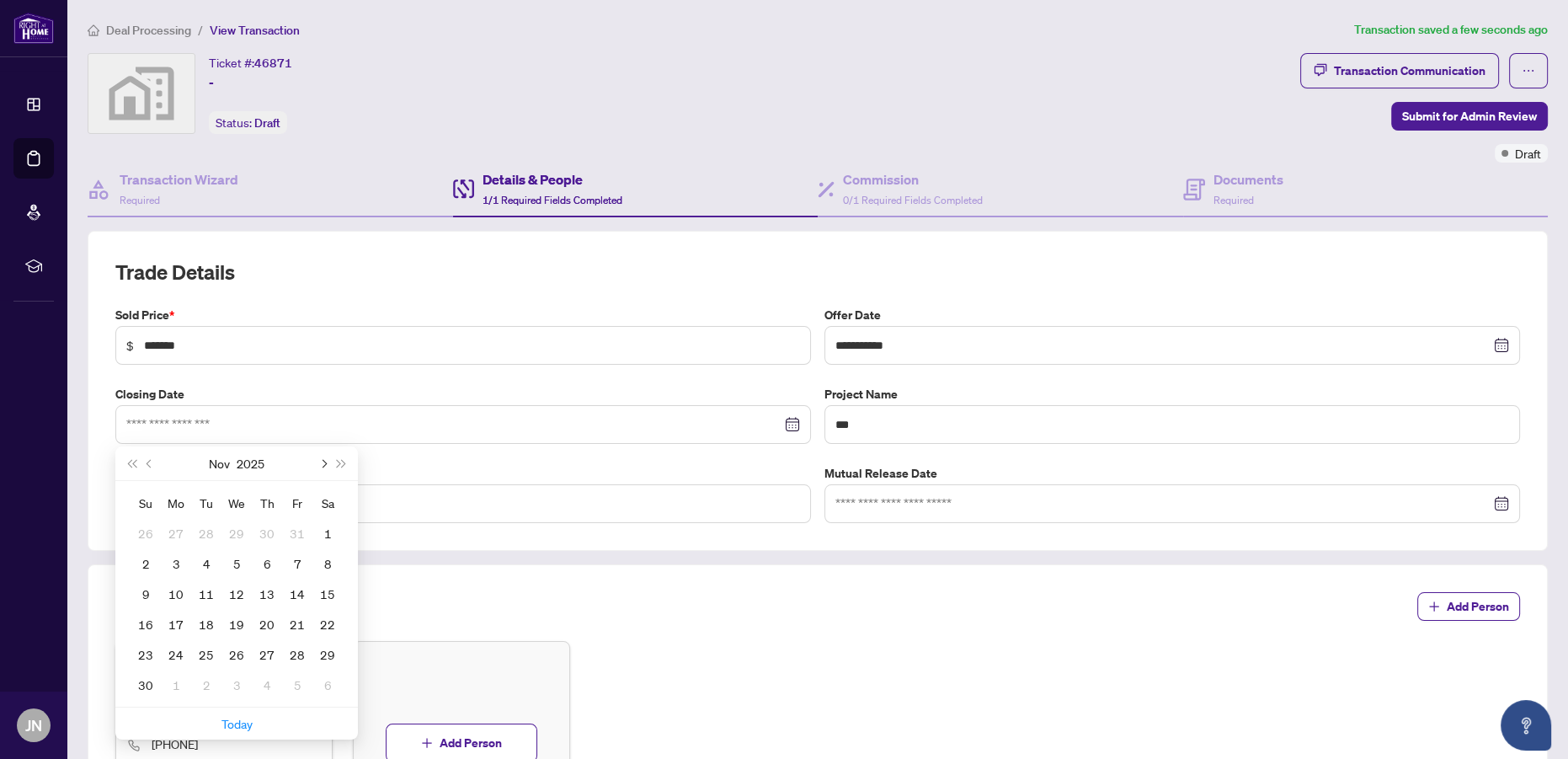 click at bounding box center [323, 463] 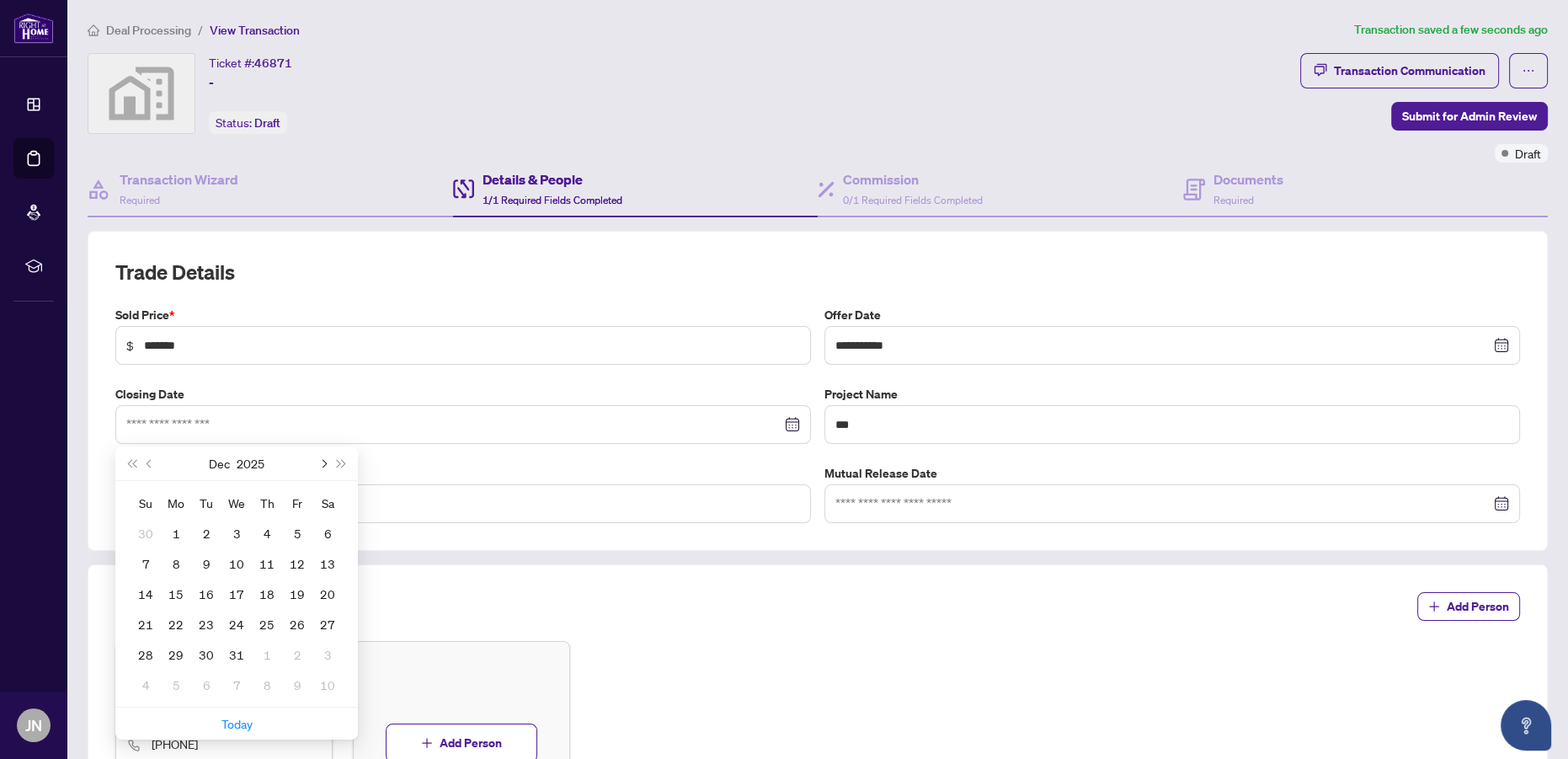 click at bounding box center (323, 463) 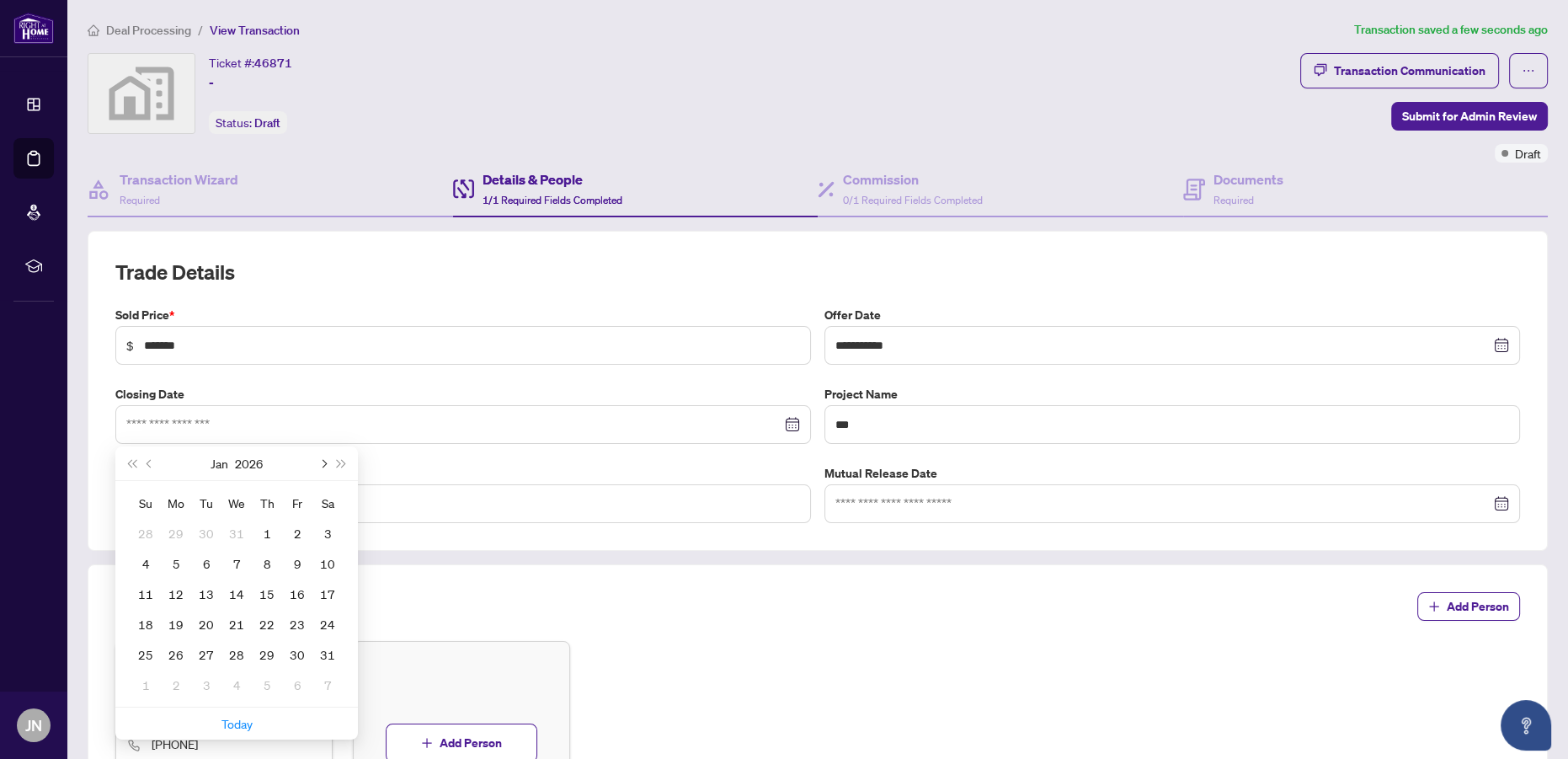 click at bounding box center (323, 463) 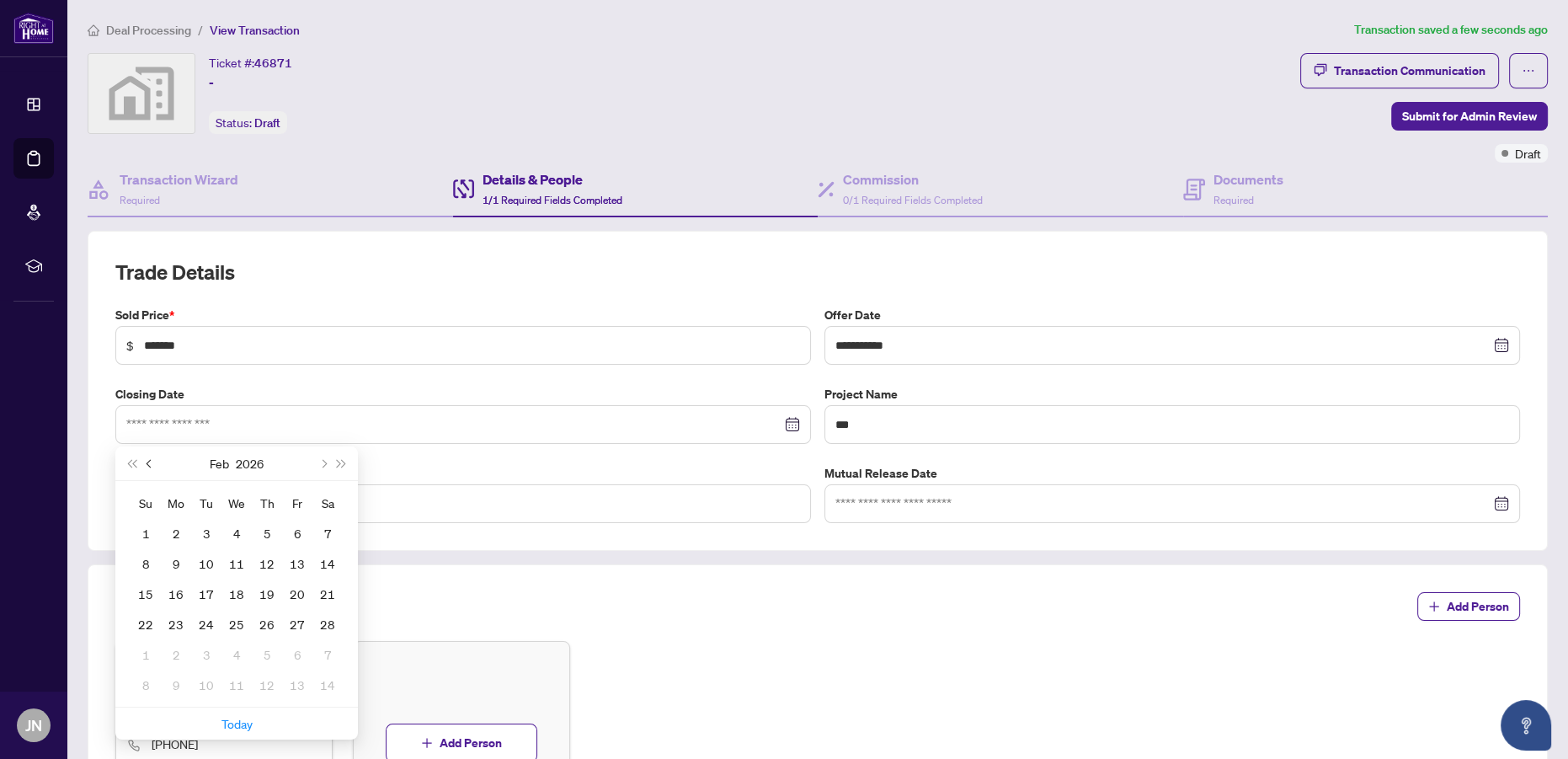 click at bounding box center [150, 463] 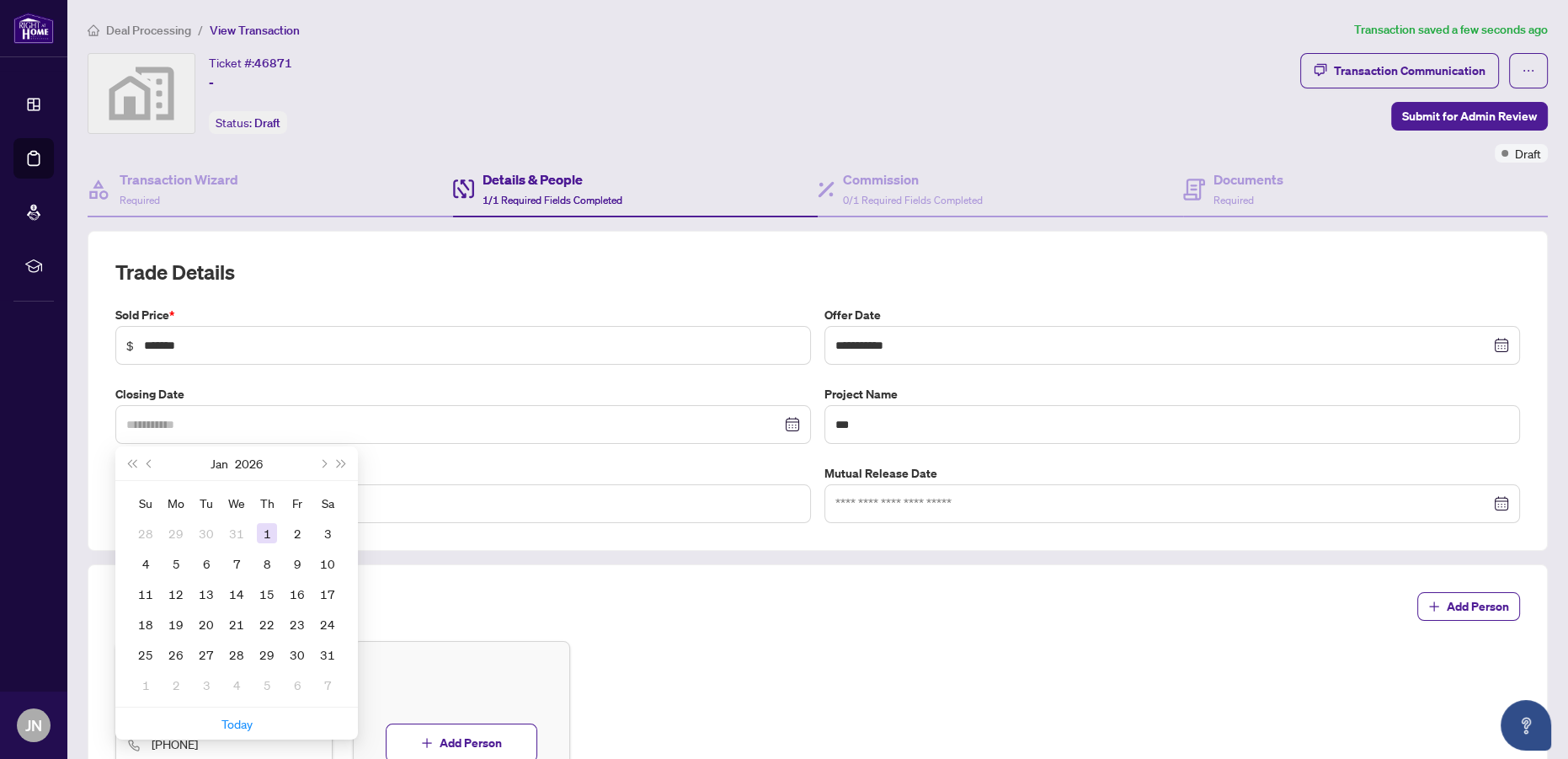 click on "1" at bounding box center [267, 533] 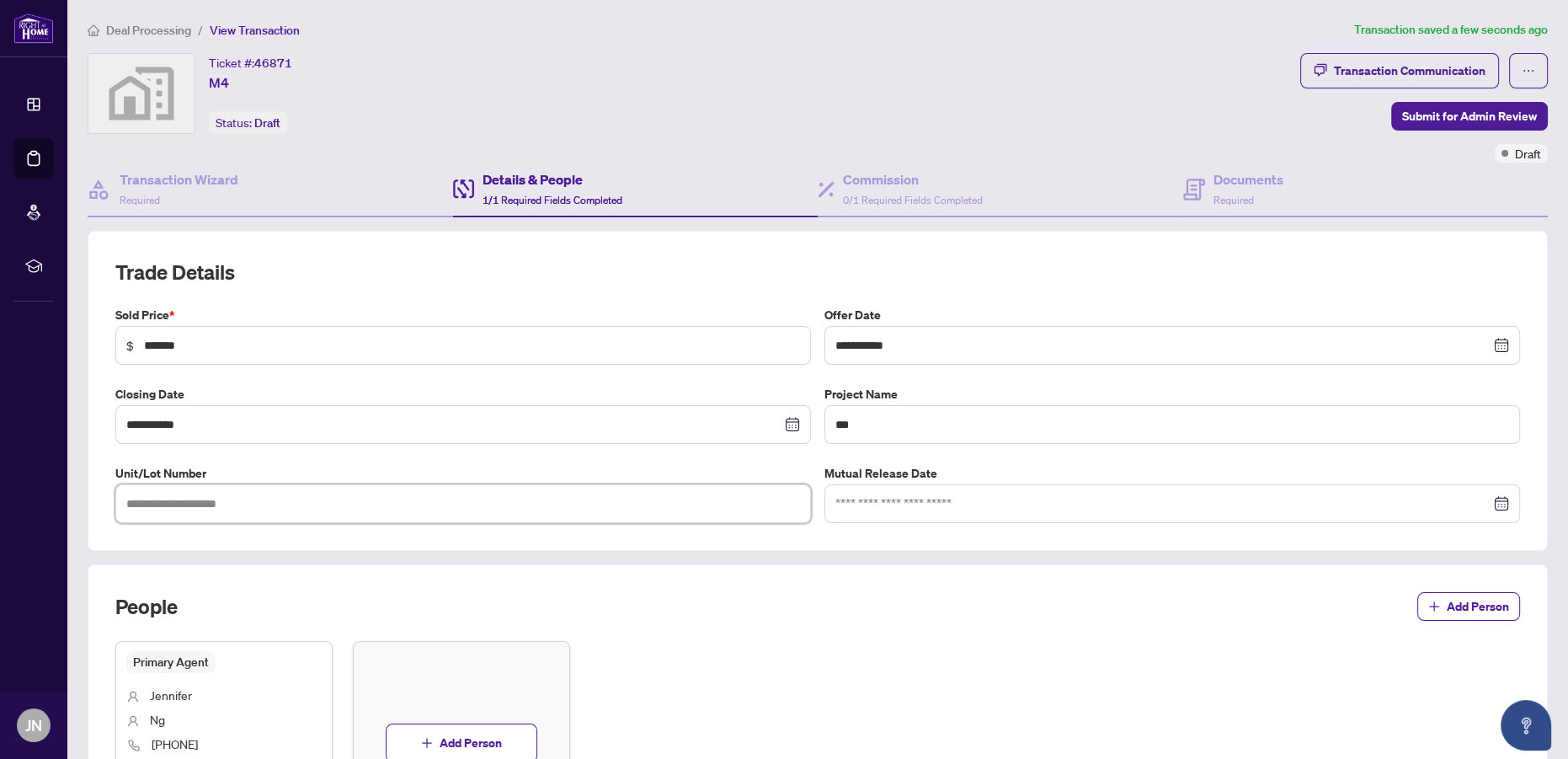 click at bounding box center [463, 504] 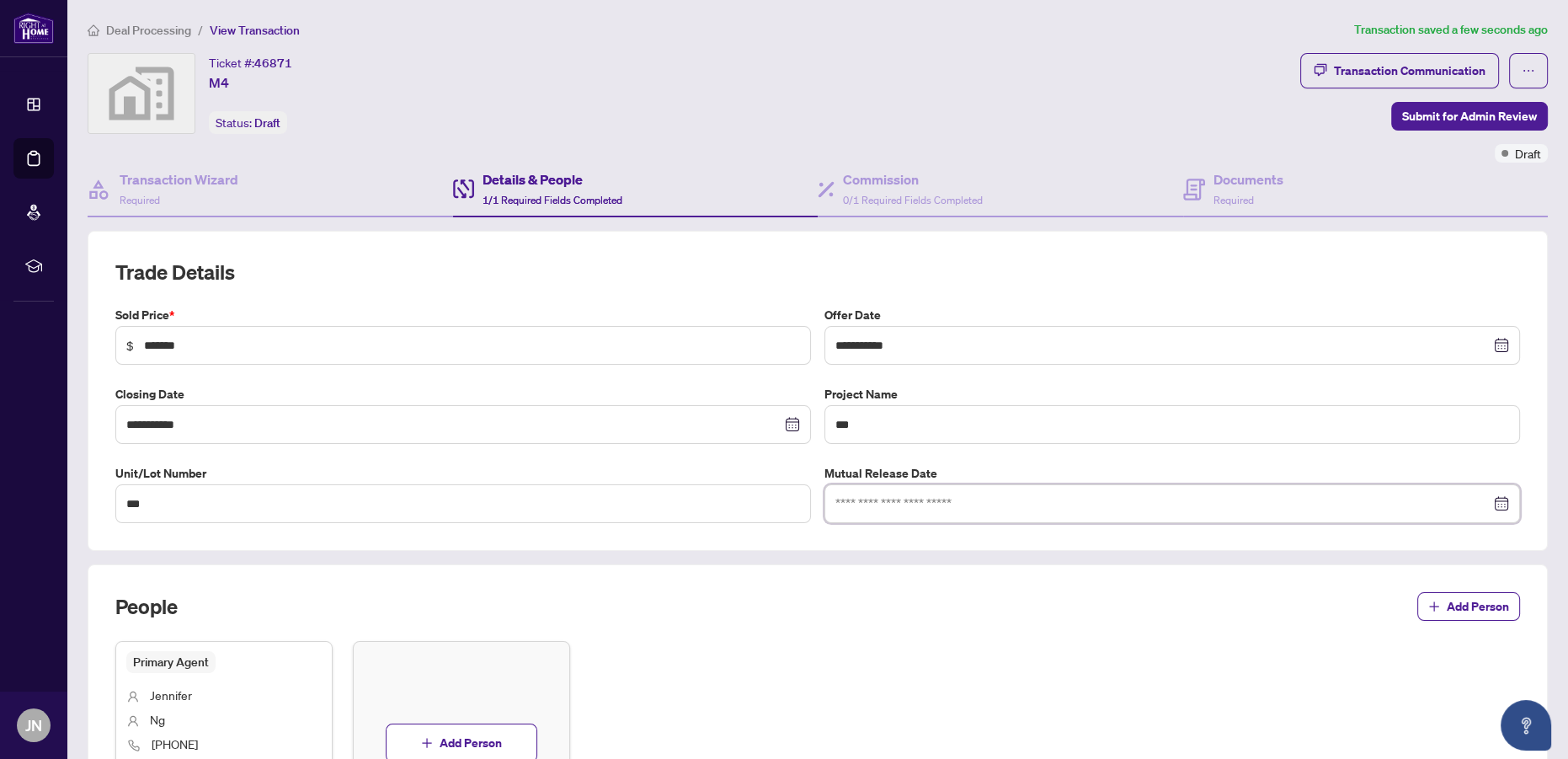 click at bounding box center (1163, 504) 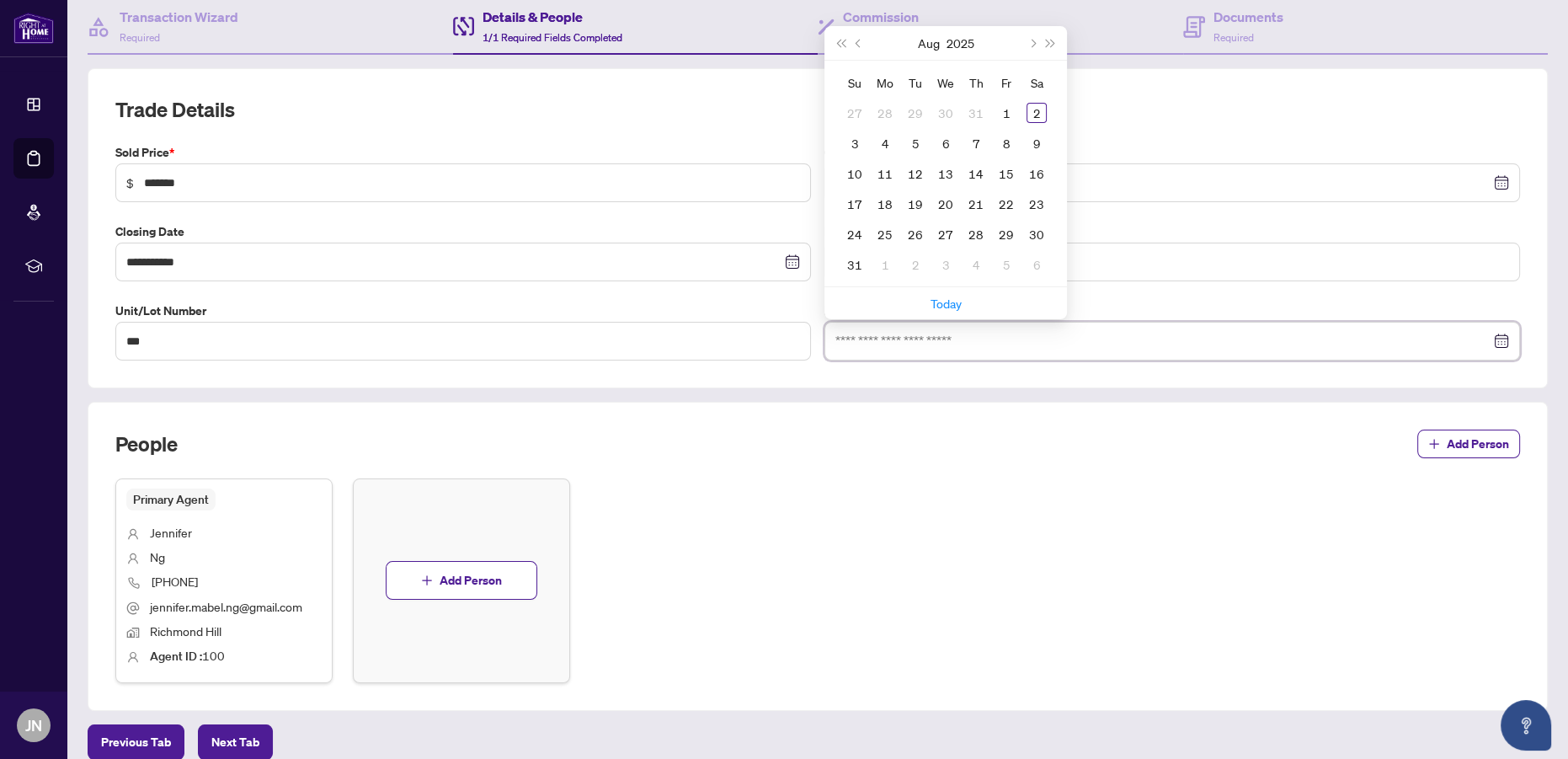 scroll, scrollTop: 229, scrollLeft: 0, axis: vertical 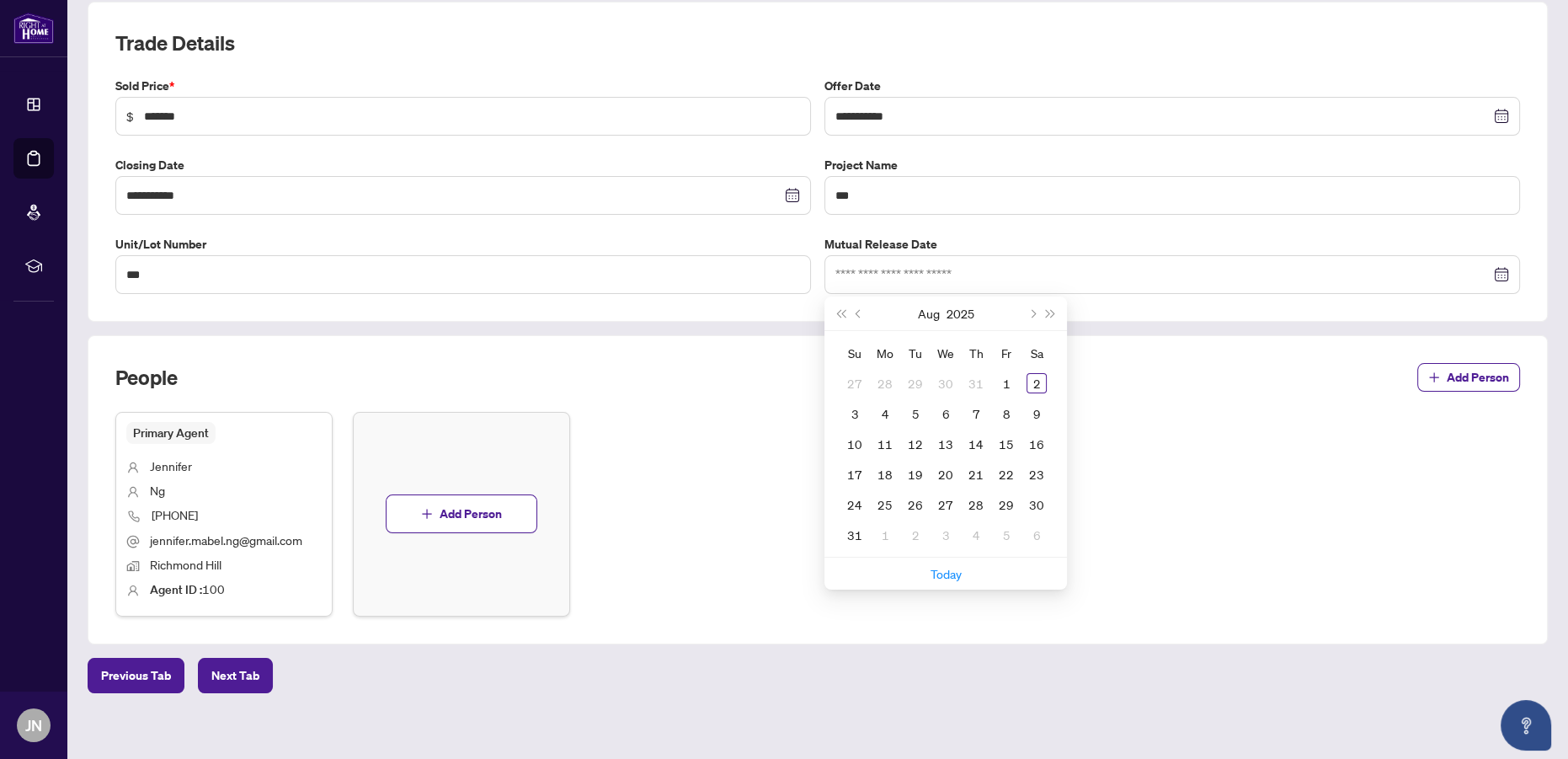 click on "Primary Agent Jennifer Ng 416-[PHONE] jennifer.mabel.ng@example.com Richmond Hill Agent ID : 100 Add Person" at bounding box center (818, 514) 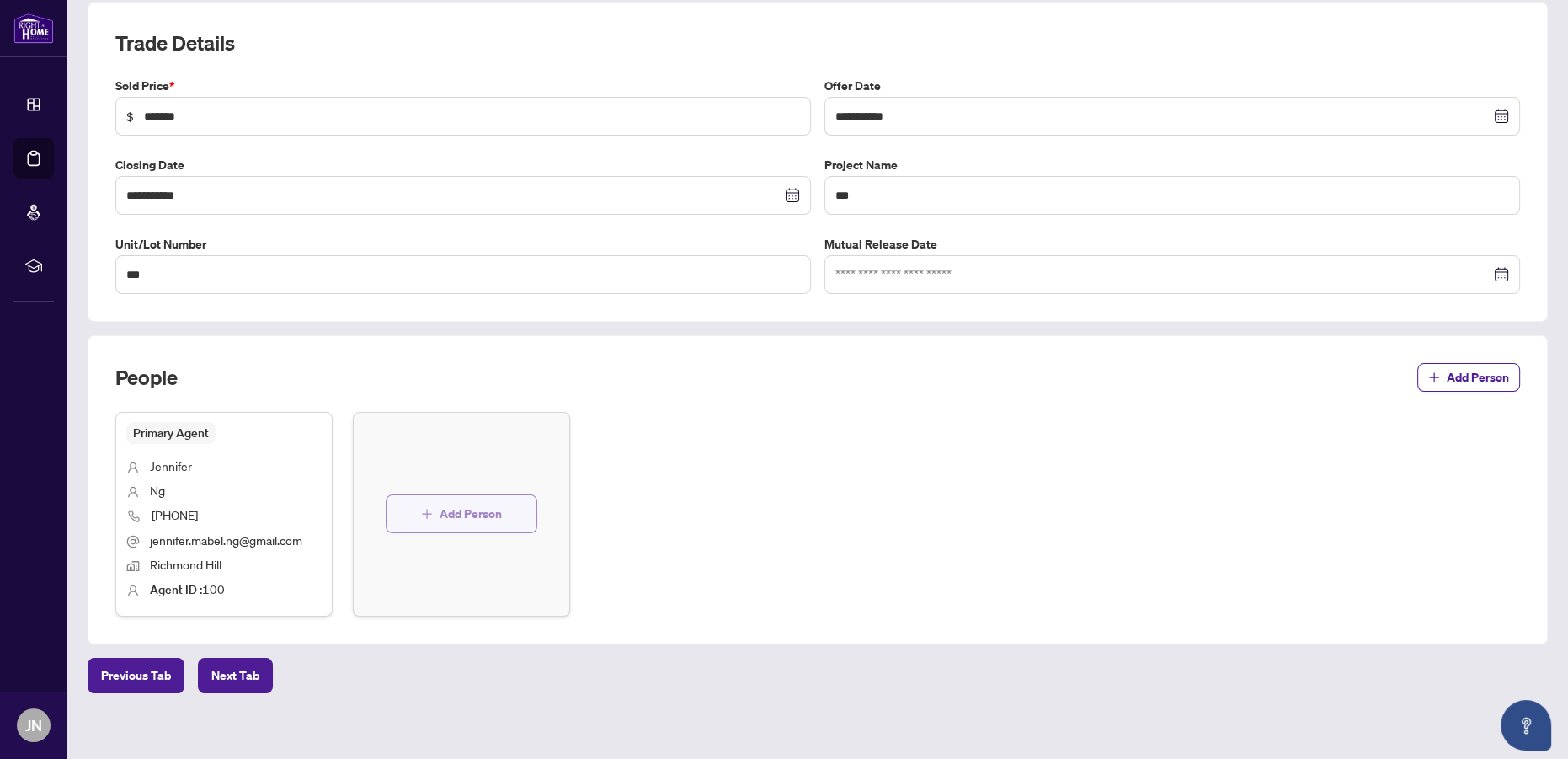 click on "Add Person" at bounding box center (471, 514) 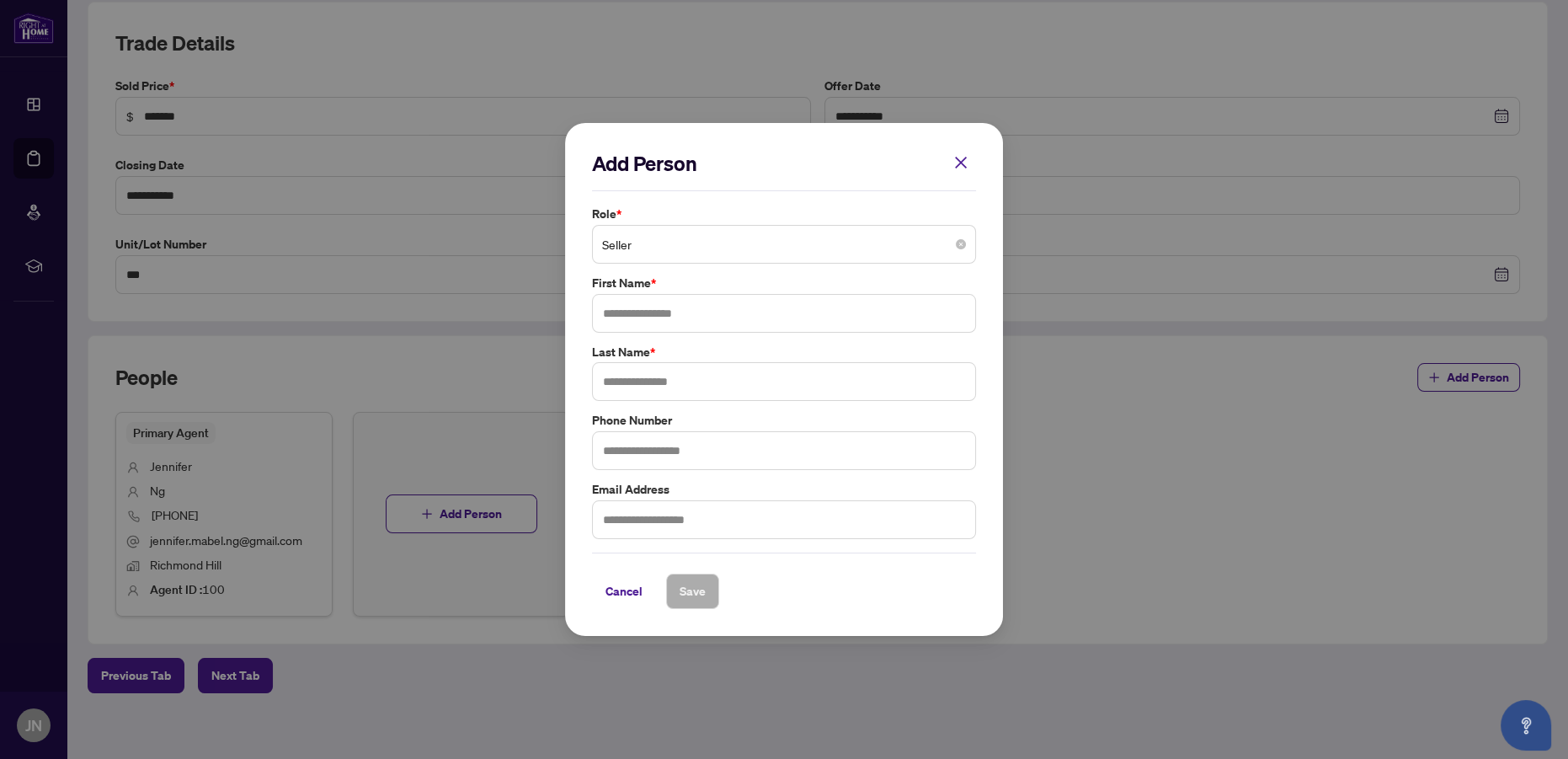 click on "Seller" at bounding box center [784, 244] 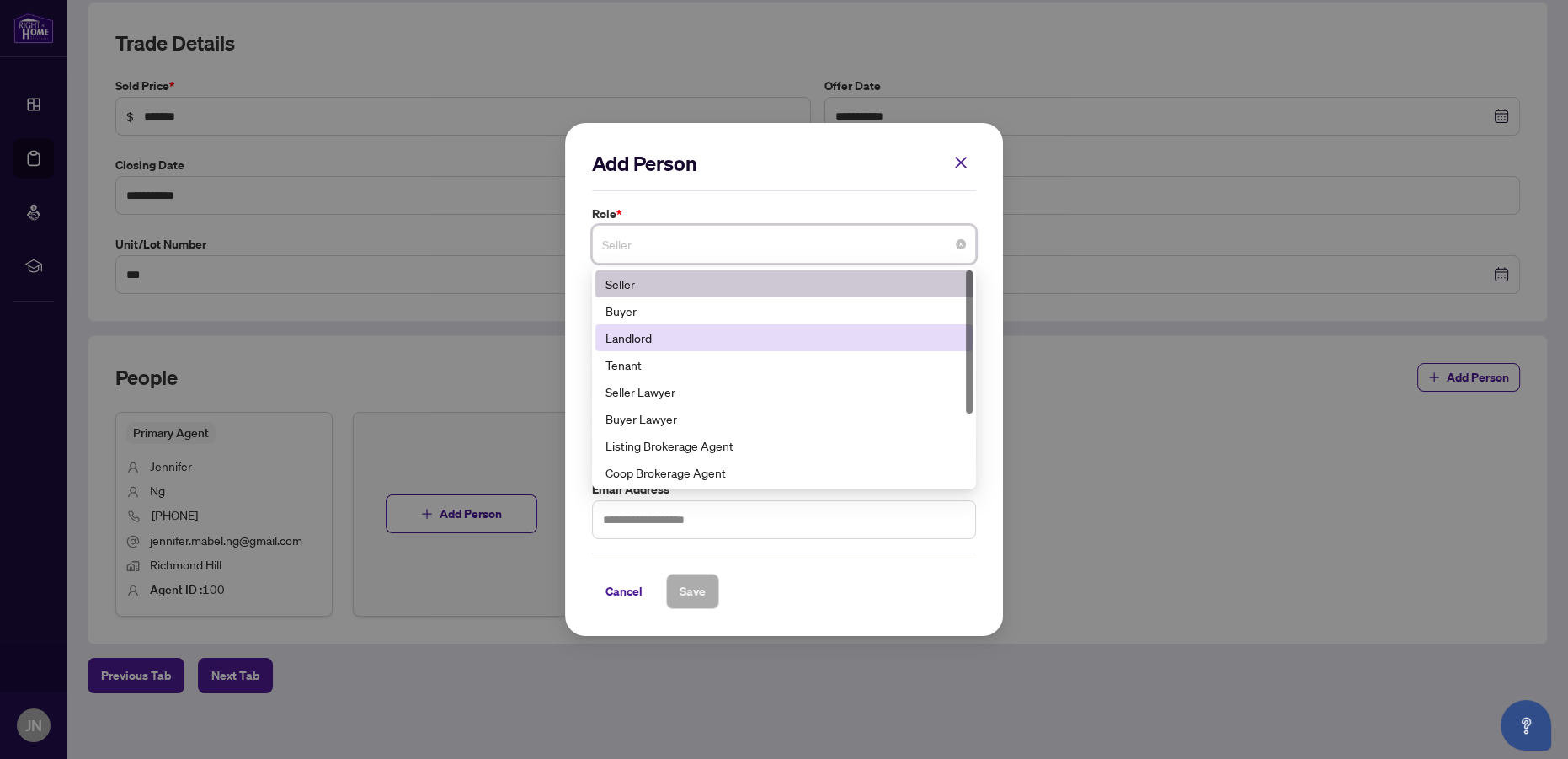 click on "Landlord" at bounding box center (784, 338) 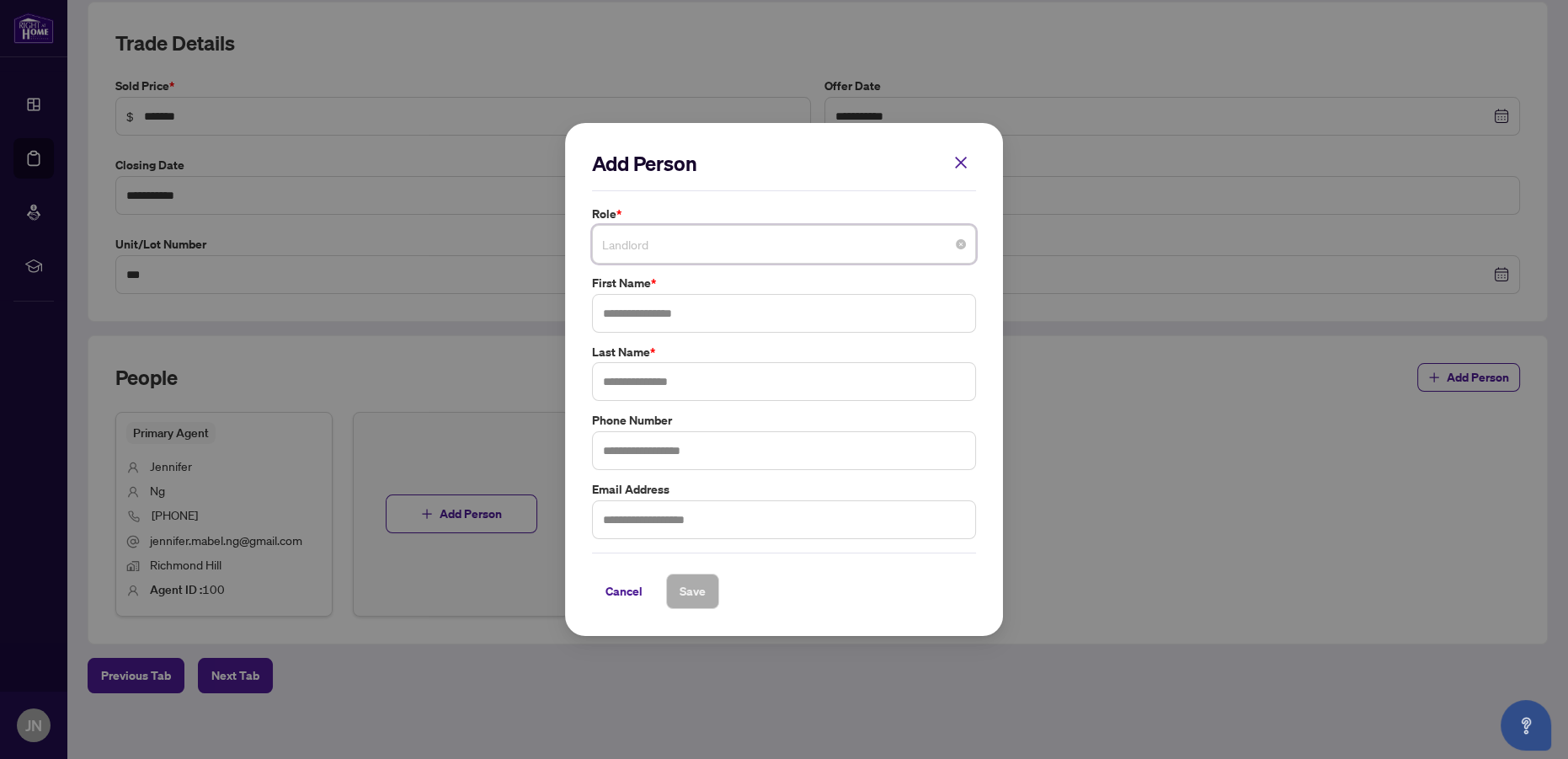 click on "Landlord" at bounding box center [784, 244] 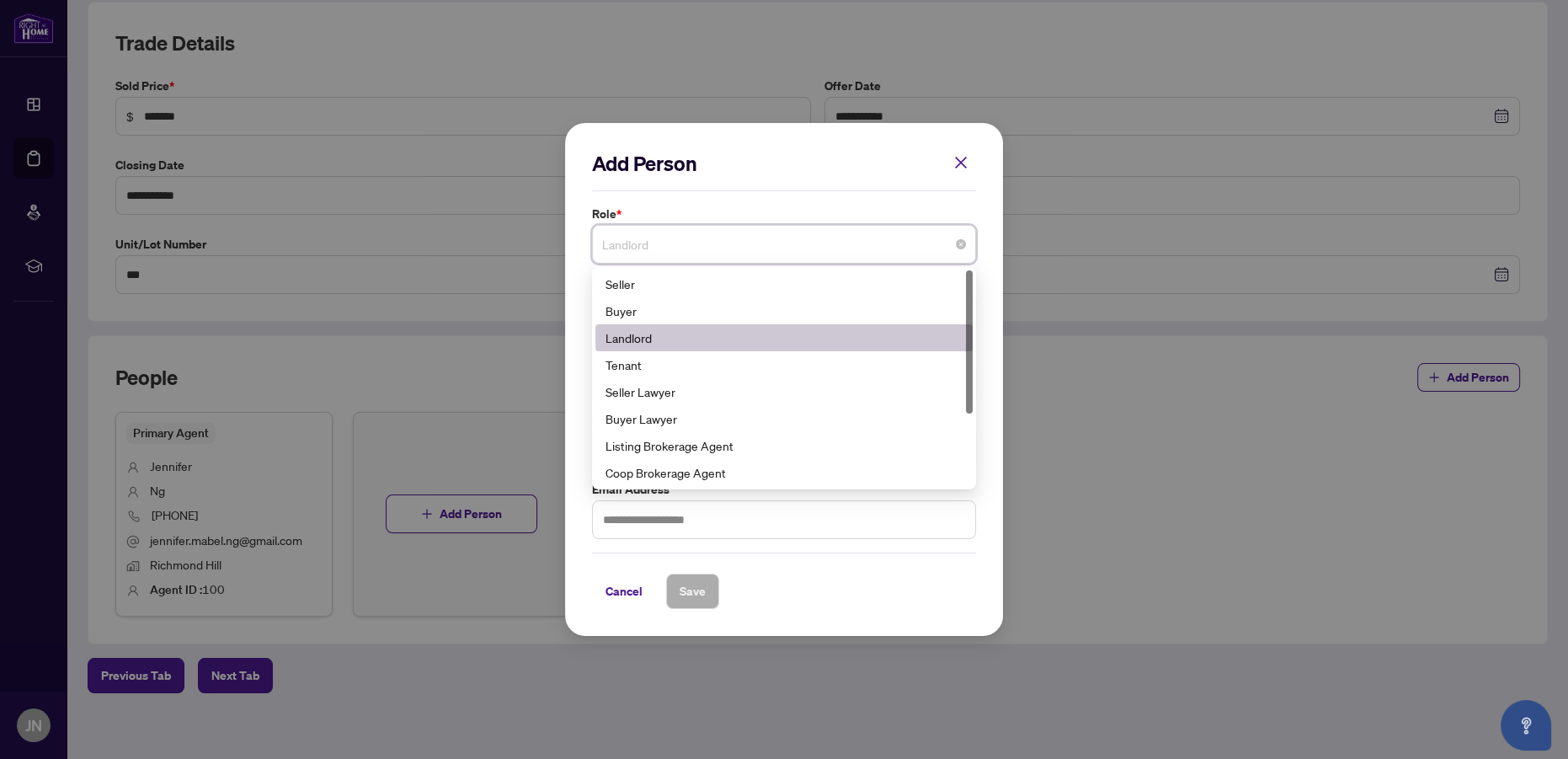 click on "Landlord" at bounding box center [784, 244] 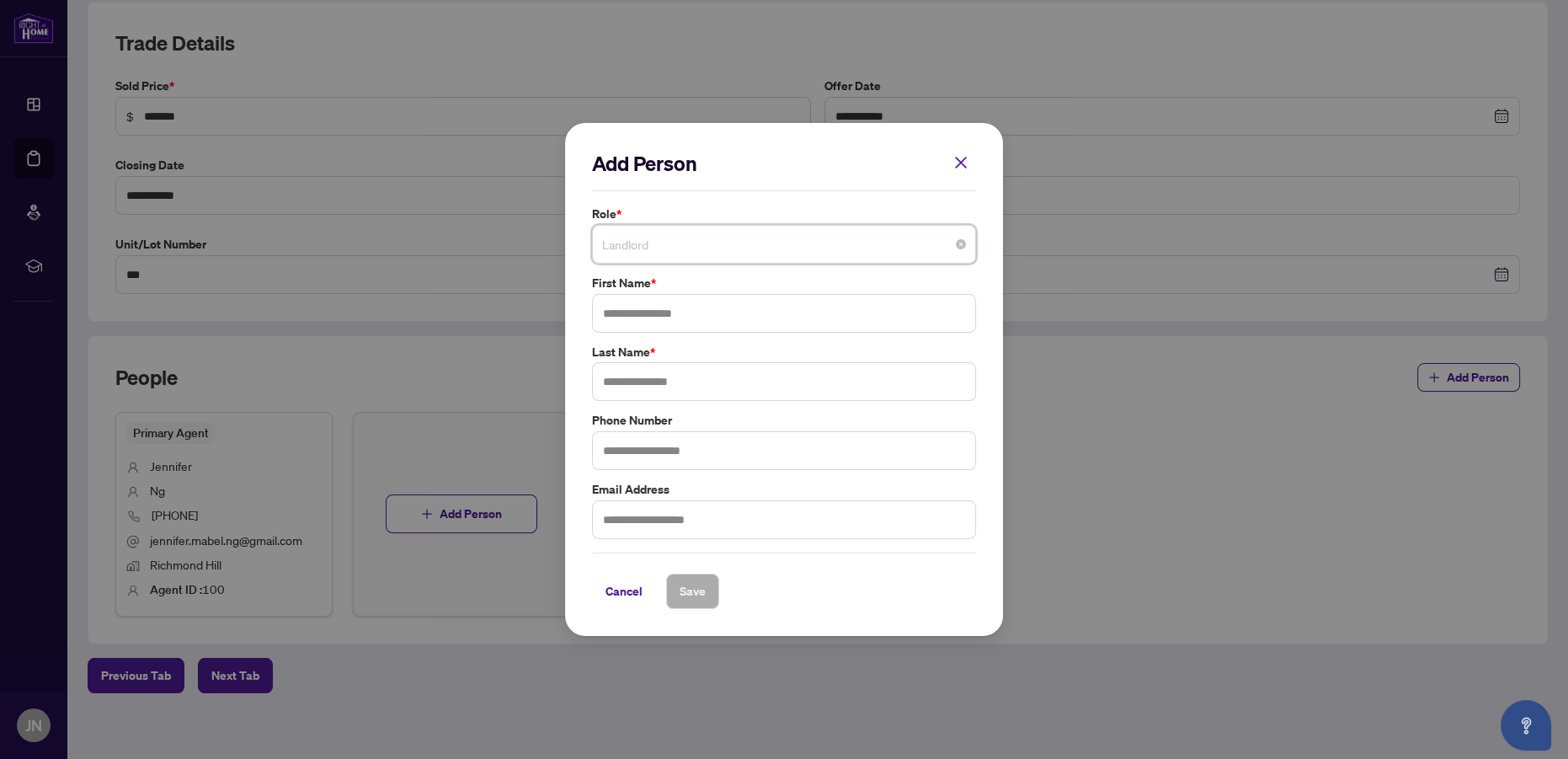 click on "Landlord" at bounding box center [784, 244] 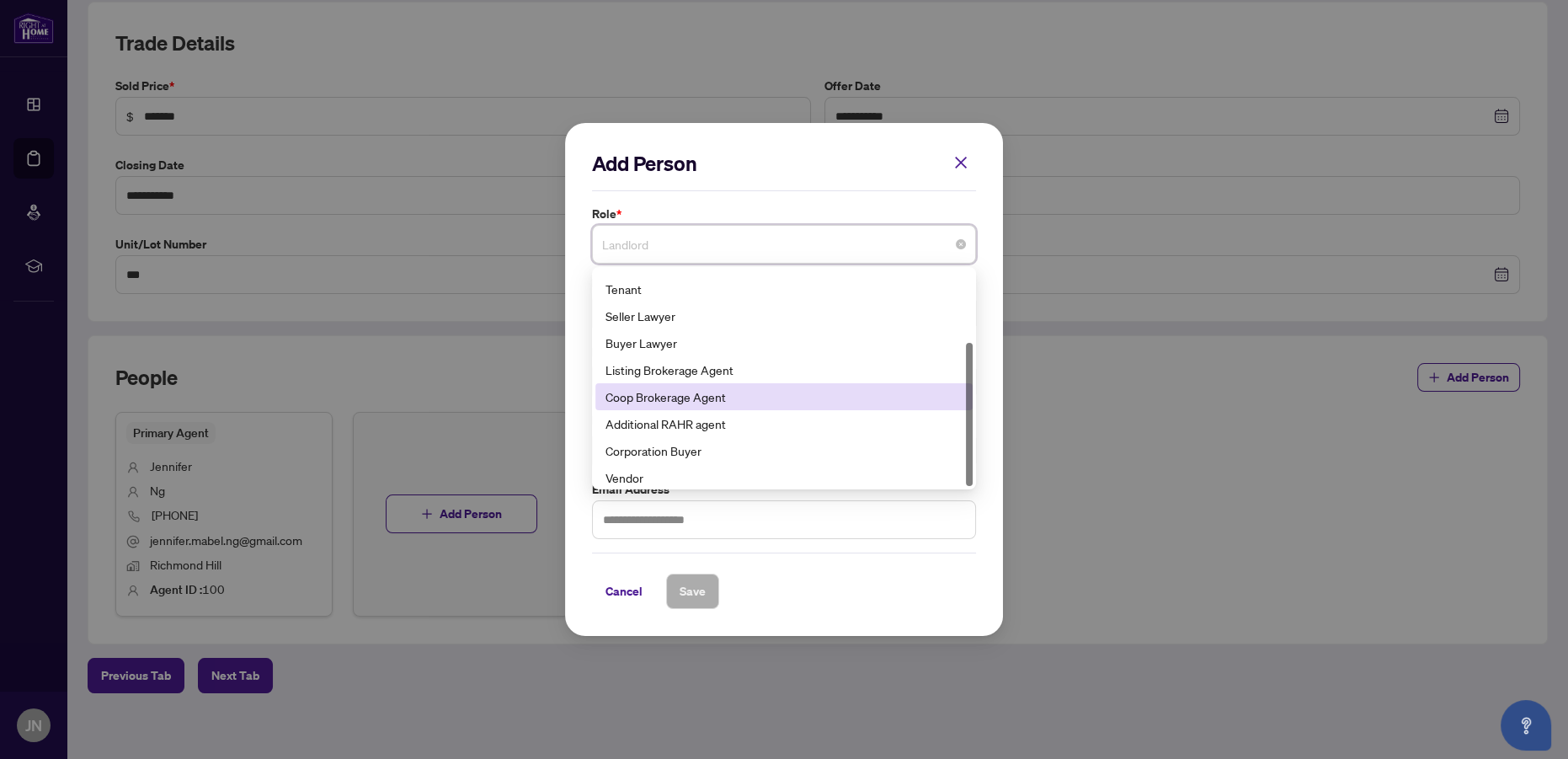 scroll, scrollTop: 108, scrollLeft: 0, axis: vertical 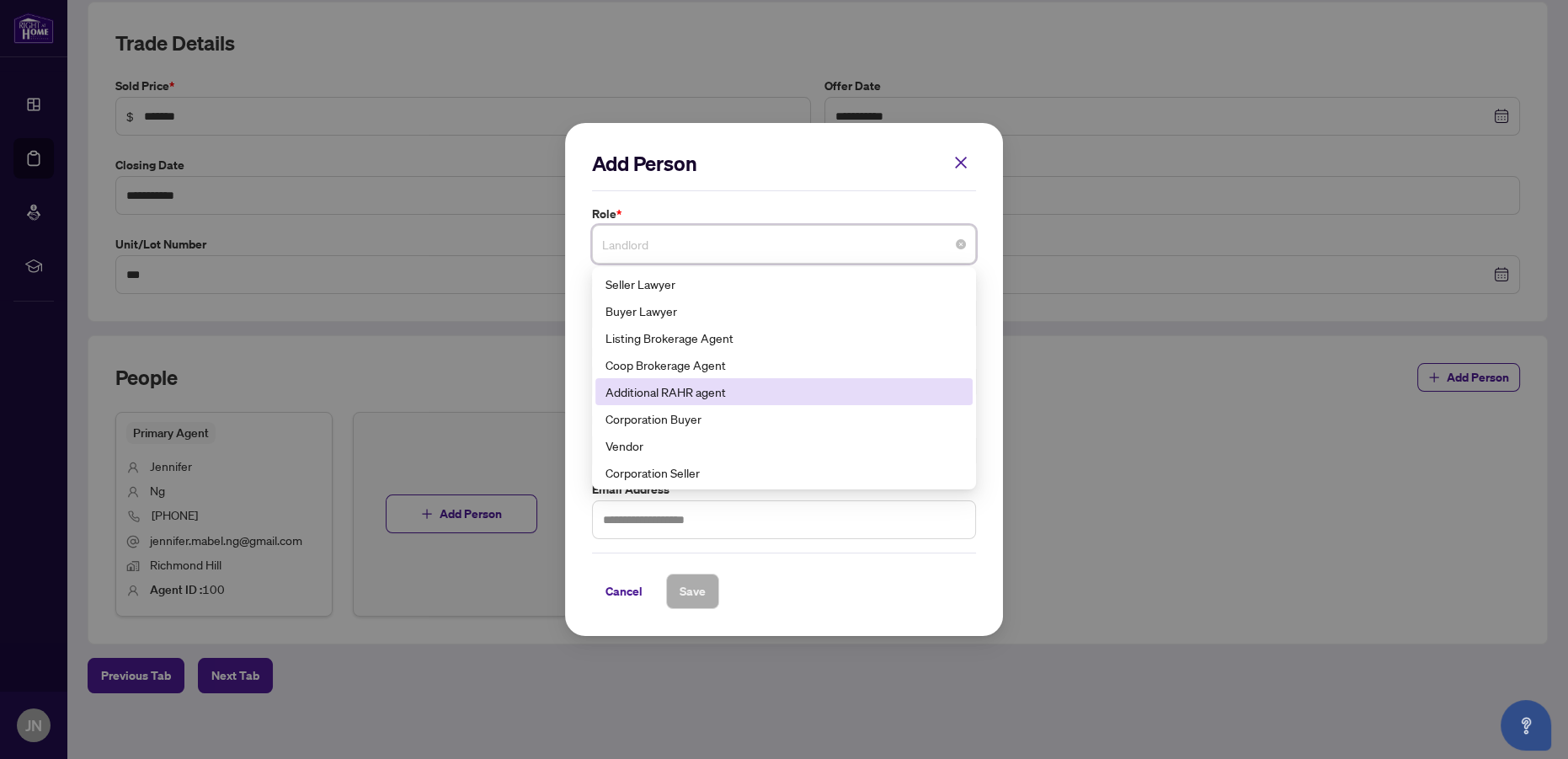 click on "Additional RAHR agent" at bounding box center [784, 392] 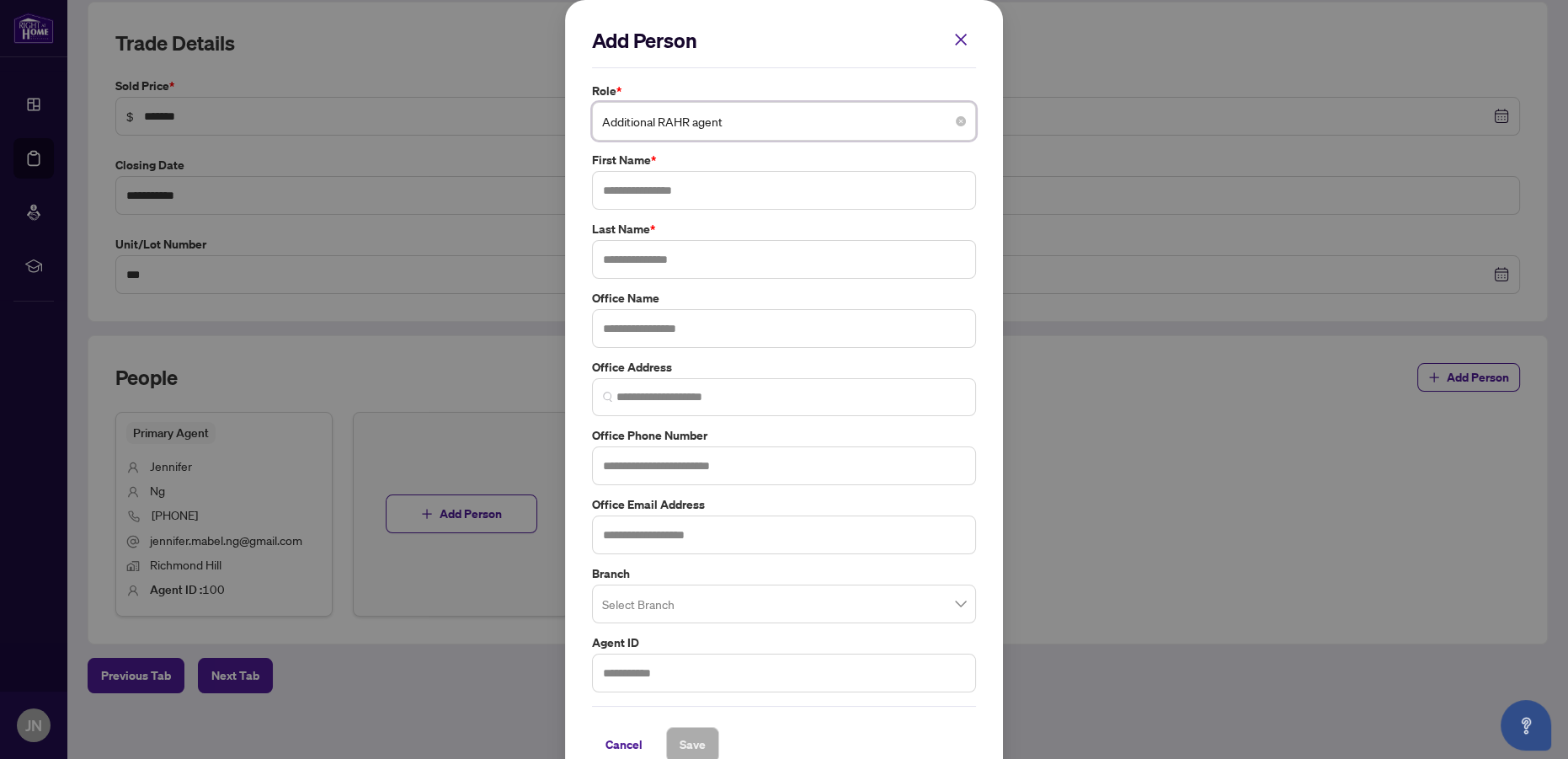 click on "Additional RAHR agent" at bounding box center (784, 121) 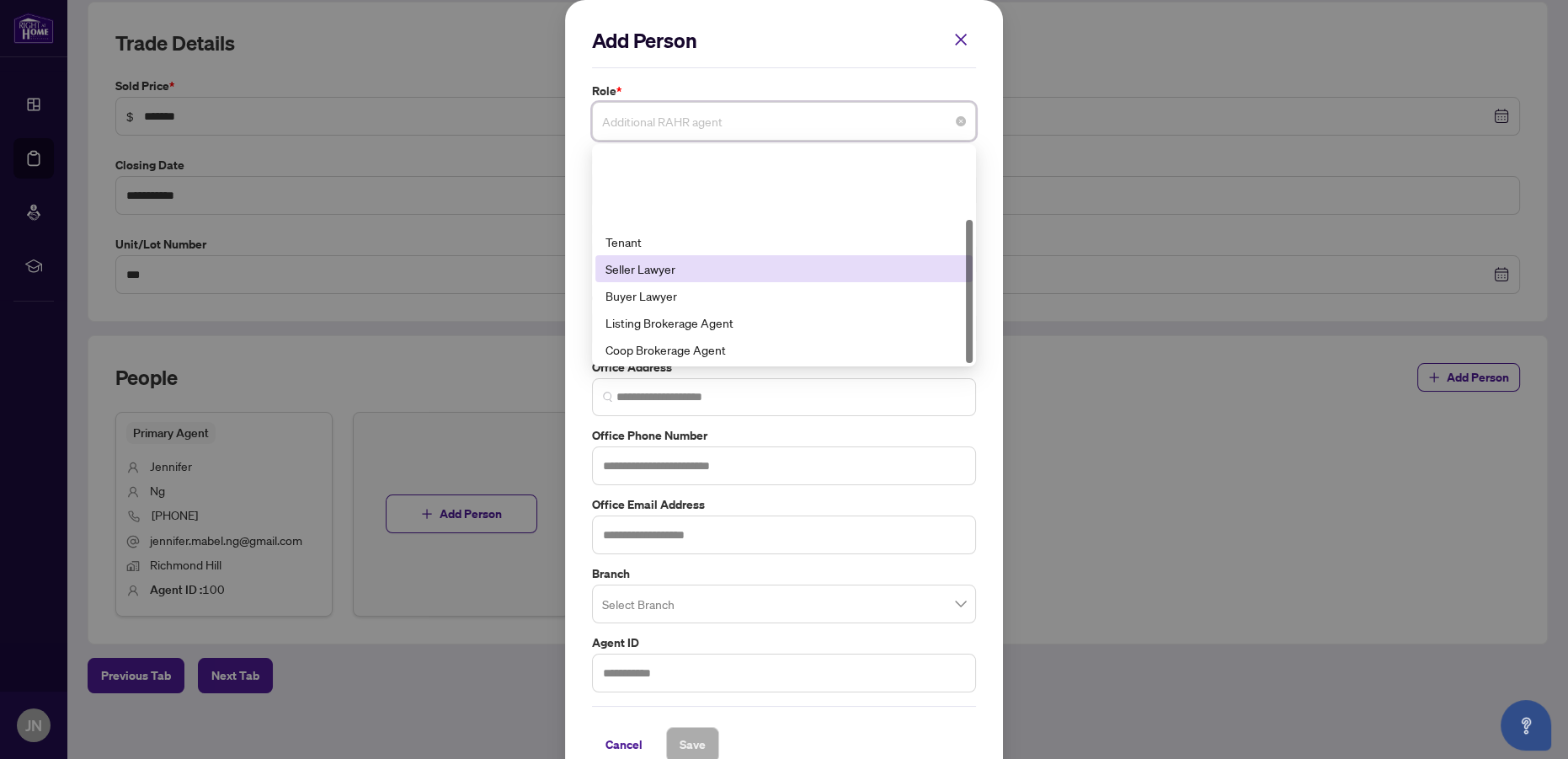 scroll, scrollTop: 108, scrollLeft: 0, axis: vertical 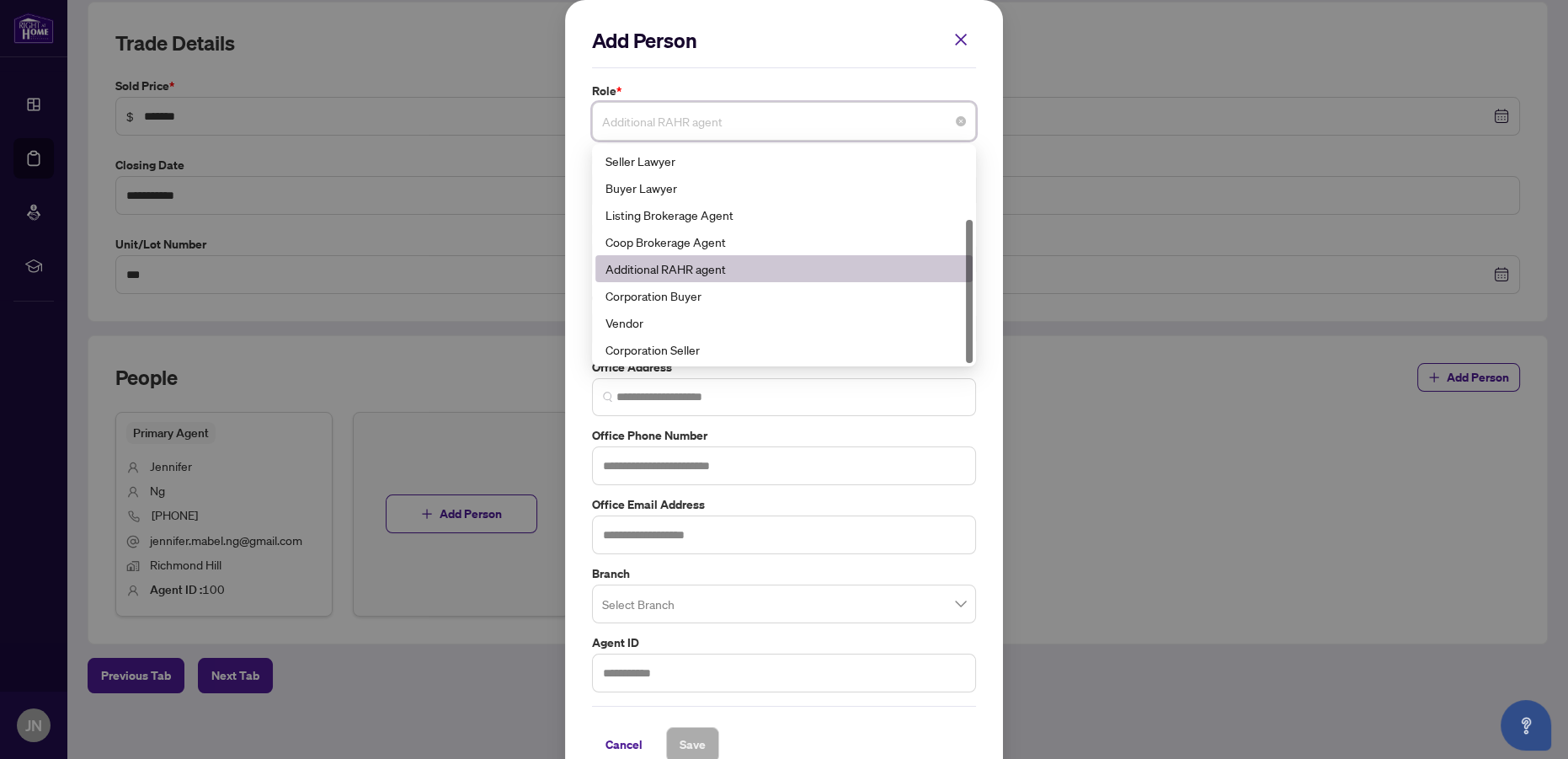 click on "Additional RAHR agent" at bounding box center [784, 269] 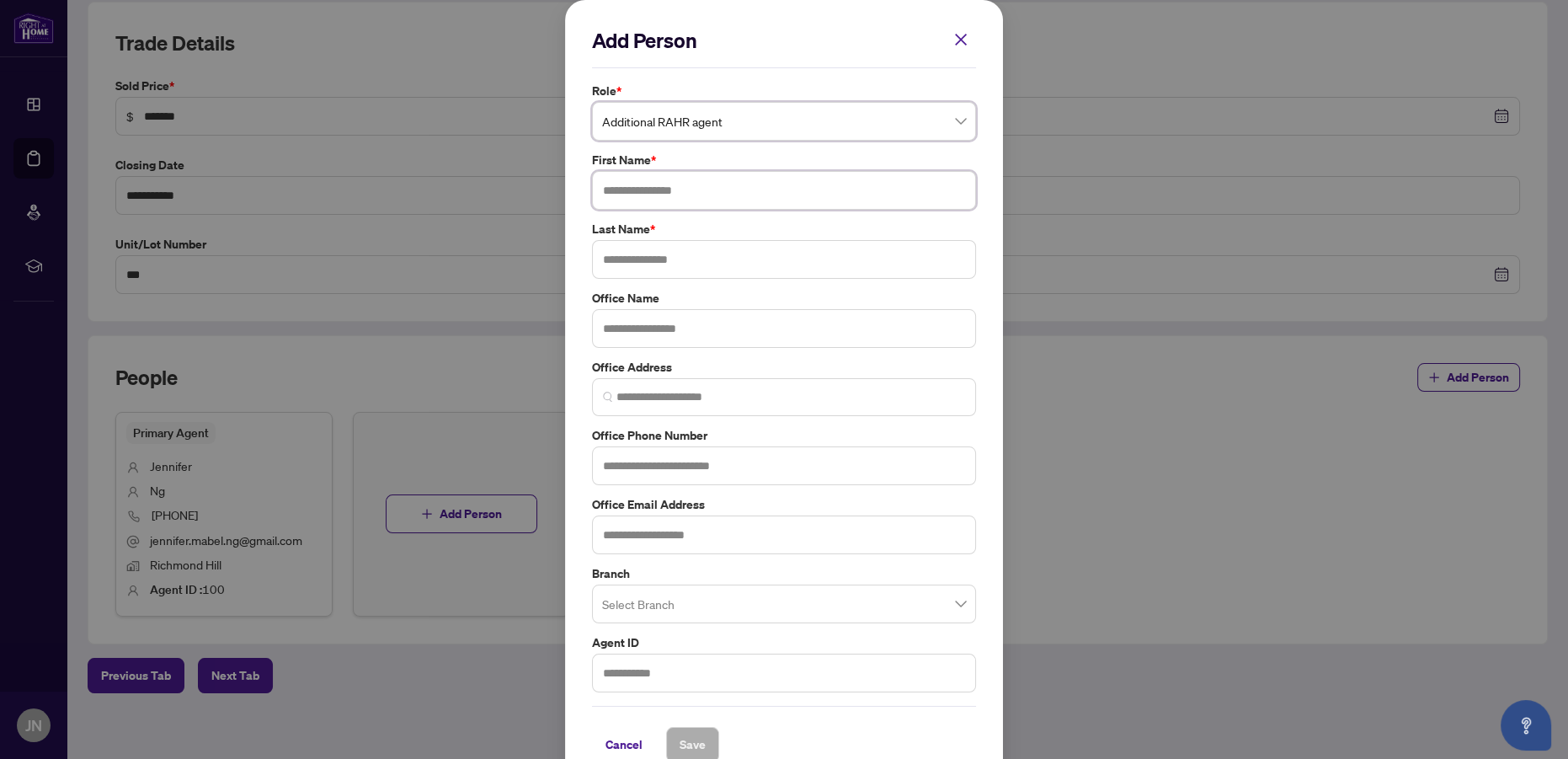 click at bounding box center [784, 190] 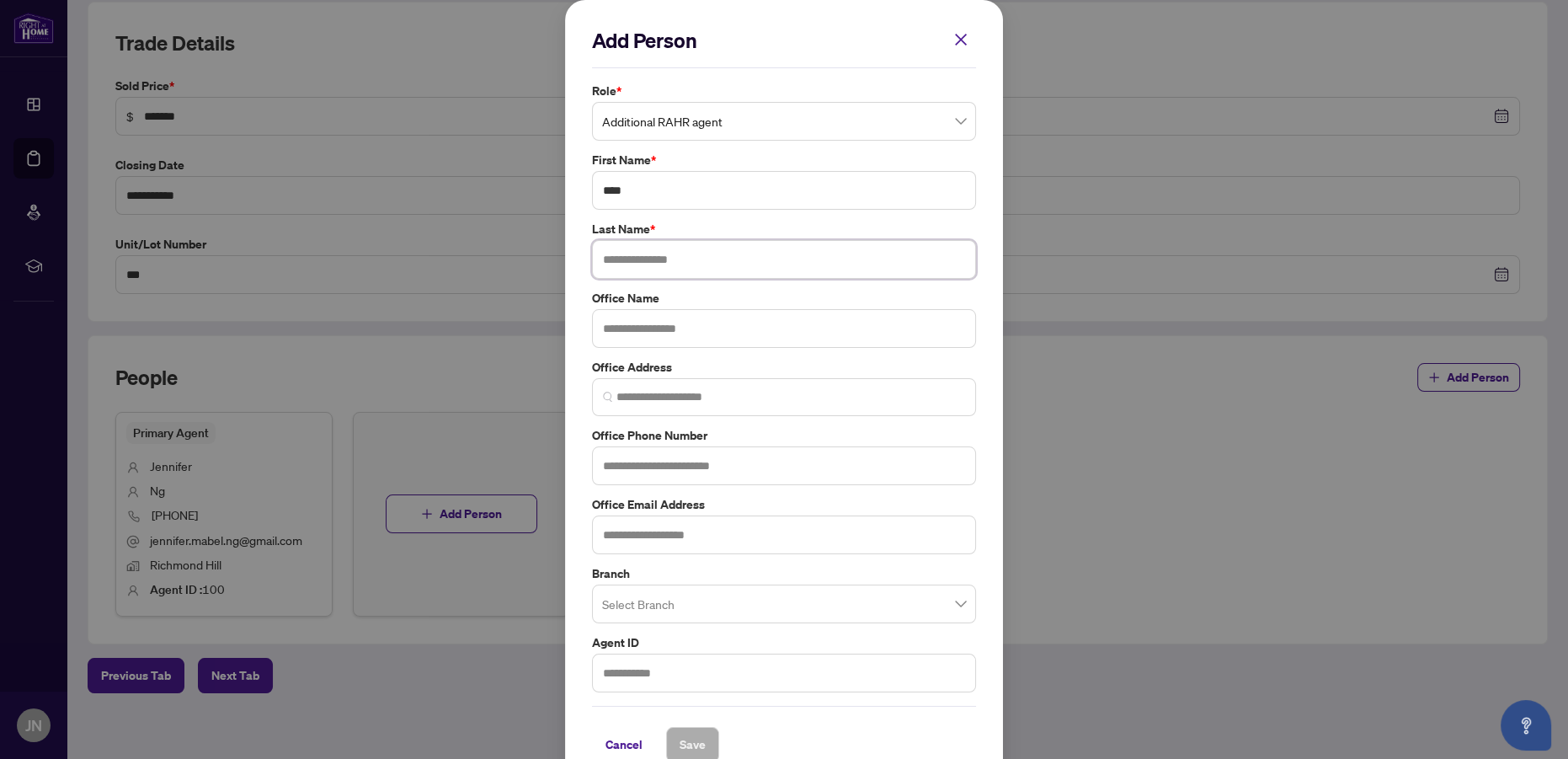 click at bounding box center (784, 259) 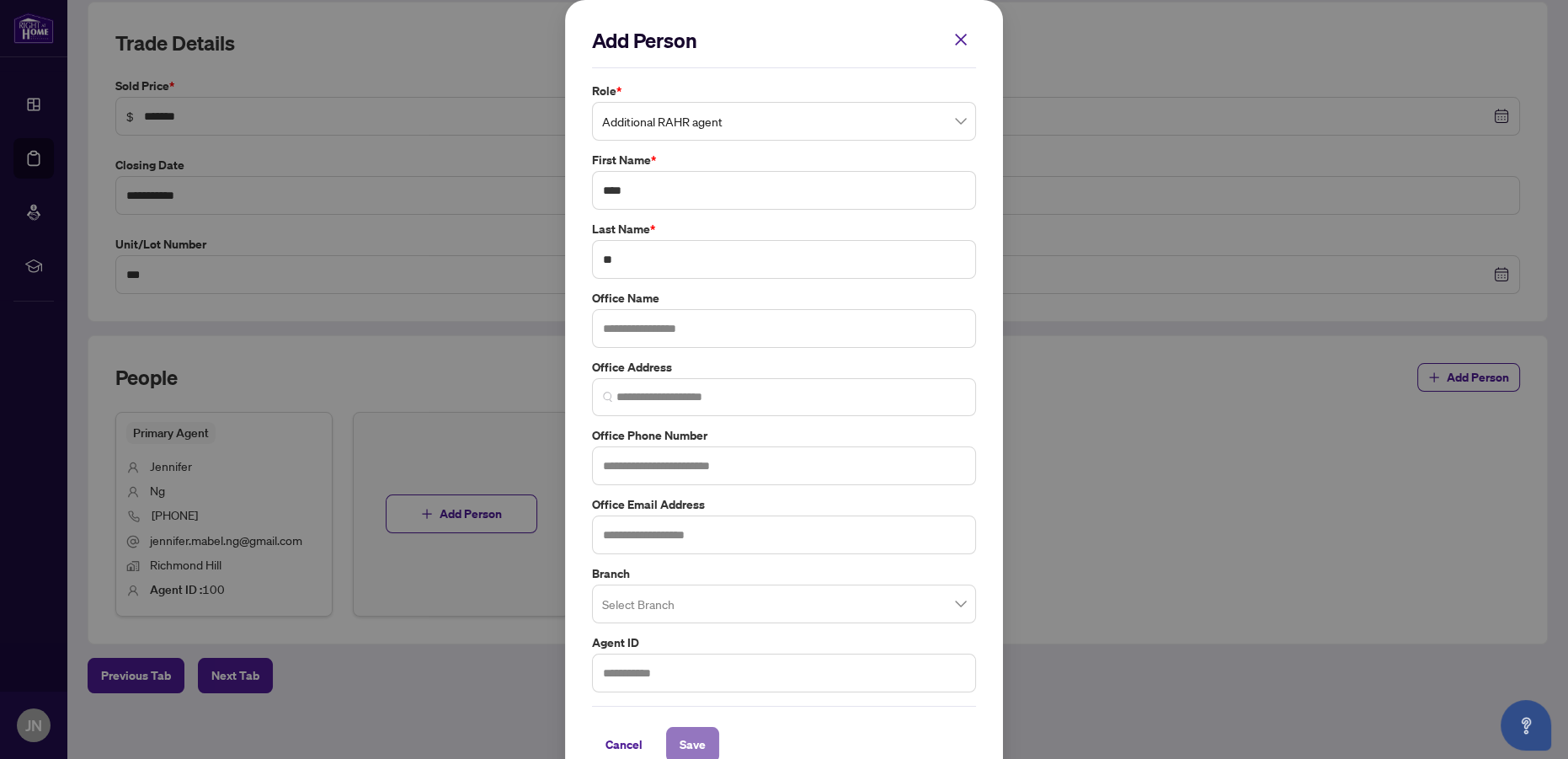 click on "Save" at bounding box center (692, 745) 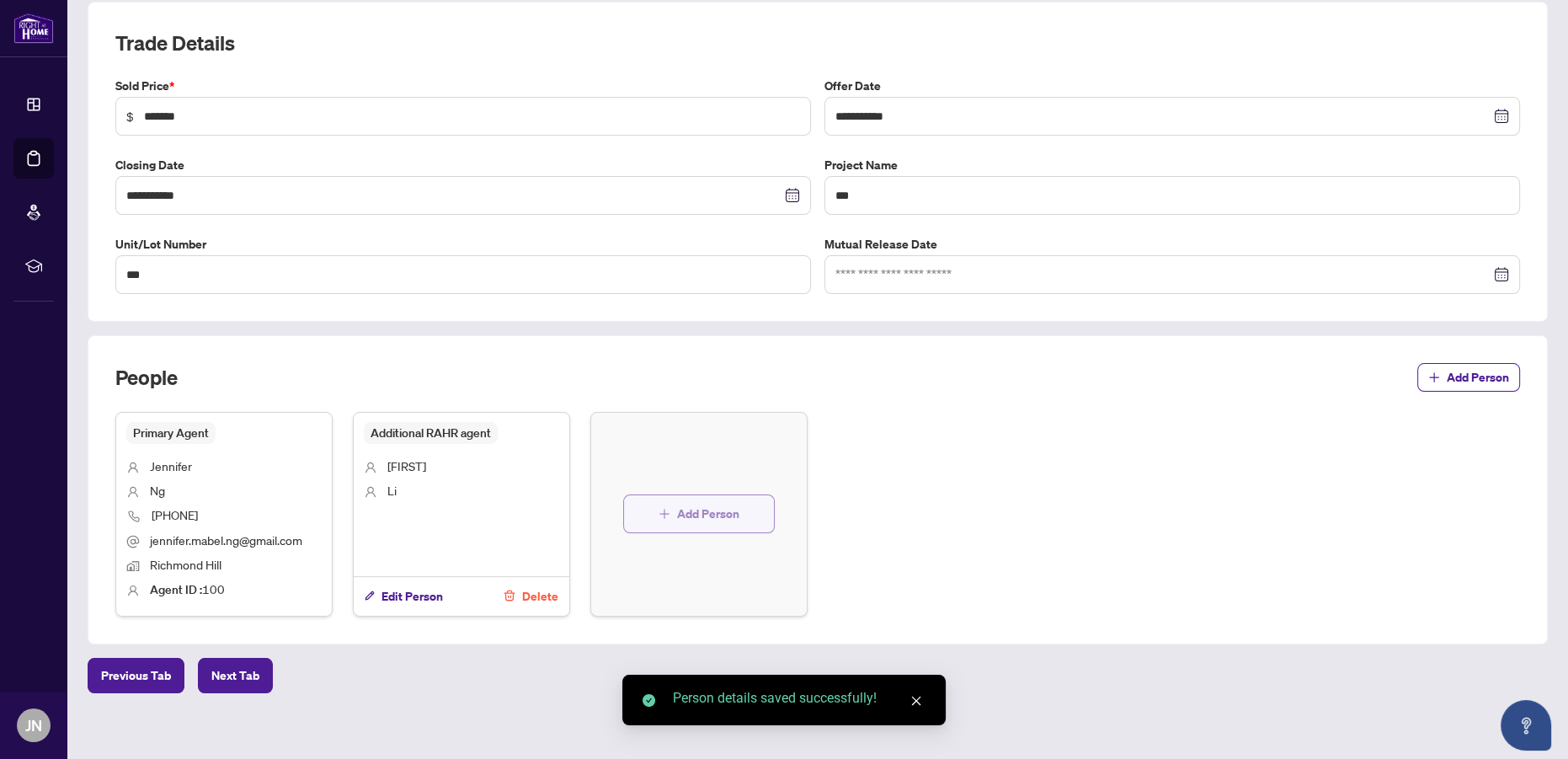 click on "Add Person" at bounding box center (708, 514) 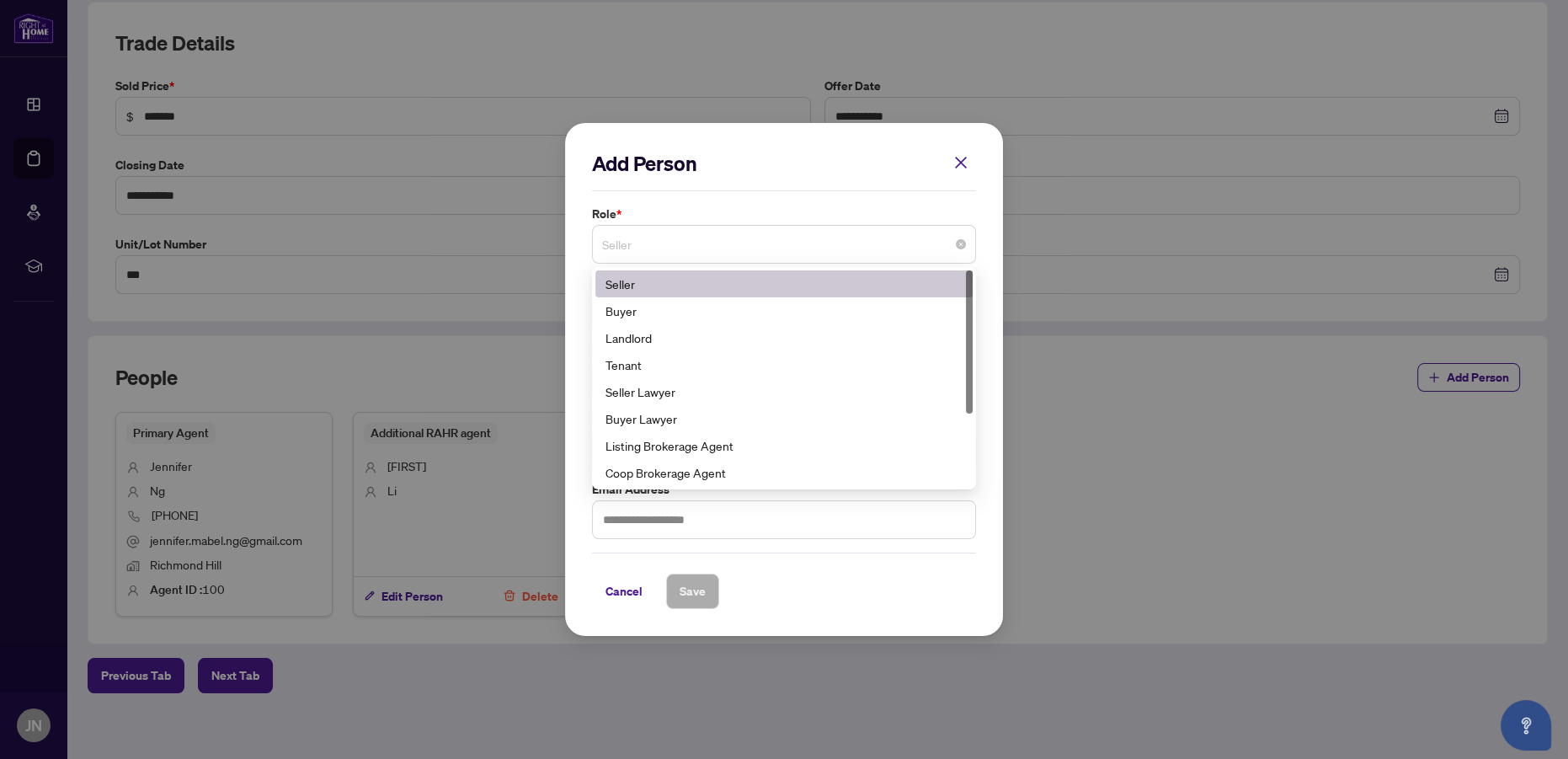 click on "Seller" at bounding box center [784, 244] 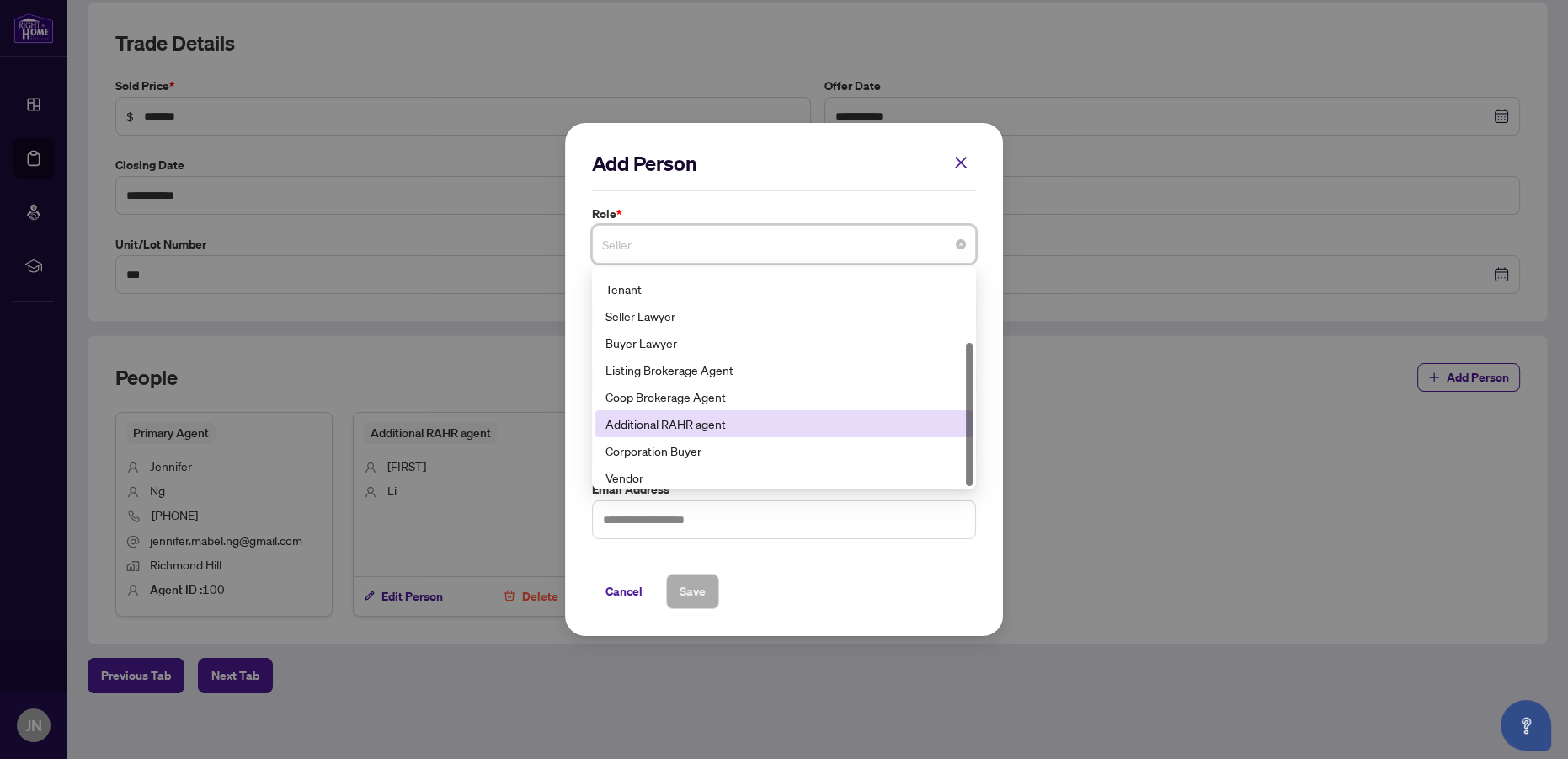 scroll, scrollTop: 108, scrollLeft: 0, axis: vertical 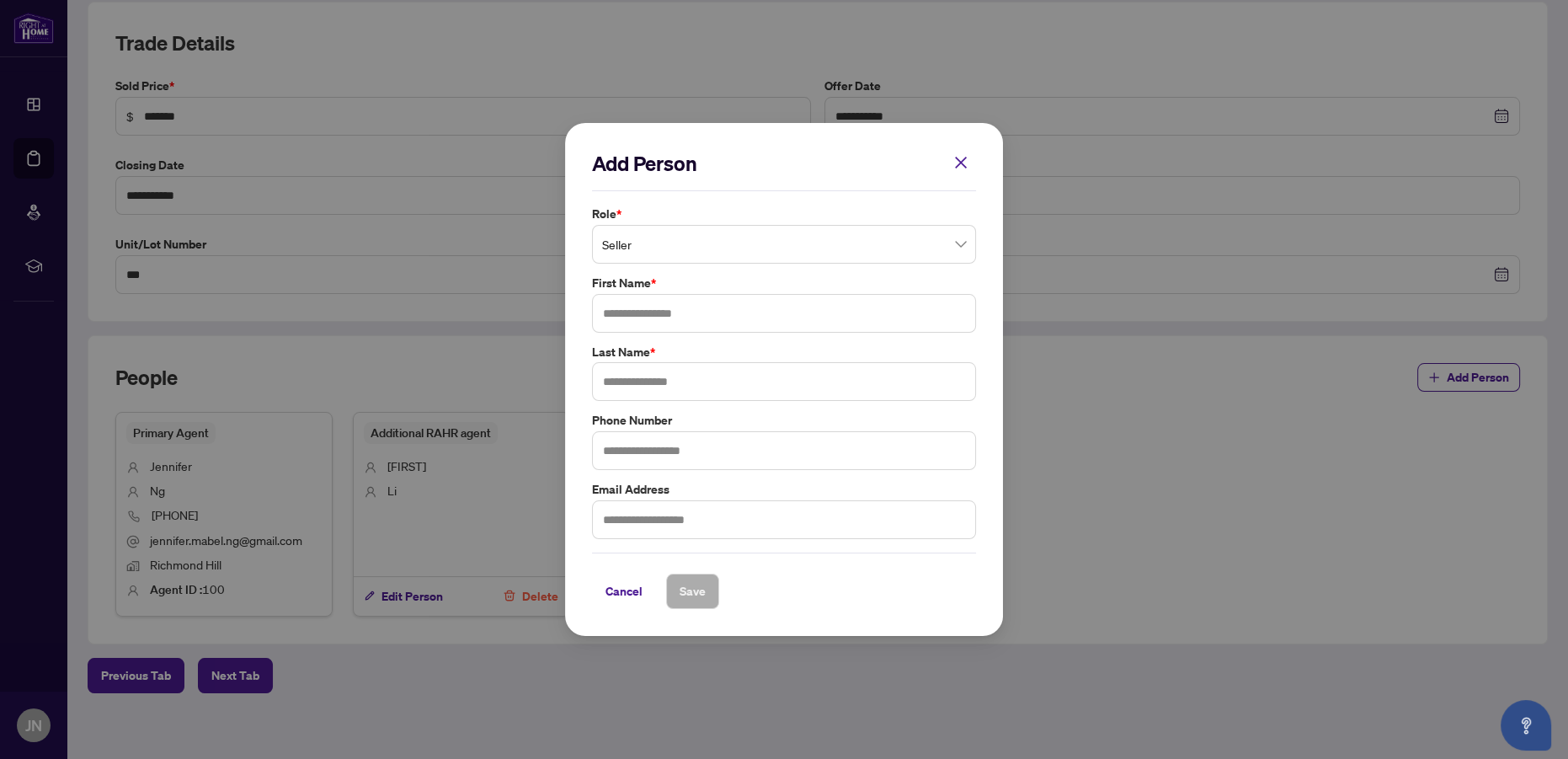 click on "Add Person Role * Seller 12 141 Tenant Seller Lawyer Buyer Lawyer Listing Brokerage Agent Coop Brokerage Agent Additional RAHR agent Corporation Buyer Vendor Corporation Seller First Name * Last Name * Phone Number Email Address Cancel Save Cancel OK" at bounding box center (784, 379) 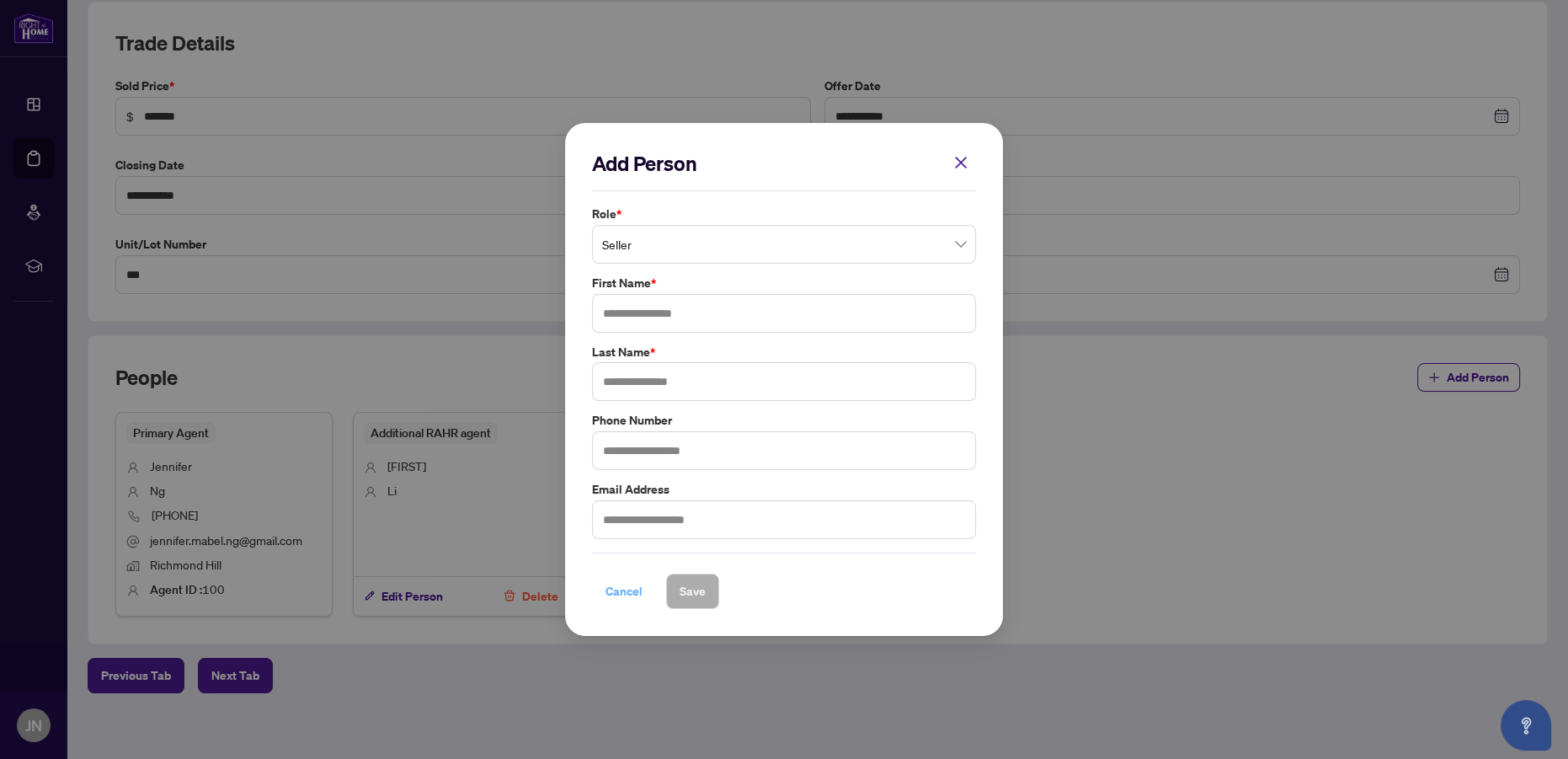 click on "Cancel" at bounding box center (624, 591) 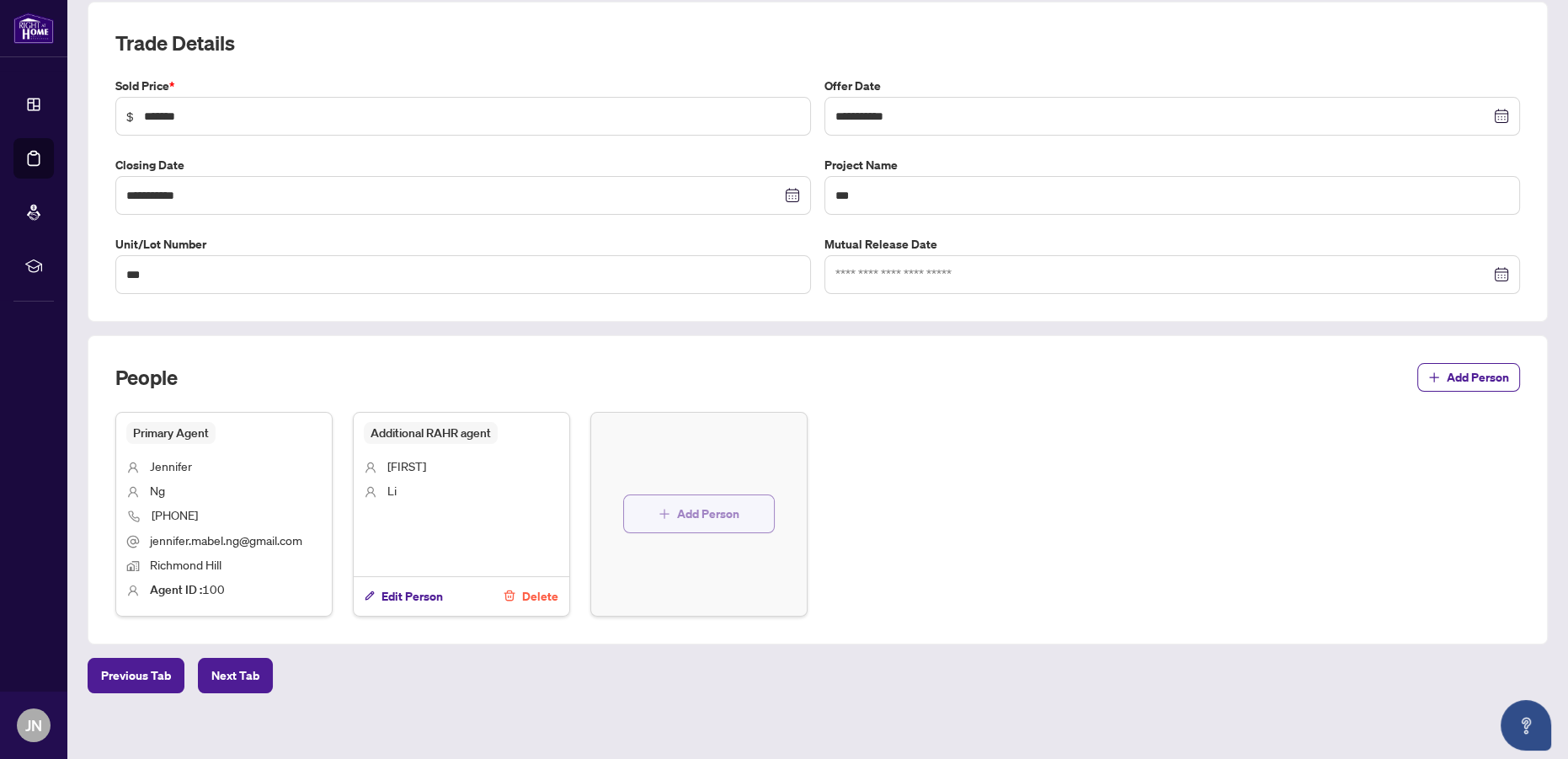 click on "Add Person" at bounding box center [708, 514] 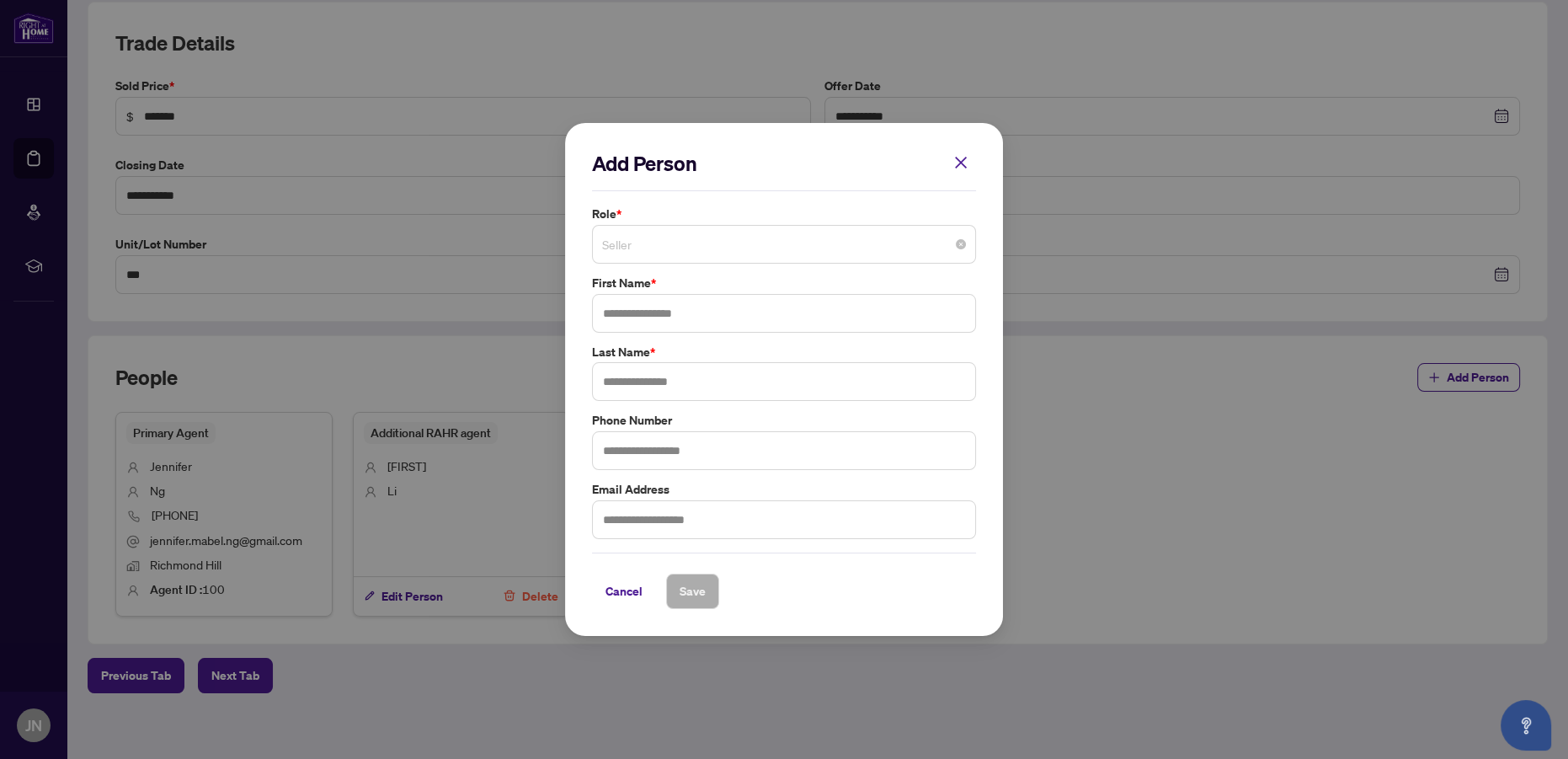 click on "Seller" at bounding box center [784, 244] 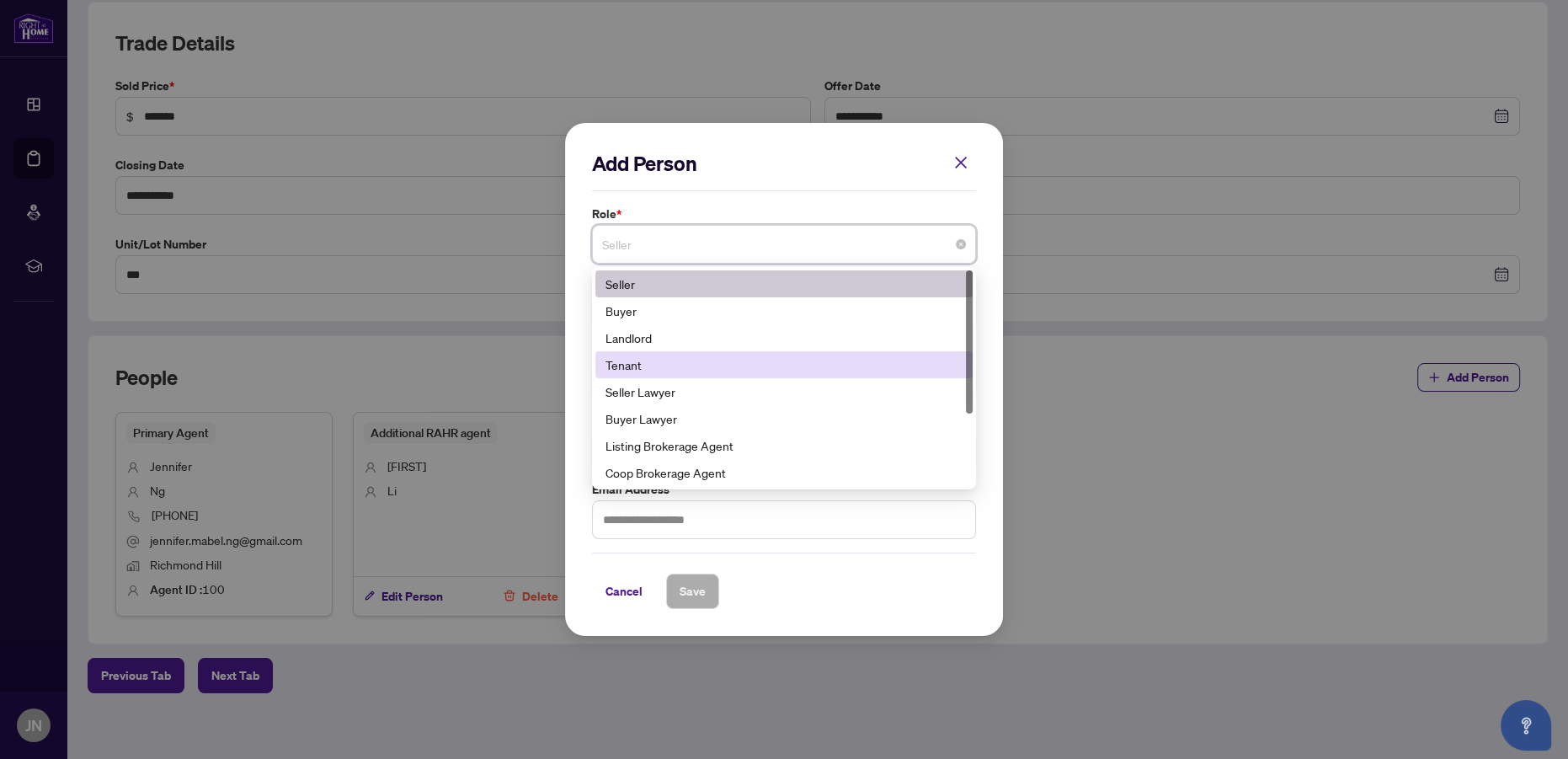 scroll, scrollTop: 108, scrollLeft: 0, axis: vertical 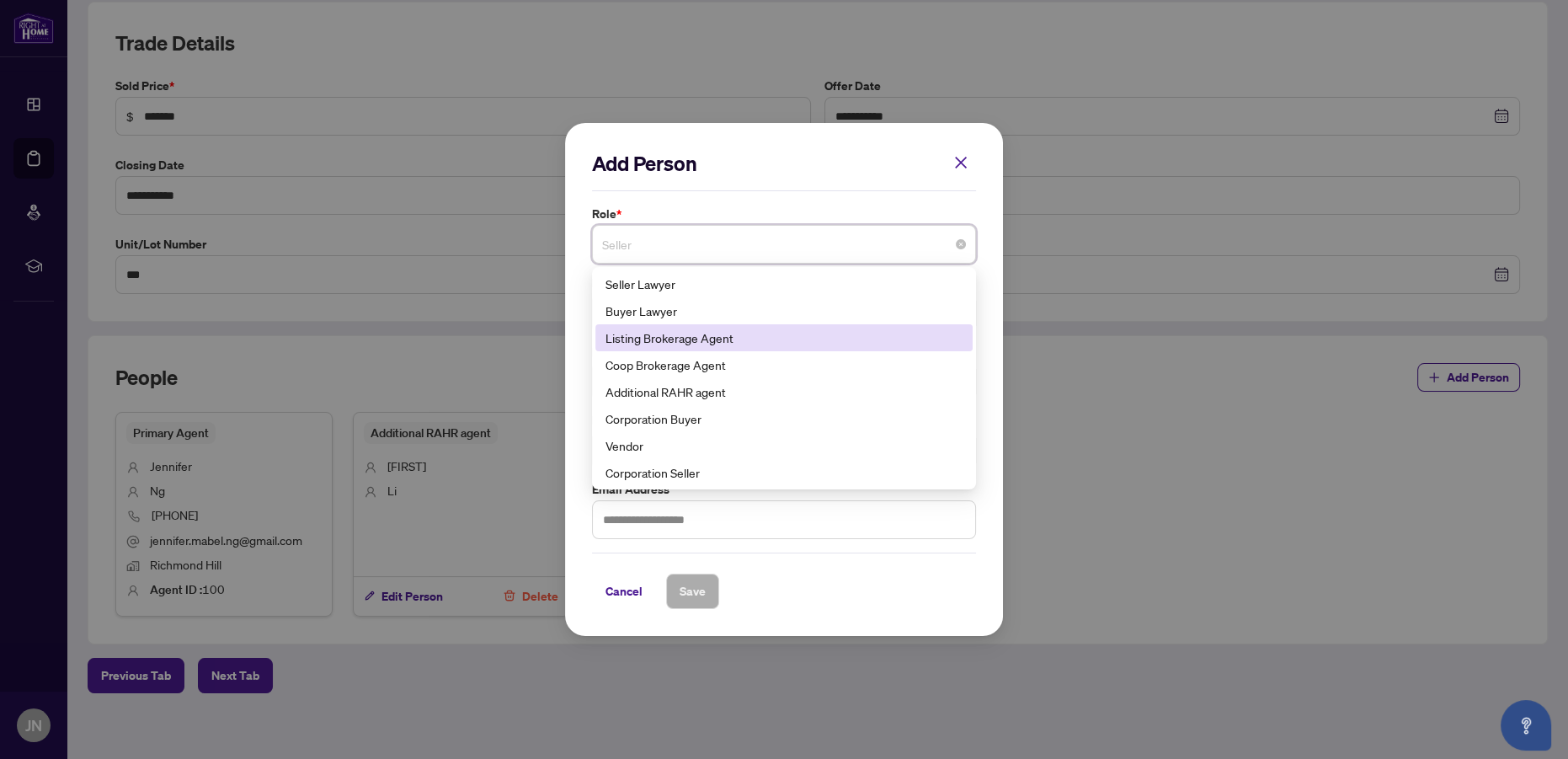 click on "Listing Brokerage Agent" at bounding box center [784, 338] 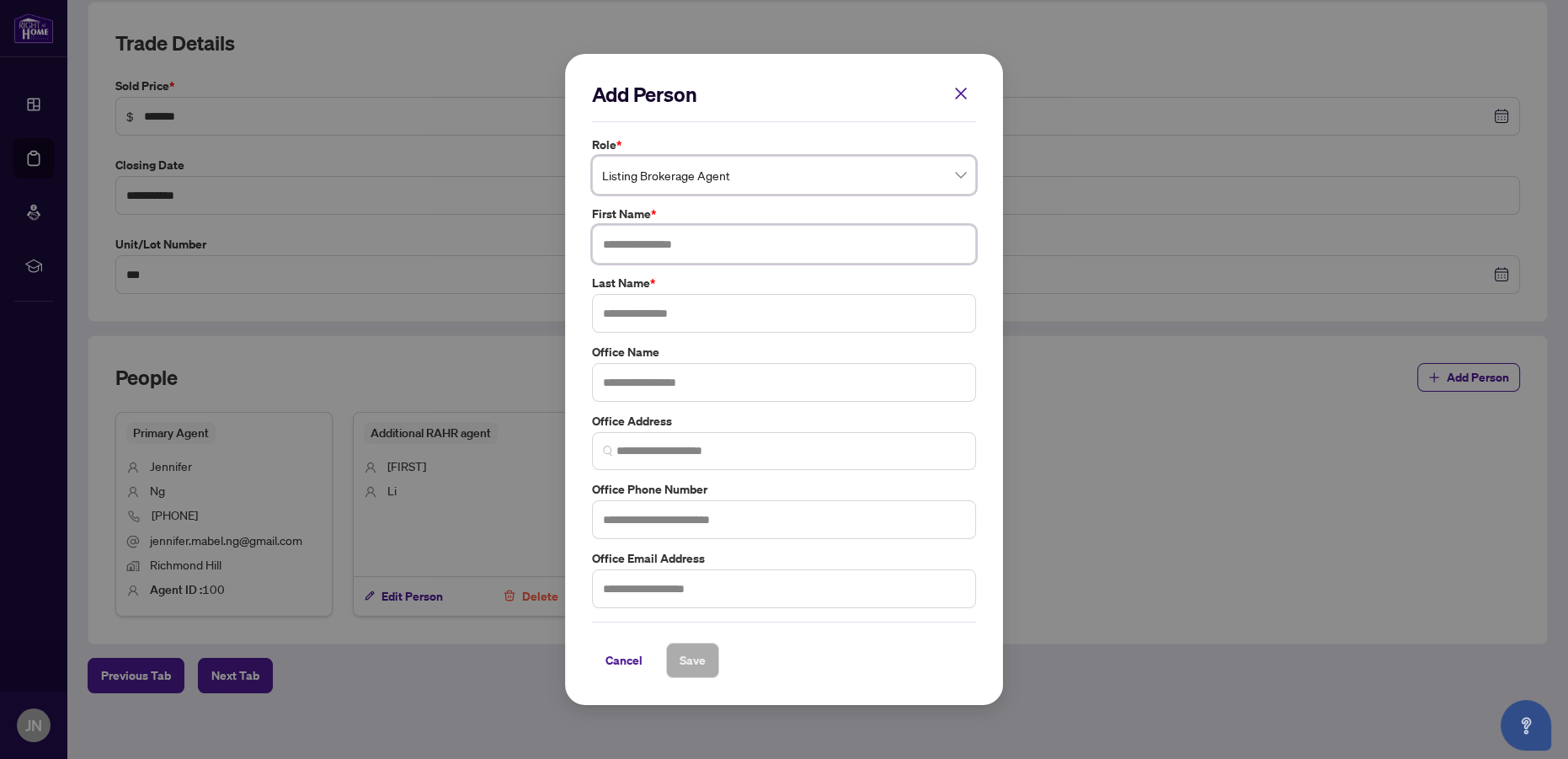 click at bounding box center [784, 244] 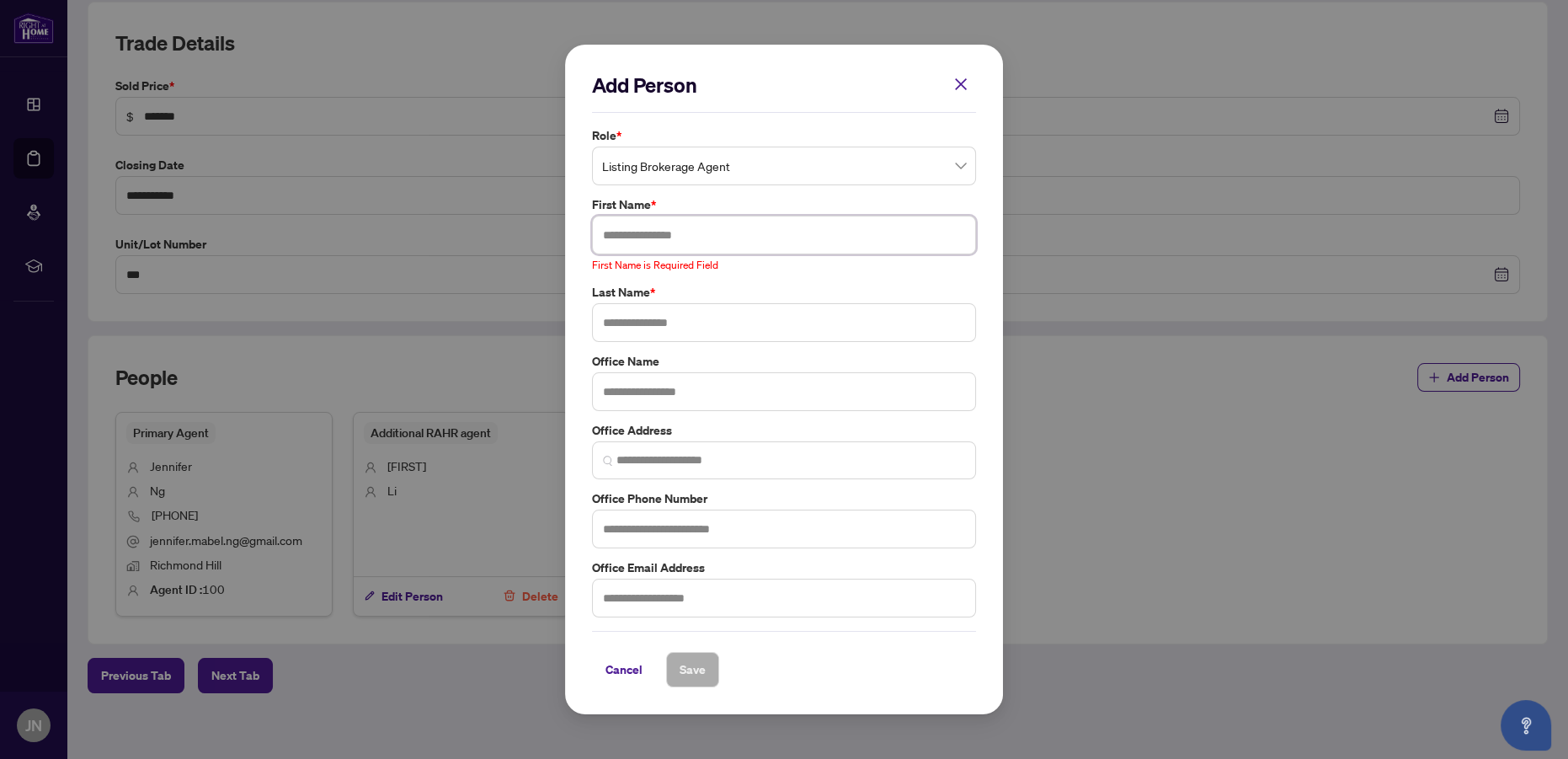 click at bounding box center [784, 235] 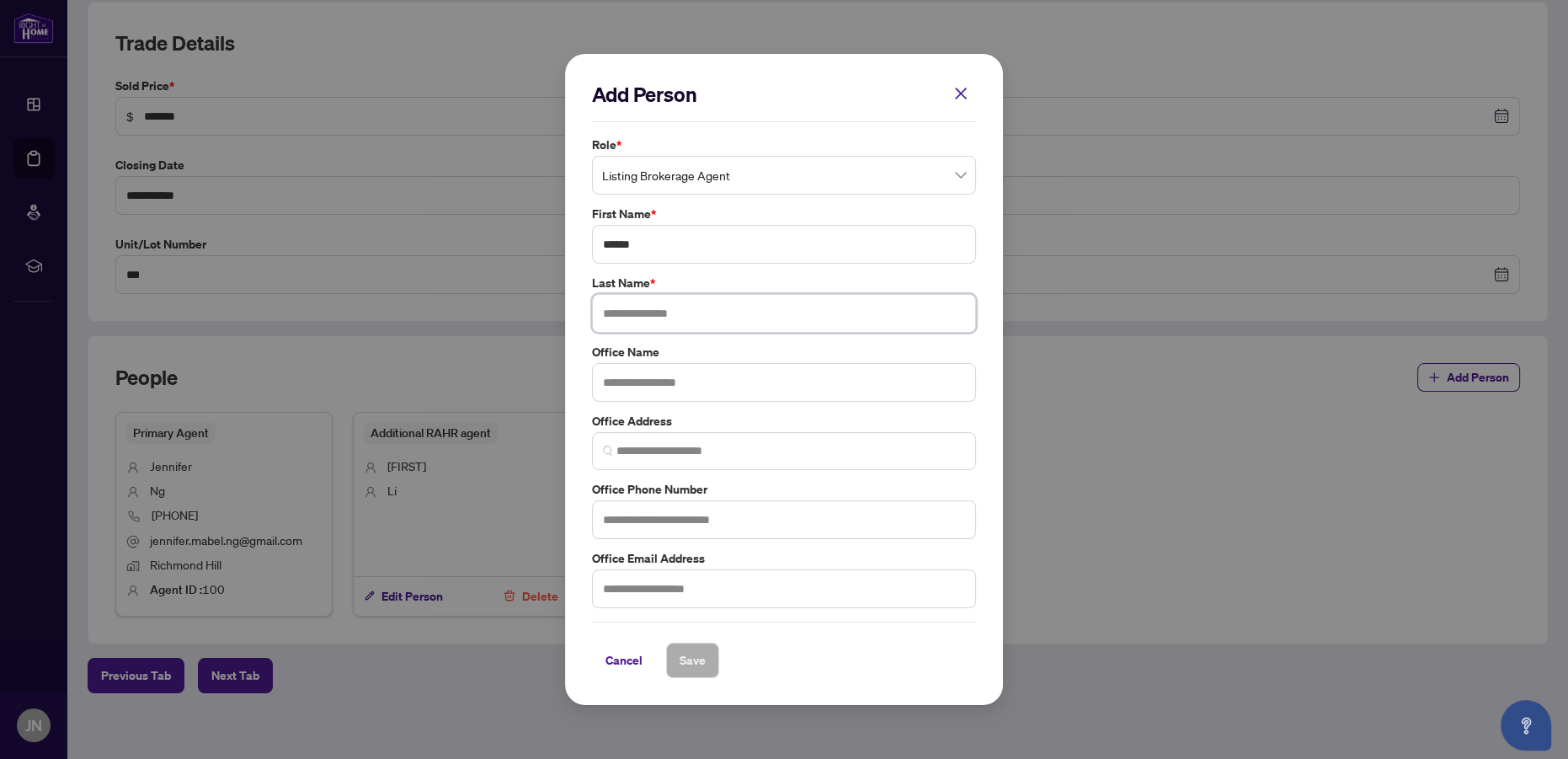 click at bounding box center (784, 313) 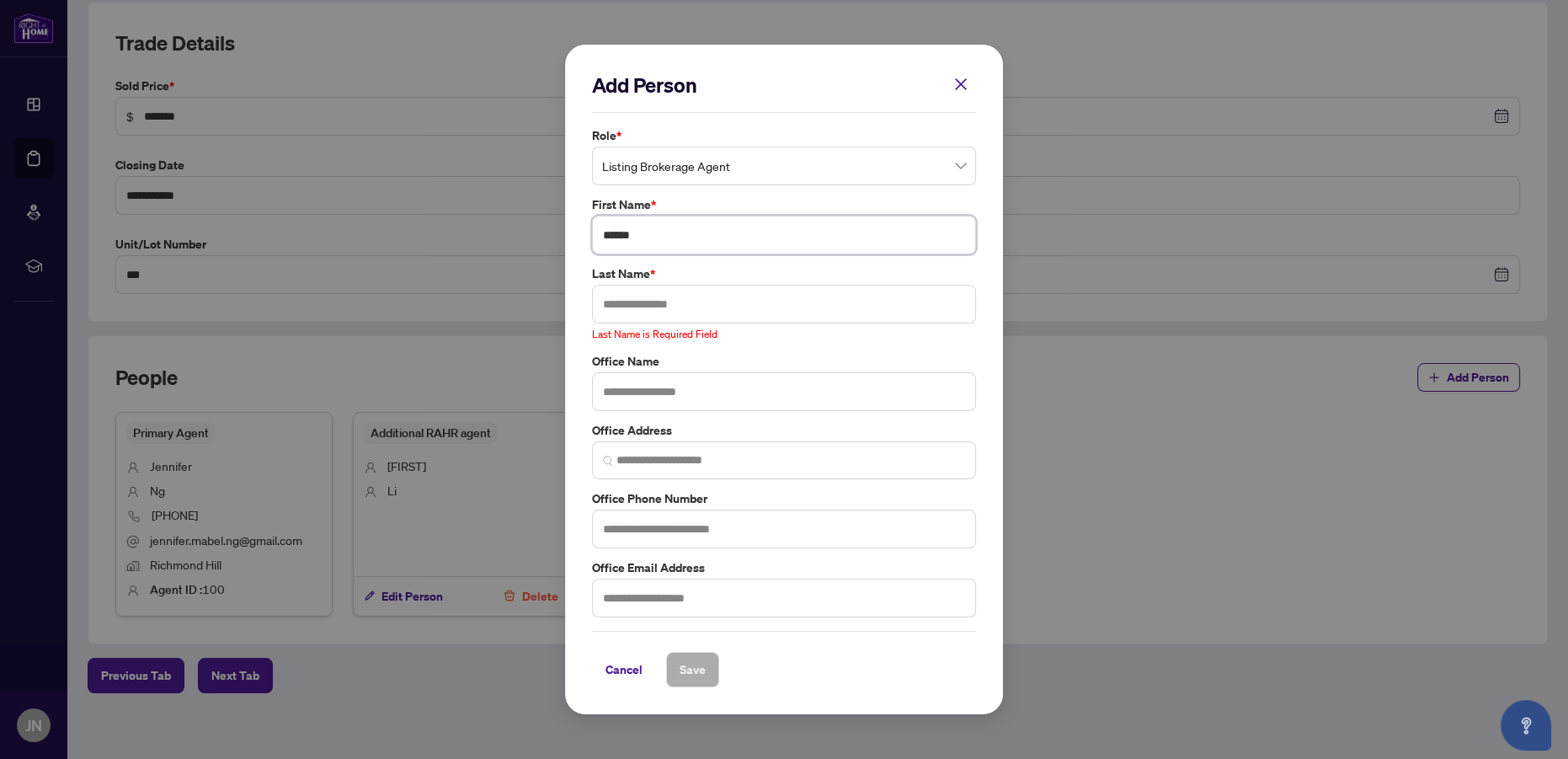 drag, startPoint x: 681, startPoint y: 253, endPoint x: 429, endPoint y: 239, distance: 252.38859 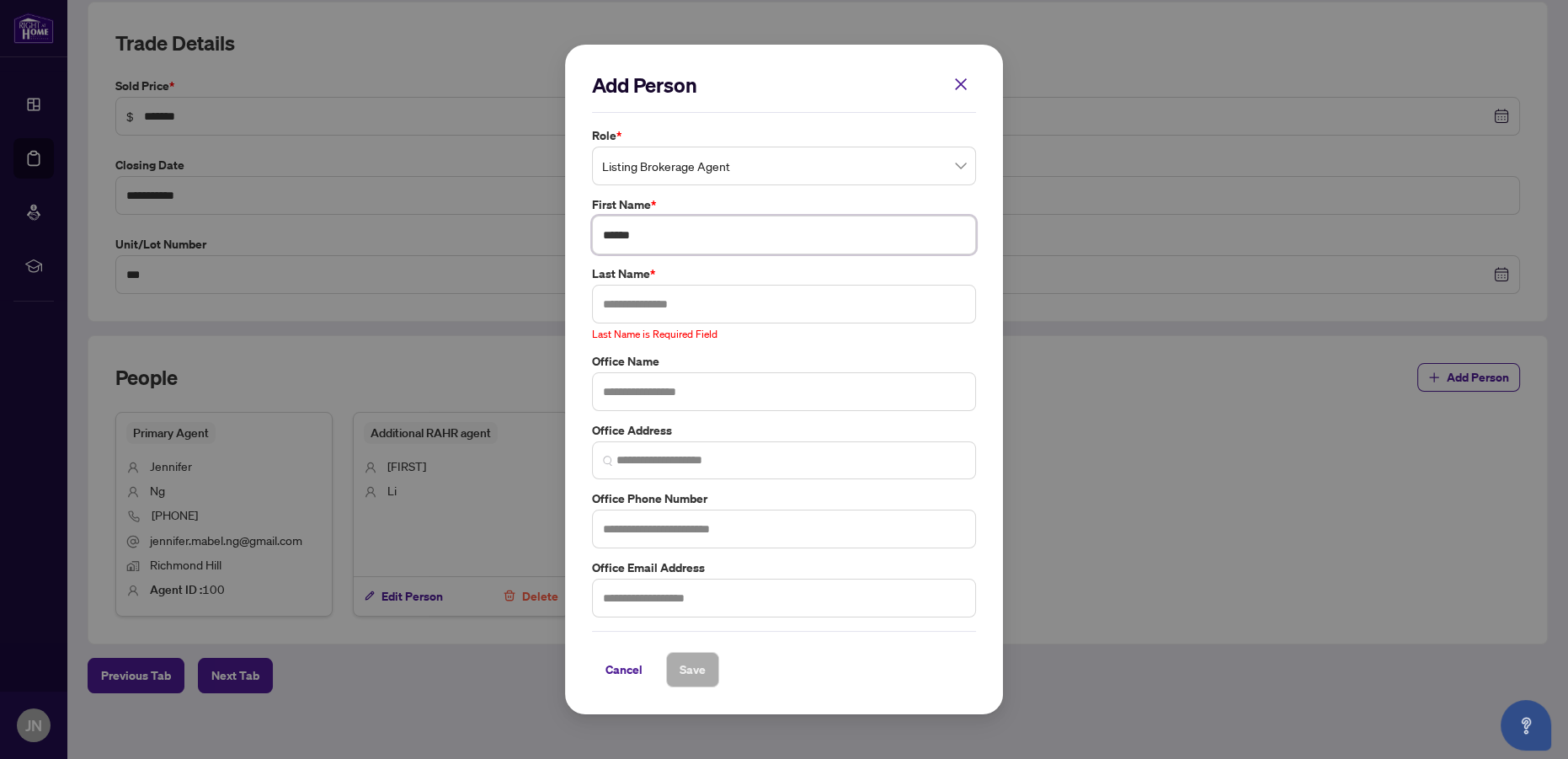 click on "Add Person Role * Listing Brokerage Agent 6 8 9 Tenant Seller Lawyer Buyer Lawyer Listing Brokerage Agent Coop Brokerage Agent Additional RAHR agent Corporation Buyer Vendor Corporation Seller First Name * ****** Last Name * Last Name is Required Field Office Name Office Address Office Phone Number Office Email Address Cancel Save Cancel OK" at bounding box center (784, 379) 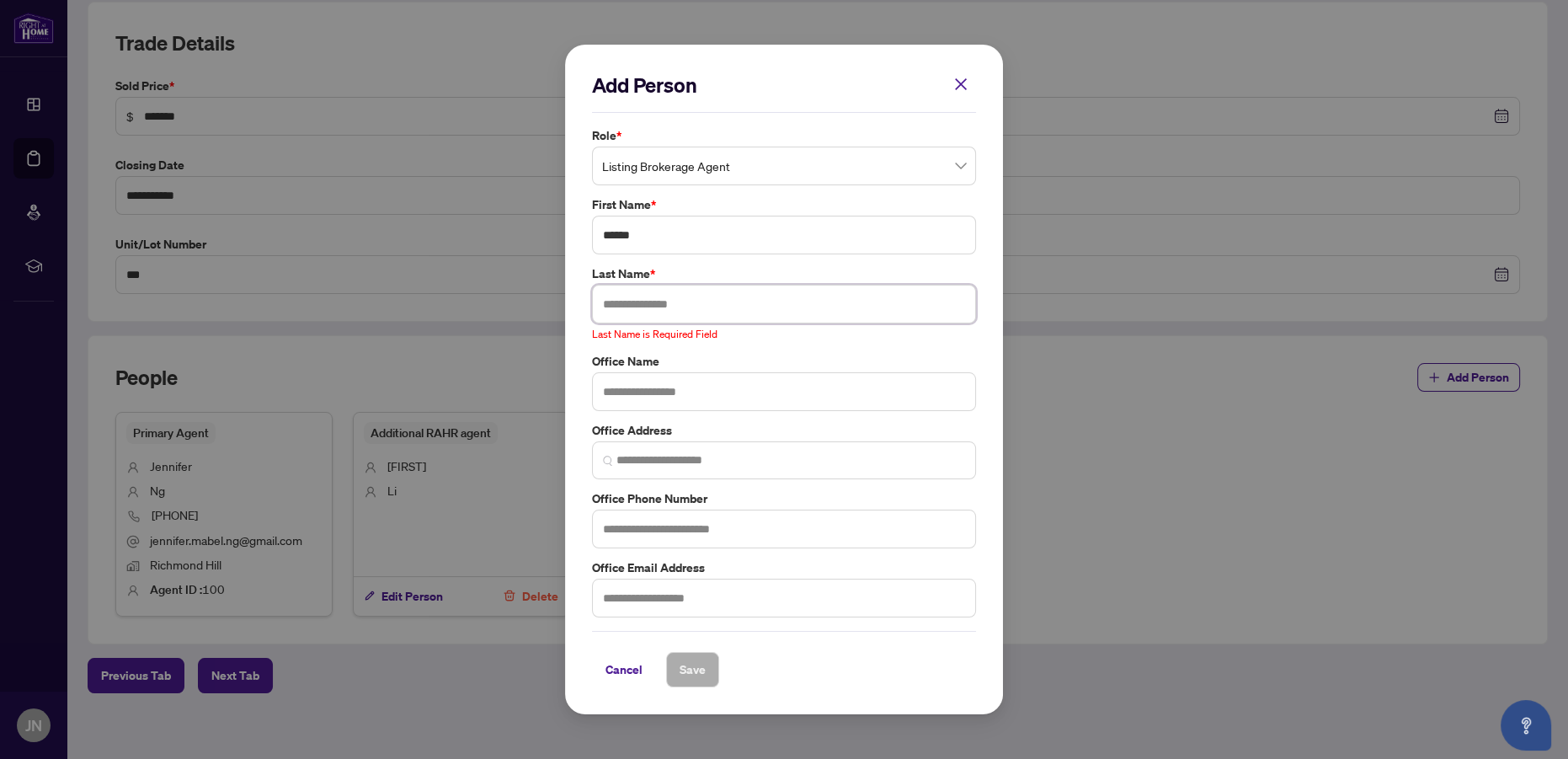 click at bounding box center (784, 304) 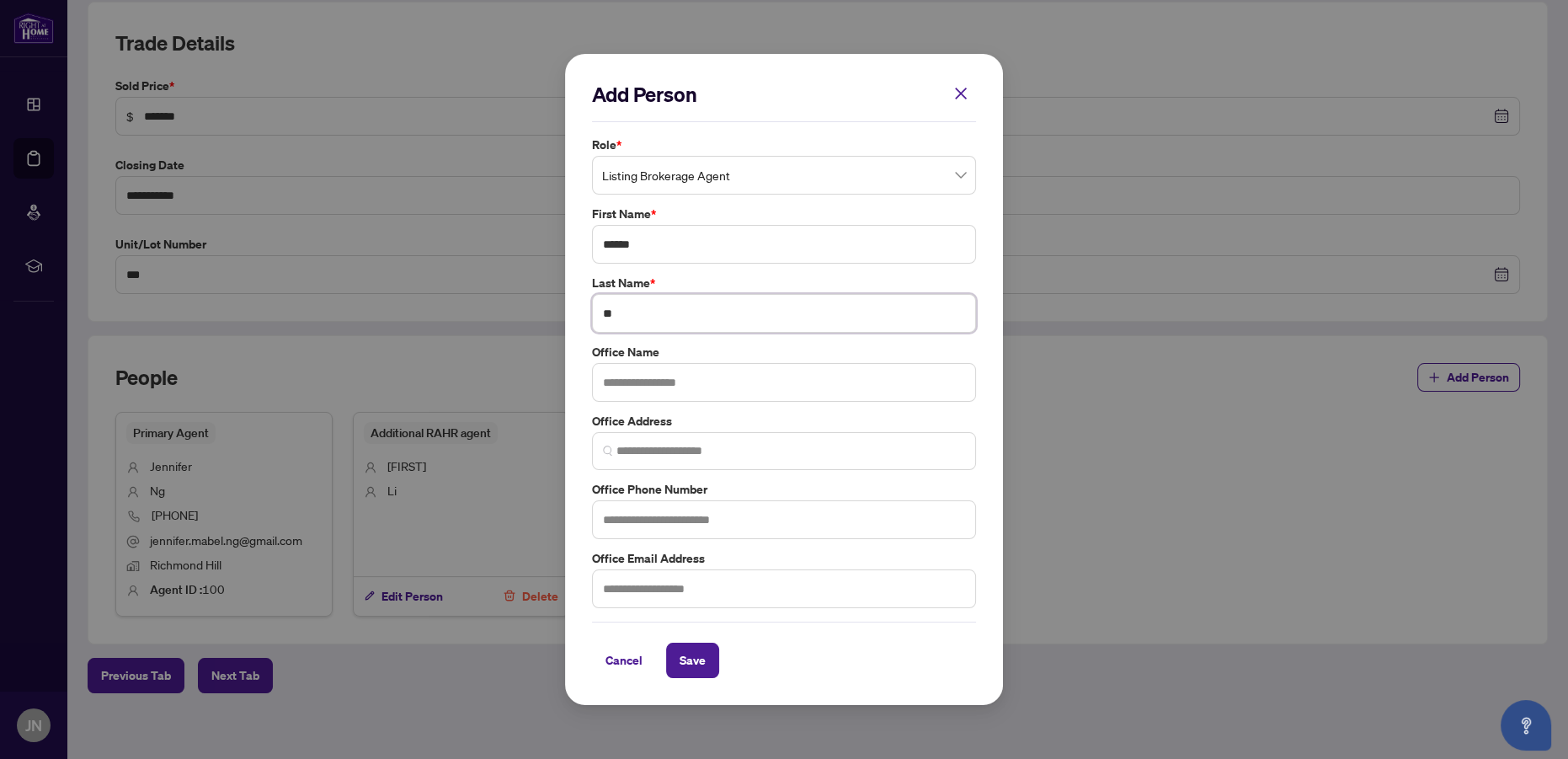 click on "**" at bounding box center (784, 313) 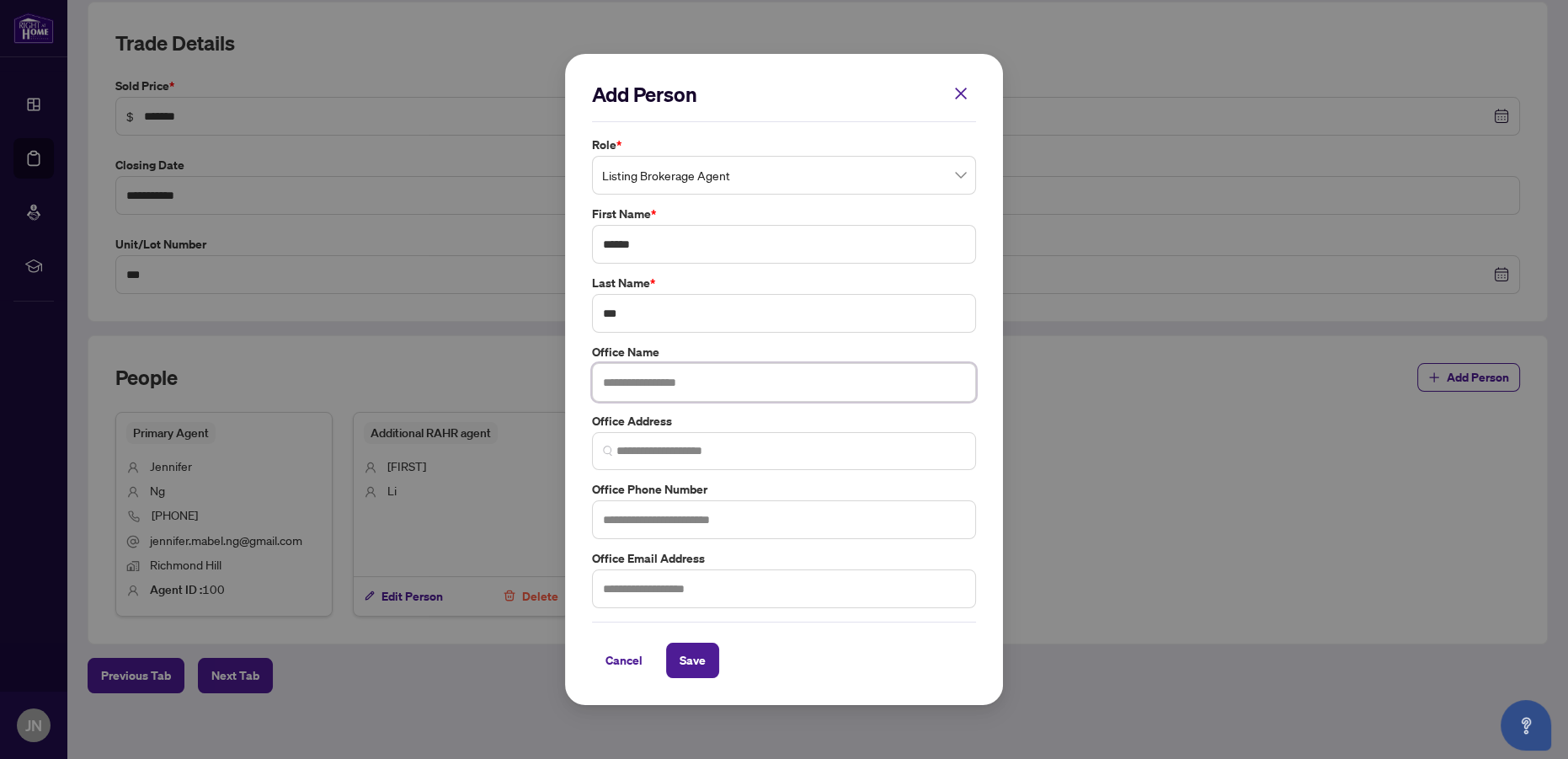 click at bounding box center (784, 382) 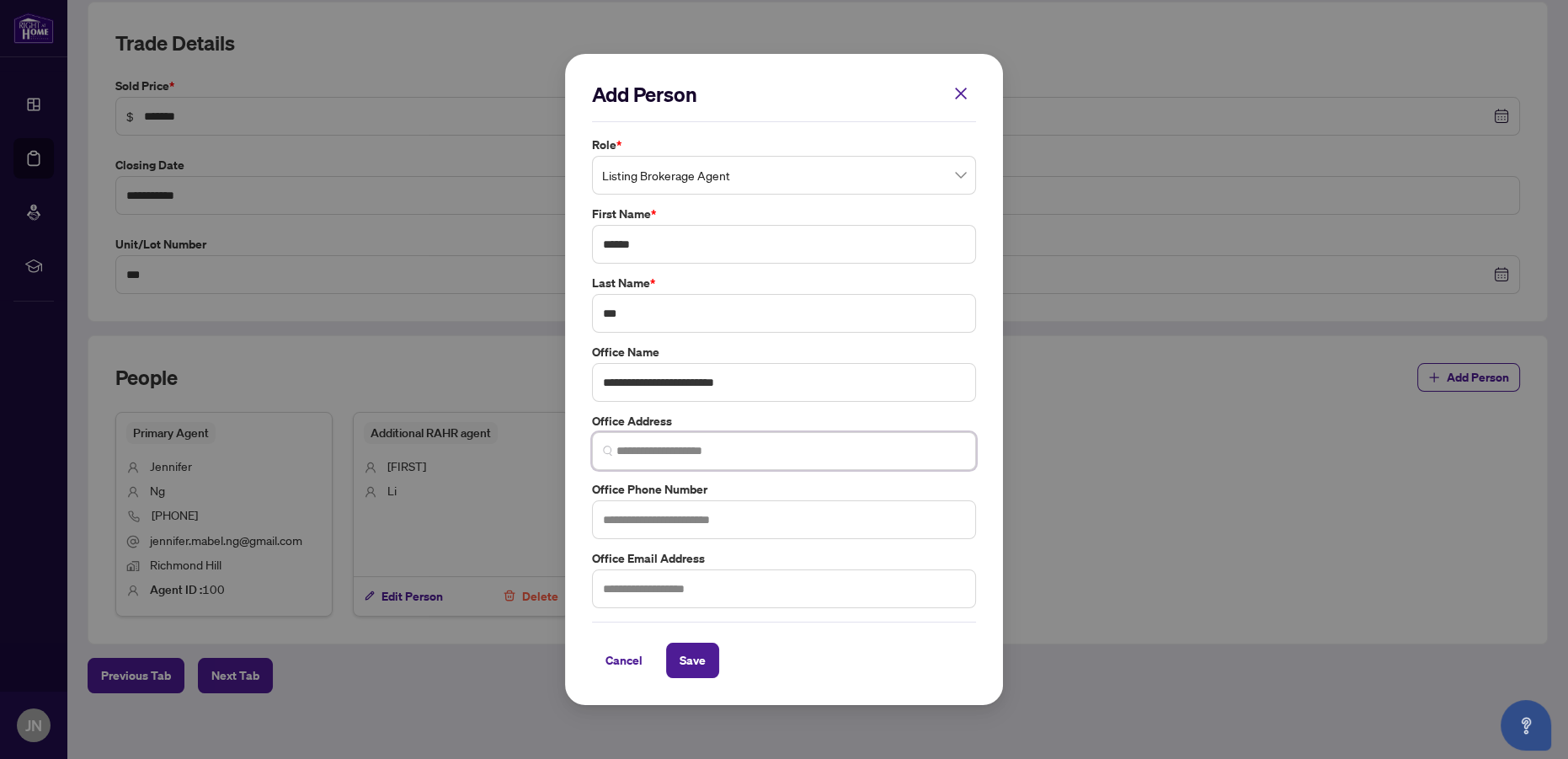 click at bounding box center [791, 451] 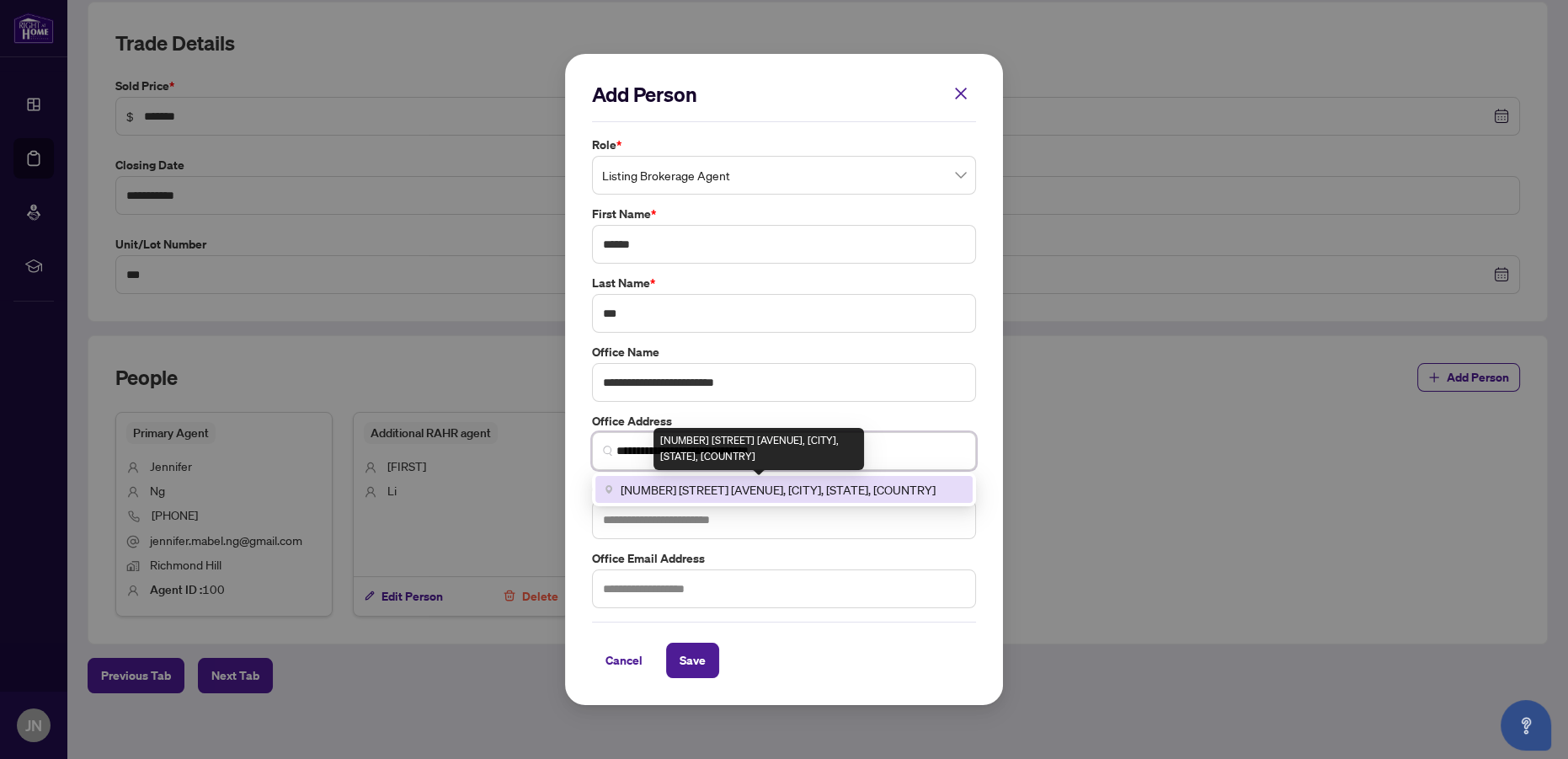 click on "[NUMBER] [STREET] [AVENUE], [CITY], [STATE], [COUNTRY]" at bounding box center [778, 489] 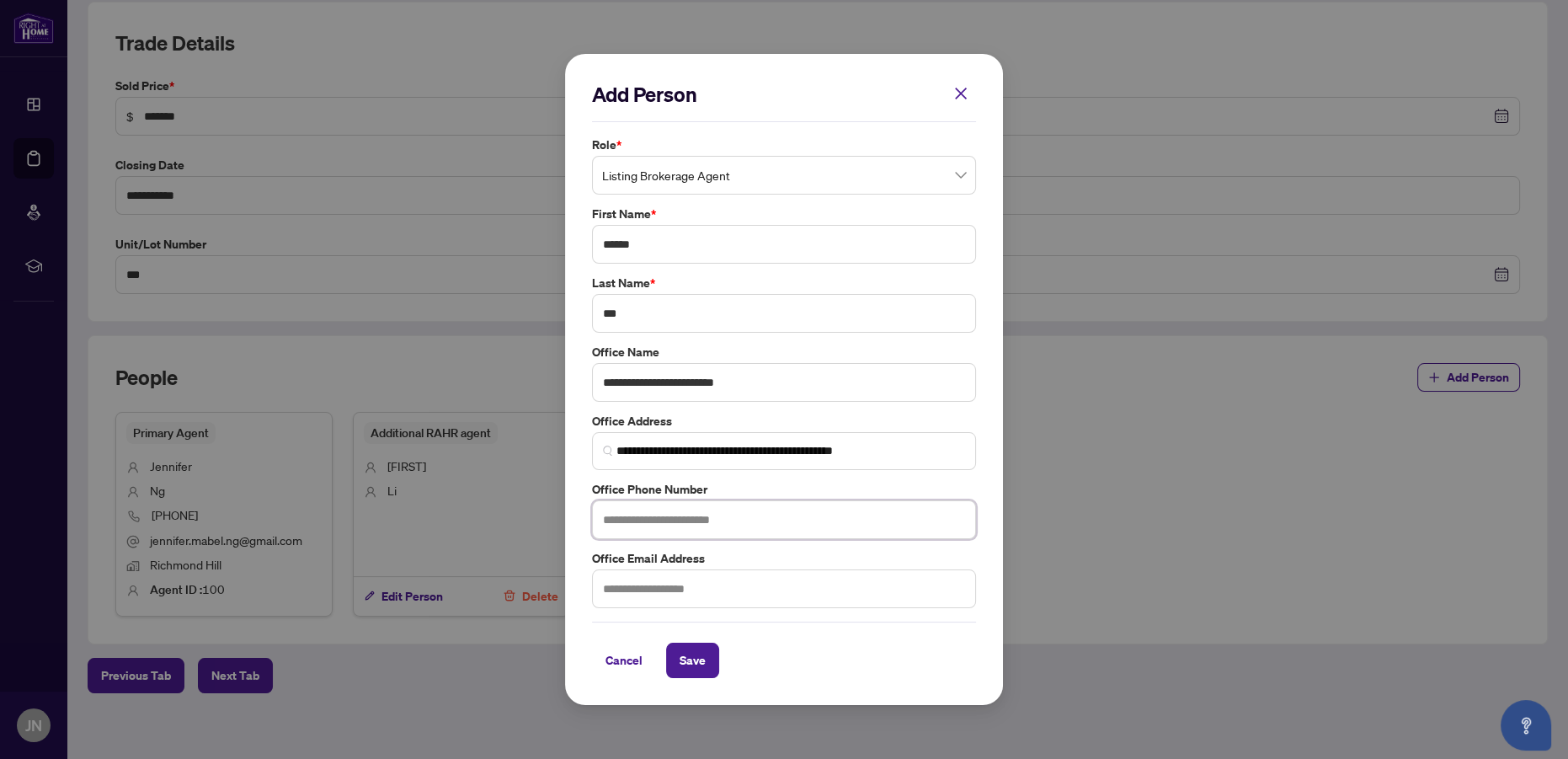 click at bounding box center (784, 520) 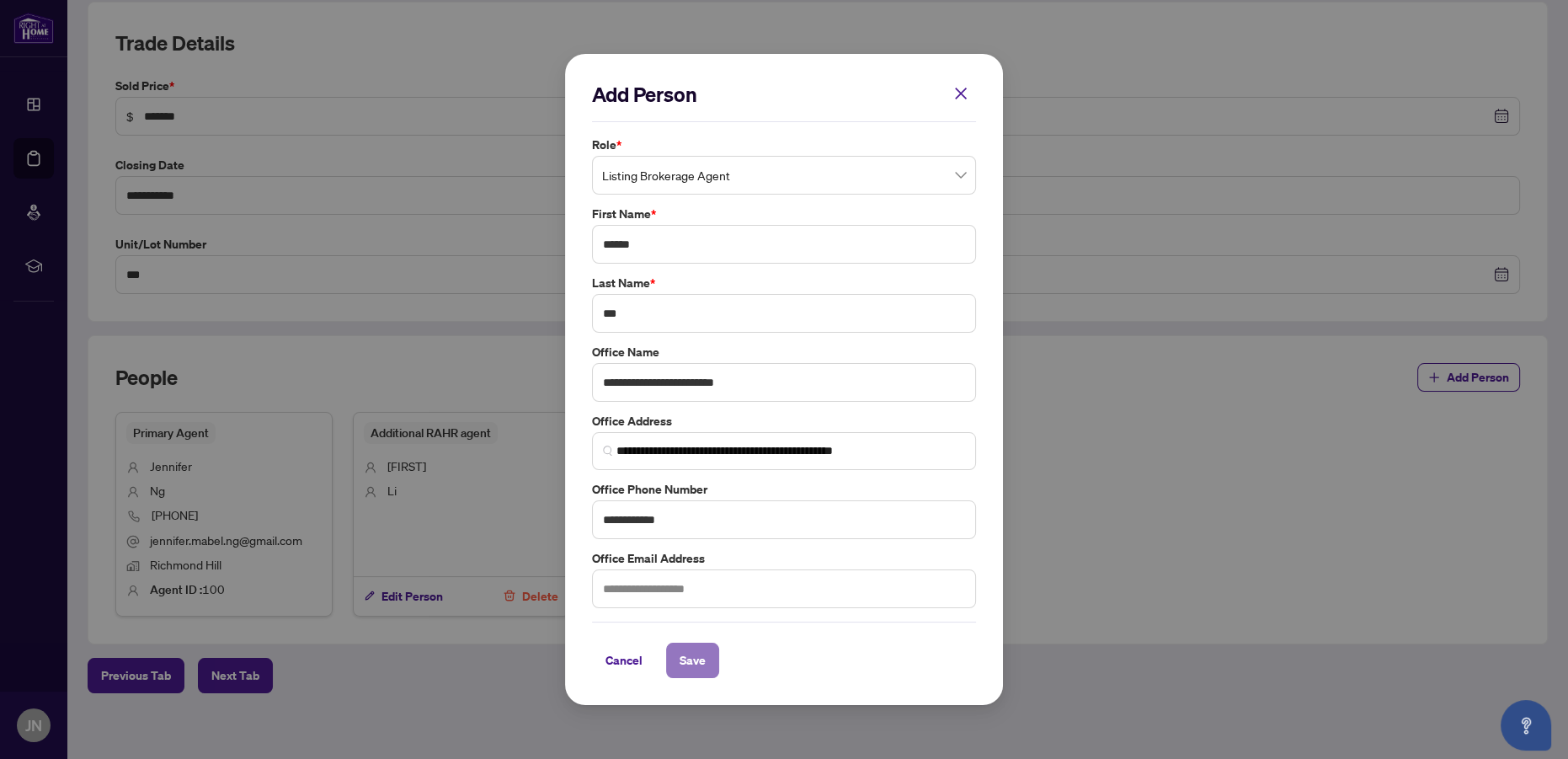 click on "Save" at bounding box center [692, 660] 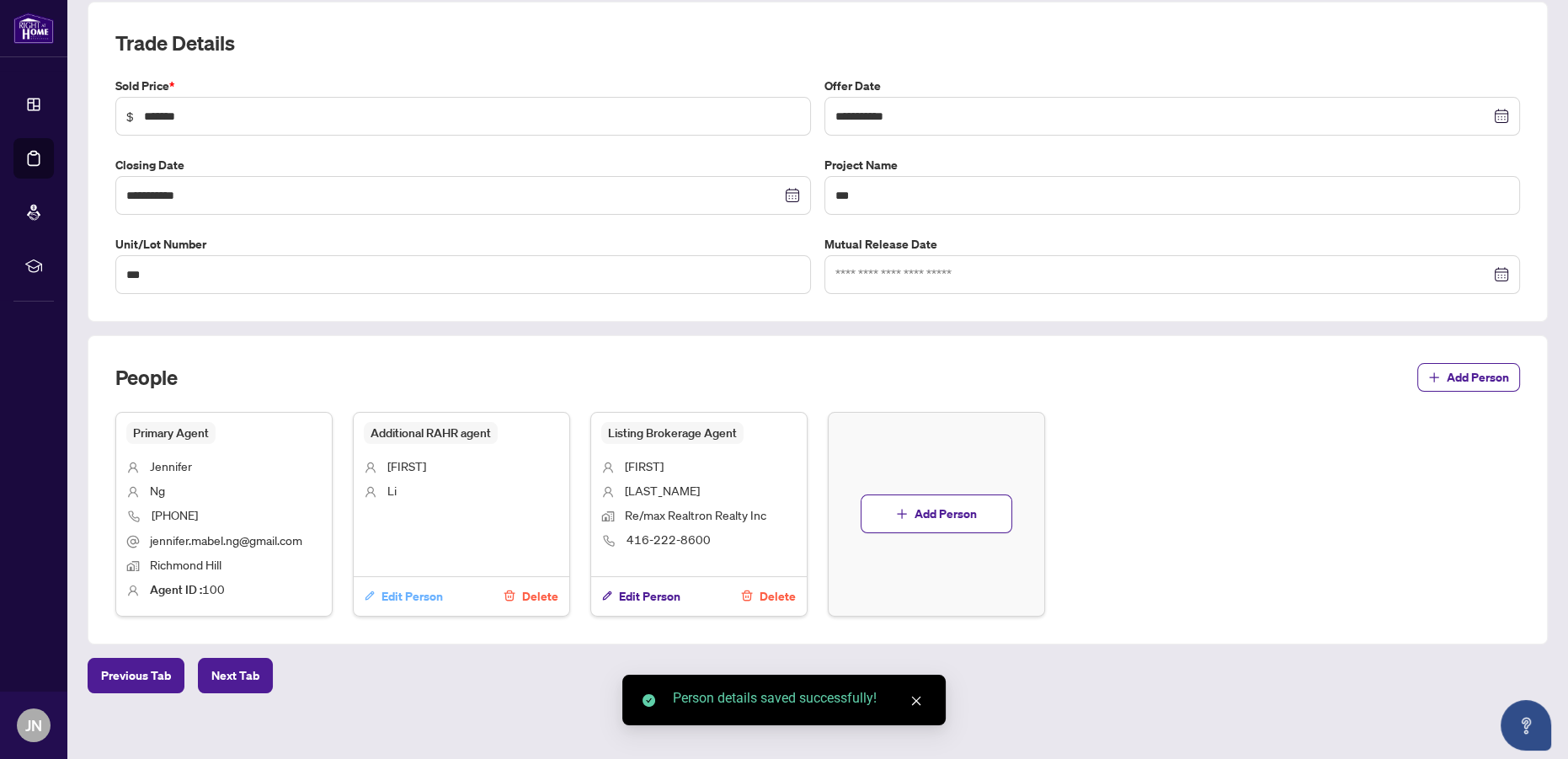 click on "Edit Person" at bounding box center [412, 596] 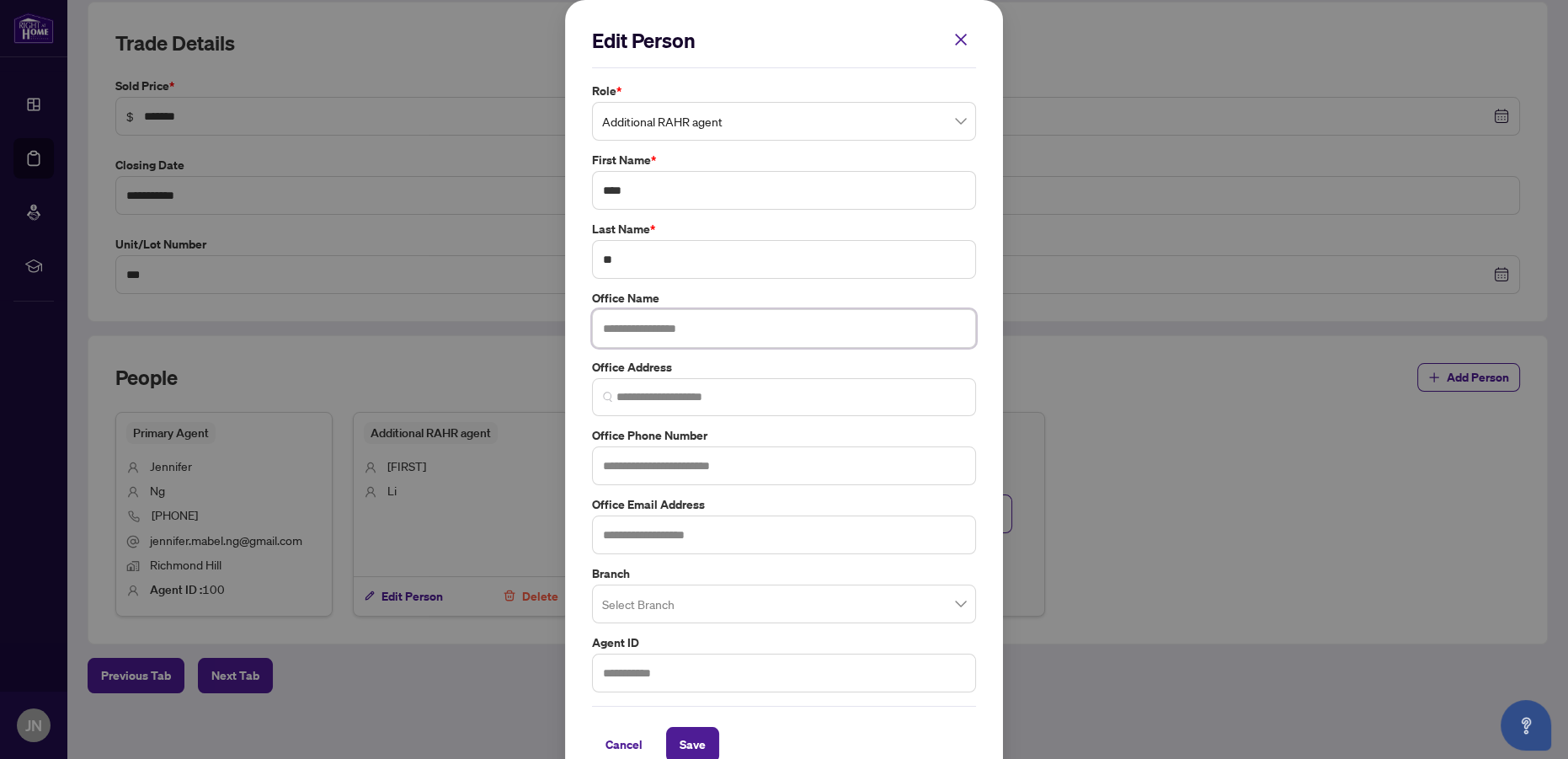 click at bounding box center [784, 329] 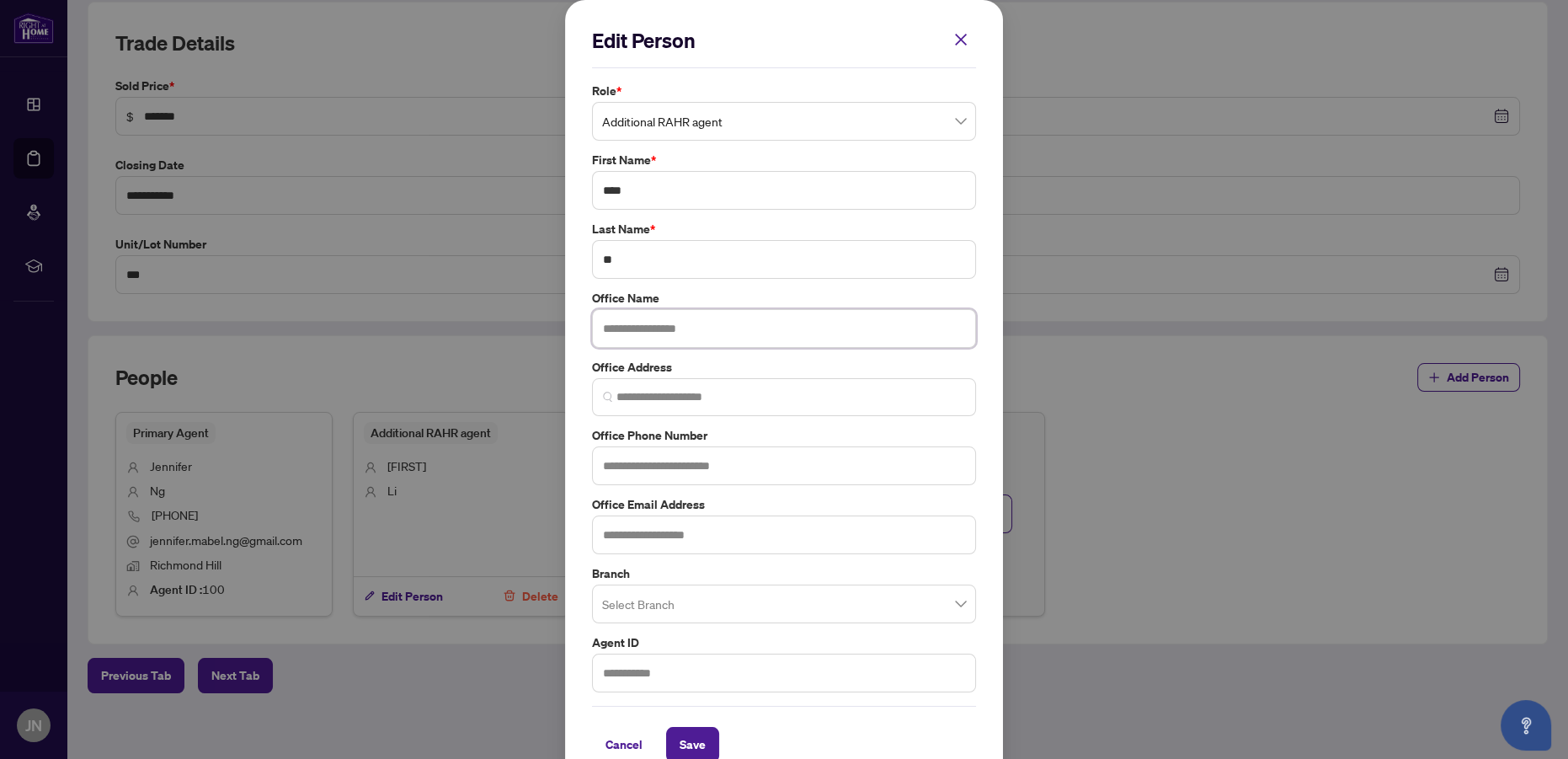 click at bounding box center [784, 329] 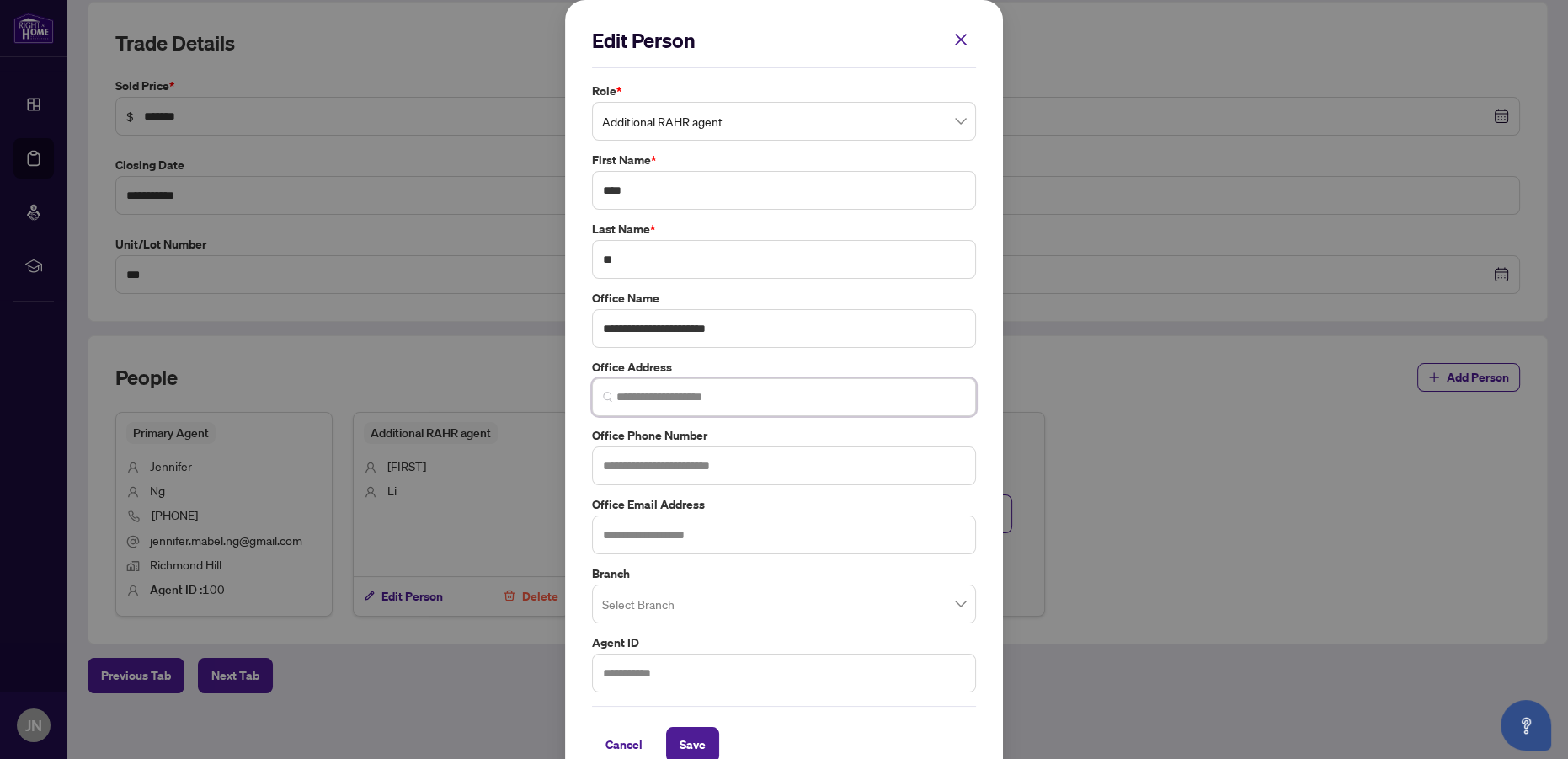 click at bounding box center [791, 397] 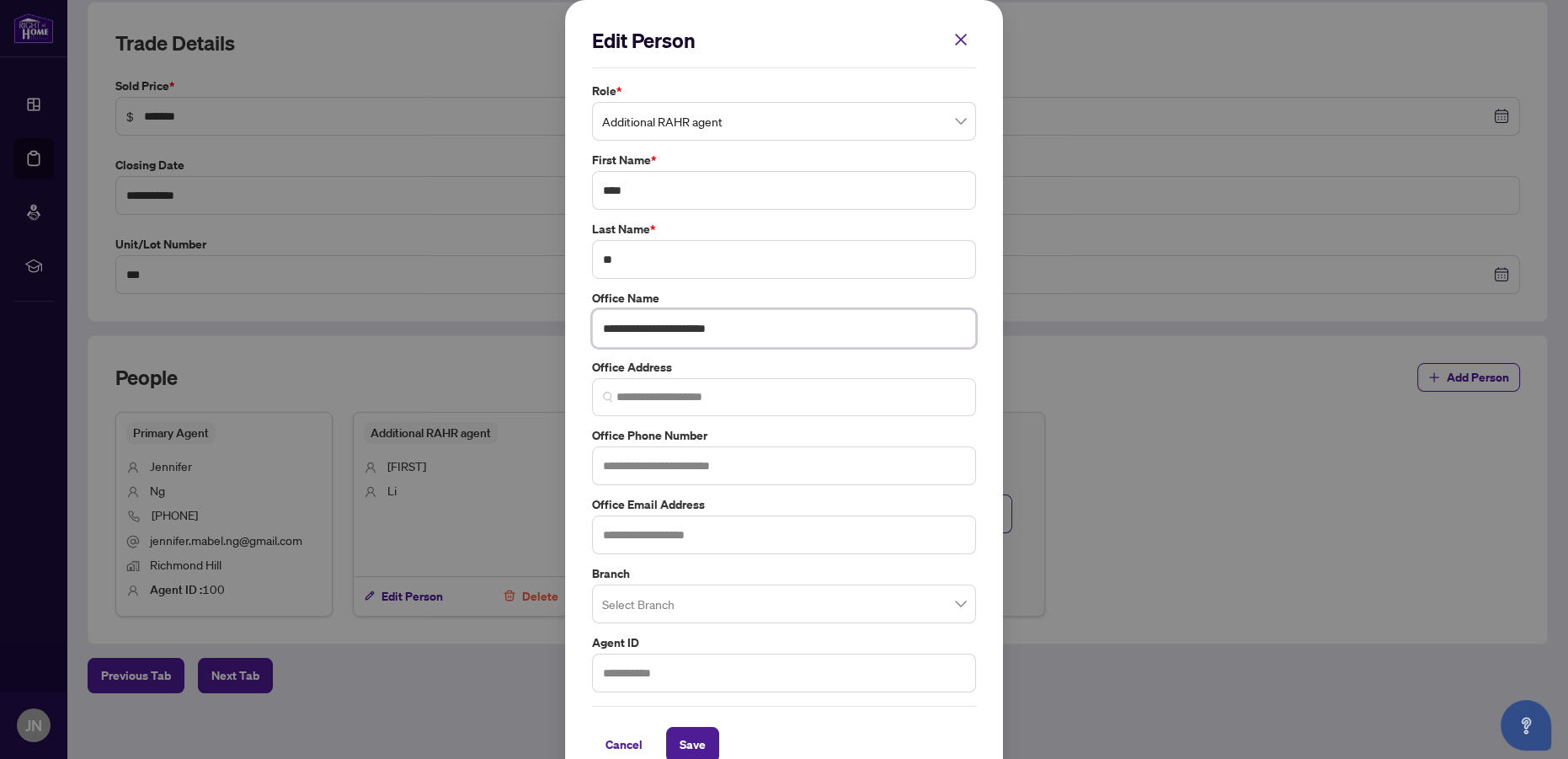 click on "**********" at bounding box center (784, 329) 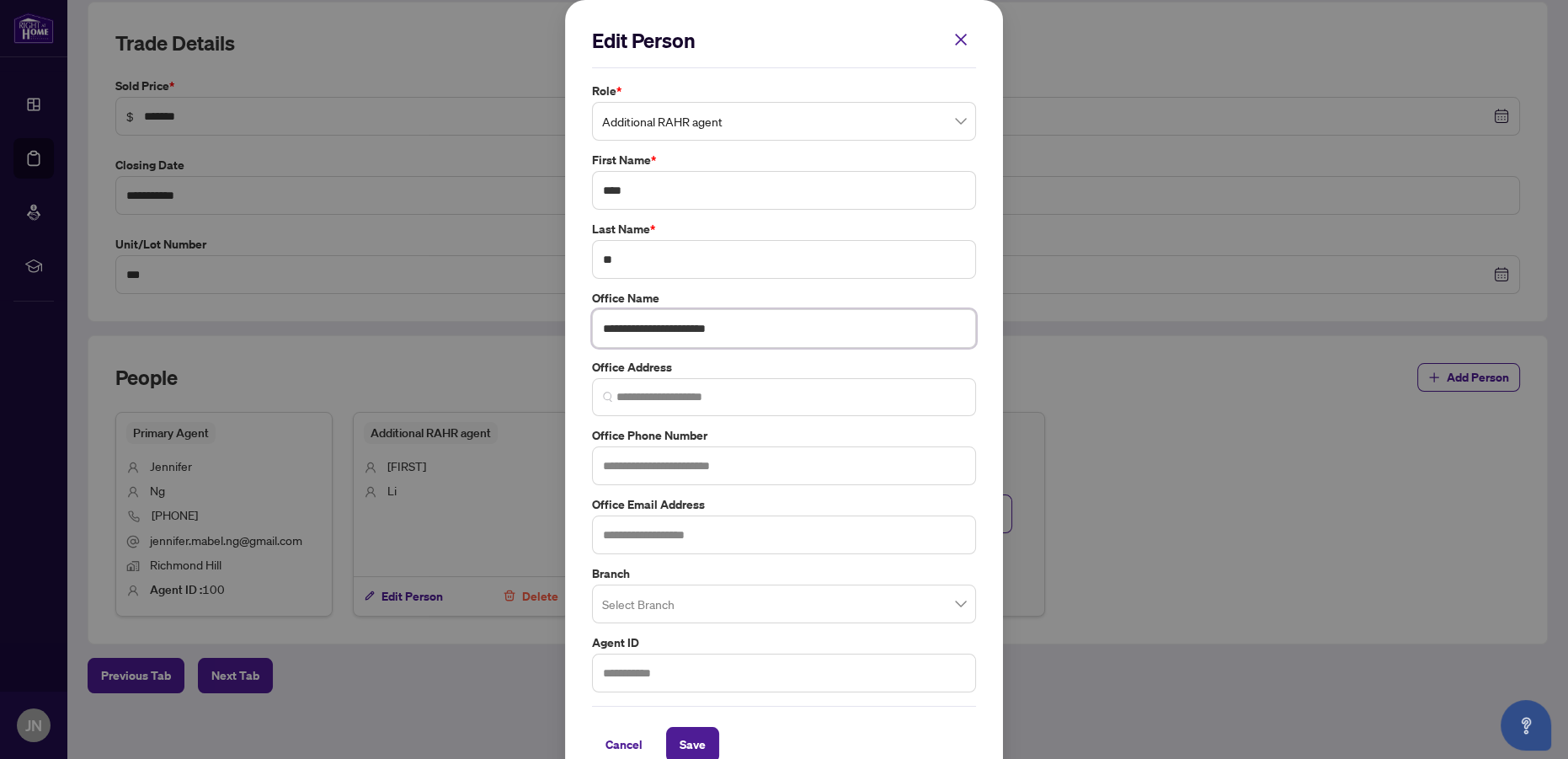 click on "**********" at bounding box center (784, 329) 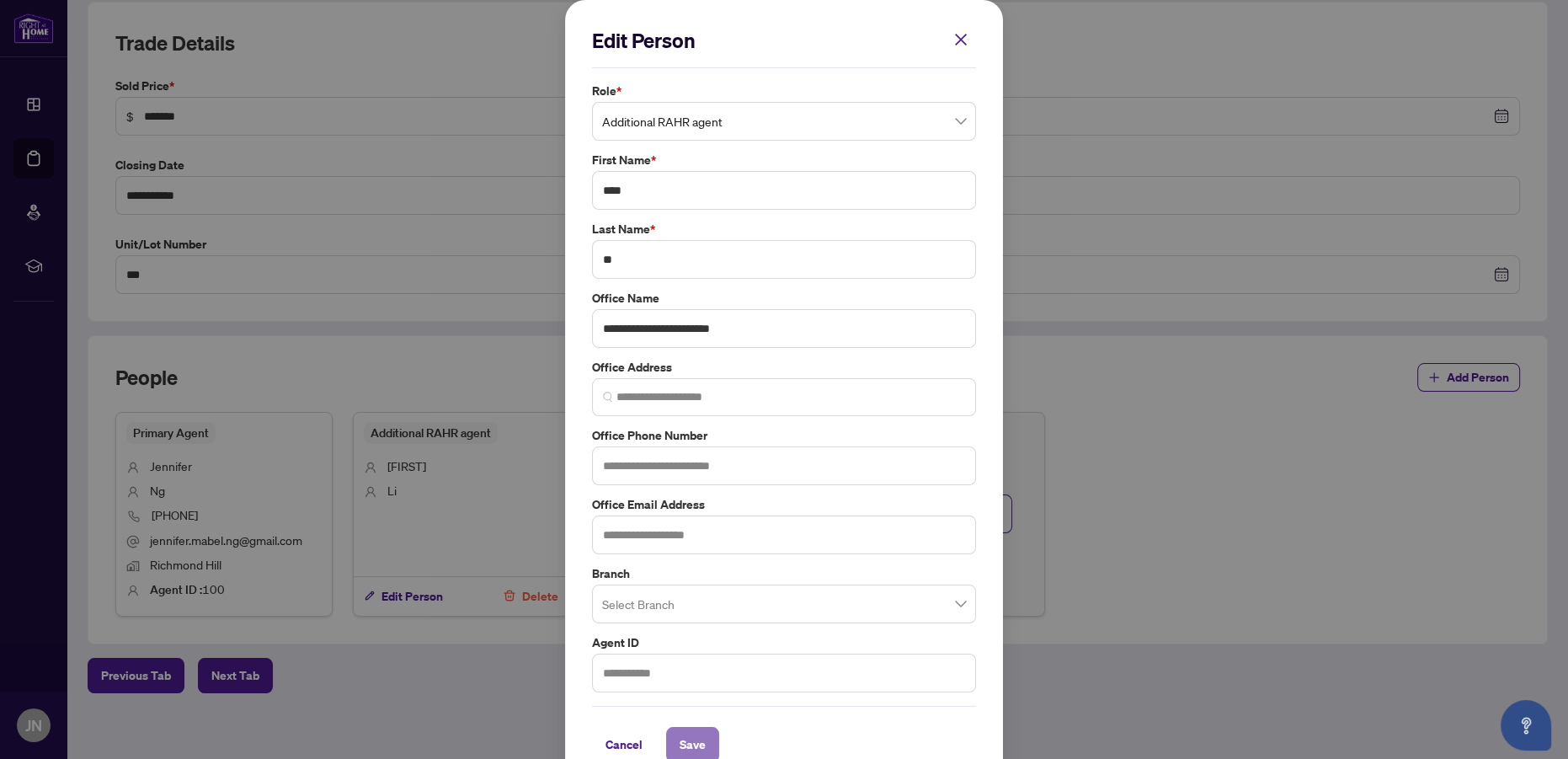 click on "Save" at bounding box center [692, 745] 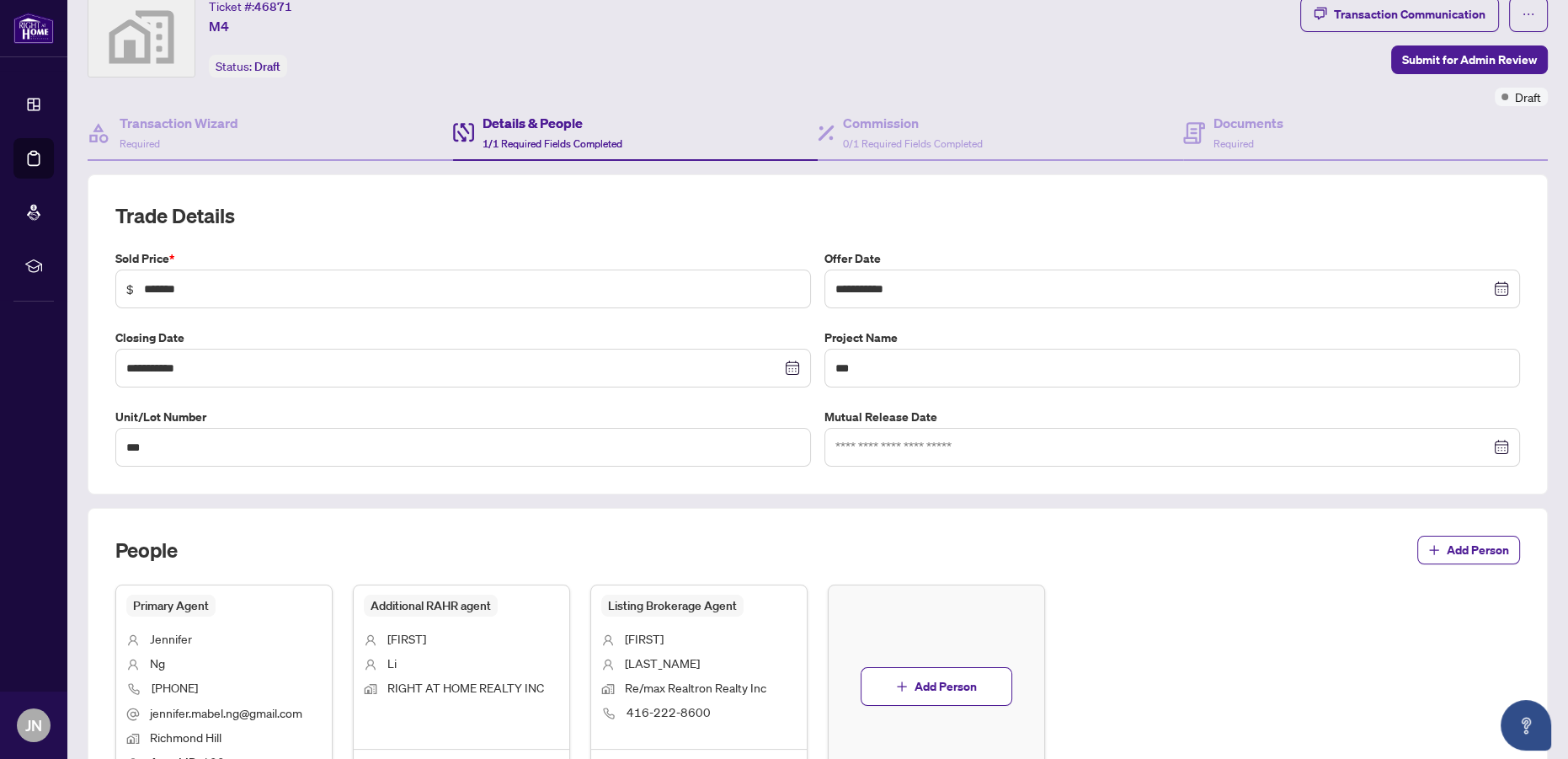 scroll, scrollTop: 0, scrollLeft: 0, axis: both 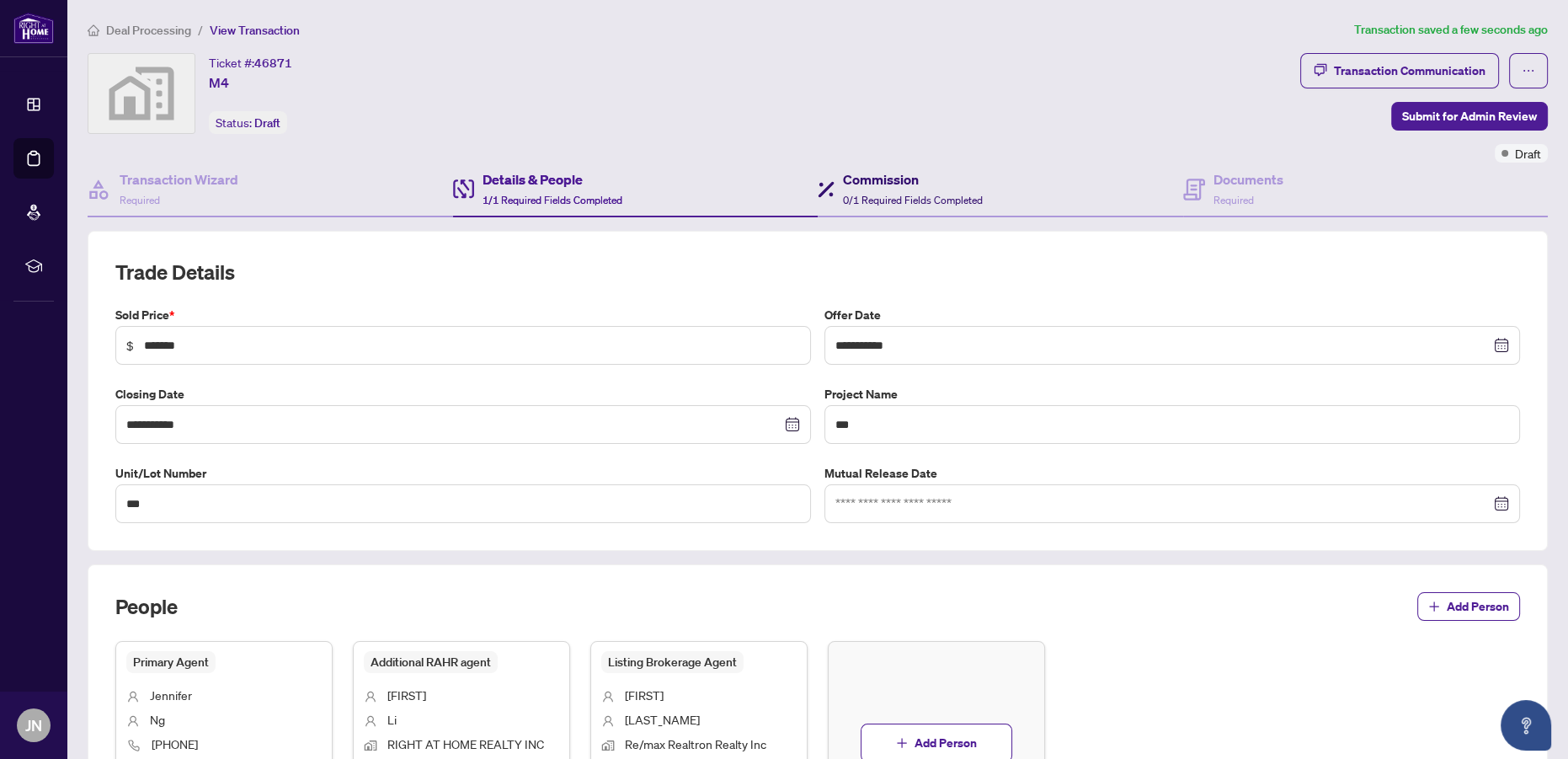 click on "Commission 0/1 Required Fields Completed" at bounding box center [913, 189] 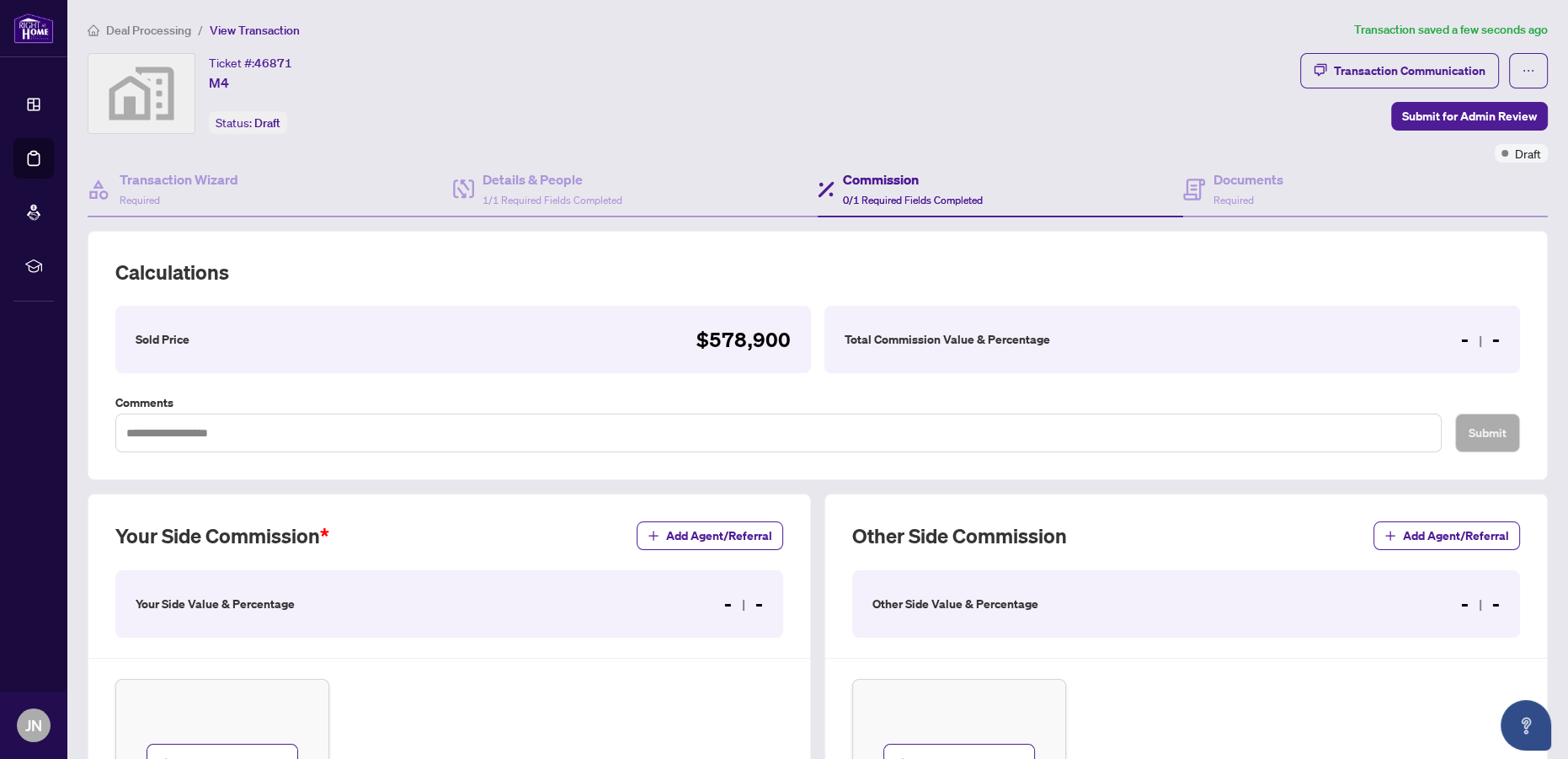 click on "Comments" at bounding box center (778, 422) 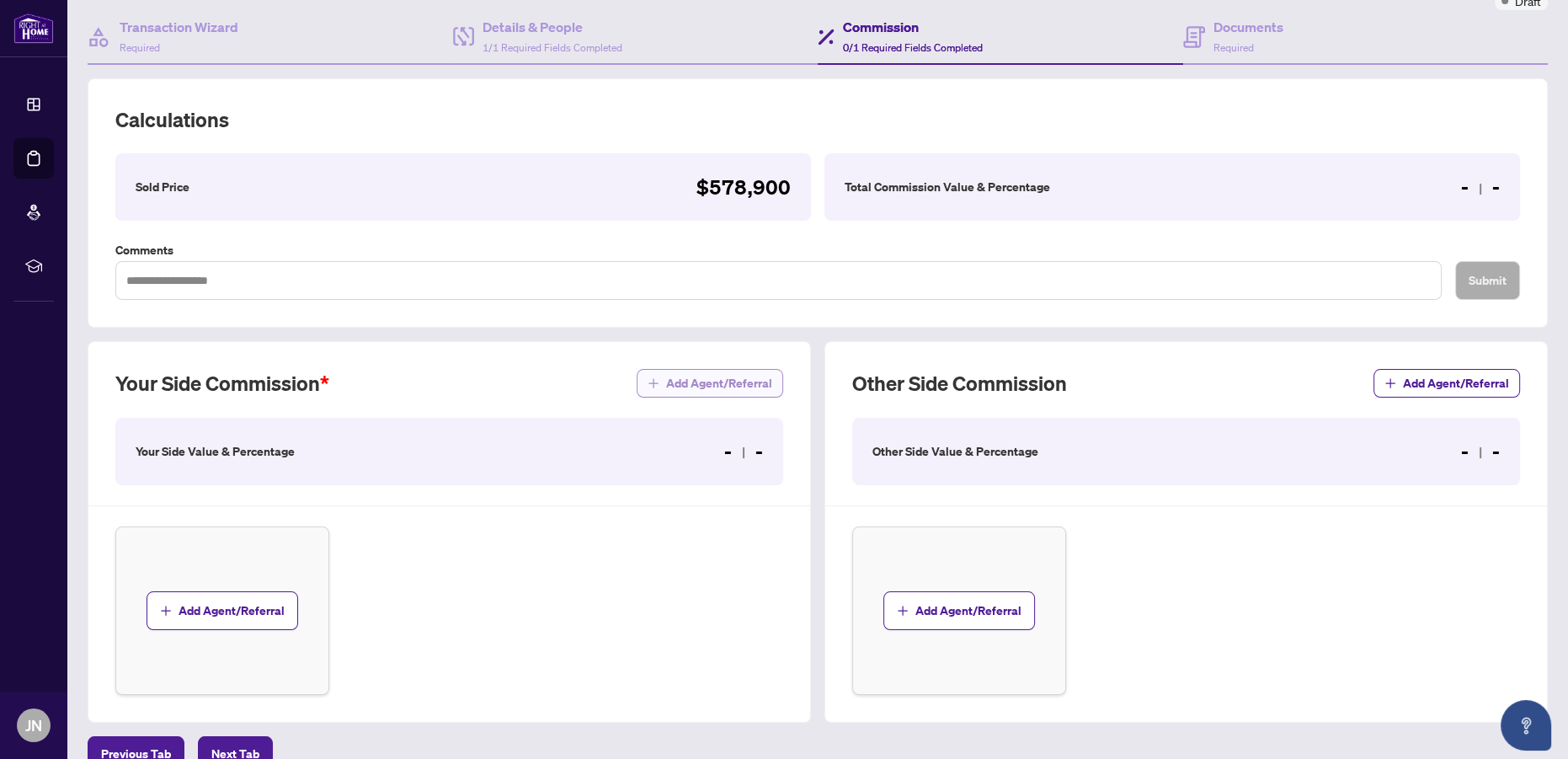 click on "Add Agent/Referral" at bounding box center [719, 383] 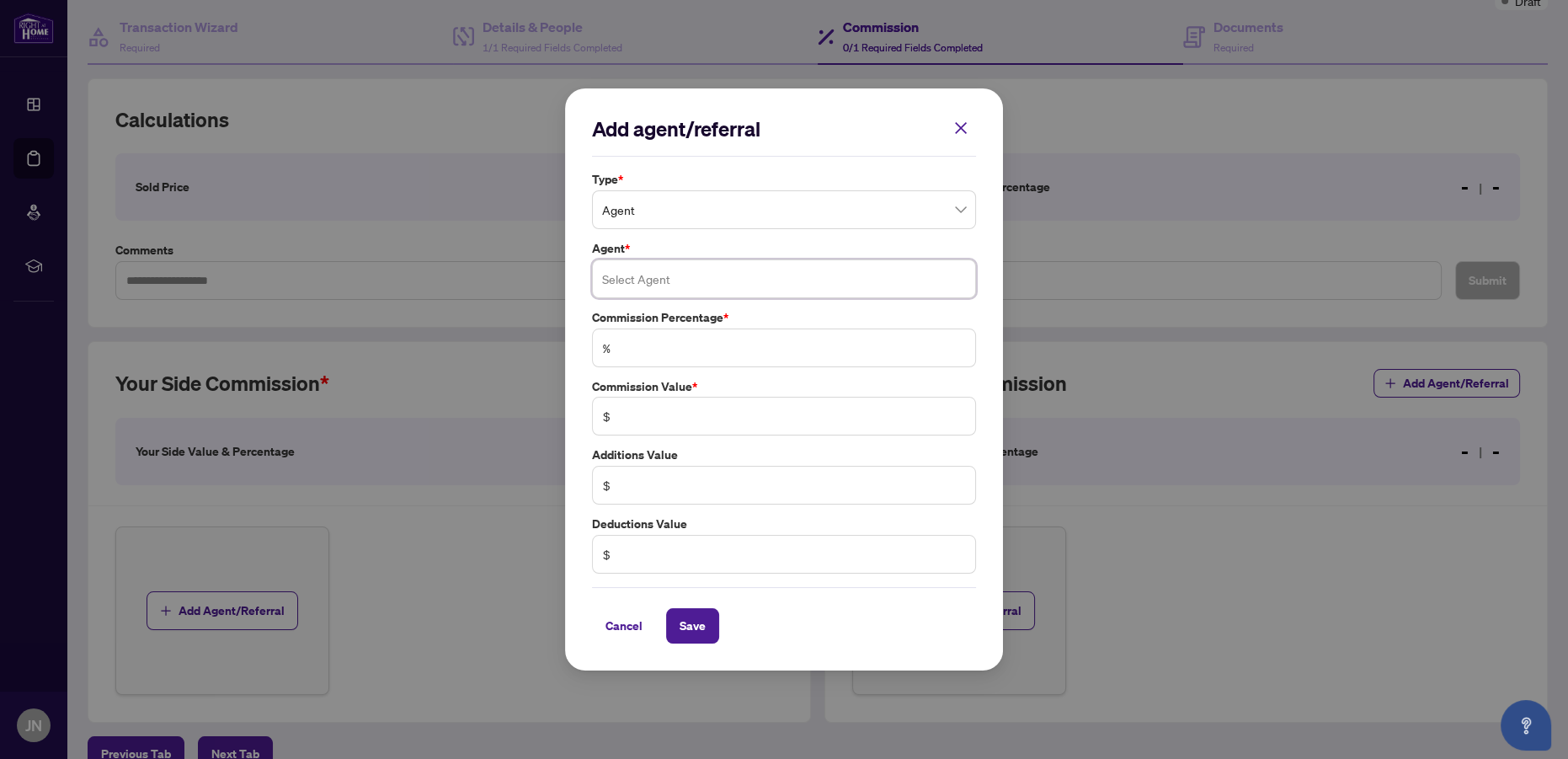 click at bounding box center (784, 279) 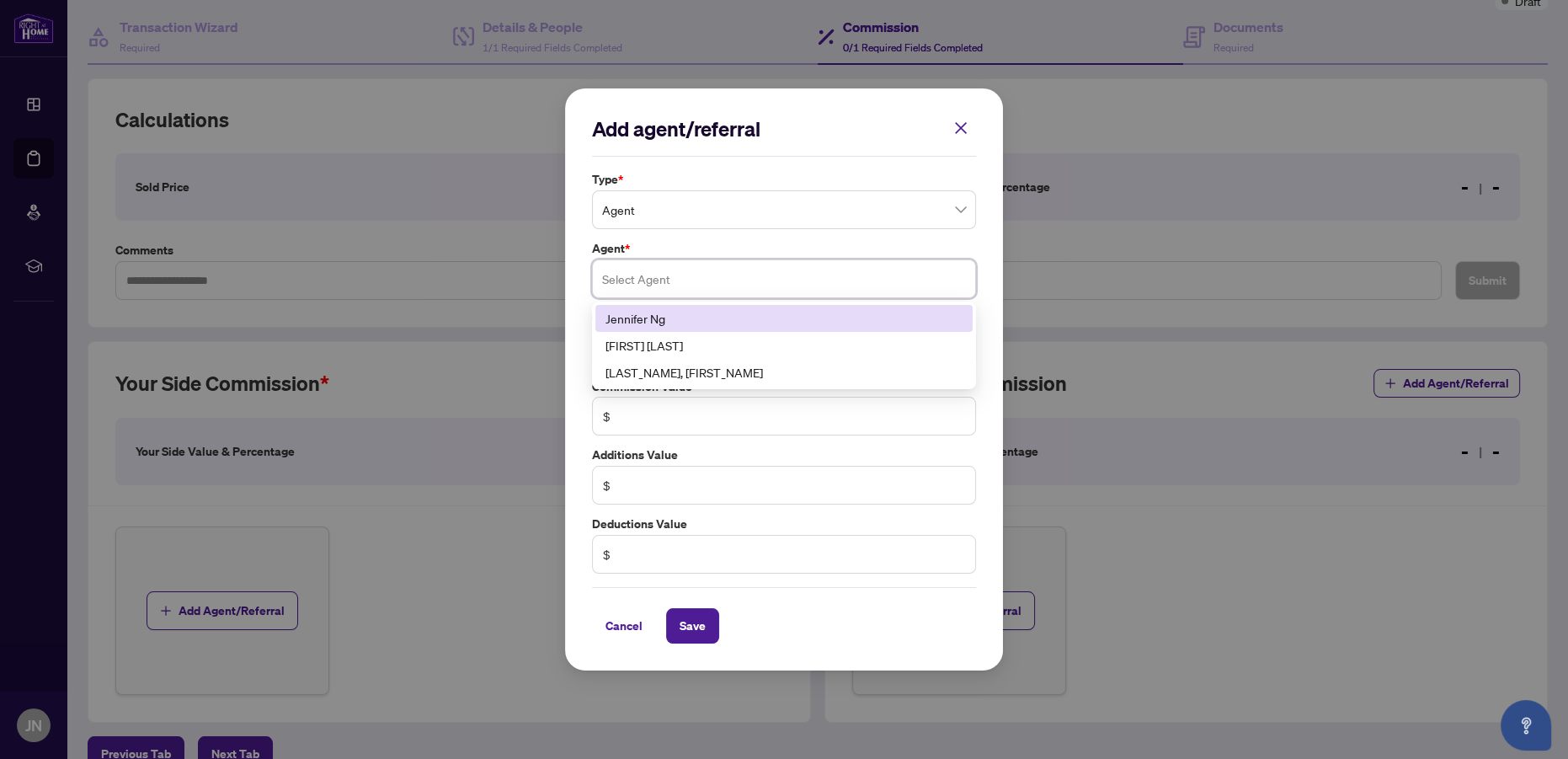 click on "Jennifer Ng" at bounding box center (784, 318) 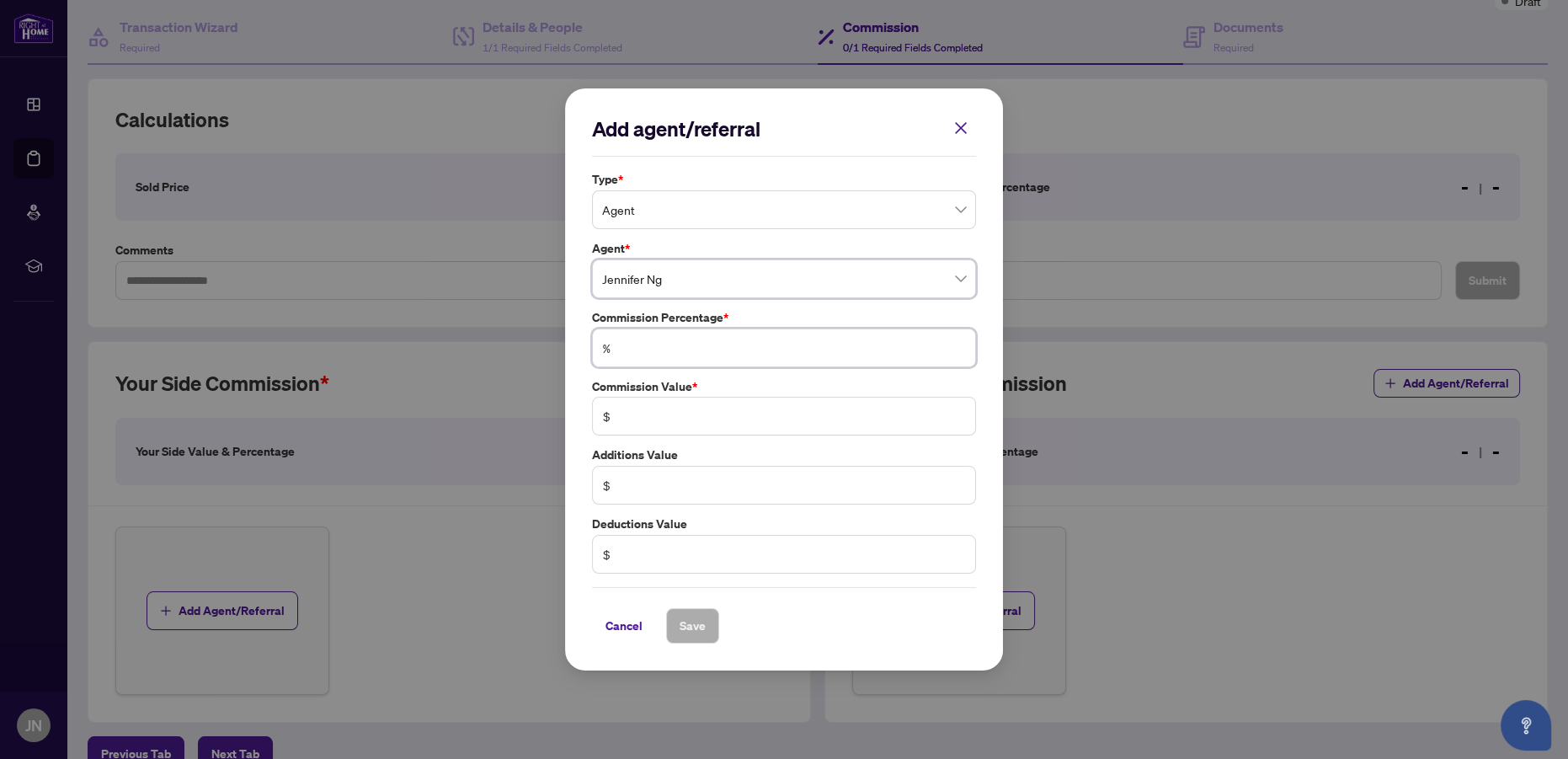 click at bounding box center [792, 348] 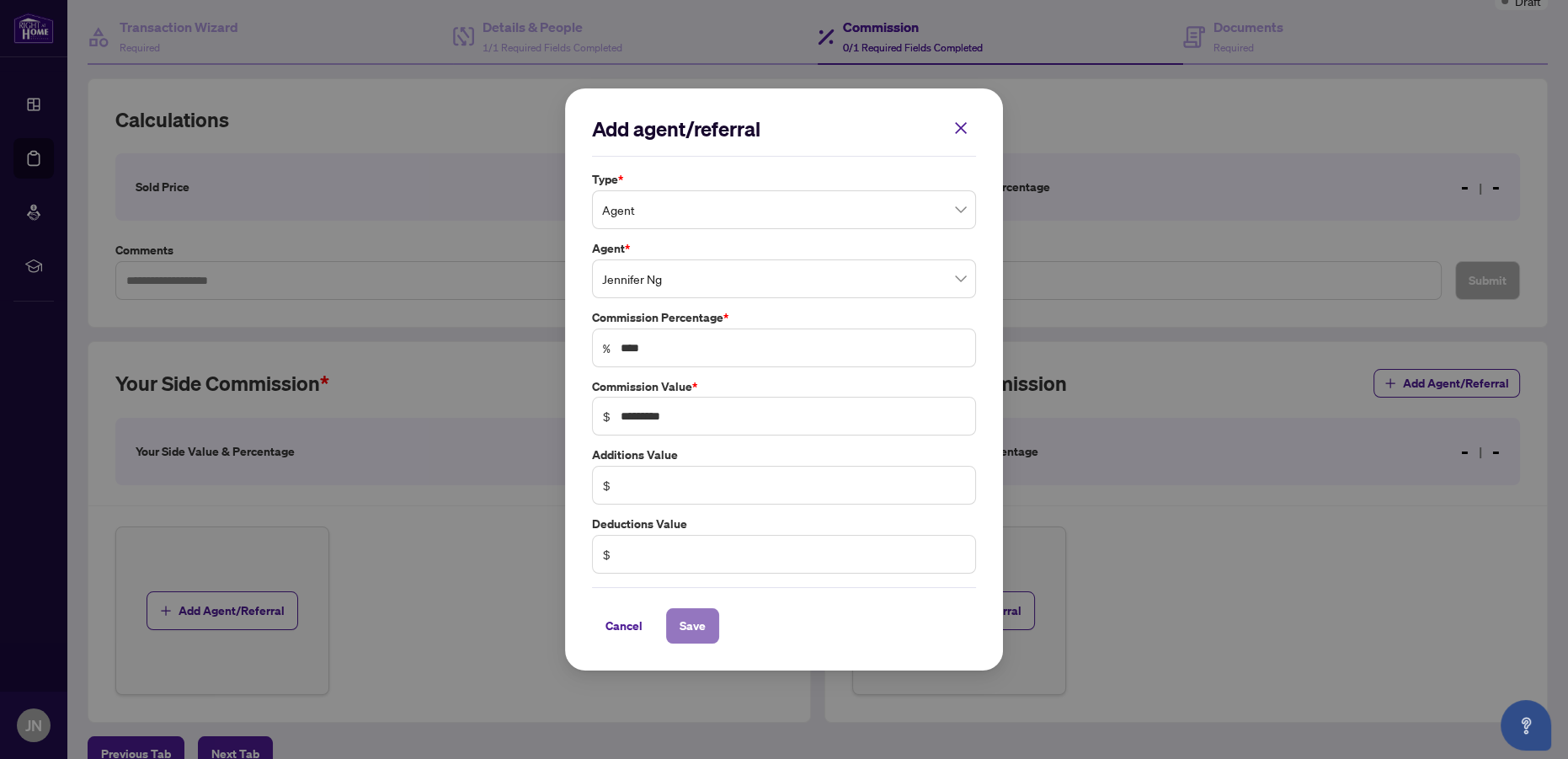 click on "Save" at bounding box center [692, 626] 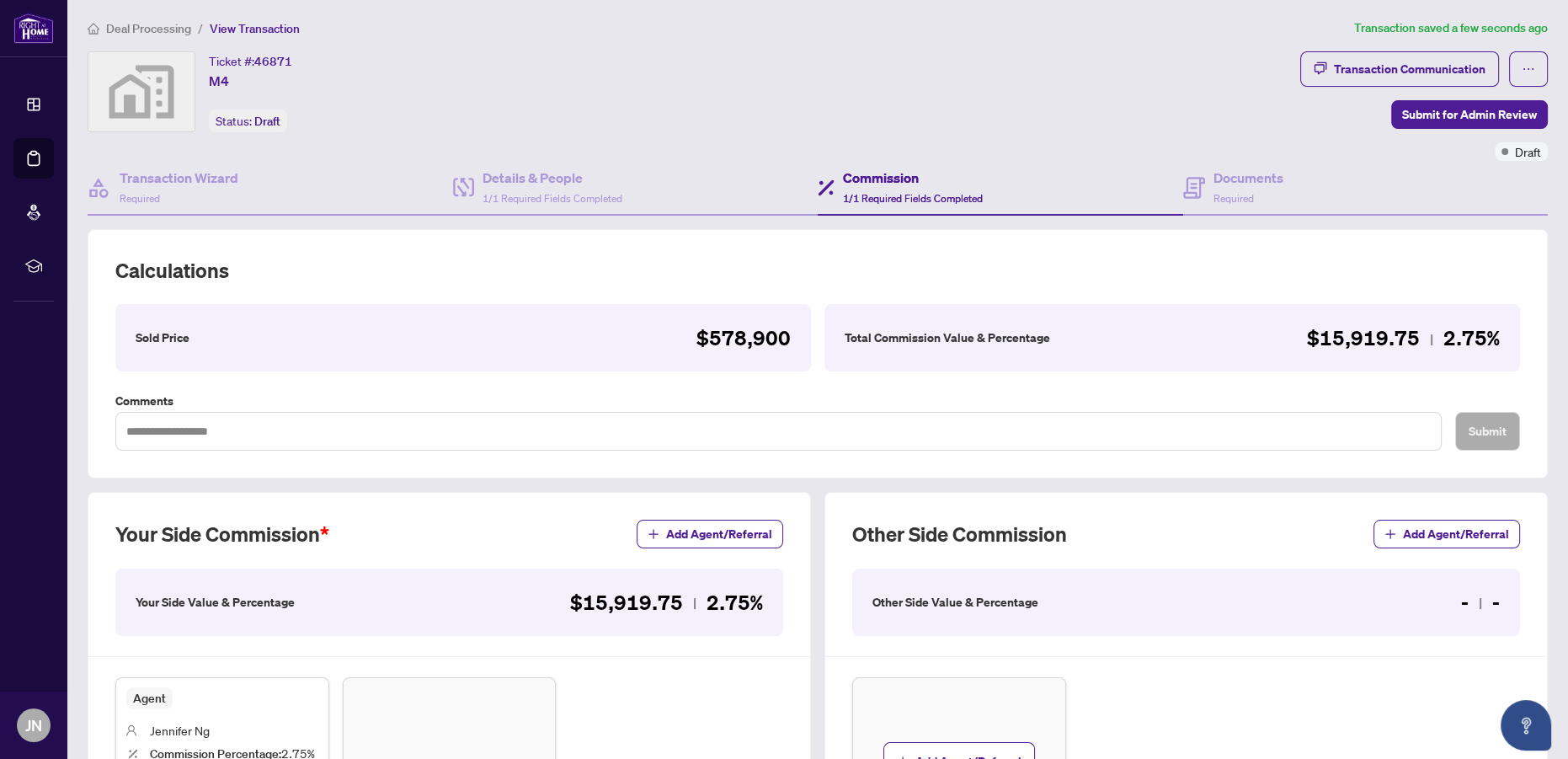 scroll, scrollTop: 0, scrollLeft: 0, axis: both 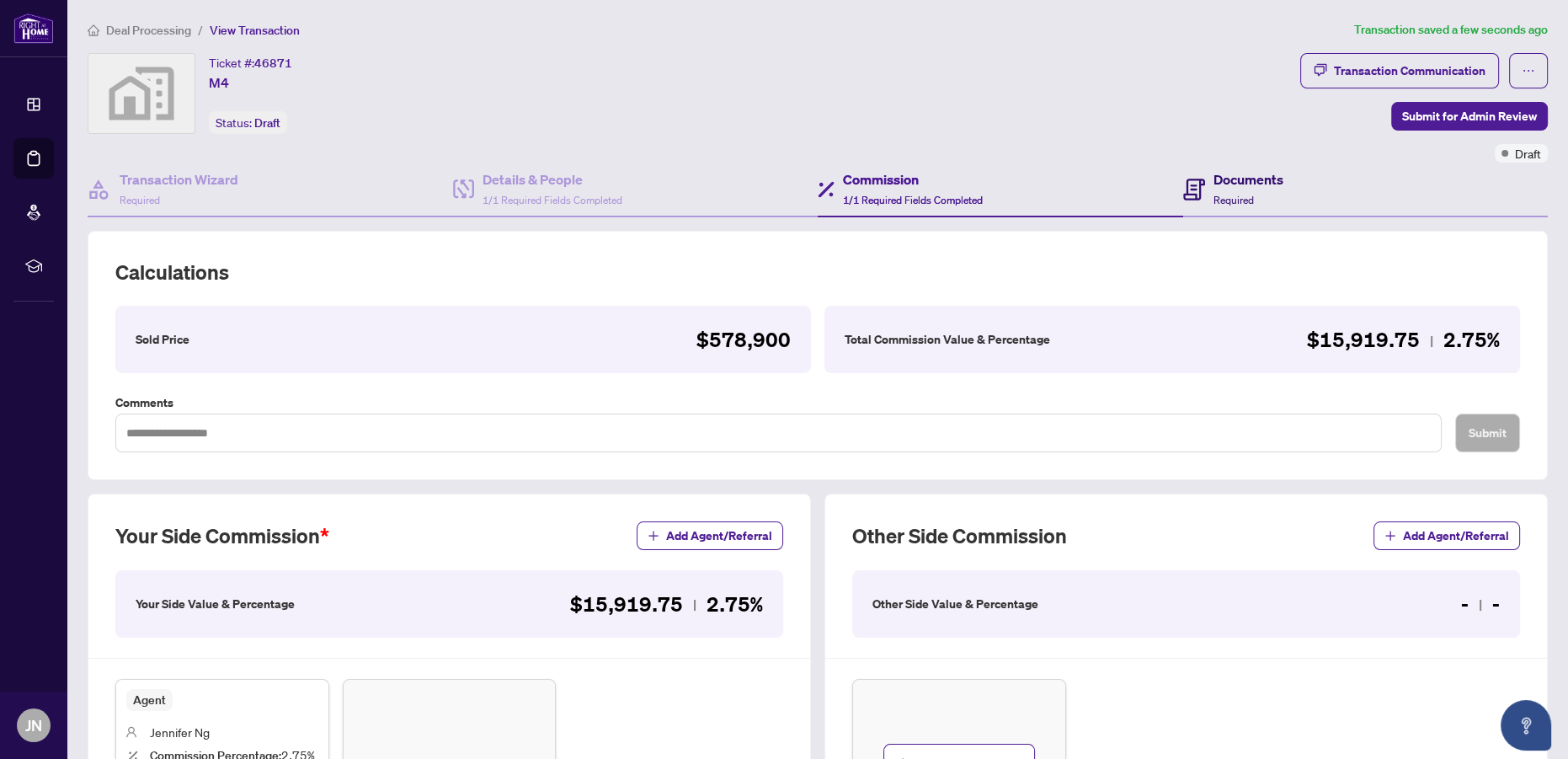 click on "Documents Required" at bounding box center (1248, 189) 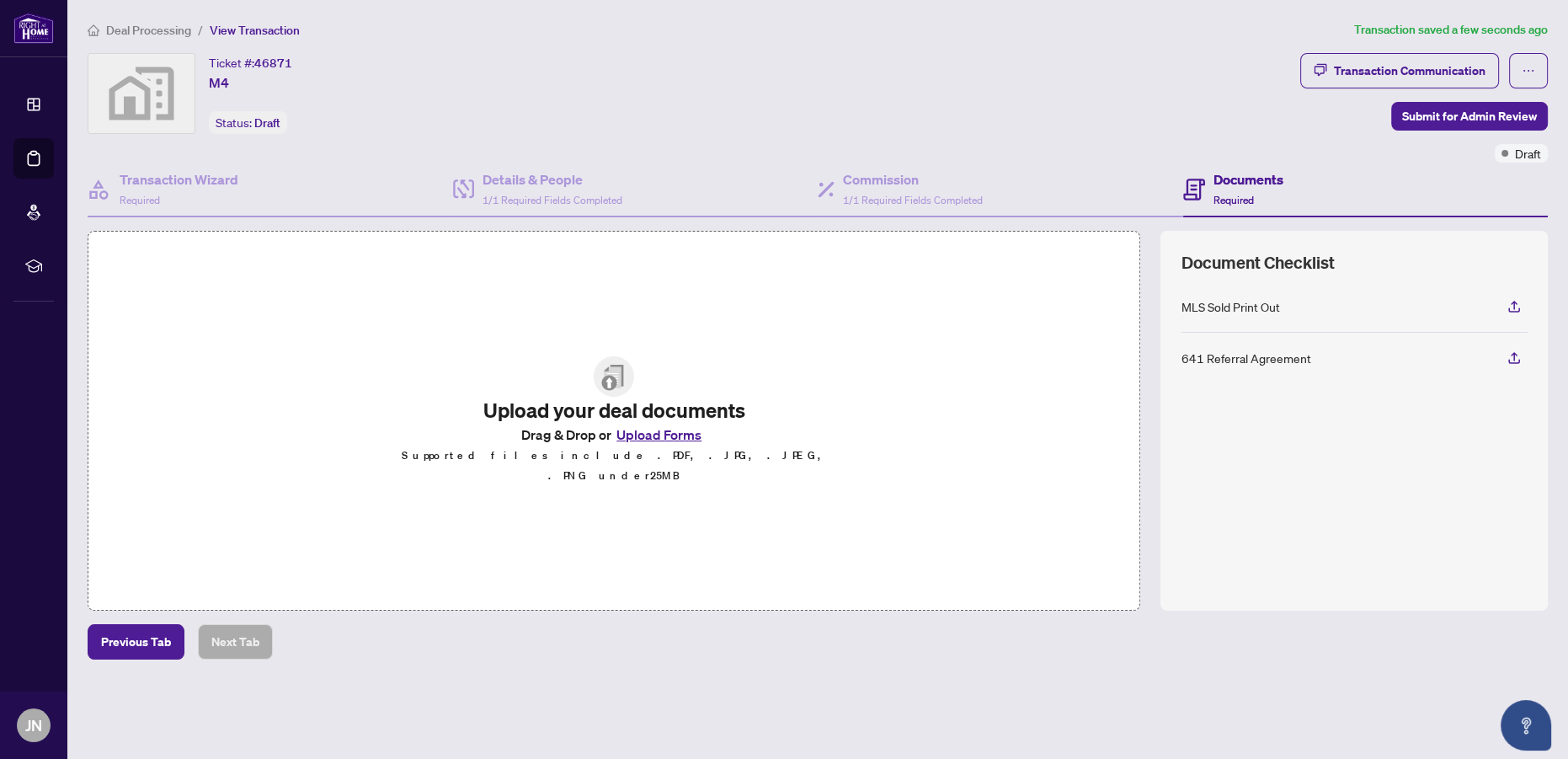 click on "Upload Forms" at bounding box center [659, 435] 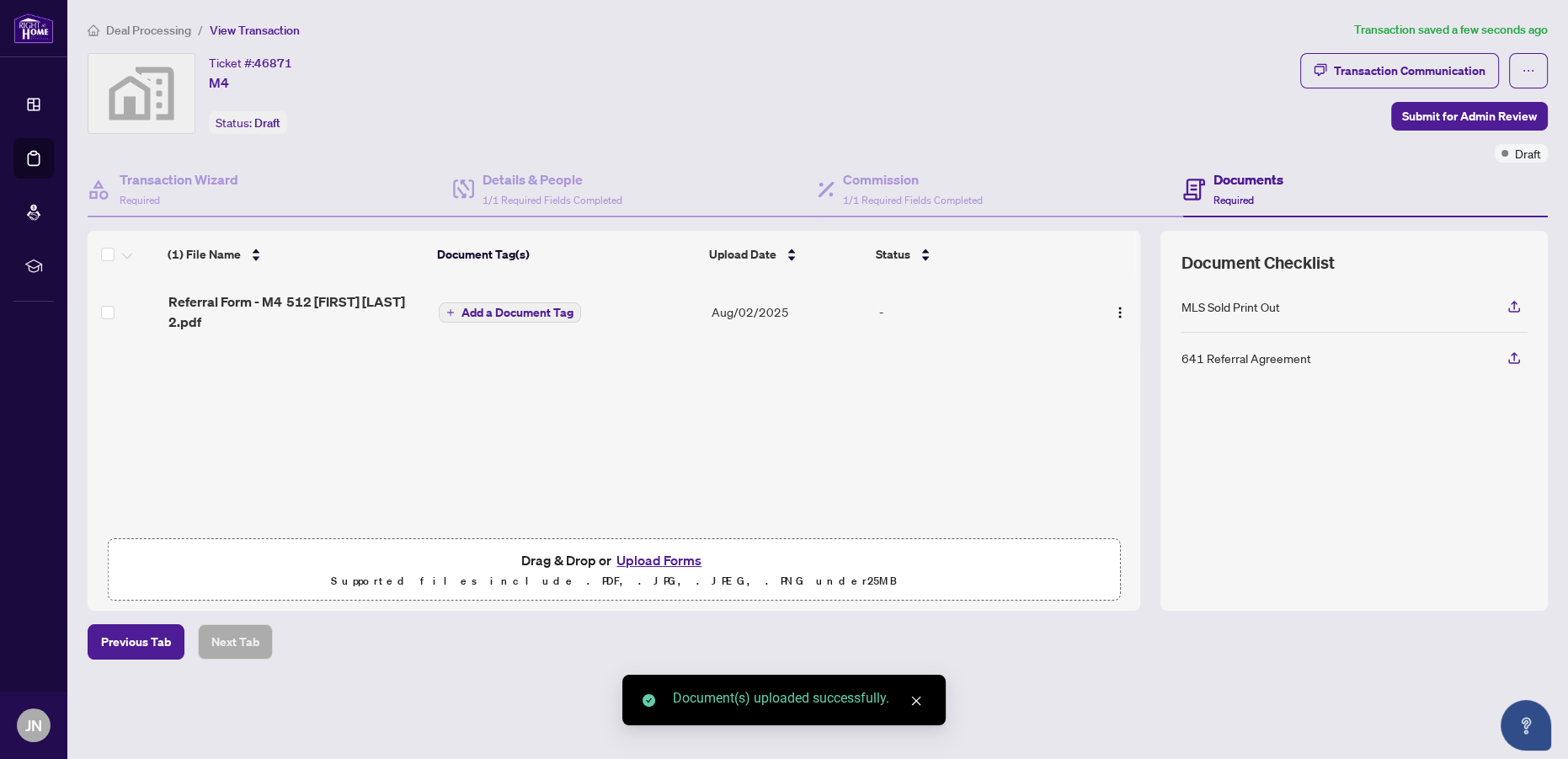 click on "Add a Document Tag" at bounding box center (517, 313) 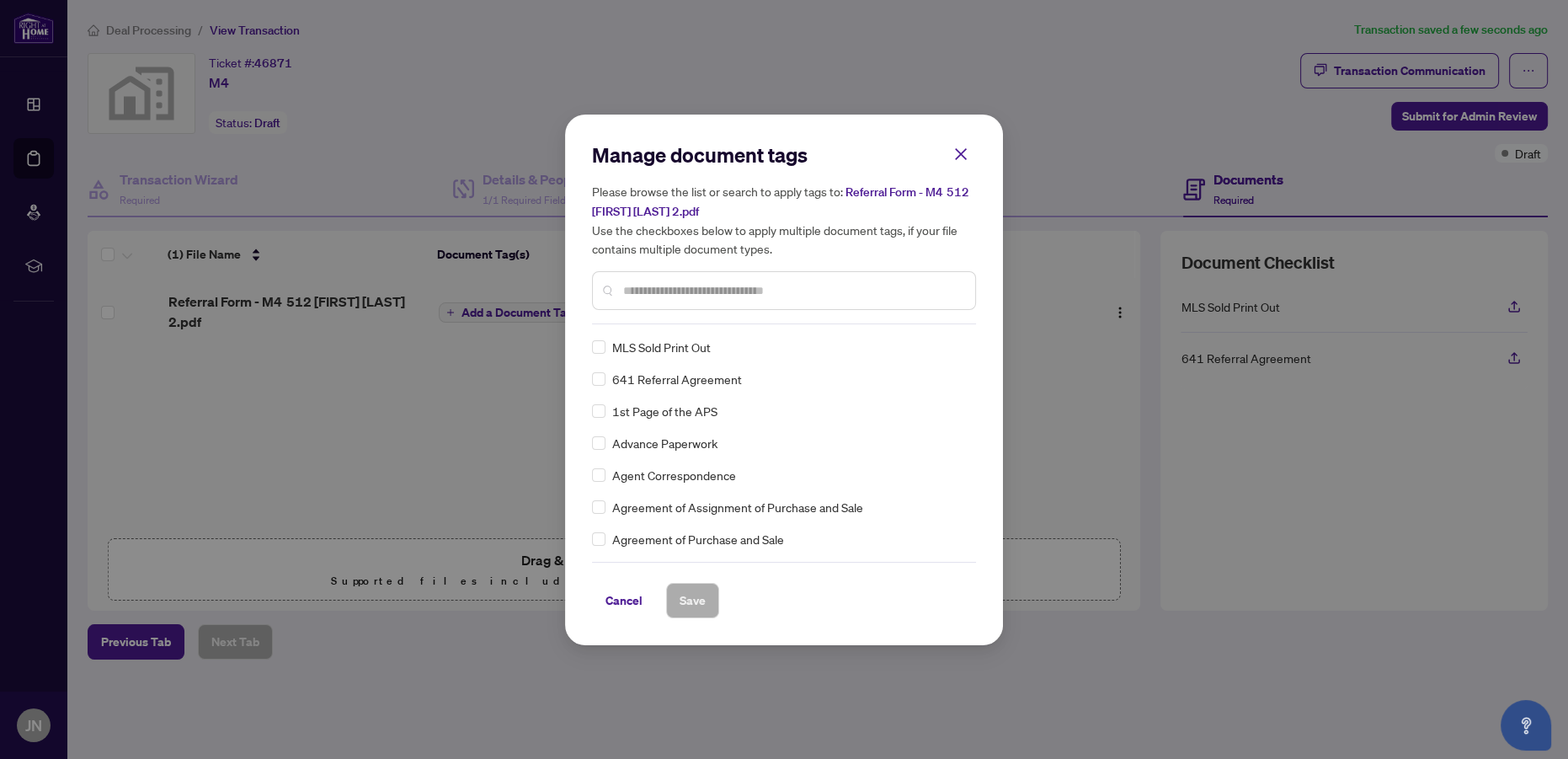 click at bounding box center [792, 291] 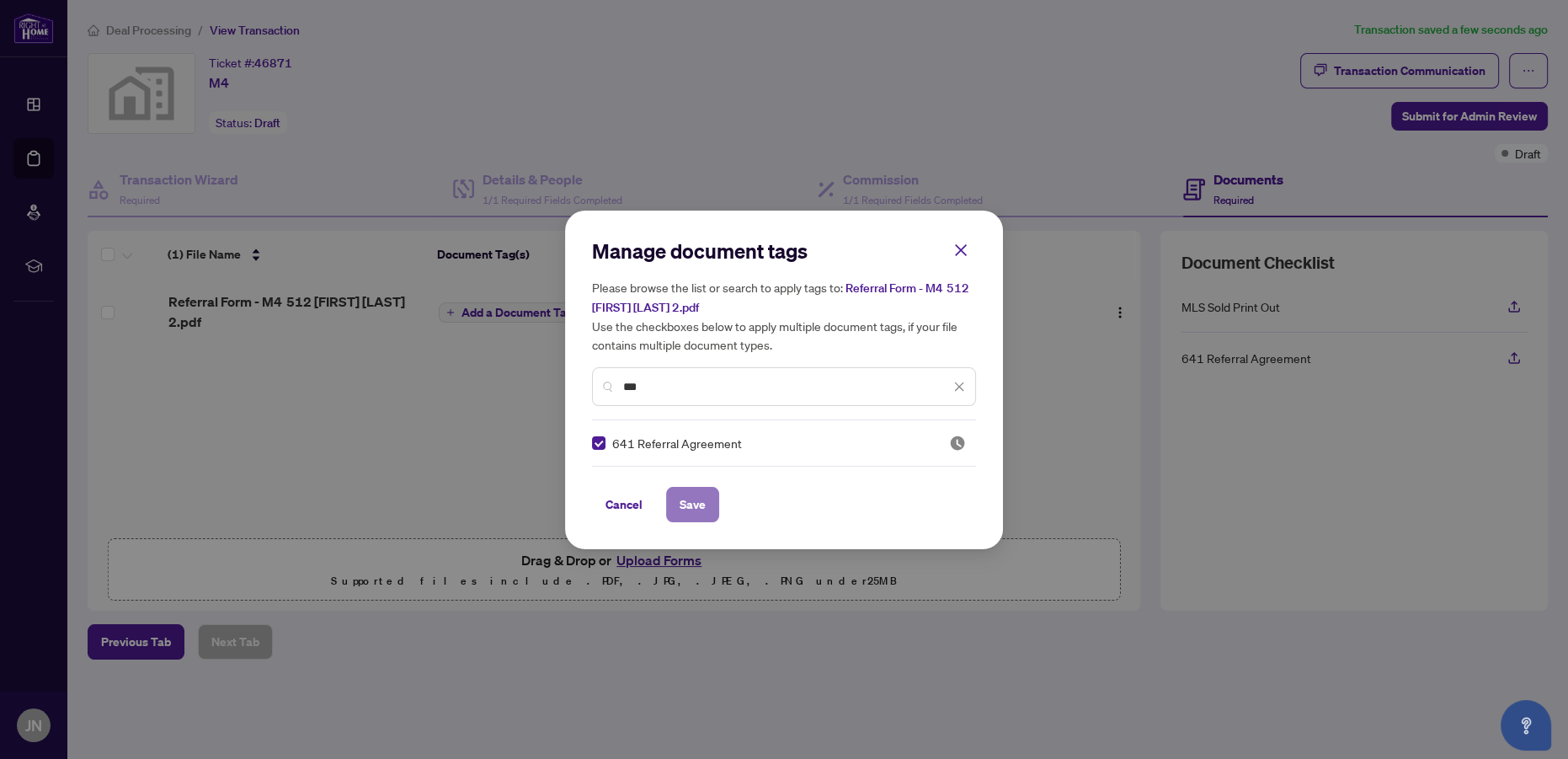 click on "Save" at bounding box center (692, 505) 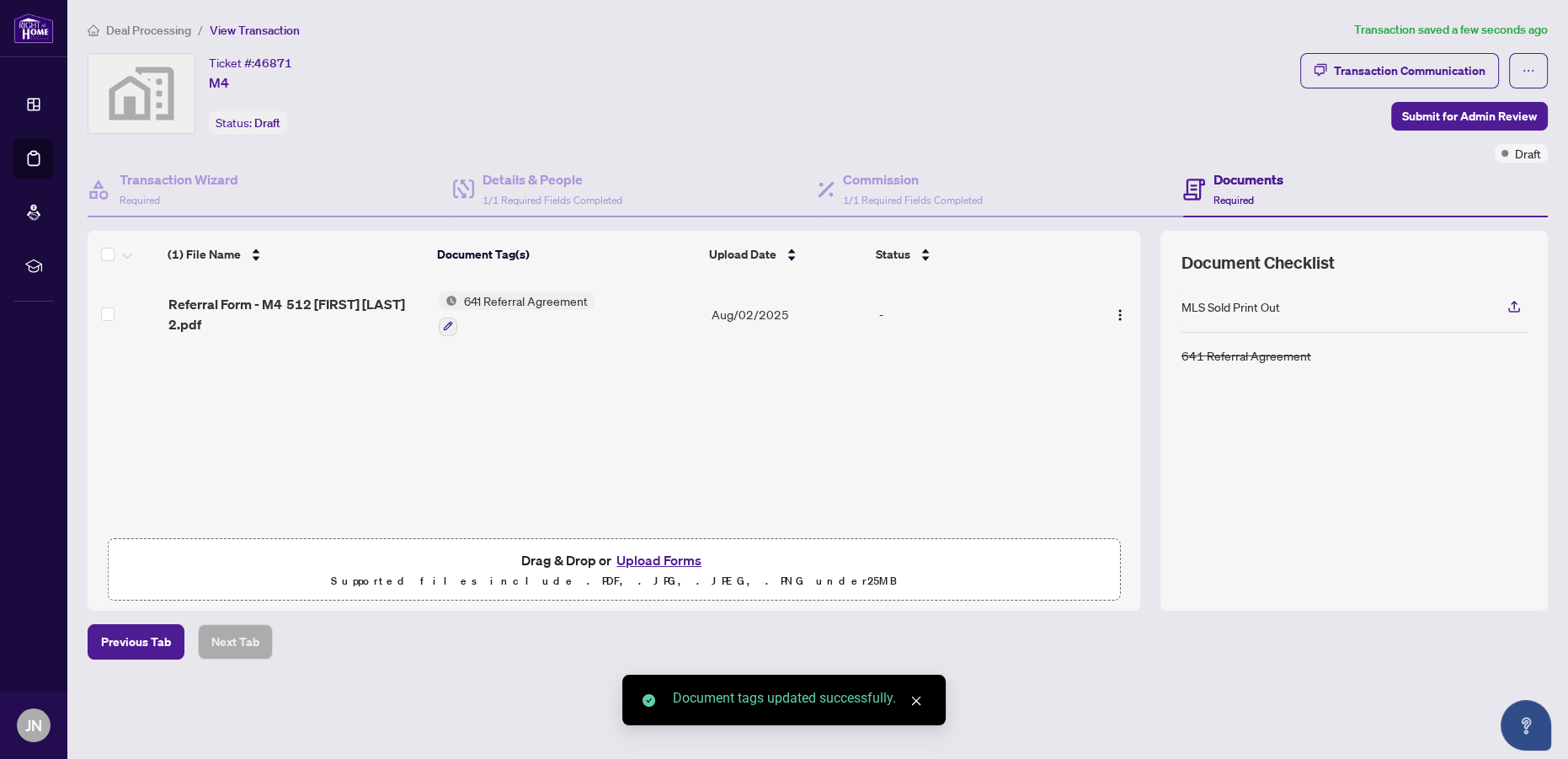 click on "Upload Forms" at bounding box center [659, 560] 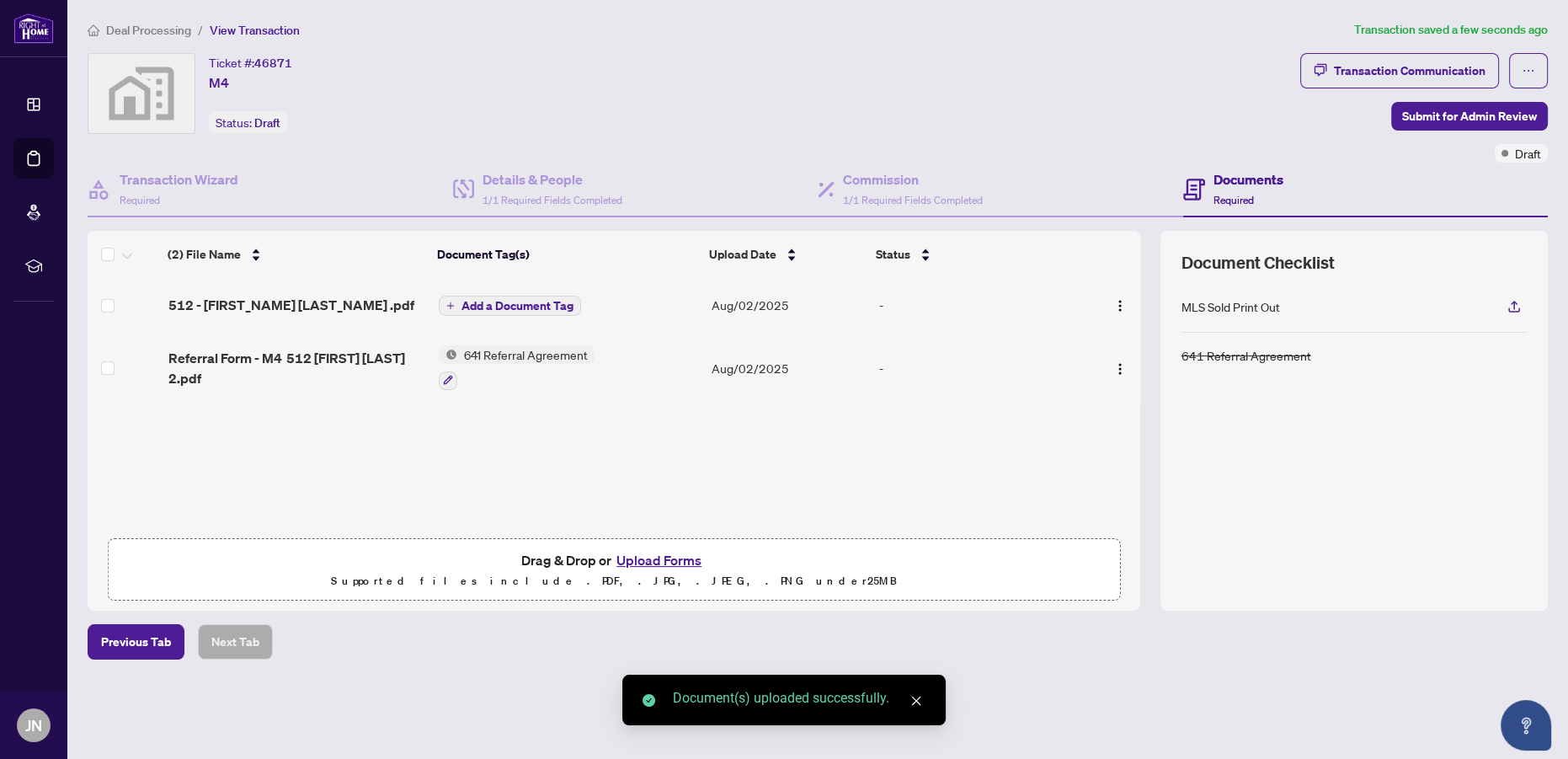click on "641 Referral Agreement" at bounding box center [525, 355] 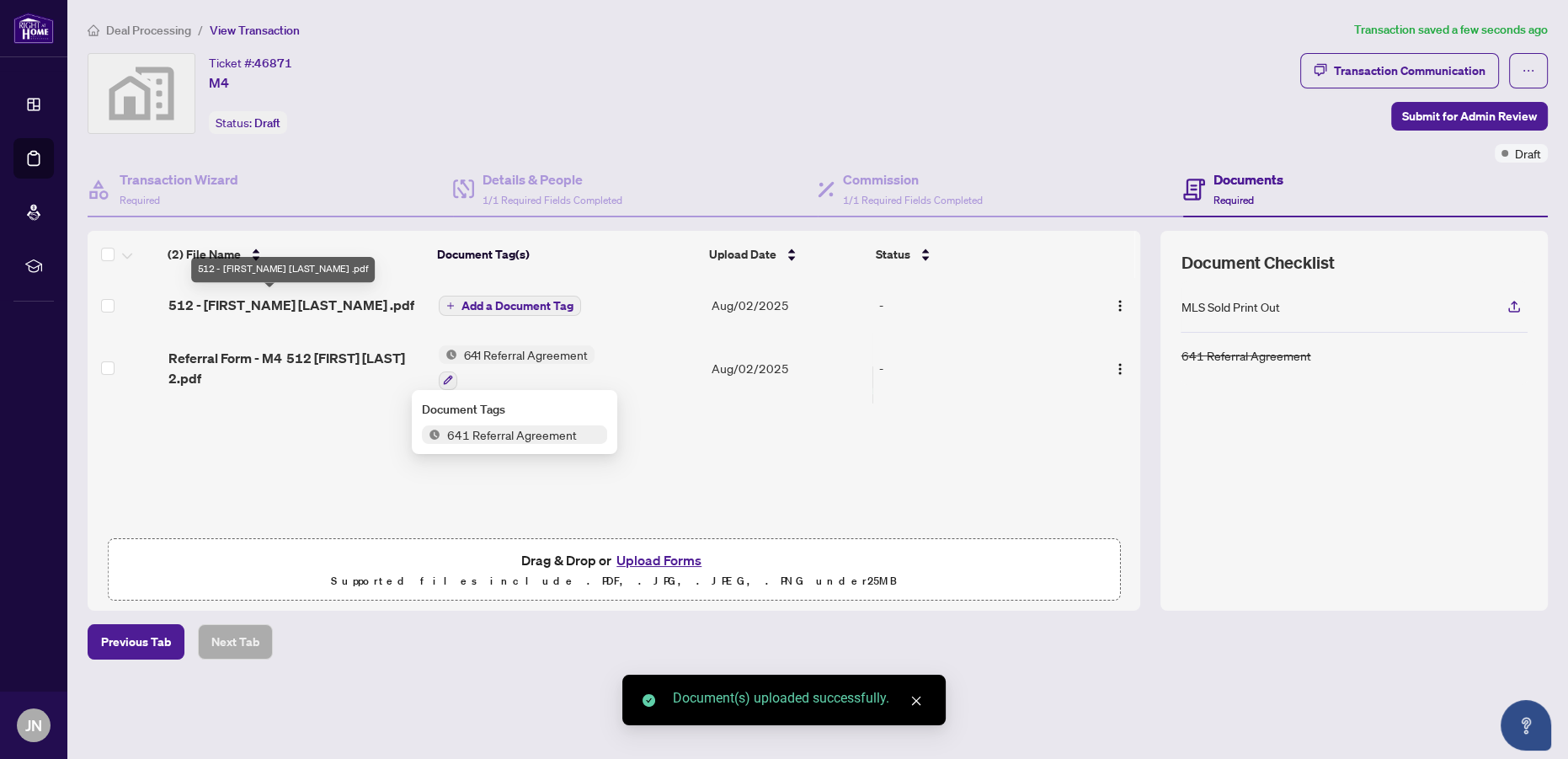 click on "512 - [FIRST_NAME] [LAST_NAME] .pdf" at bounding box center (291, 305) 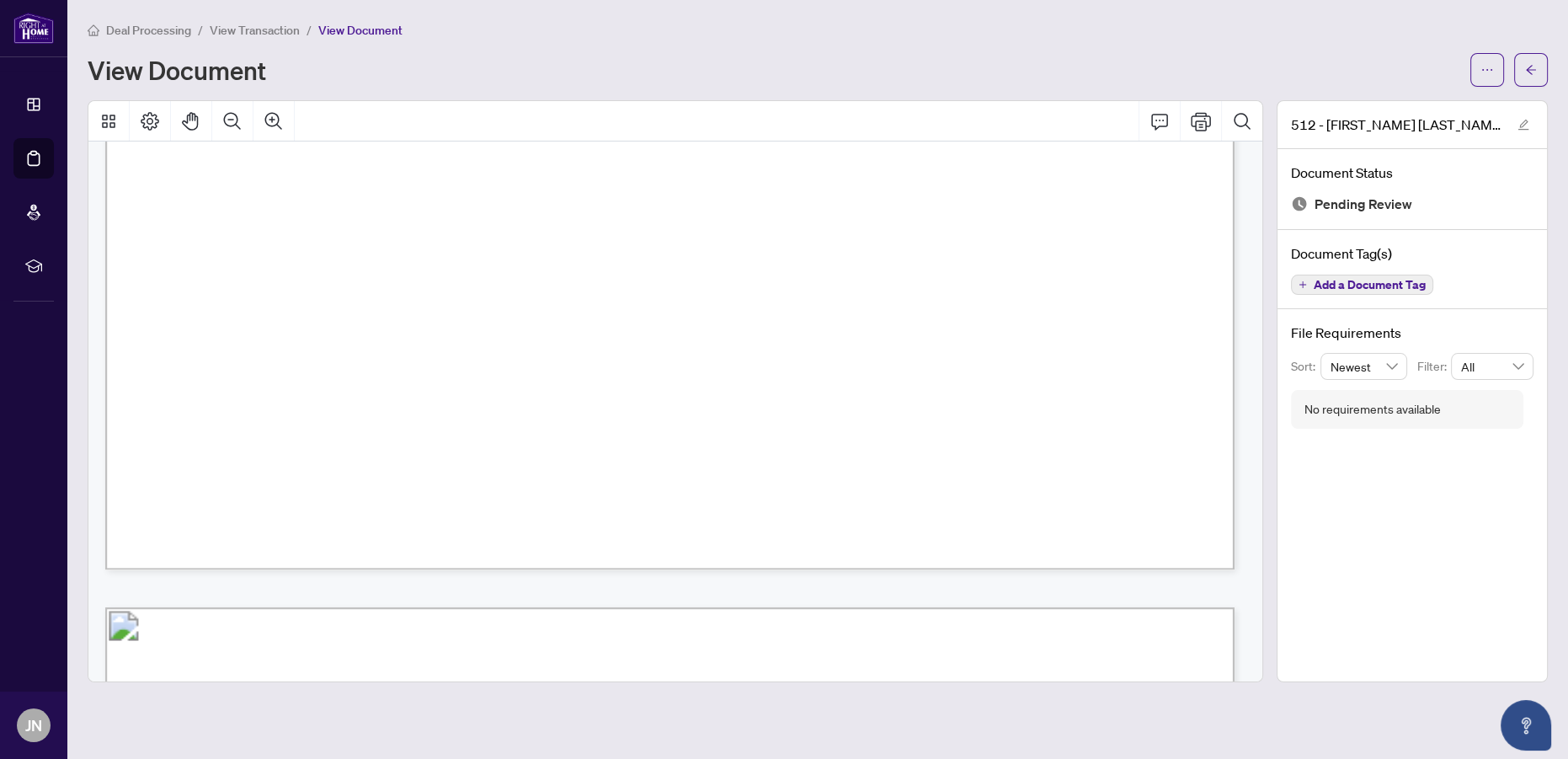 scroll, scrollTop: 3445, scrollLeft: 0, axis: vertical 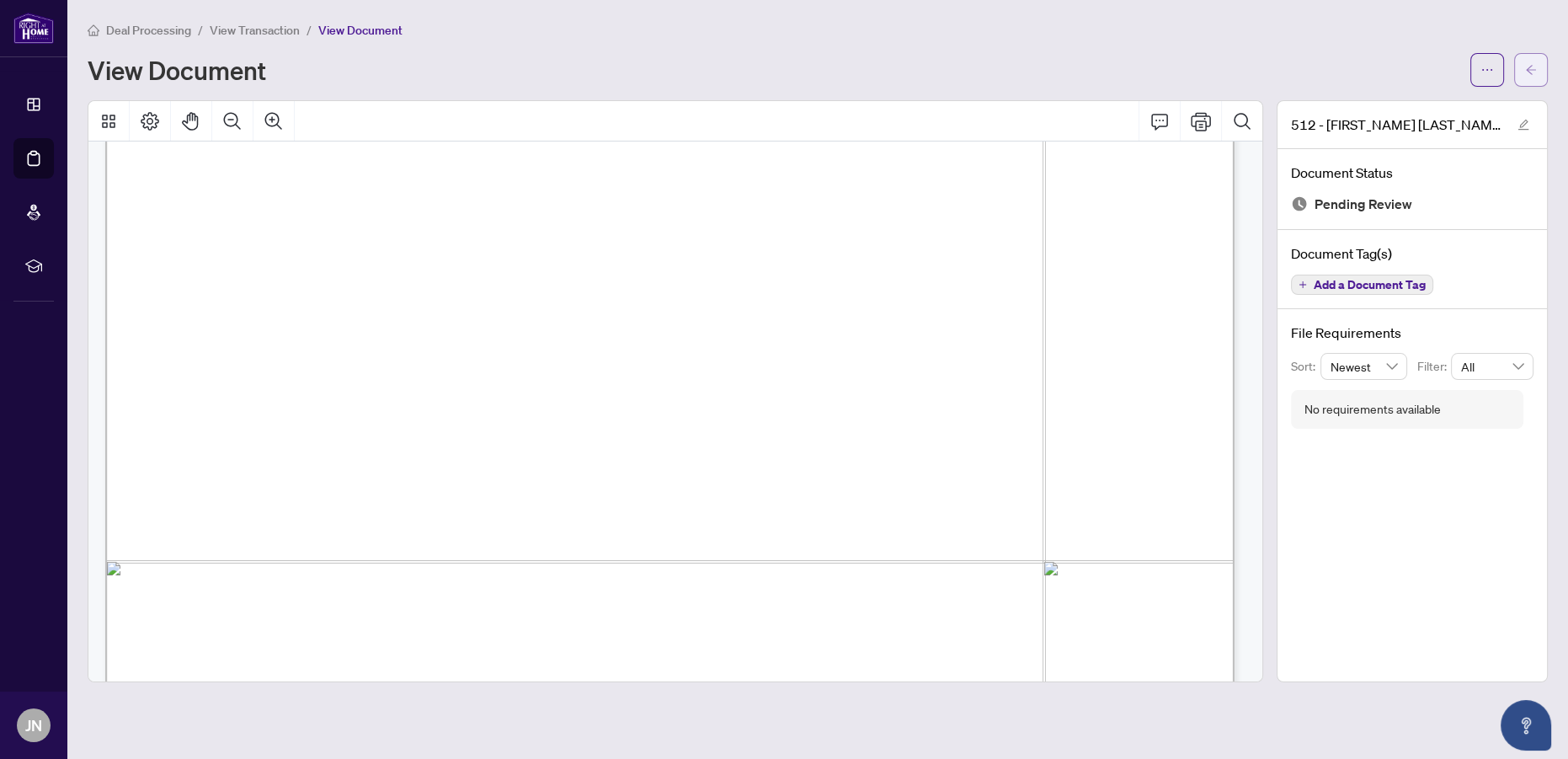 click at bounding box center [1531, 70] 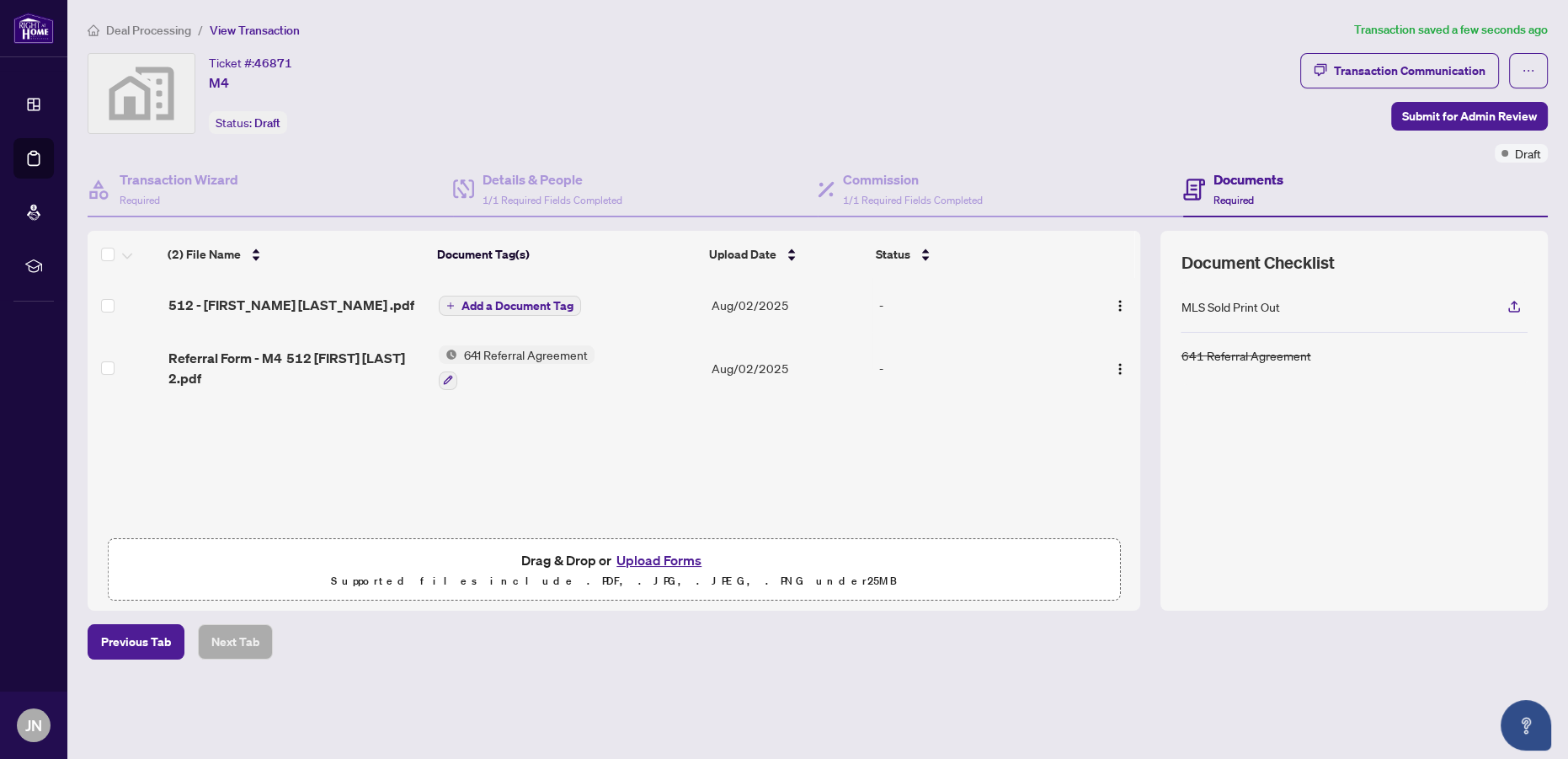 click on "Add a Document Tag" at bounding box center (517, 306) 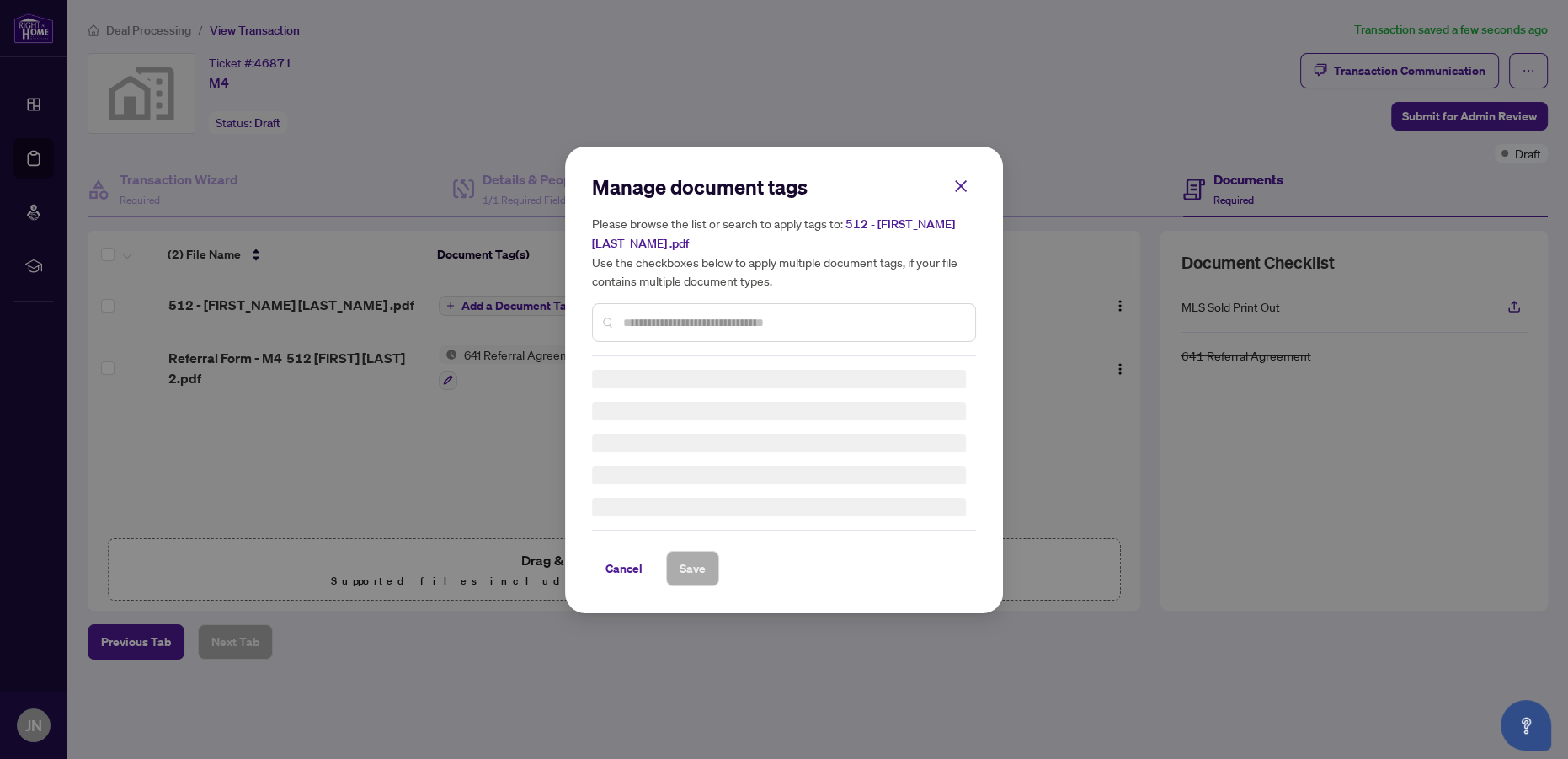 click on "Manage document tags Please browse the list or search to apply tags to:   512 - [FULL NAME] .pdf   Use the checkboxes below to apply multiple document tags, if your file contains multiple document types." at bounding box center (784, 265) 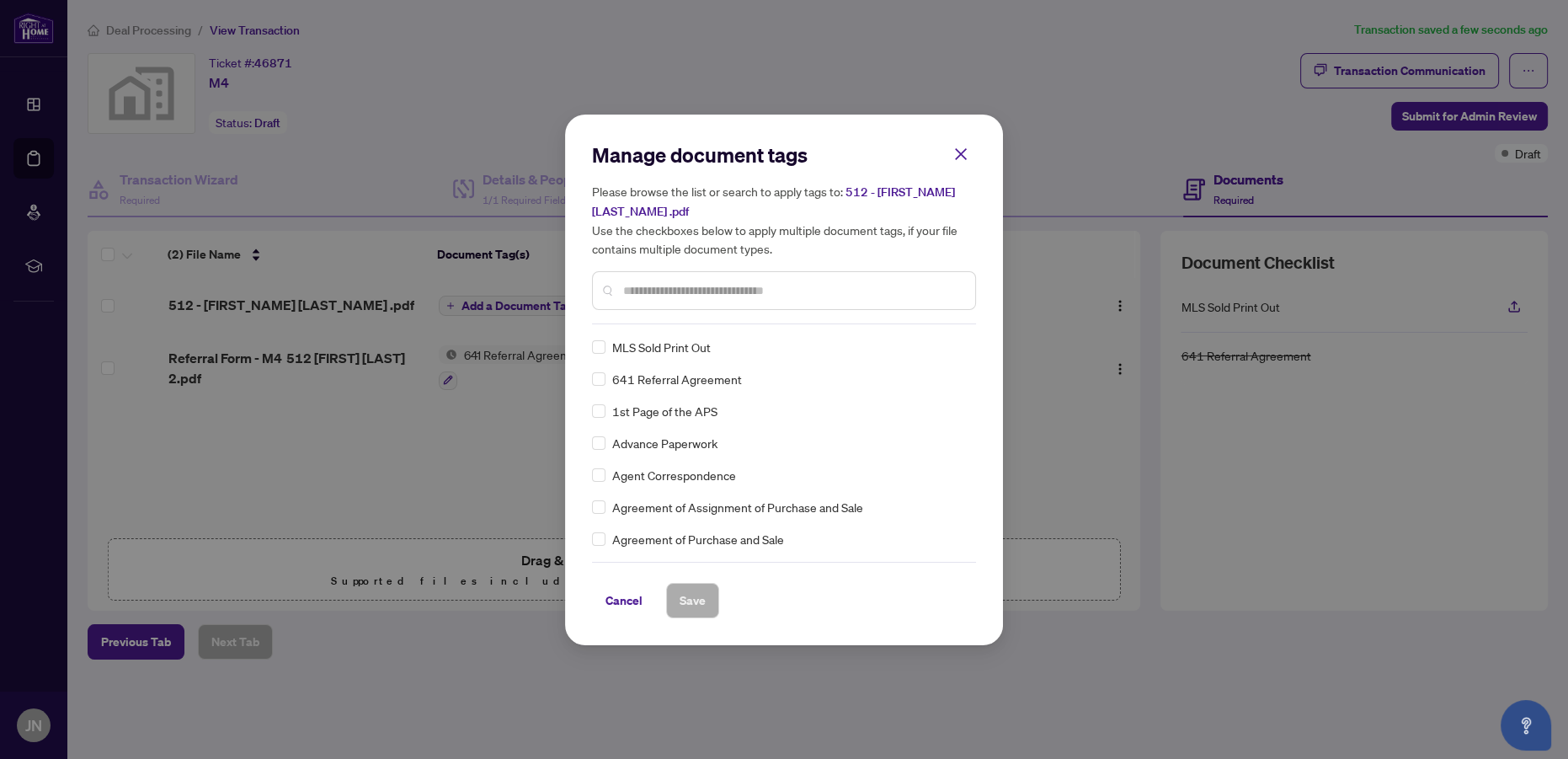 click at bounding box center [792, 291] 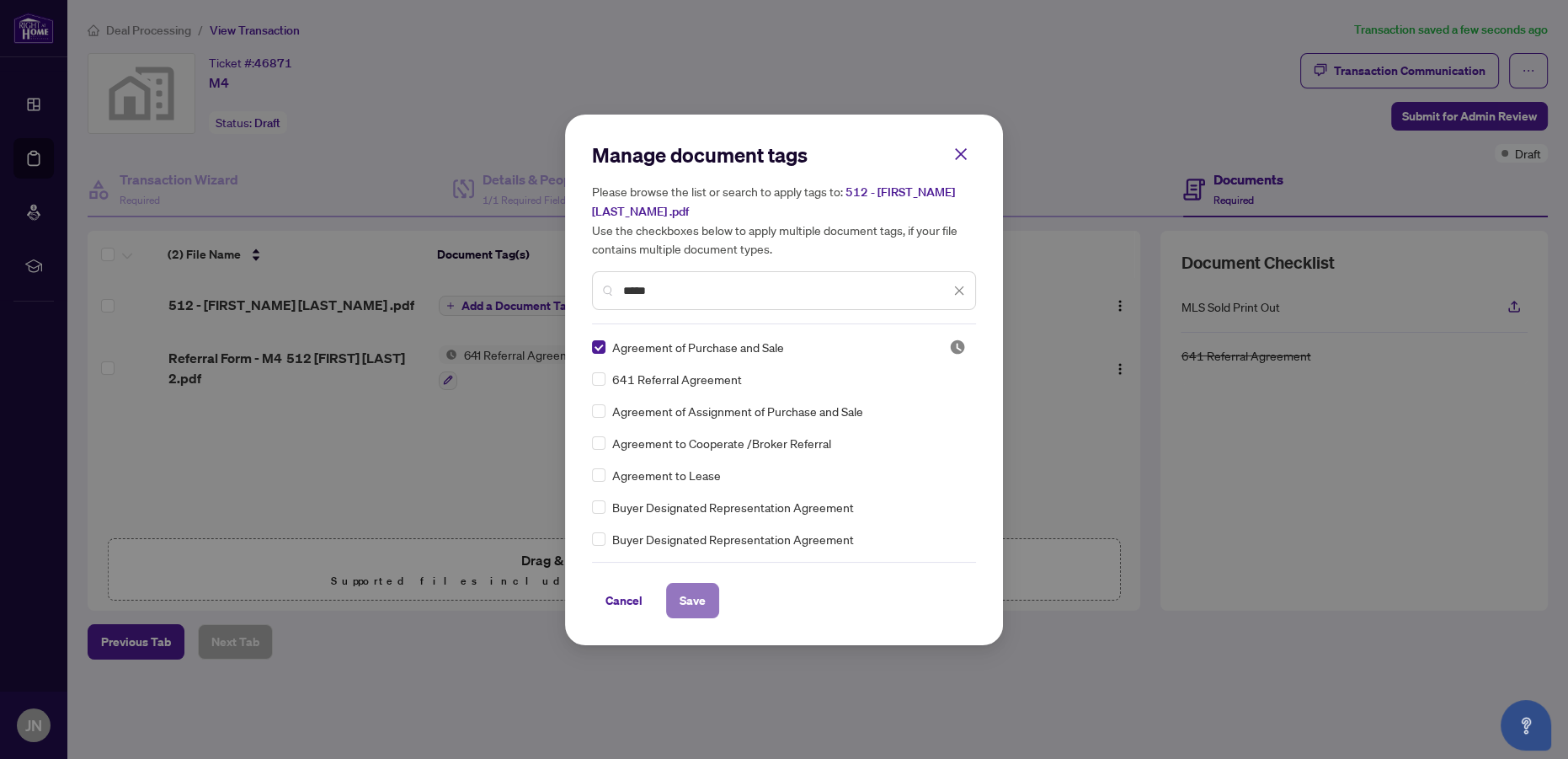 click on "Save" at bounding box center [692, 601] 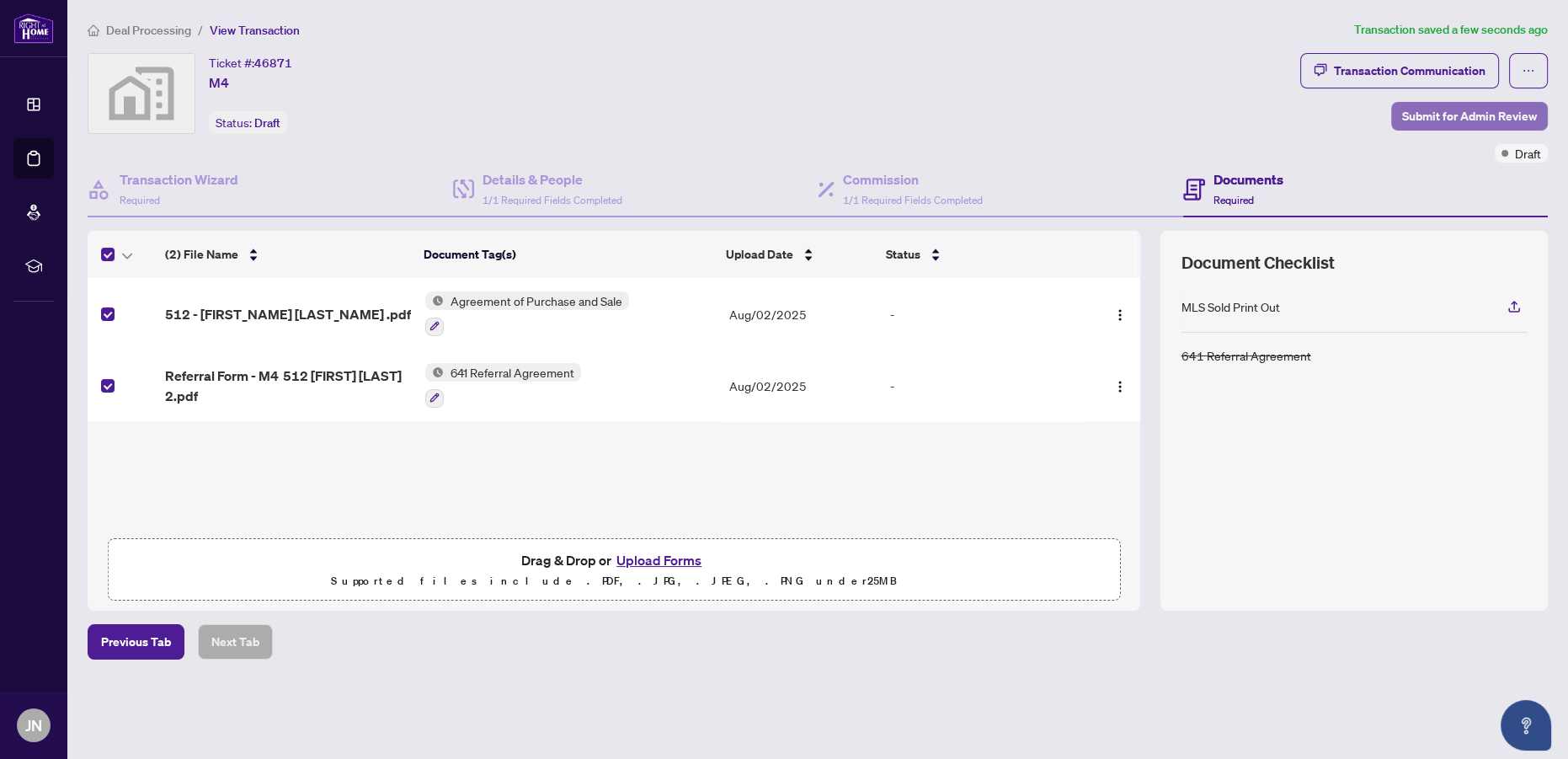 click on "Submit for Admin Review" at bounding box center [1469, 116] 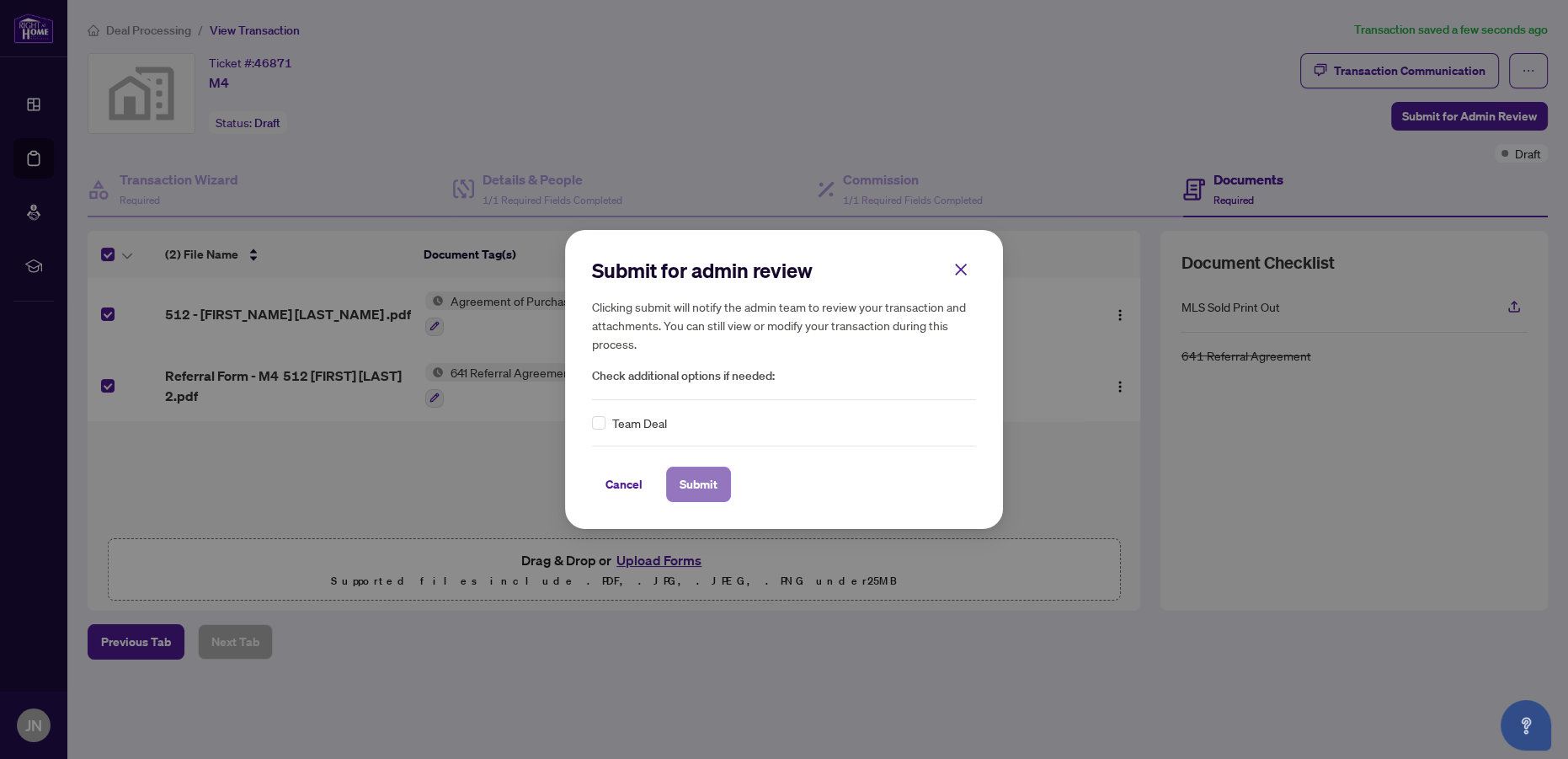 click on "Submit" at bounding box center [698, 484] 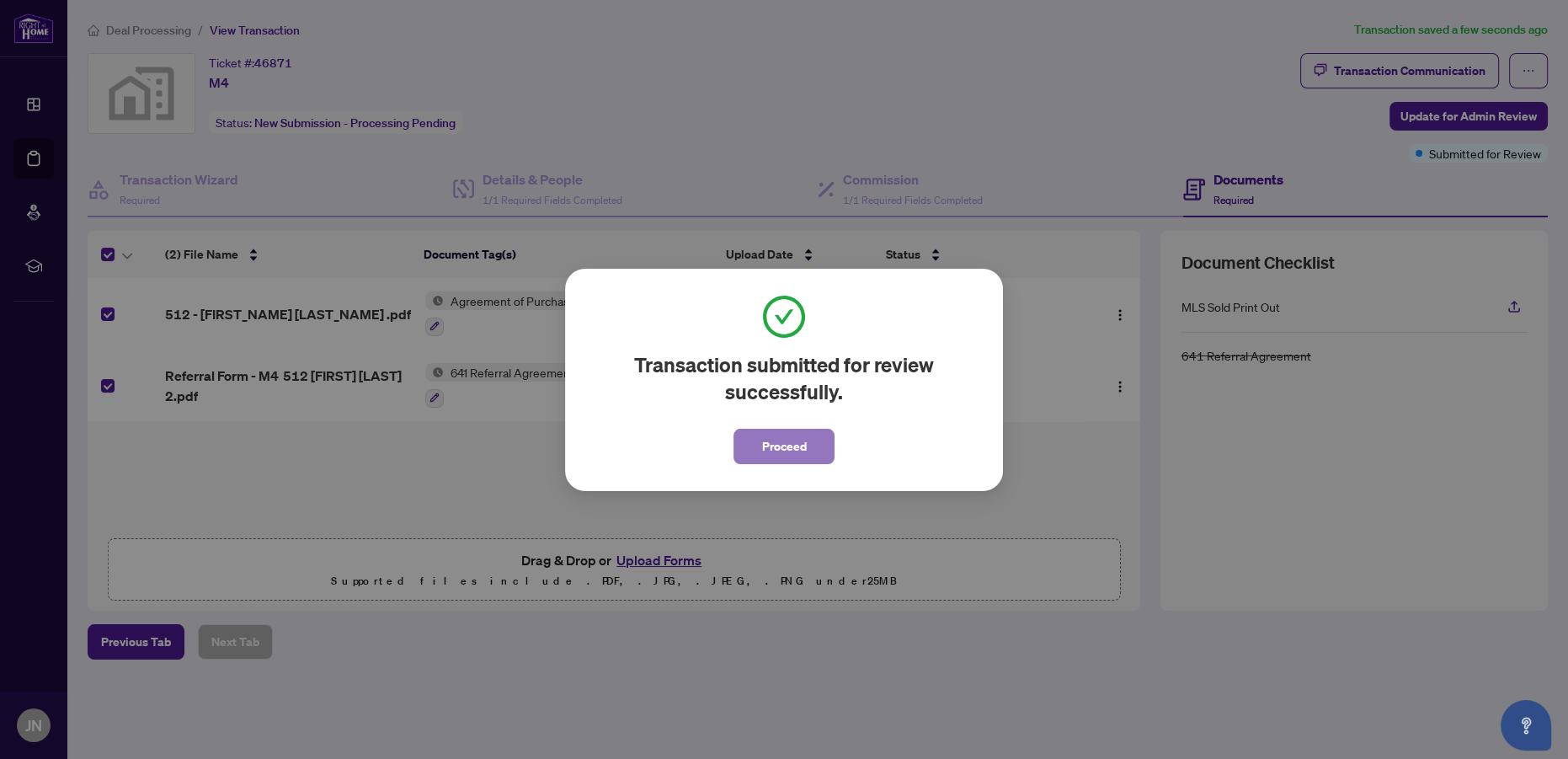 click on "Proceed" at bounding box center [784, 446] 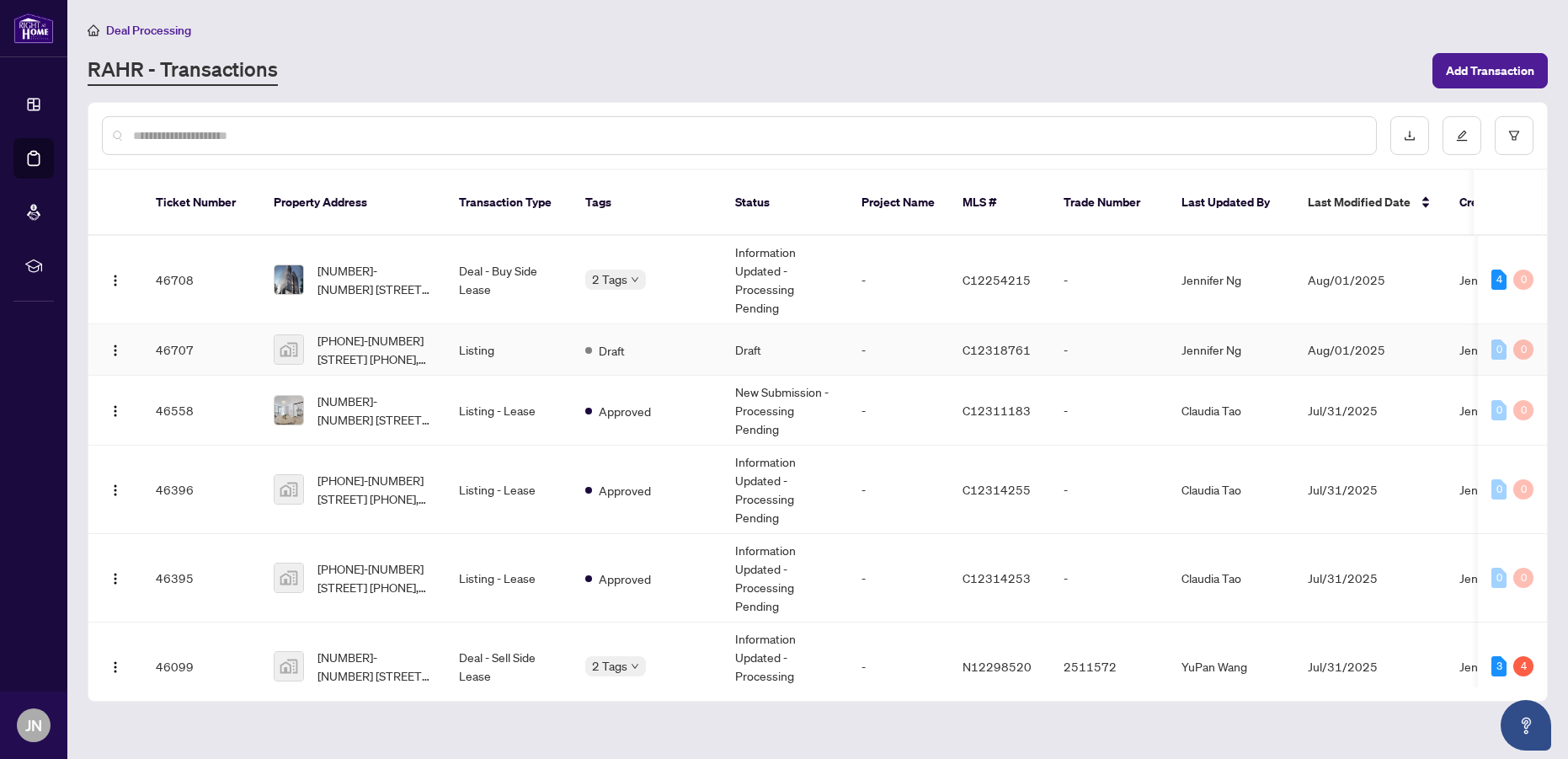 scroll, scrollTop: 0, scrollLeft: 0, axis: both 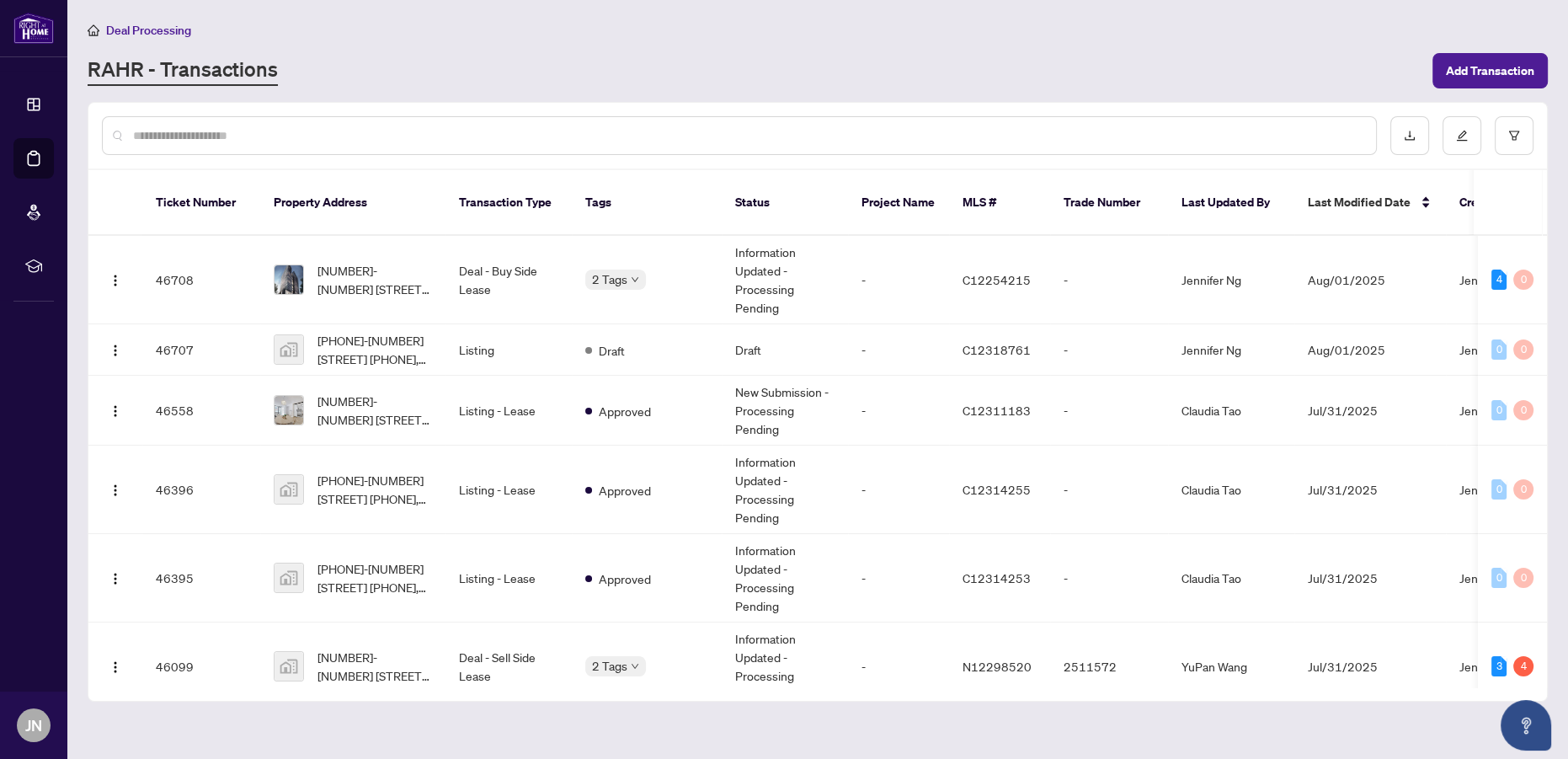 click at bounding box center (748, 136) 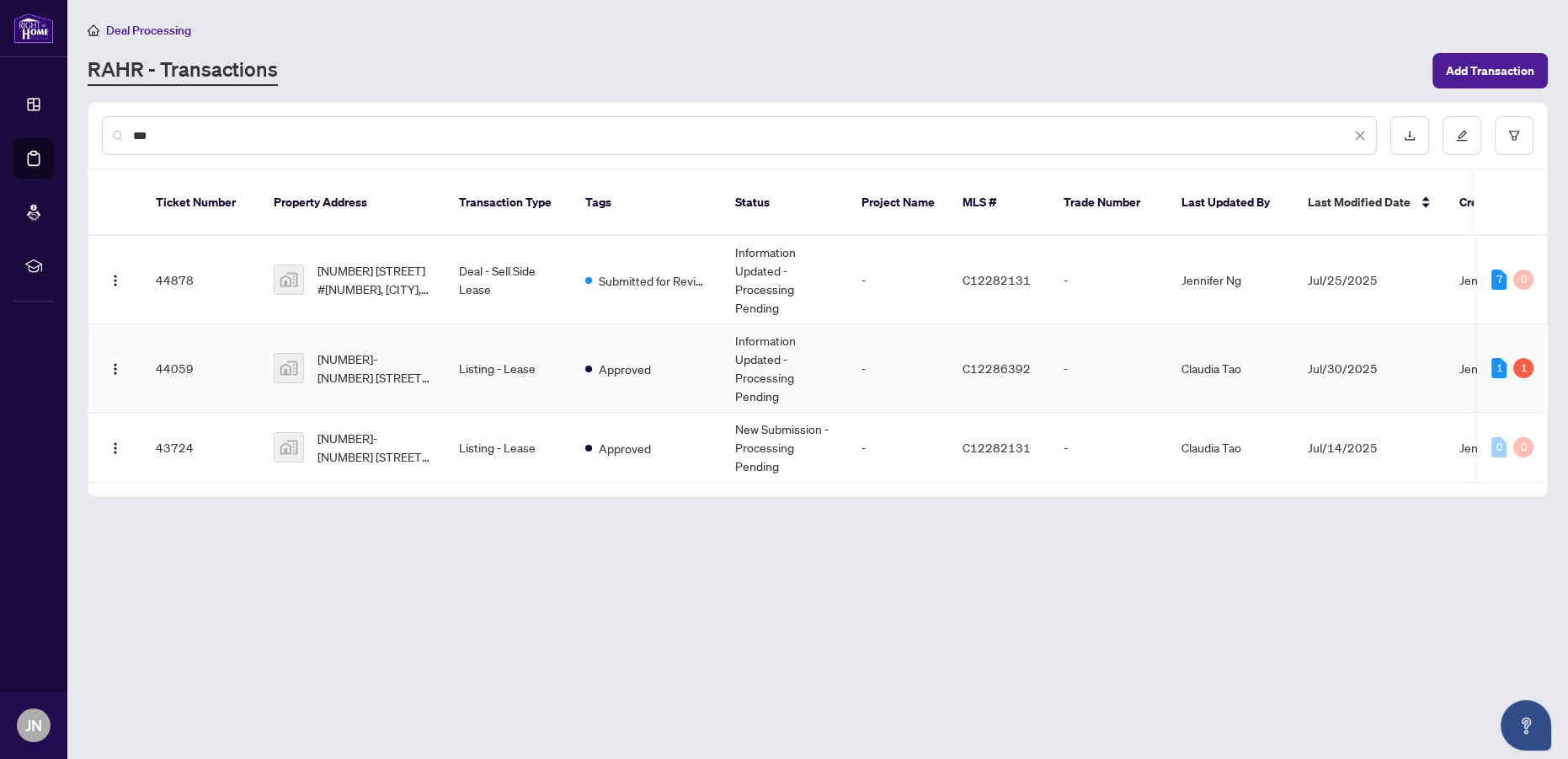 type on "***" 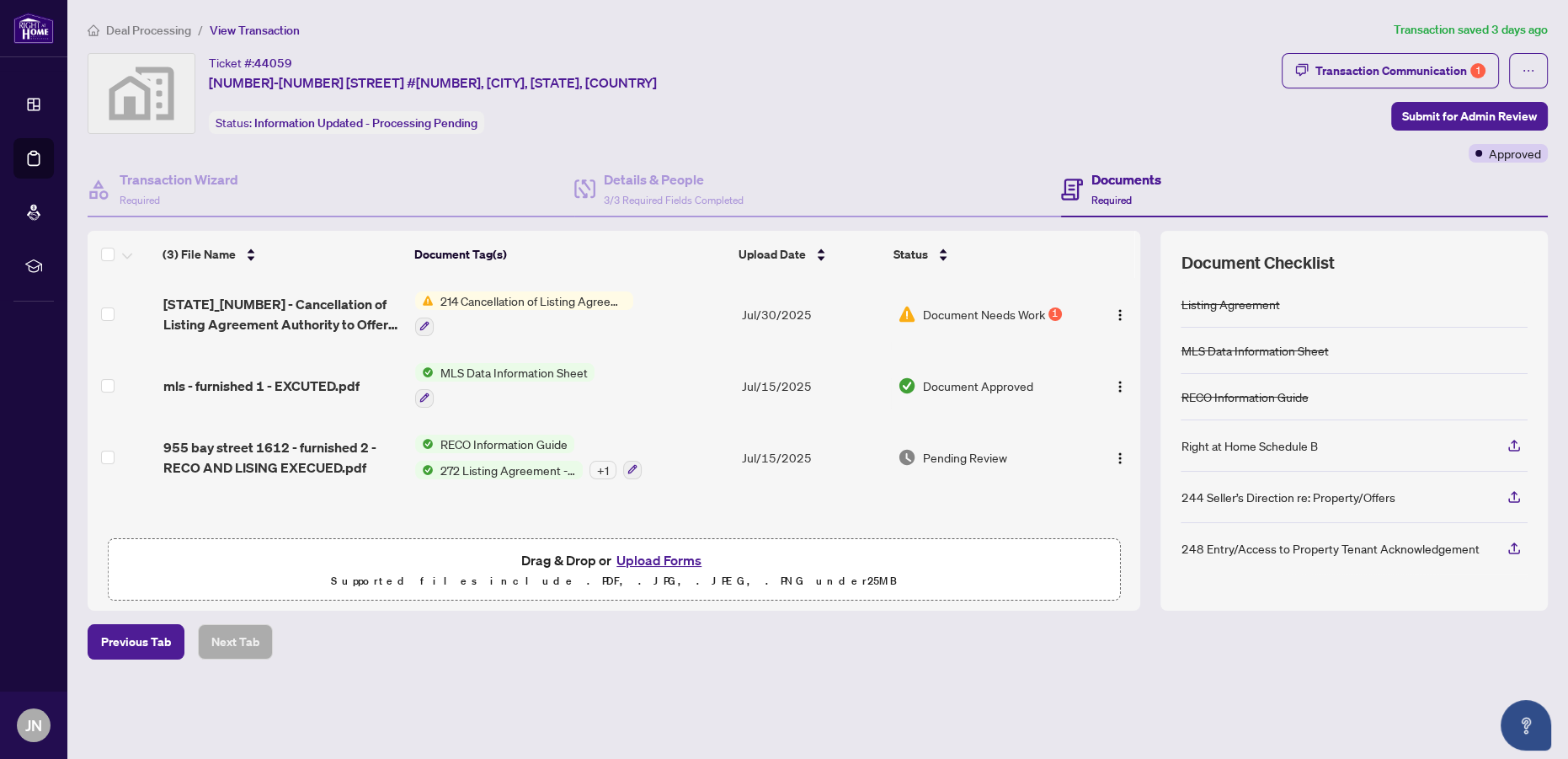 click on "Upload Forms" at bounding box center (659, 560) 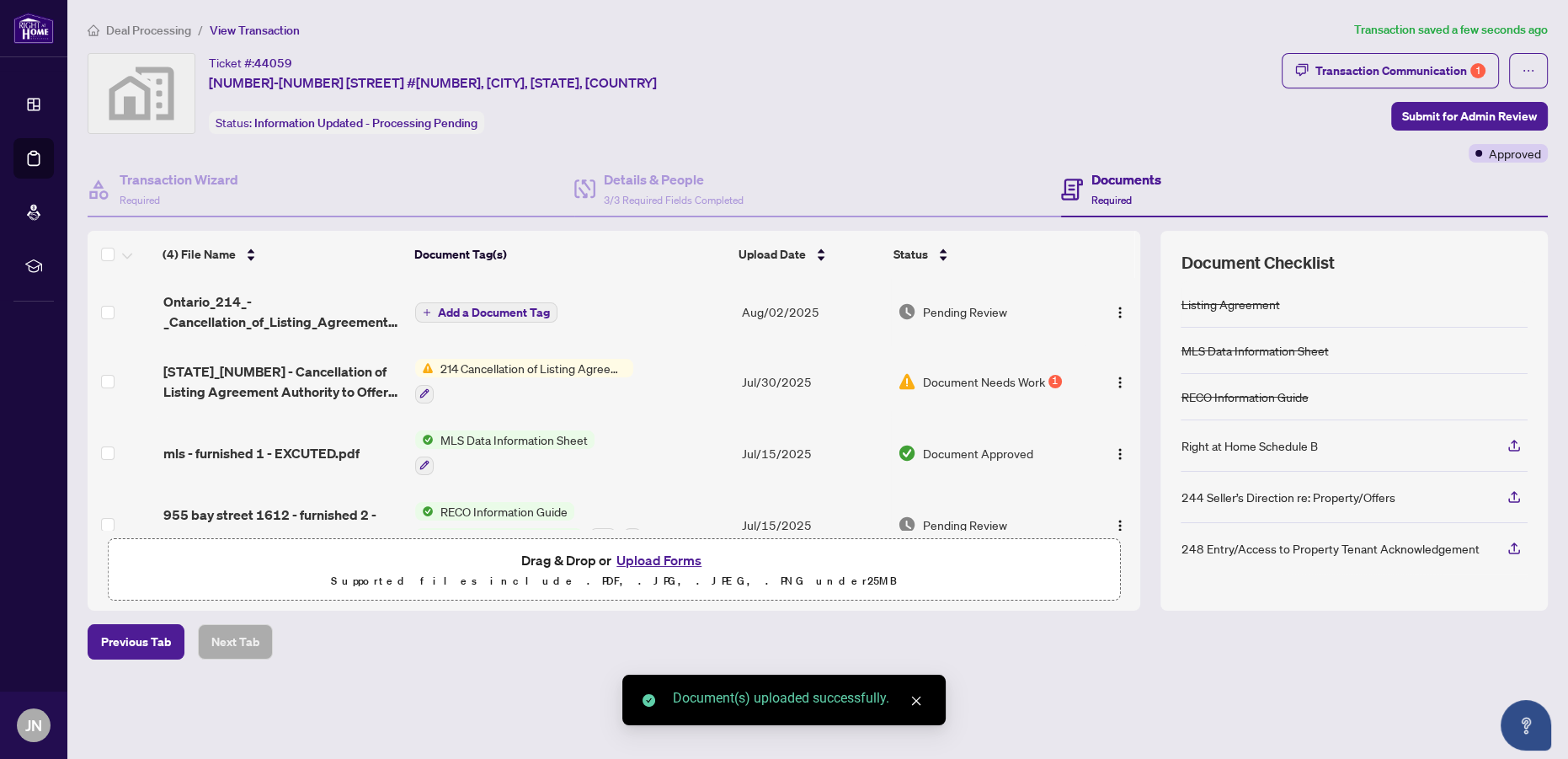 click on "Ontario_214_-_Cancellation_of_Listing_Agreement__Authority_to_Offer_for_Lease_20_-_2350_one pesning mary sv PDF 2.pdf" at bounding box center (282, 312) 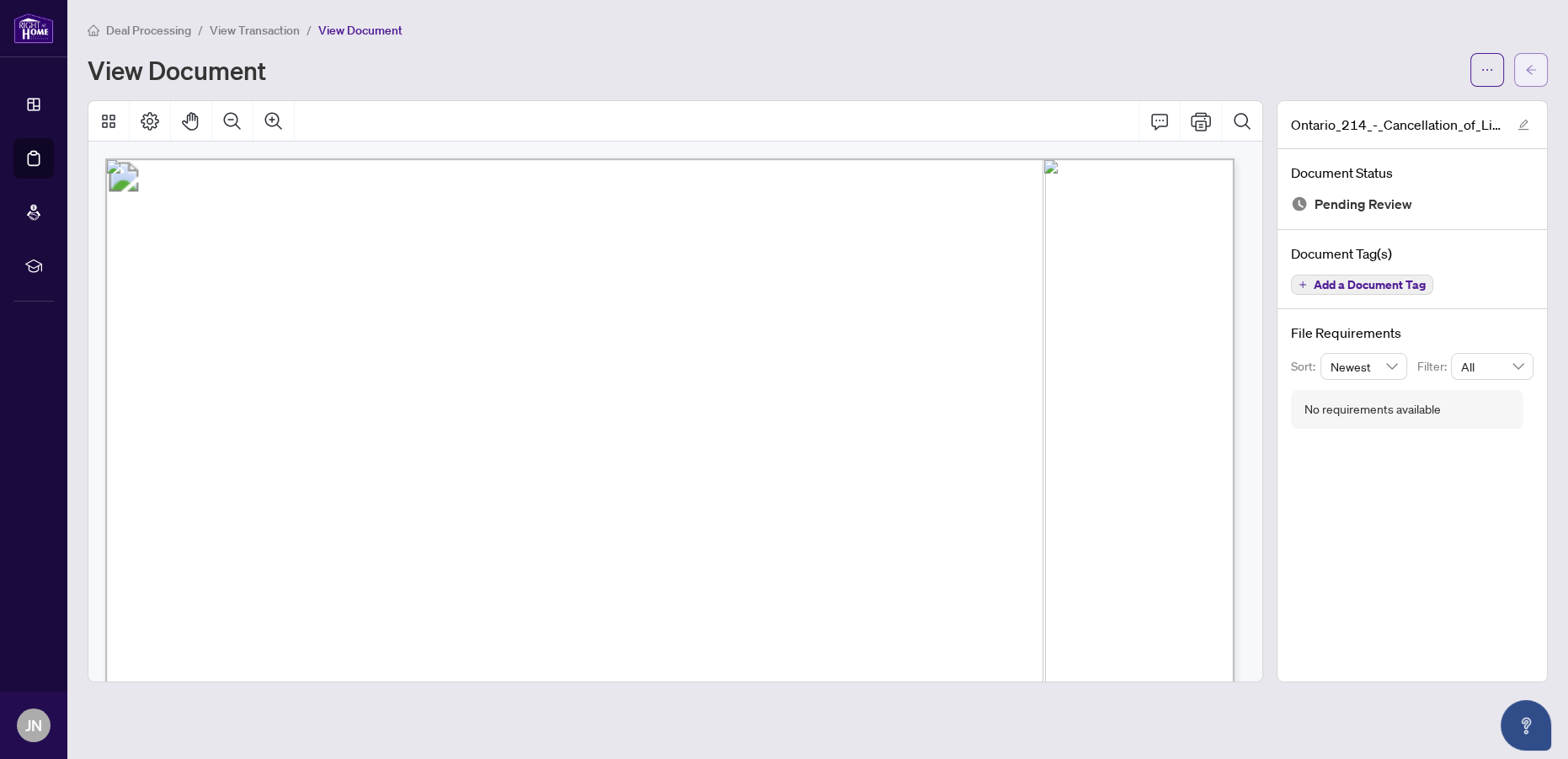 click at bounding box center (1531, 70) 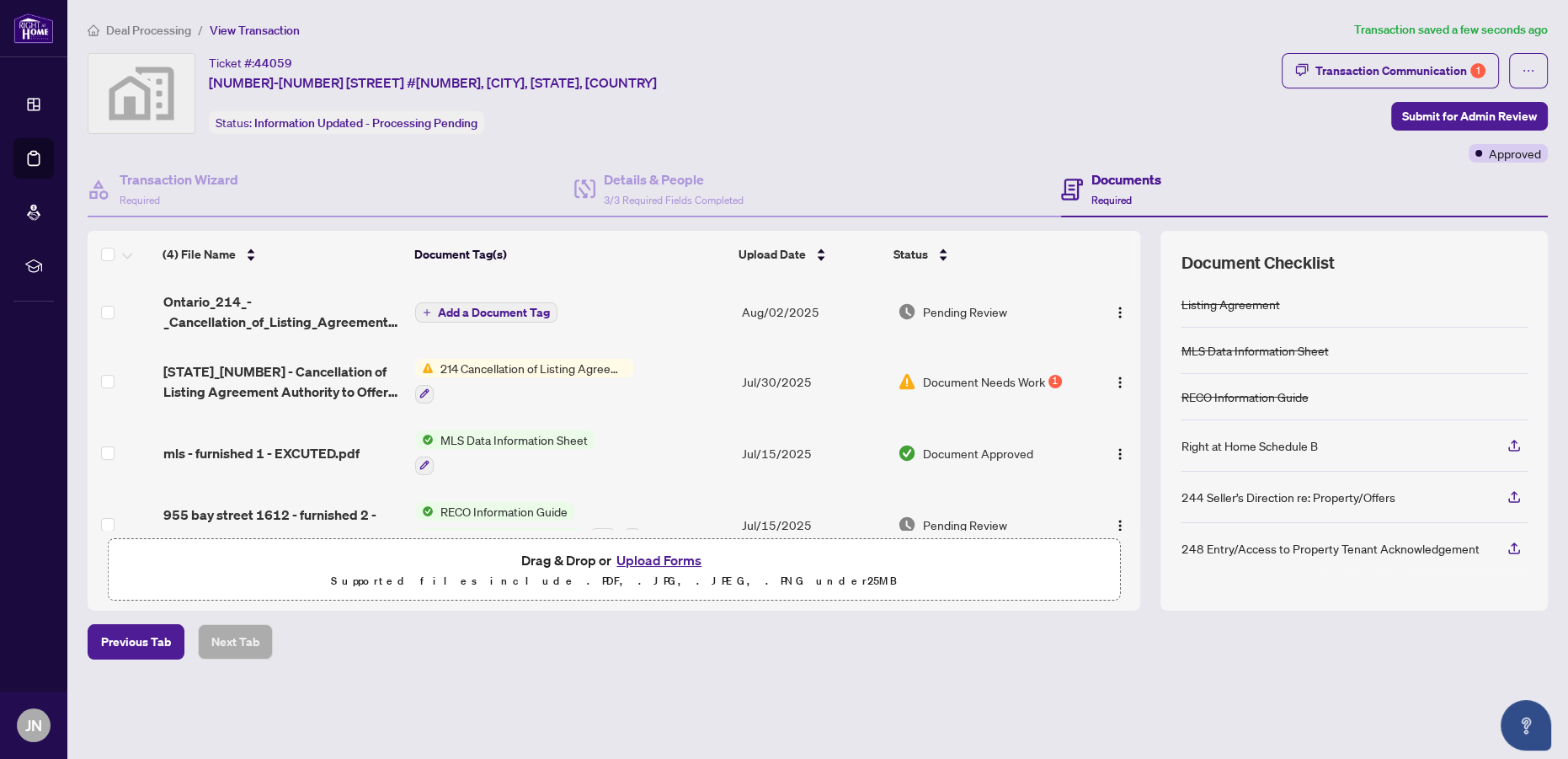 click on "Add a Document Tag" at bounding box center (493, 313) 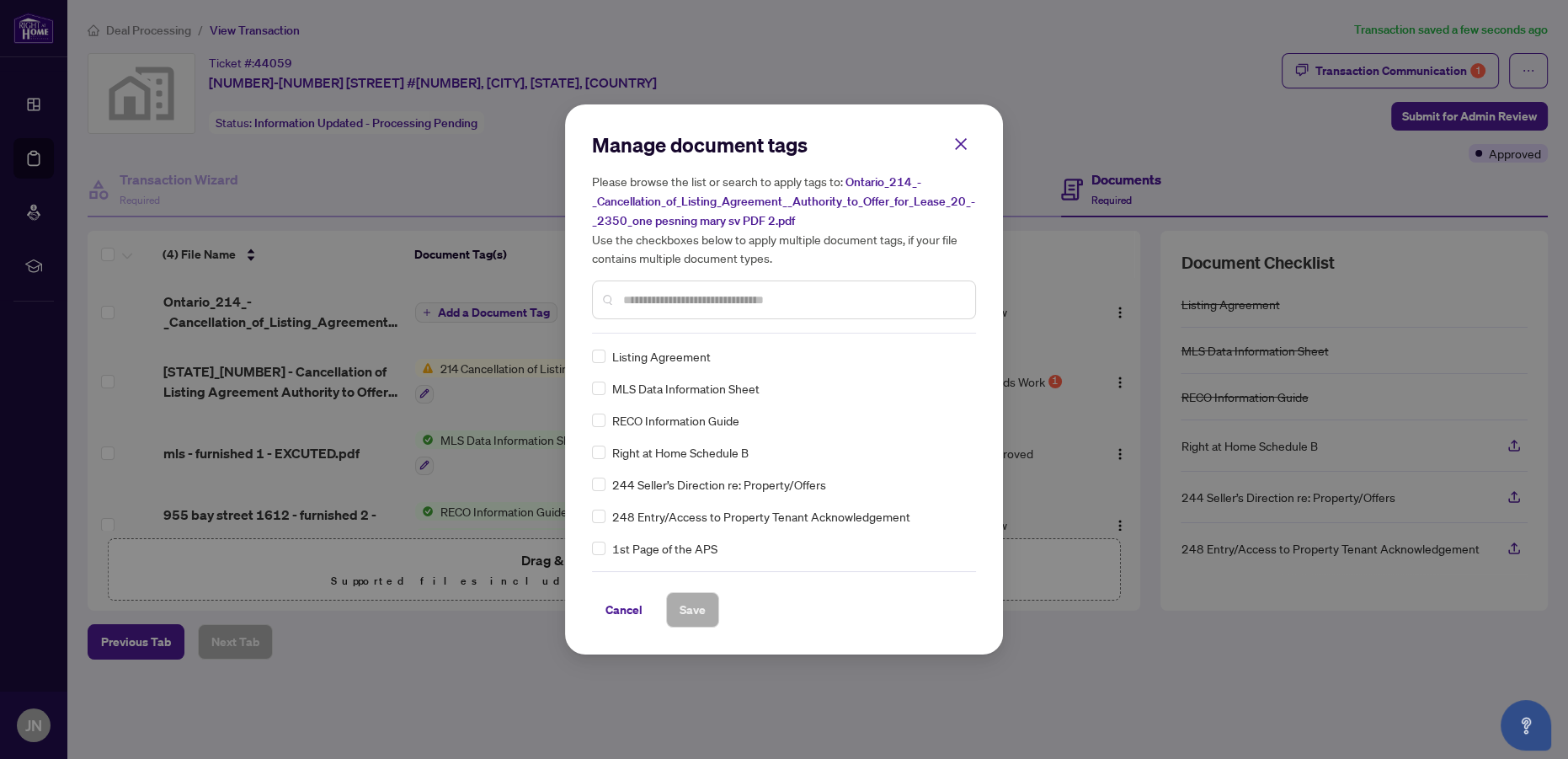 click at bounding box center [792, 300] 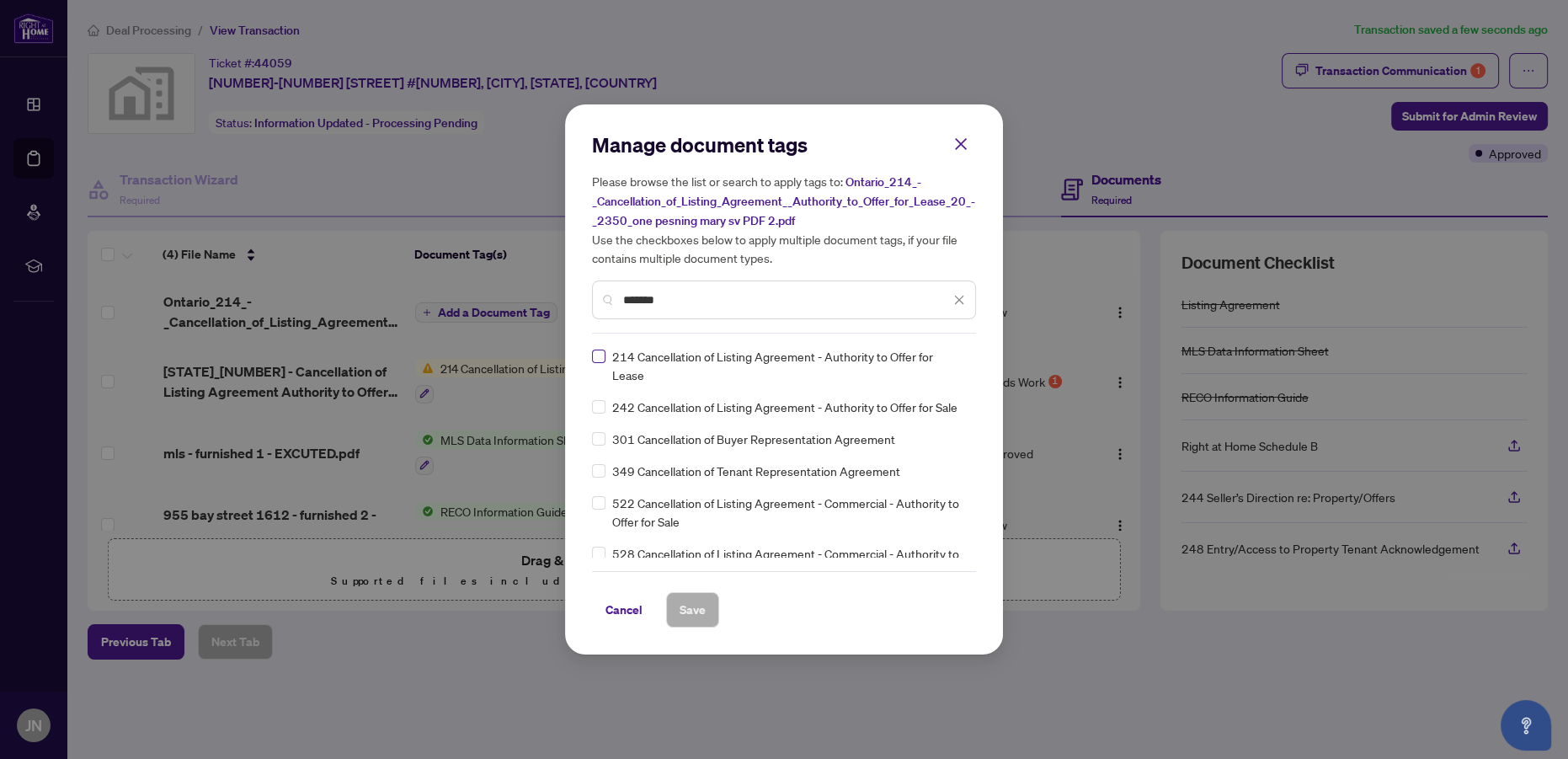 type on "*******" 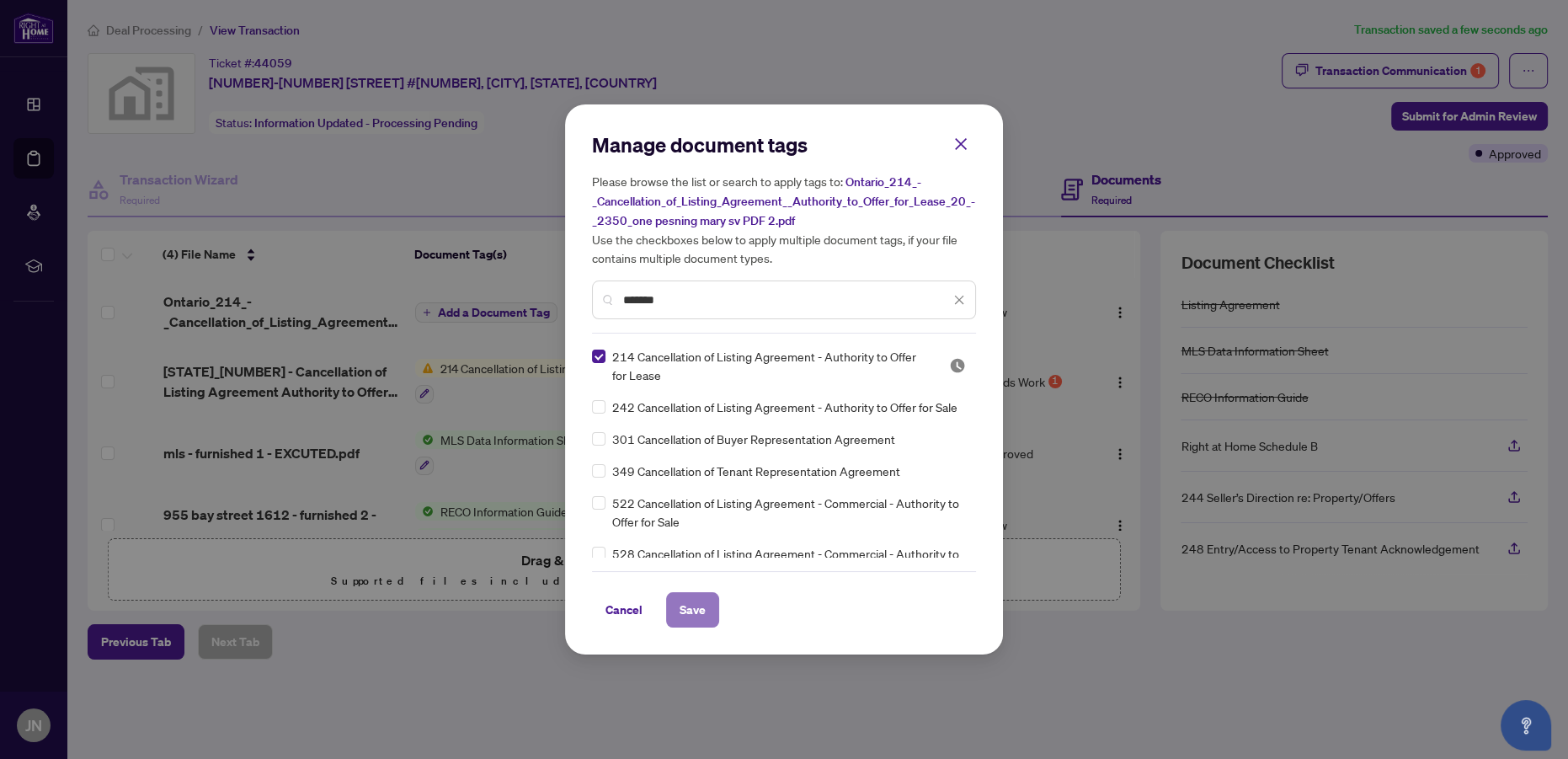 click on "Save" at bounding box center [692, 610] 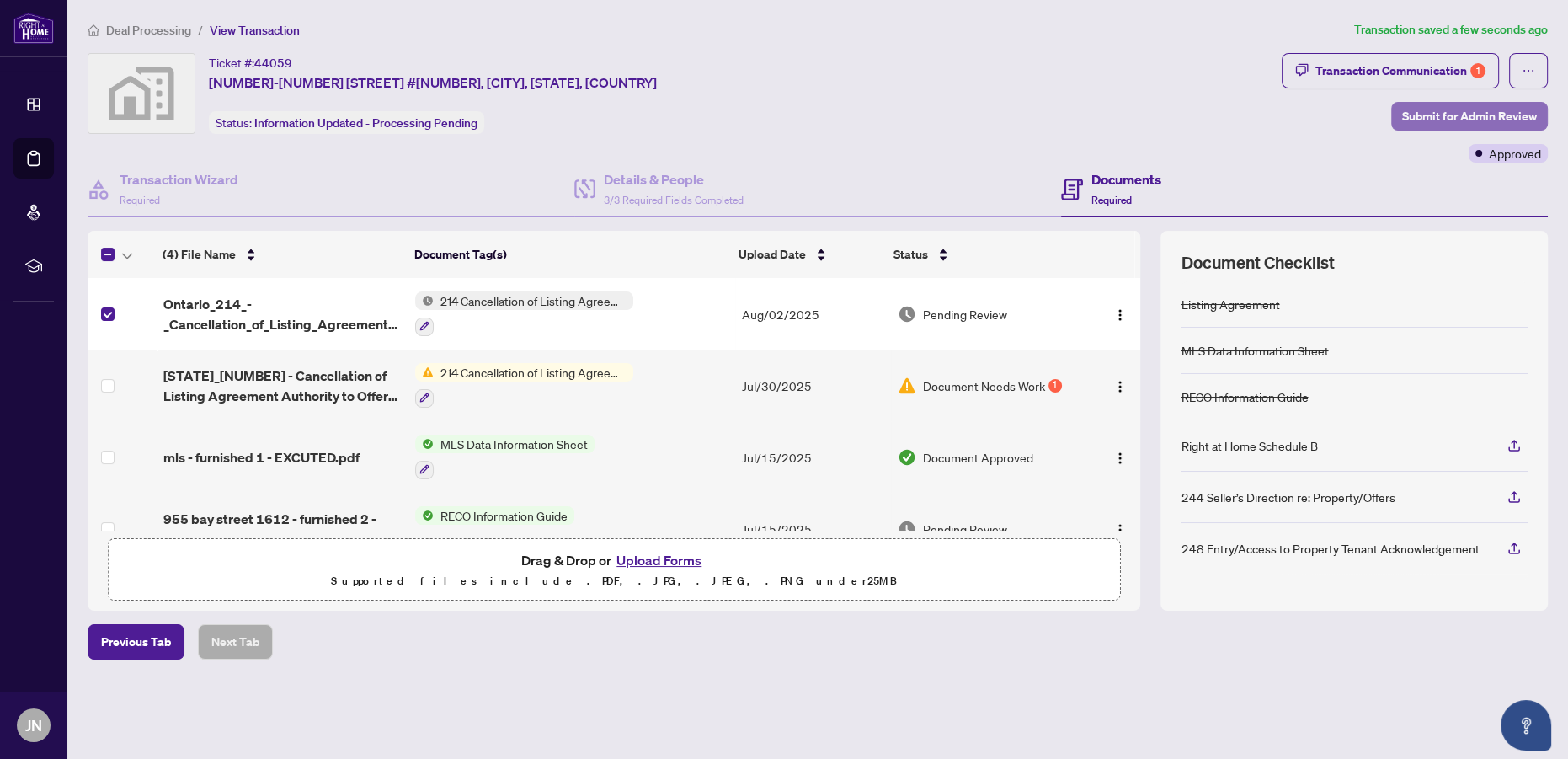 click on "Submit for Admin Review" at bounding box center [1469, 116] 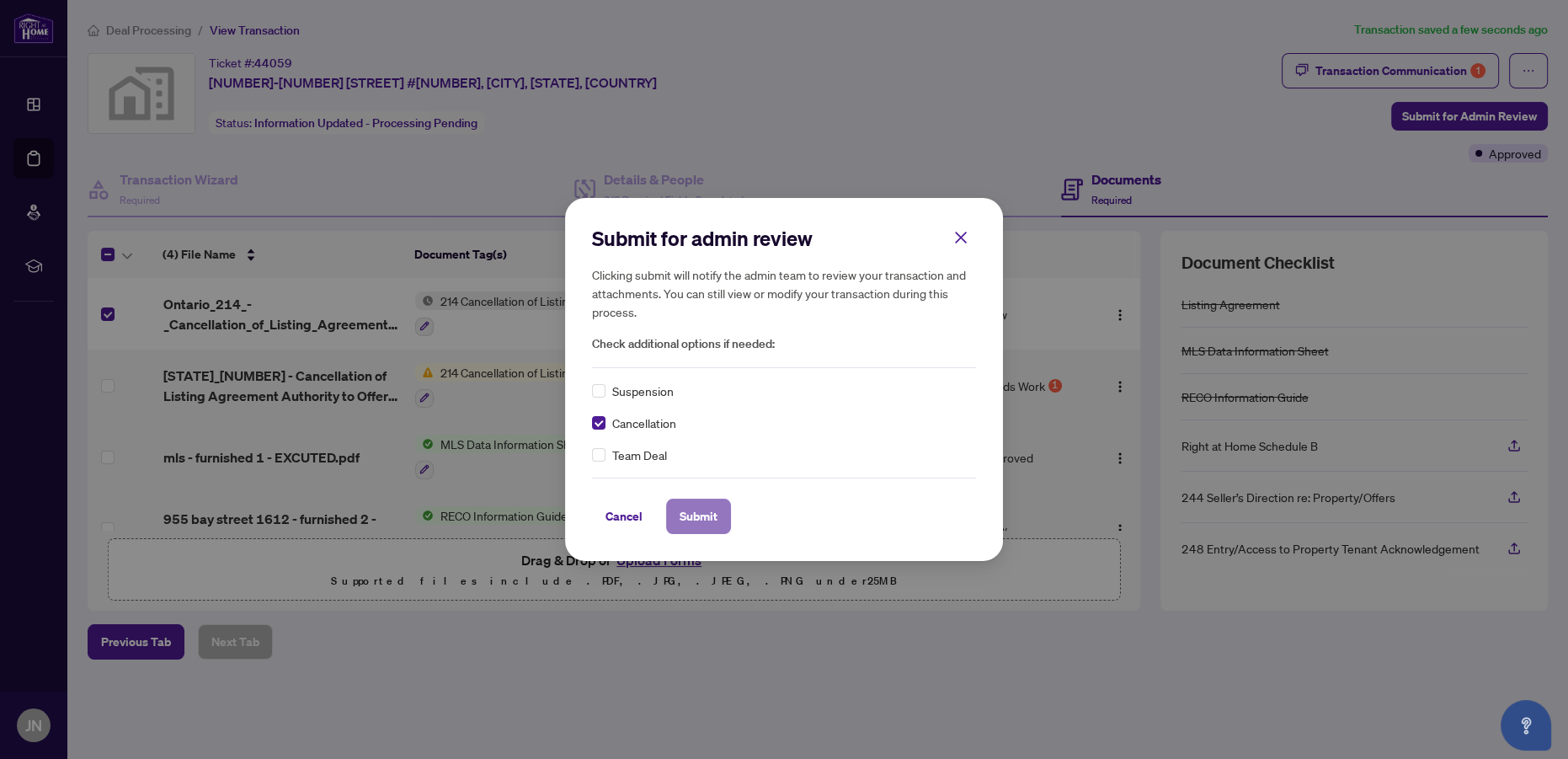 click on "Submit" at bounding box center (698, 516) 